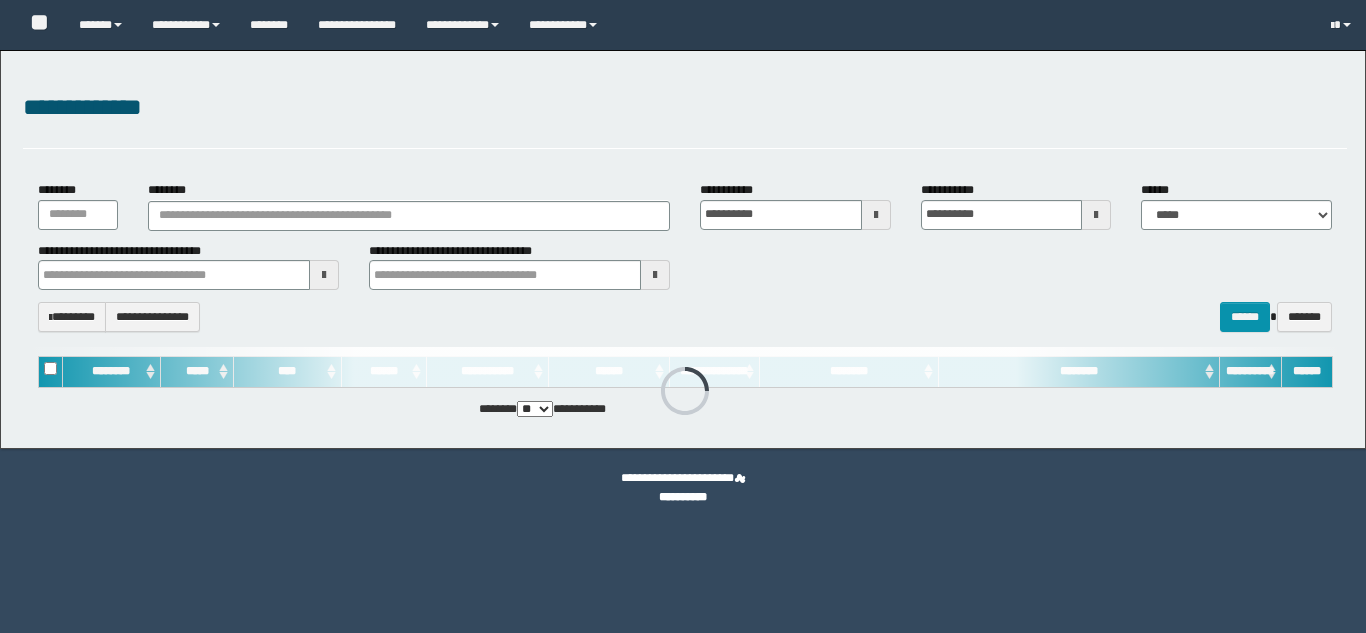 scroll, scrollTop: 0, scrollLeft: 0, axis: both 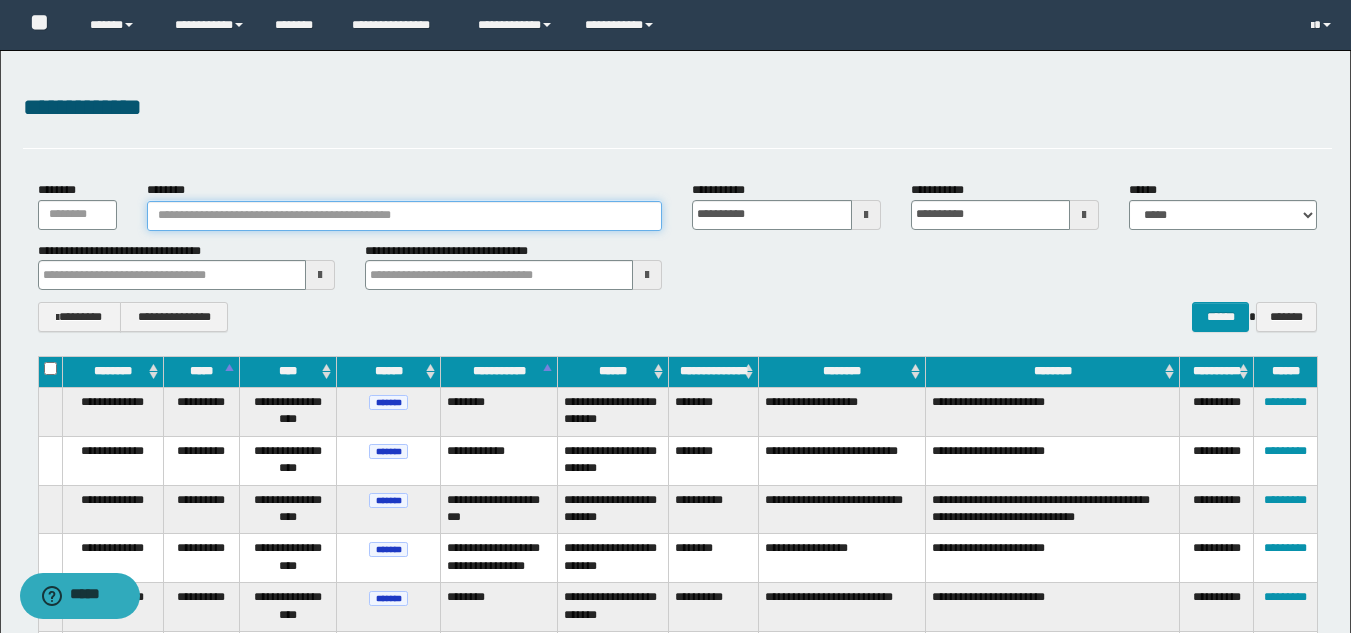 click on "********" at bounding box center [405, 216] 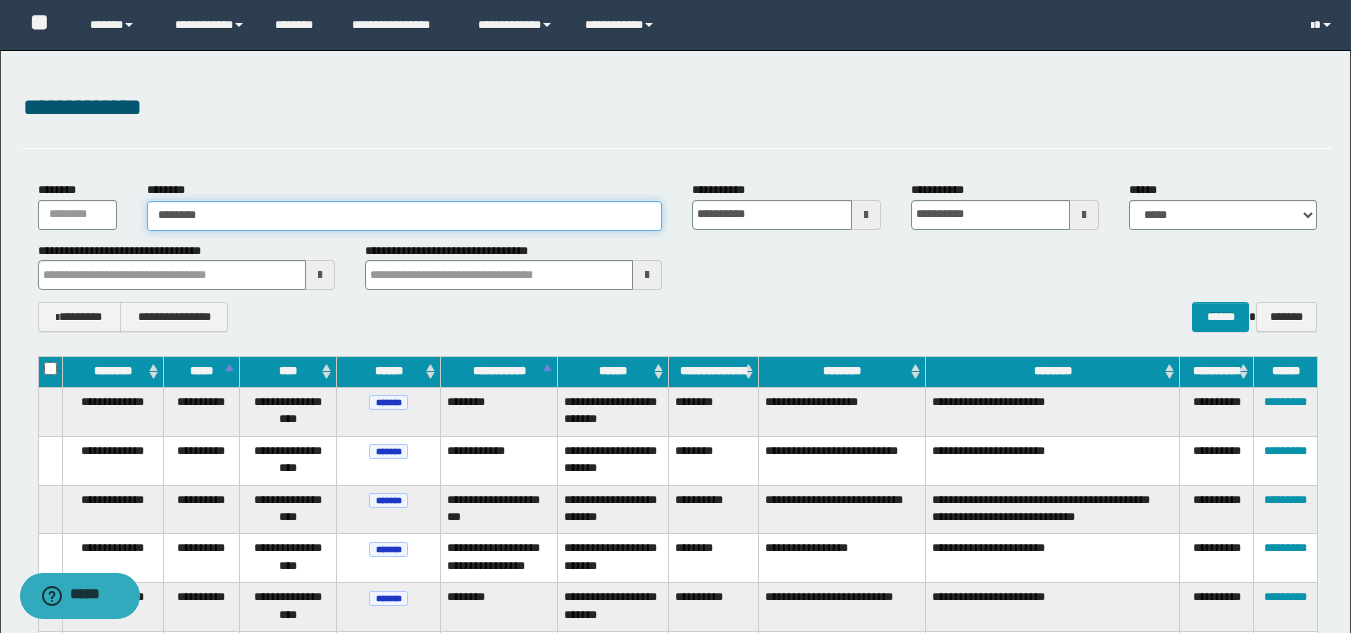 type on "********" 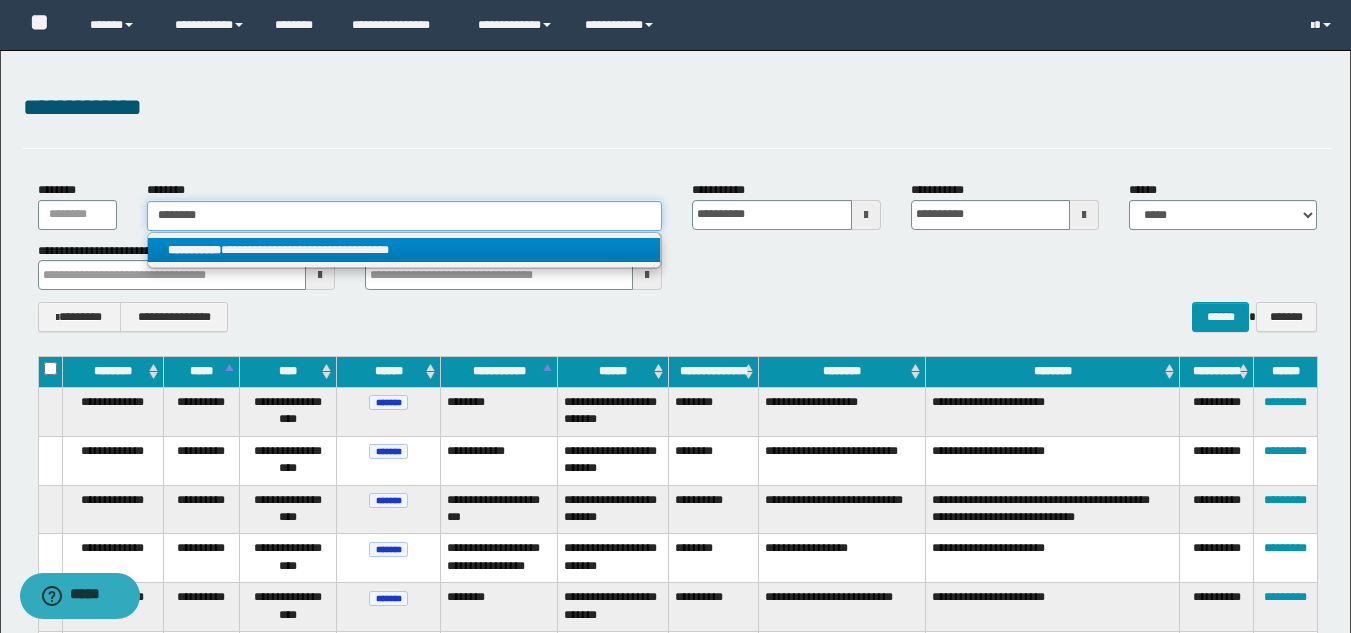type on "********" 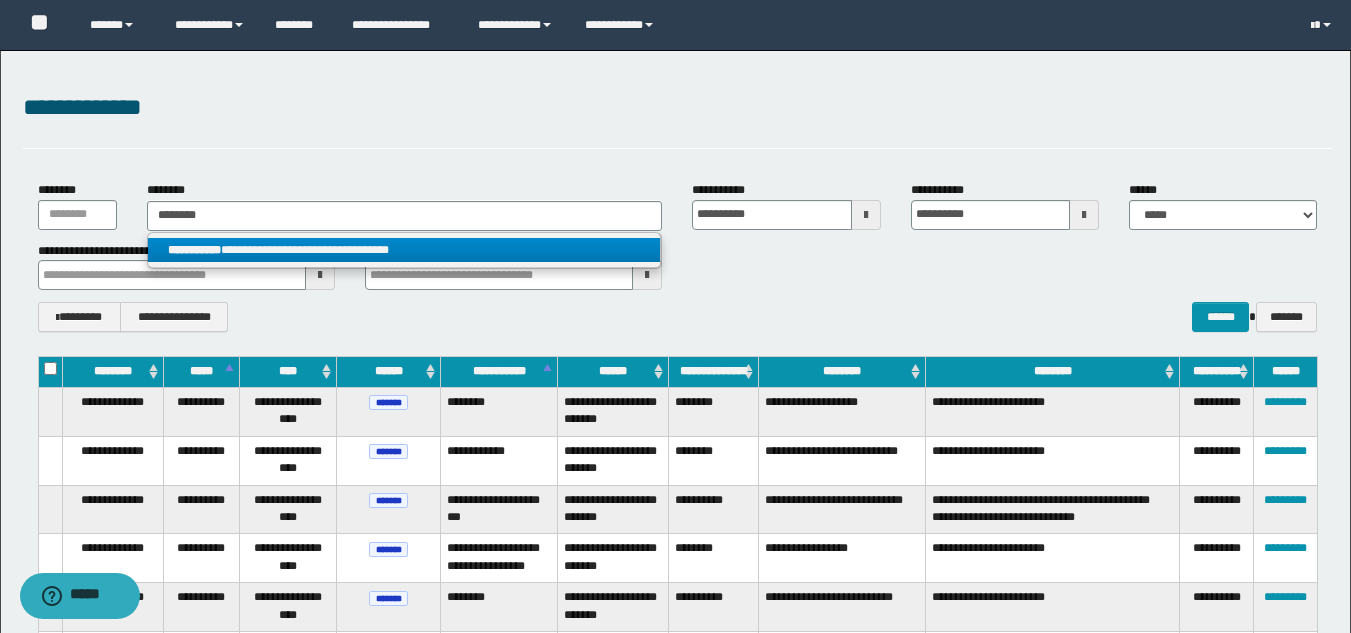click on "**********" at bounding box center [404, 250] 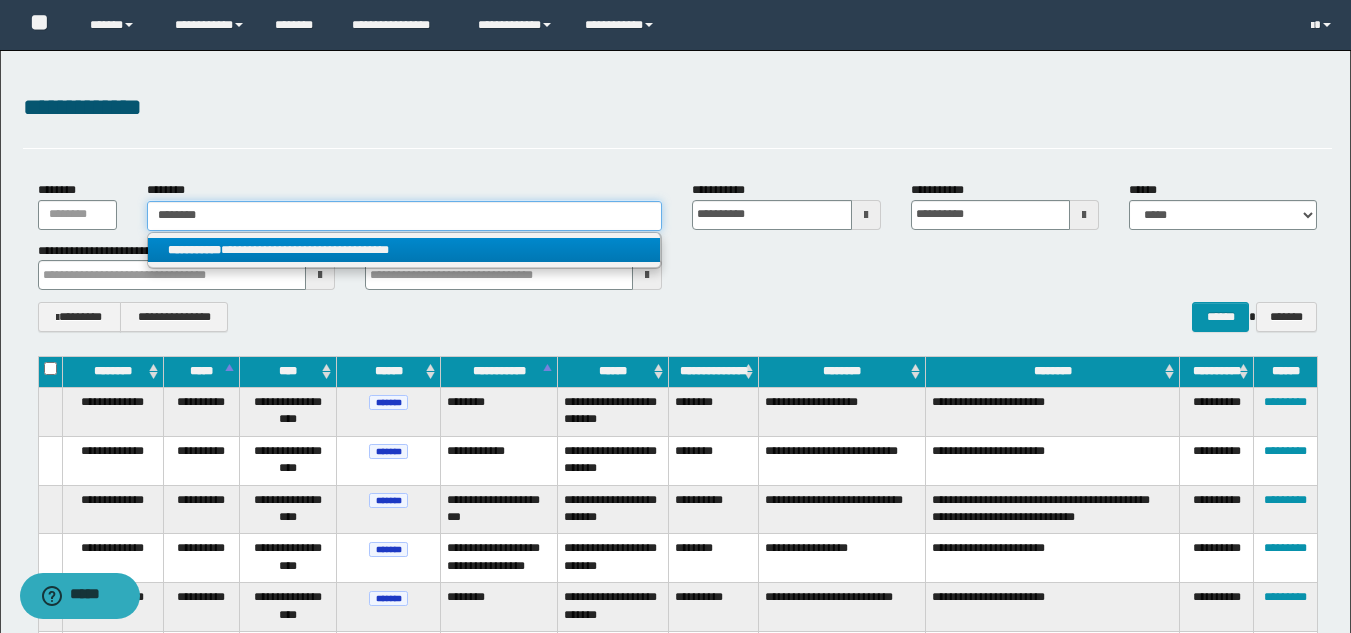 type 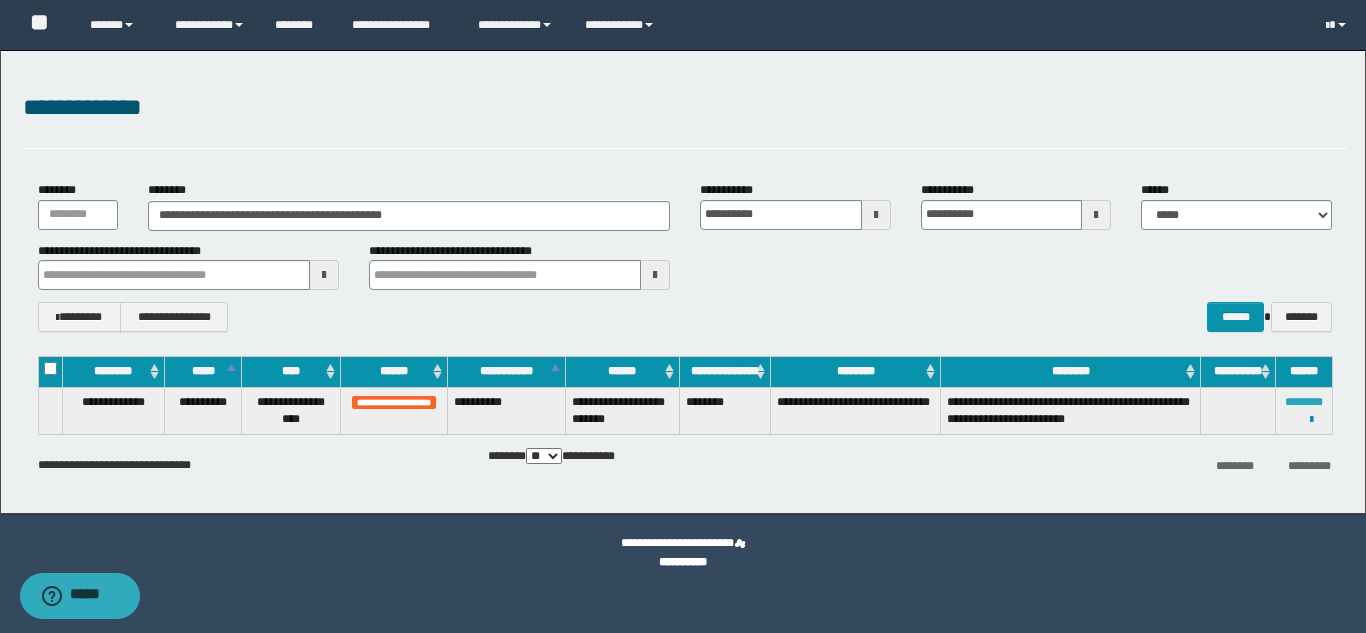 click on "********" at bounding box center [1304, 402] 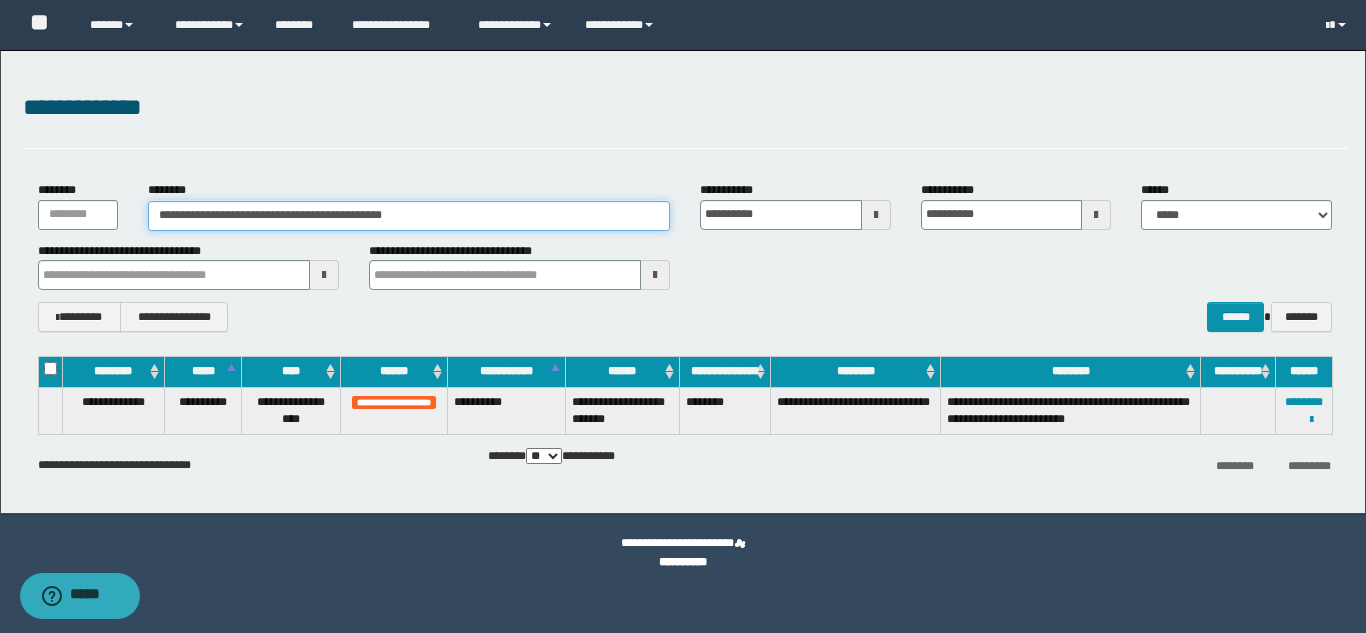 click on "**********" at bounding box center (409, 216) 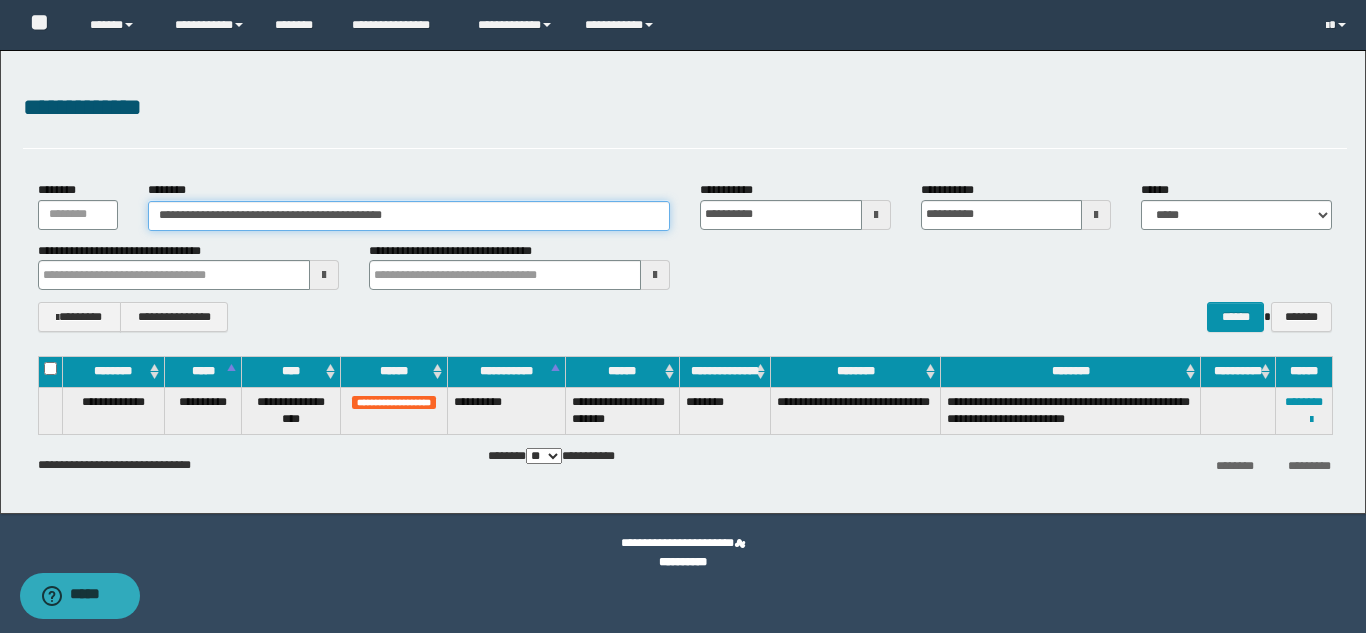 click on "**********" at bounding box center [409, 216] 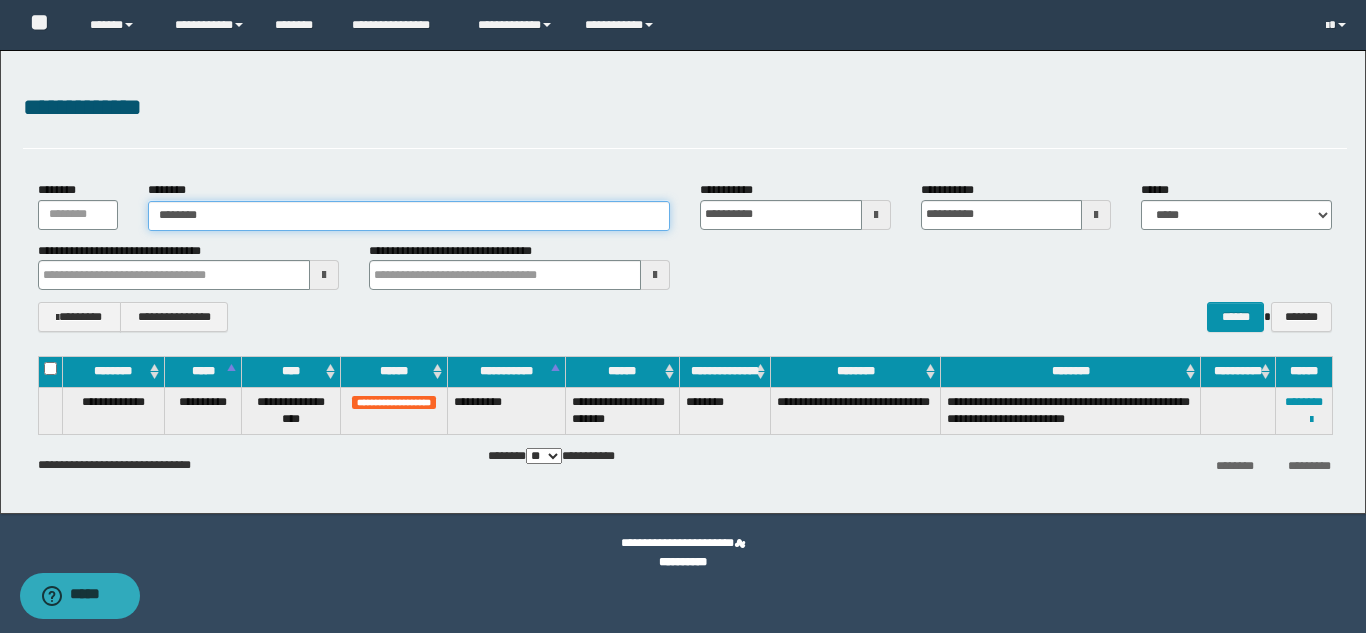 type on "********" 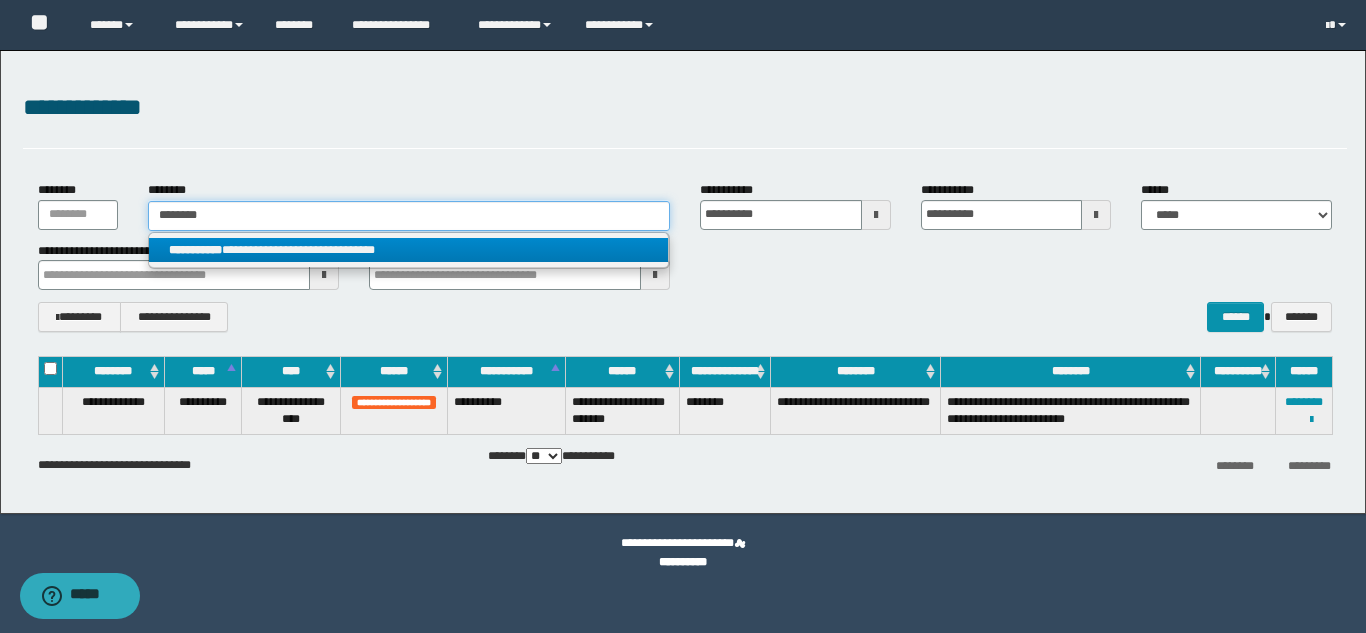 type on "********" 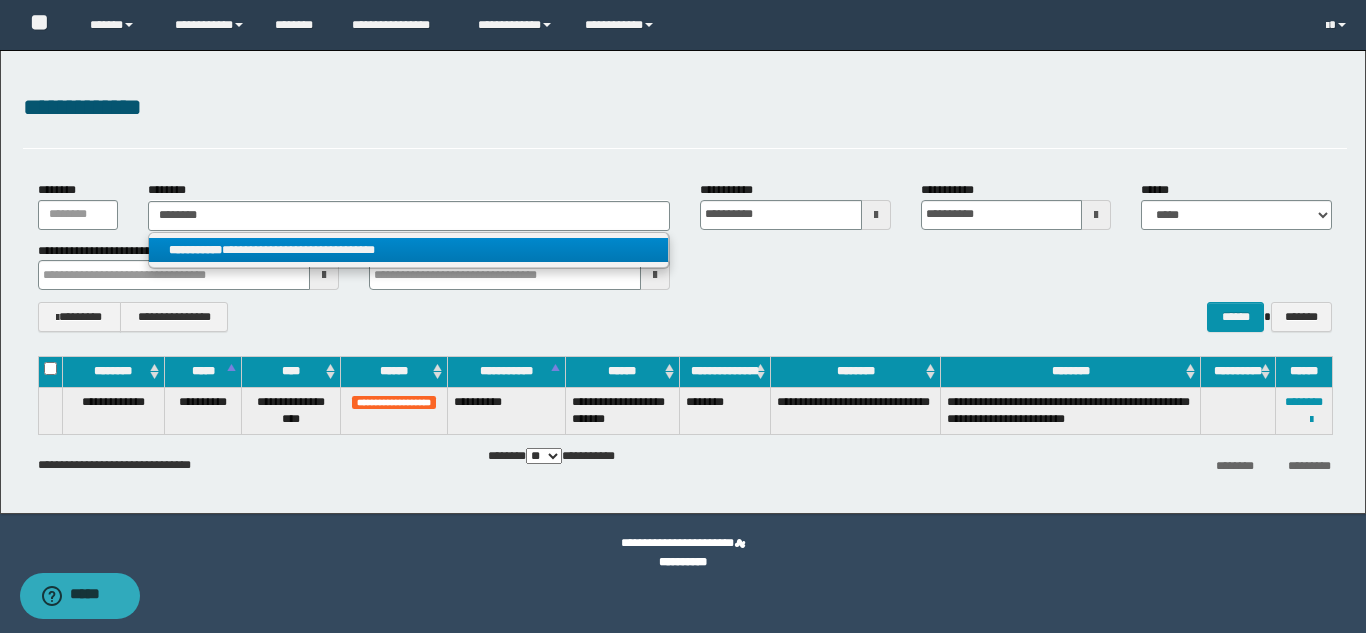 click on "**********" at bounding box center (408, 250) 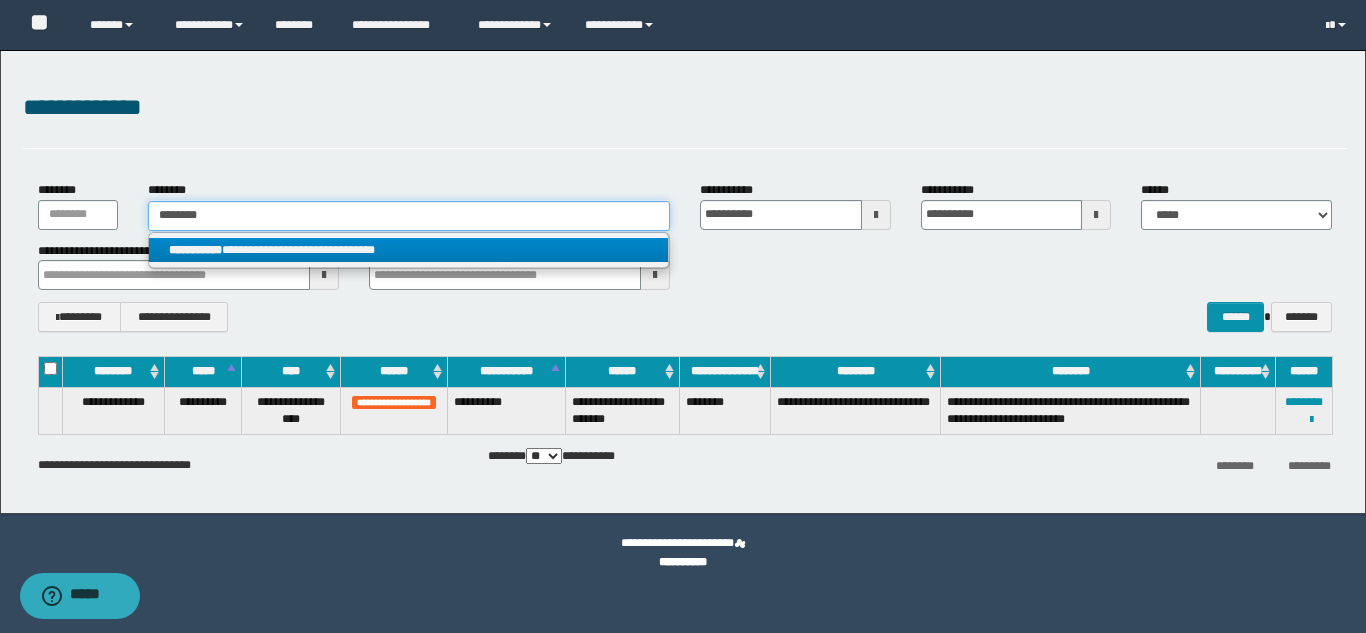 type 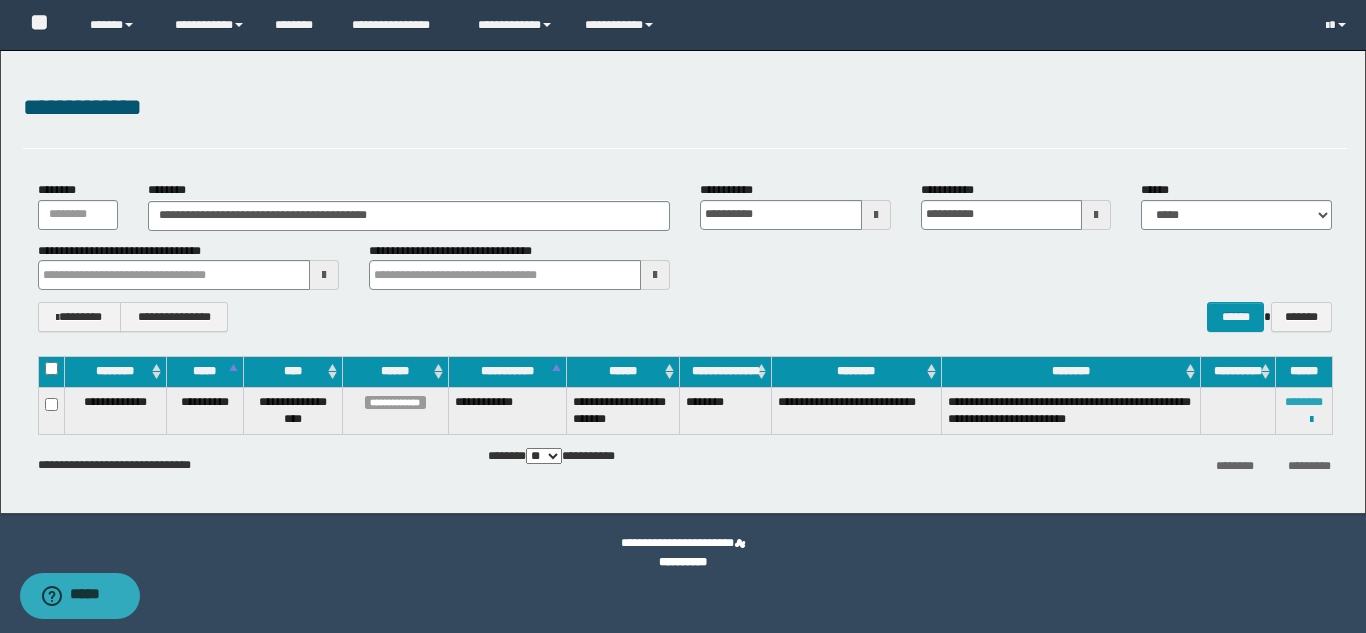 click on "********" at bounding box center (1304, 402) 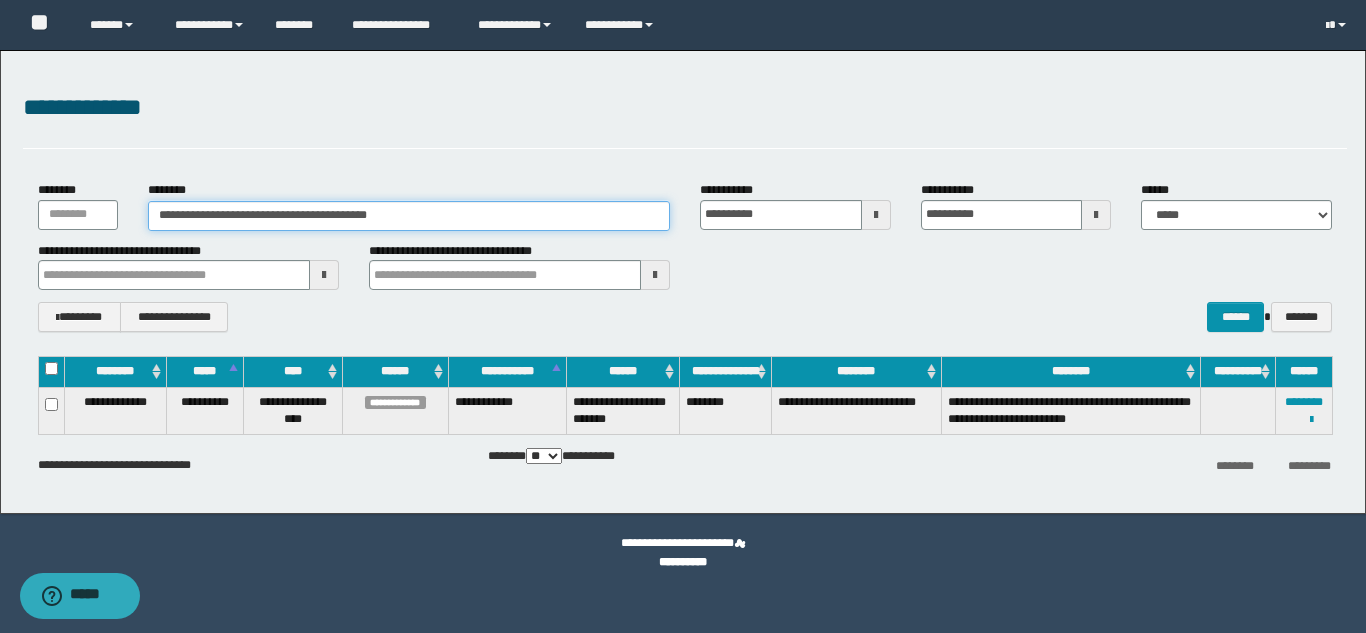 click on "**********" at bounding box center (409, 216) 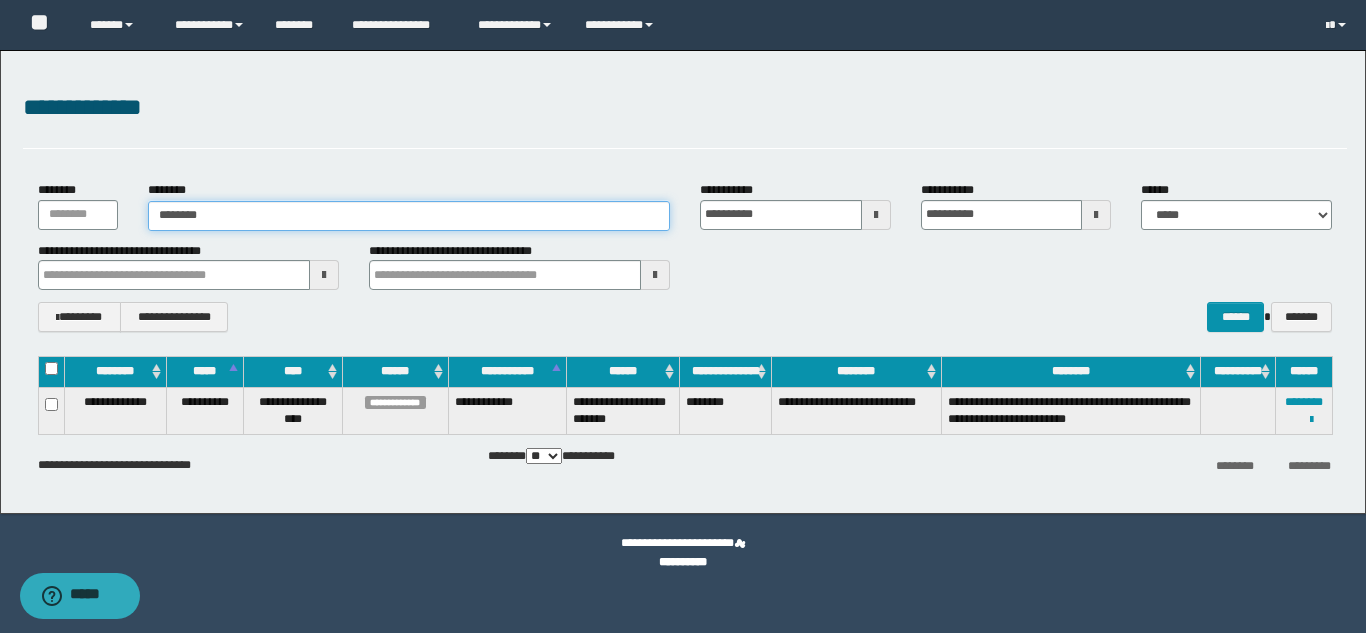 type on "********" 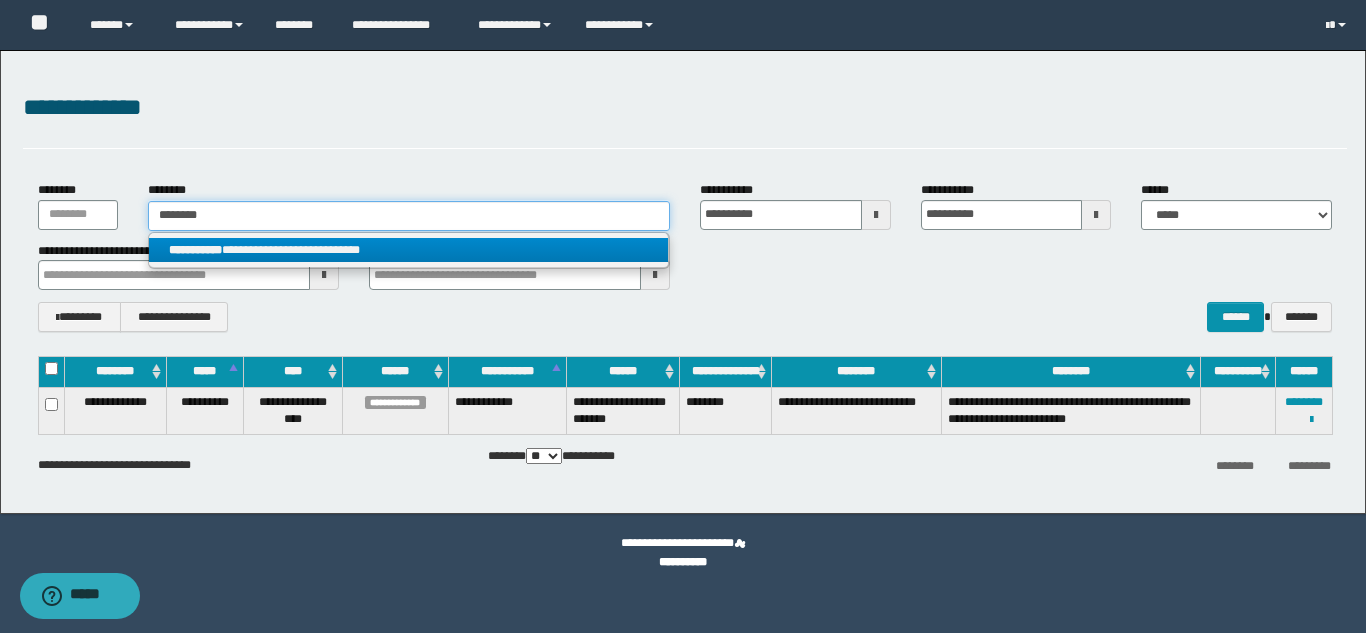 type on "********" 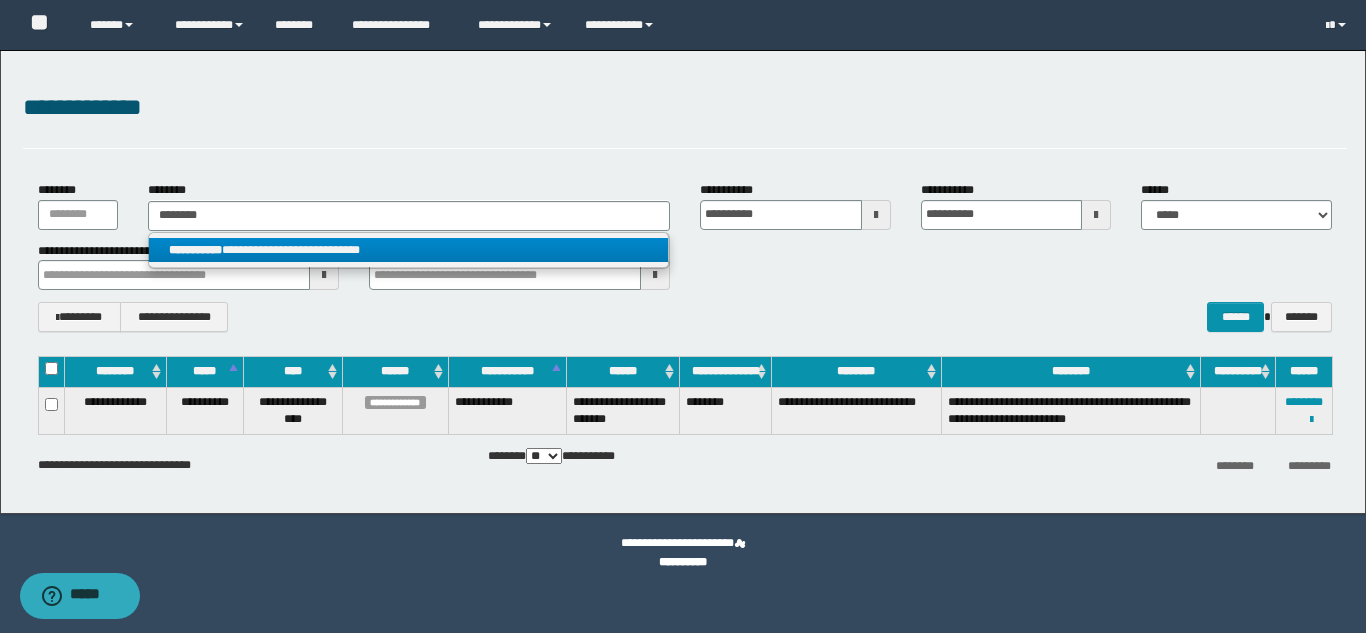 click on "**********" at bounding box center (408, 250) 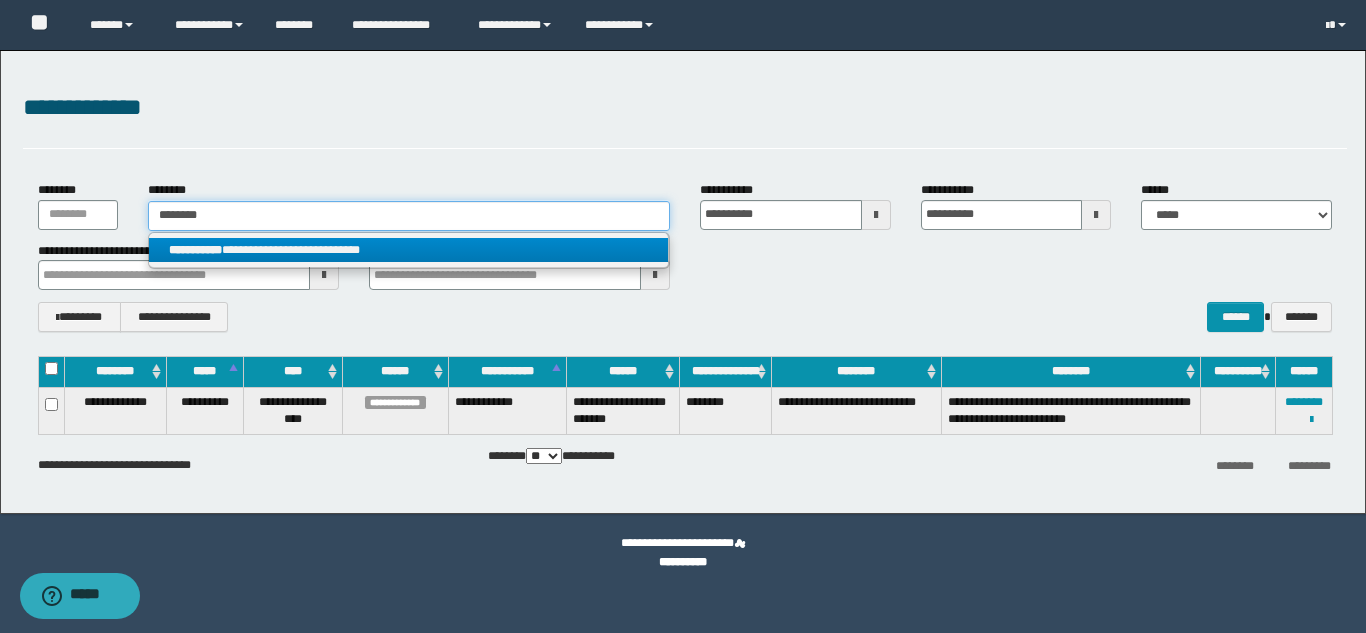 type 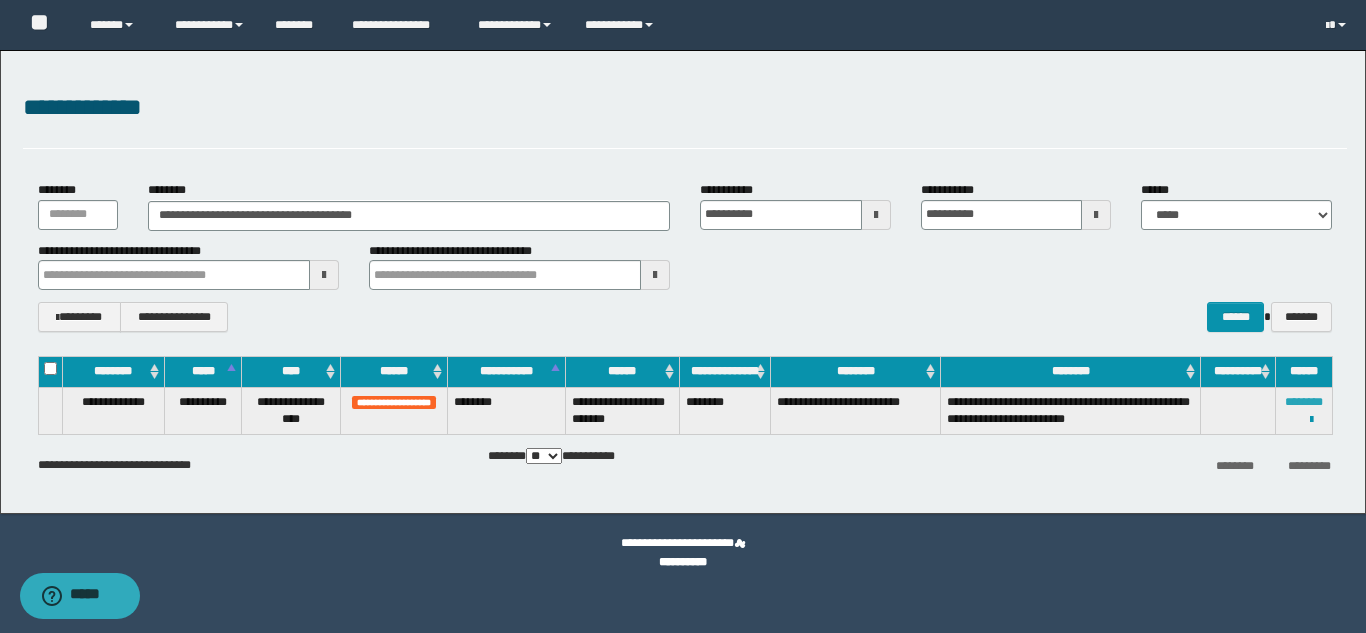 click on "********" at bounding box center (1304, 402) 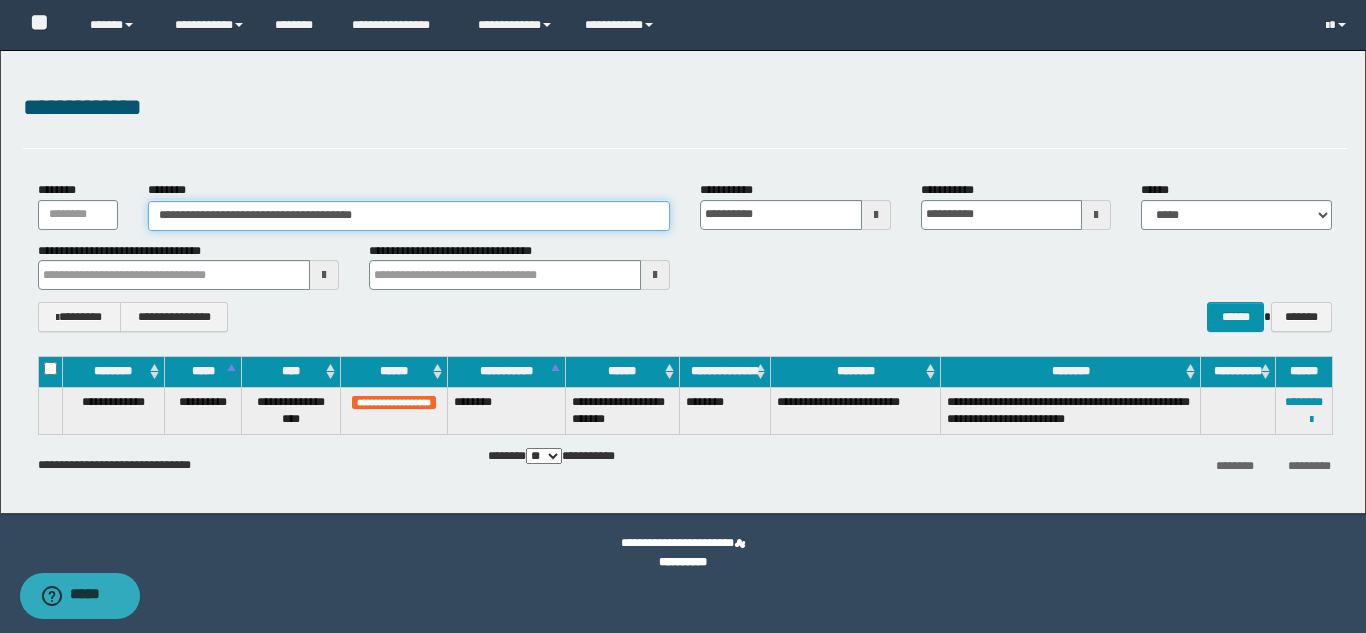 click on "**********" at bounding box center (409, 216) 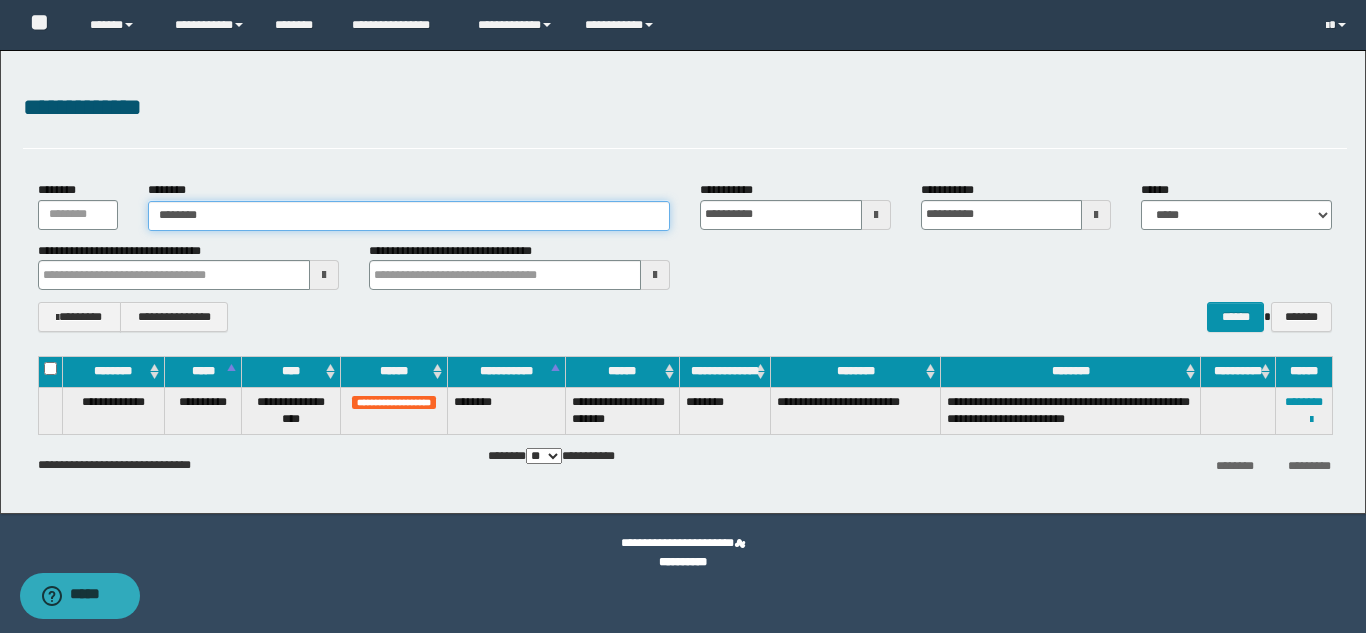 type on "********" 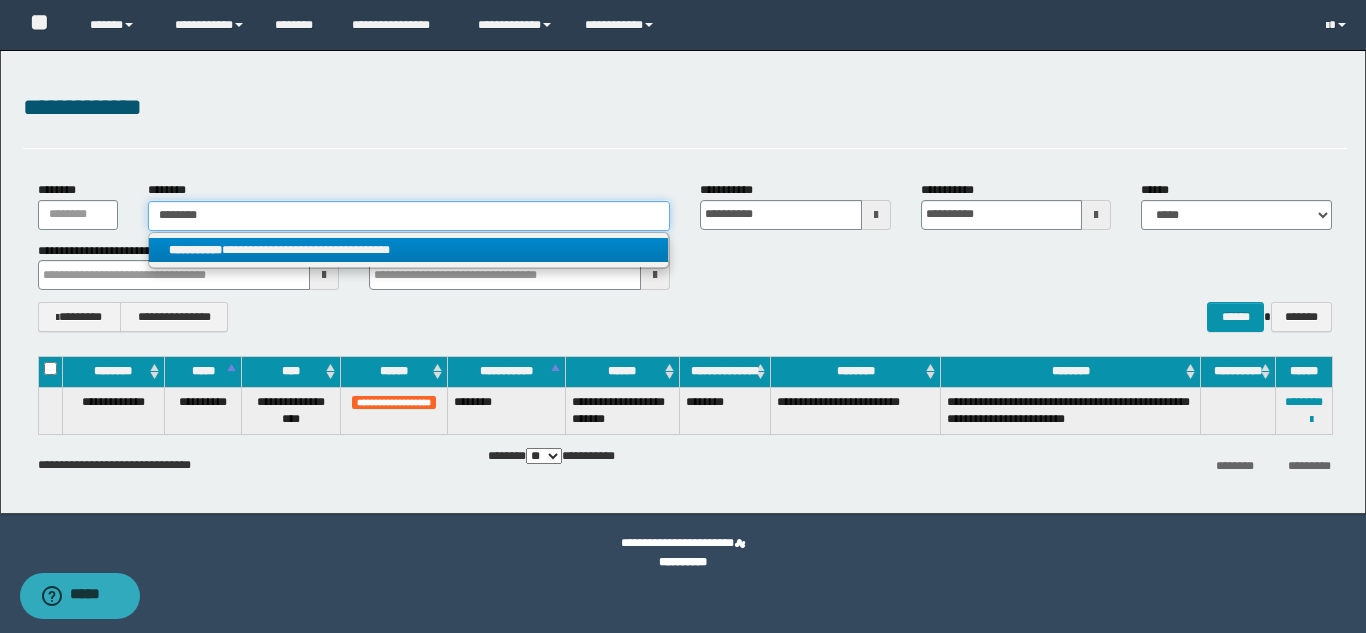 type on "********" 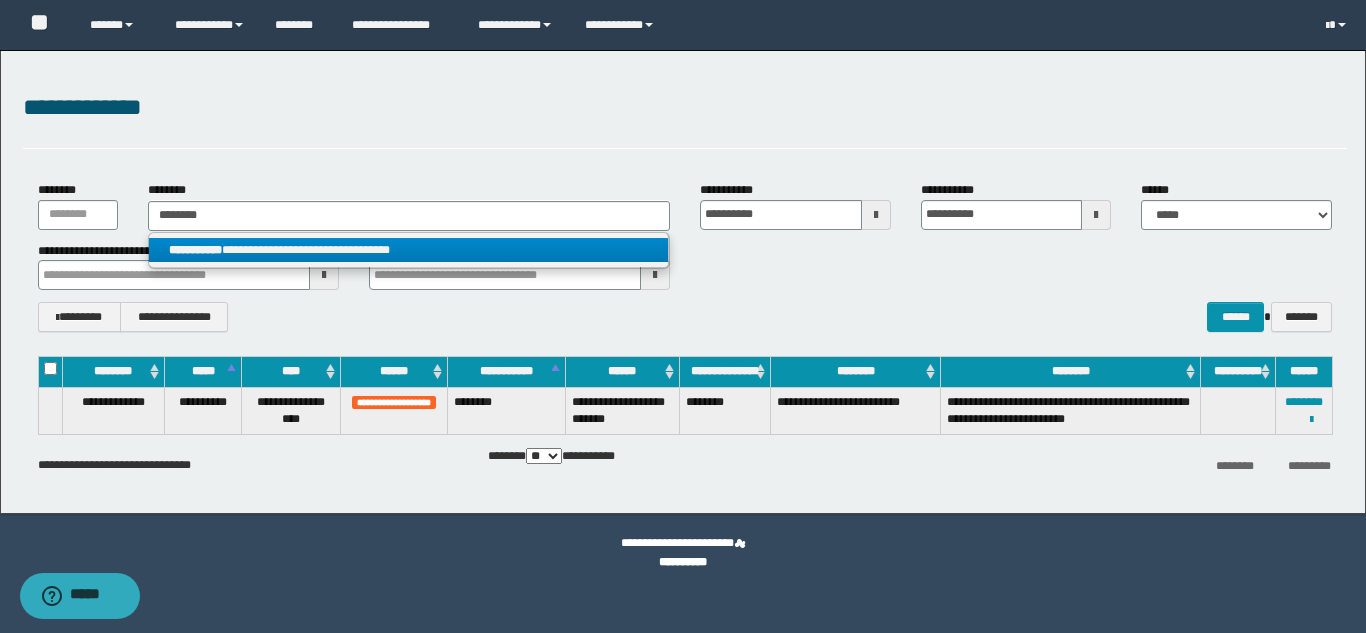 click on "**********" at bounding box center [408, 250] 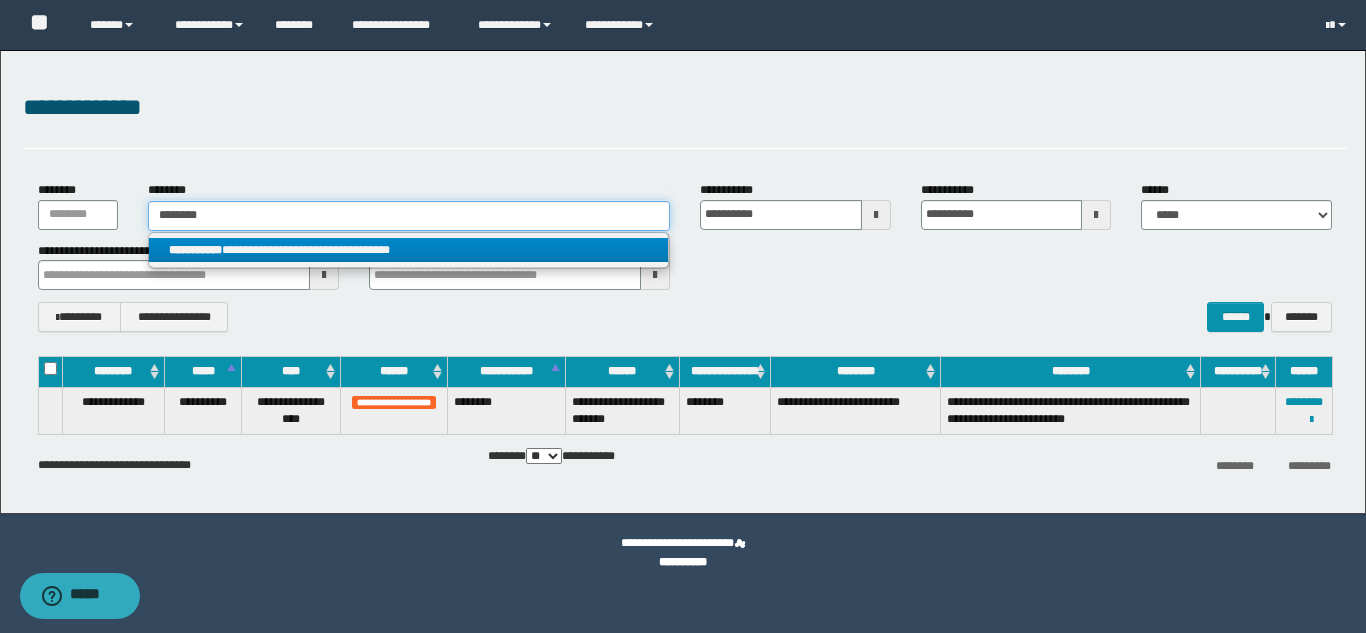type 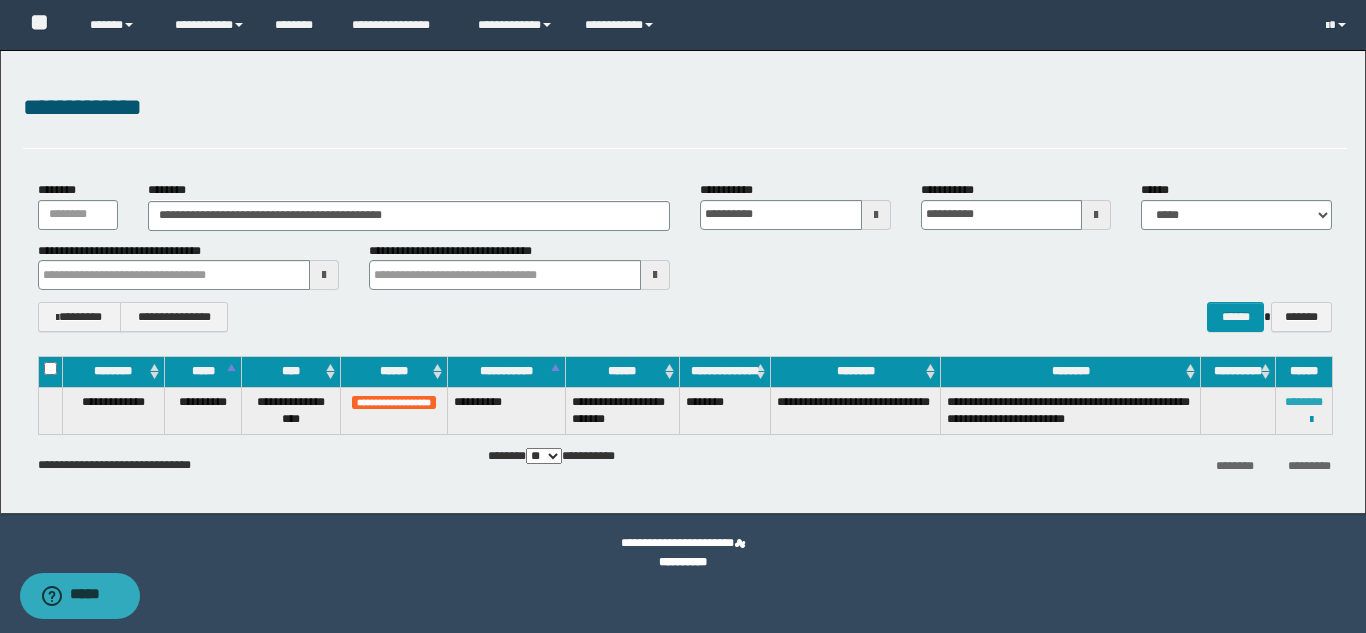 click on "********" at bounding box center [1304, 402] 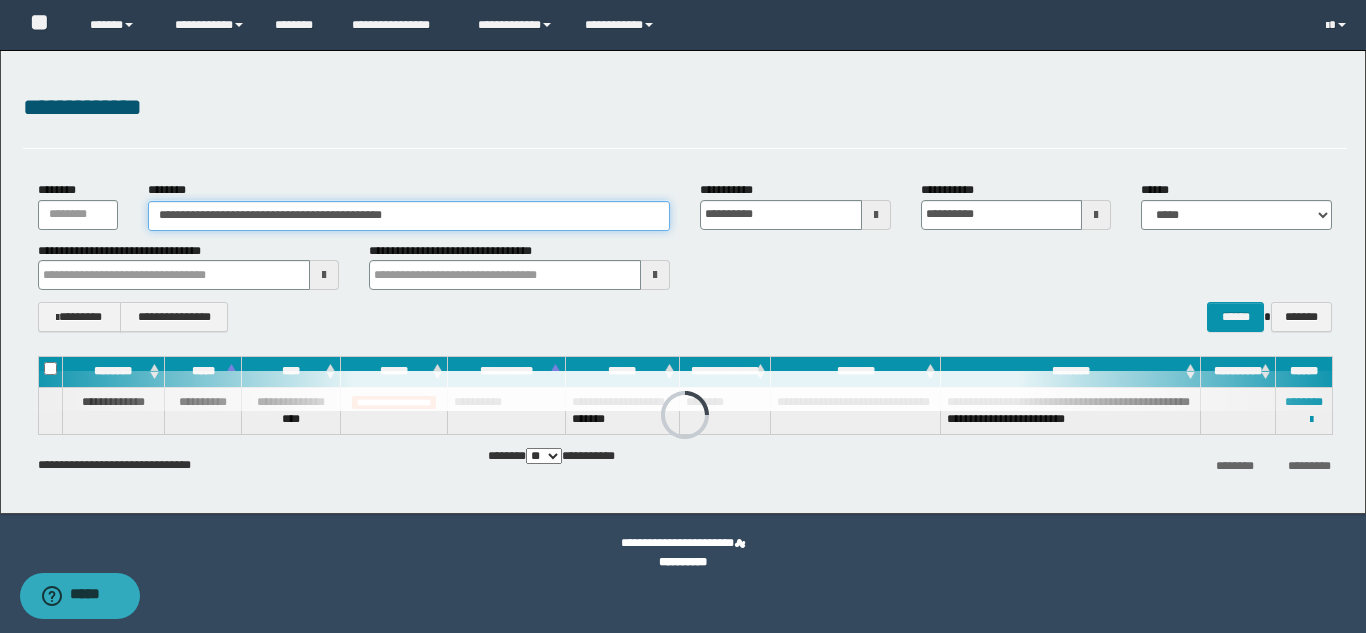click on "**********" at bounding box center [409, 216] 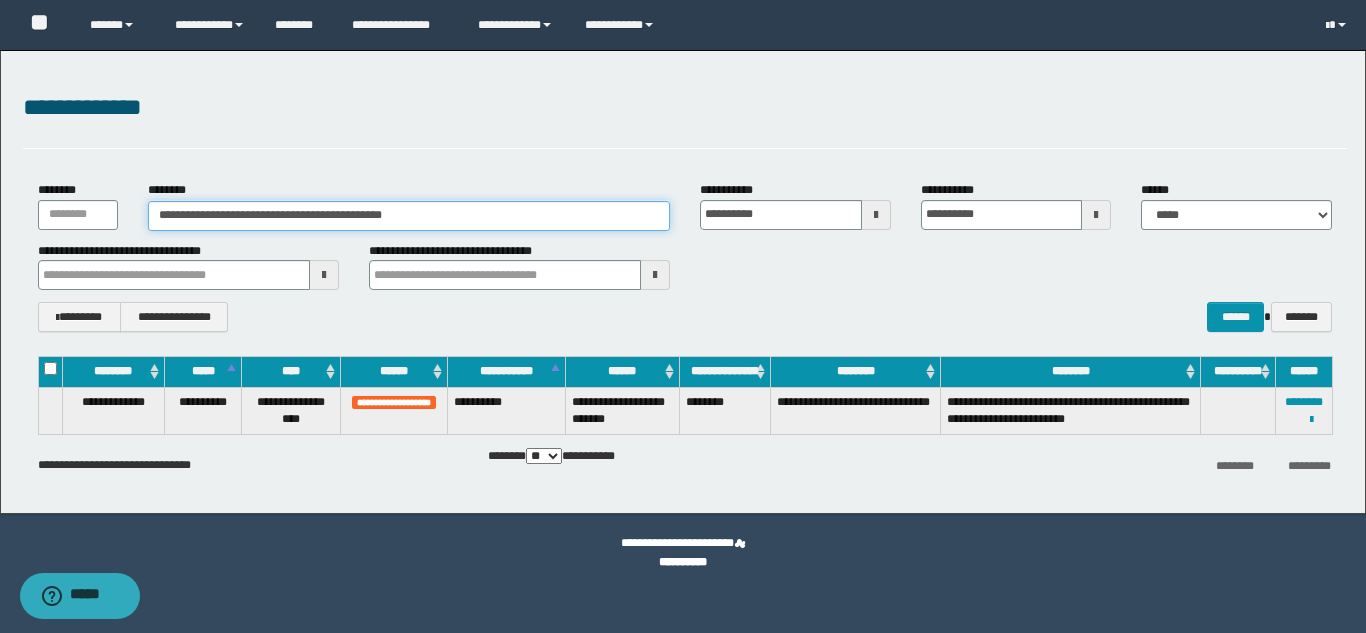 click on "**********" at bounding box center [409, 216] 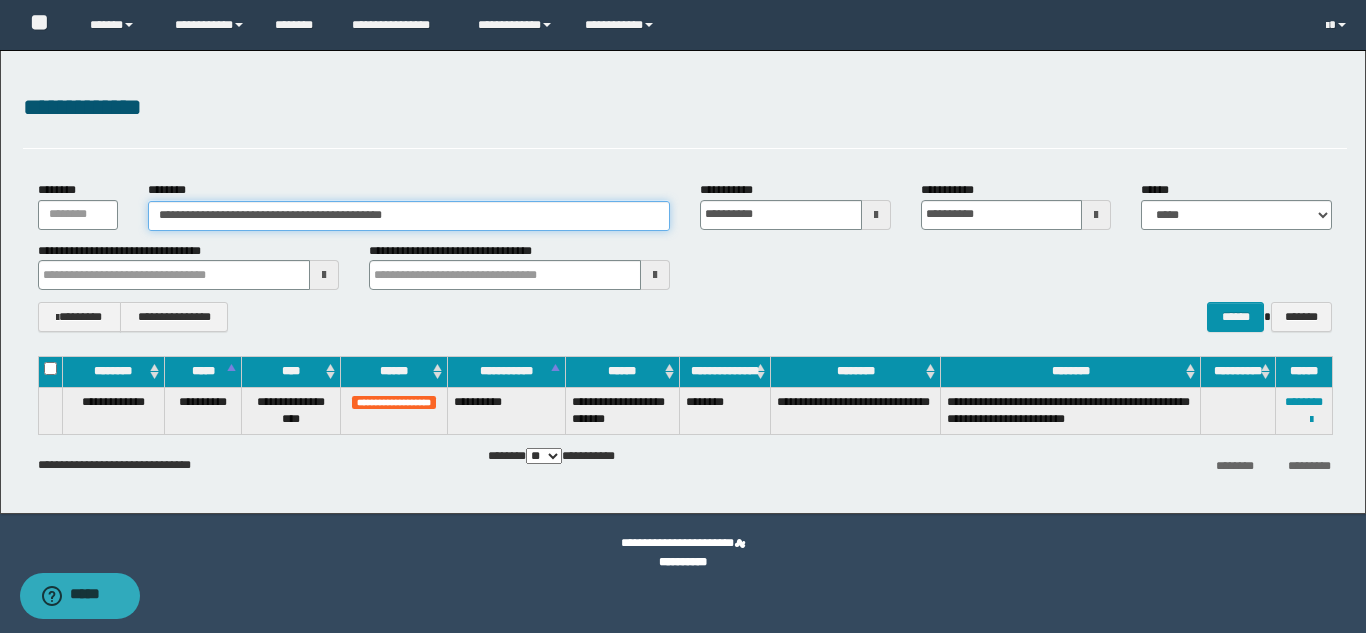 paste 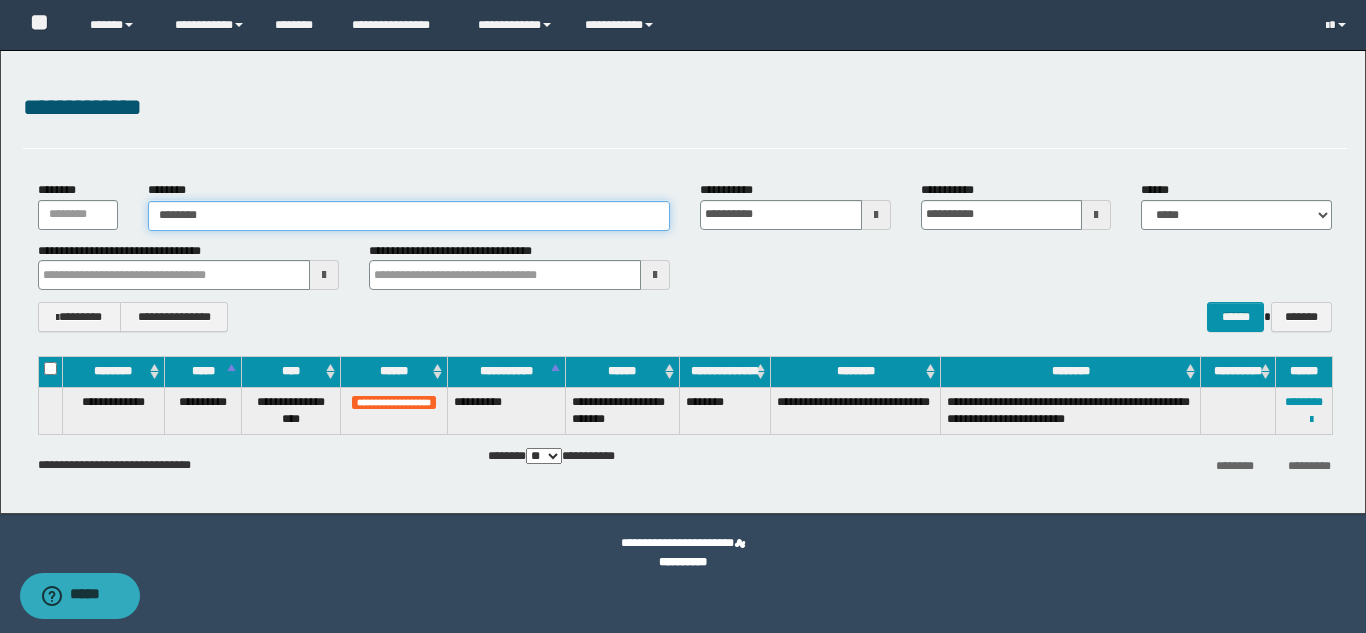 type on "********" 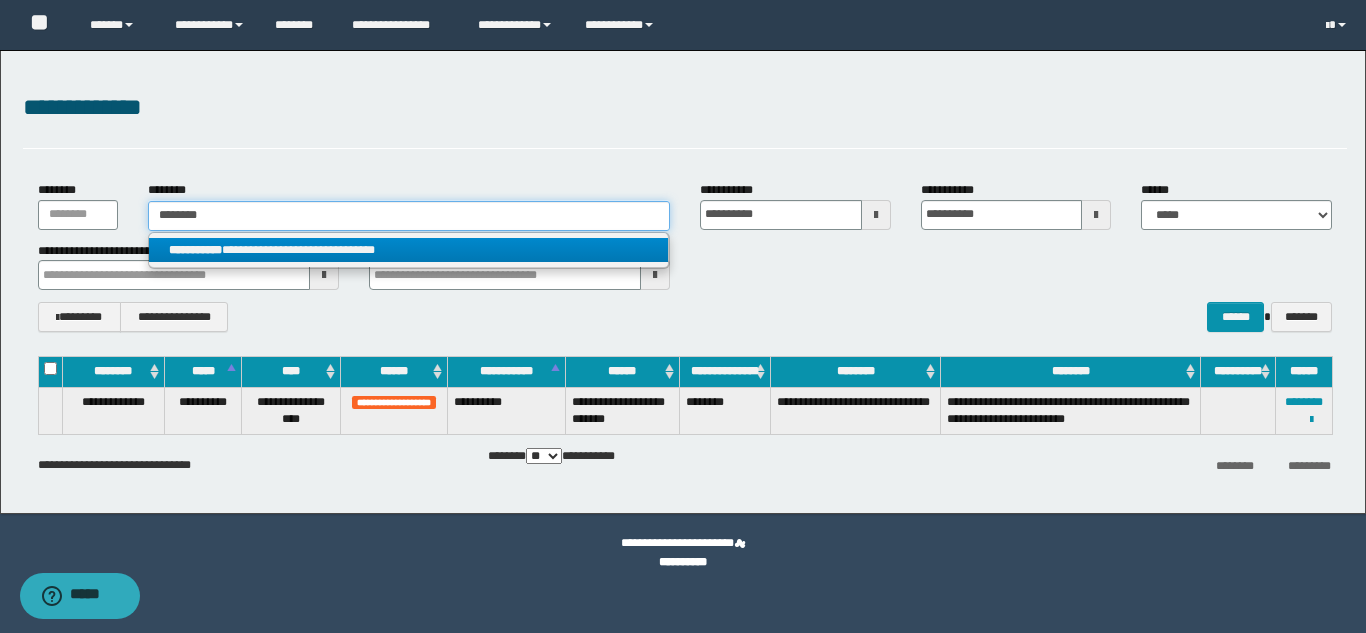 type on "********" 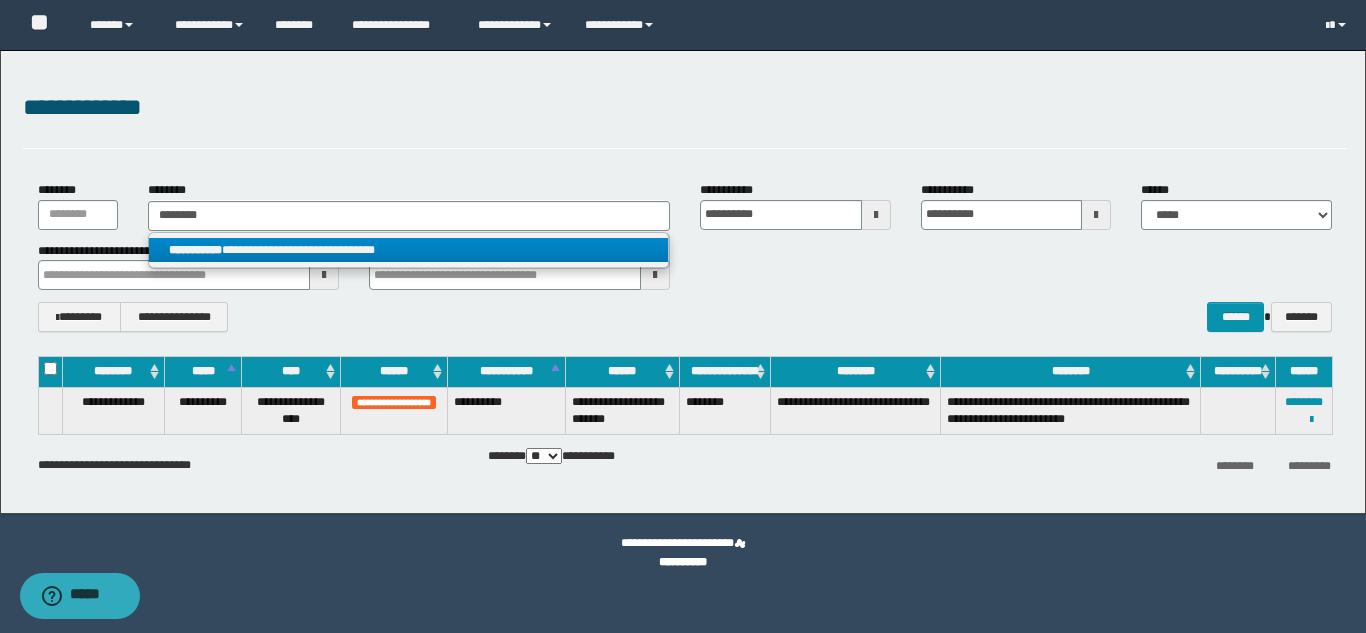 click on "**********" at bounding box center (408, 250) 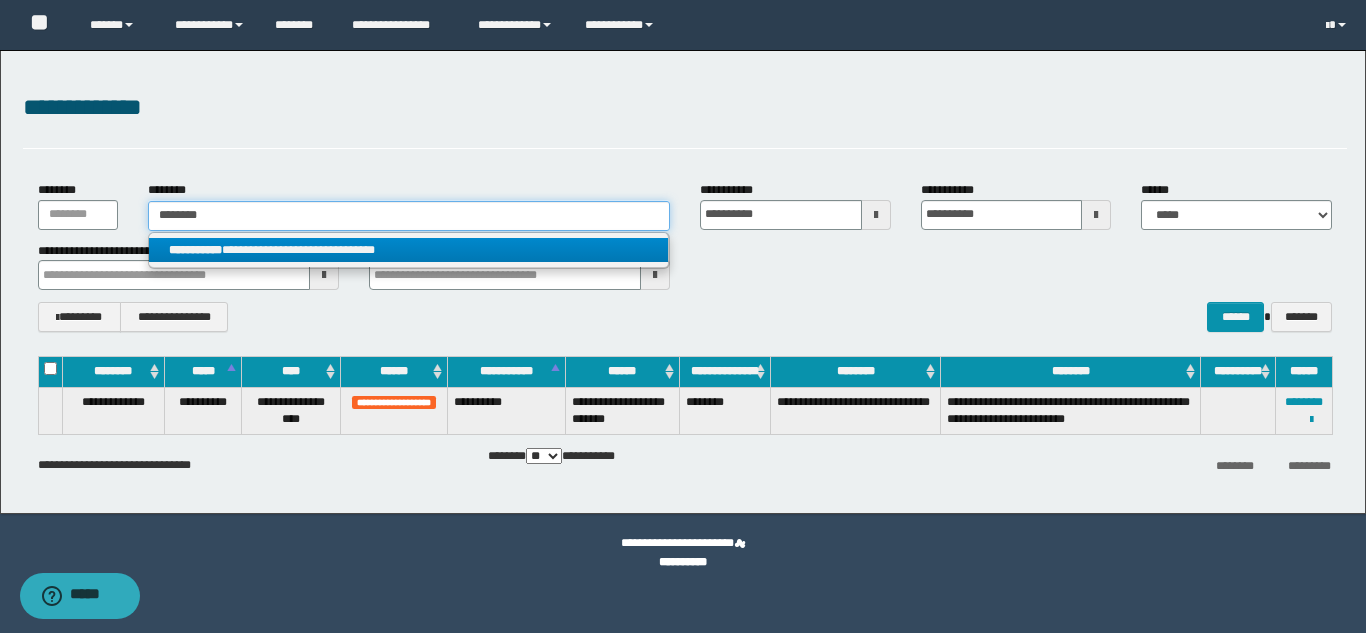 type 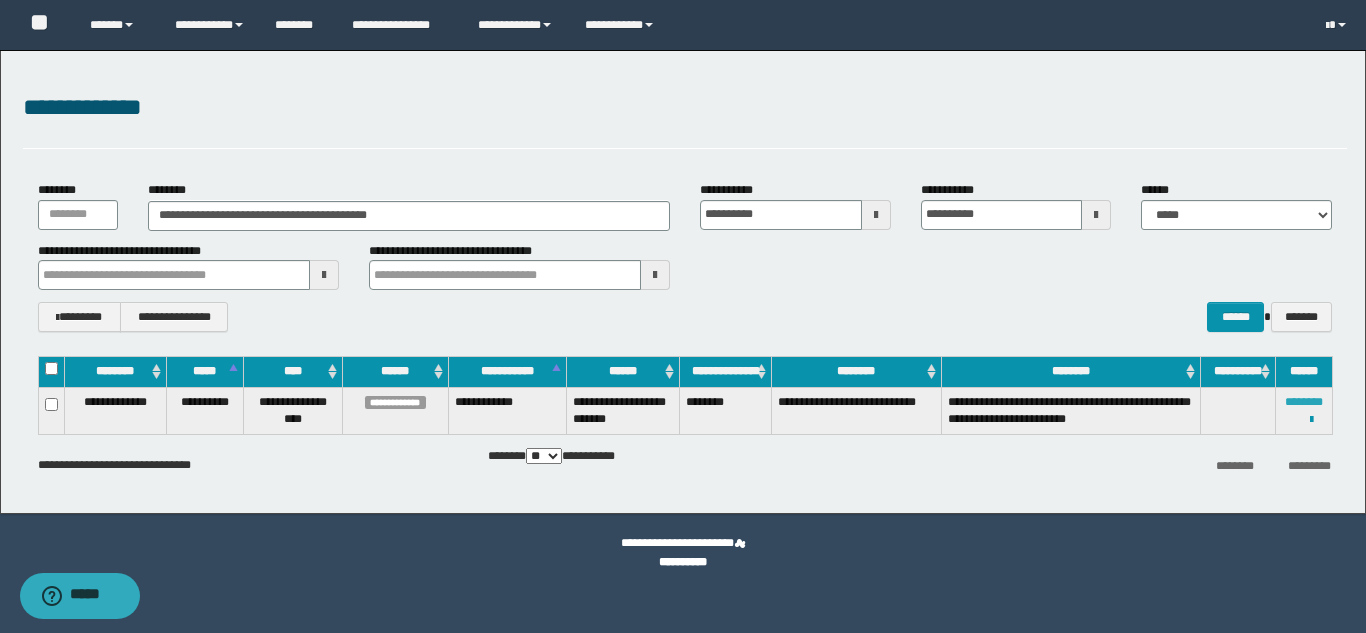 click on "********" at bounding box center [1304, 402] 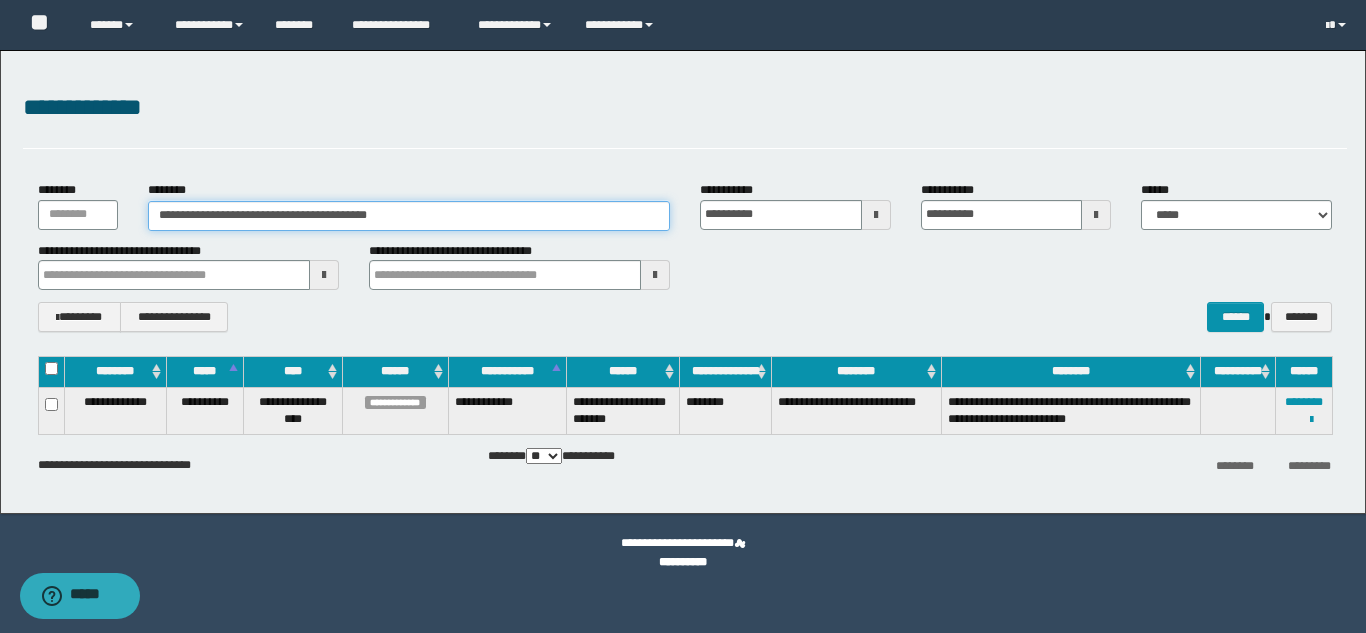 click on "**********" at bounding box center (409, 216) 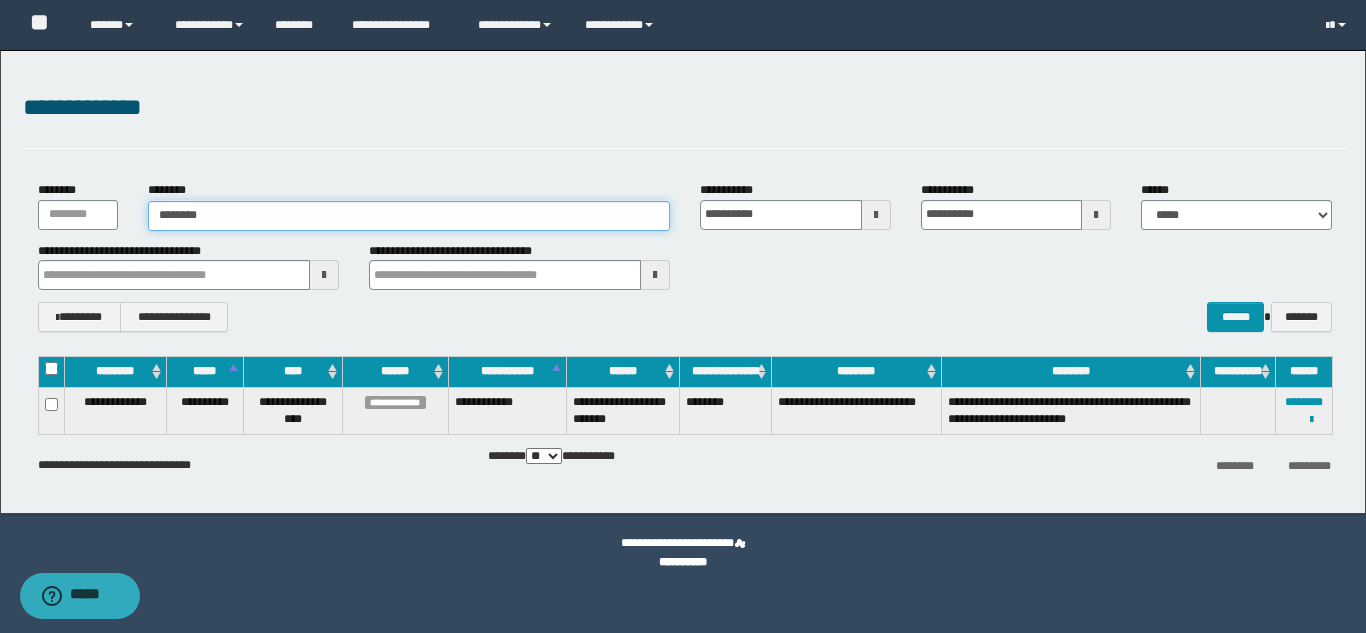 type on "********" 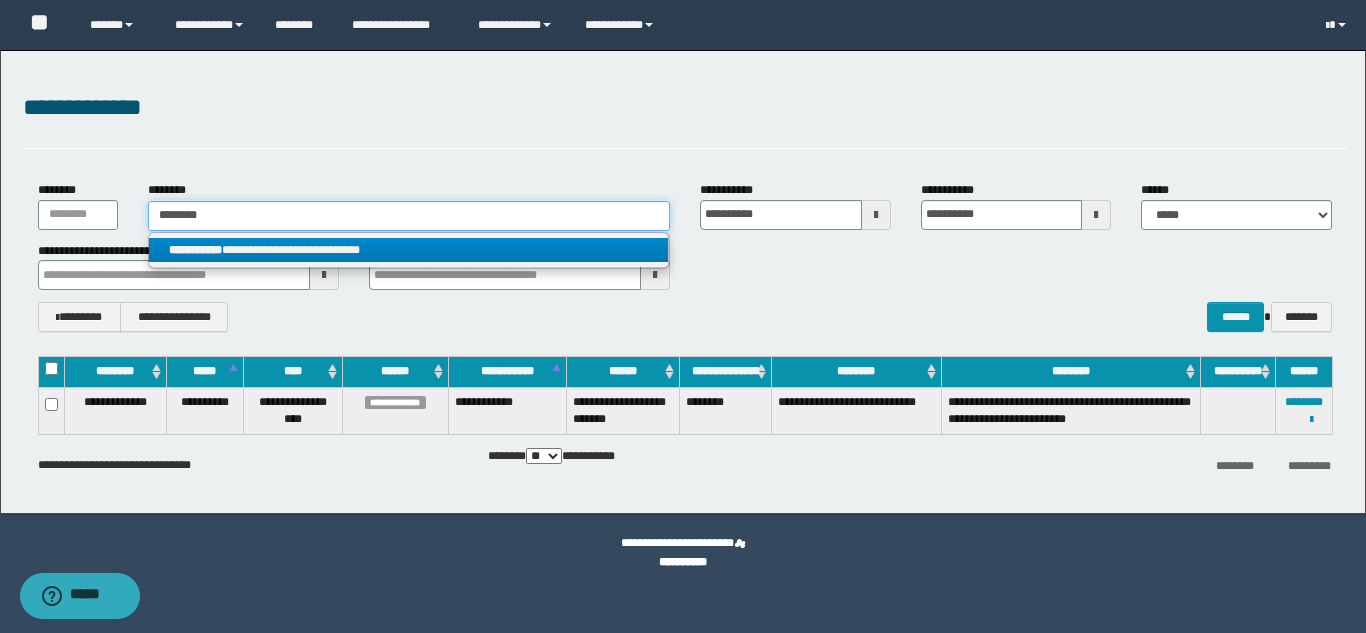 type on "********" 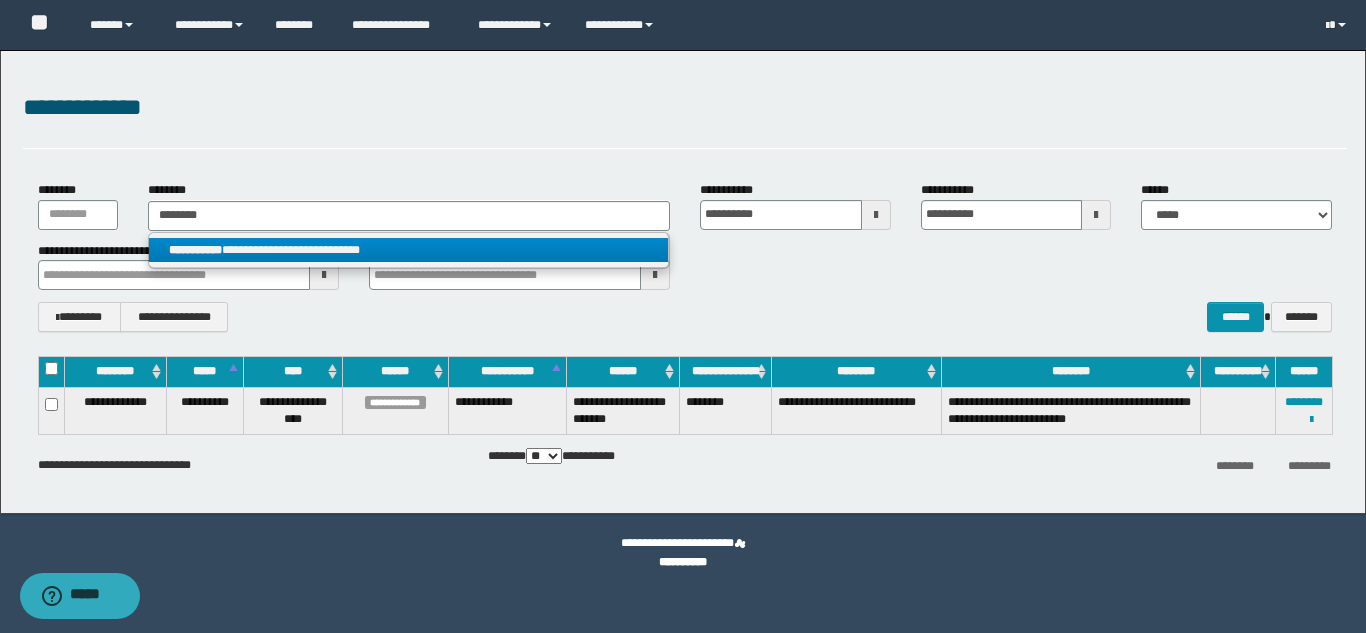 click on "**********" at bounding box center (408, 250) 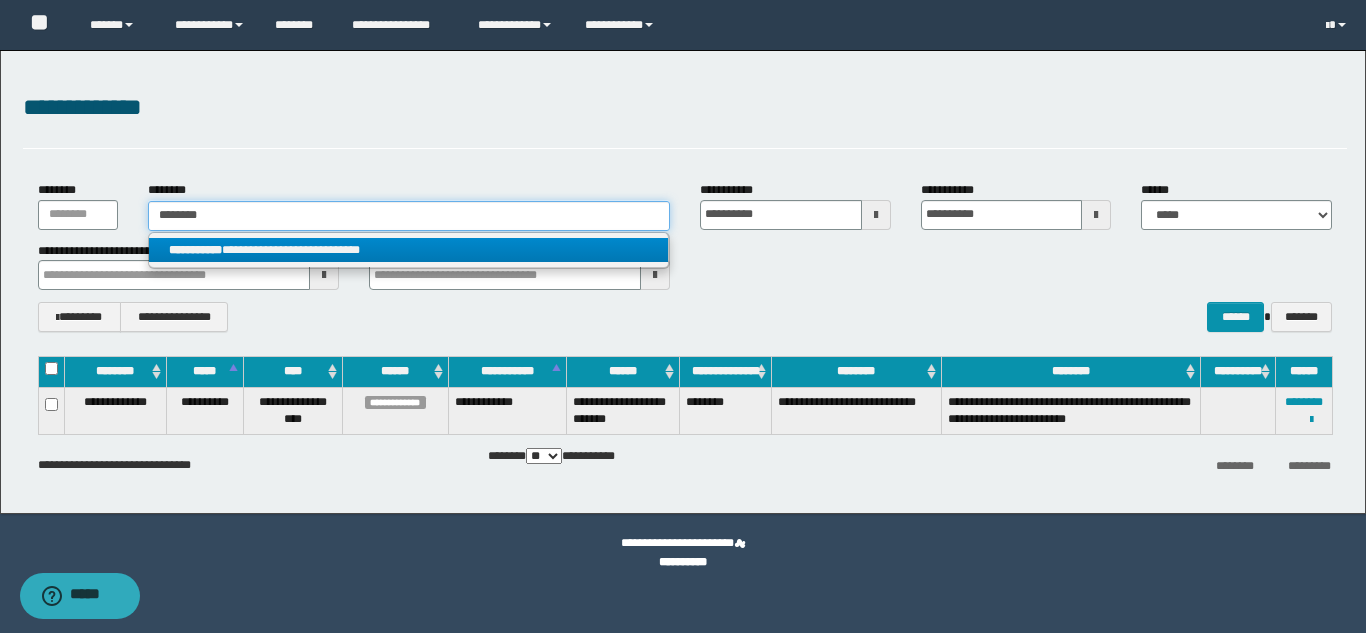 type 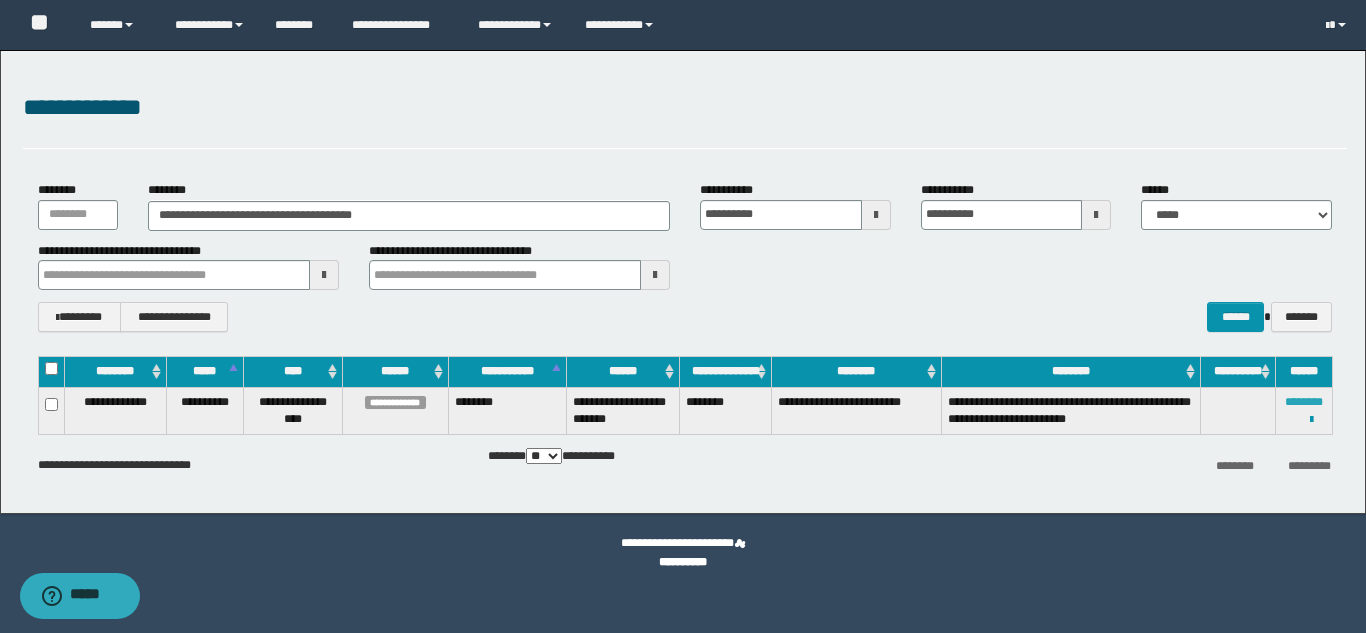 click on "********" at bounding box center [1304, 402] 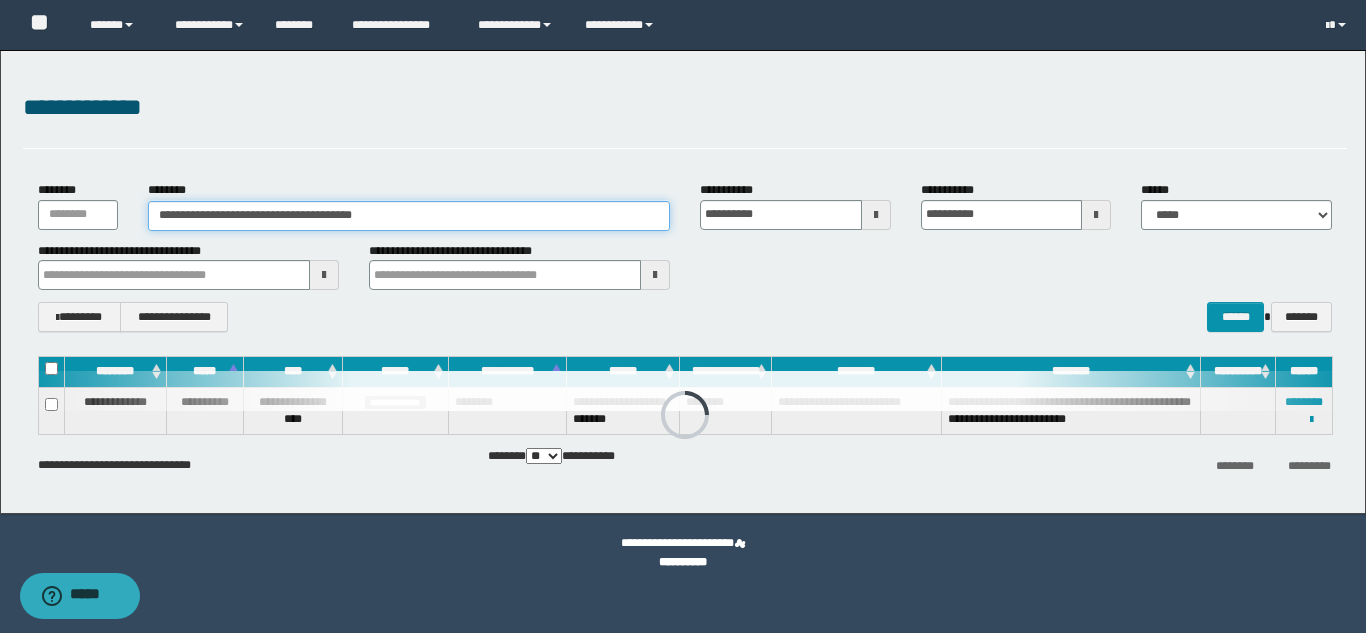 click on "**********" at bounding box center [409, 216] 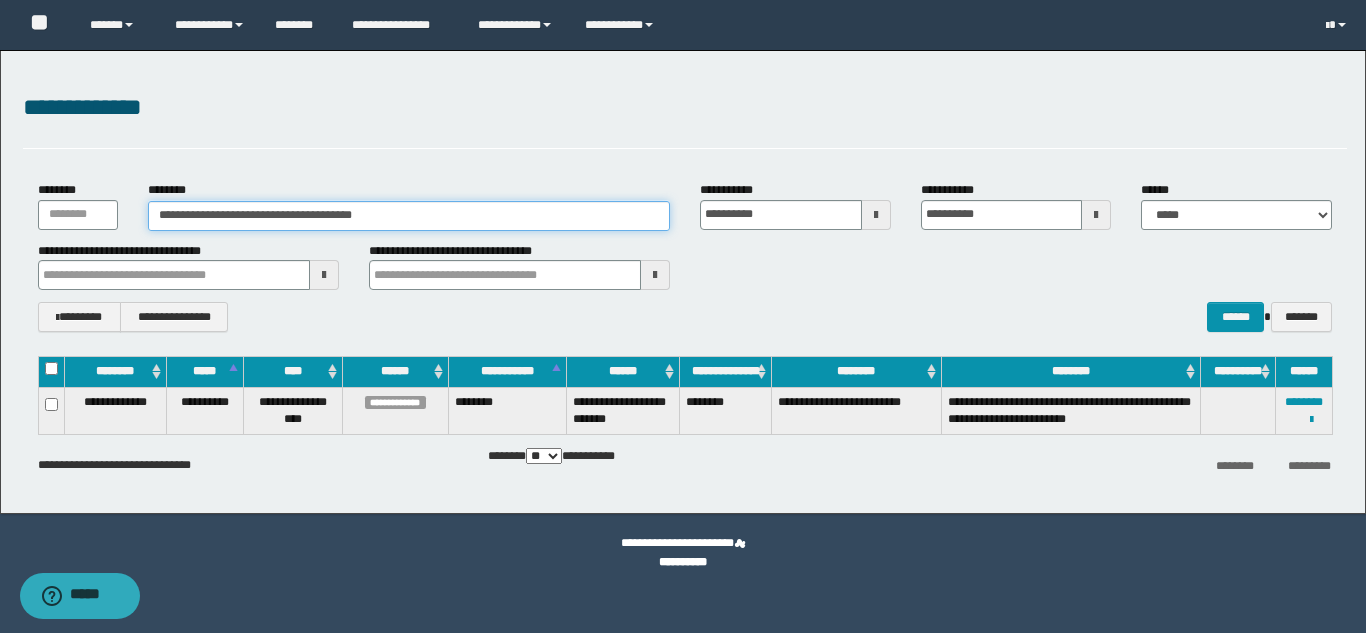 click on "**********" at bounding box center [409, 216] 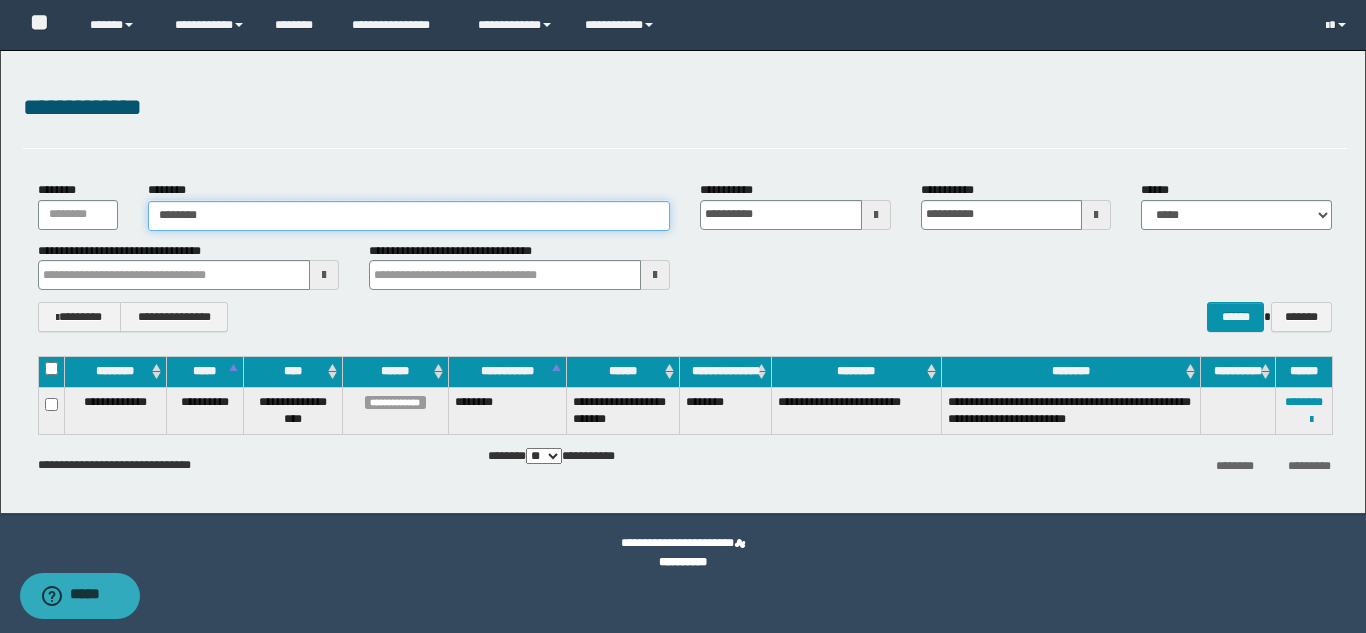 type on "********" 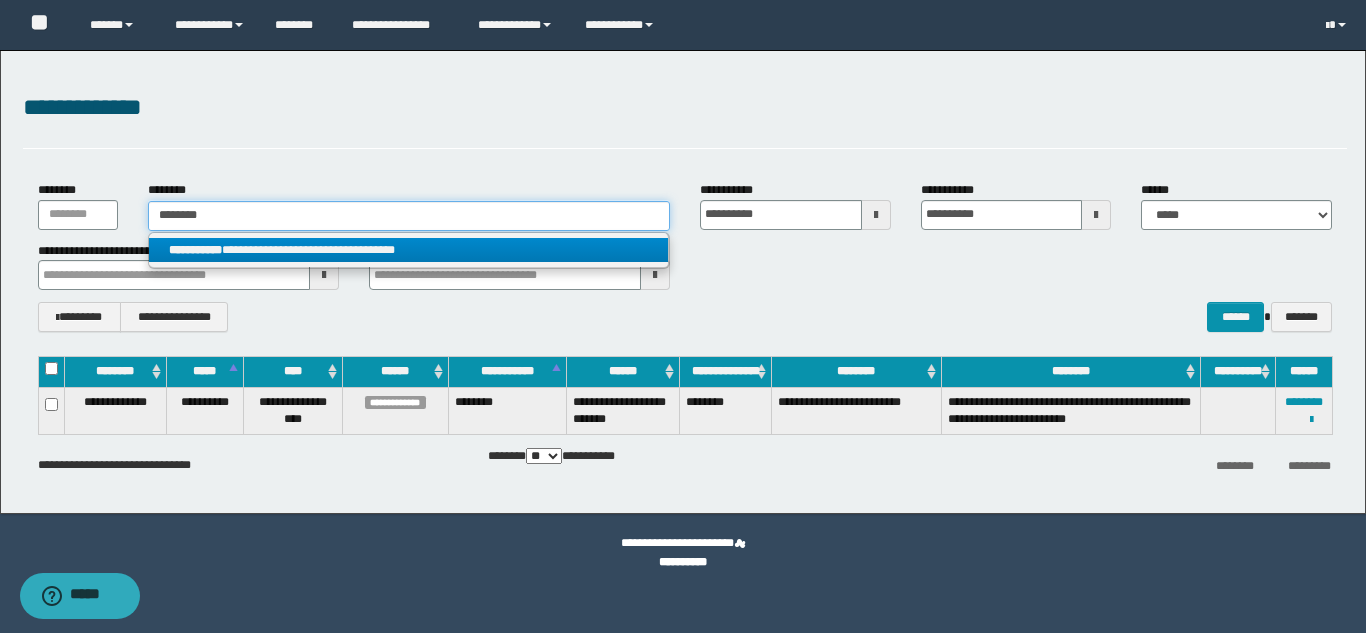 type on "********" 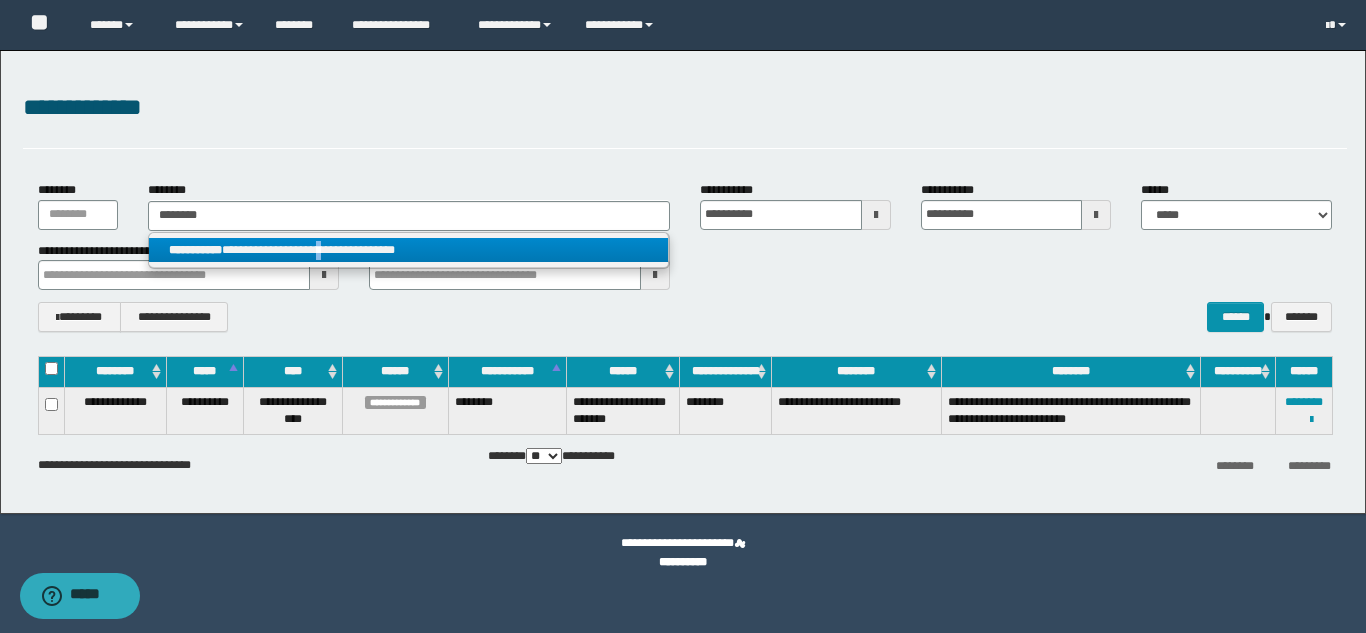 click on "**********" at bounding box center (408, 250) 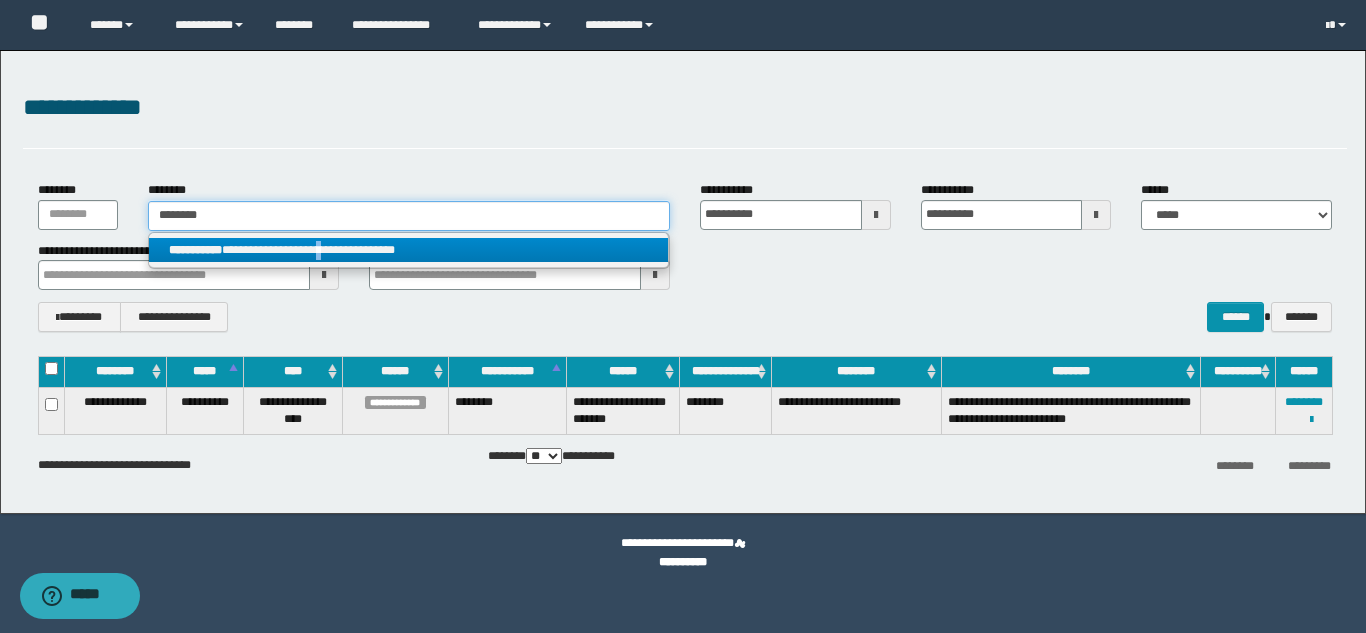 type 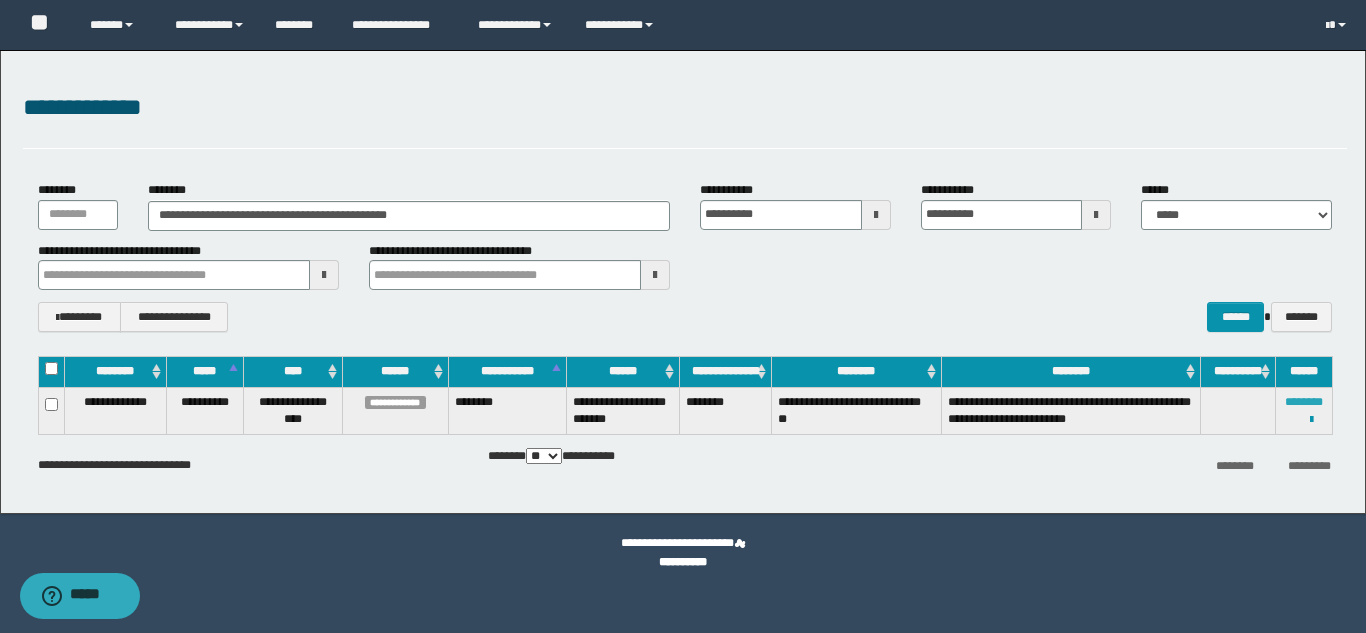 click on "********" at bounding box center [1304, 402] 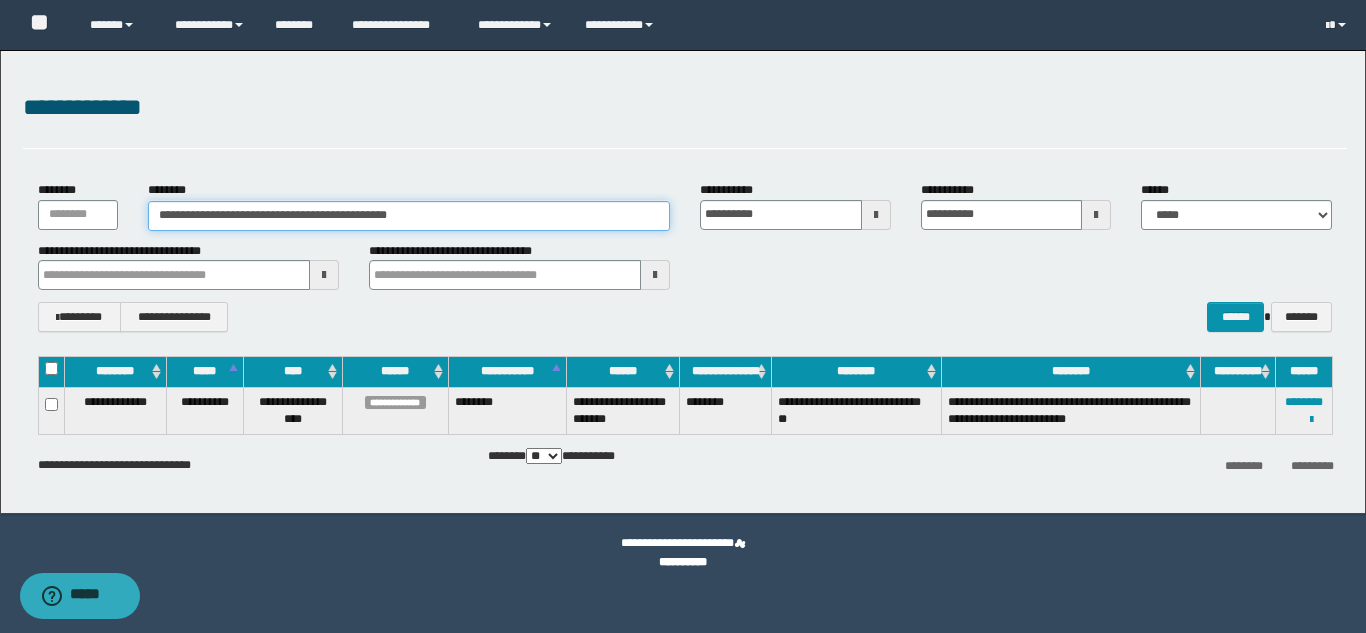 click on "**********" at bounding box center [409, 216] 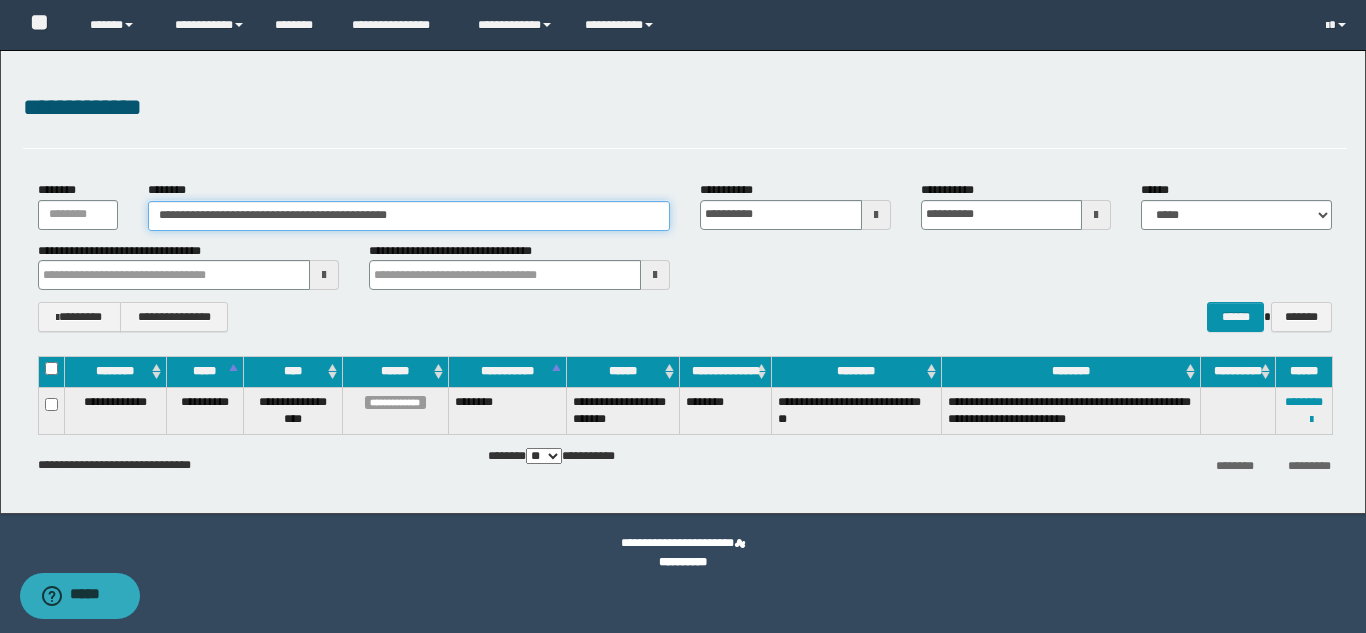 click on "**********" at bounding box center (409, 216) 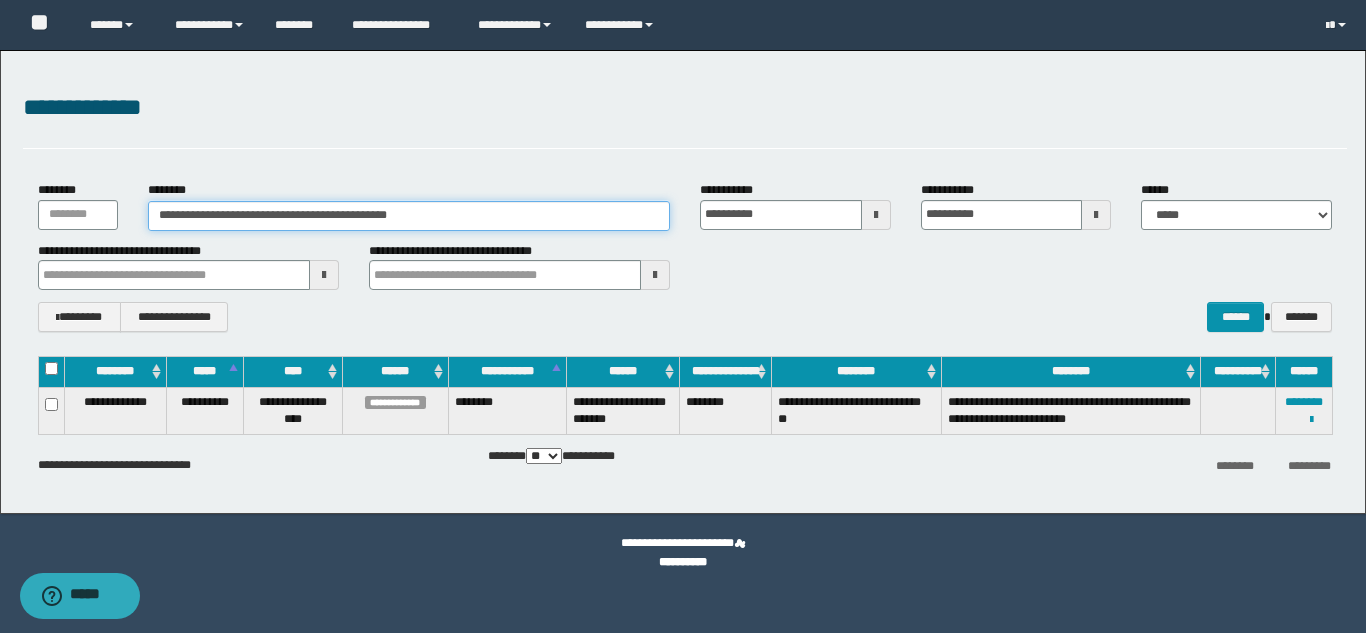 click on "**********" at bounding box center (409, 216) 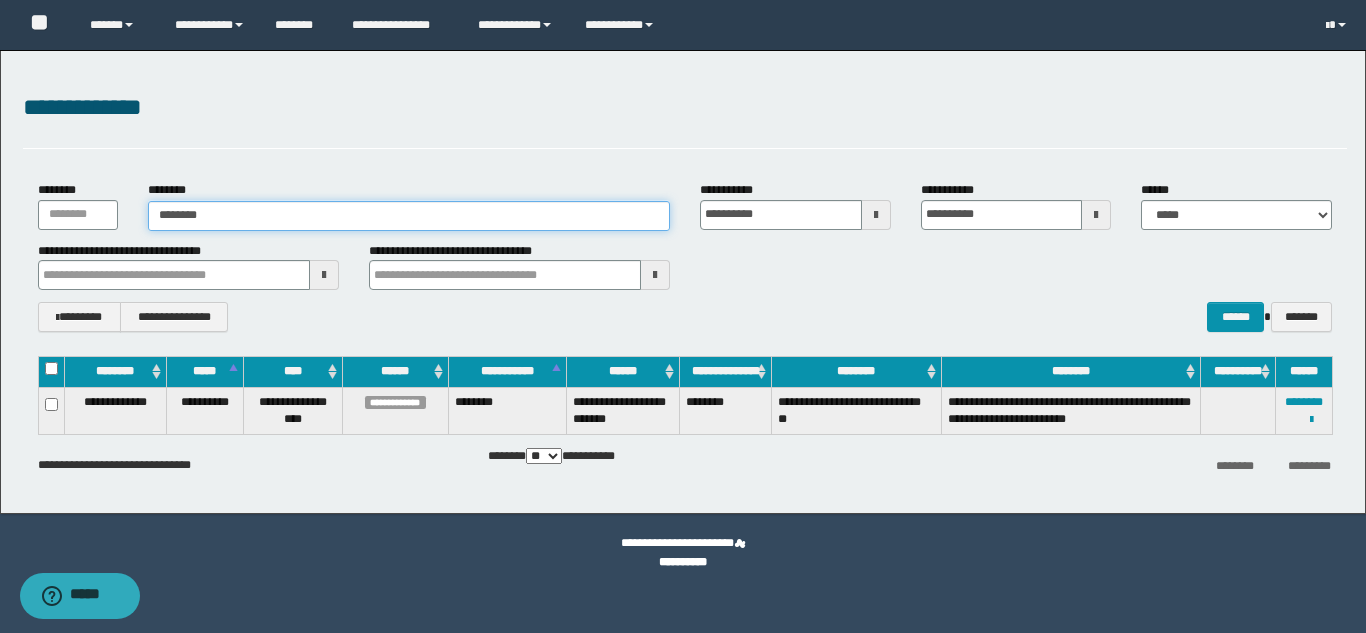 type on "********" 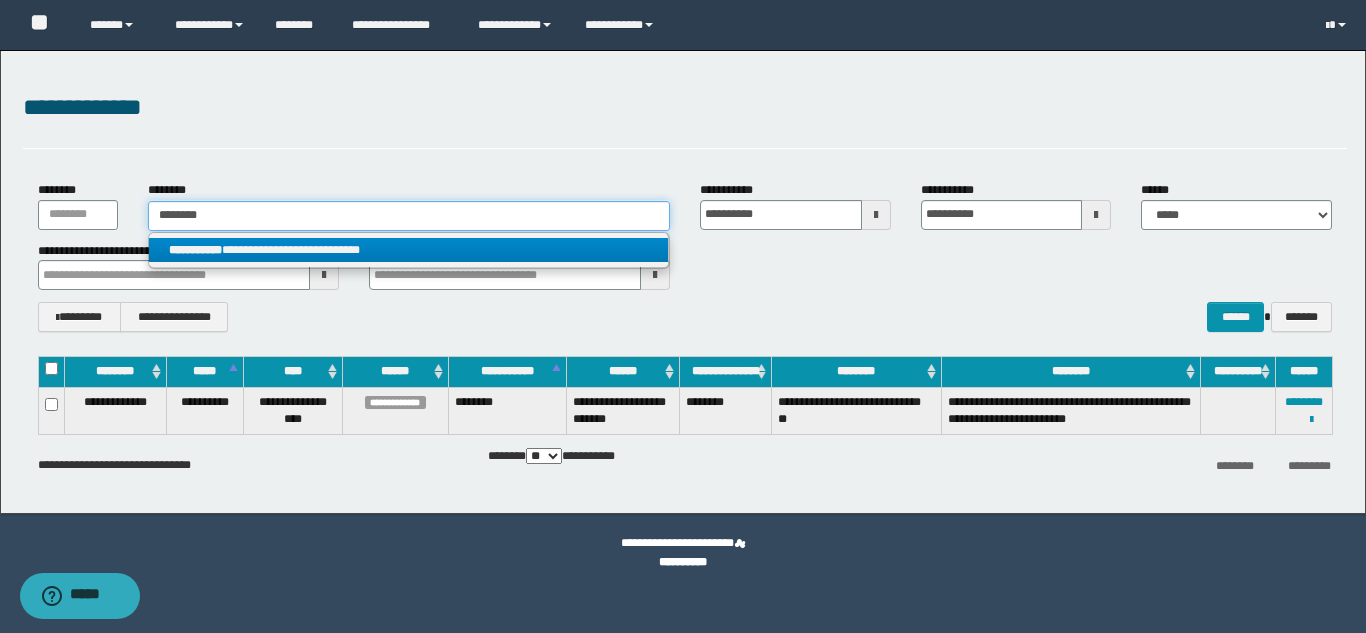 type on "********" 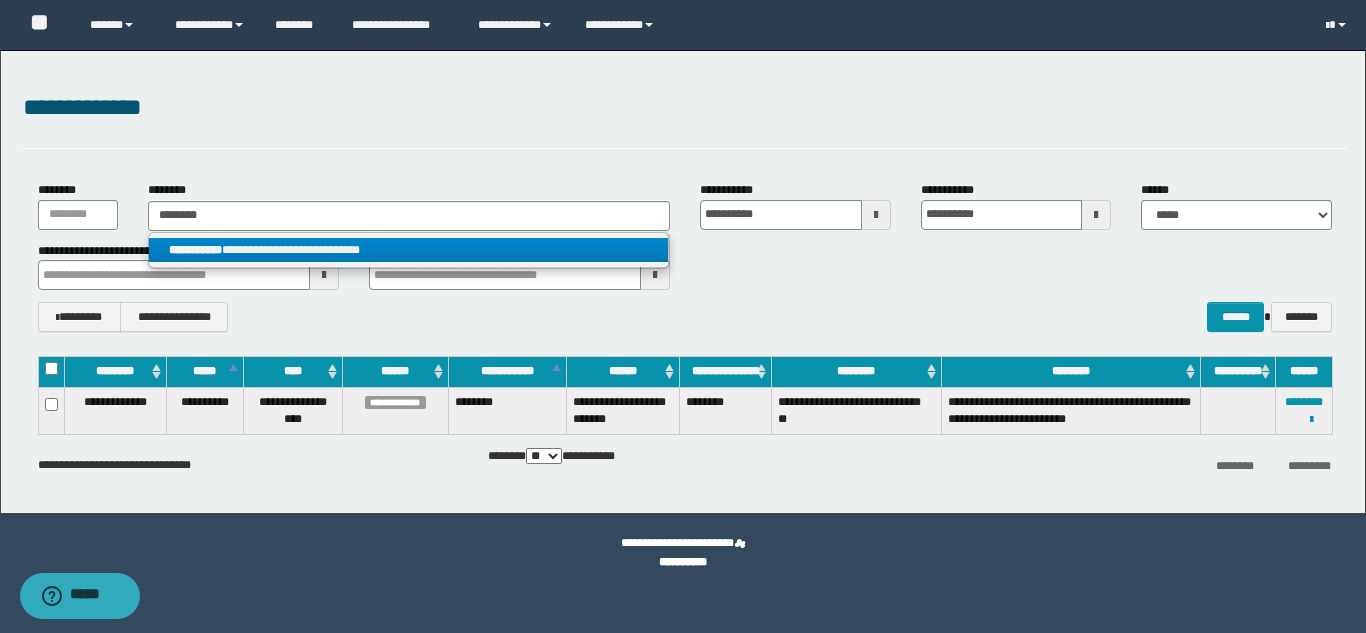 click on "**********" at bounding box center [408, 250] 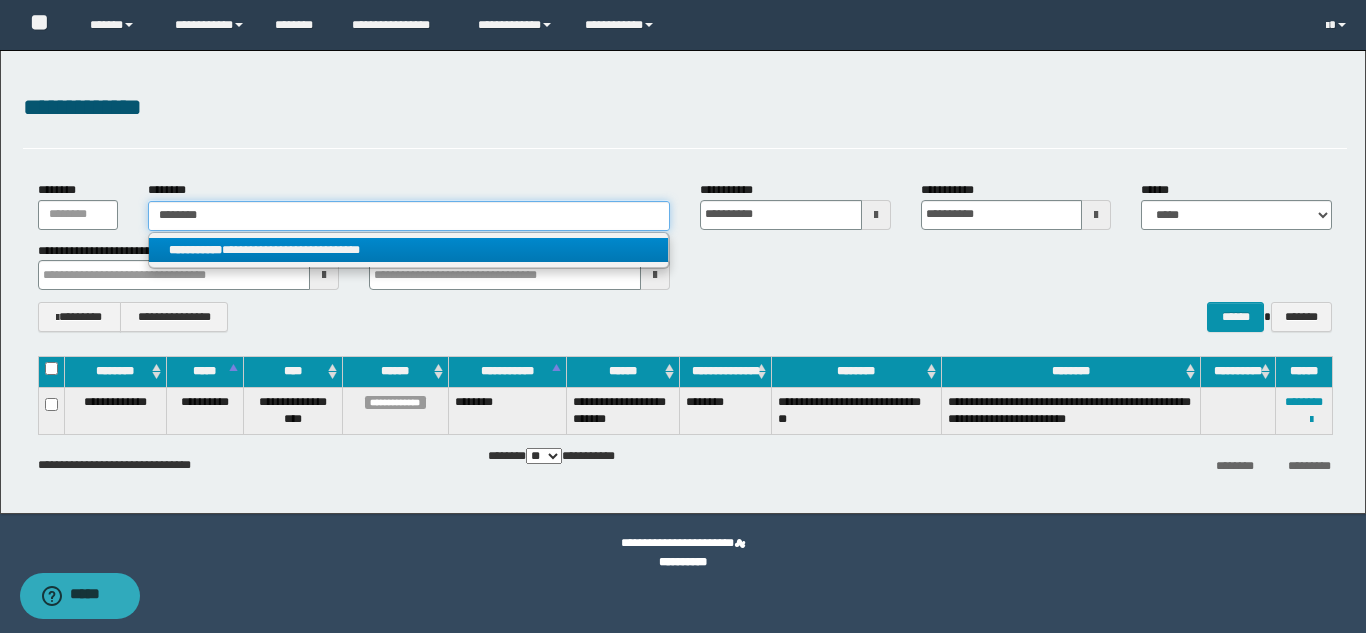 type 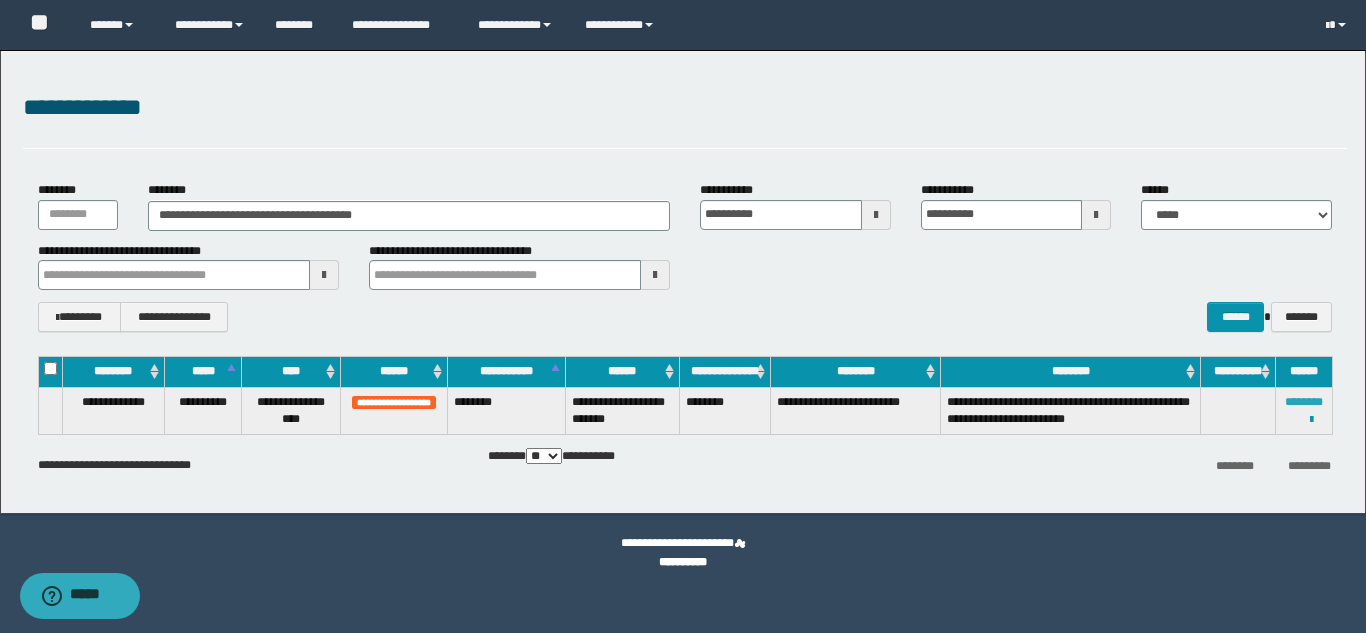 click on "********" at bounding box center [1304, 402] 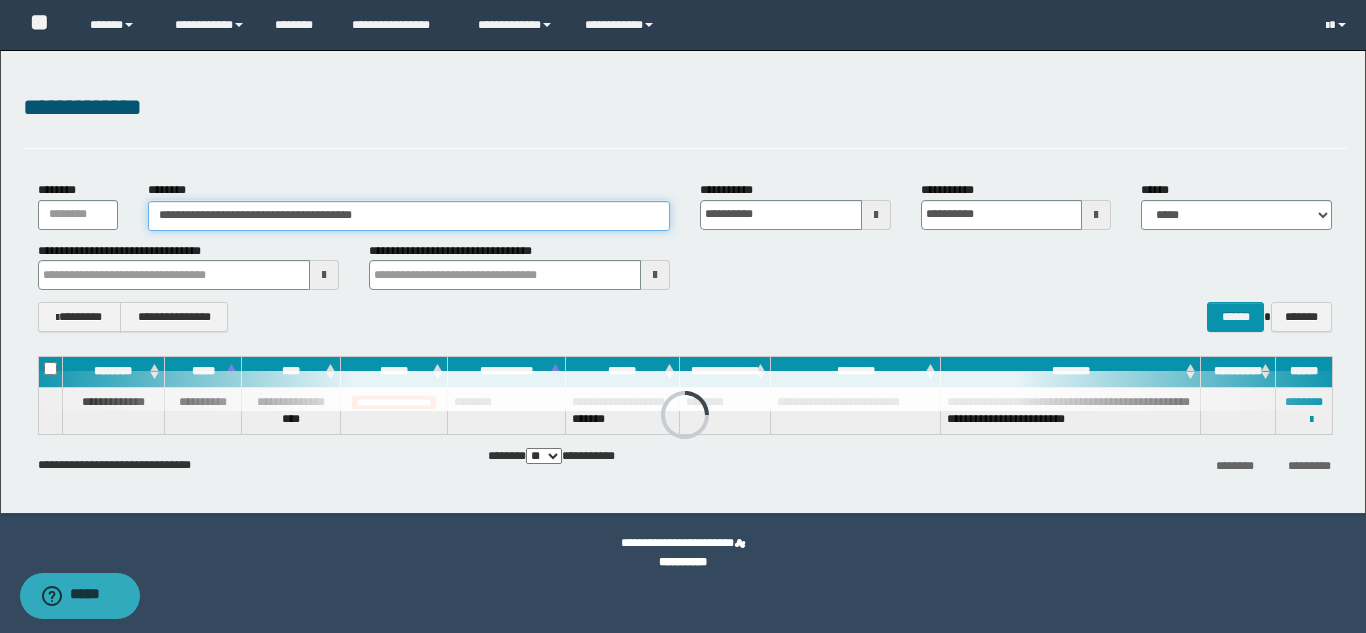click on "**********" at bounding box center [409, 216] 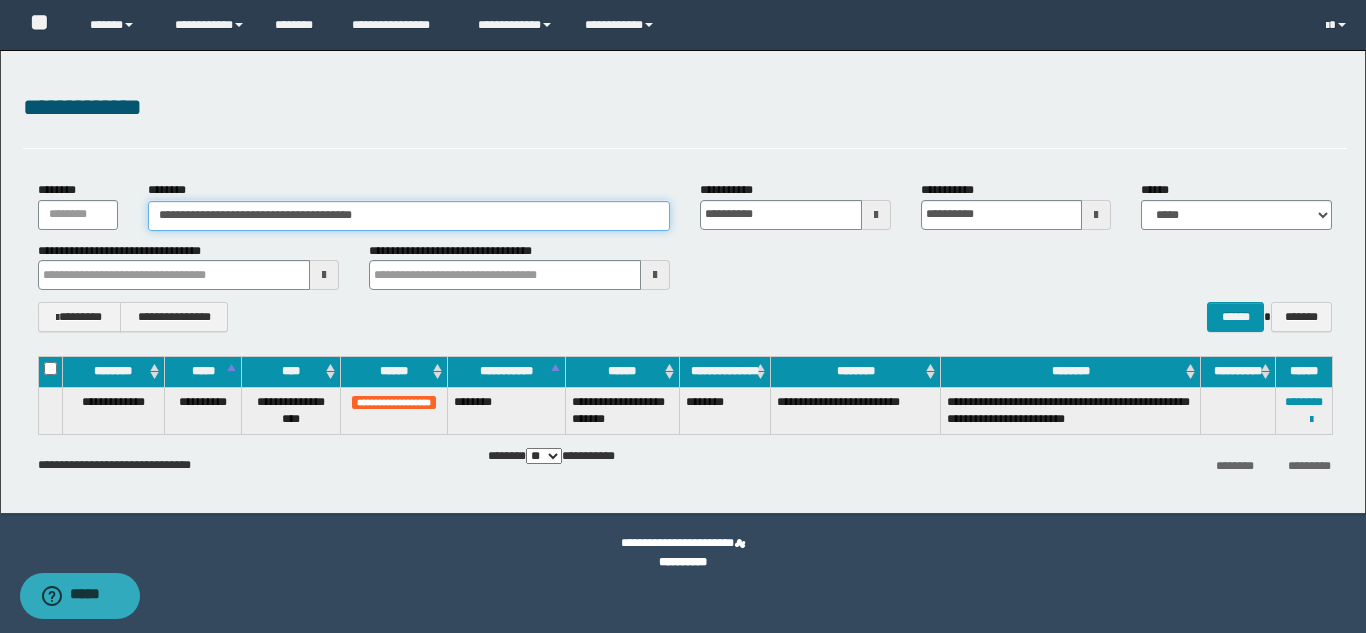 click on "**********" at bounding box center (409, 216) 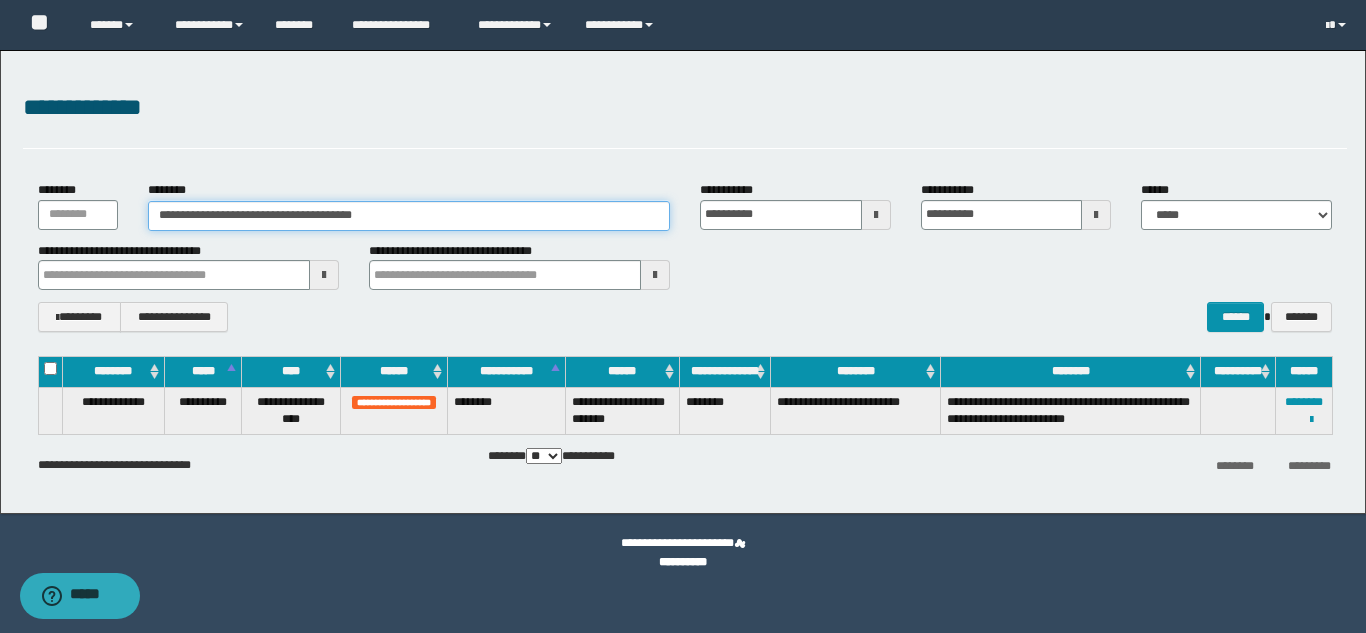 click on "**********" at bounding box center (409, 216) 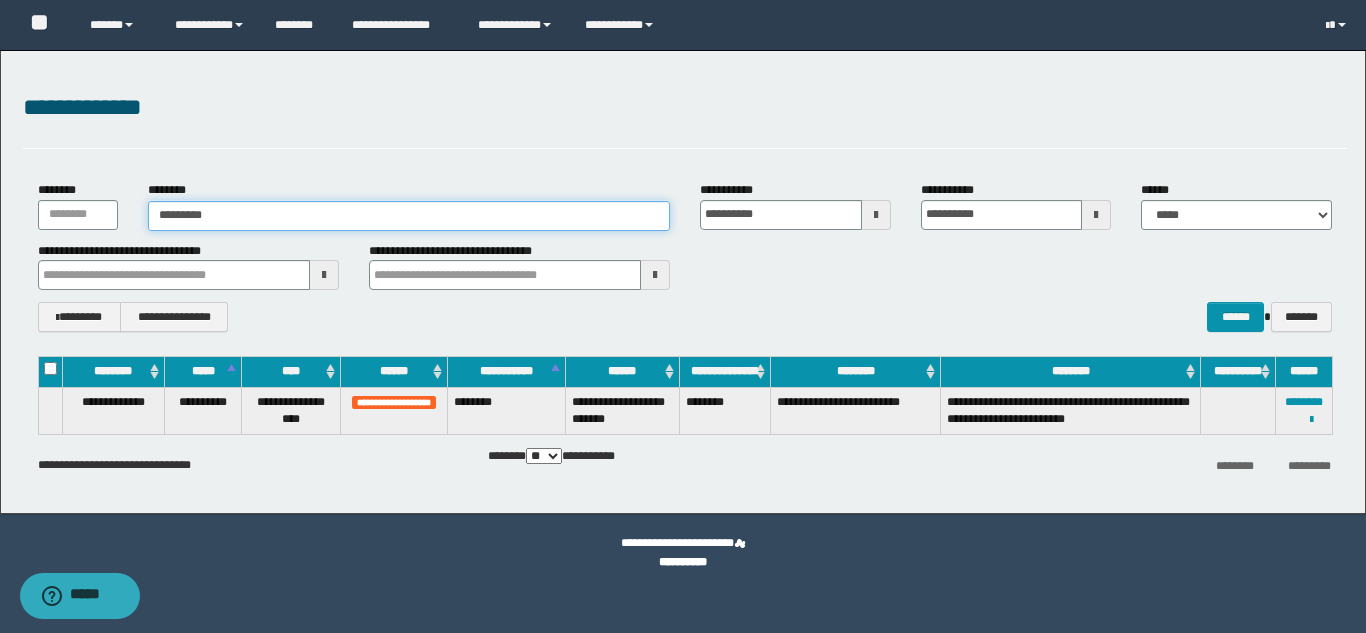 type on "********" 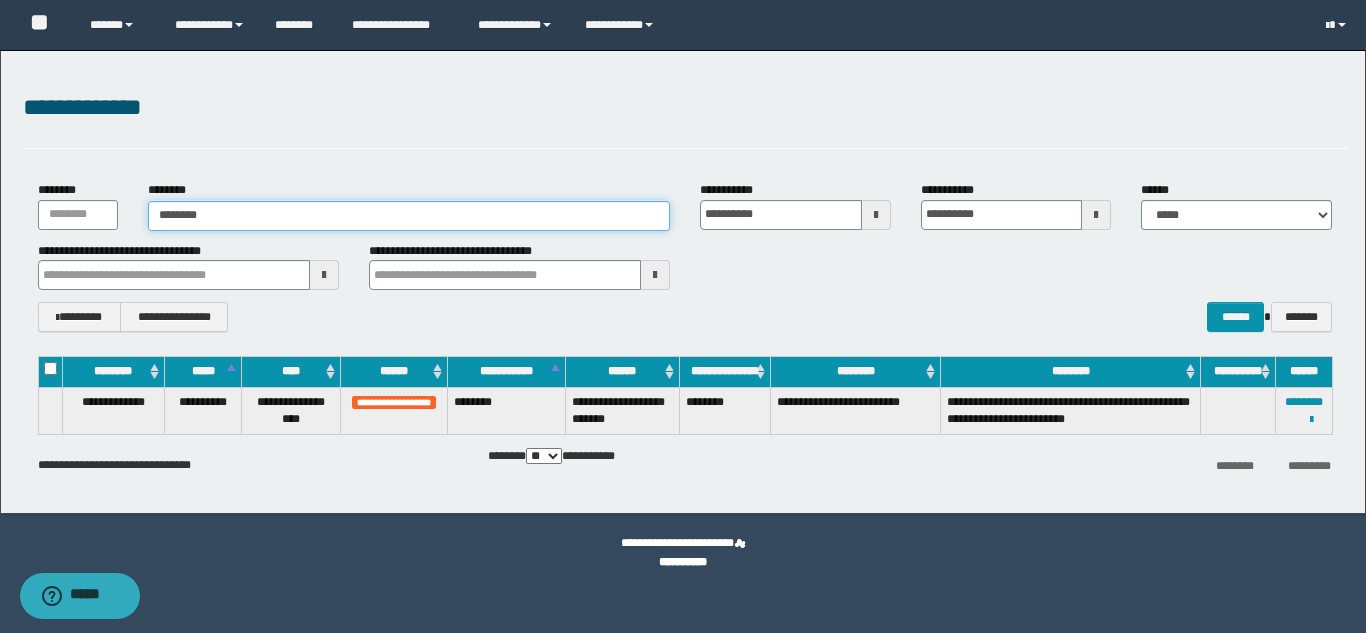 type on "********" 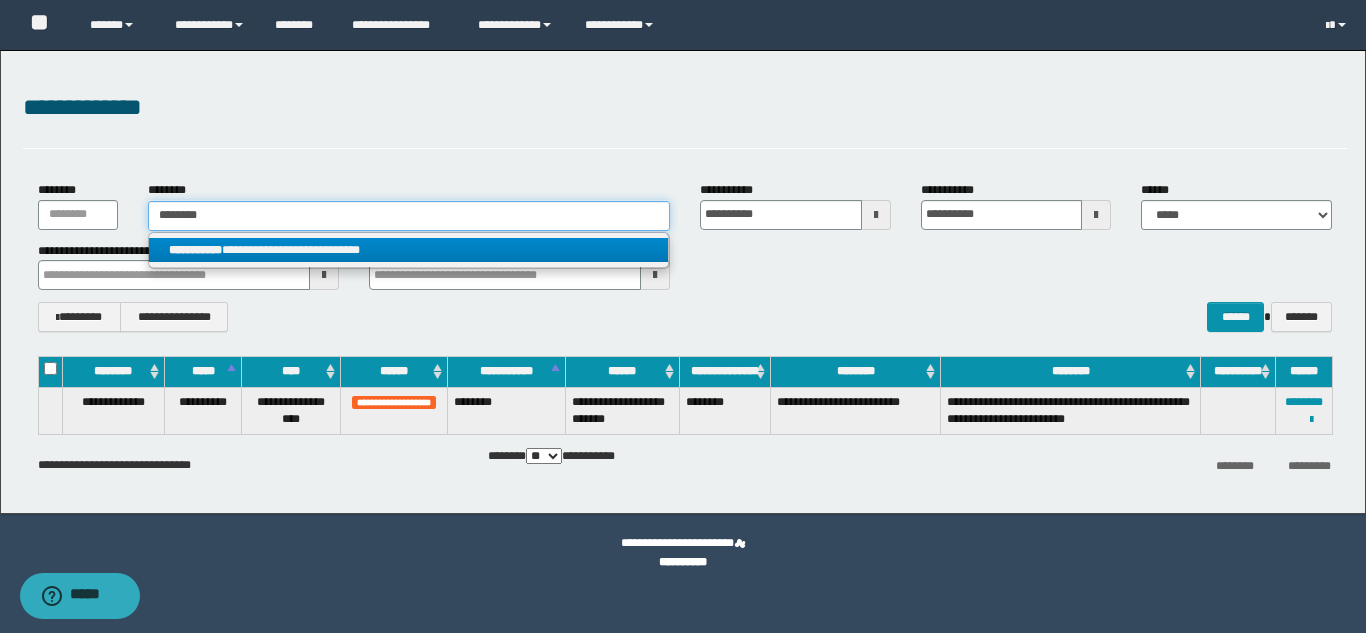 type on "********" 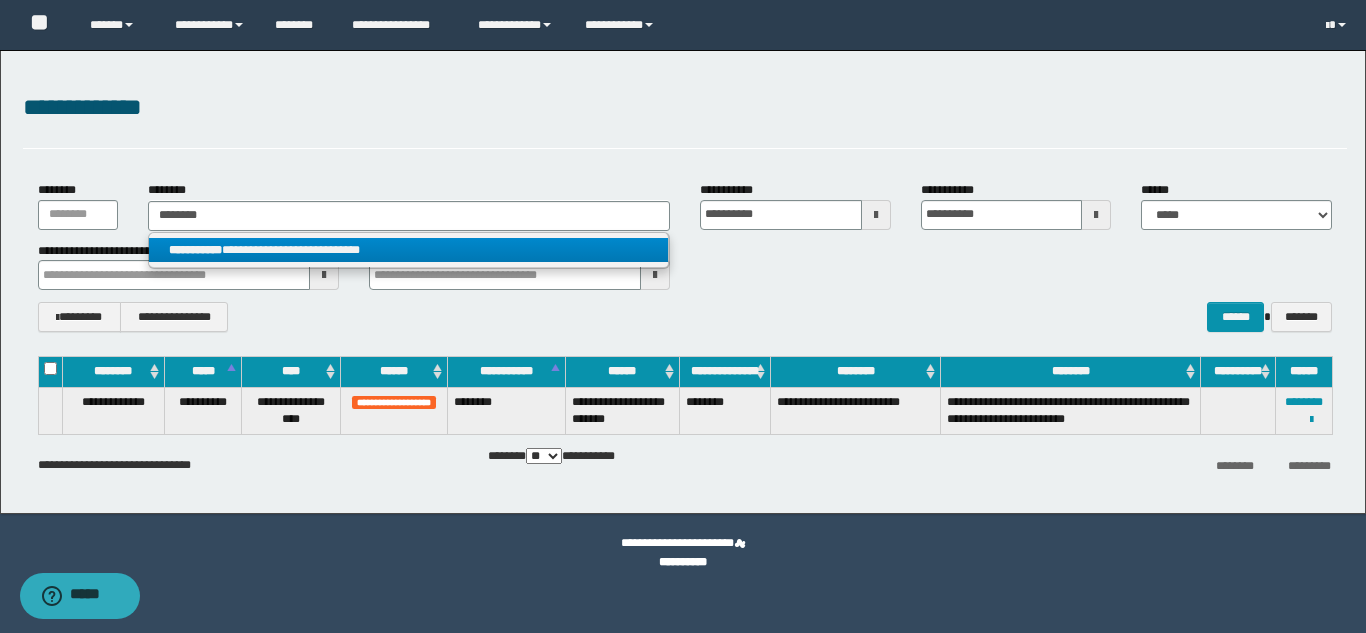 click on "**********" at bounding box center [408, 250] 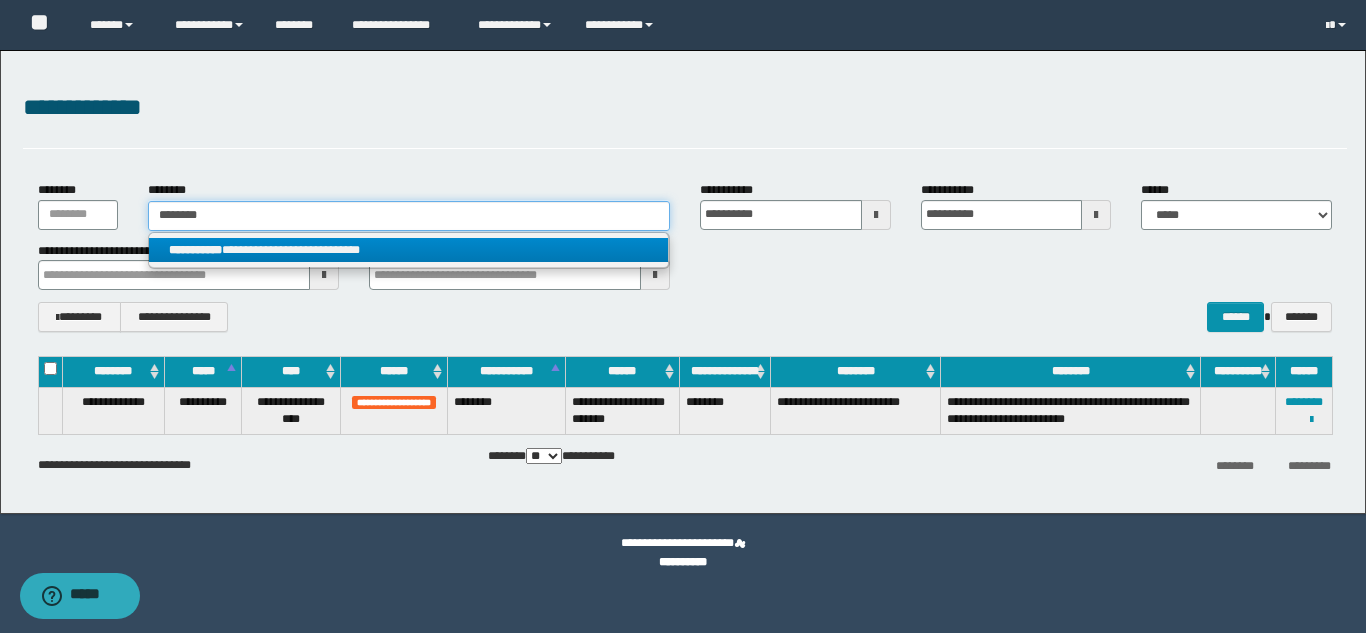 type 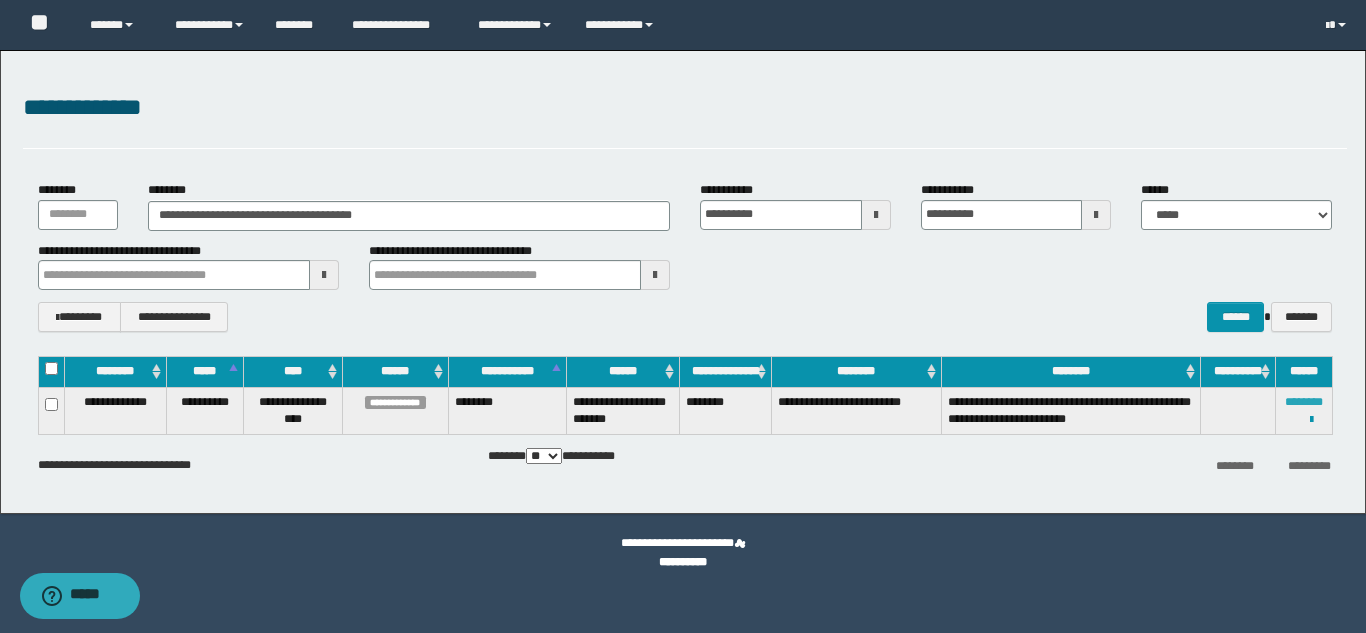 click on "********" at bounding box center [1304, 402] 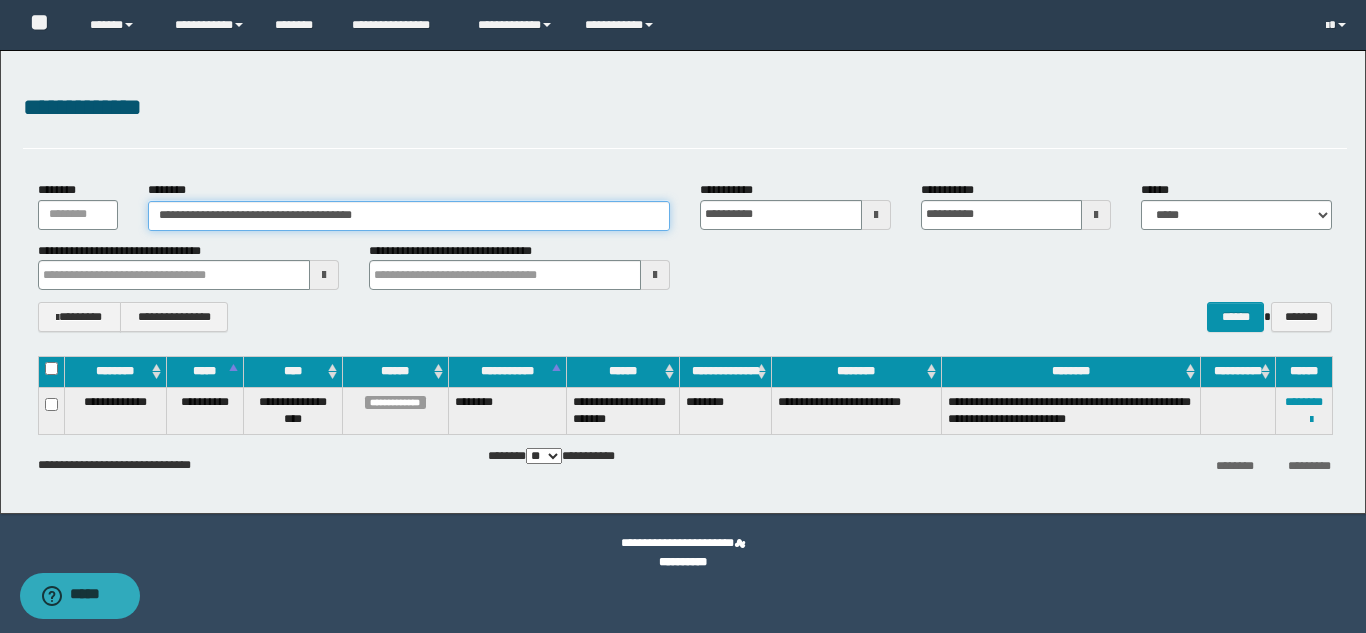 click on "**********" at bounding box center [409, 216] 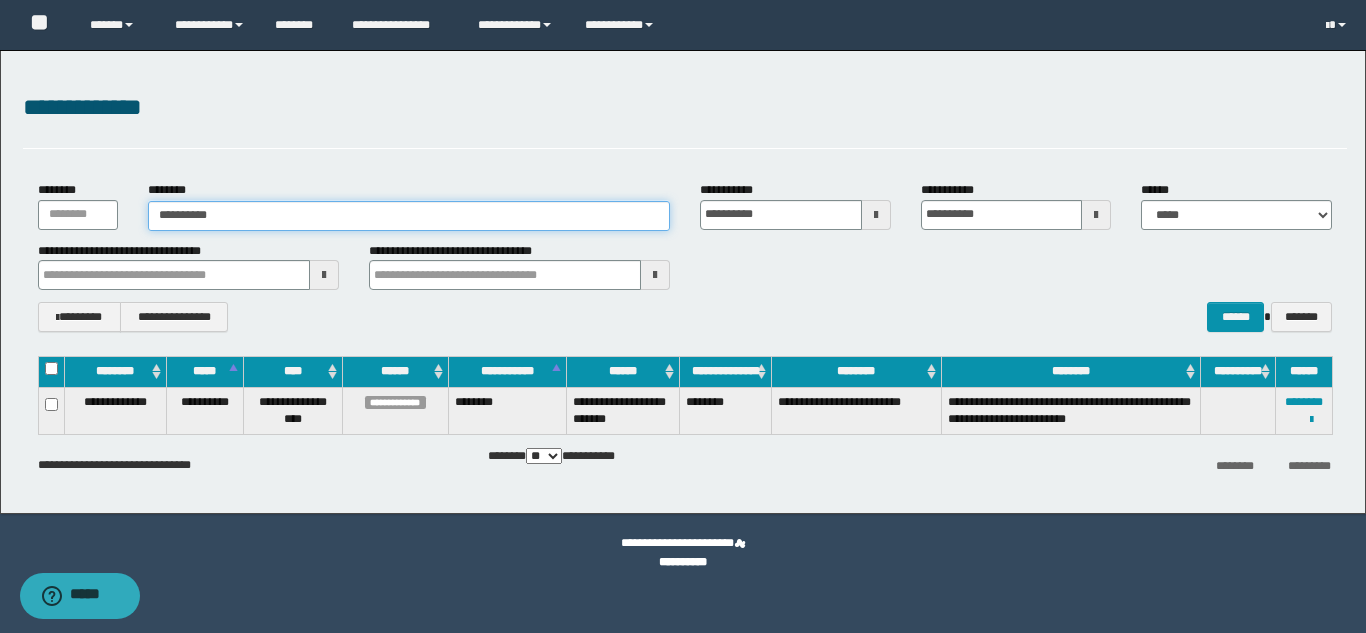 type on "**********" 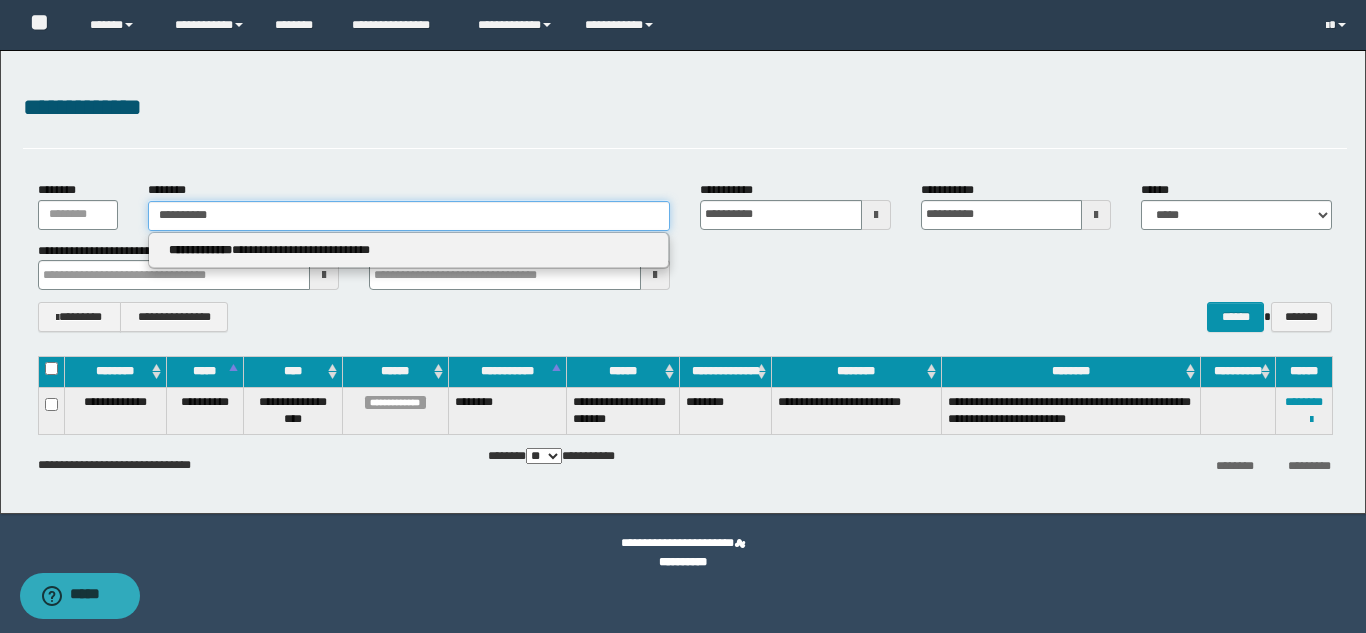 type on "**********" 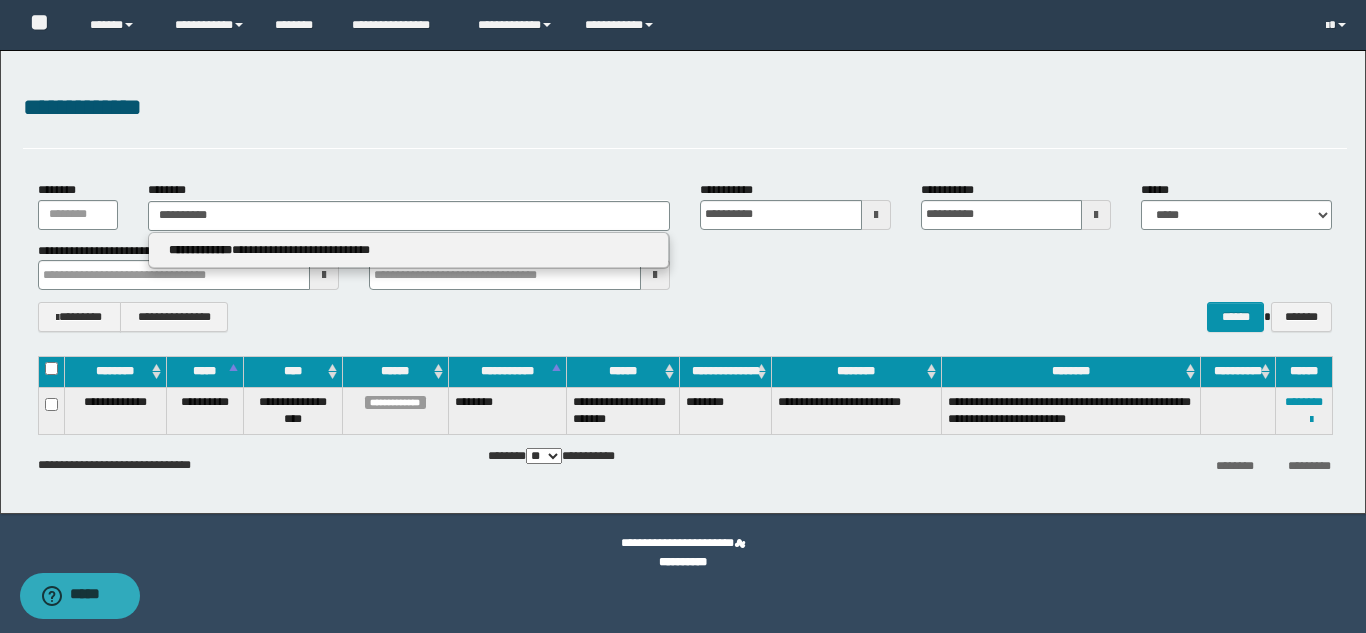 click on "**********" at bounding box center [409, 251] 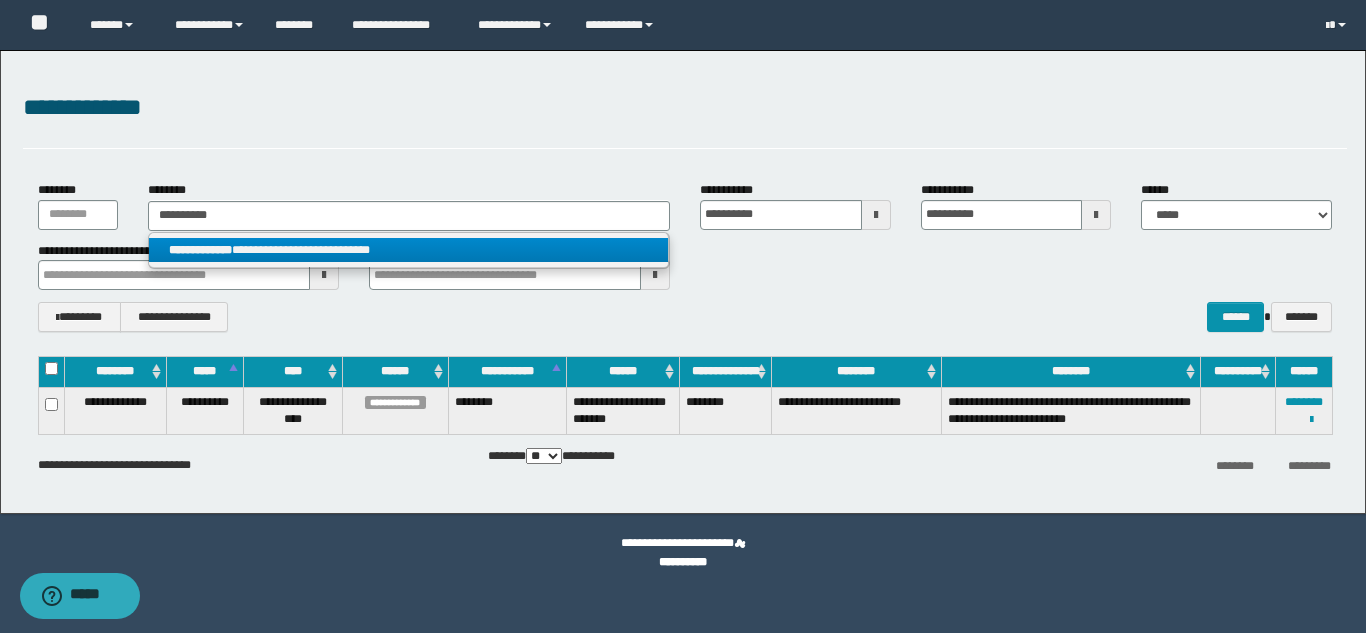 click on "**********" at bounding box center (408, 250) 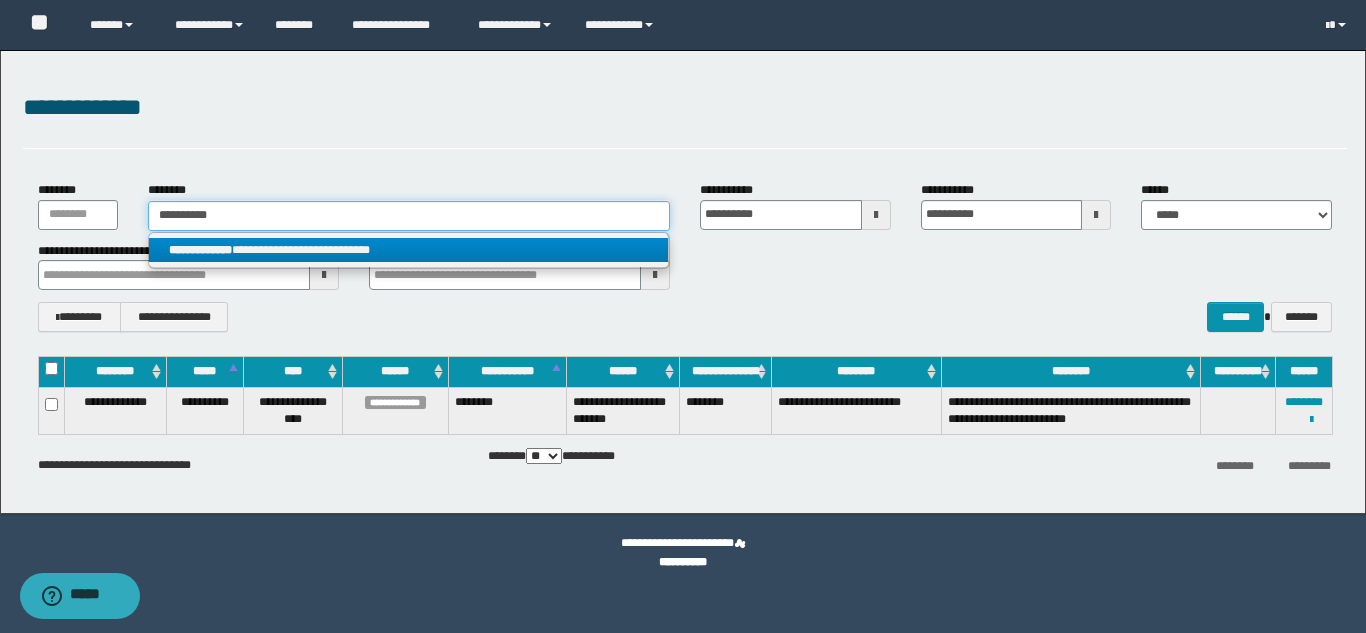 type 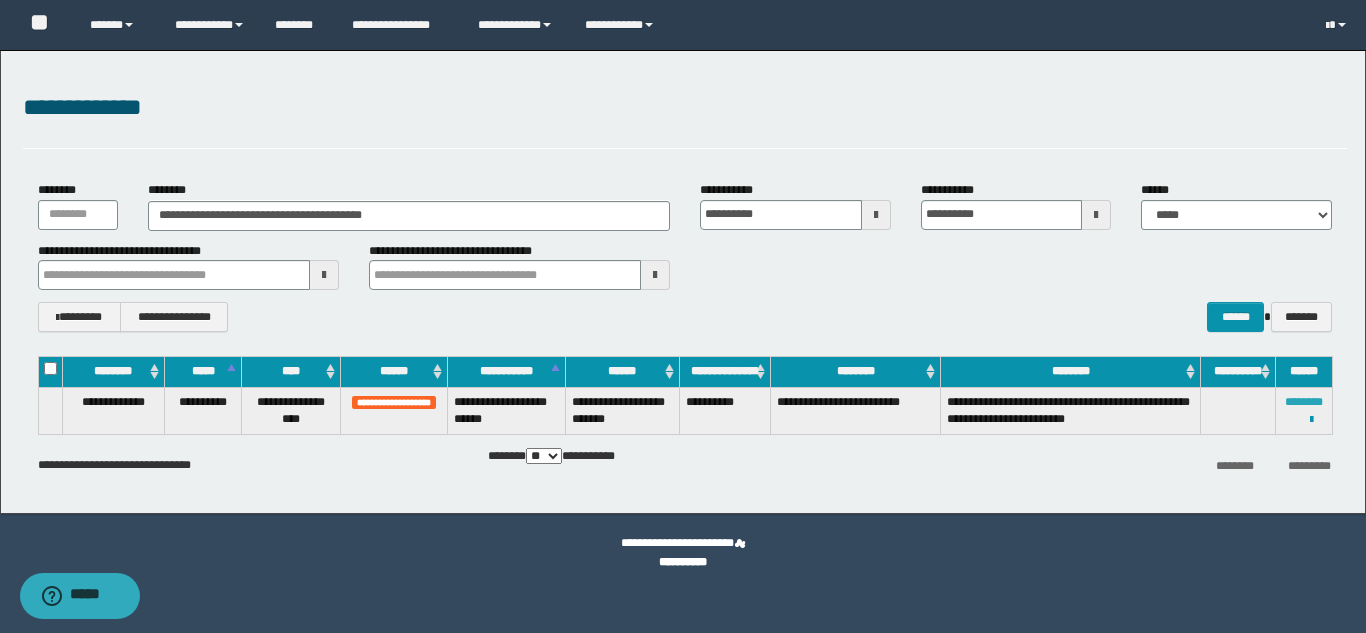 click on "********" at bounding box center [1304, 402] 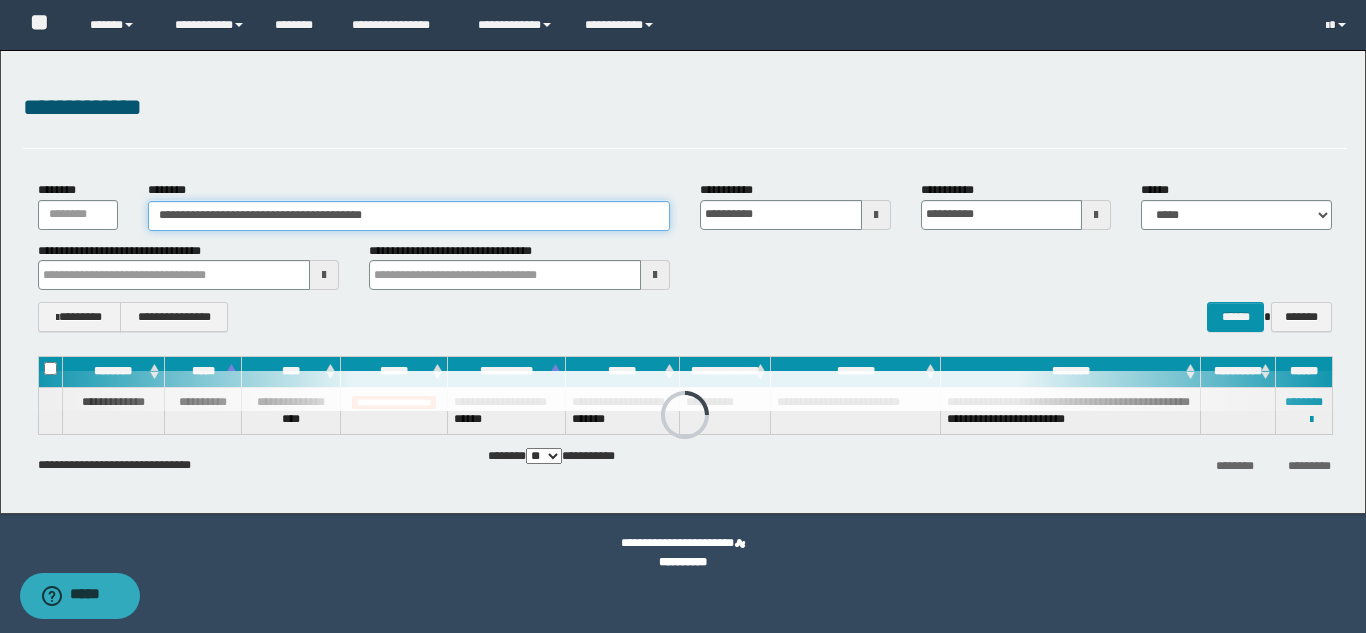 click on "**********" at bounding box center (409, 216) 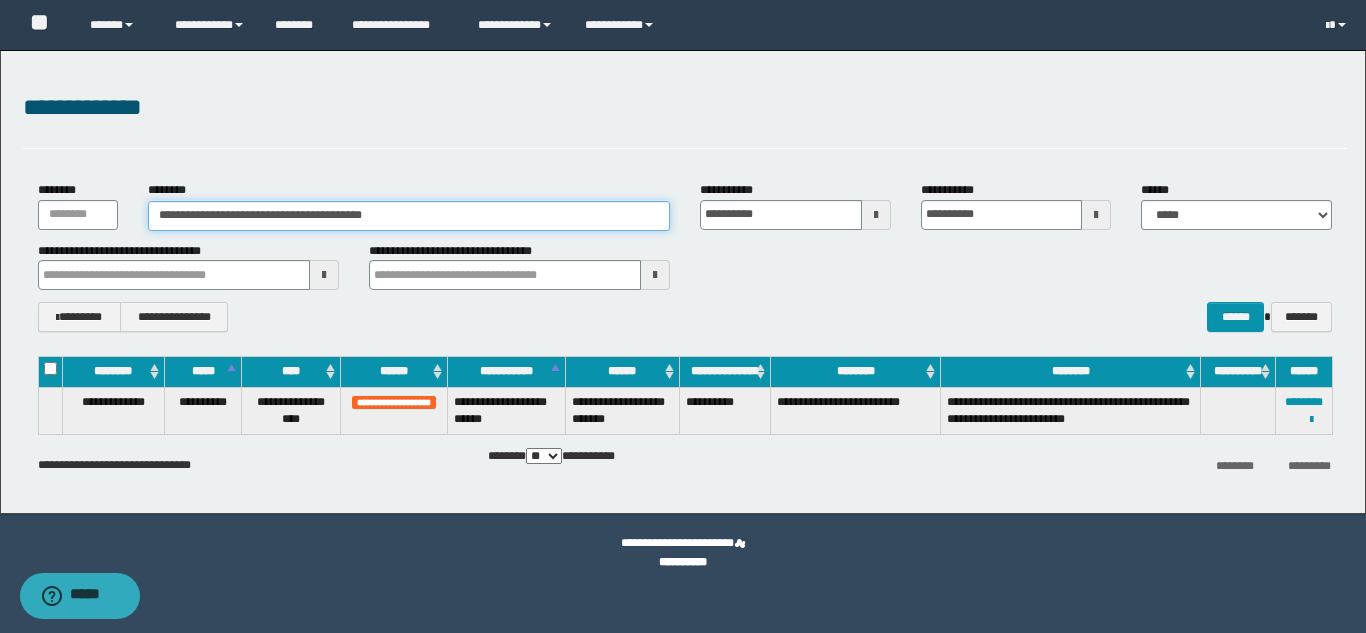 click on "**********" at bounding box center [409, 216] 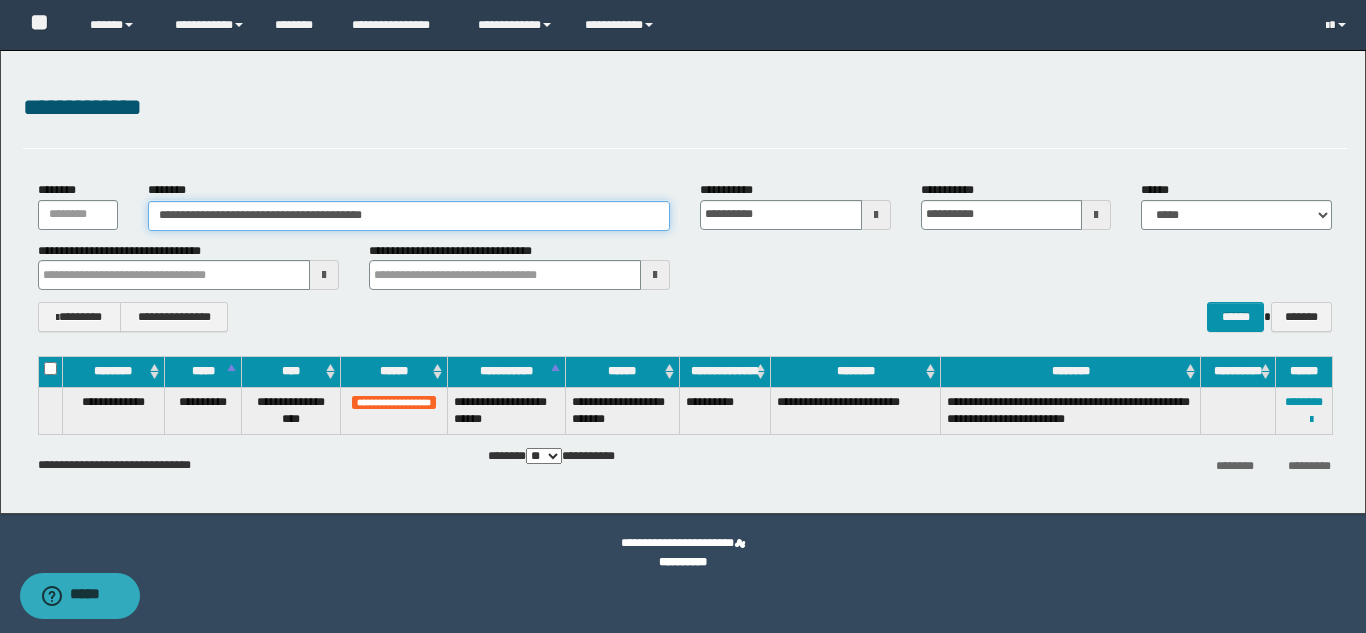 paste 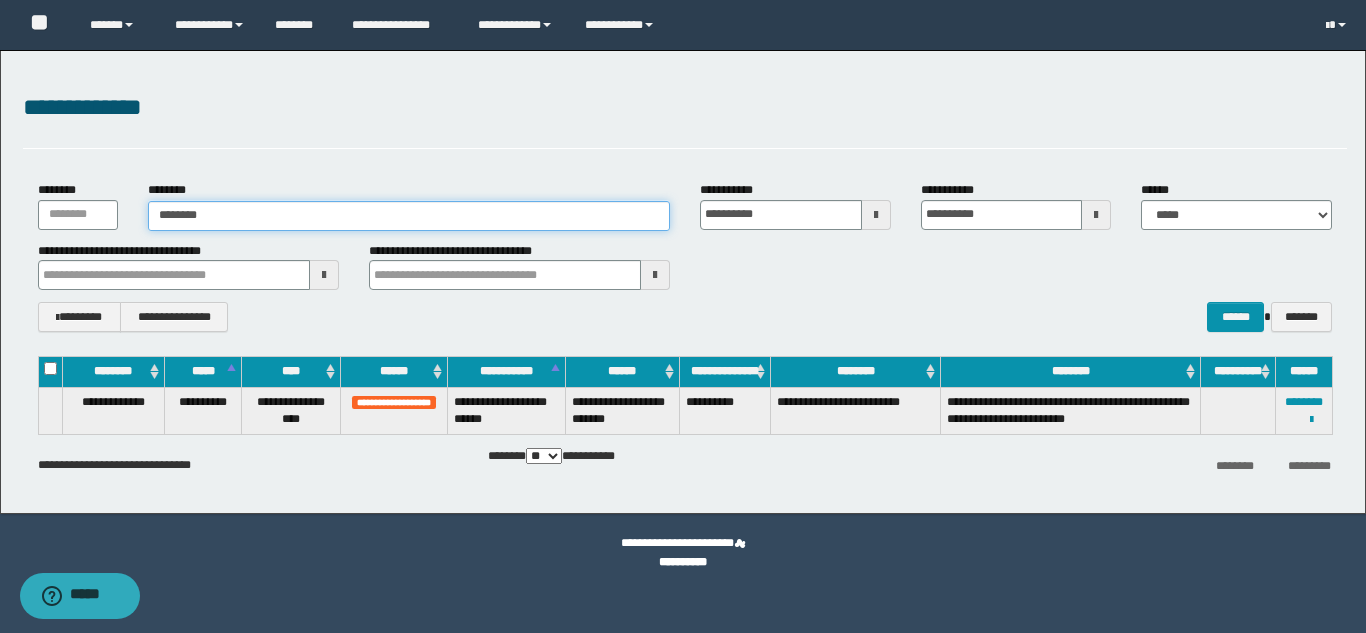 type on "********" 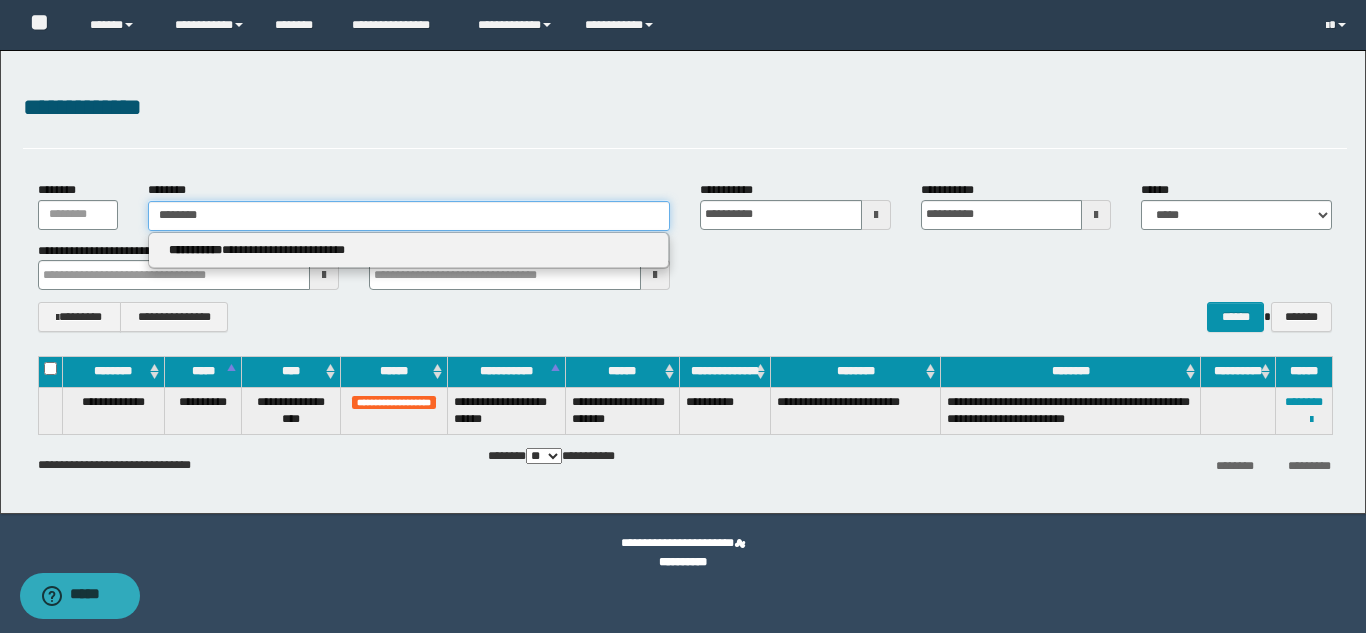 type on "********" 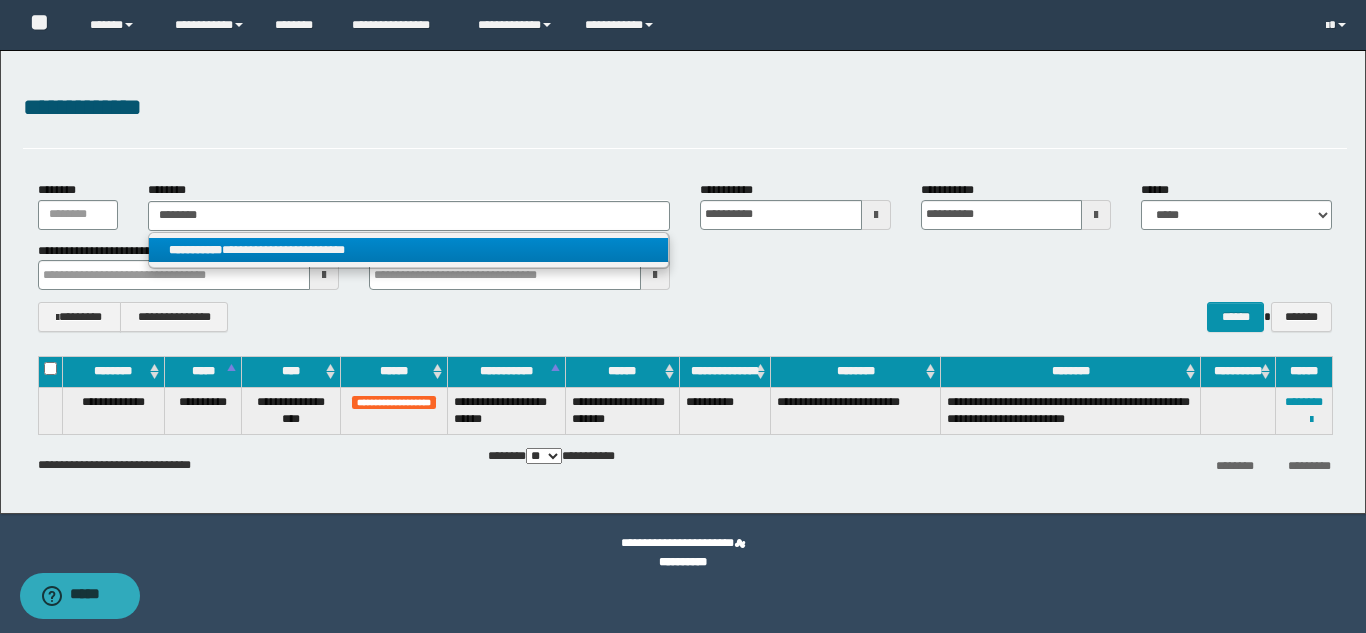 click on "**********" at bounding box center [408, 250] 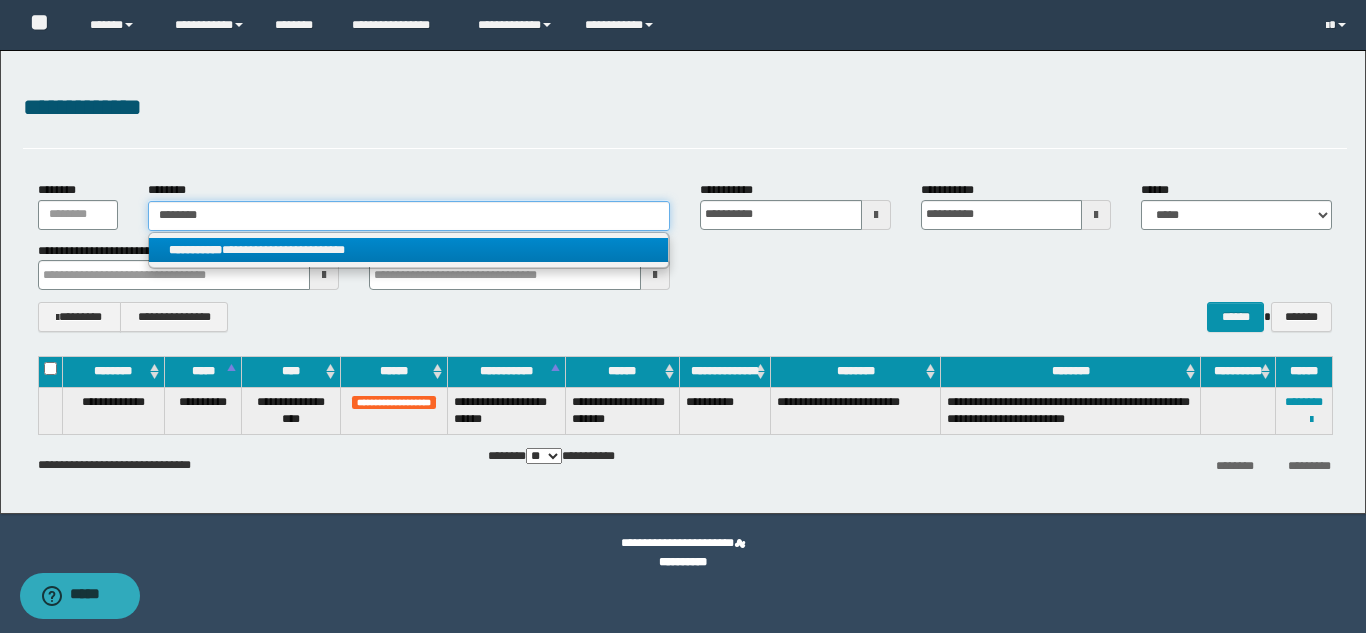 type 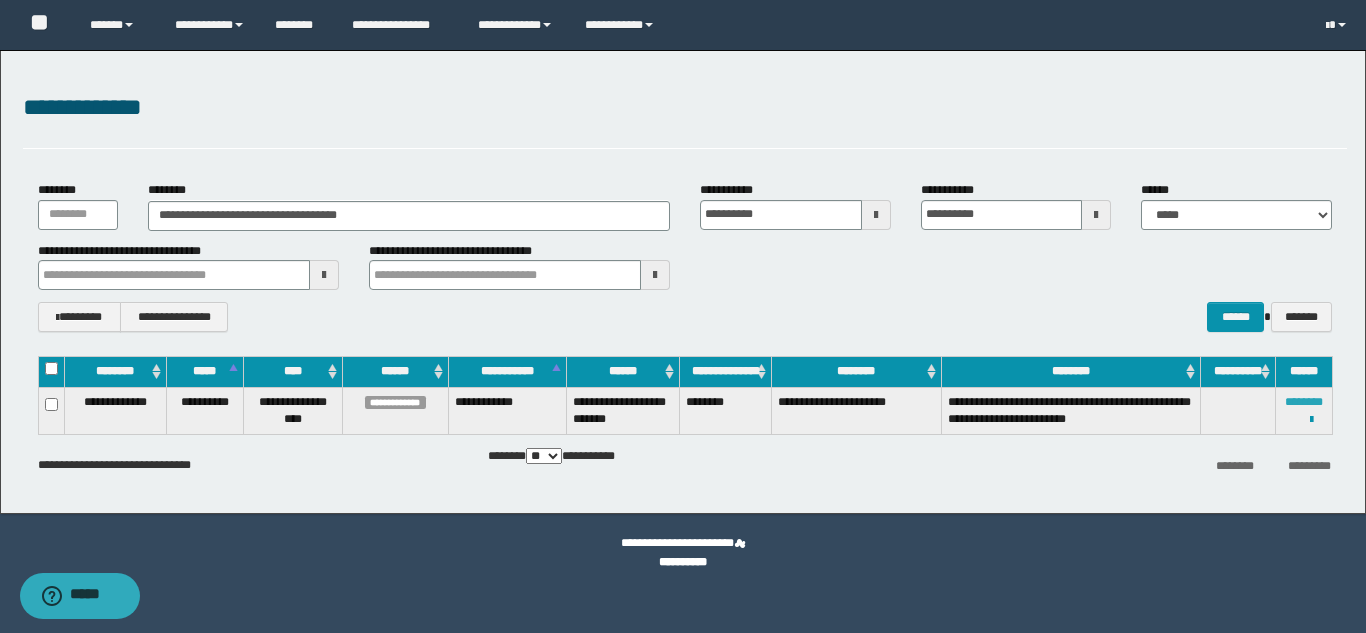 click on "********" at bounding box center [1304, 402] 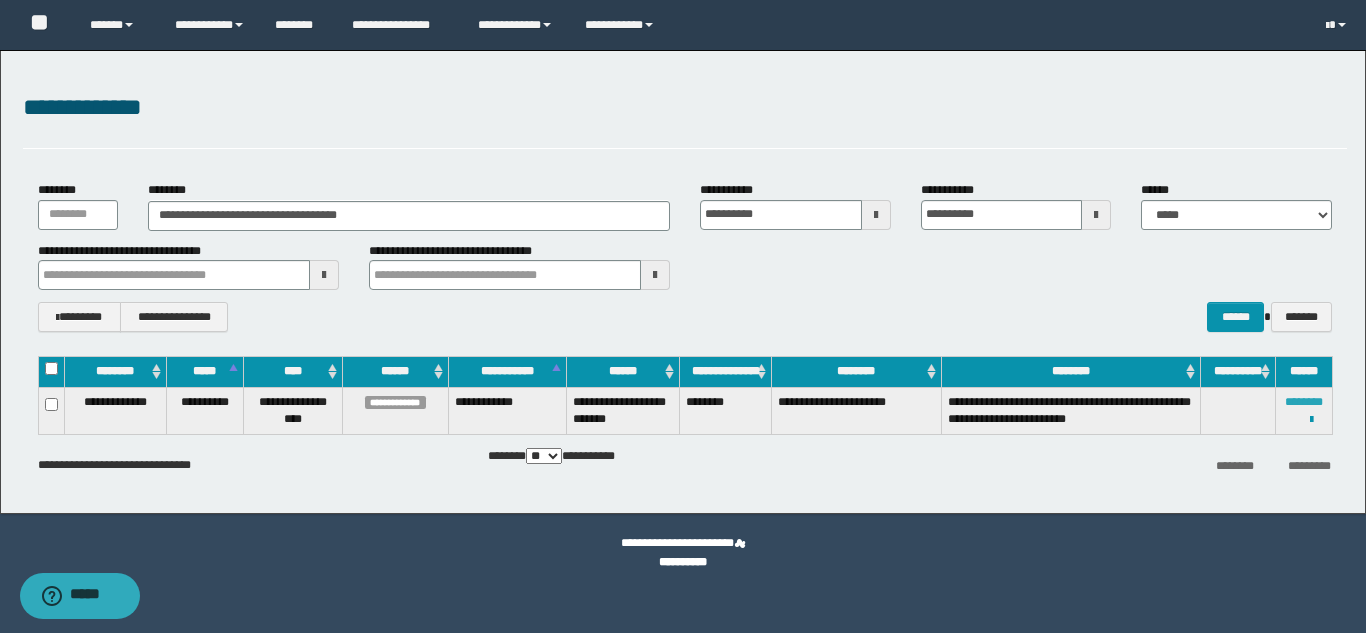 click on "********" at bounding box center [1304, 402] 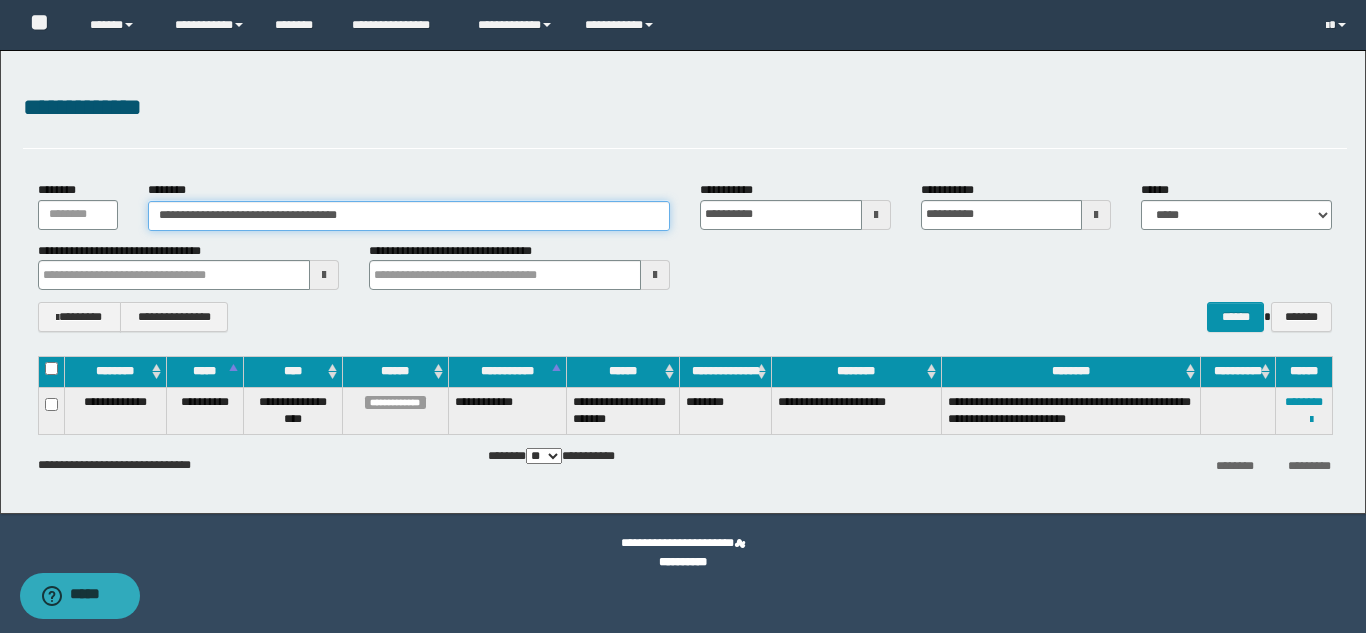 click on "**********" at bounding box center (409, 216) 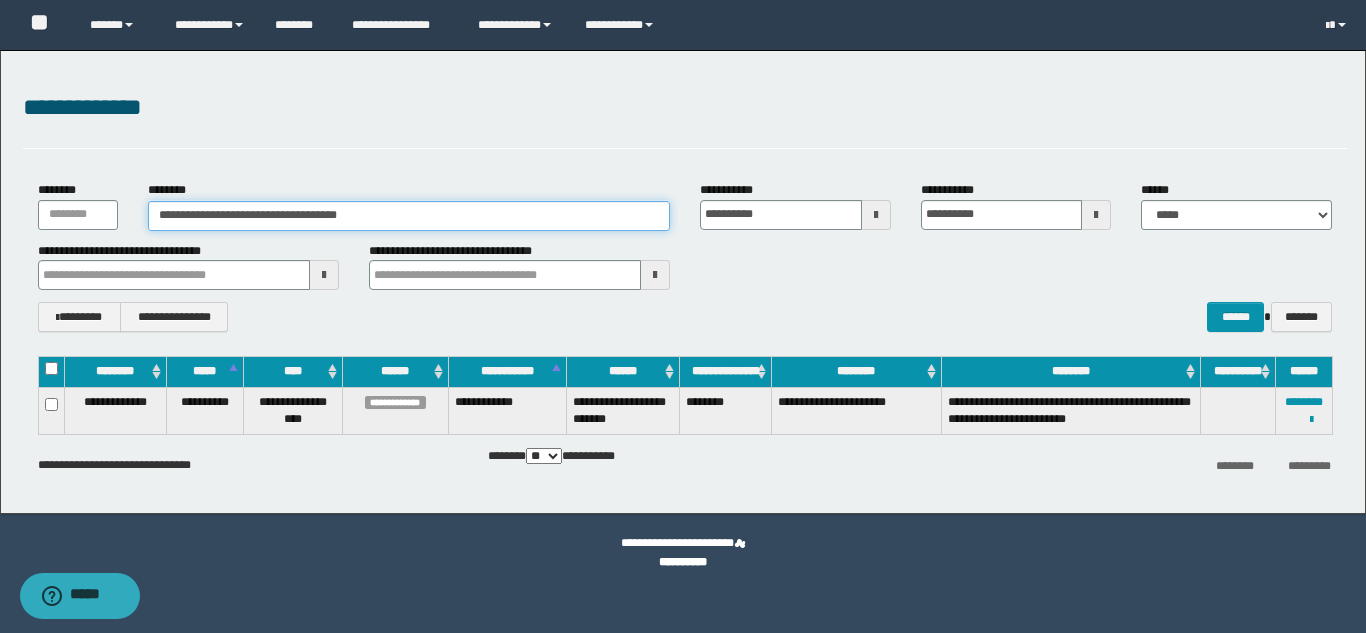 click on "**********" at bounding box center (409, 216) 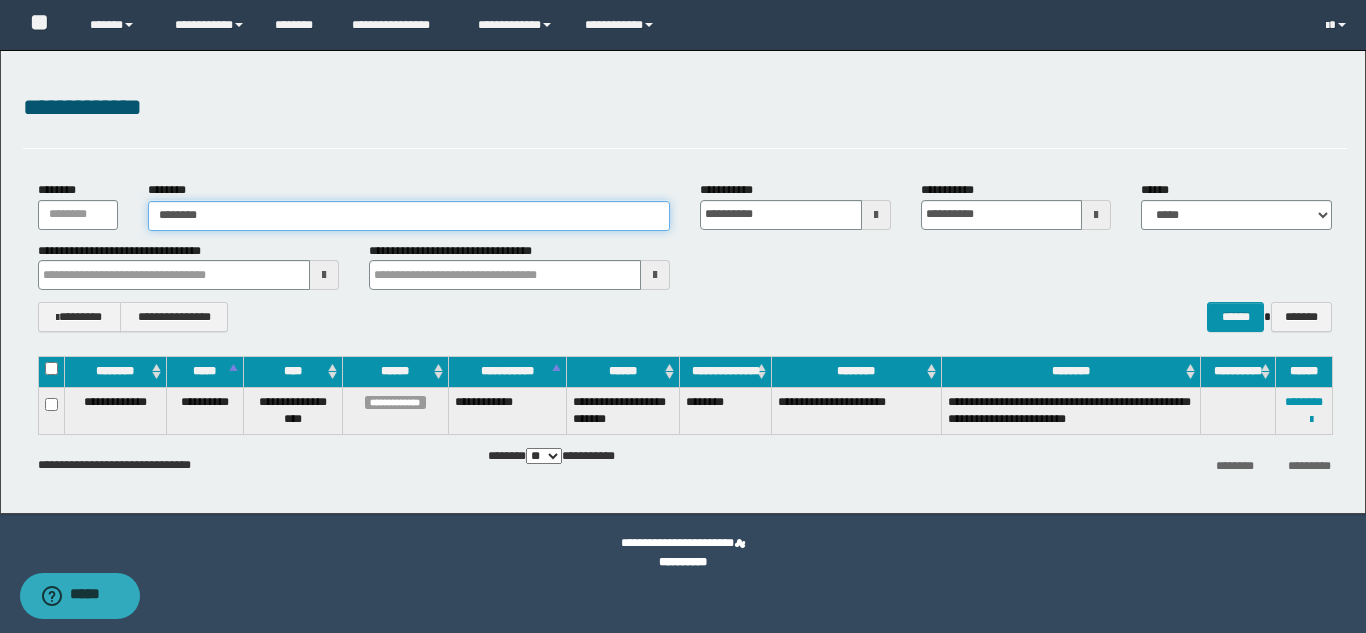 type on "********" 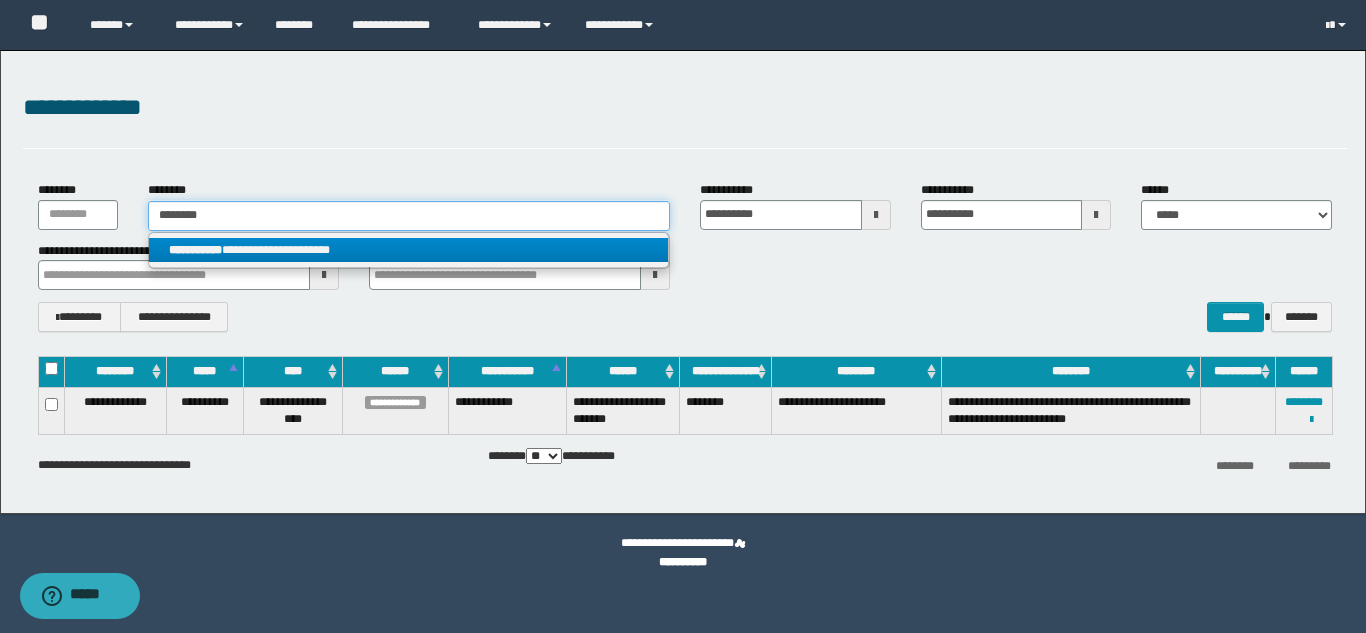 type on "********" 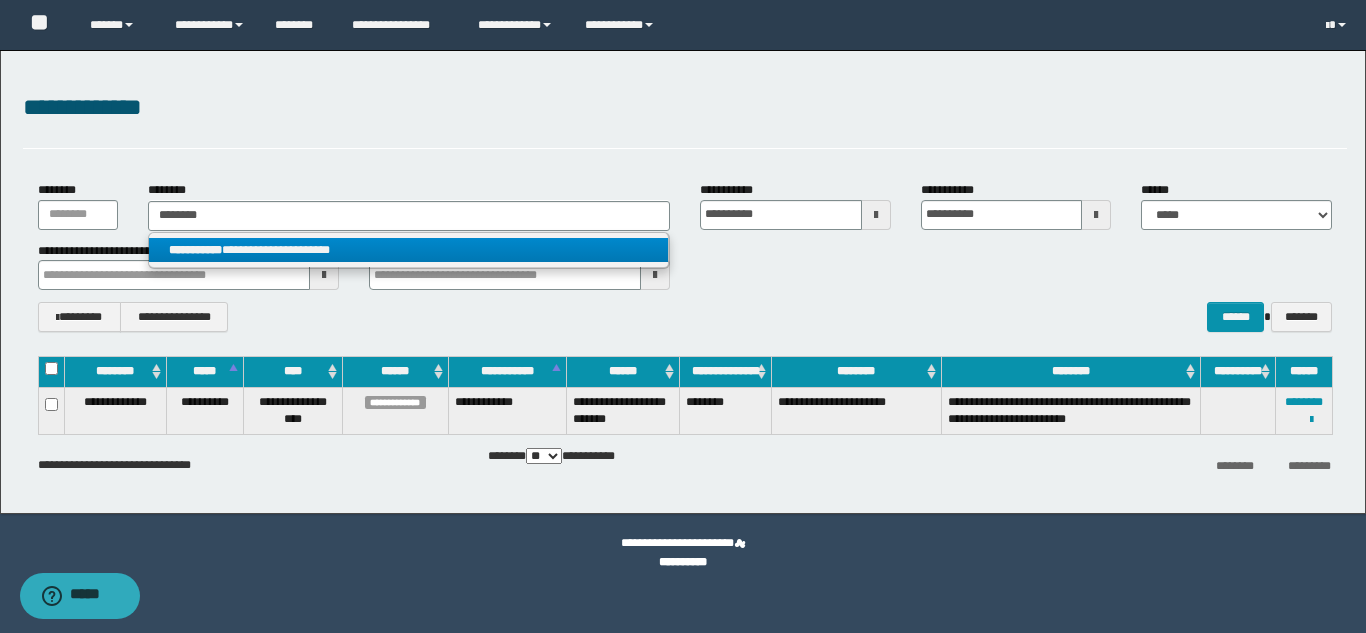 click on "**********" at bounding box center [408, 250] 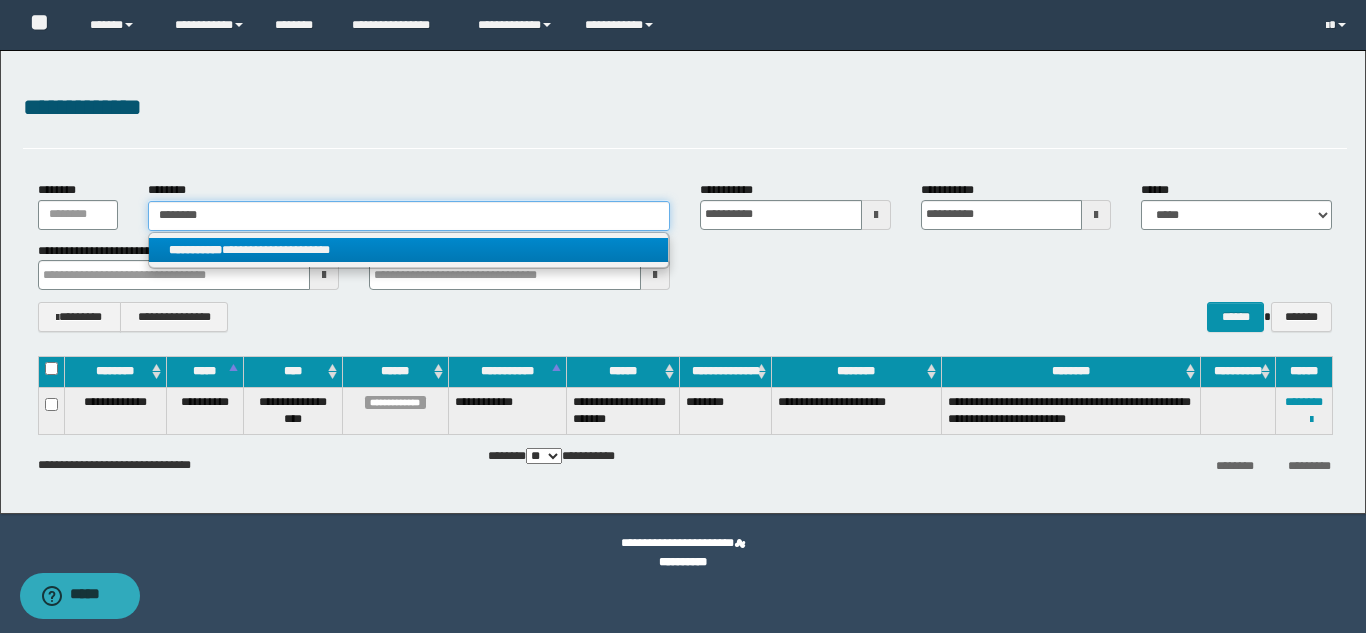 type 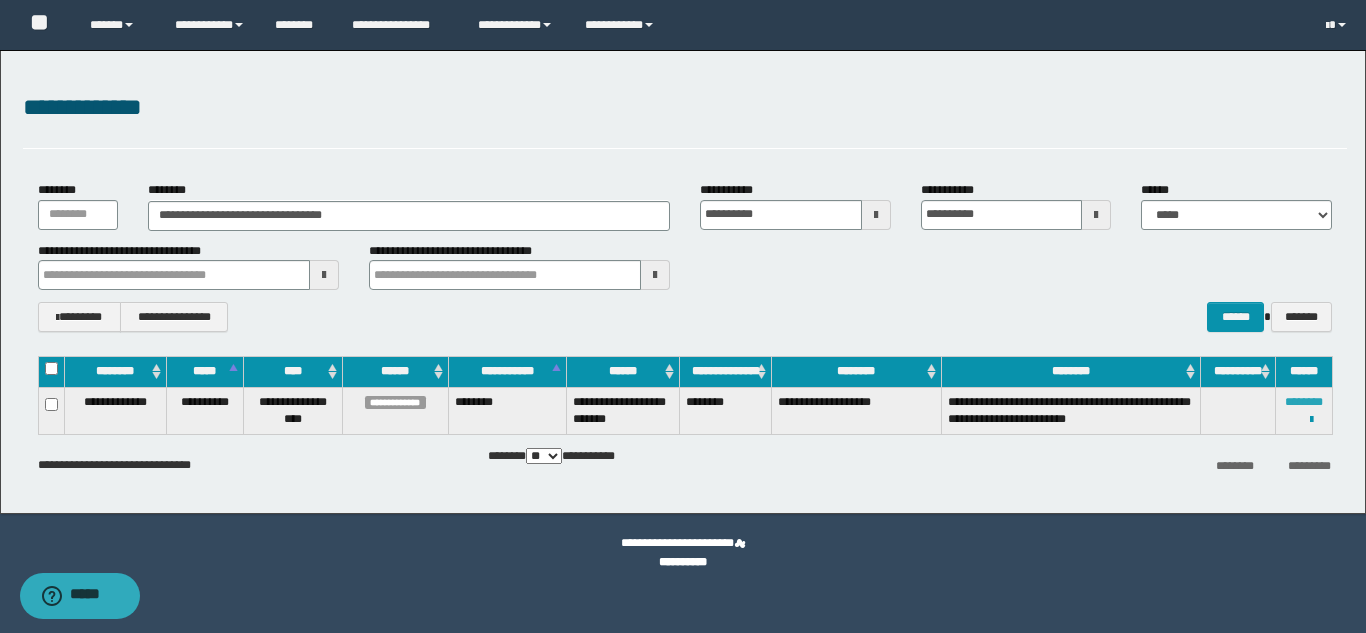 click on "********" at bounding box center [1304, 402] 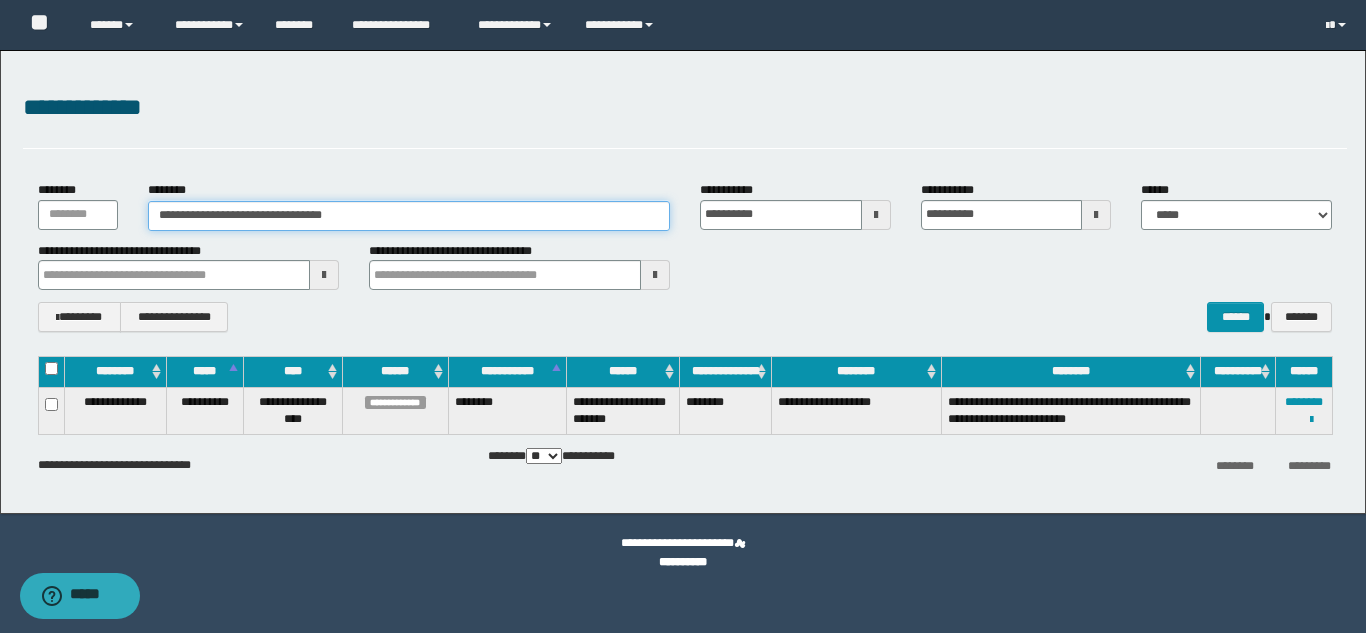click on "**********" at bounding box center [409, 216] 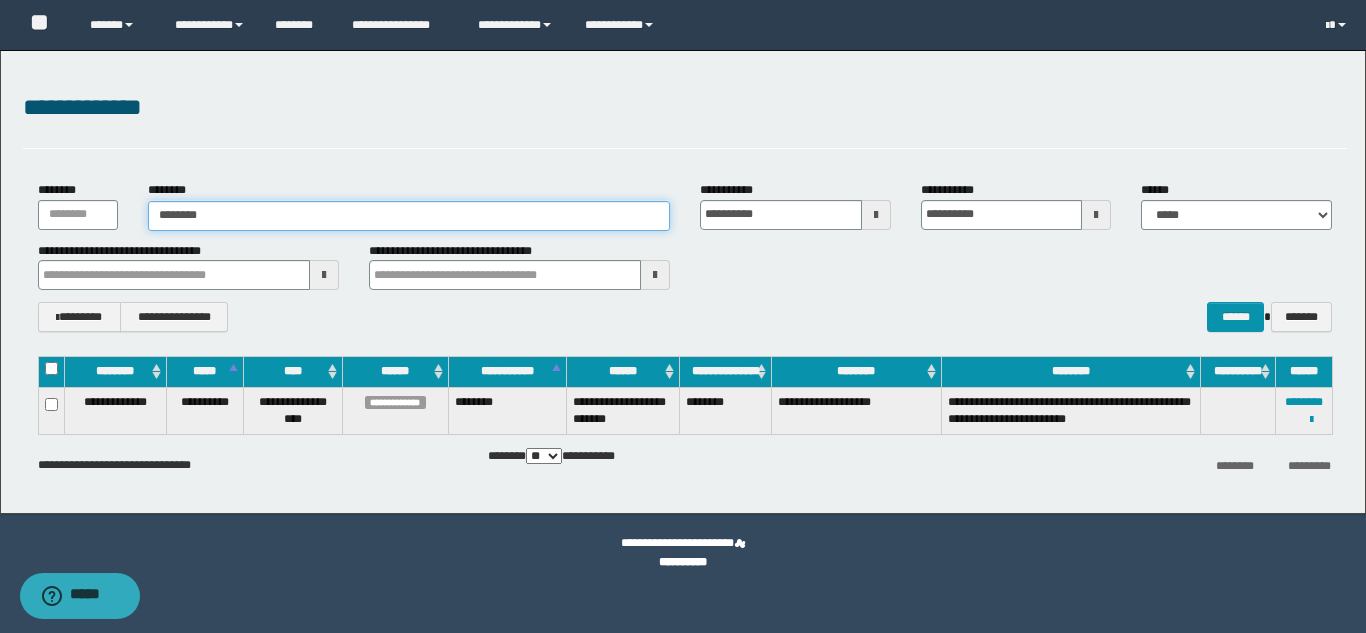 type on "********" 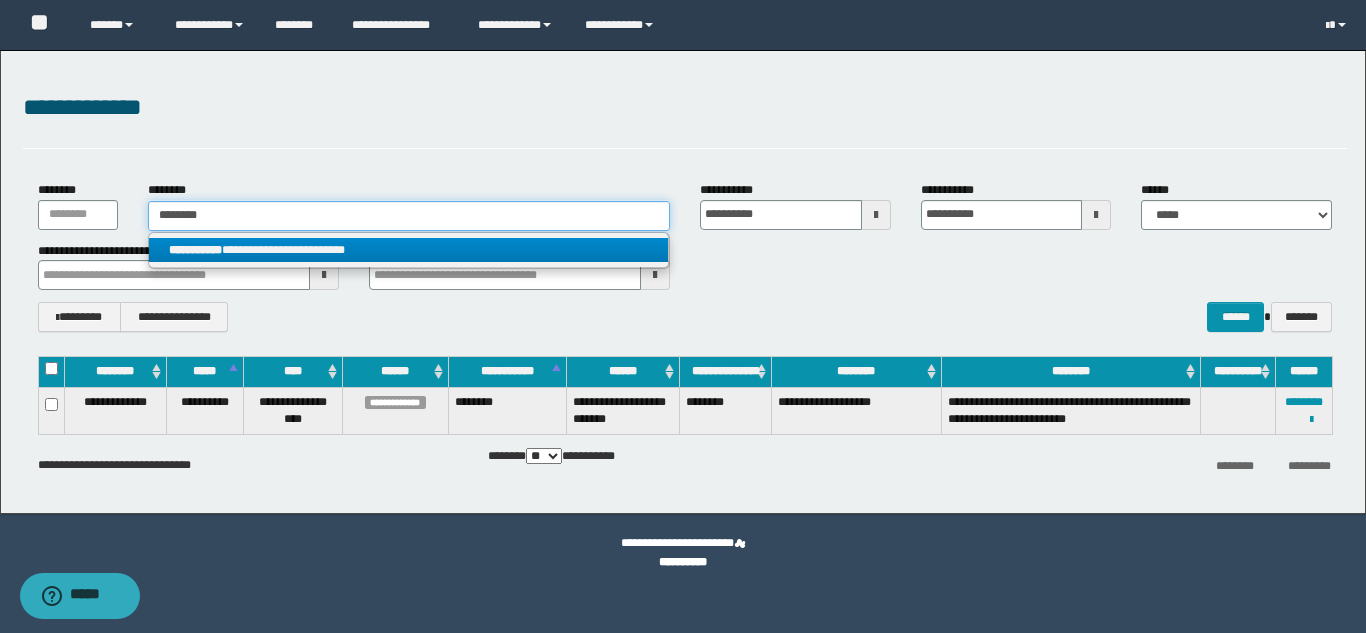 type on "********" 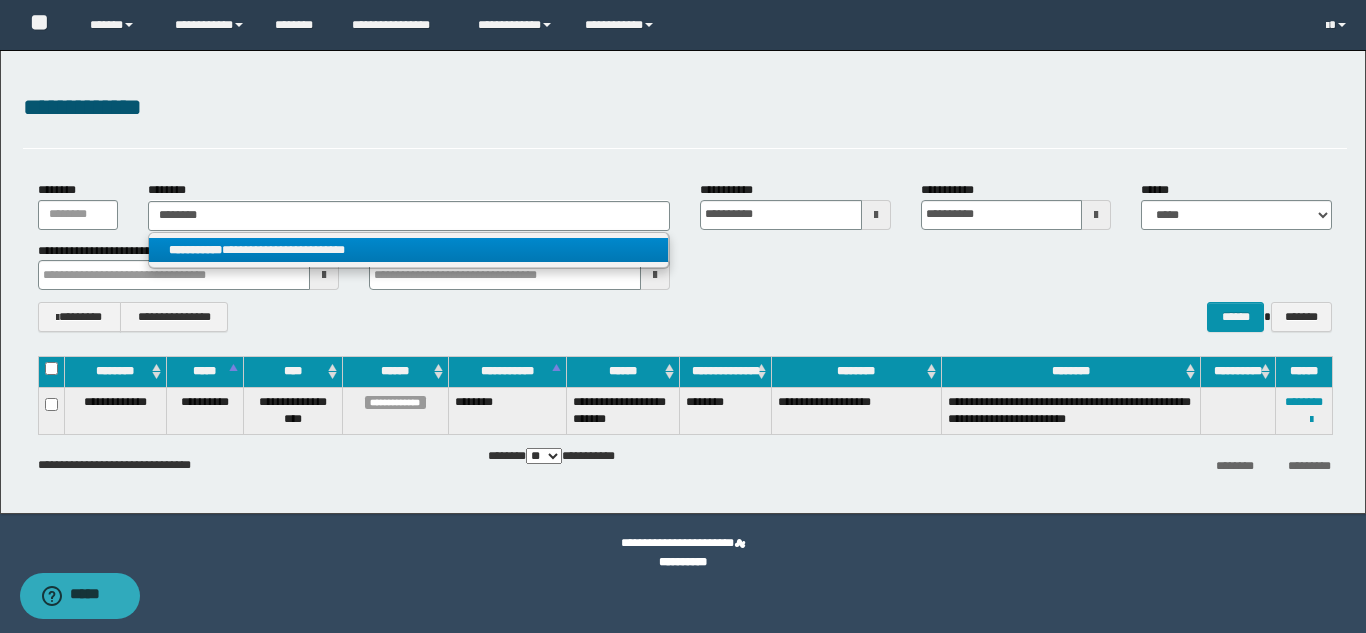 click on "**********" at bounding box center [408, 250] 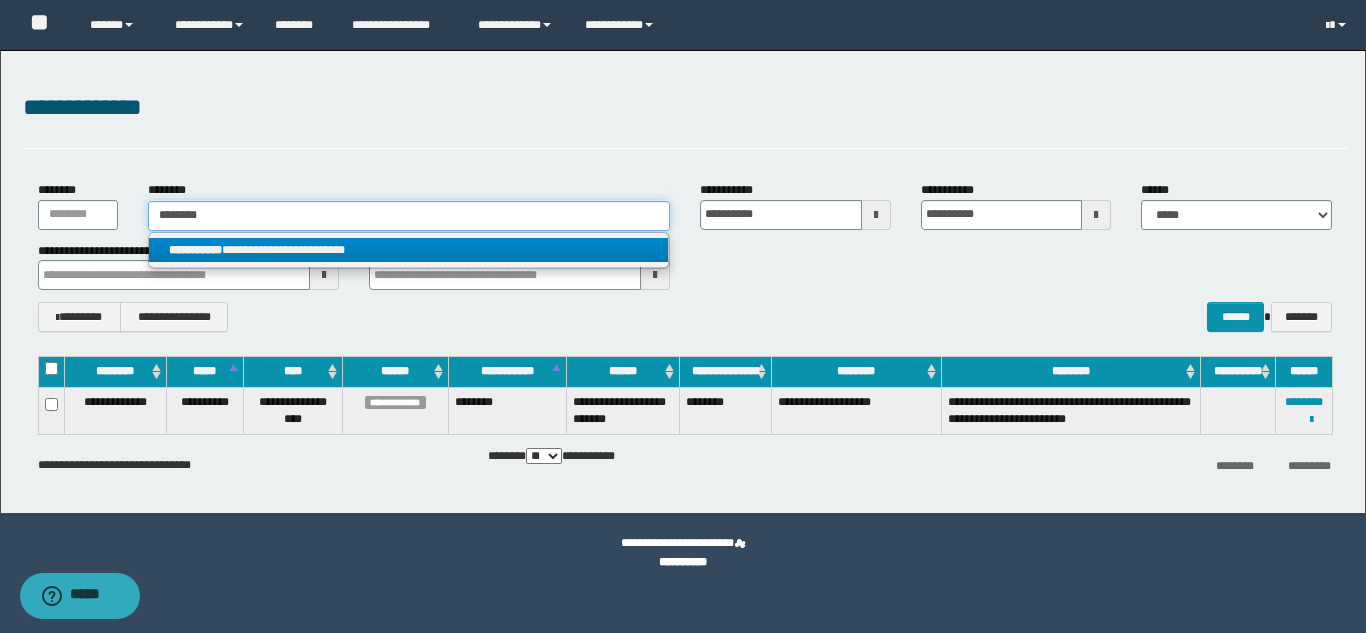type 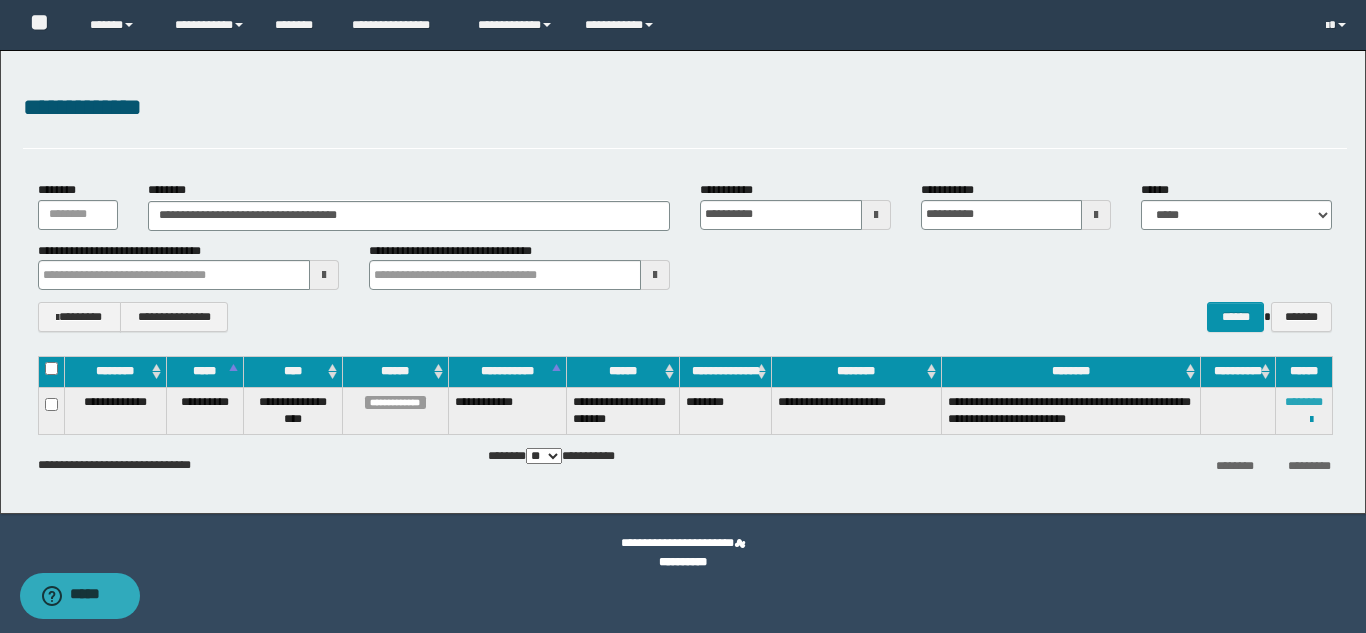click on "********" at bounding box center (1304, 402) 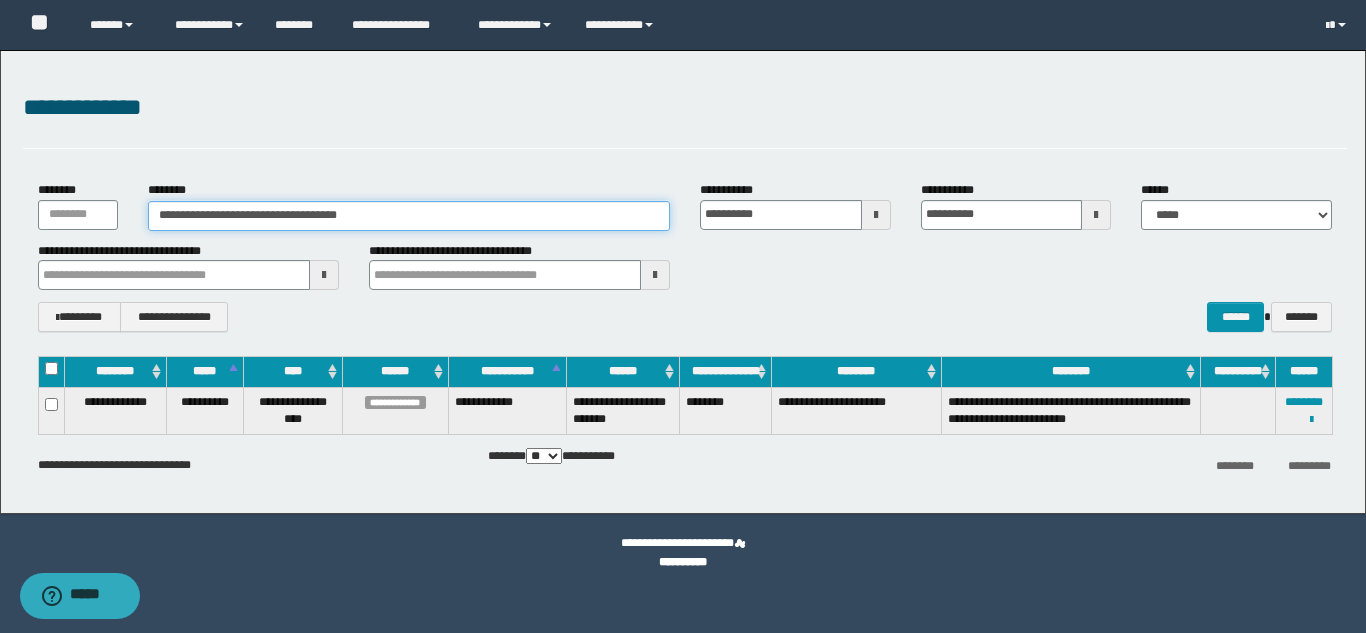 click on "**********" at bounding box center (409, 216) 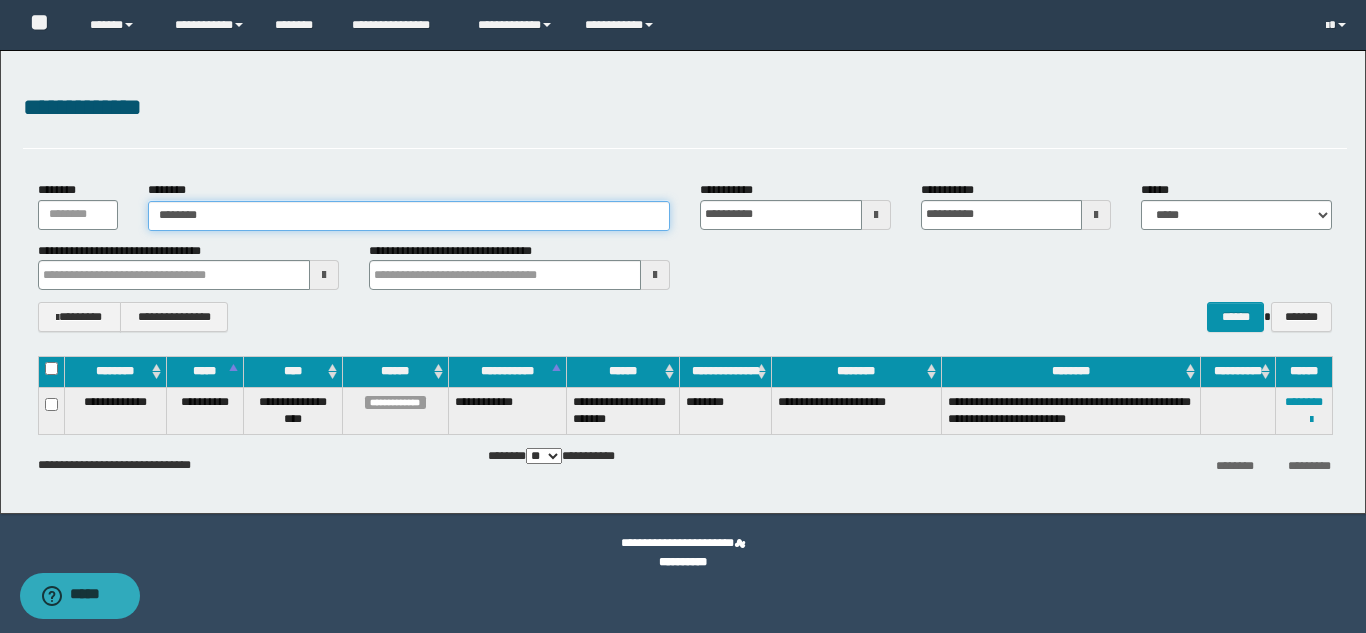 type on "********" 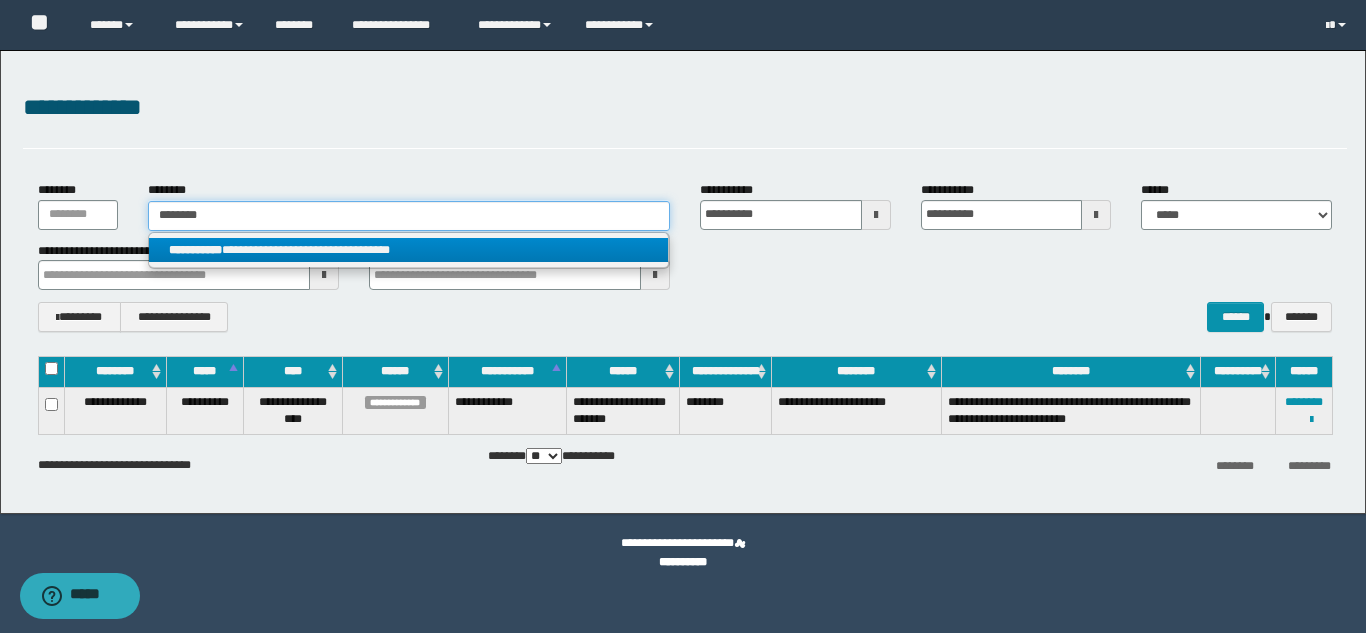 type on "********" 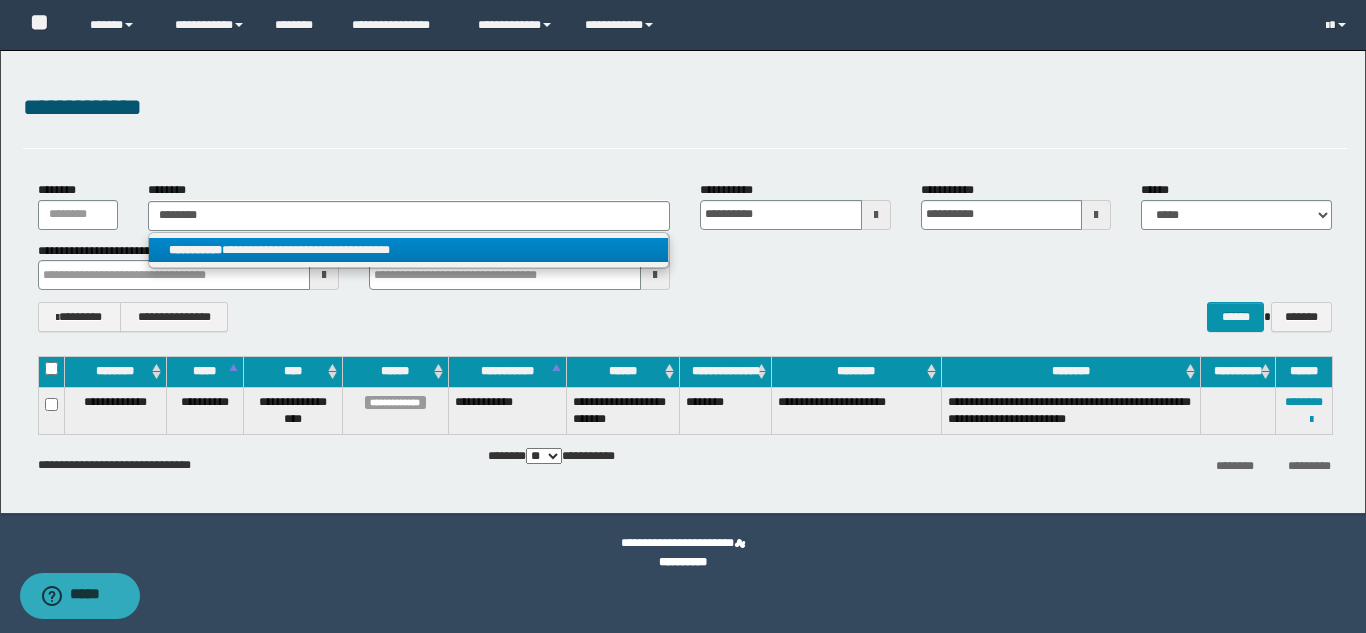 click on "**********" at bounding box center (408, 250) 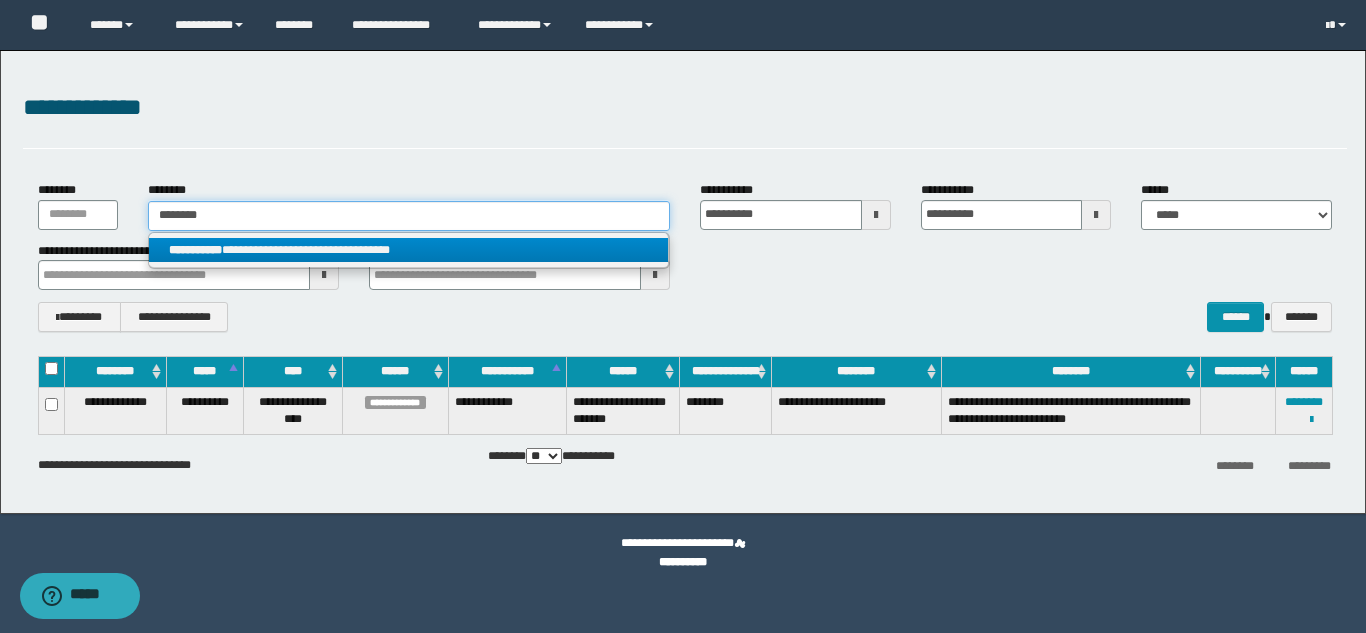 type 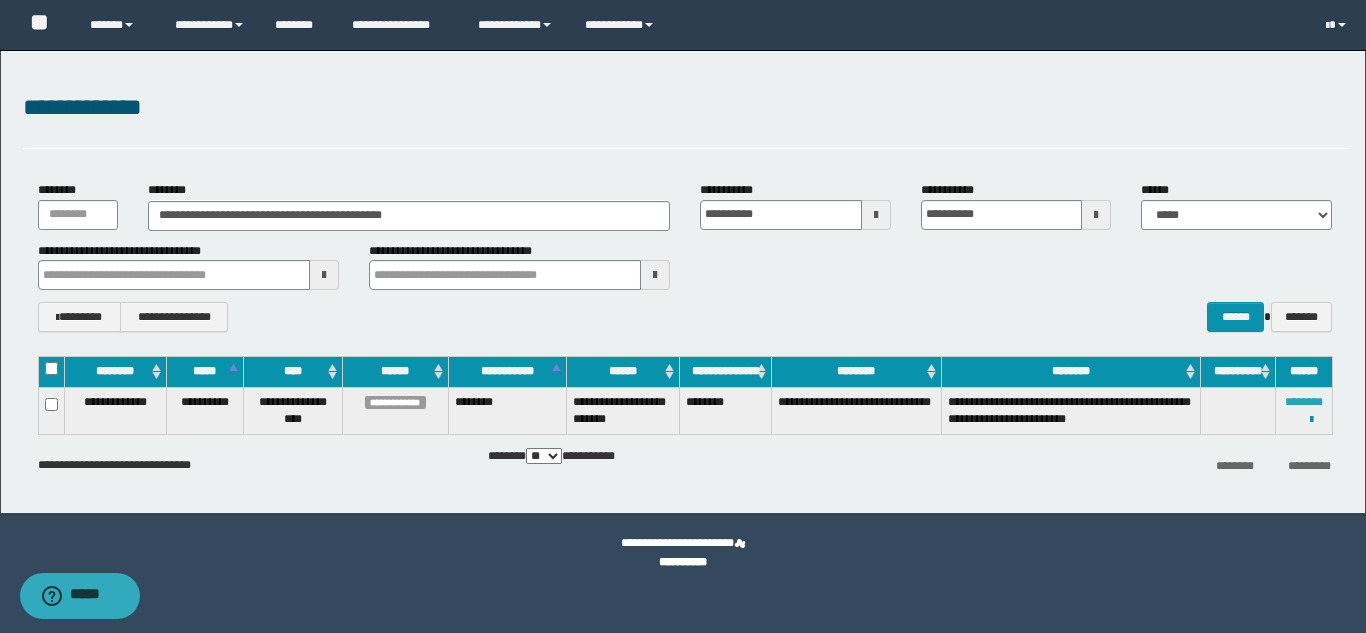 click on "********" at bounding box center (1304, 402) 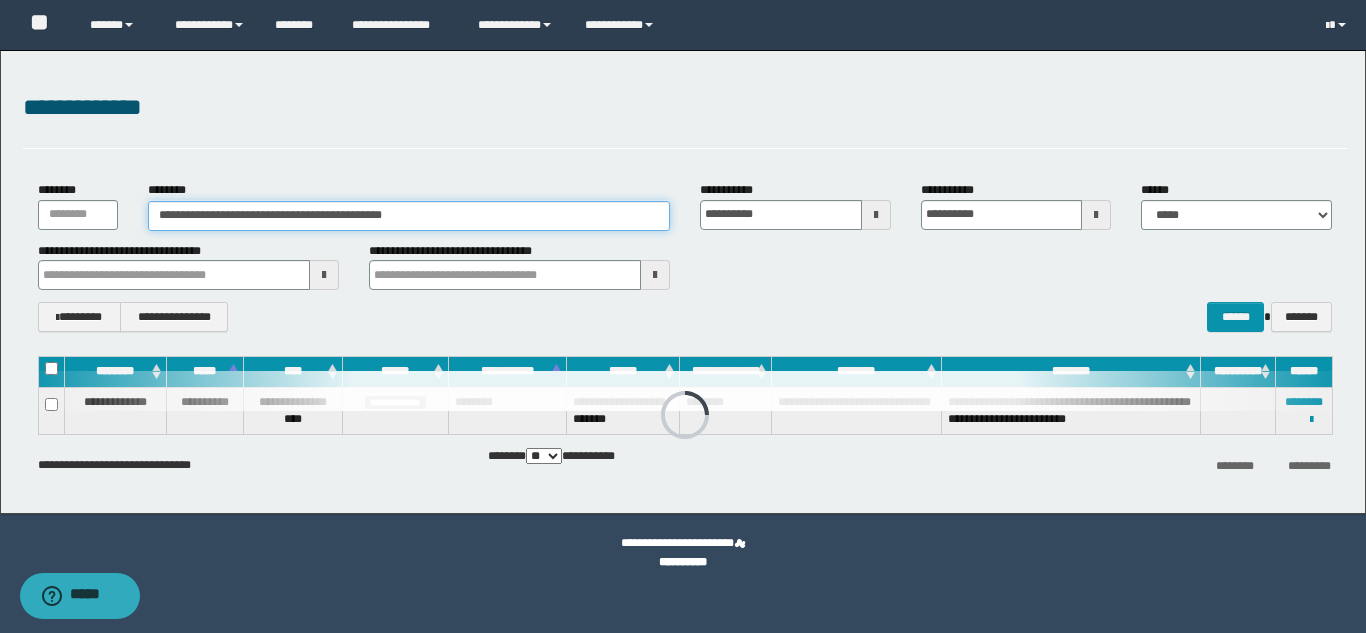 click on "**********" at bounding box center [409, 216] 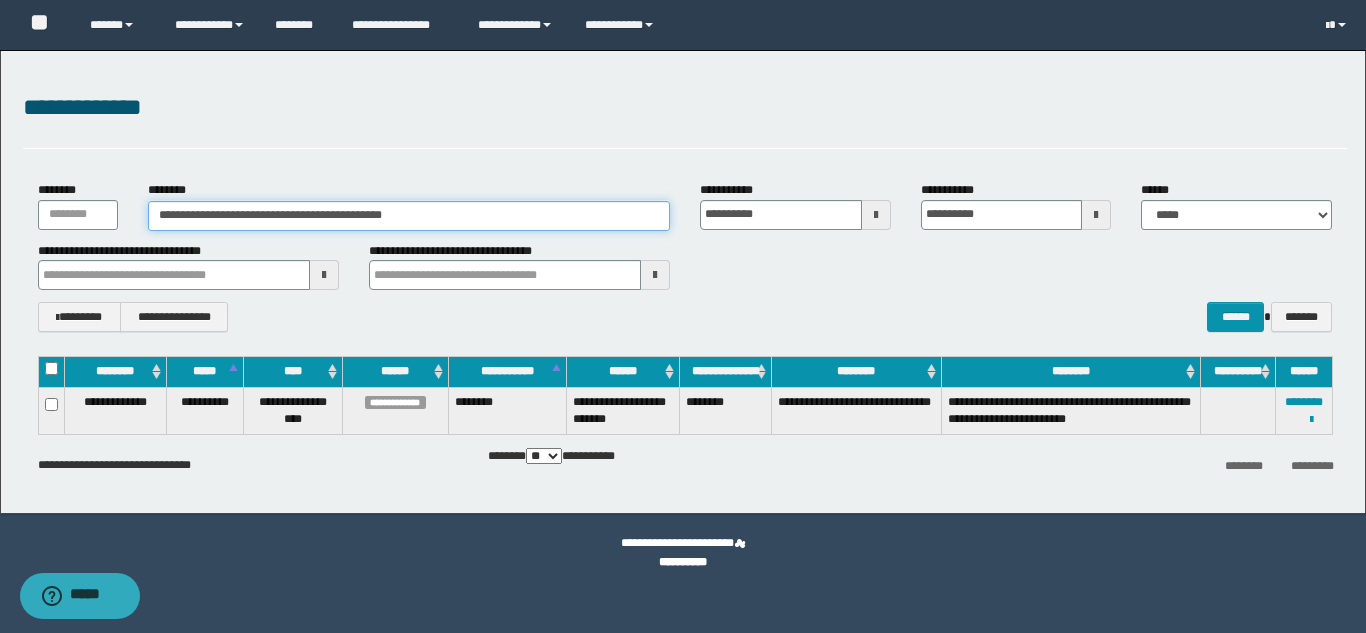 click on "**********" at bounding box center (409, 216) 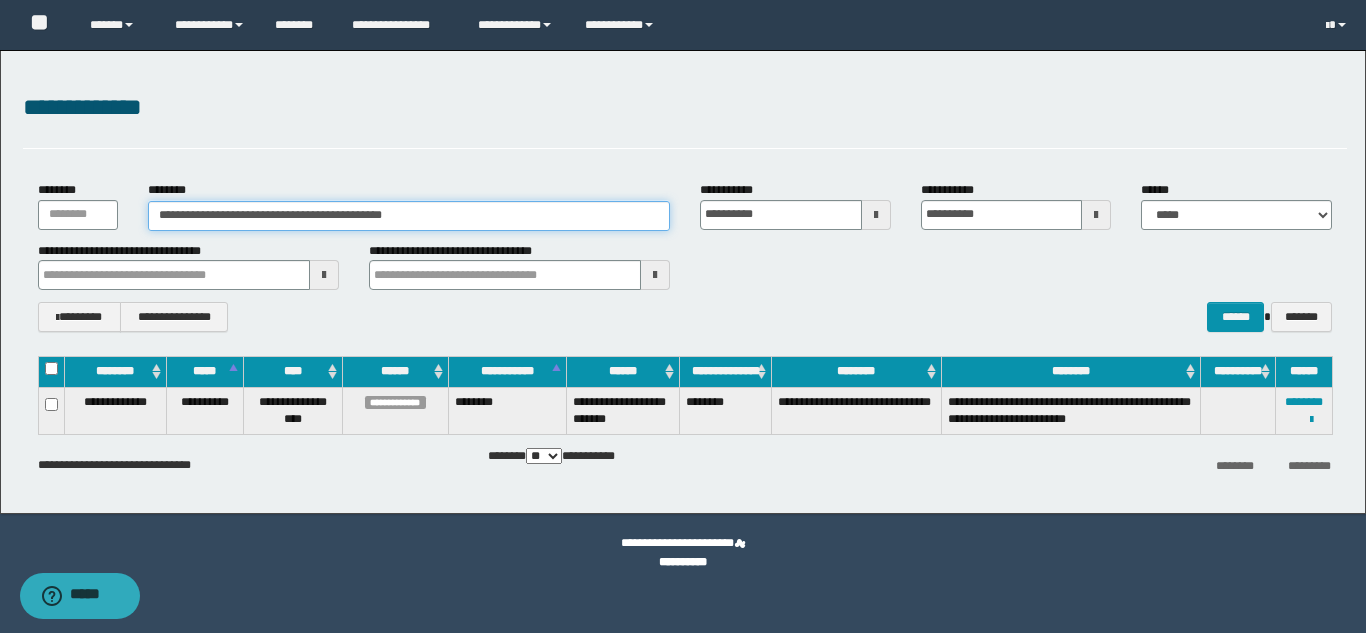 click on "**********" at bounding box center (409, 216) 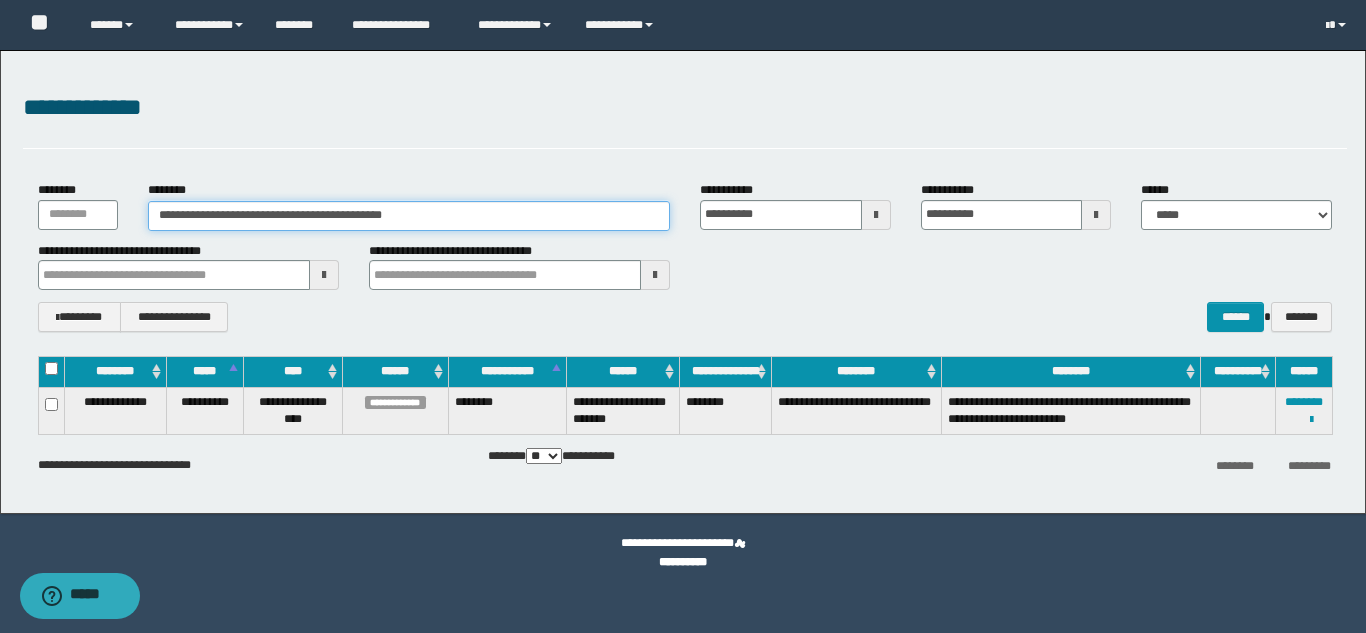 click on "**********" at bounding box center [409, 216] 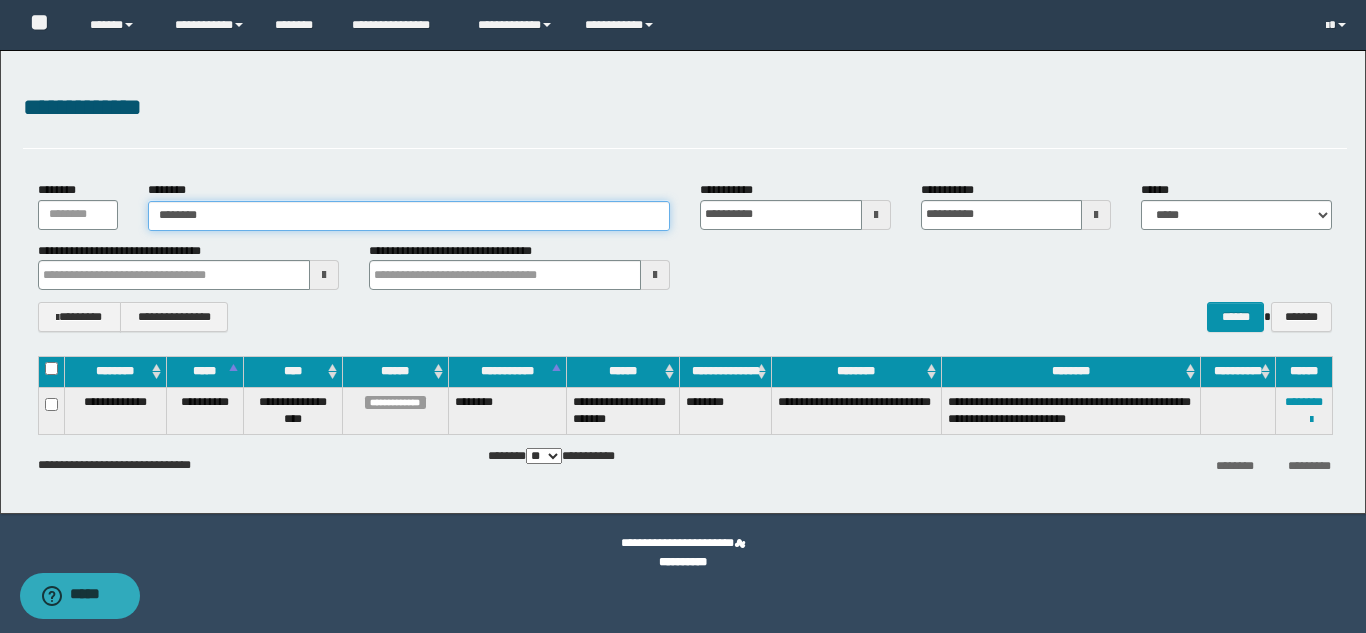 type on "********" 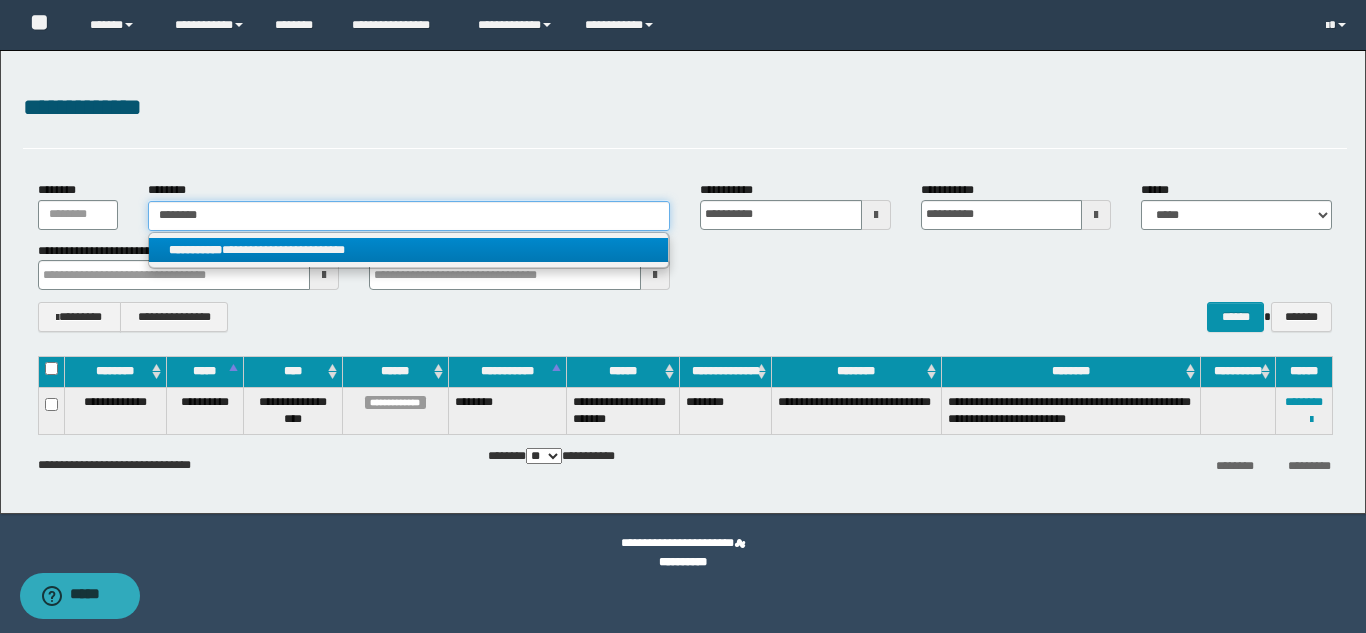 type on "********" 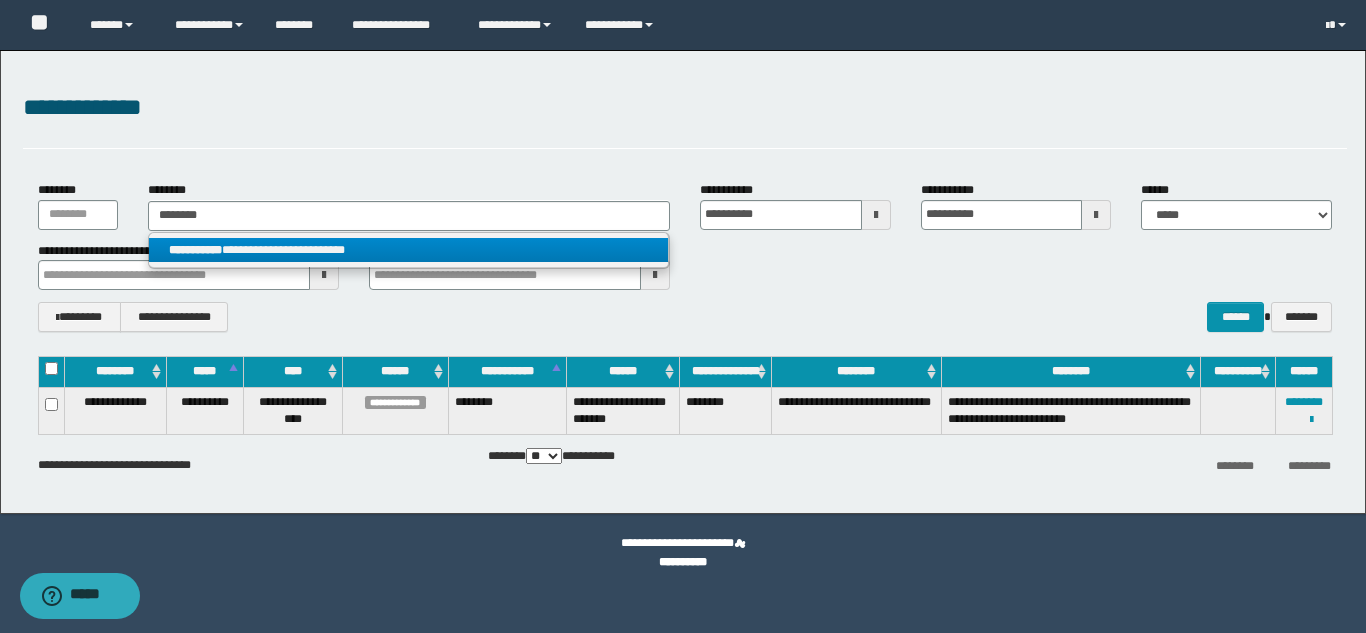click on "**********" at bounding box center (408, 250) 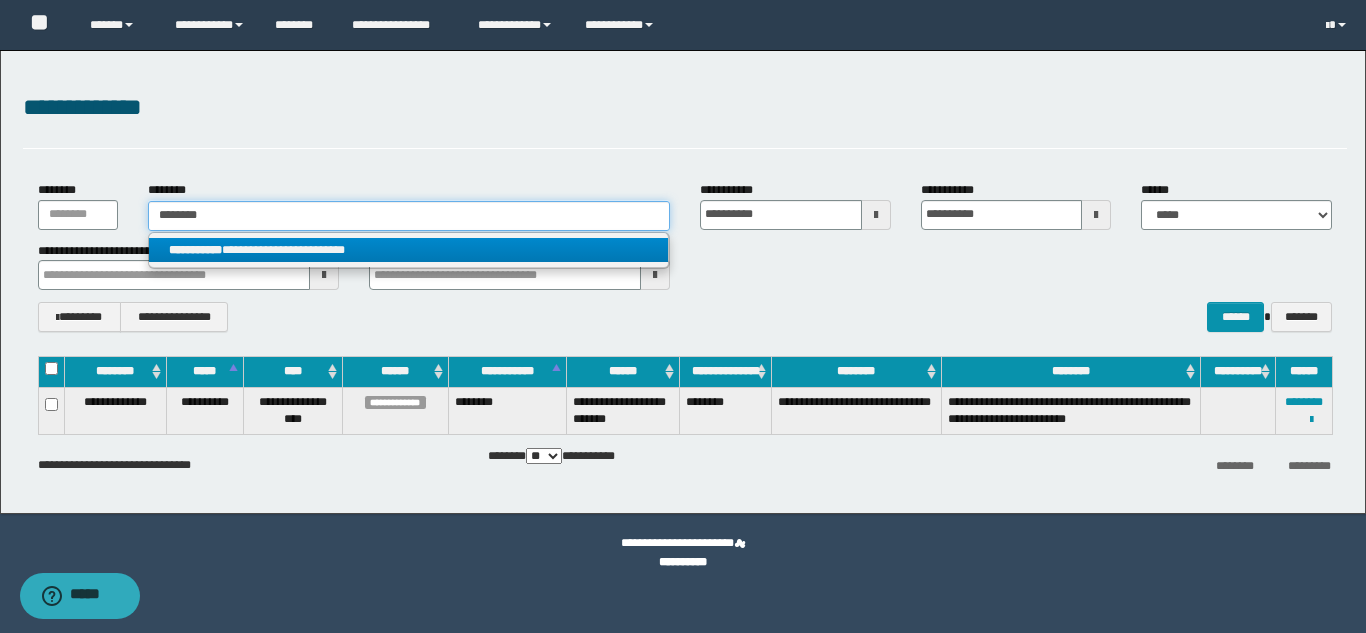 type 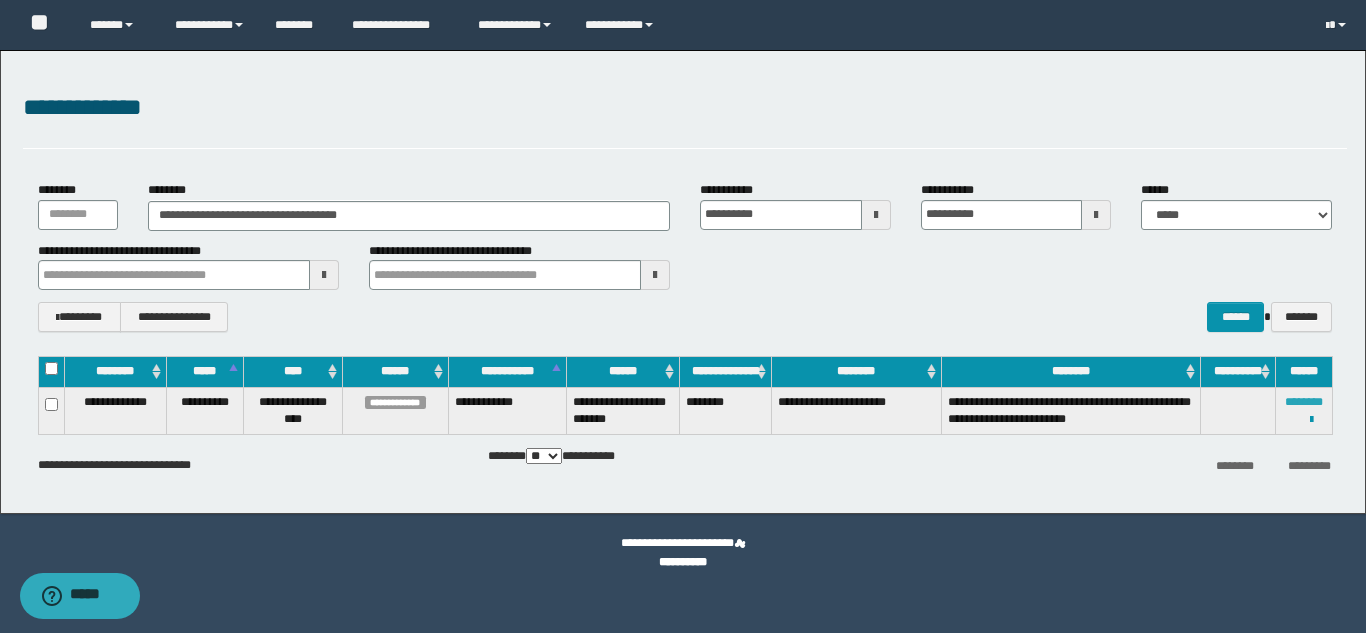 click on "********" at bounding box center [1304, 402] 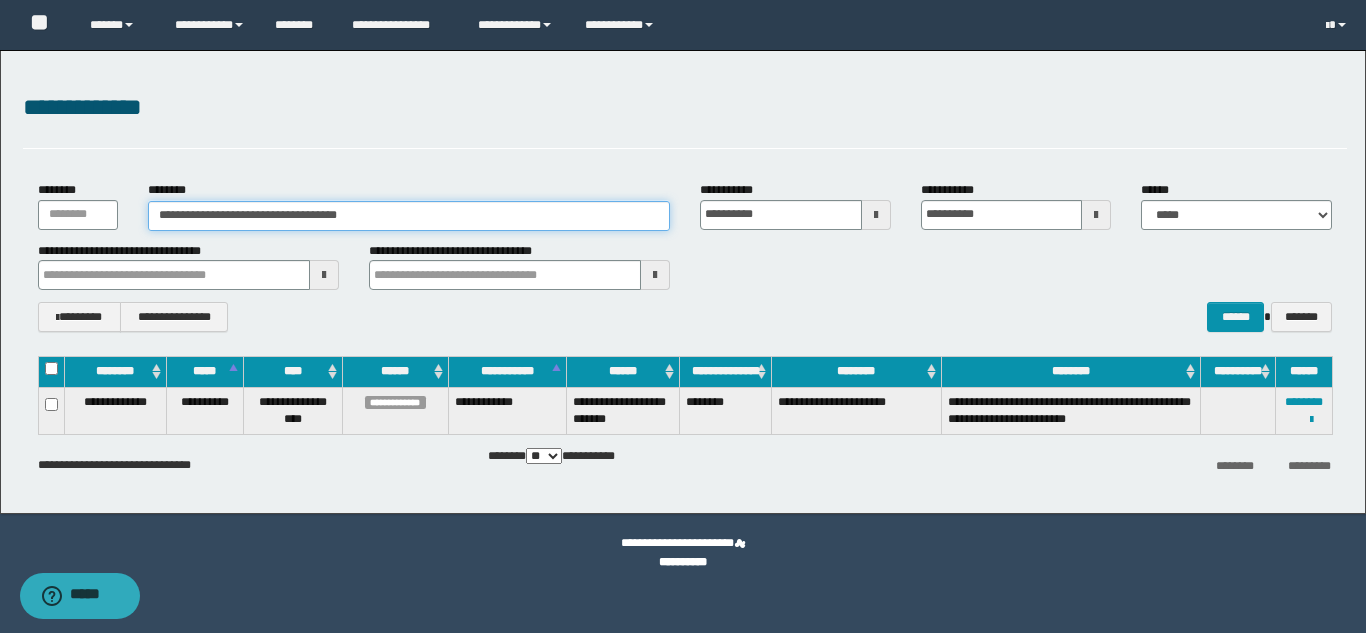 click on "**********" at bounding box center (409, 216) 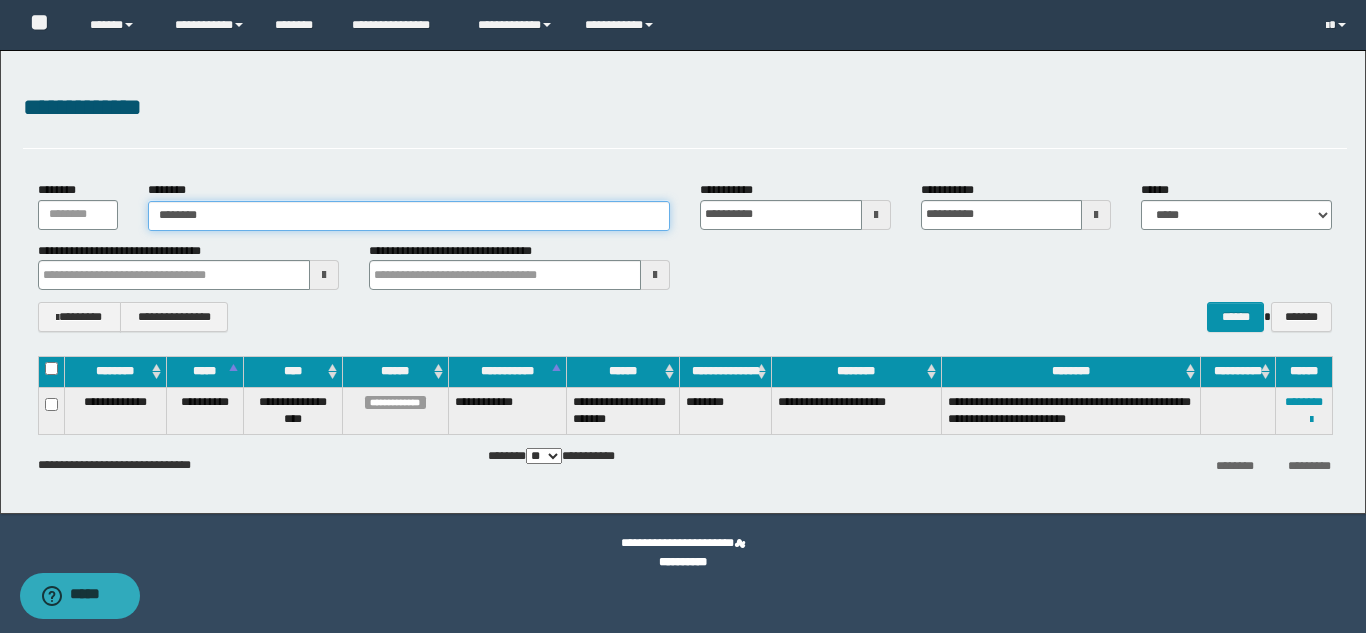 type on "********" 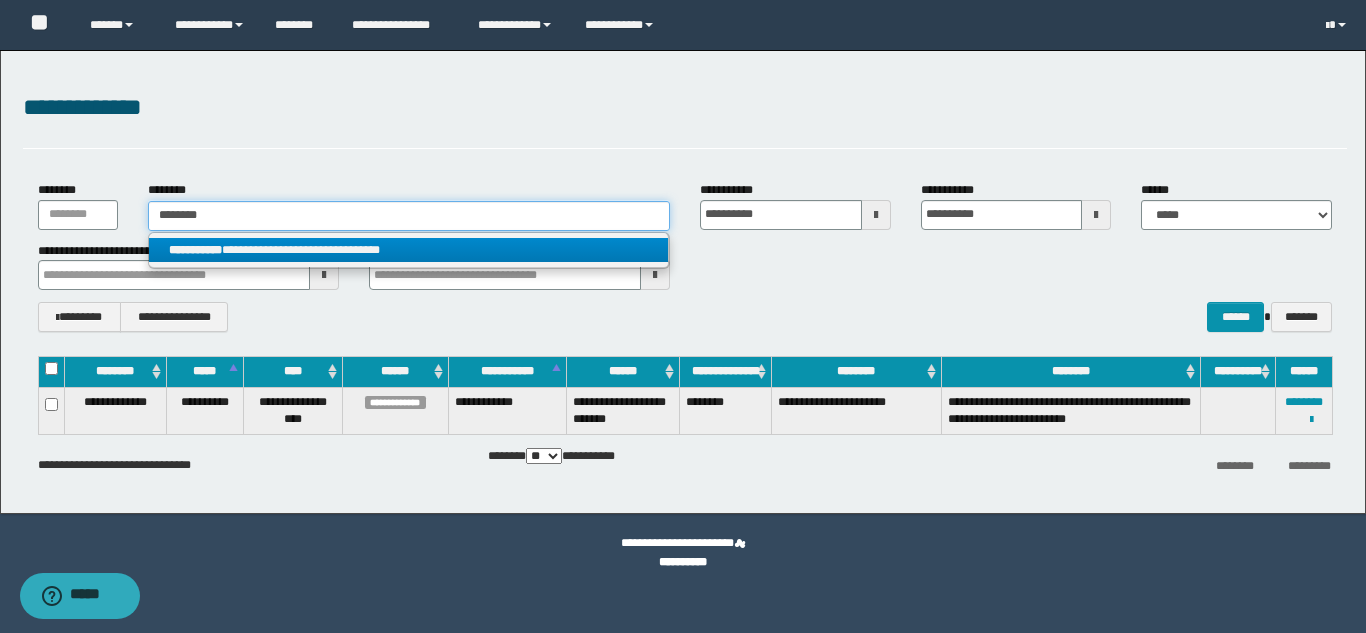 type on "********" 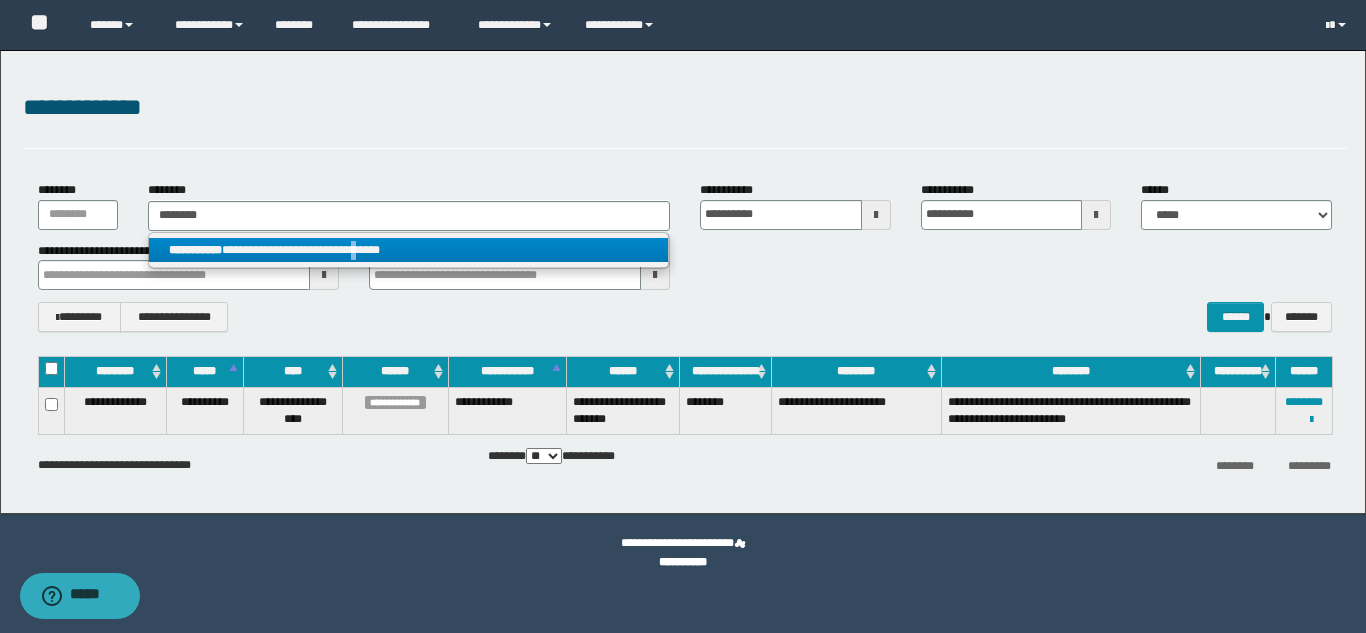 click on "**********" at bounding box center [408, 250] 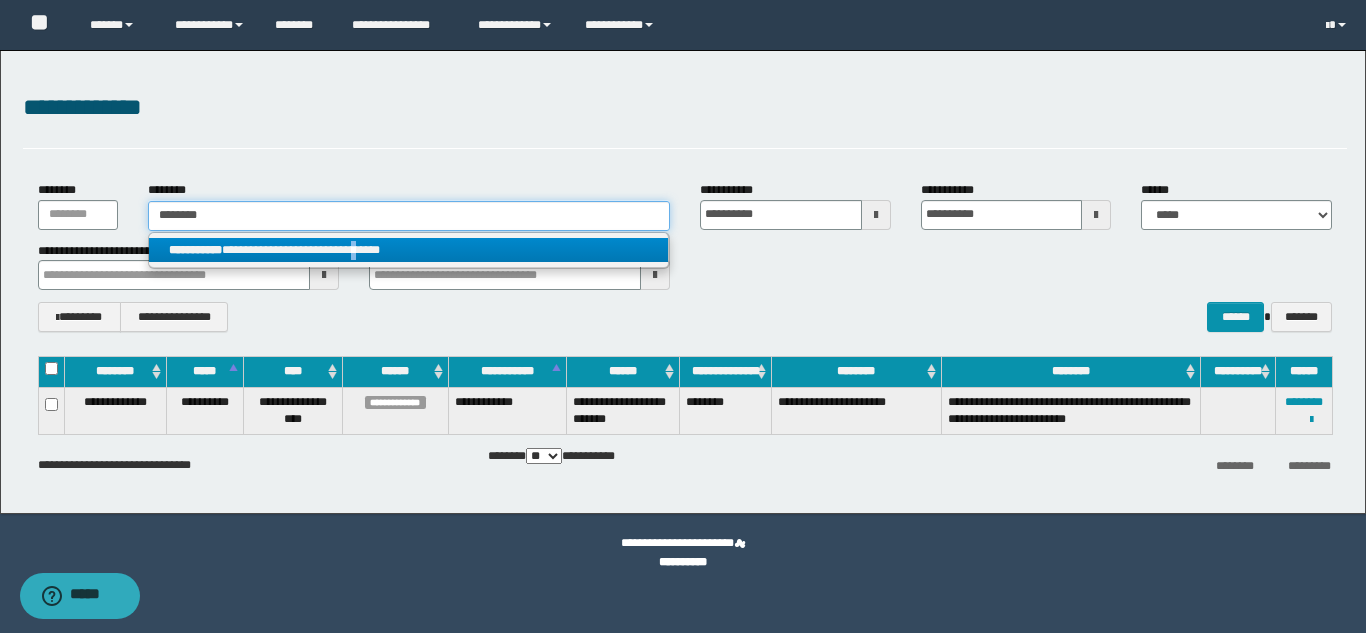 type 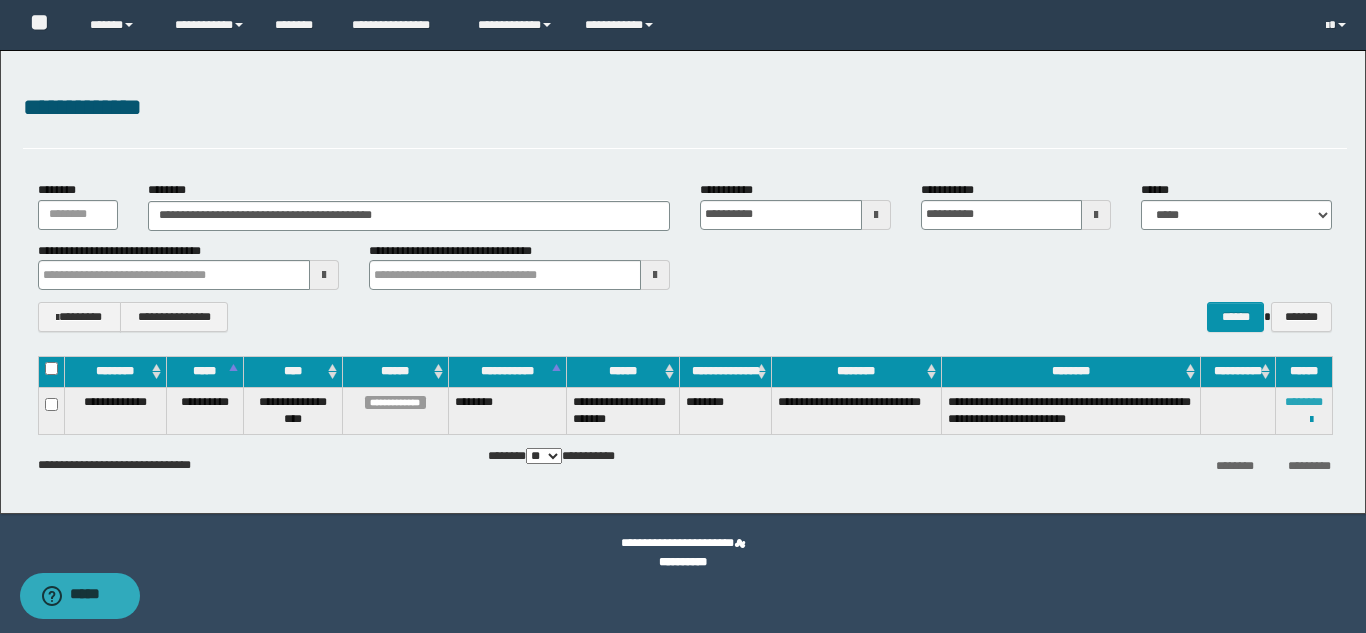 click on "********" at bounding box center (1304, 402) 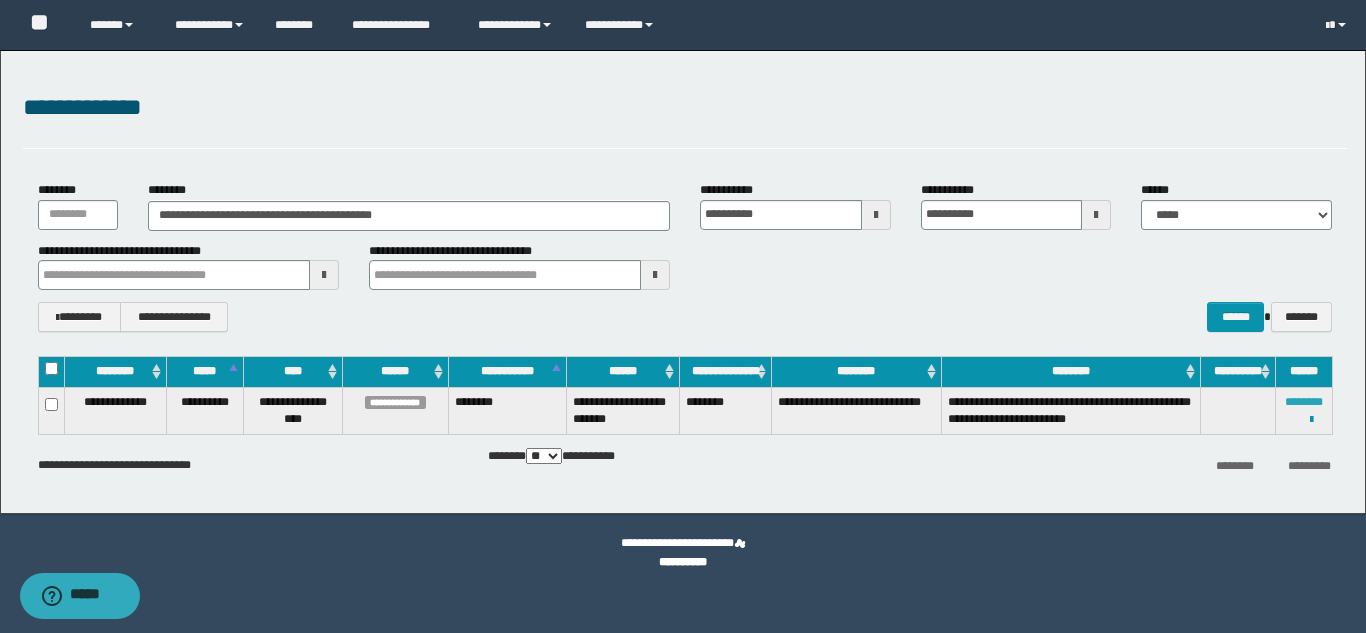 click on "********" at bounding box center [1304, 402] 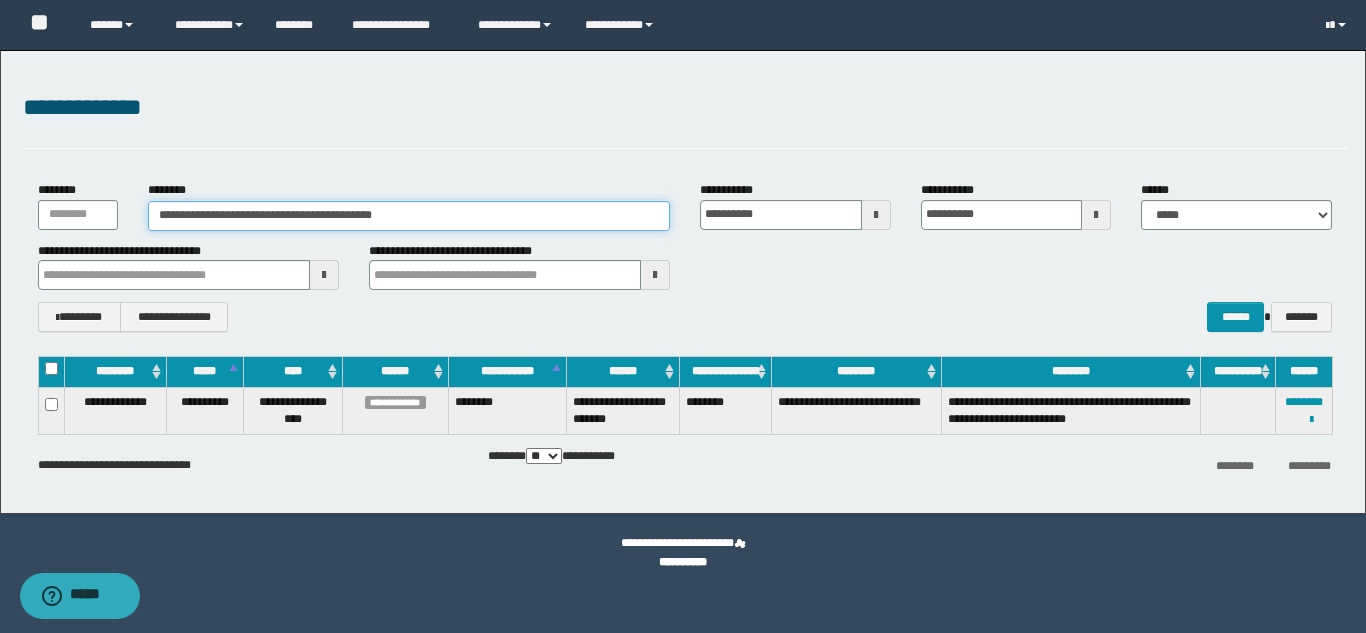 click on "**********" at bounding box center (409, 216) 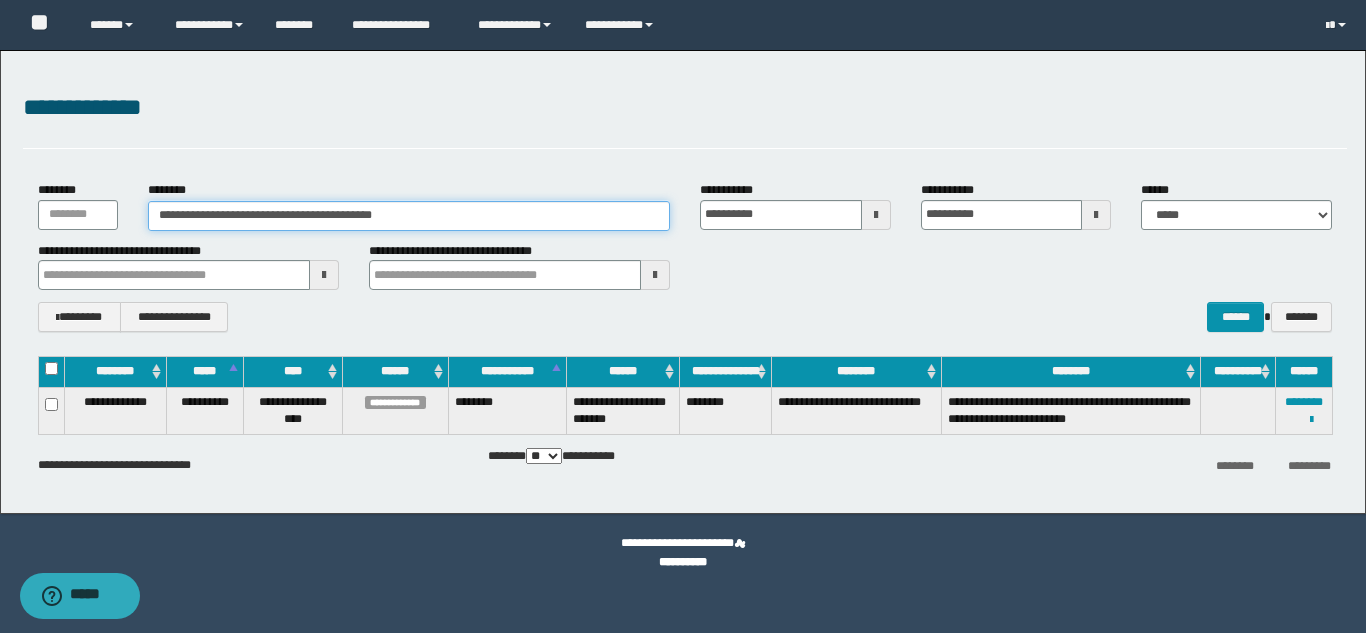 click on "**********" at bounding box center [409, 216] 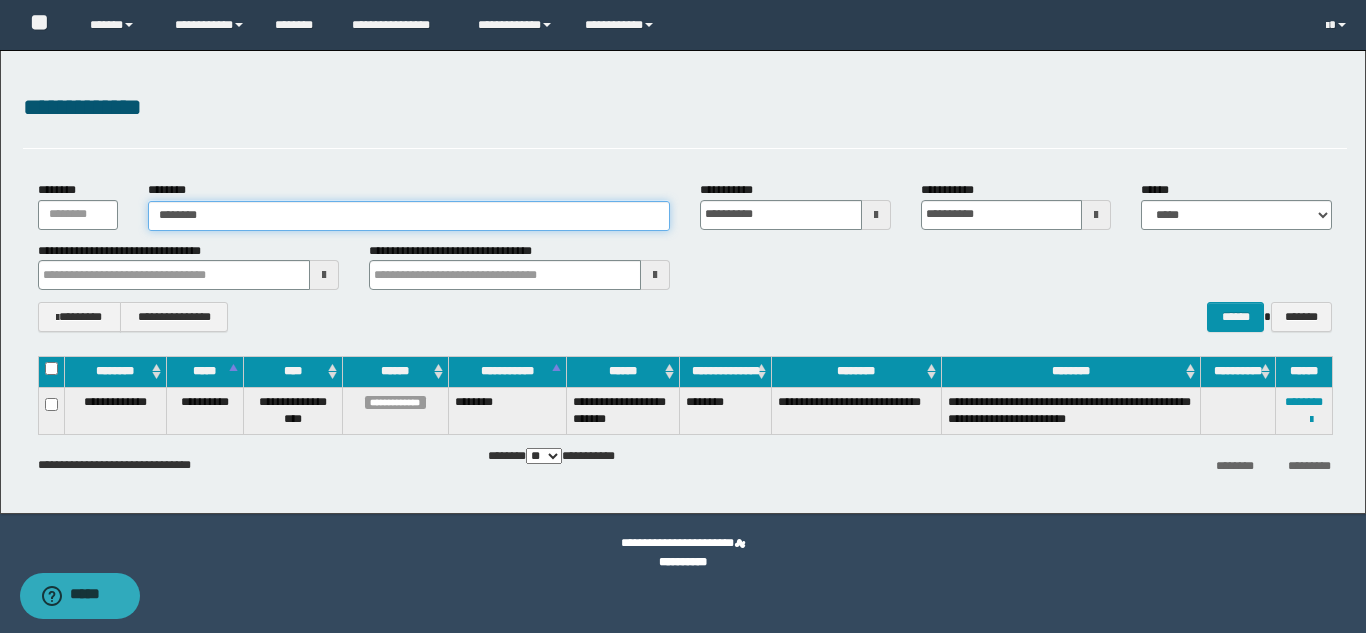 type on "********" 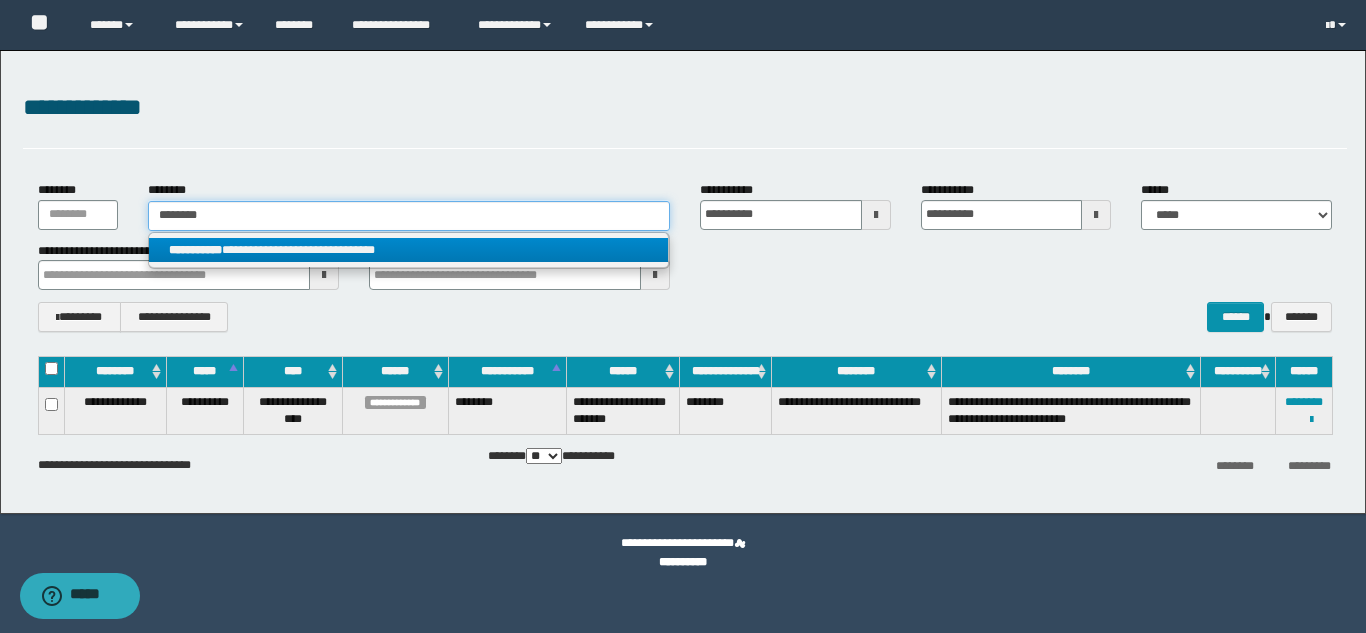 type on "********" 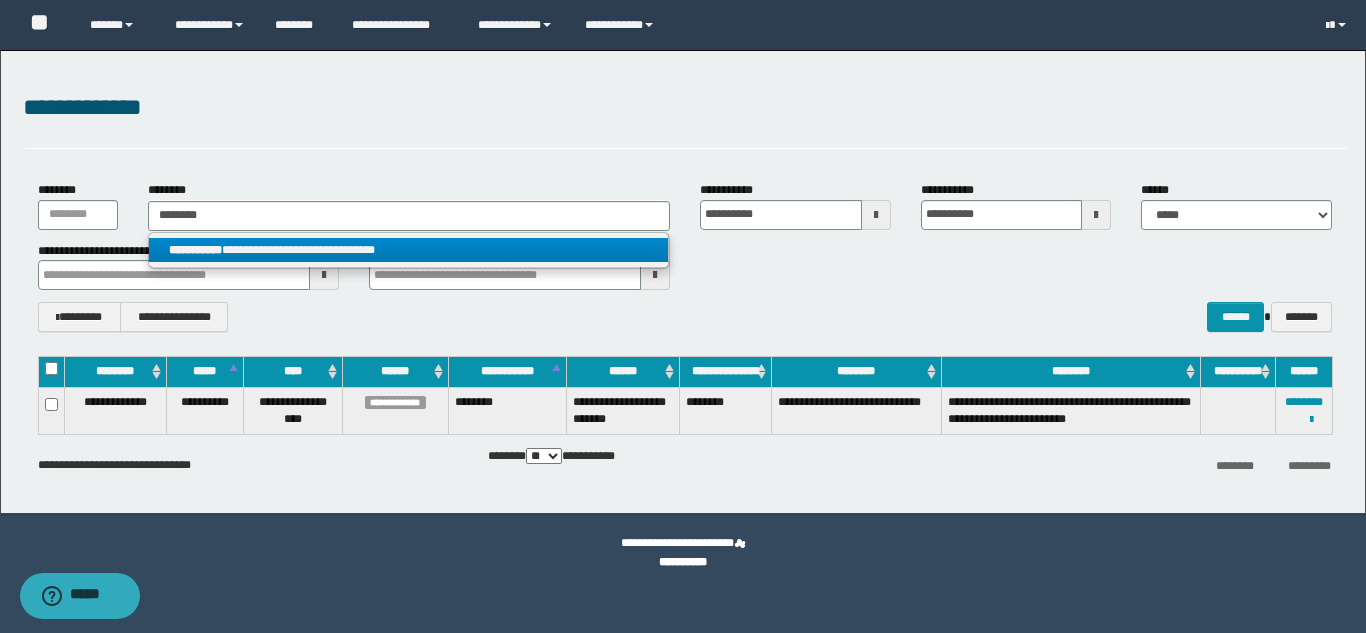 click on "**********" at bounding box center [408, 250] 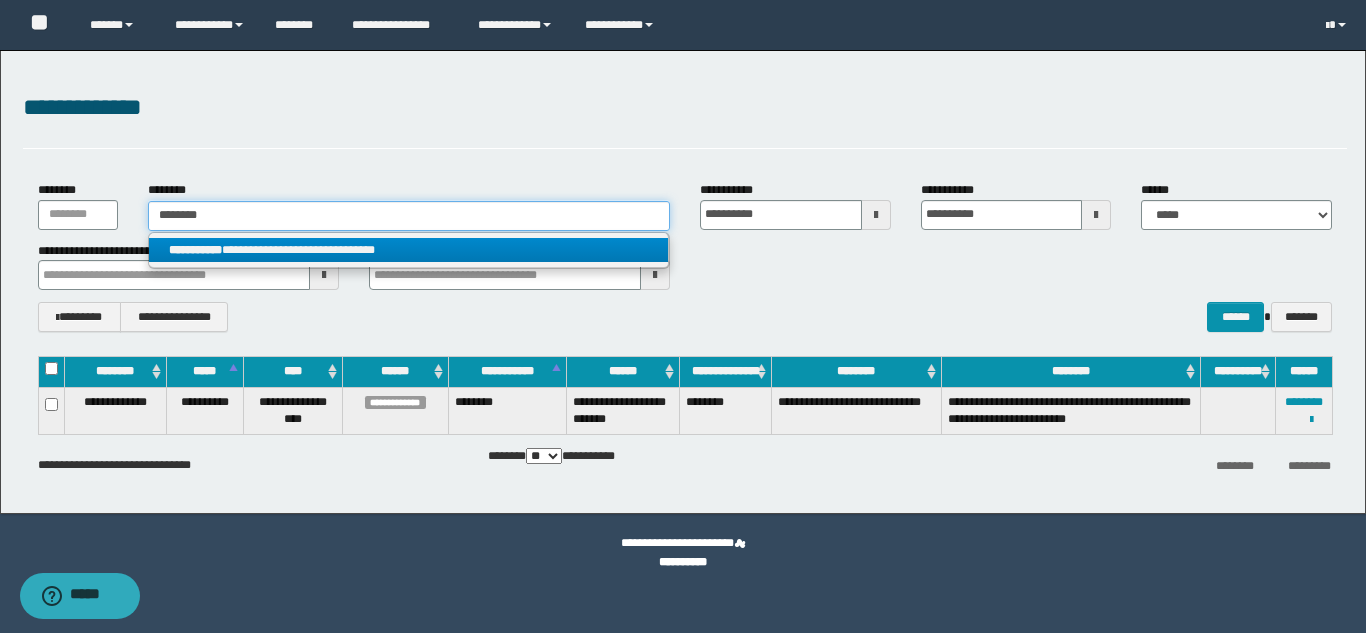 type 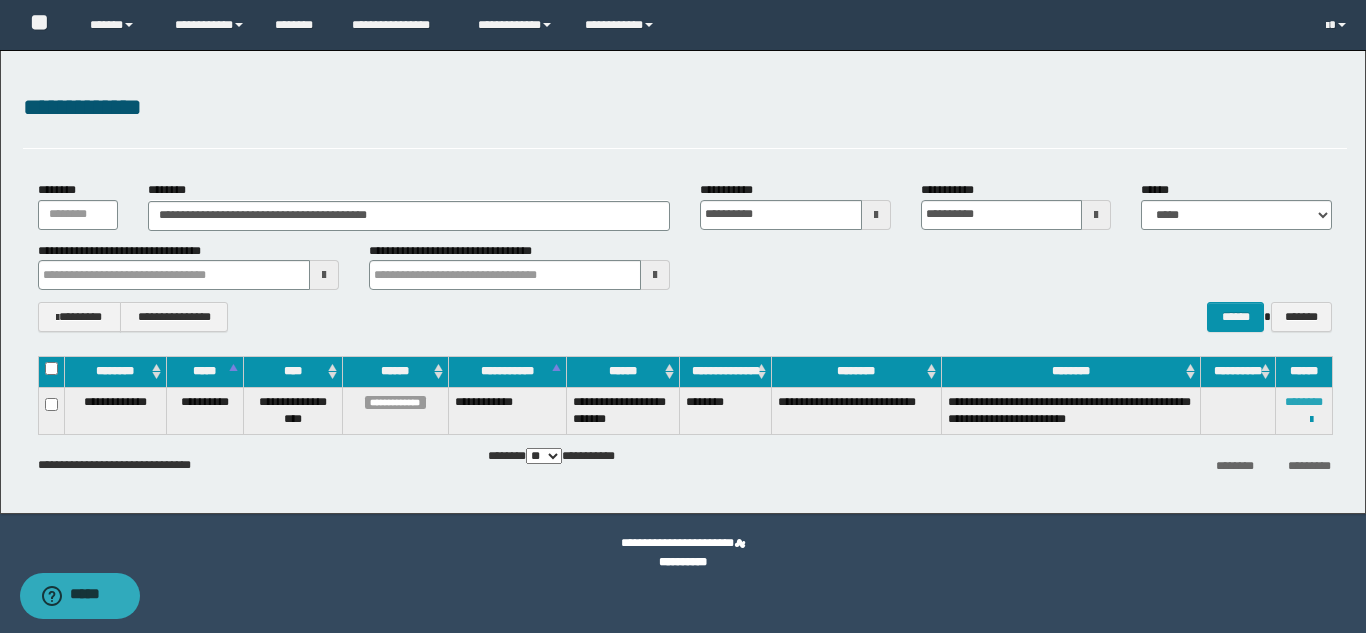 click on "********" at bounding box center (1304, 402) 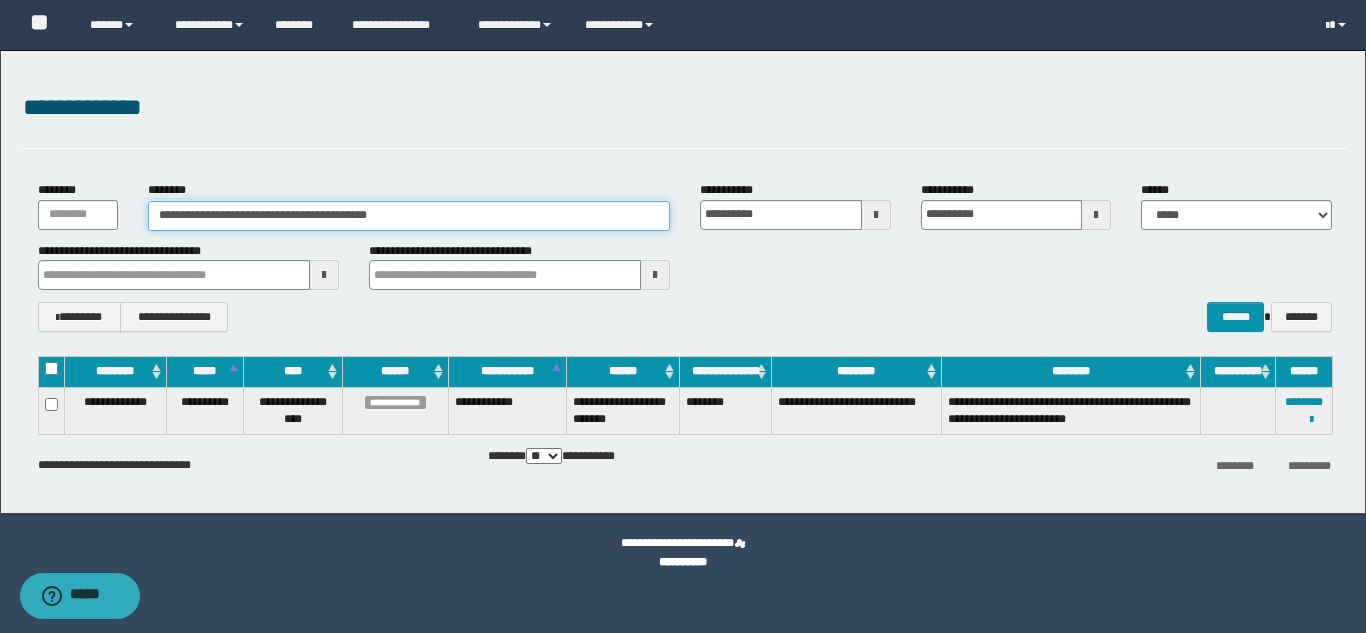 click on "**********" at bounding box center [409, 216] 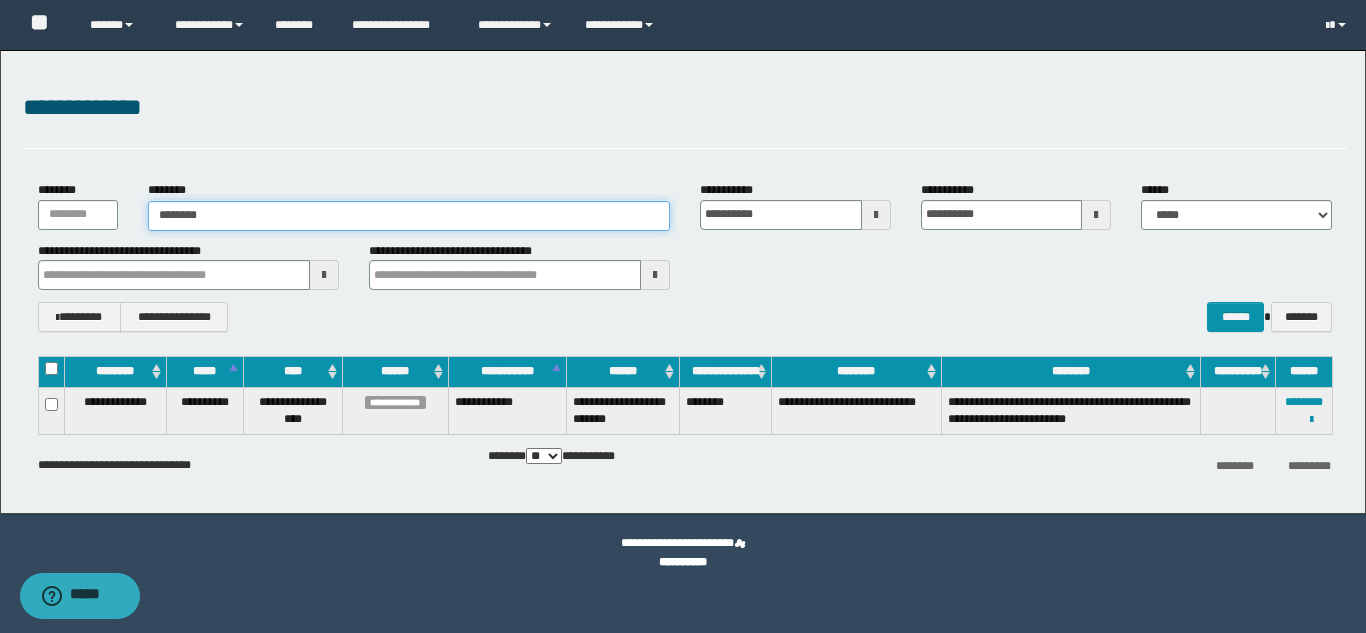 type on "********" 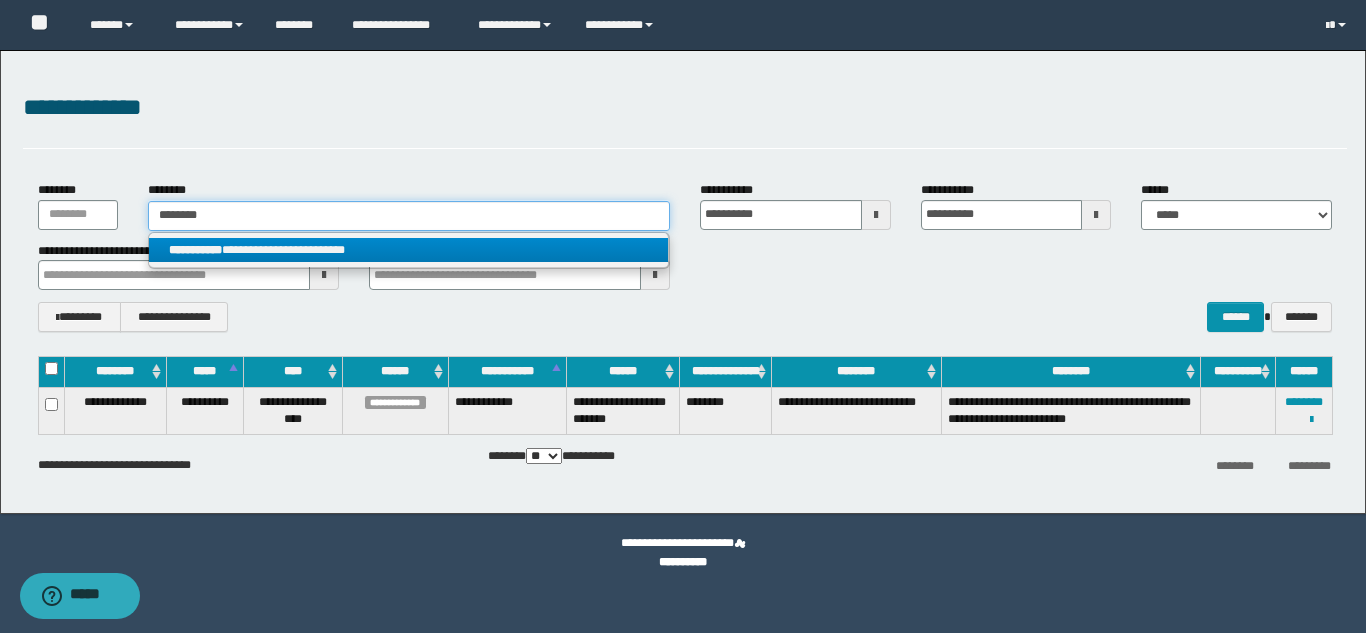 type on "********" 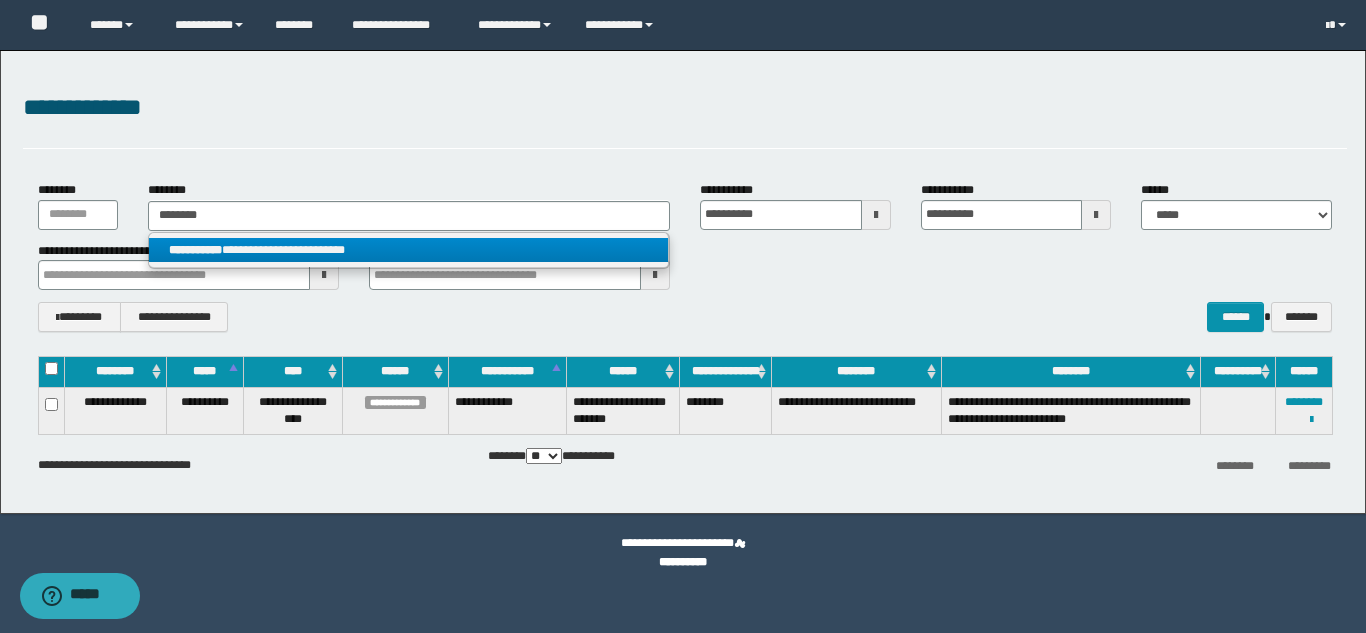 click on "**********" at bounding box center (408, 250) 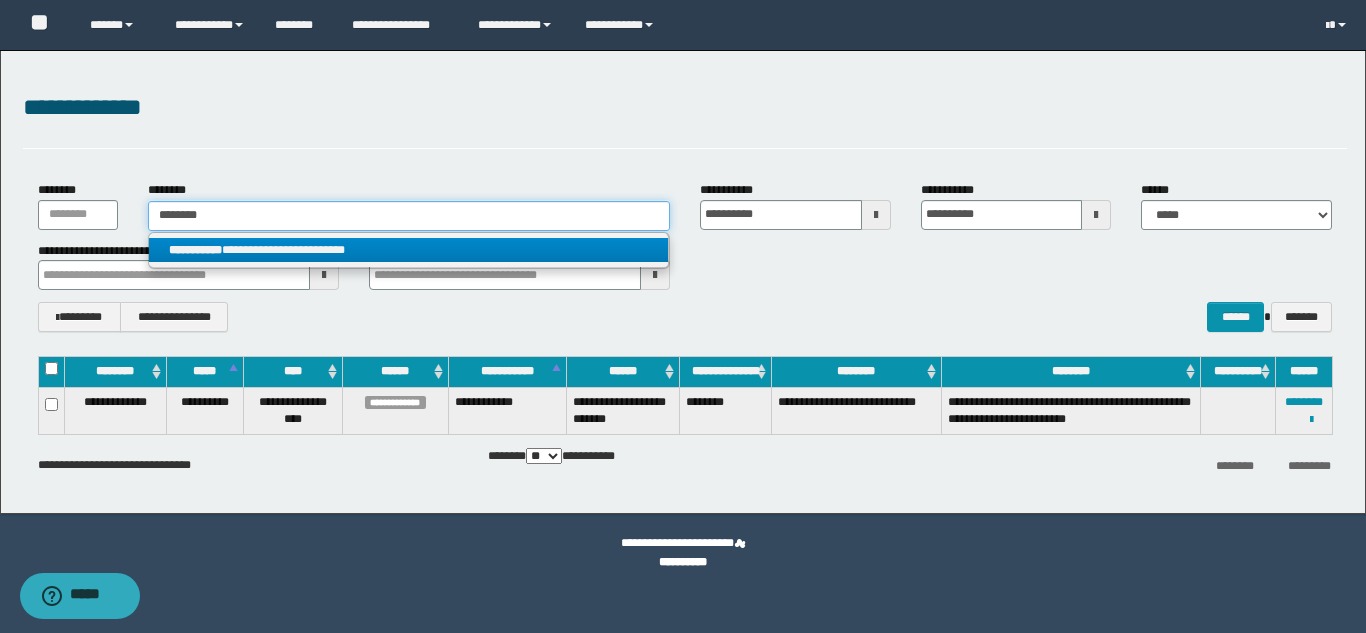 type 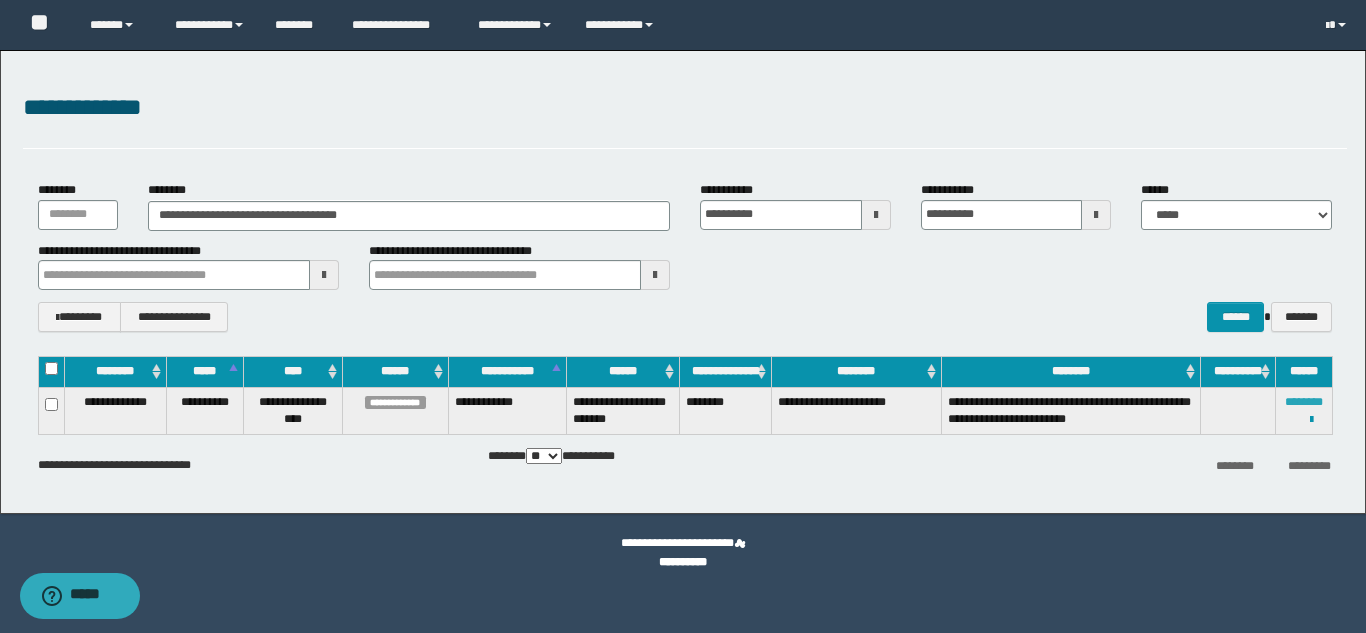 click on "********" at bounding box center [1304, 402] 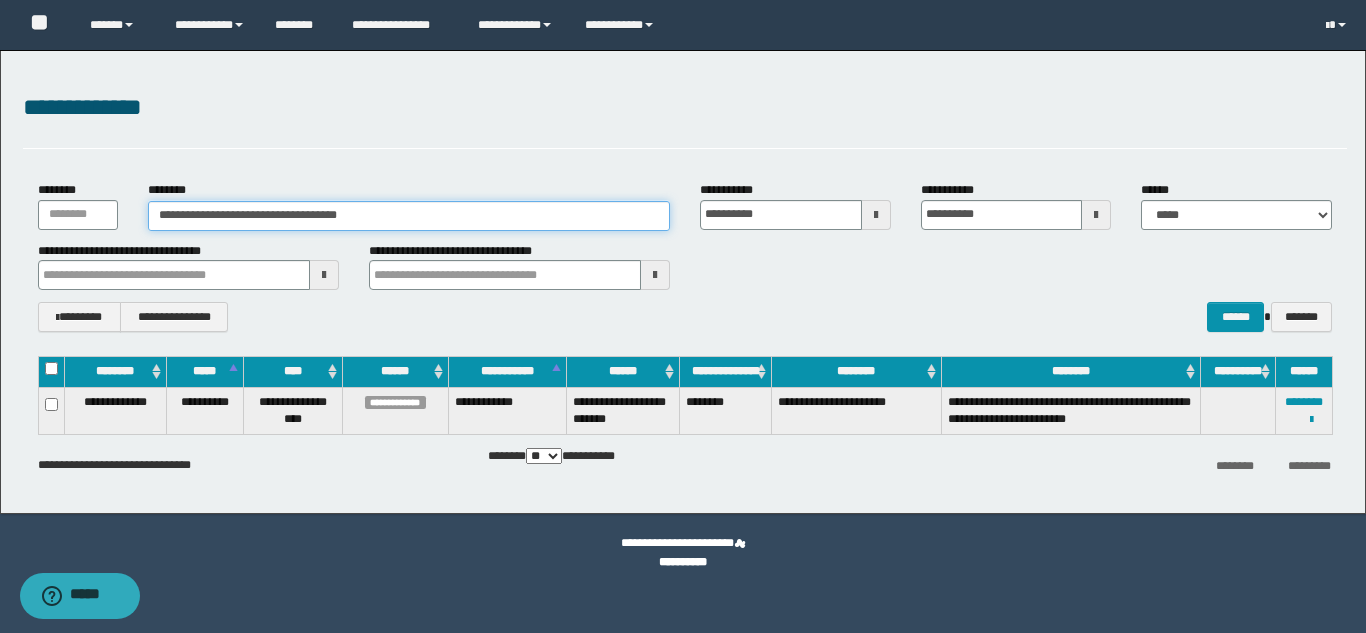 click on "**********" at bounding box center (409, 216) 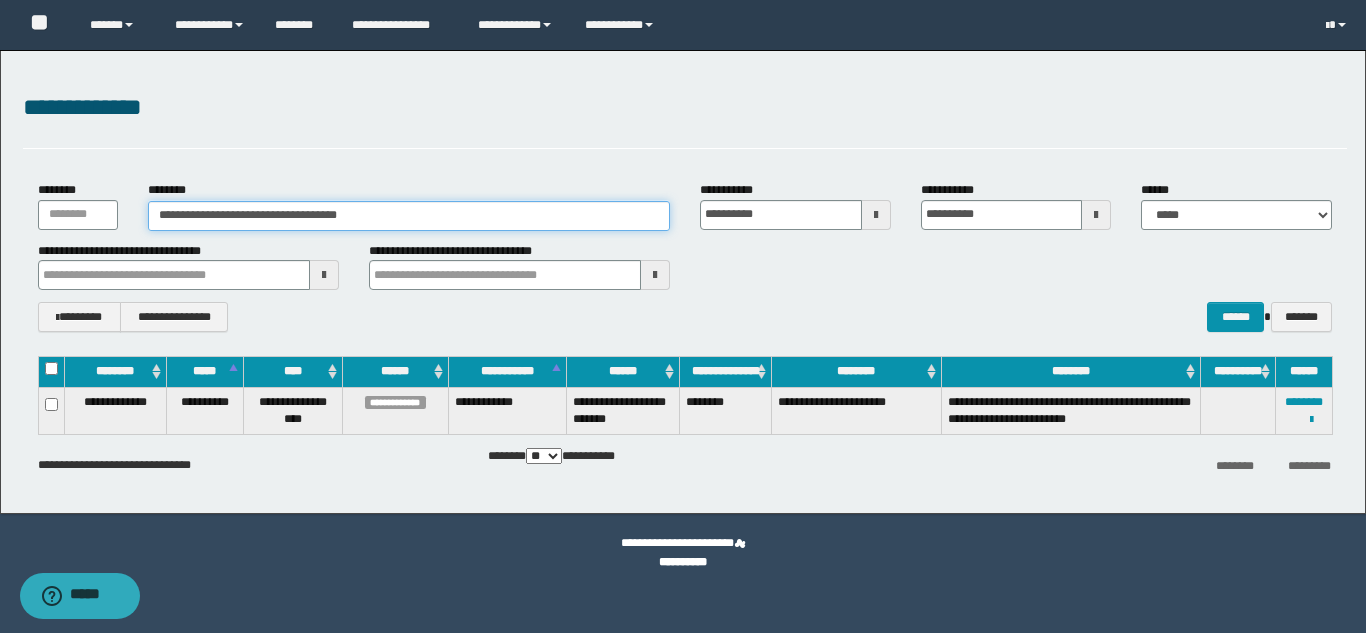 click on "**********" at bounding box center [409, 216] 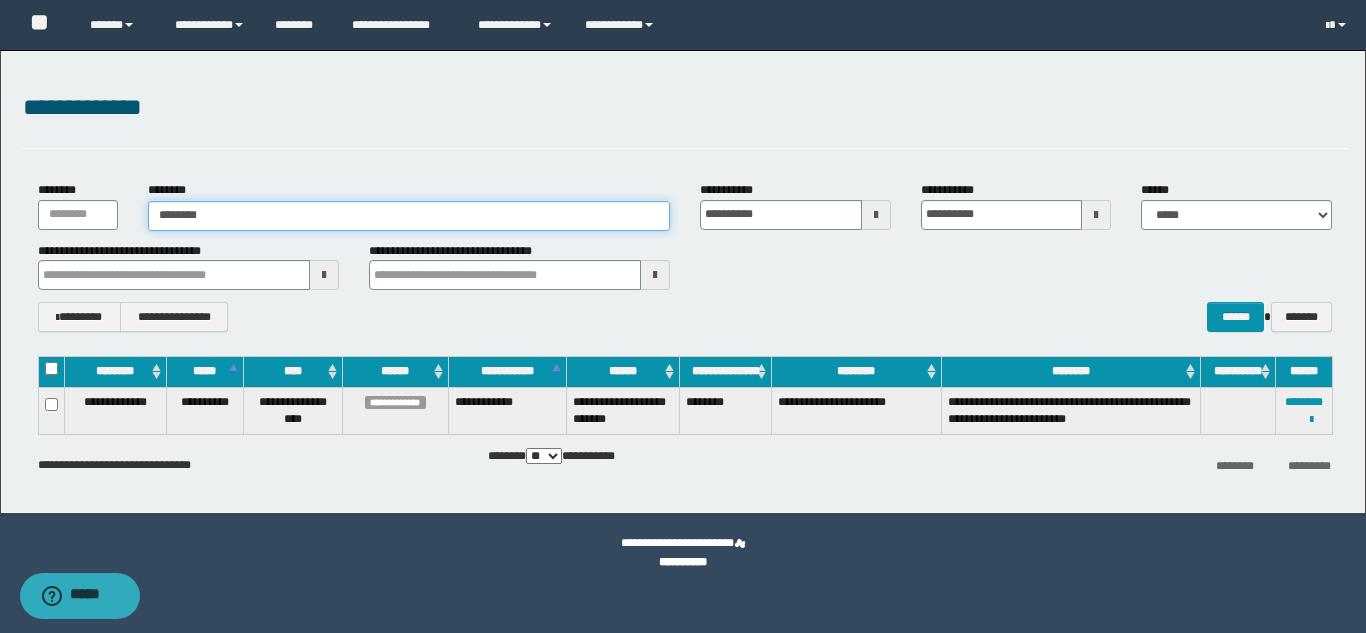 type on "********" 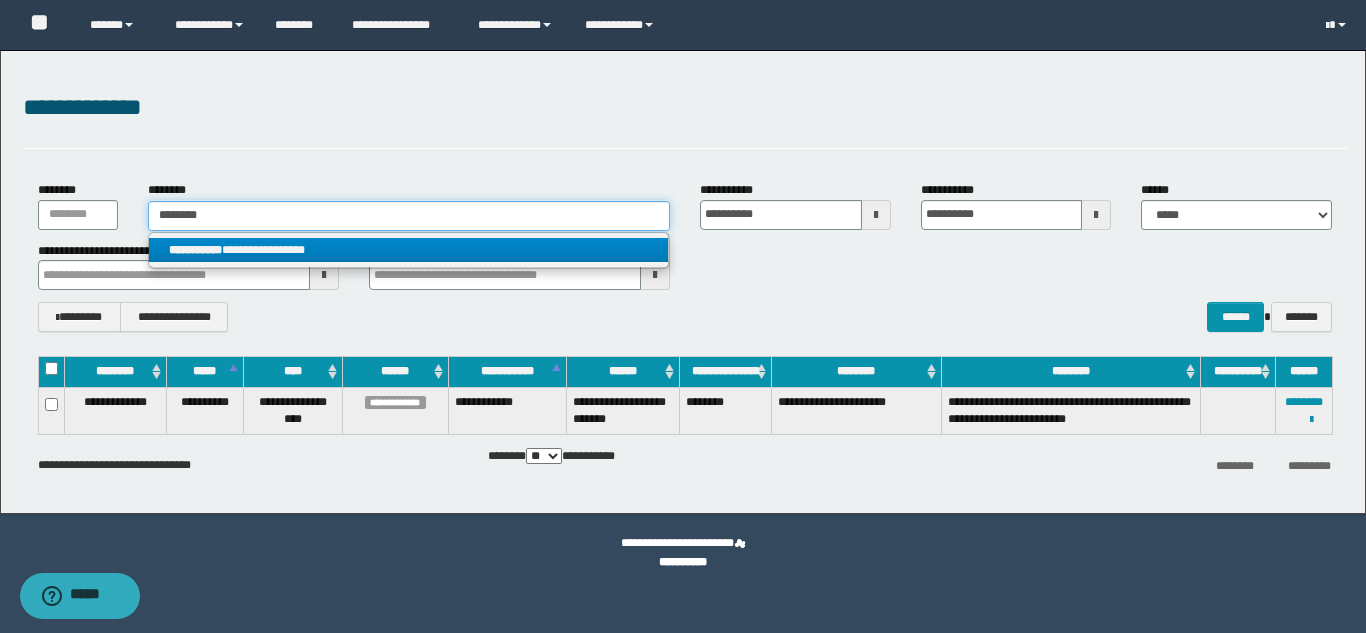 type on "********" 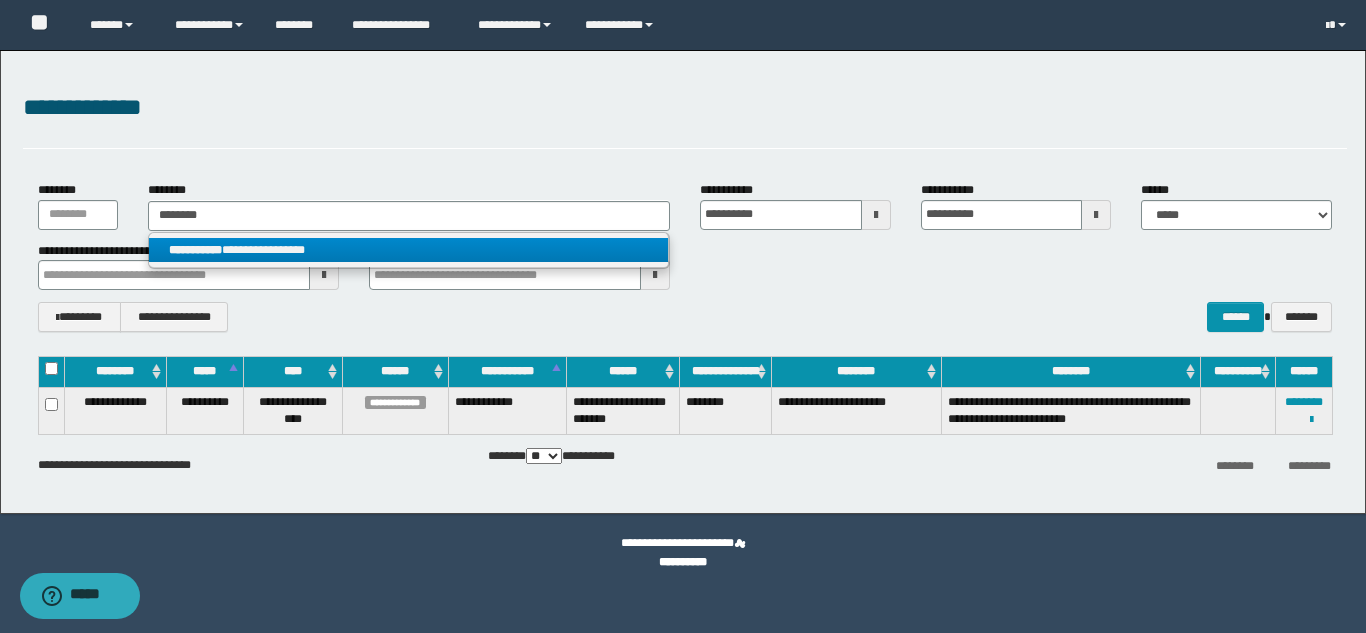 click on "**********" at bounding box center [408, 250] 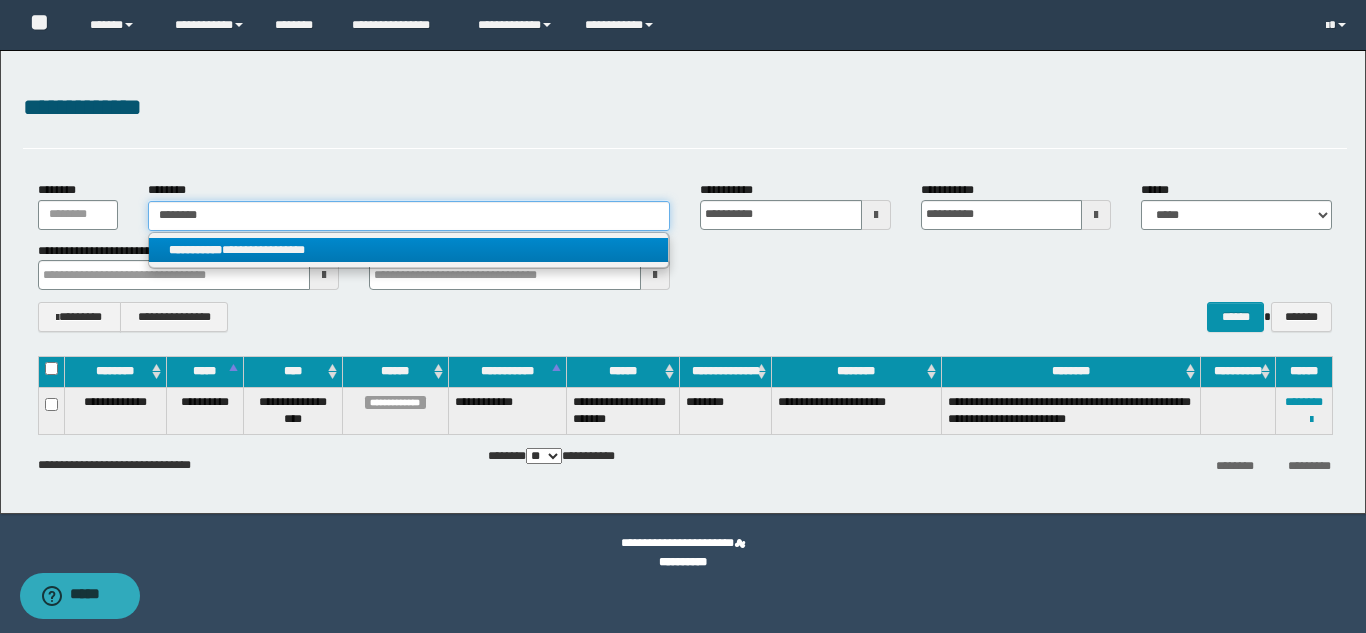 type 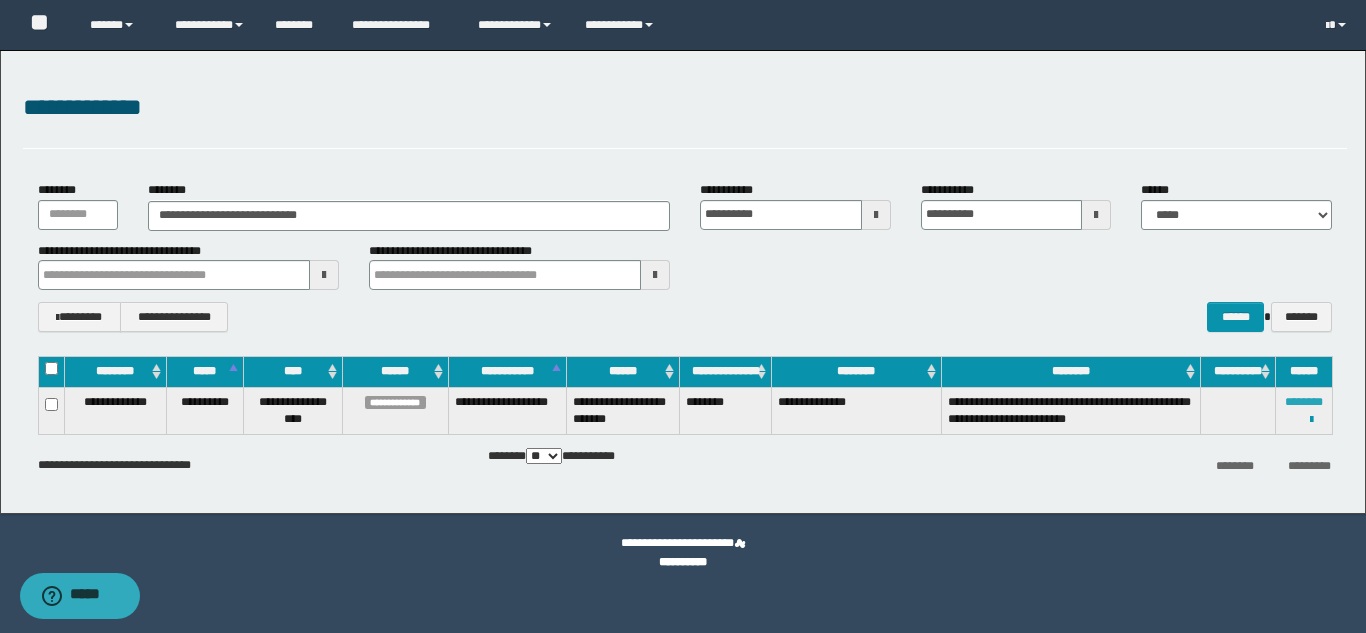 click on "********" at bounding box center [1304, 402] 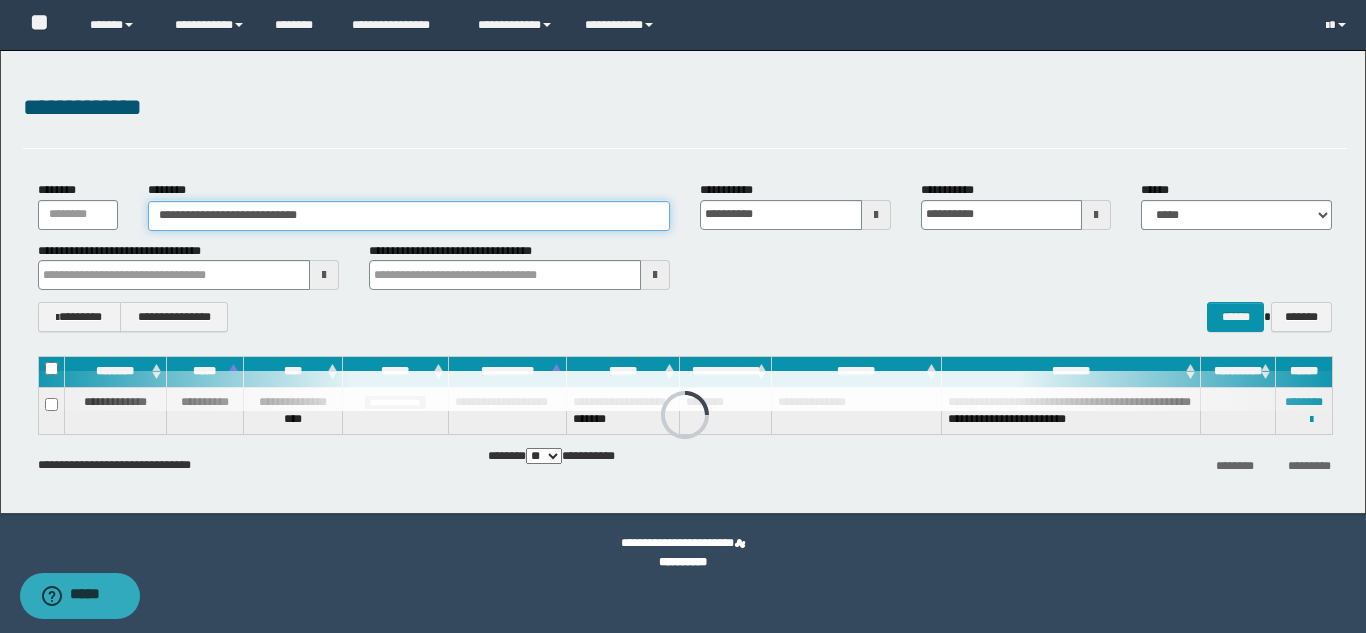 click on "**********" at bounding box center [409, 216] 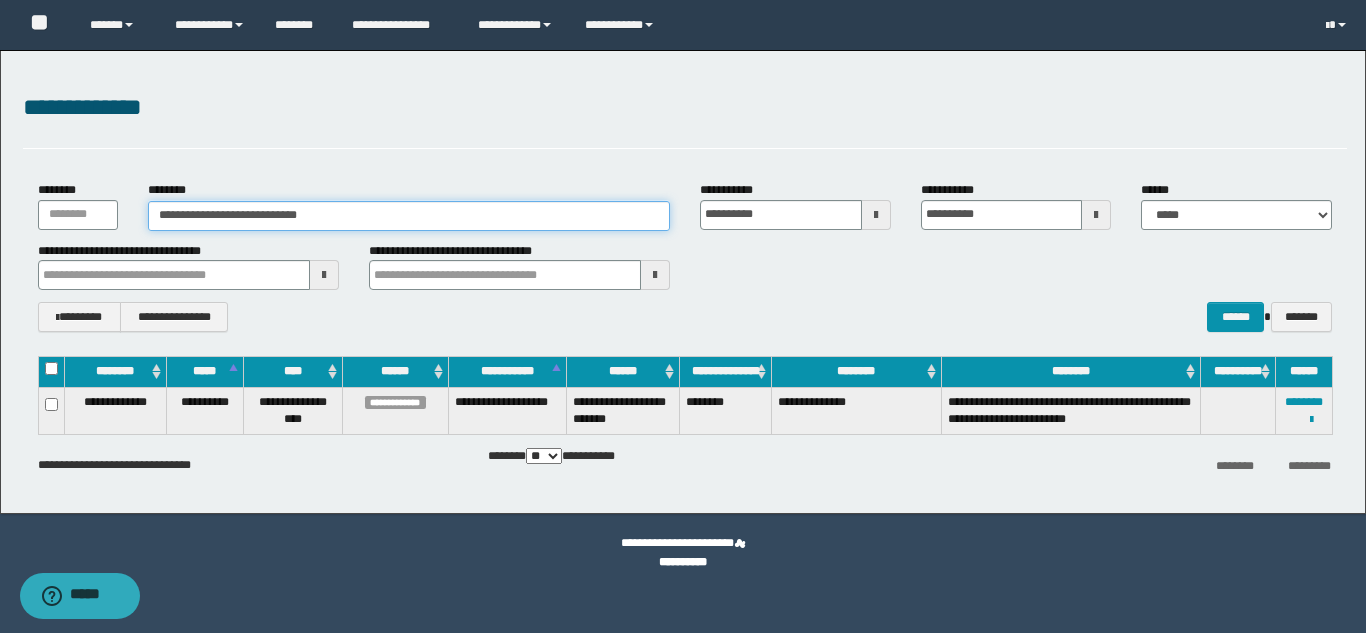 click on "**********" at bounding box center [409, 216] 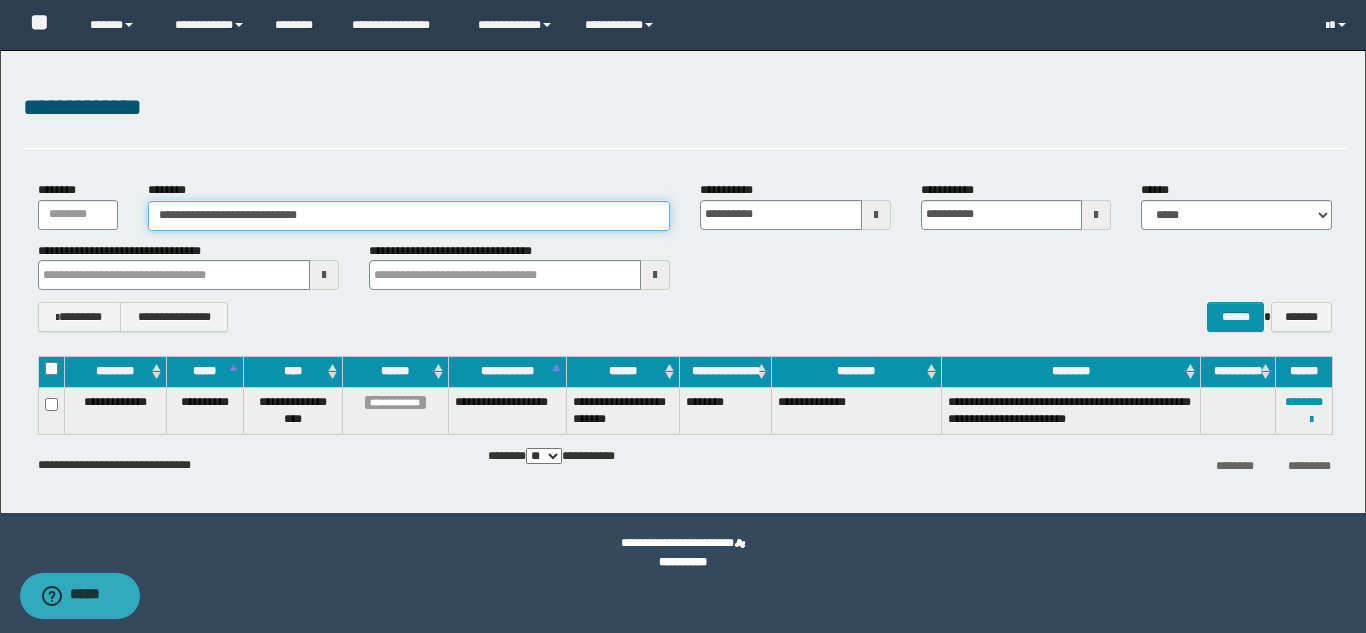 paste 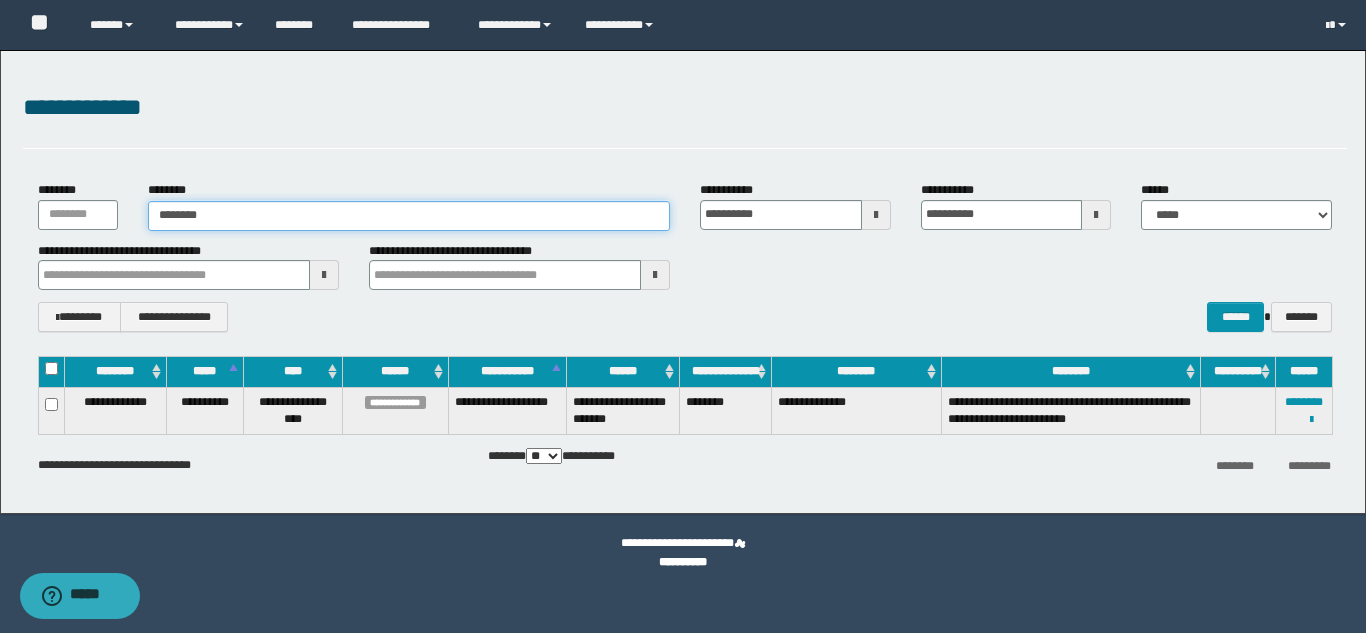 type on "********" 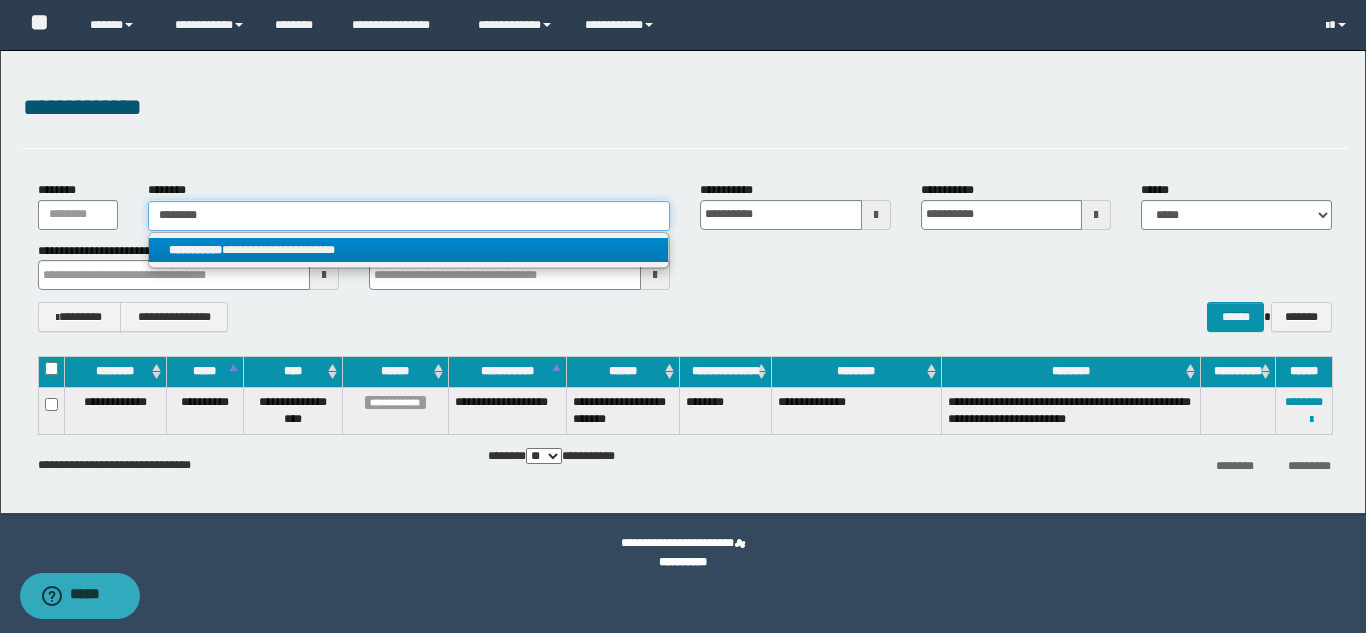 type on "********" 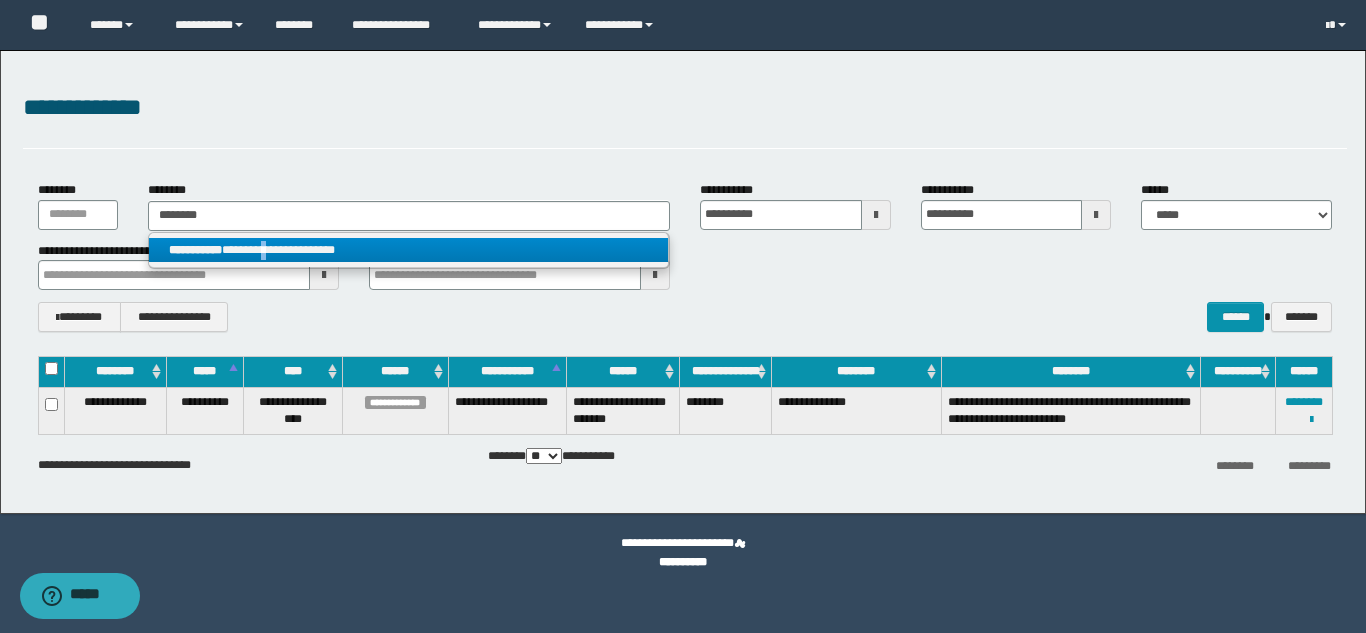 click on "**********" at bounding box center [408, 250] 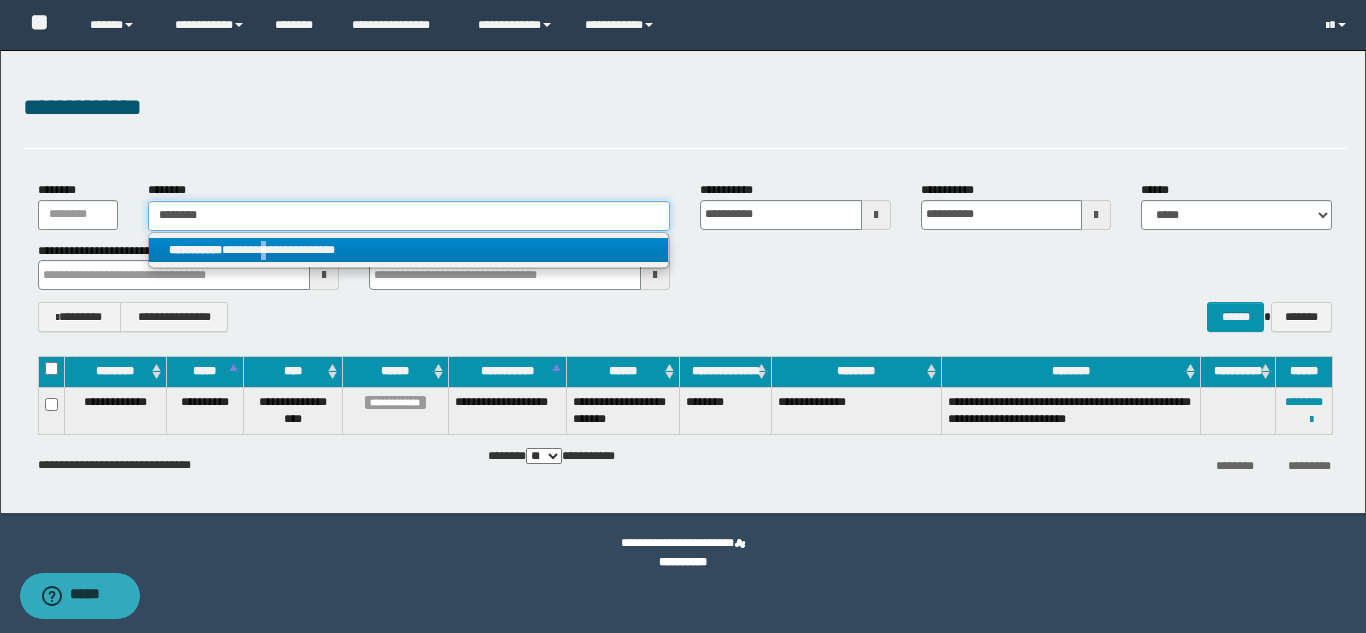 type 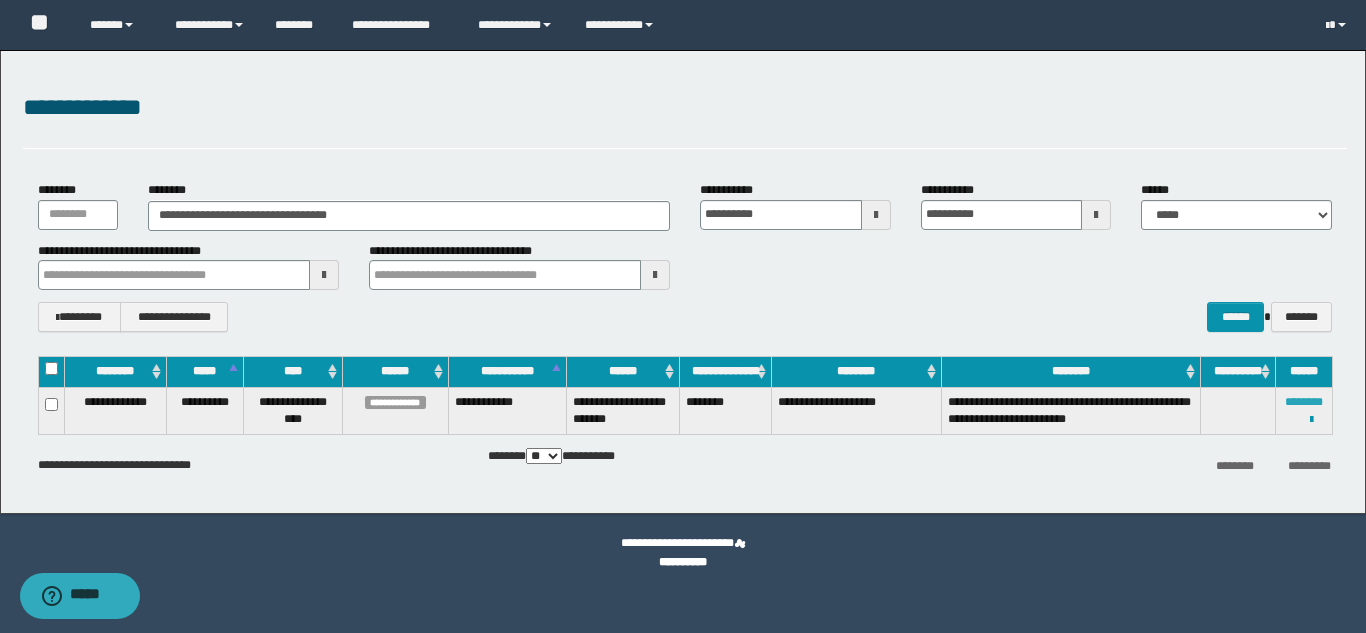 click on "********" at bounding box center [1304, 402] 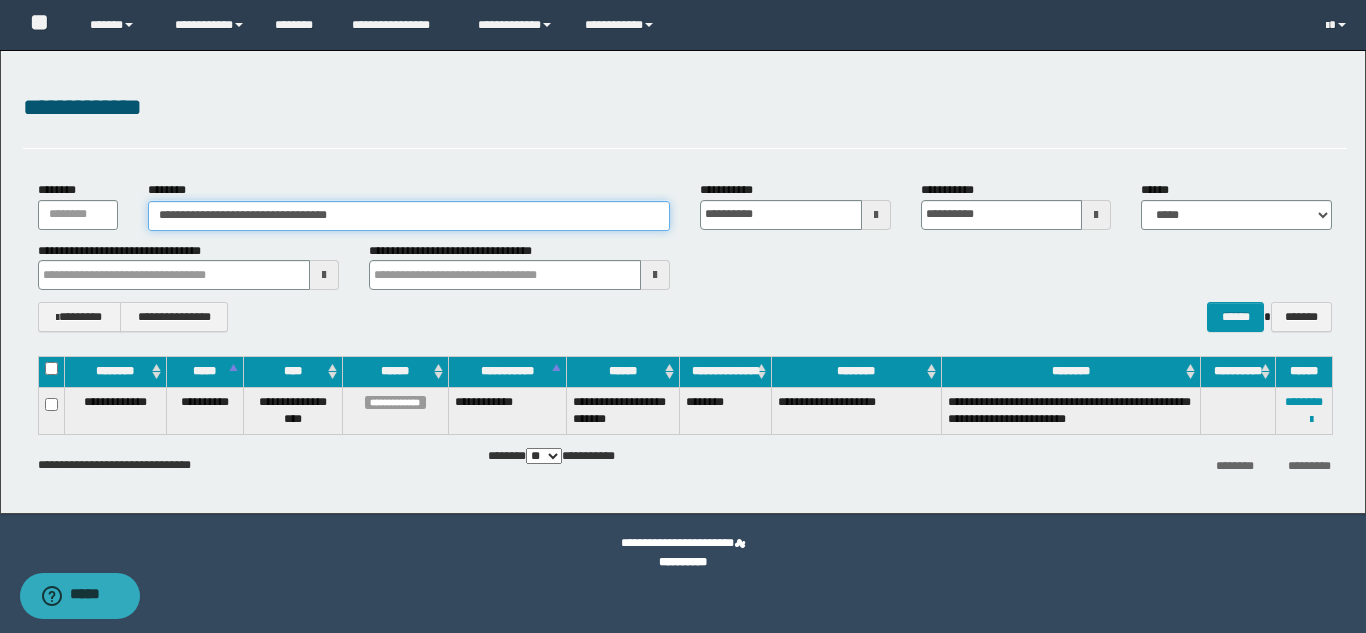 click on "**********" at bounding box center [409, 216] 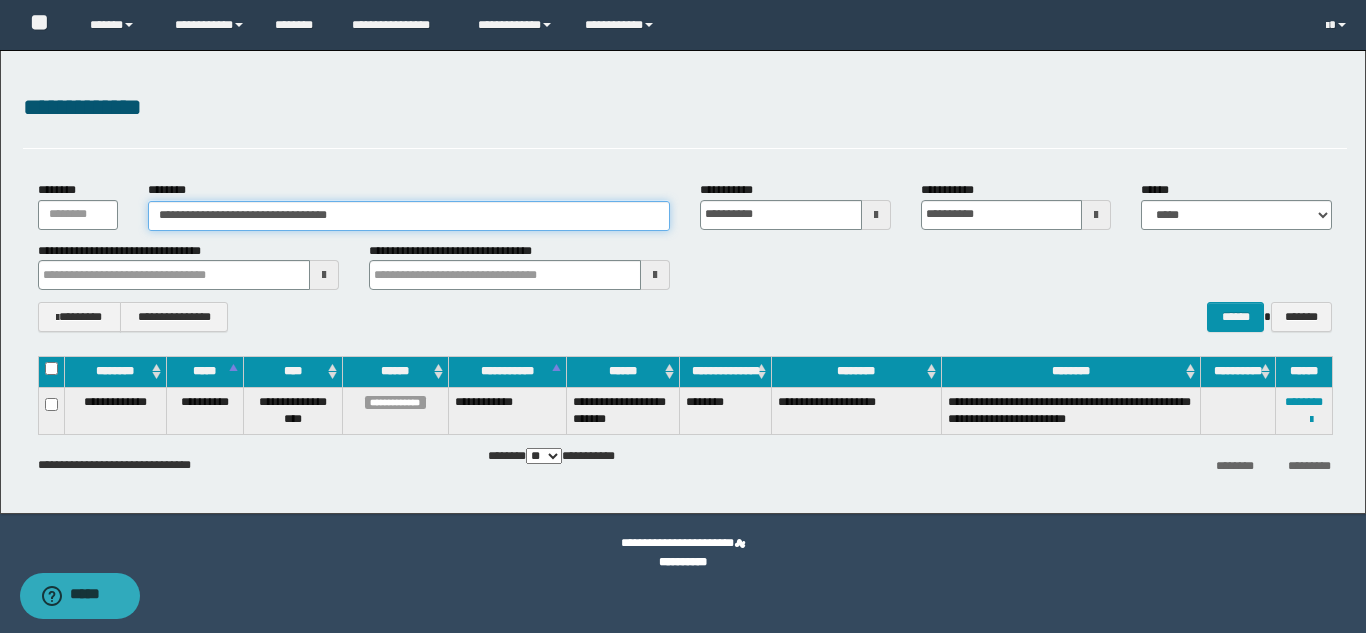 click on "**********" at bounding box center (409, 216) 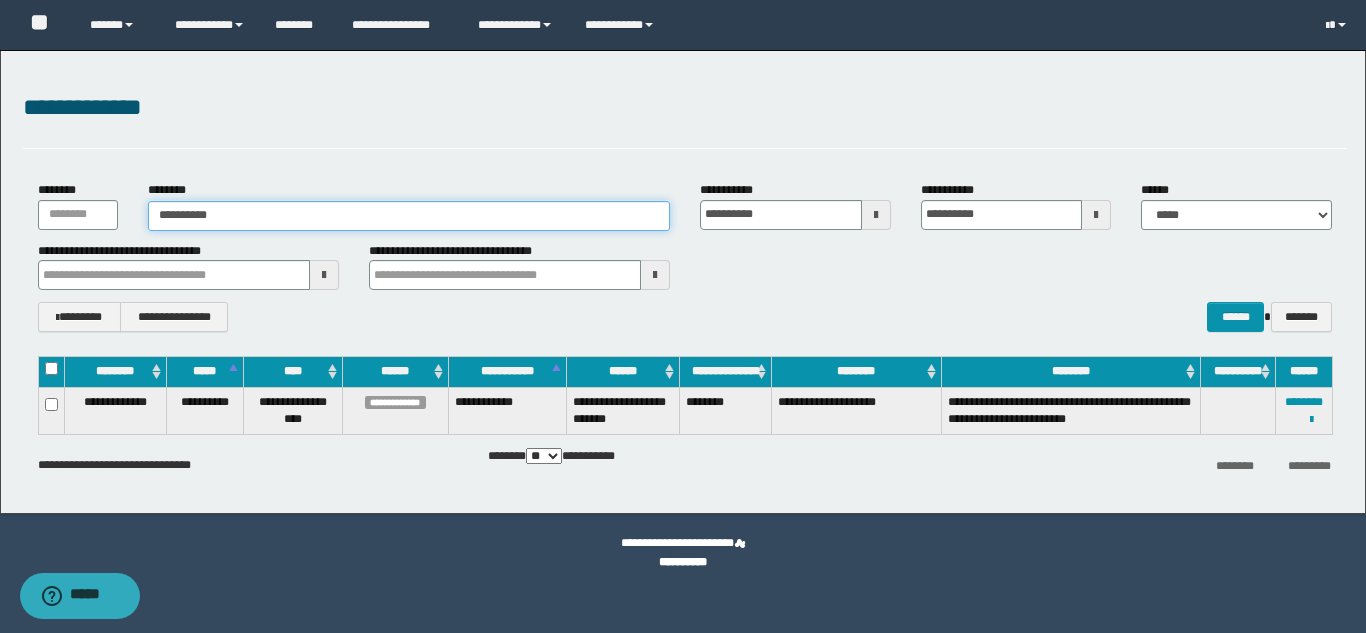 type on "**********" 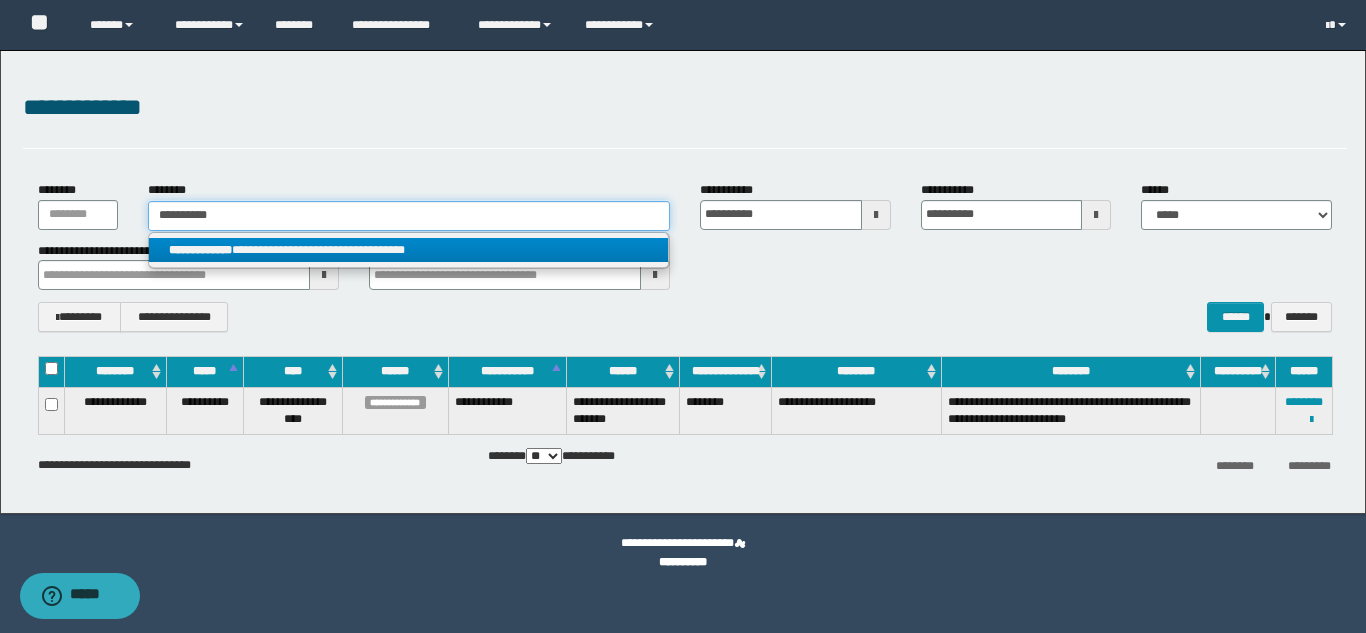 type on "**********" 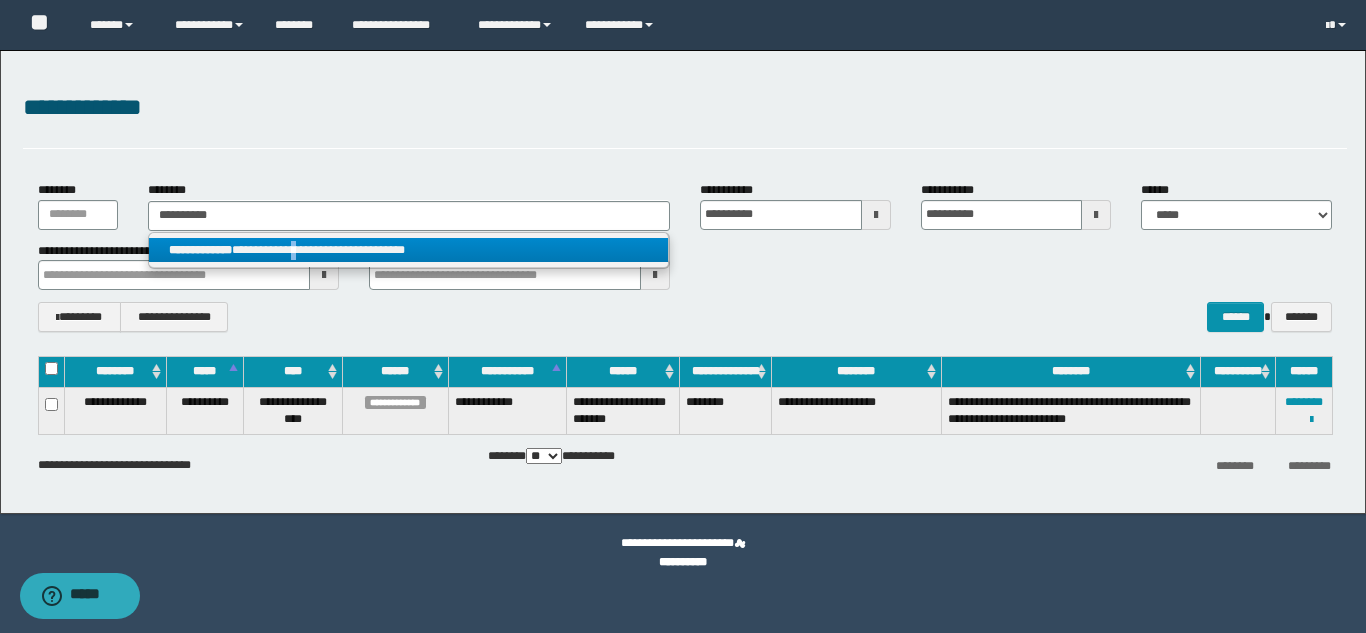 click on "**********" at bounding box center [408, 250] 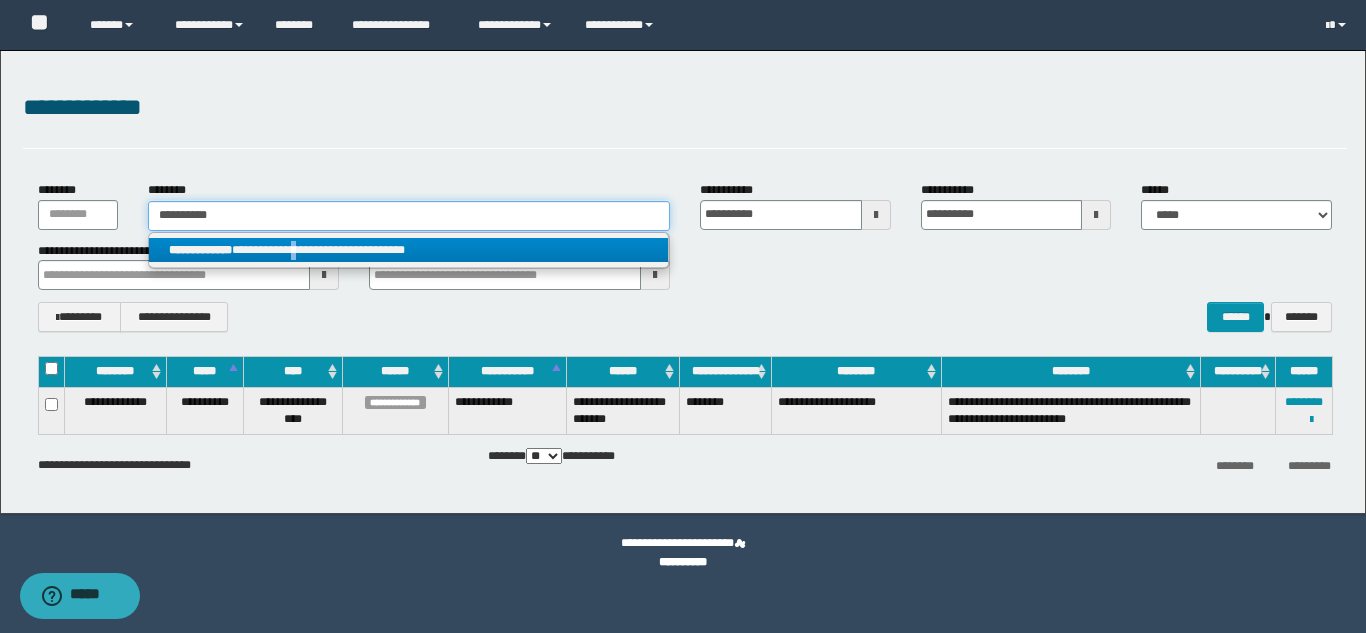 type 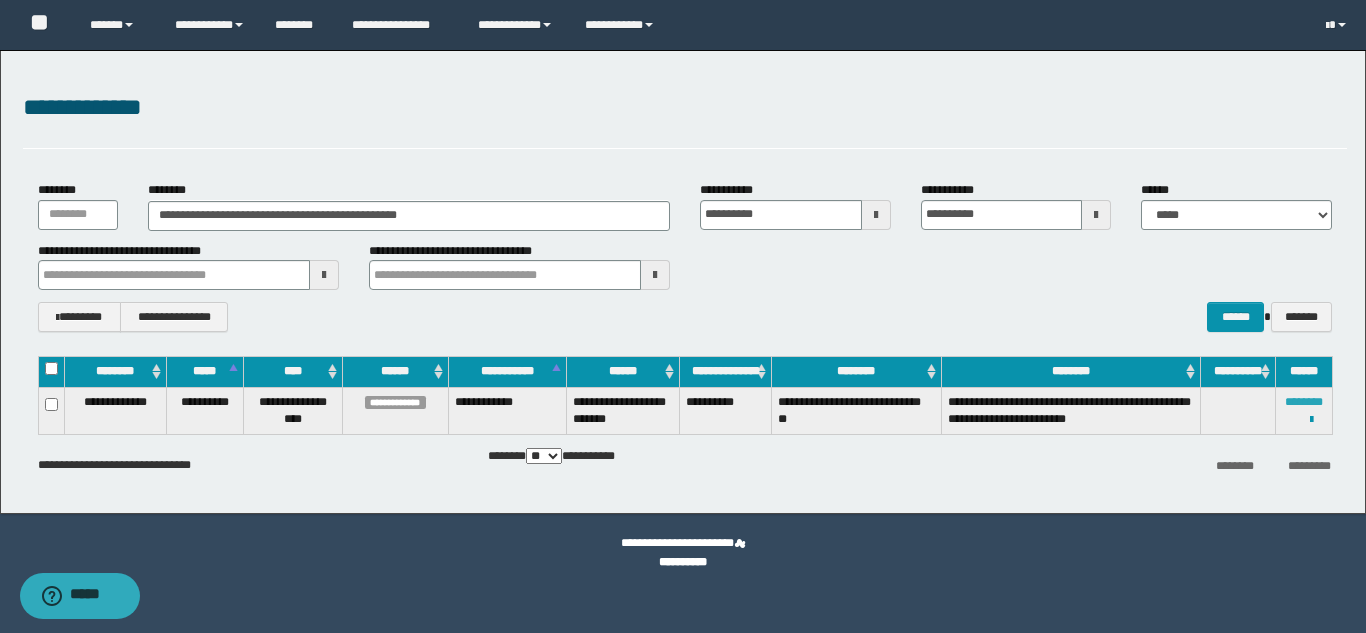 click on "********" at bounding box center [1304, 402] 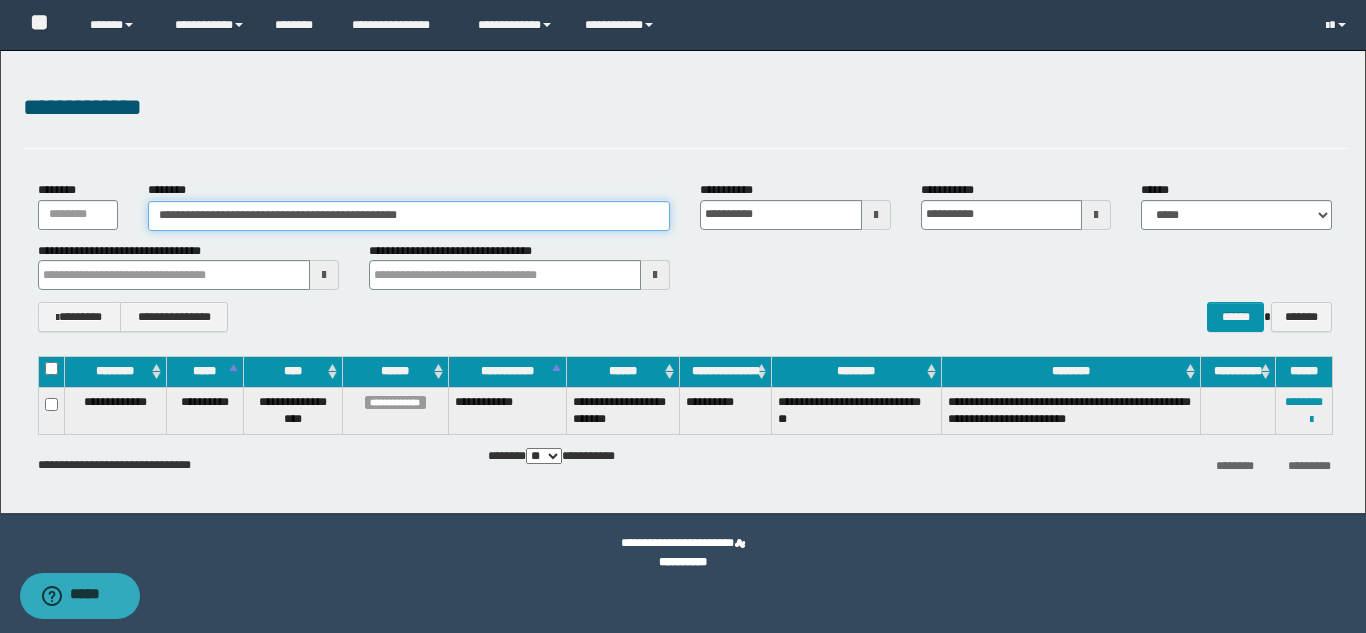 click on "**********" at bounding box center [409, 216] 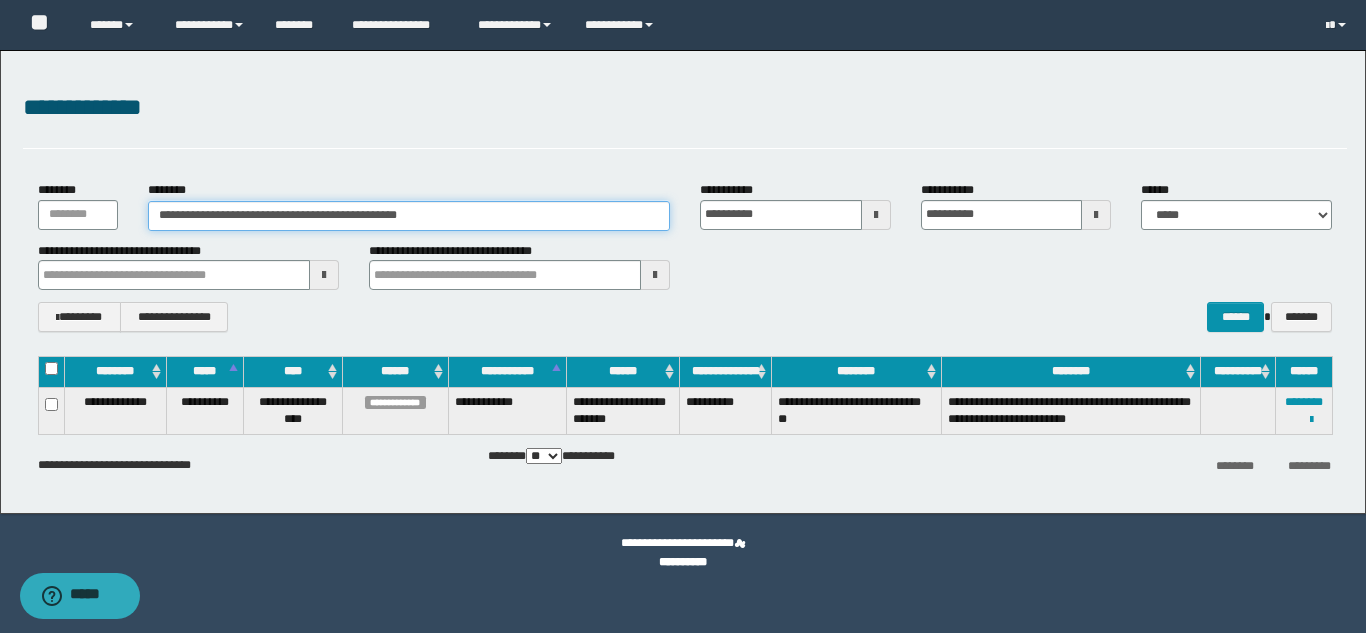 click on "**********" at bounding box center [409, 216] 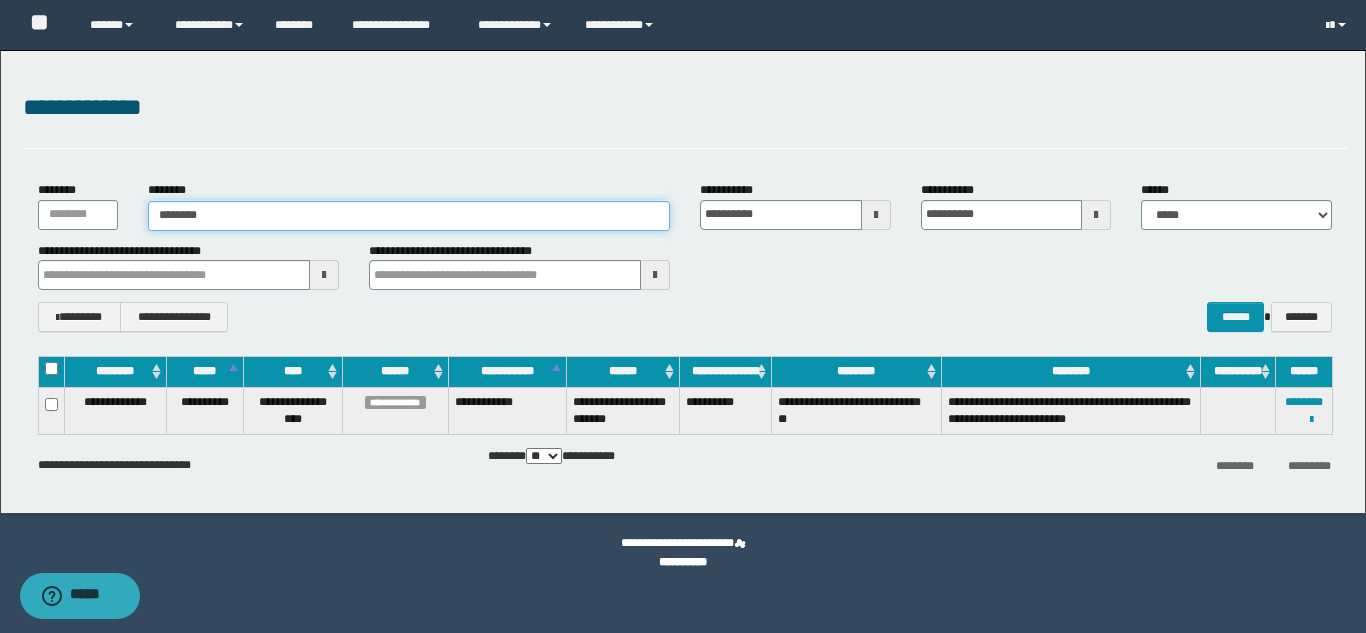 type on "********" 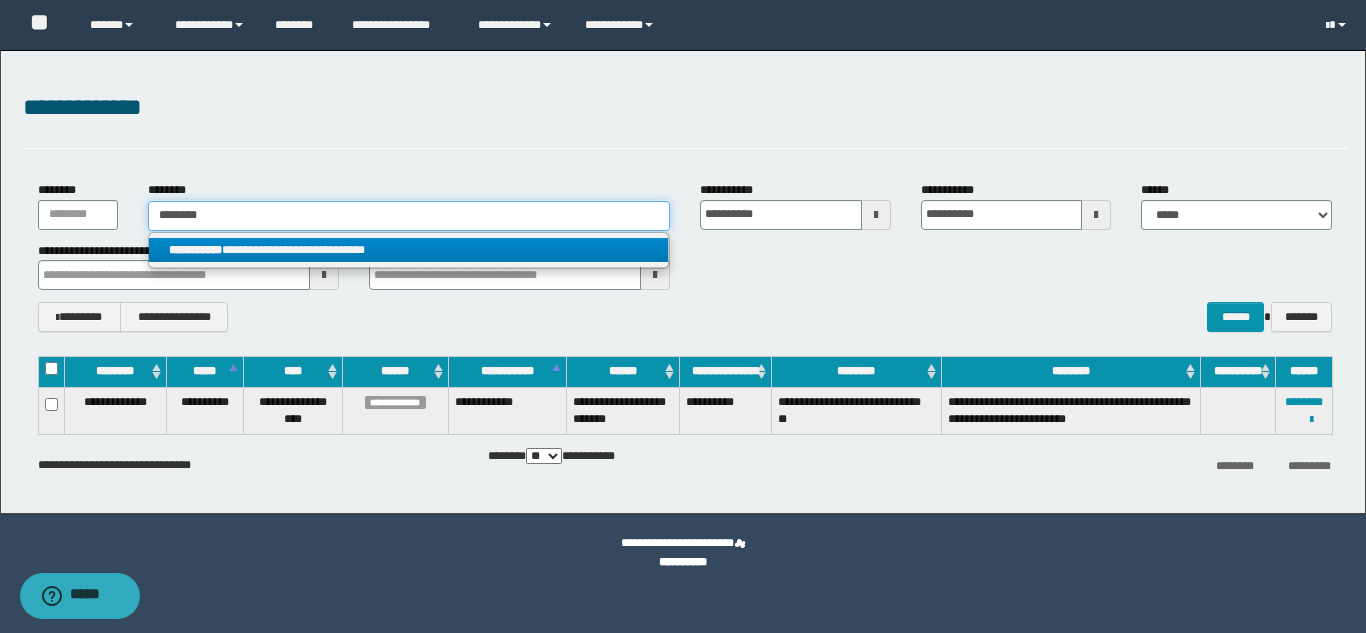 type on "********" 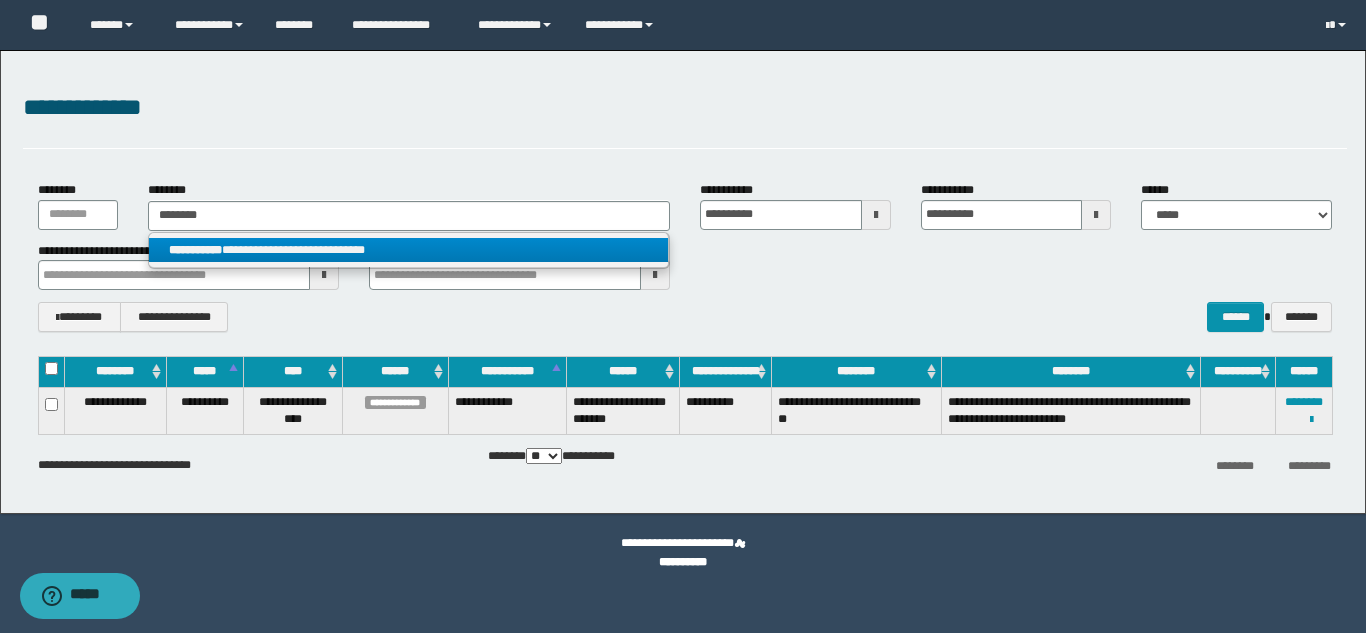 click on "**********" at bounding box center [408, 250] 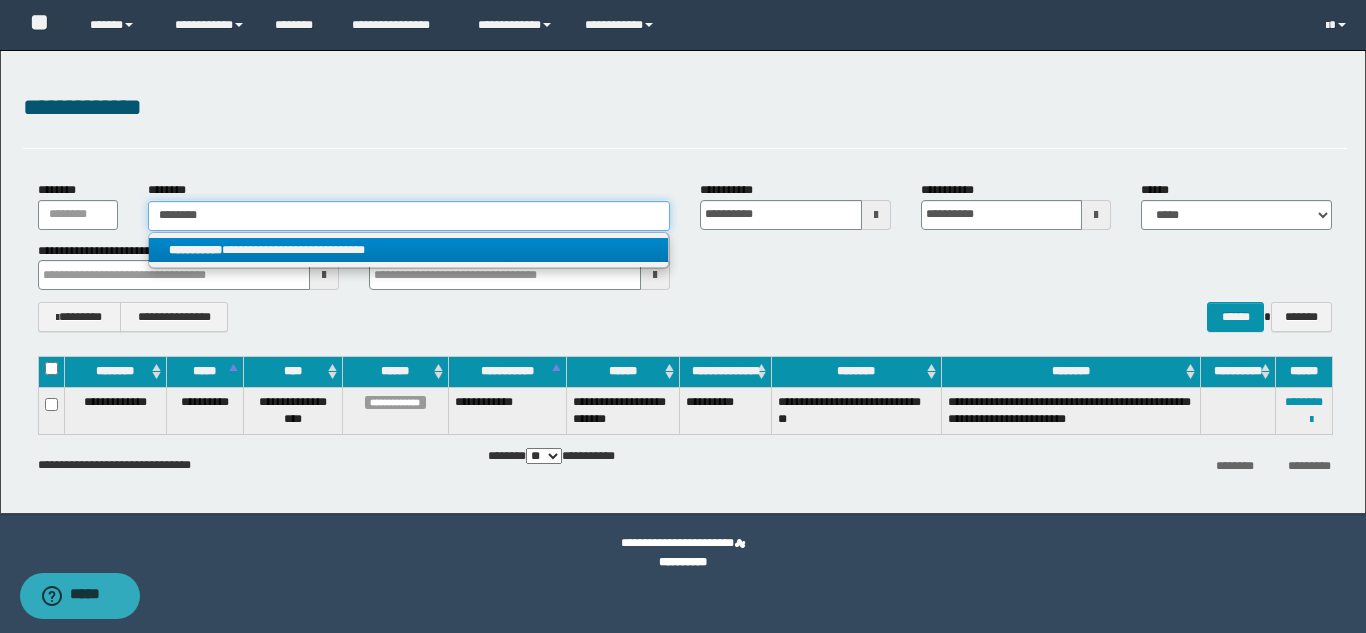 type 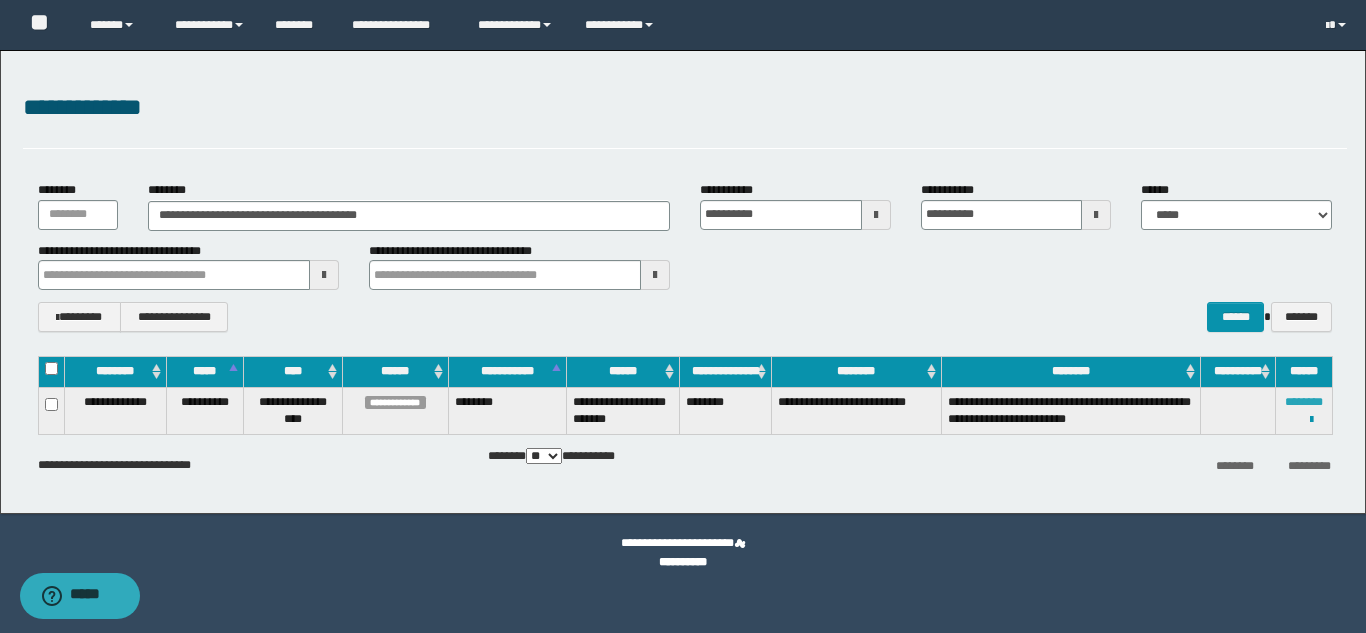 click on "********" at bounding box center [1304, 402] 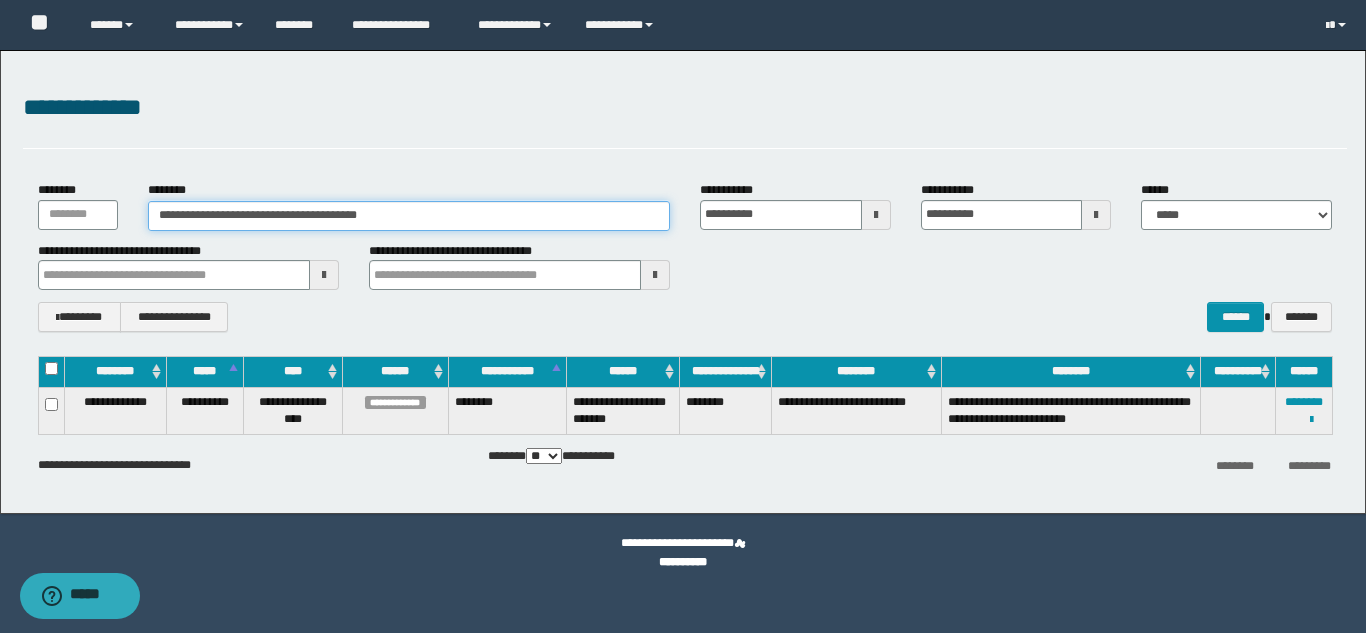 click on "**********" at bounding box center [409, 216] 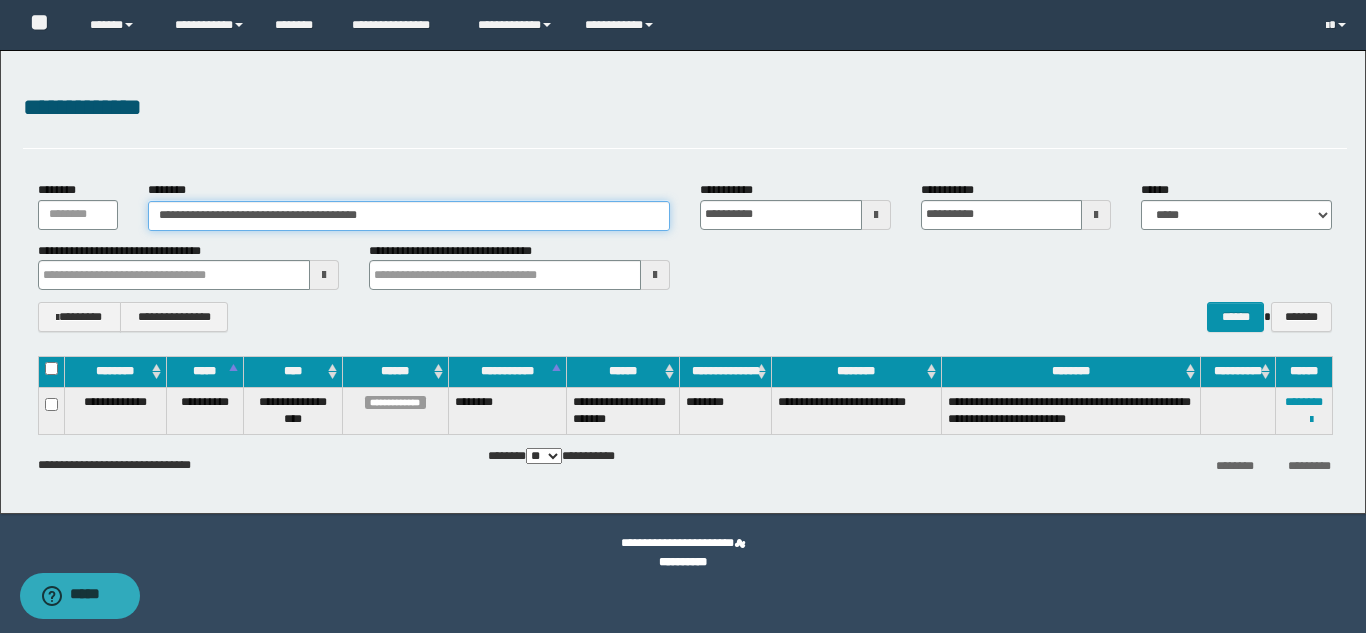click on "**********" at bounding box center [409, 216] 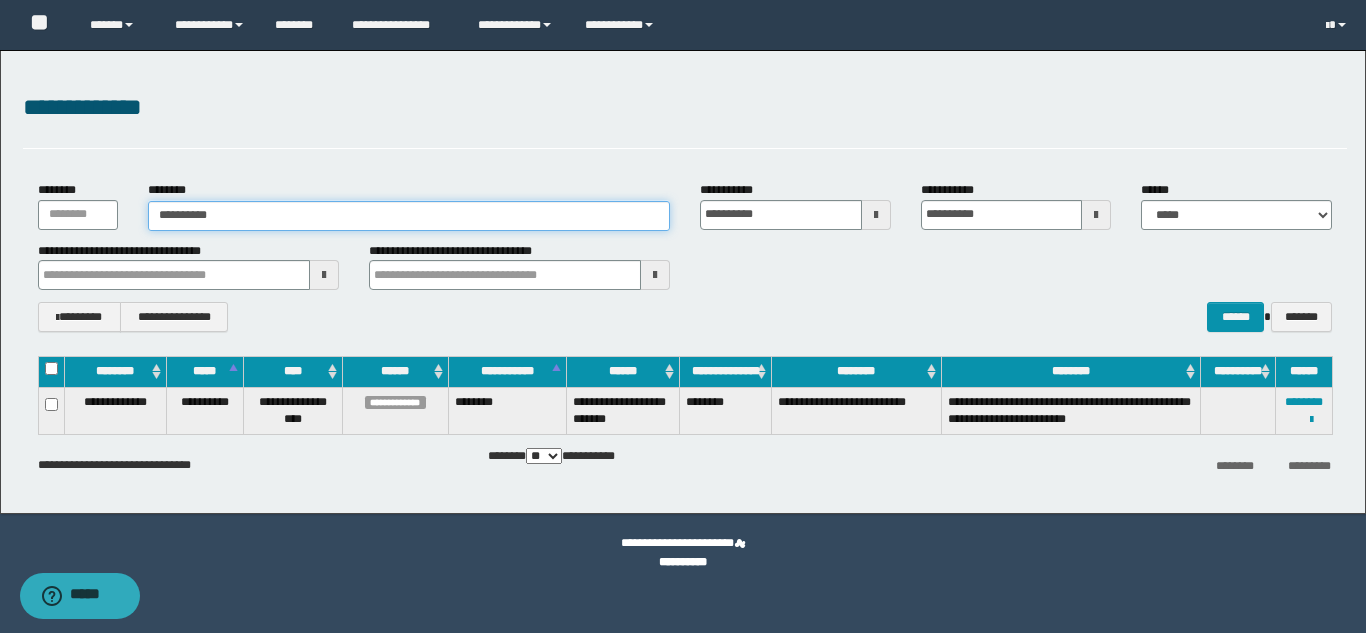 type on "**********" 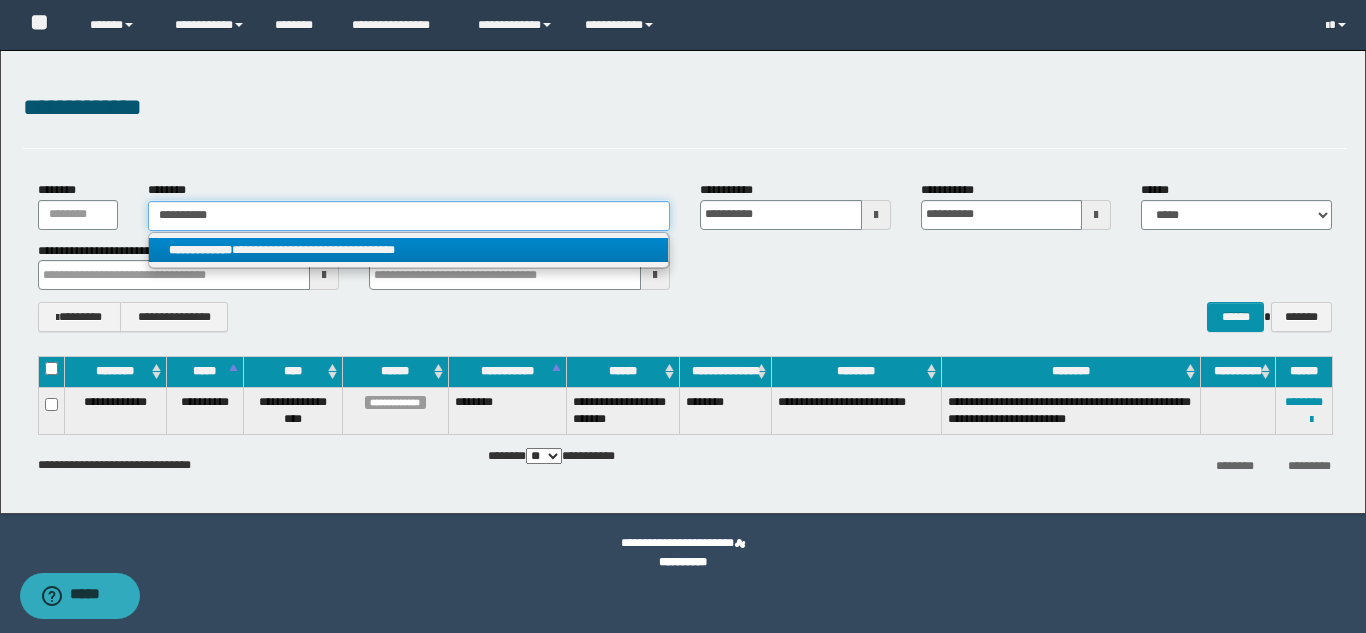 type on "**********" 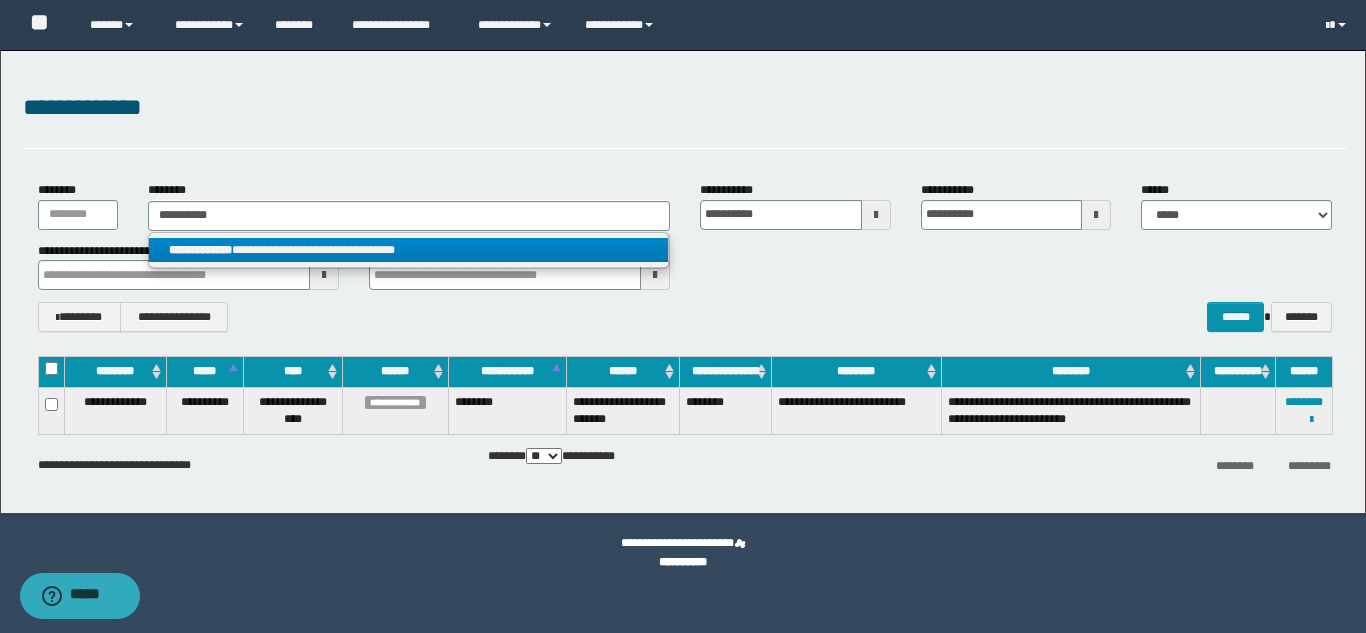click on "**********" at bounding box center [408, 250] 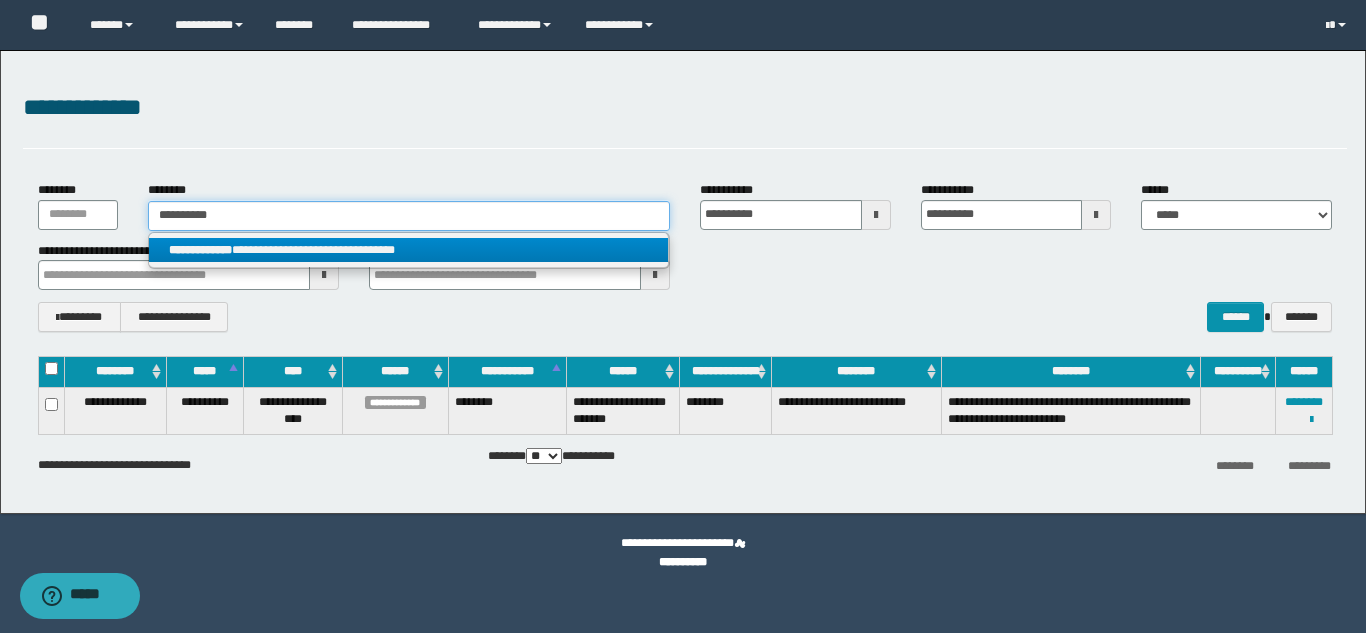 type 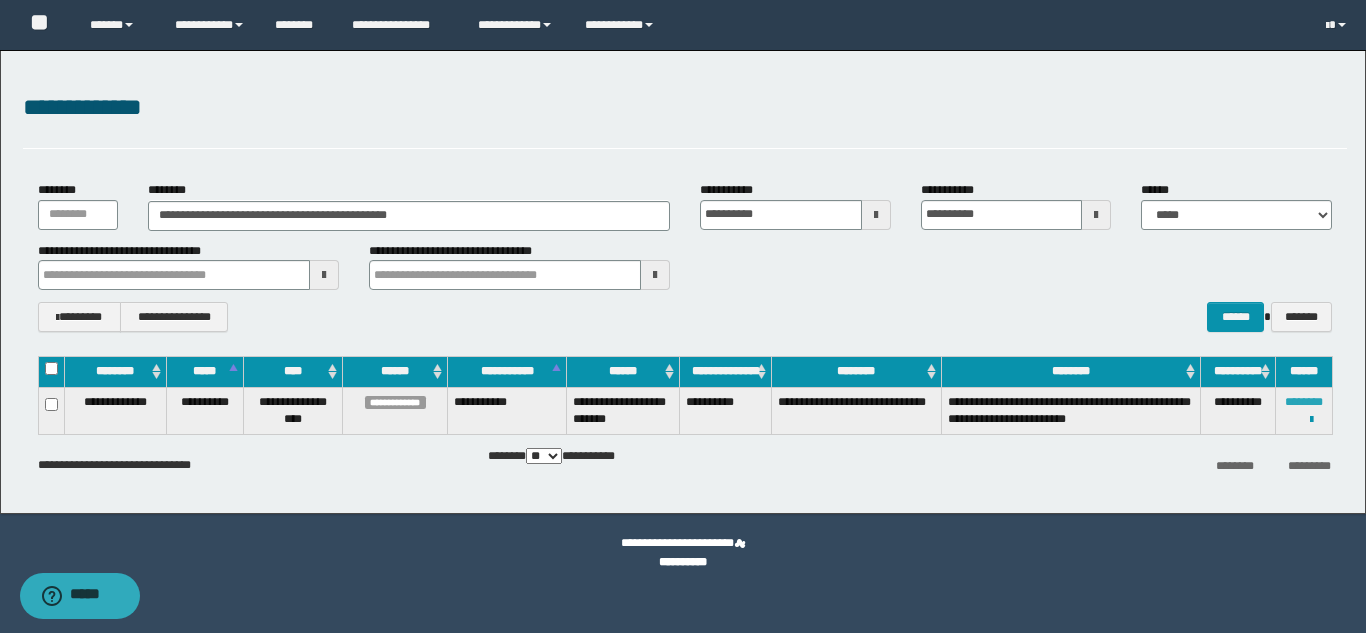click on "********" at bounding box center (1304, 402) 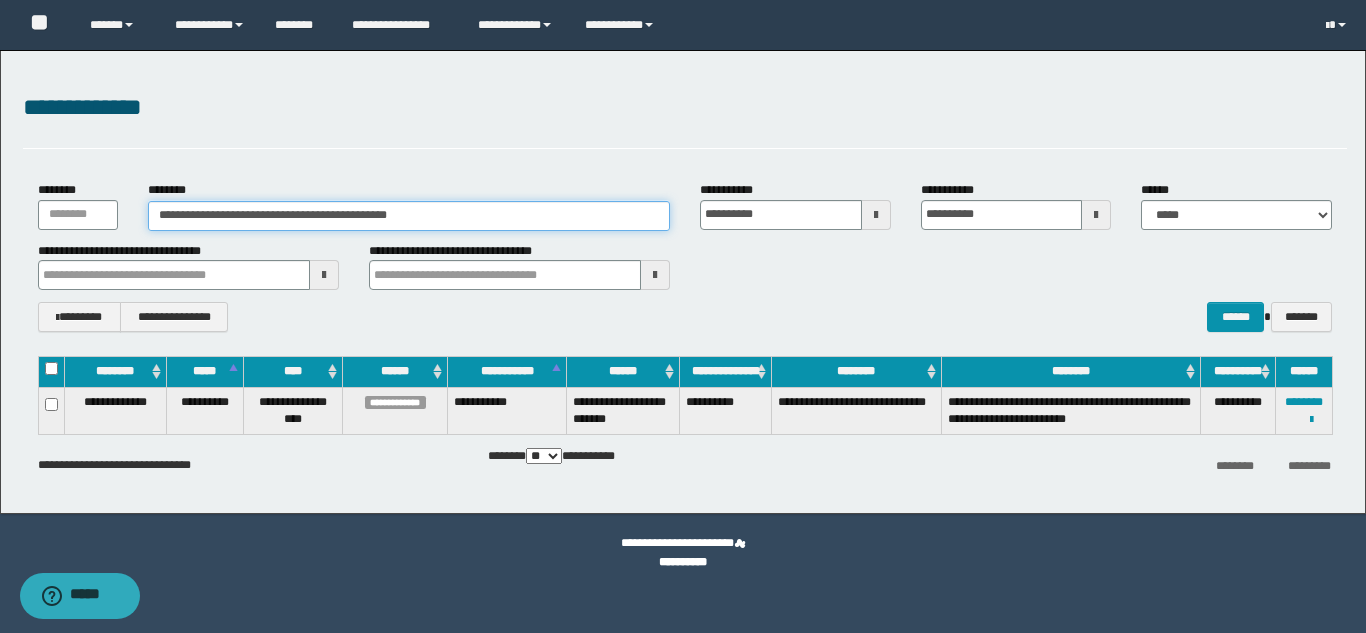 click on "**********" at bounding box center [409, 216] 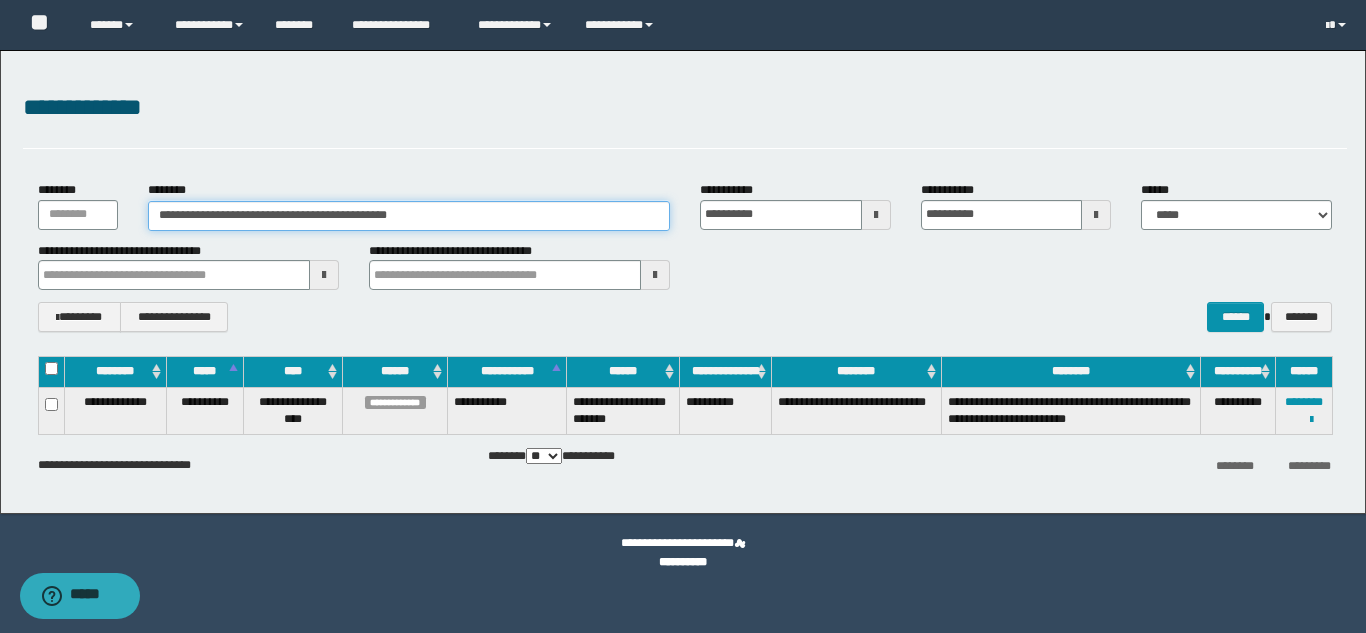 click on "**********" at bounding box center [409, 216] 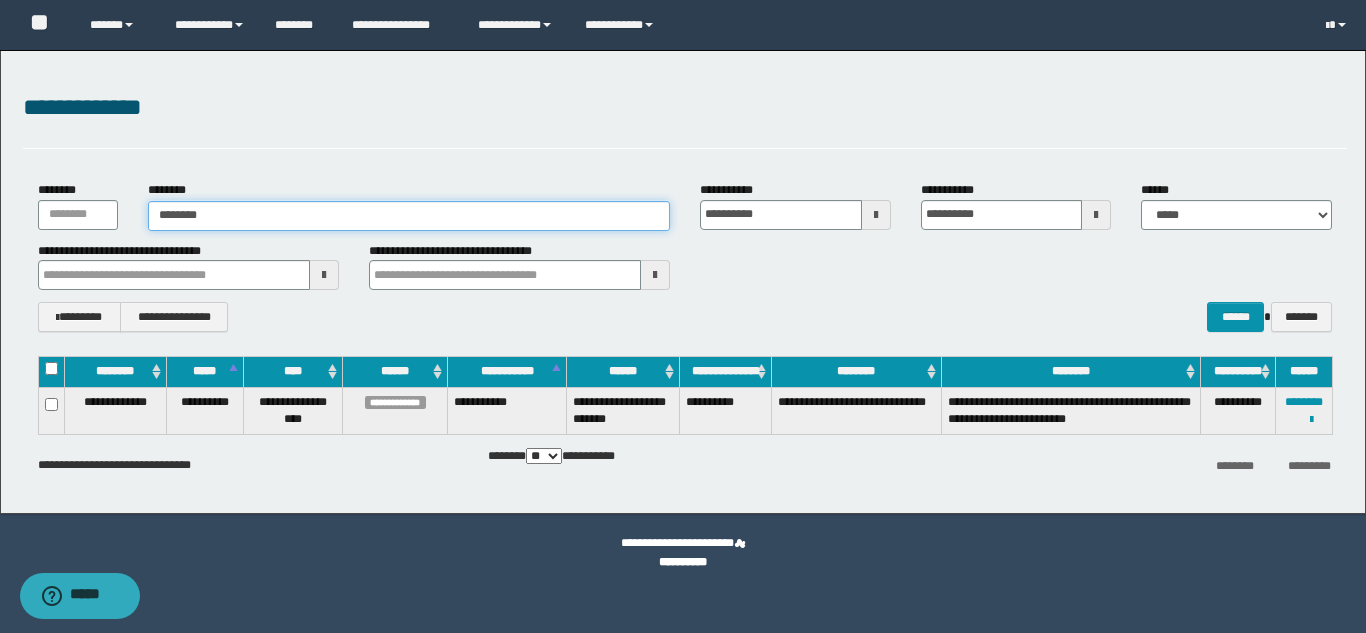 type on "********" 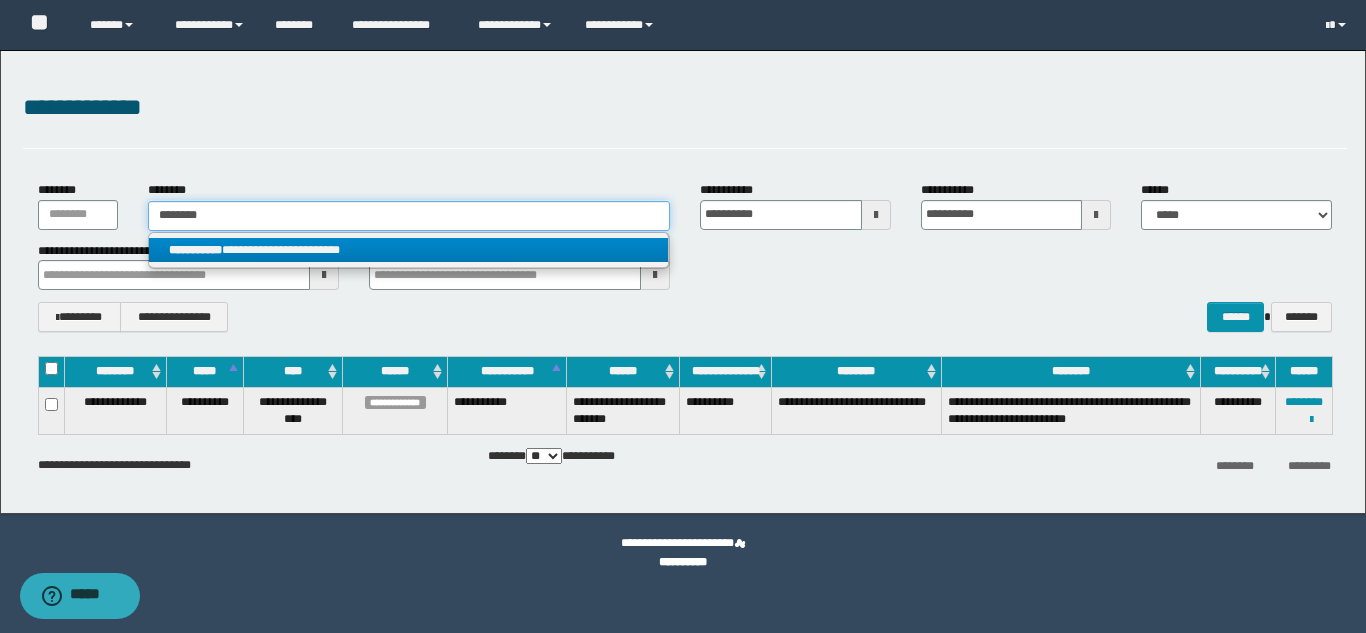 type on "********" 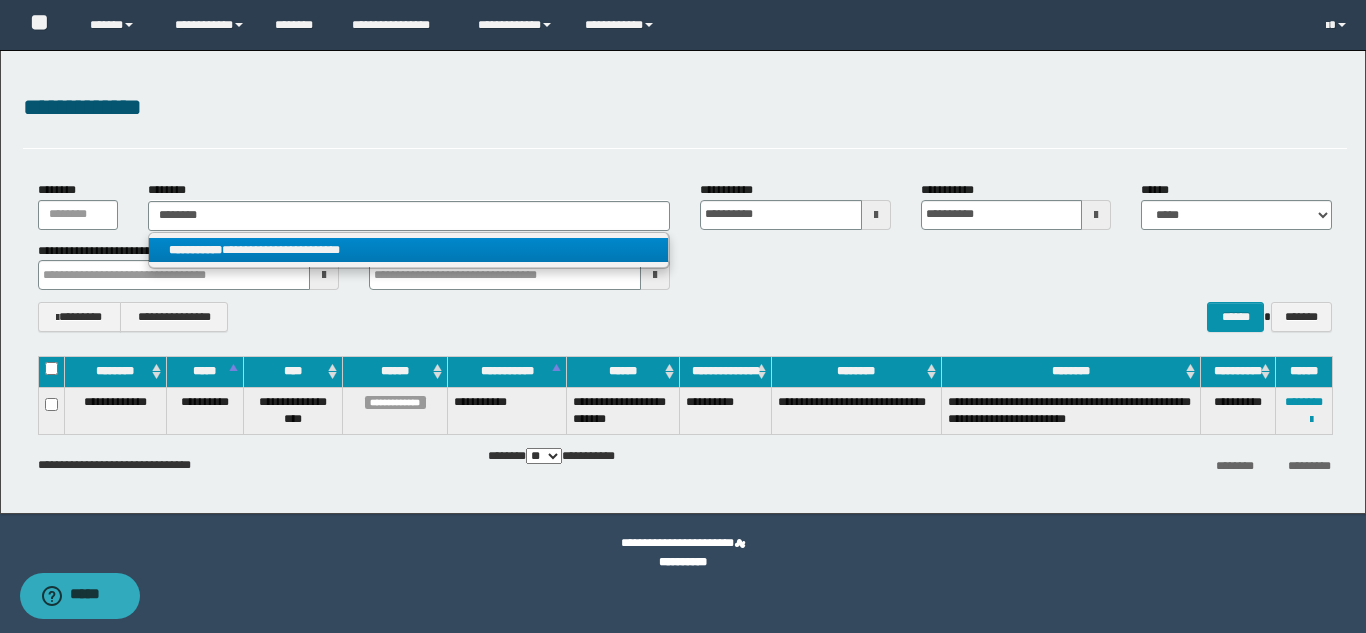 click on "**********" at bounding box center [408, 250] 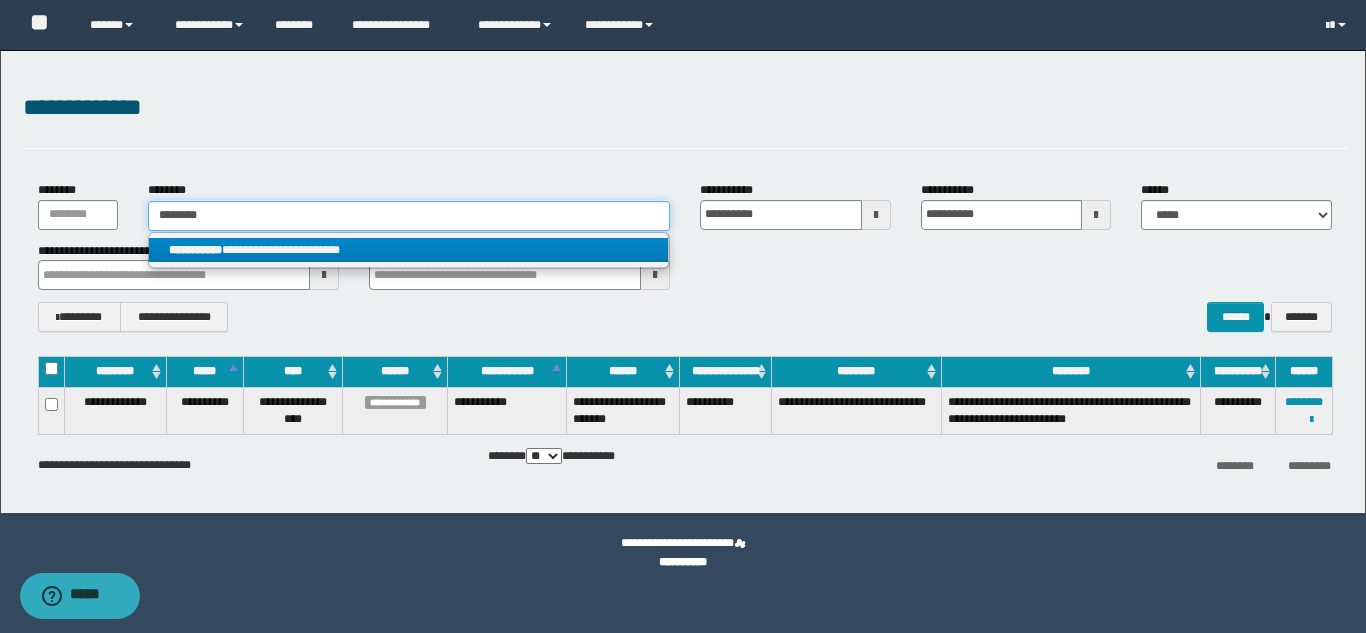 type 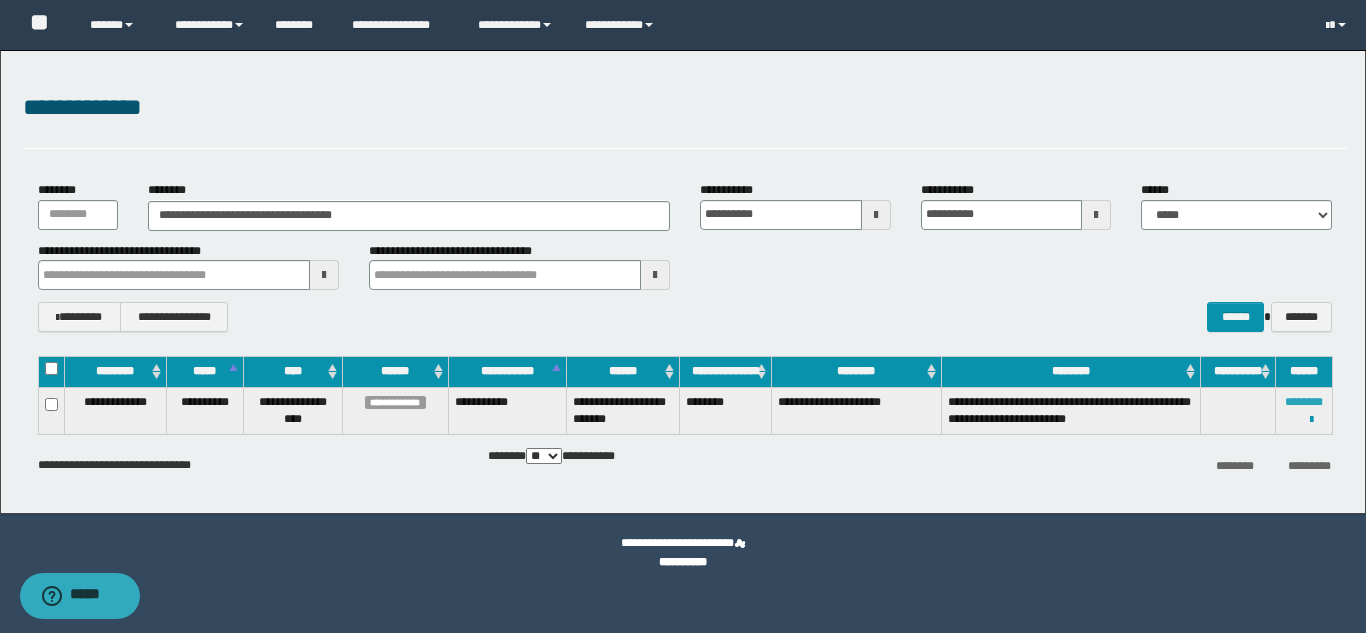click on "********" at bounding box center [1304, 402] 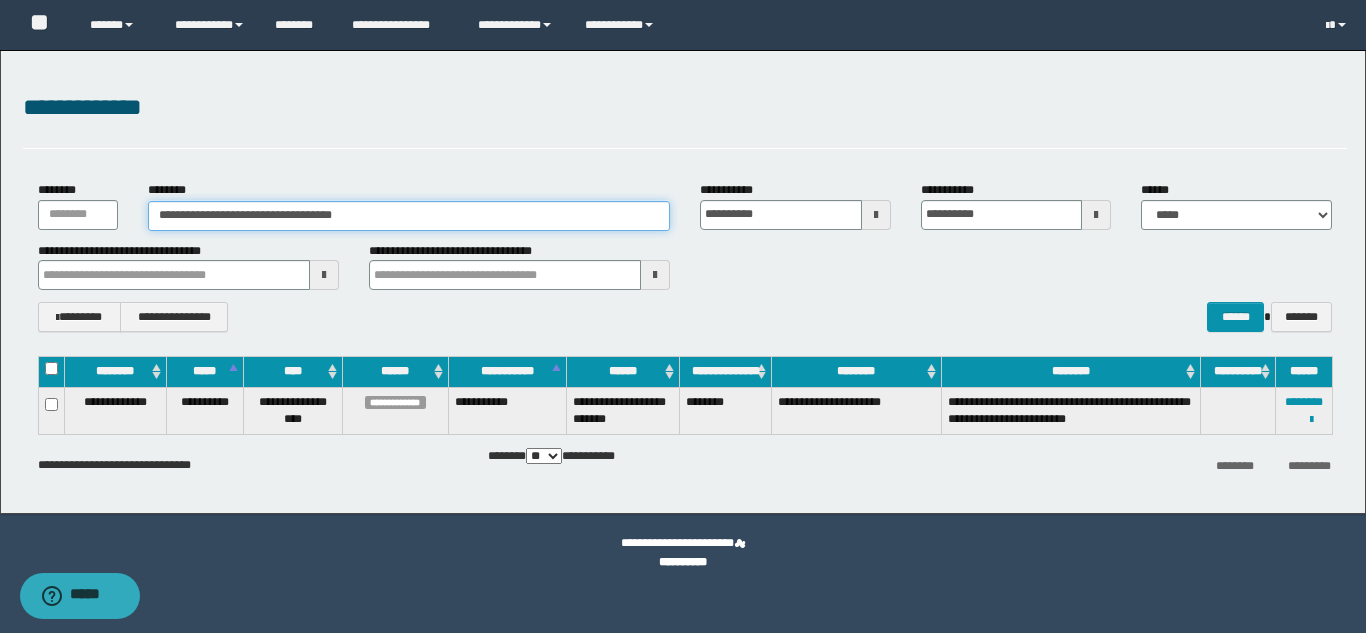 click on "**********" at bounding box center (409, 216) 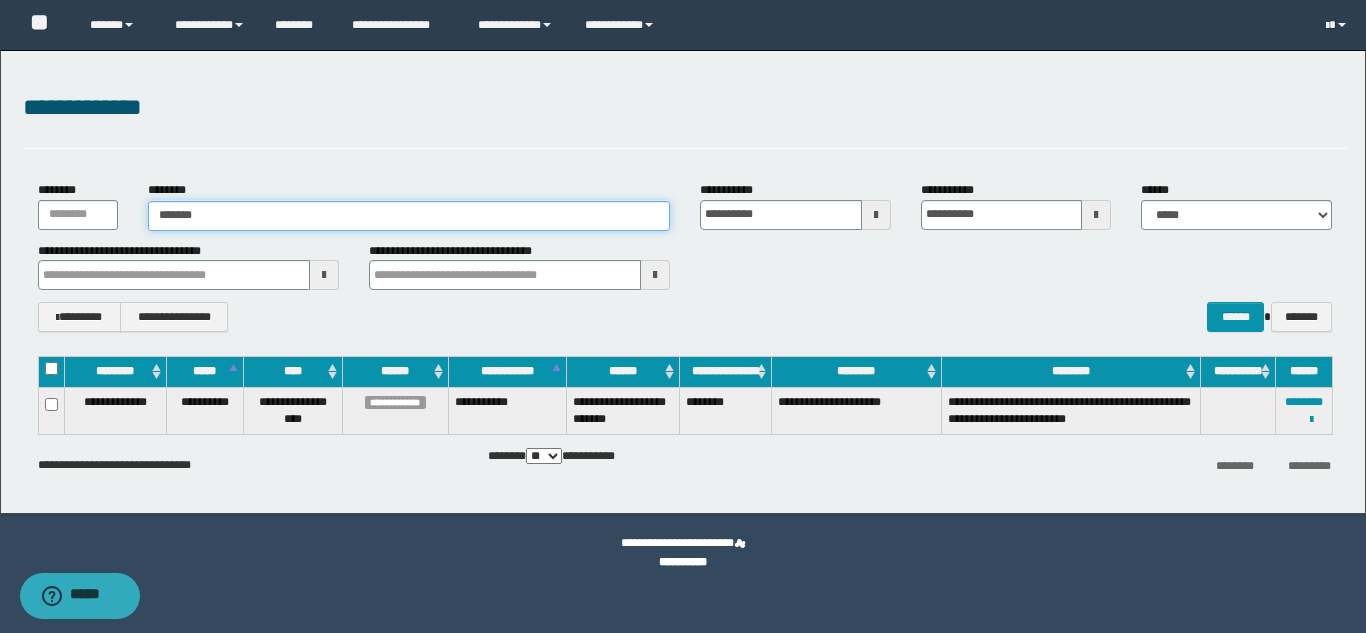 type on "*******" 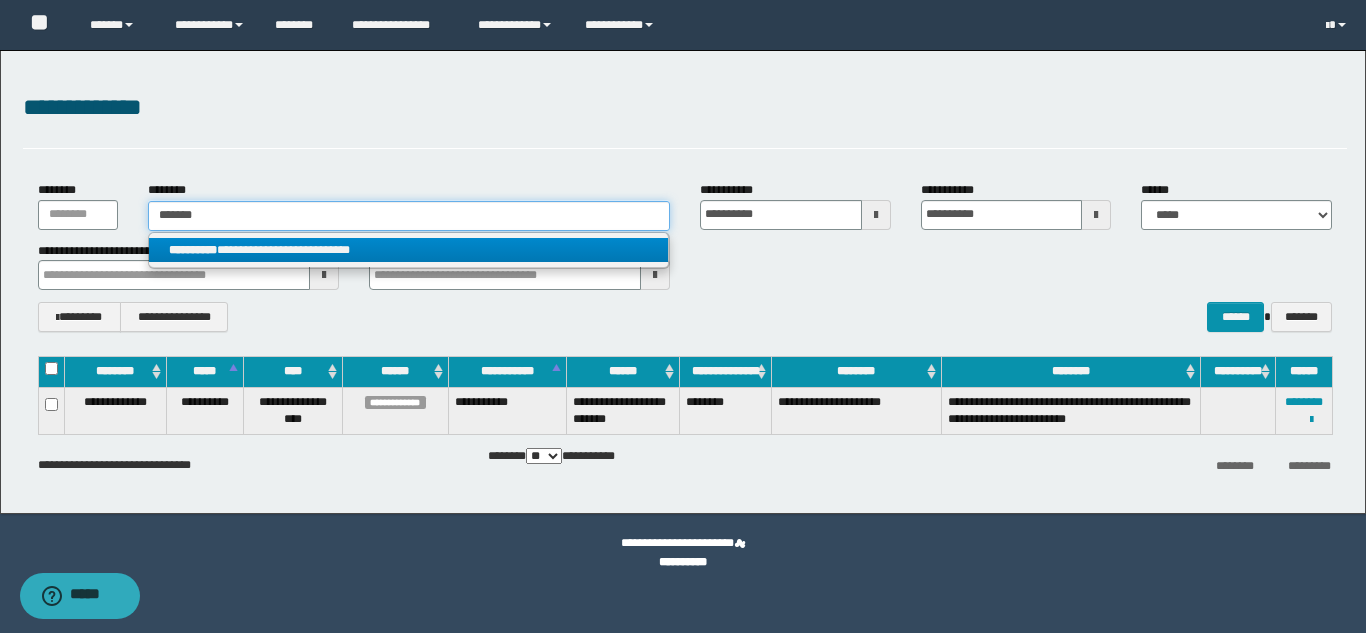 type on "*******" 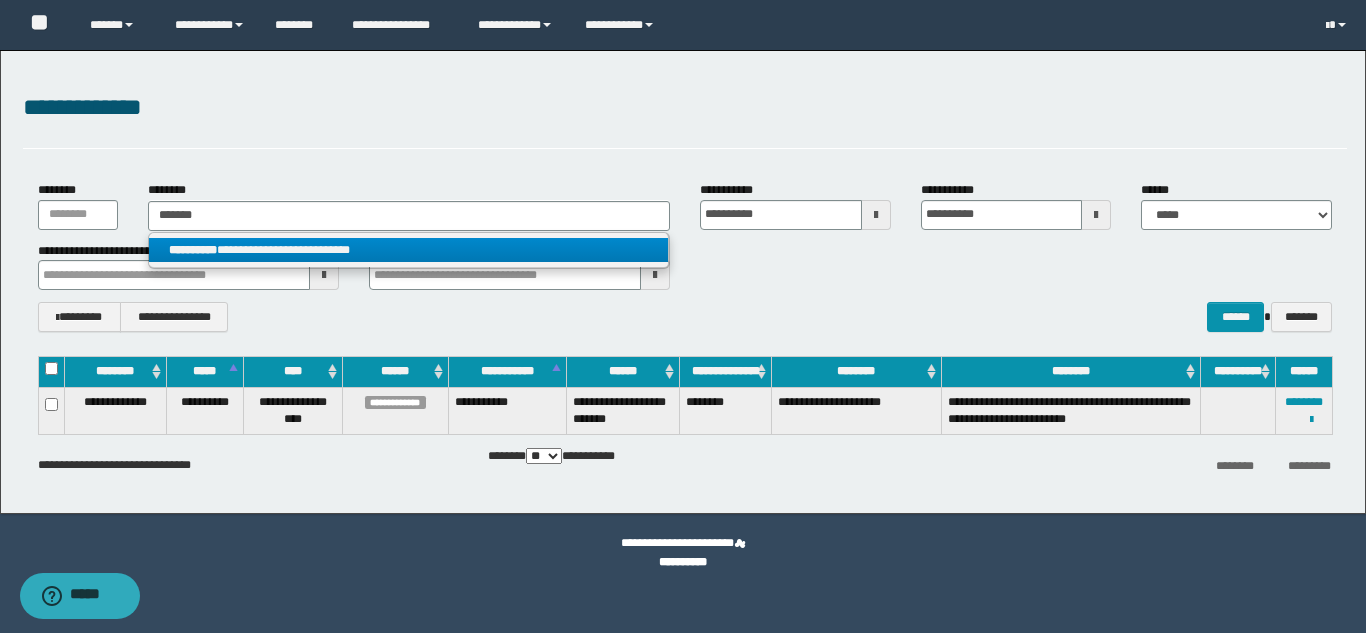 click on "**********" at bounding box center [408, 250] 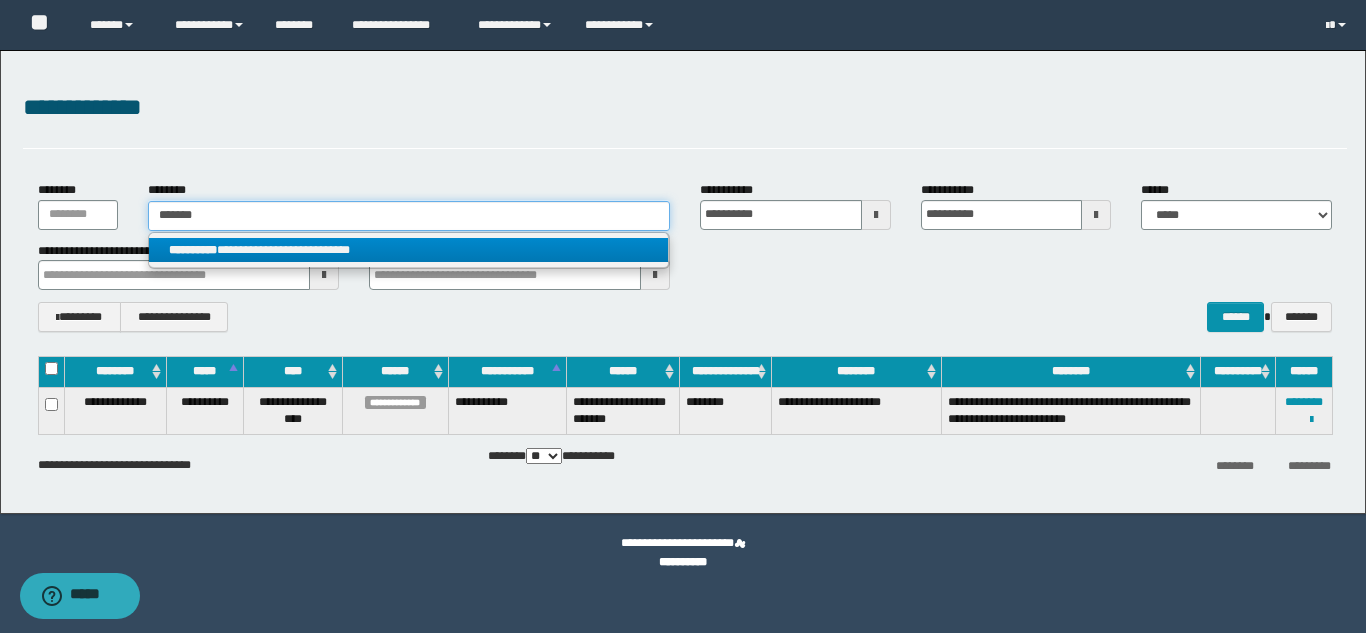type 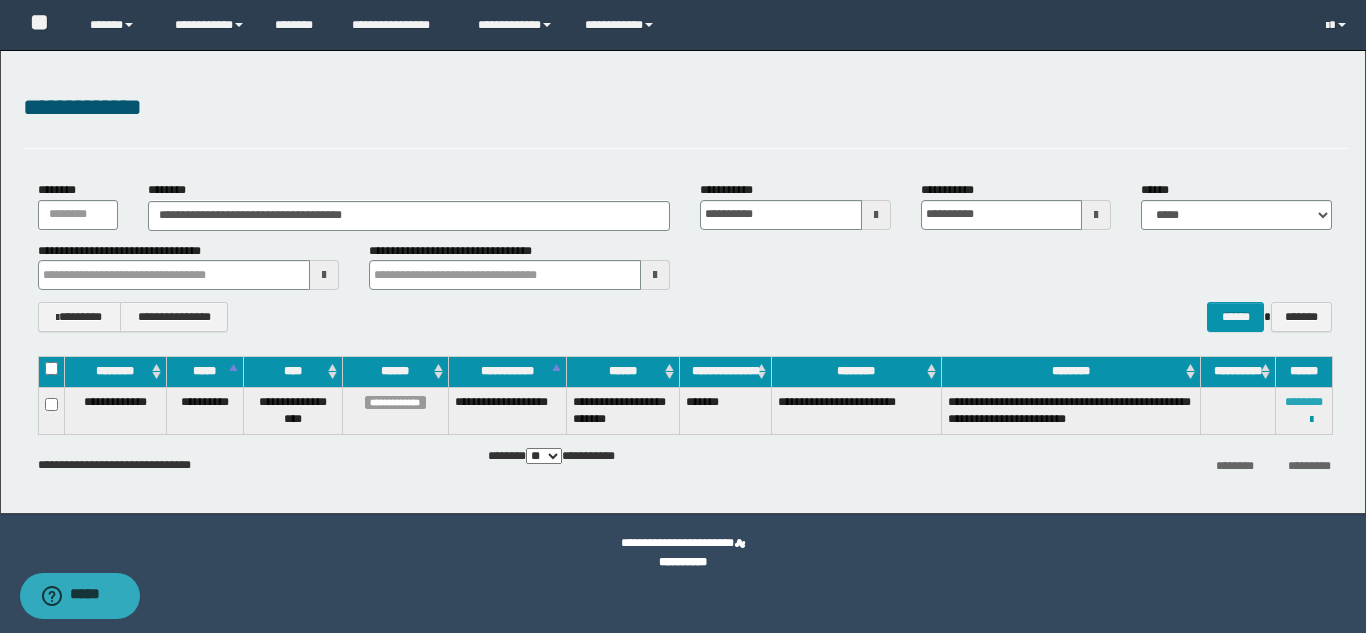 click on "********" at bounding box center [1304, 402] 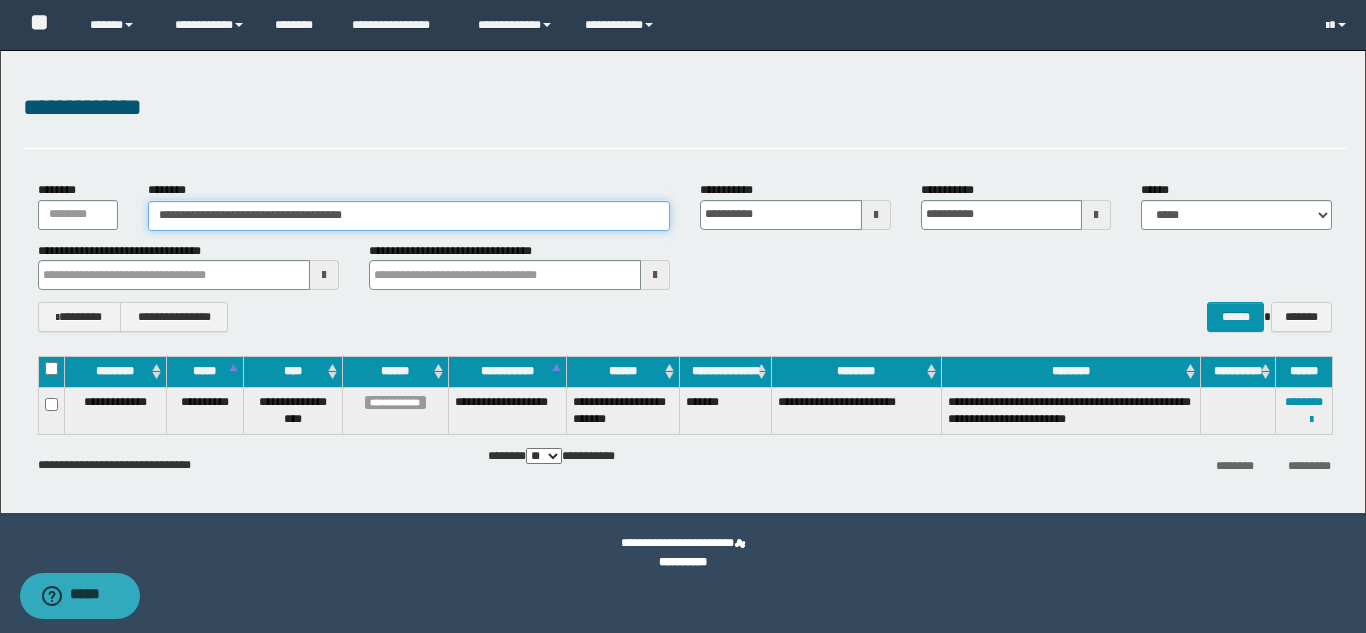 click on "**********" at bounding box center [409, 216] 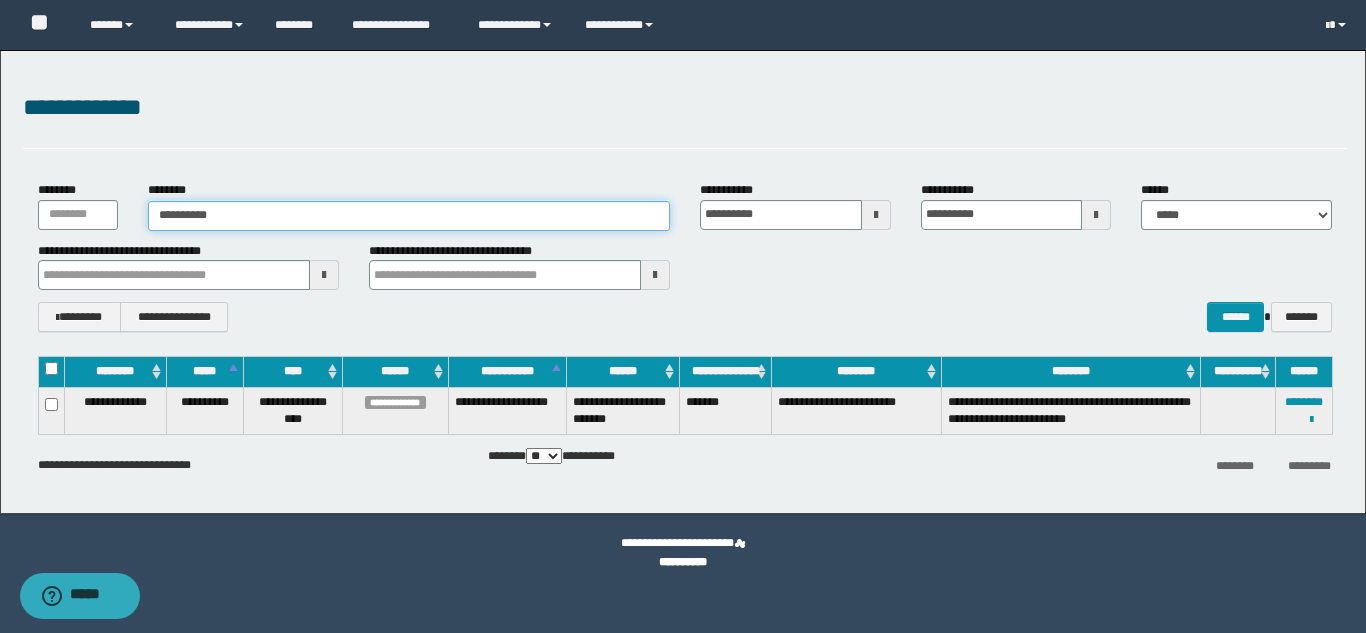 type on "**********" 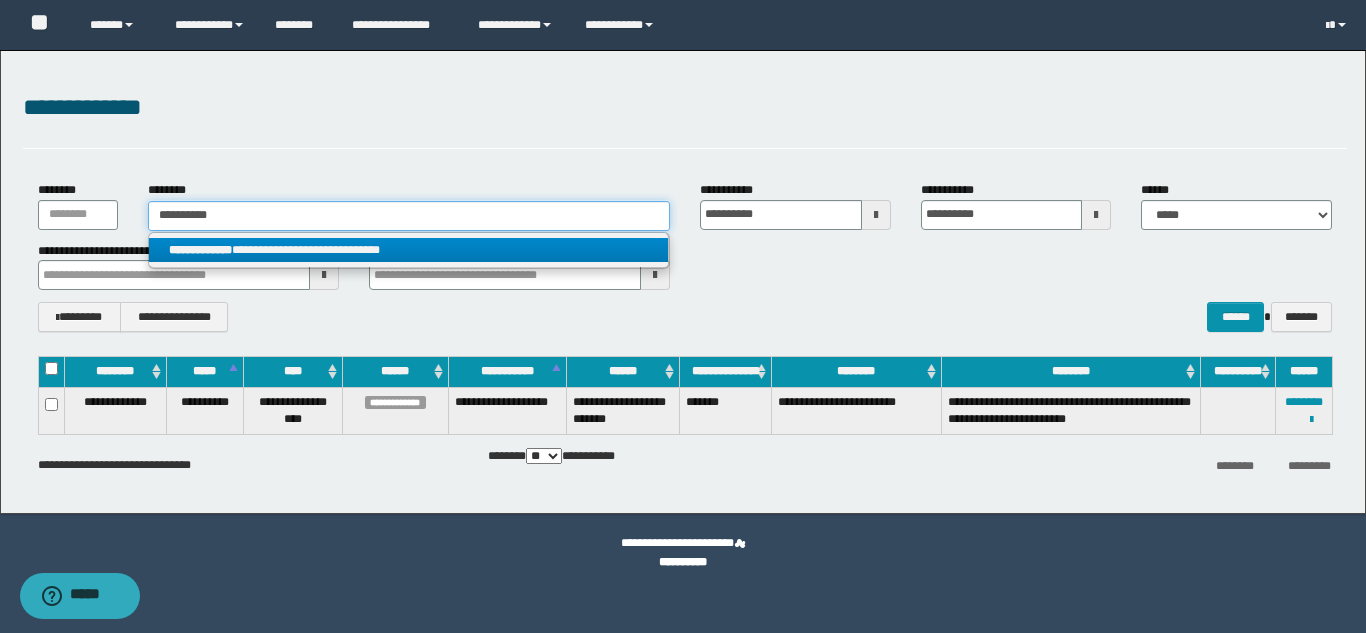 type on "**********" 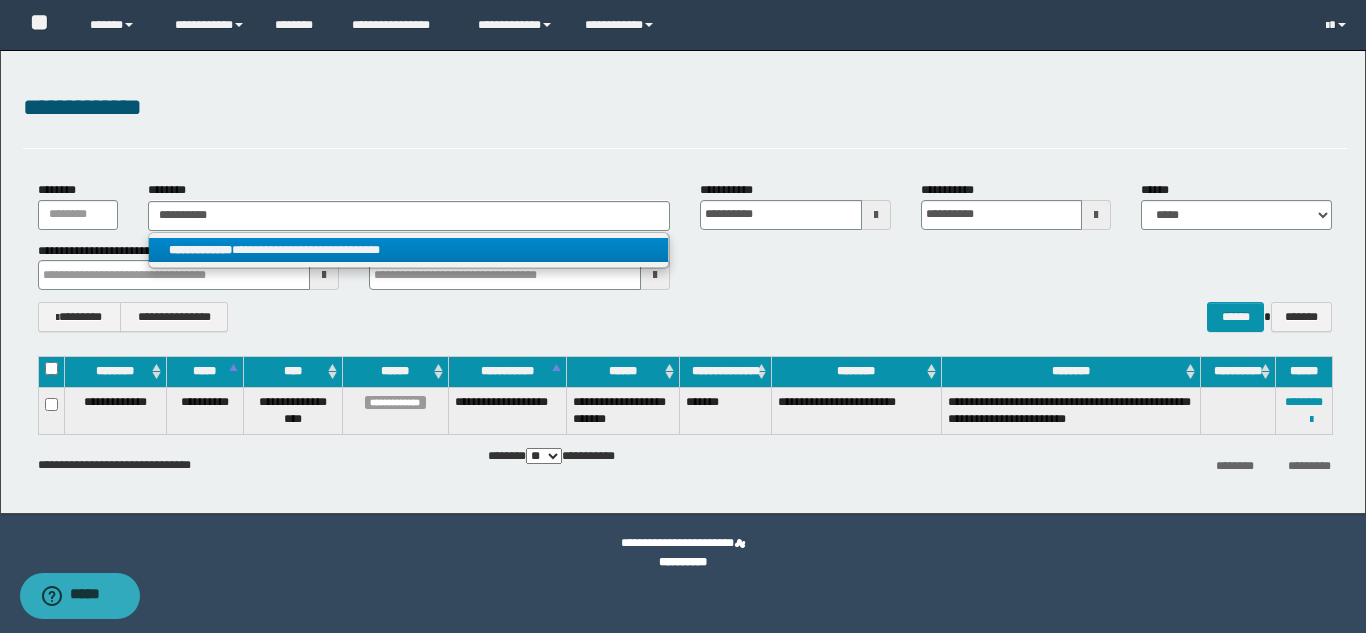 click on "**********" at bounding box center (408, 250) 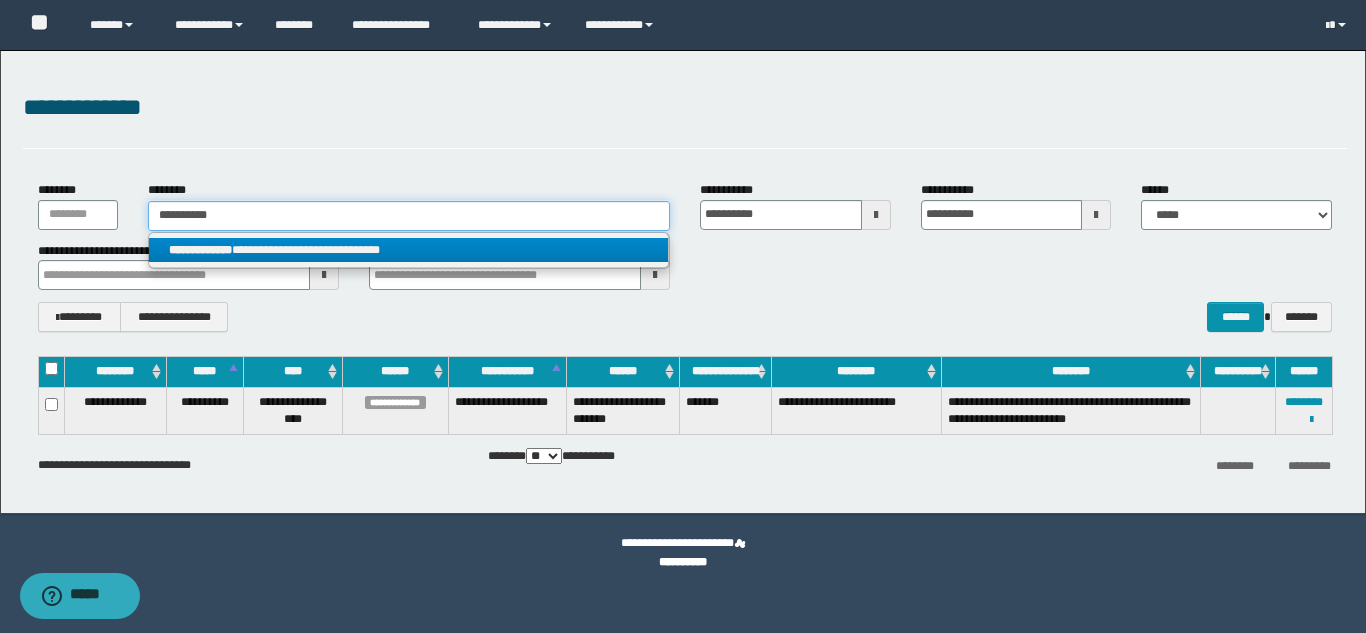 type 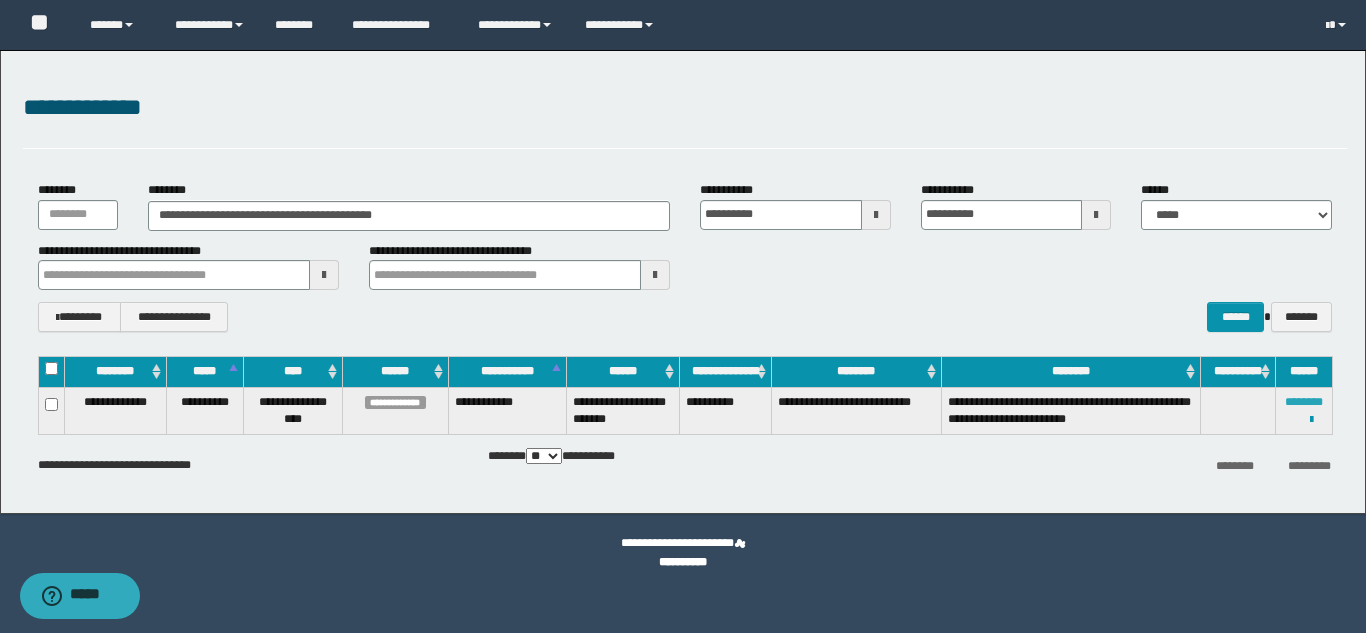 click on "********" at bounding box center [1304, 402] 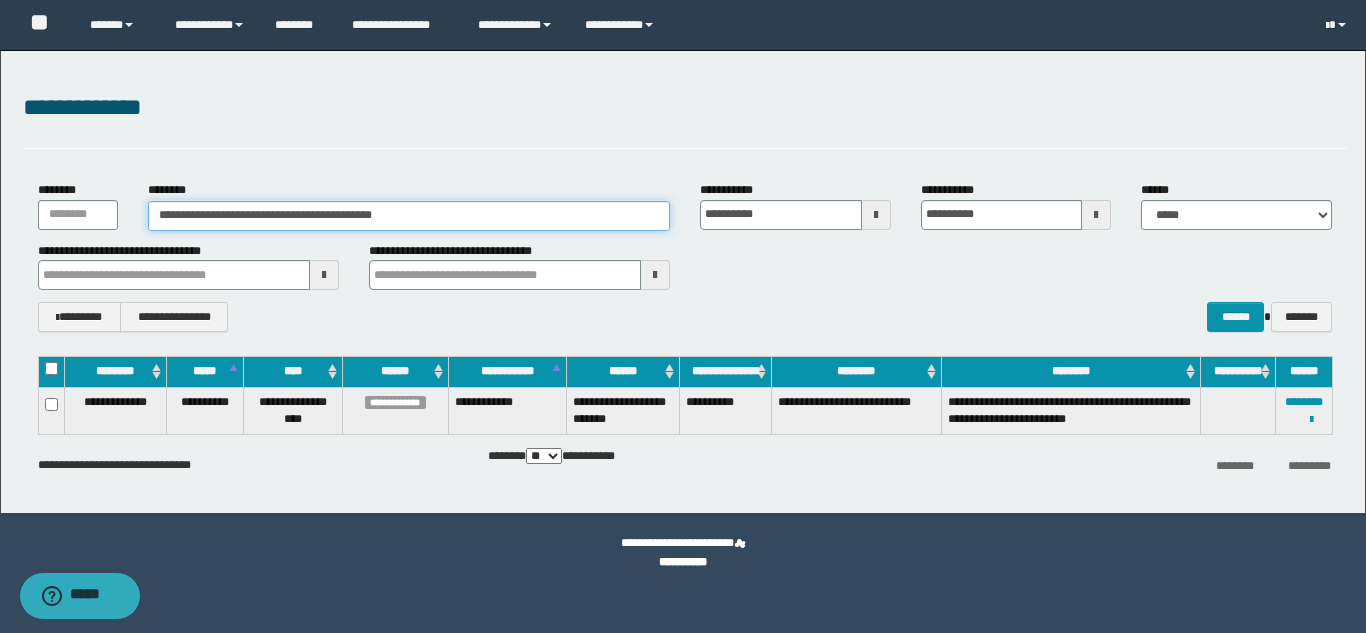 click on "**********" at bounding box center [409, 216] 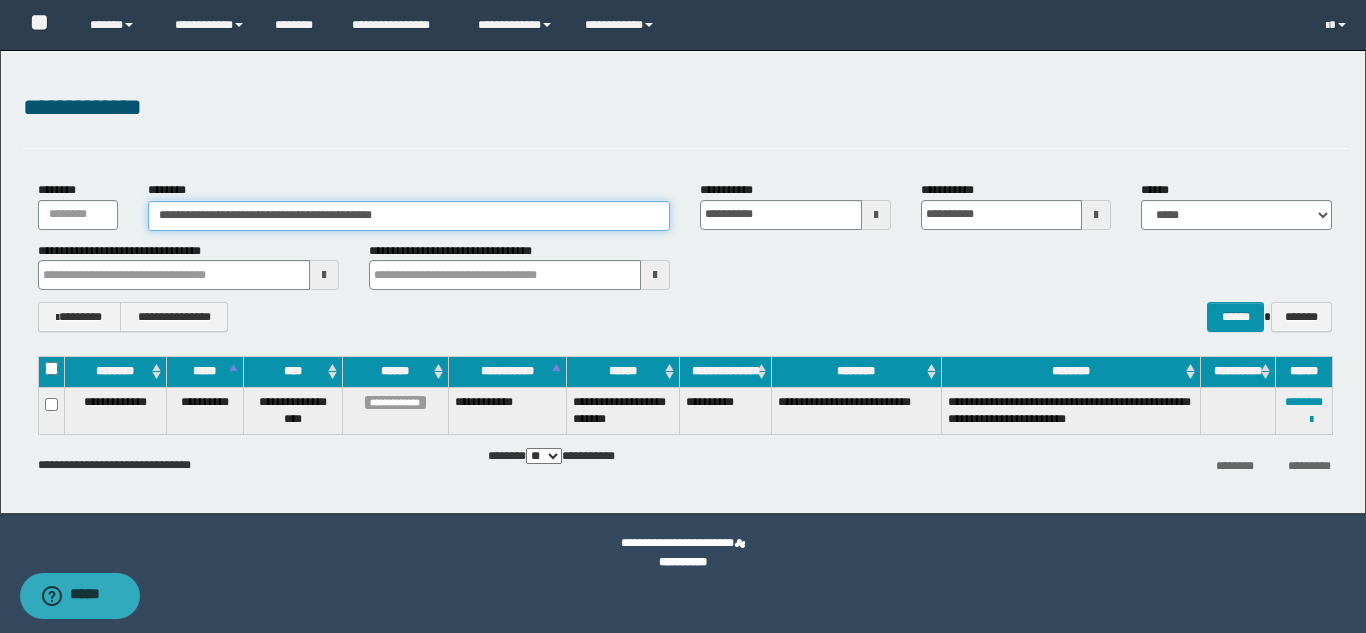 click on "**********" at bounding box center (409, 216) 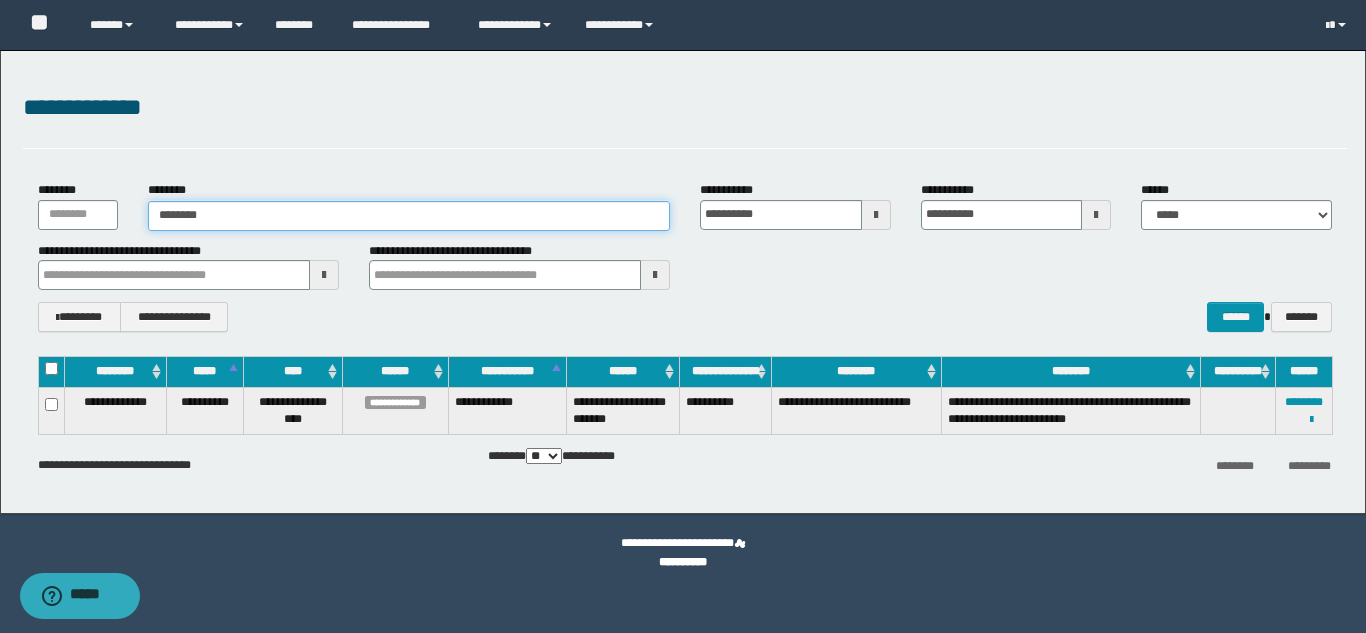 type on "********" 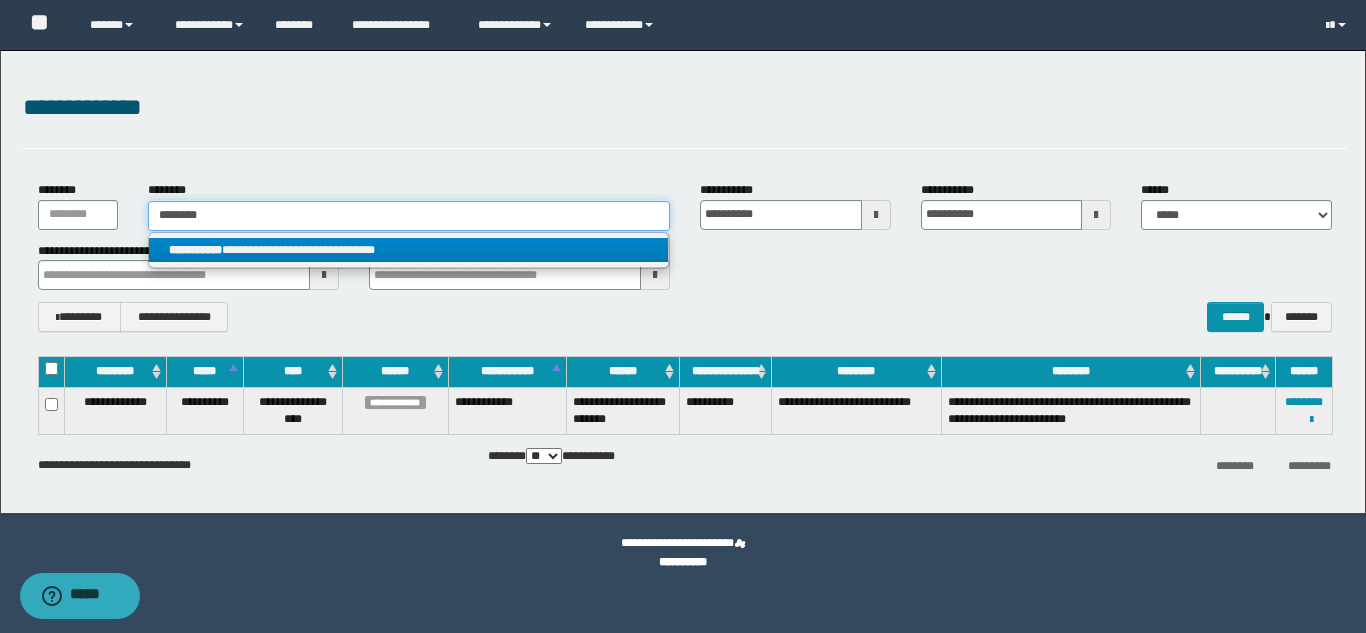 type on "********" 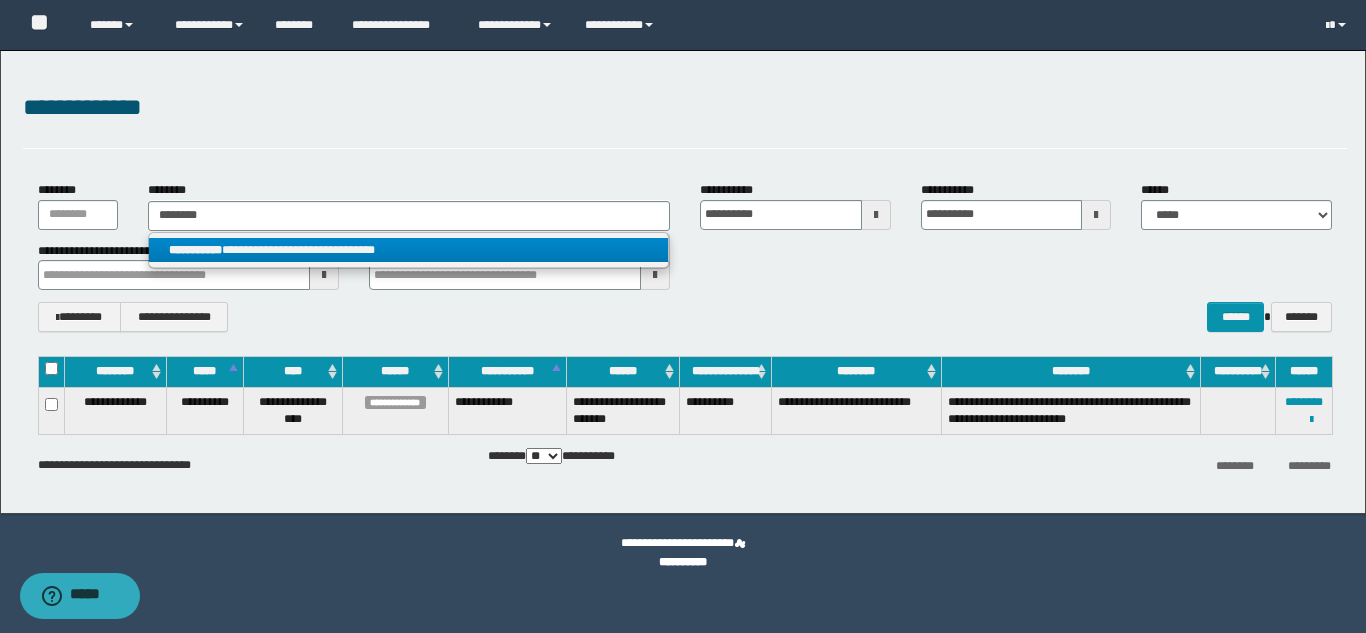 click on "**********" at bounding box center (408, 250) 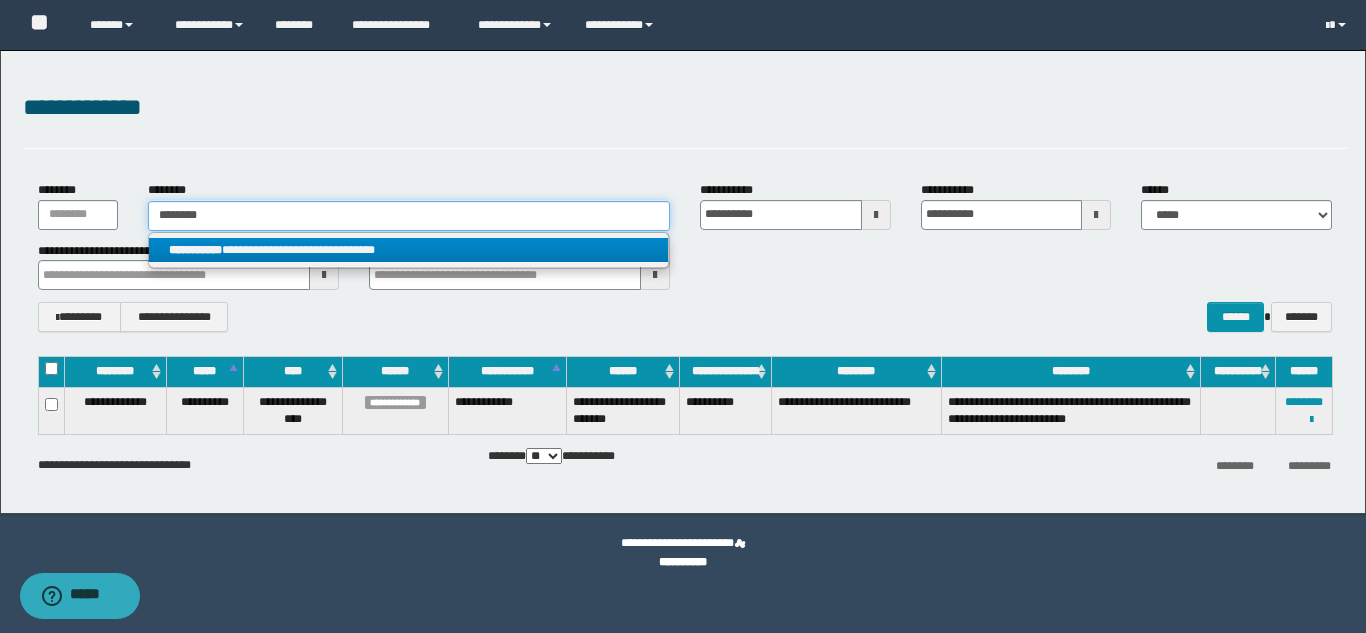 type 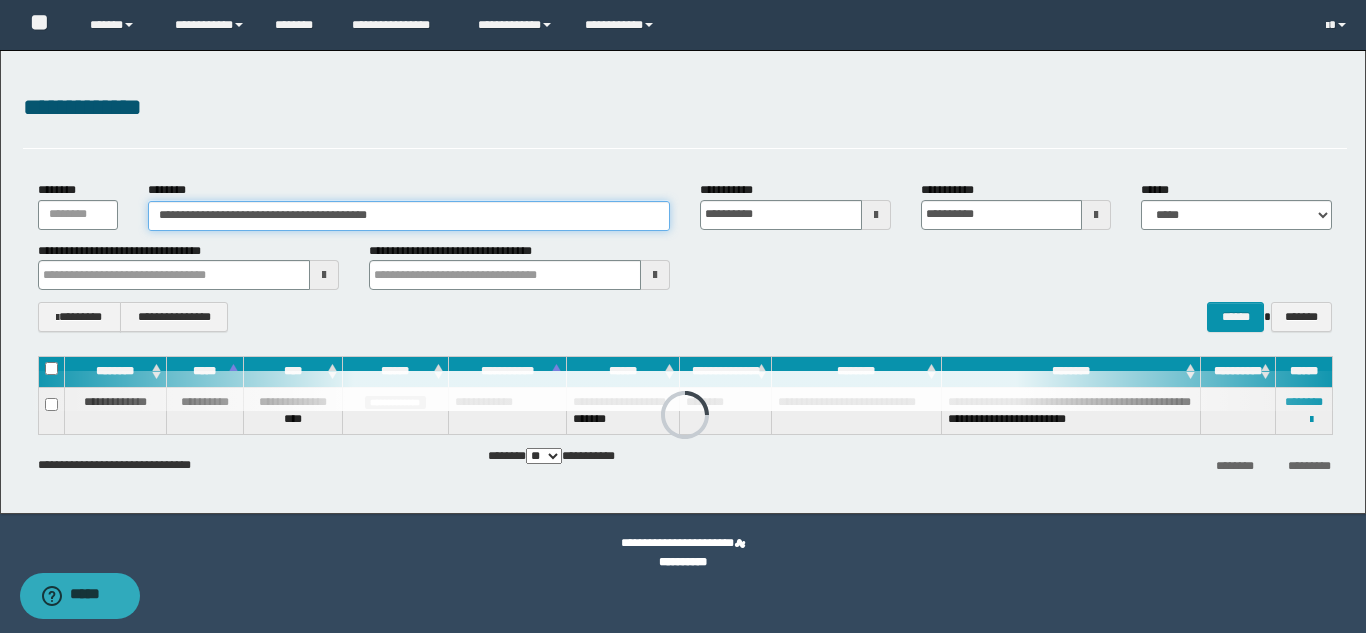 click on "**********" at bounding box center [409, 216] 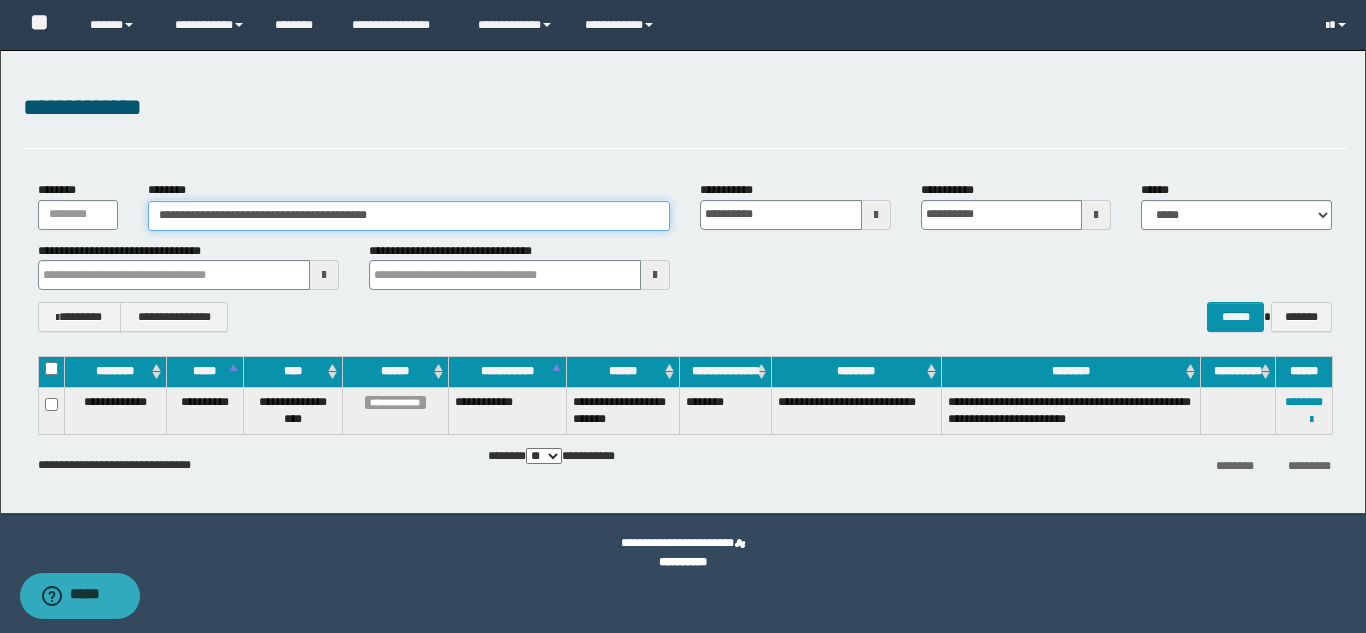 click on "**********" at bounding box center (409, 216) 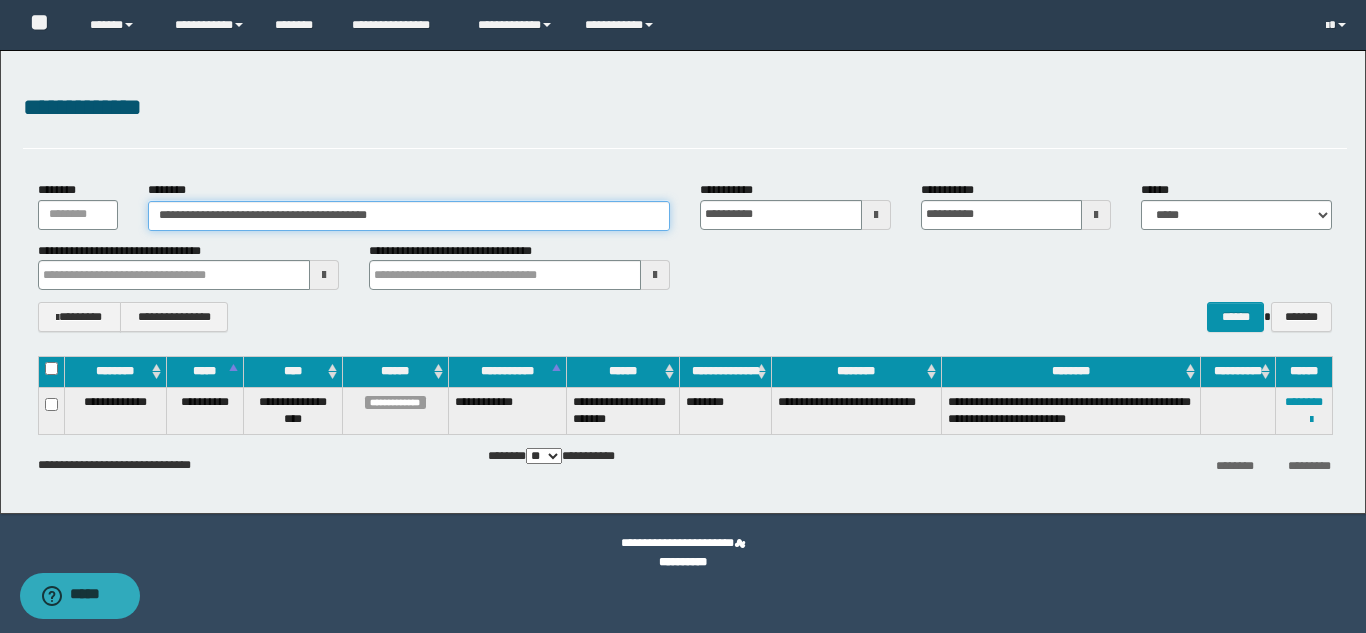paste 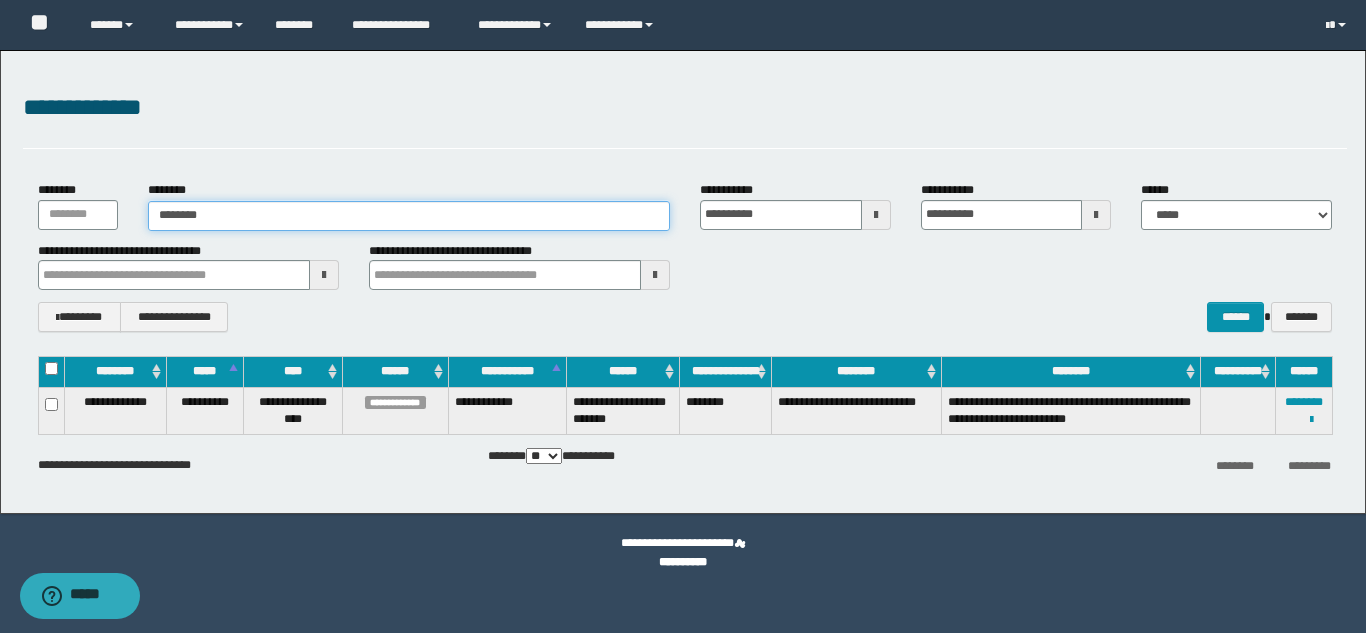 type on "********" 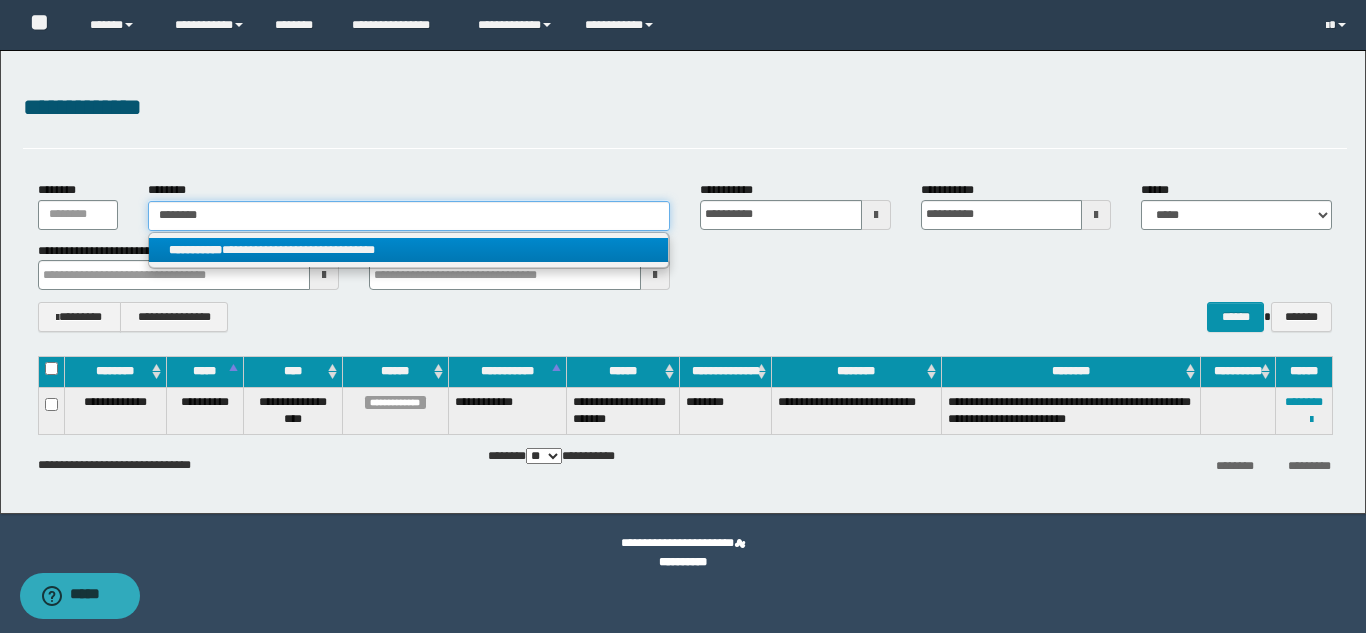 type on "********" 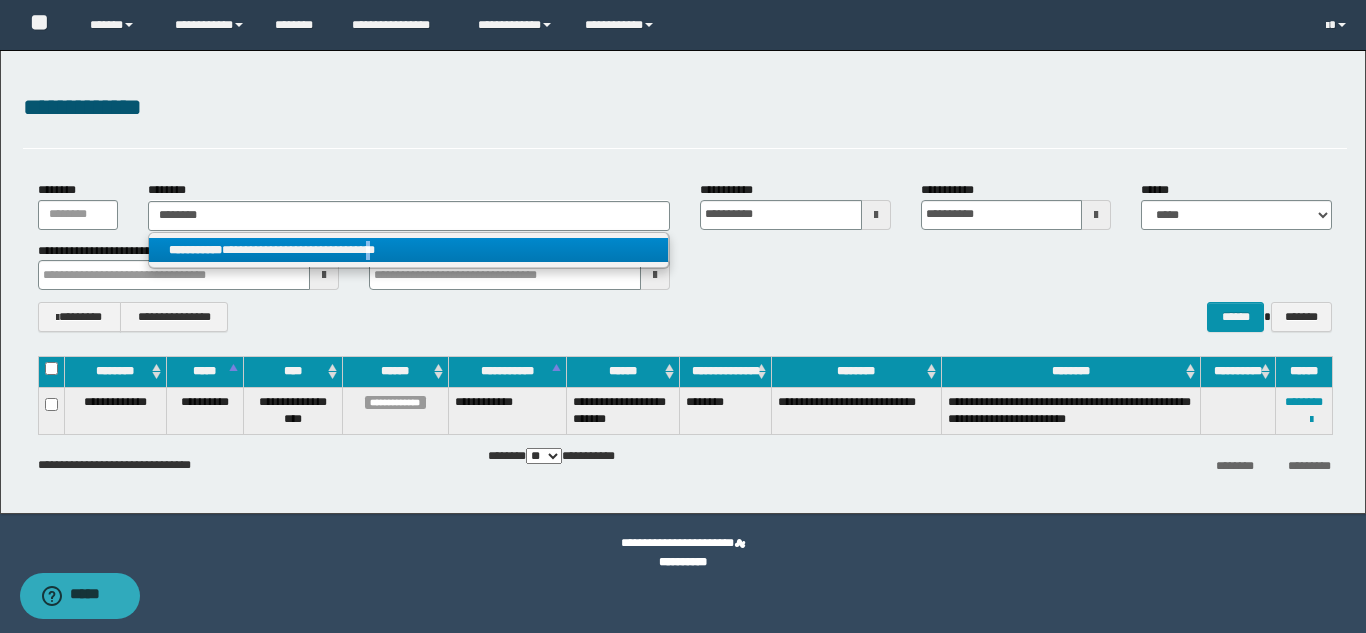 click on "**********" at bounding box center [408, 250] 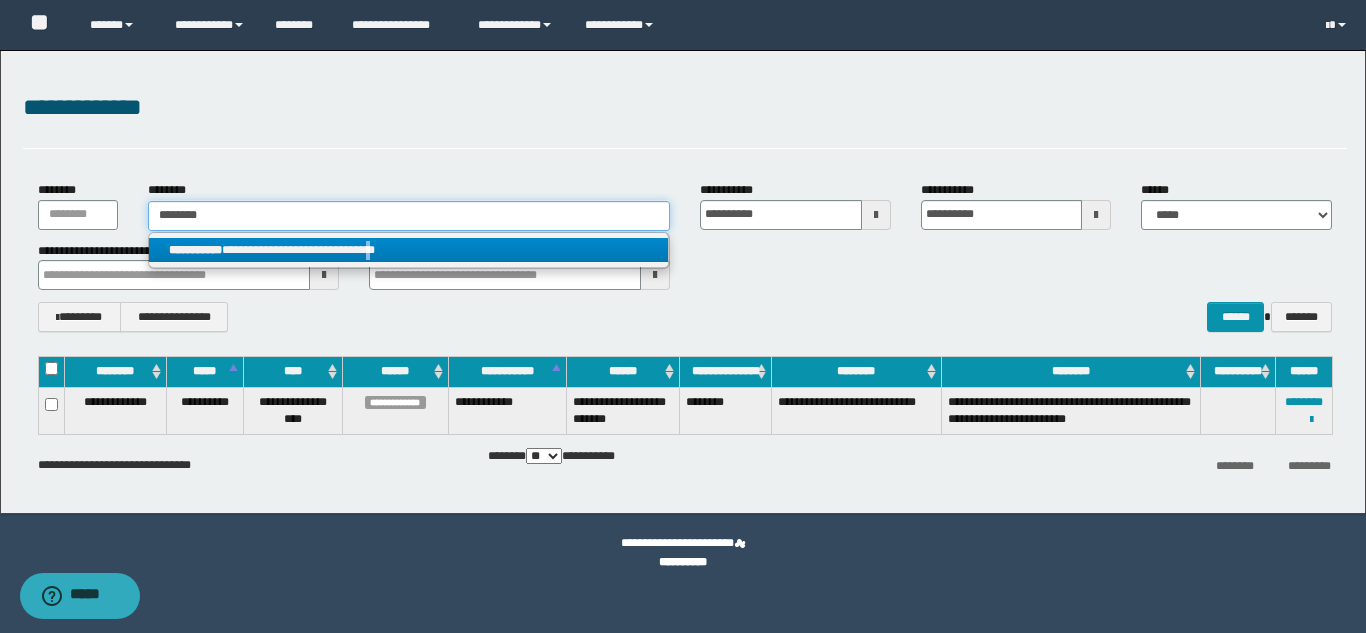 type 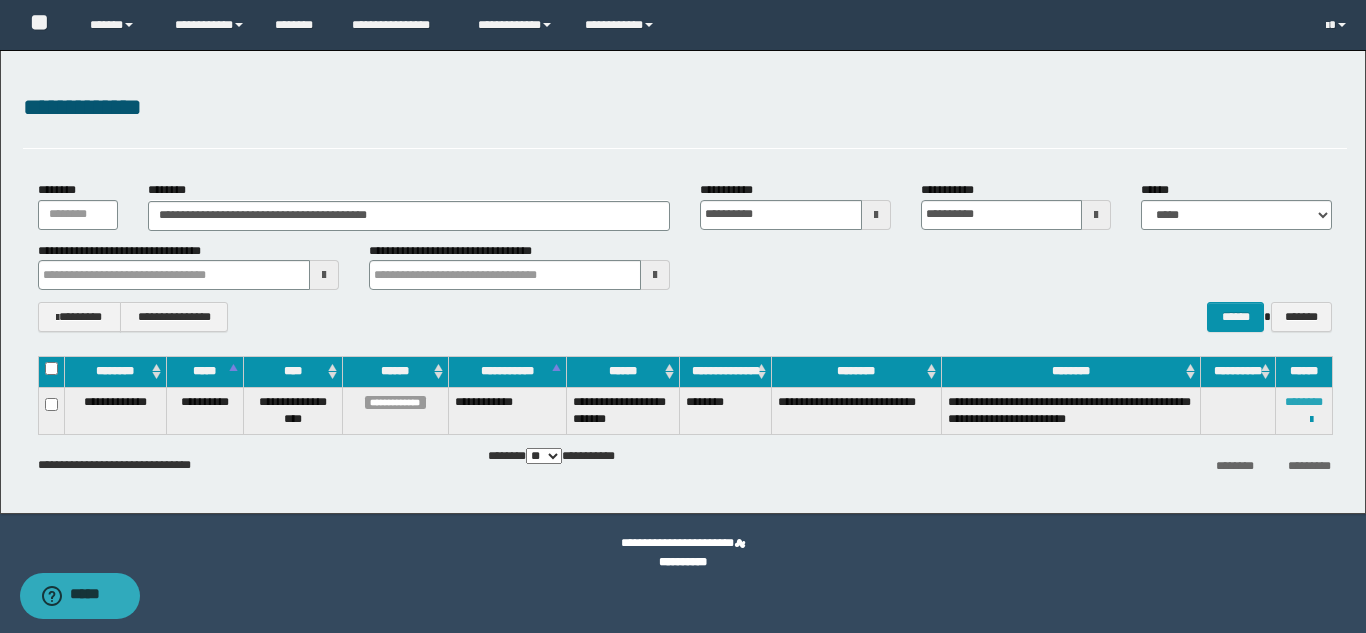 click on "********" at bounding box center [1304, 402] 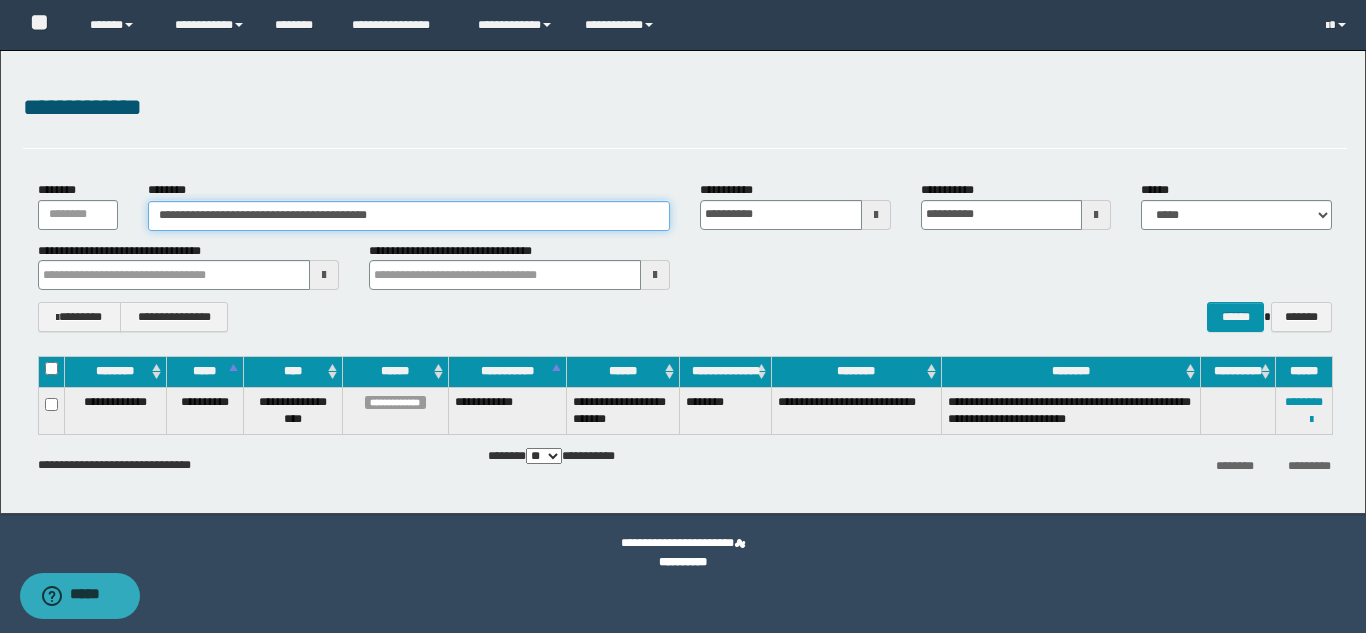 click on "**********" at bounding box center (409, 216) 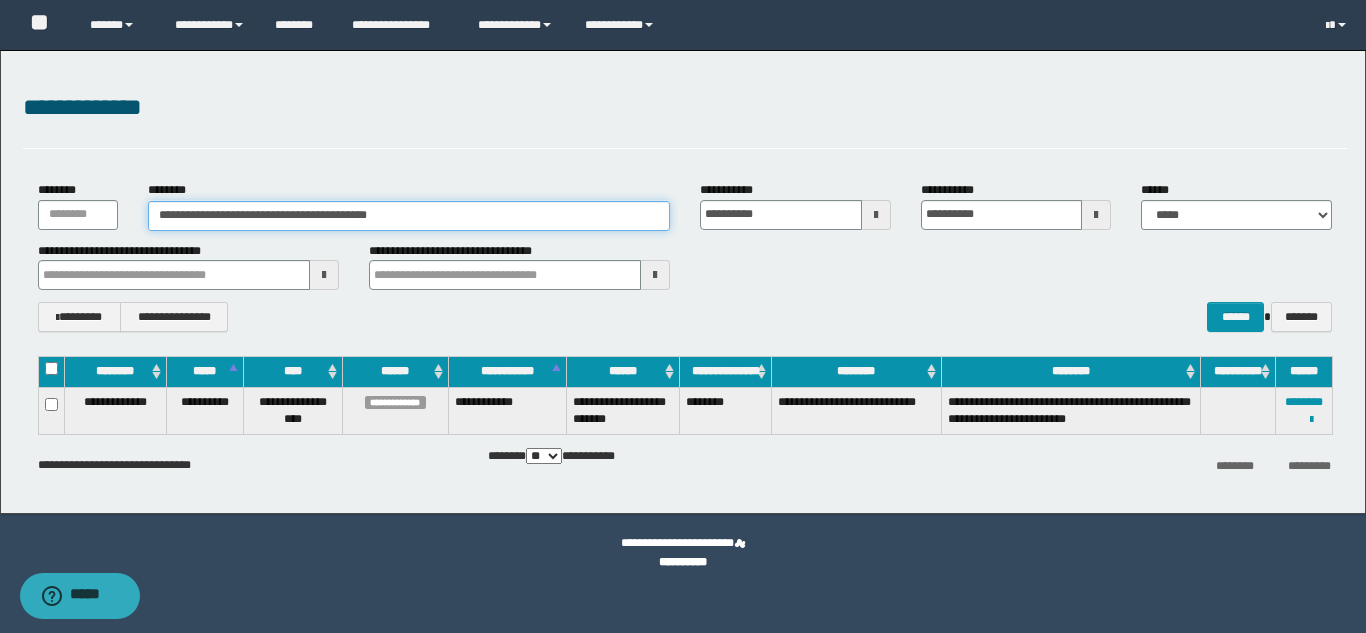 click on "**********" at bounding box center (409, 216) 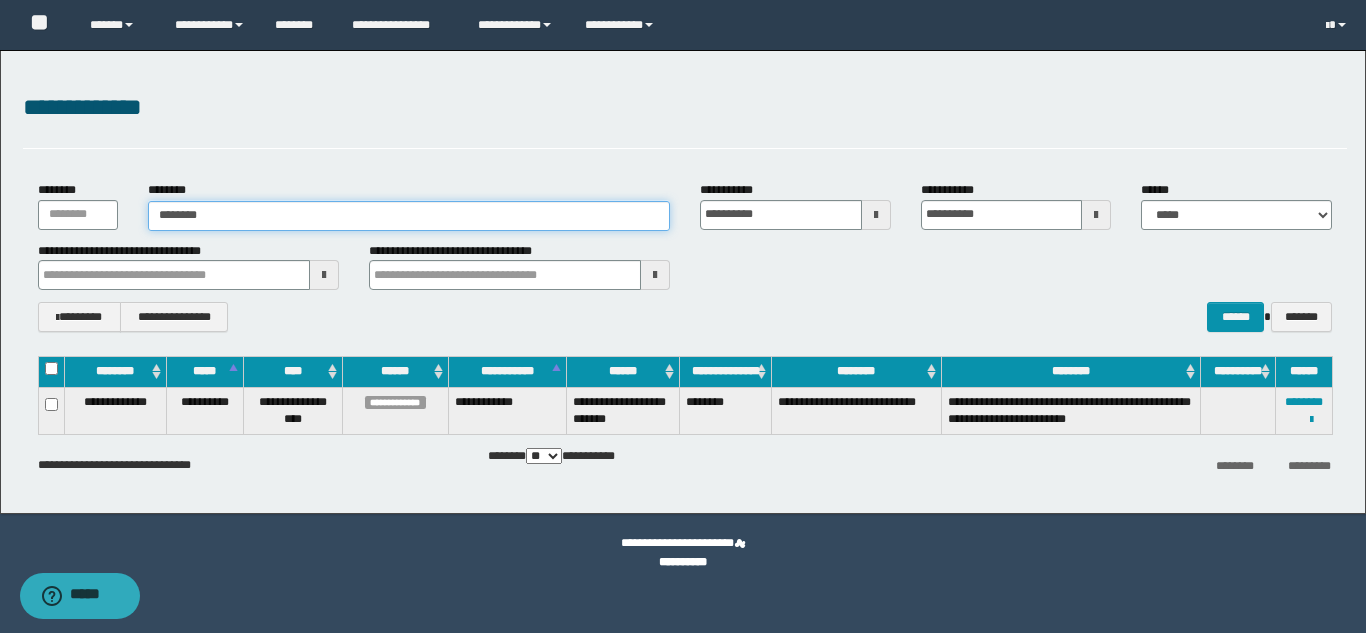 type on "********" 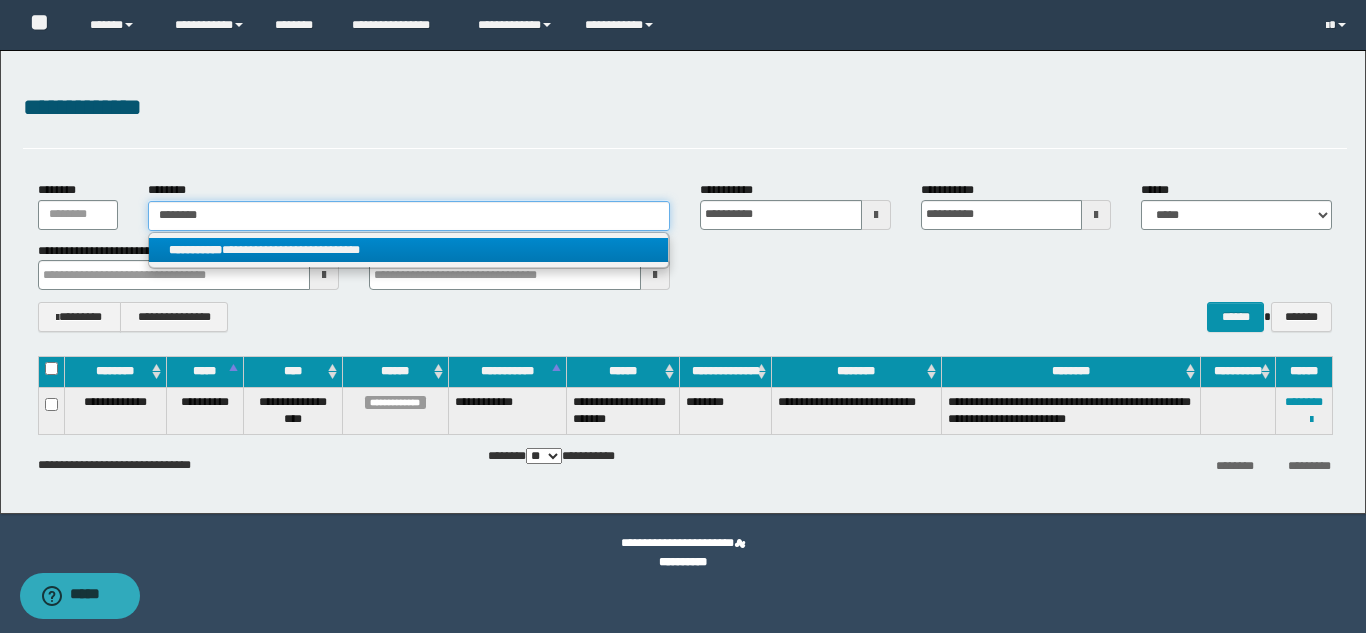 type on "********" 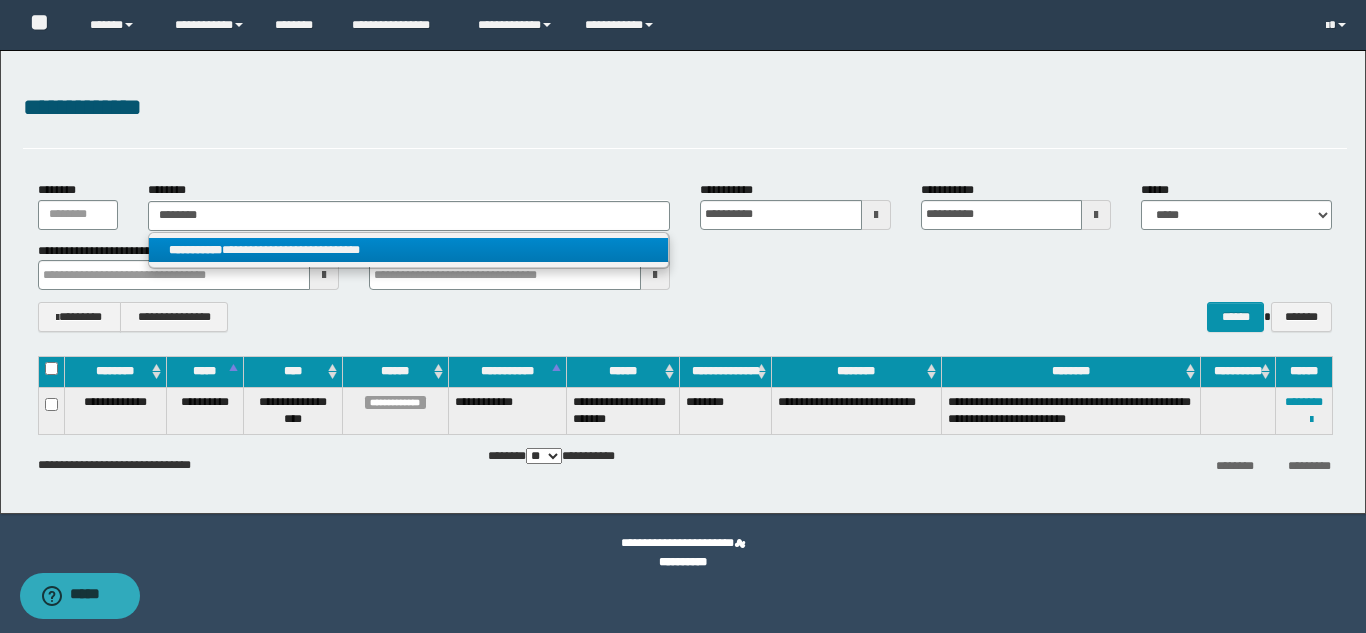 click on "**********" at bounding box center (408, 250) 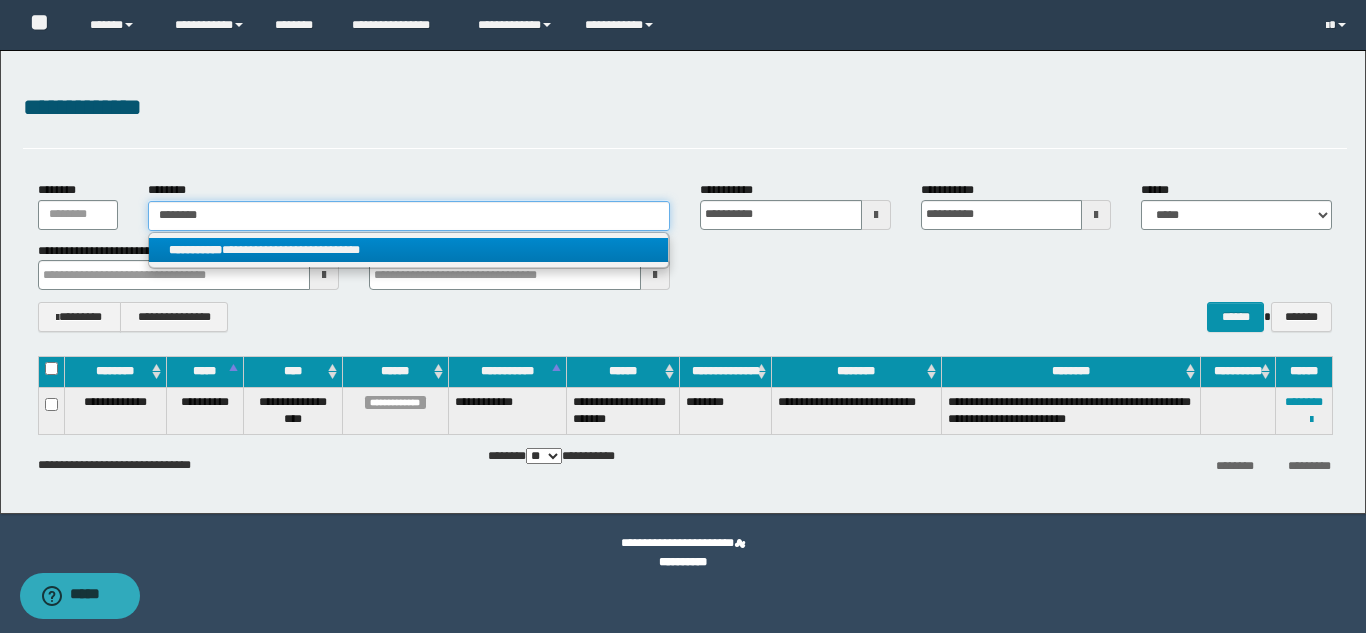 type 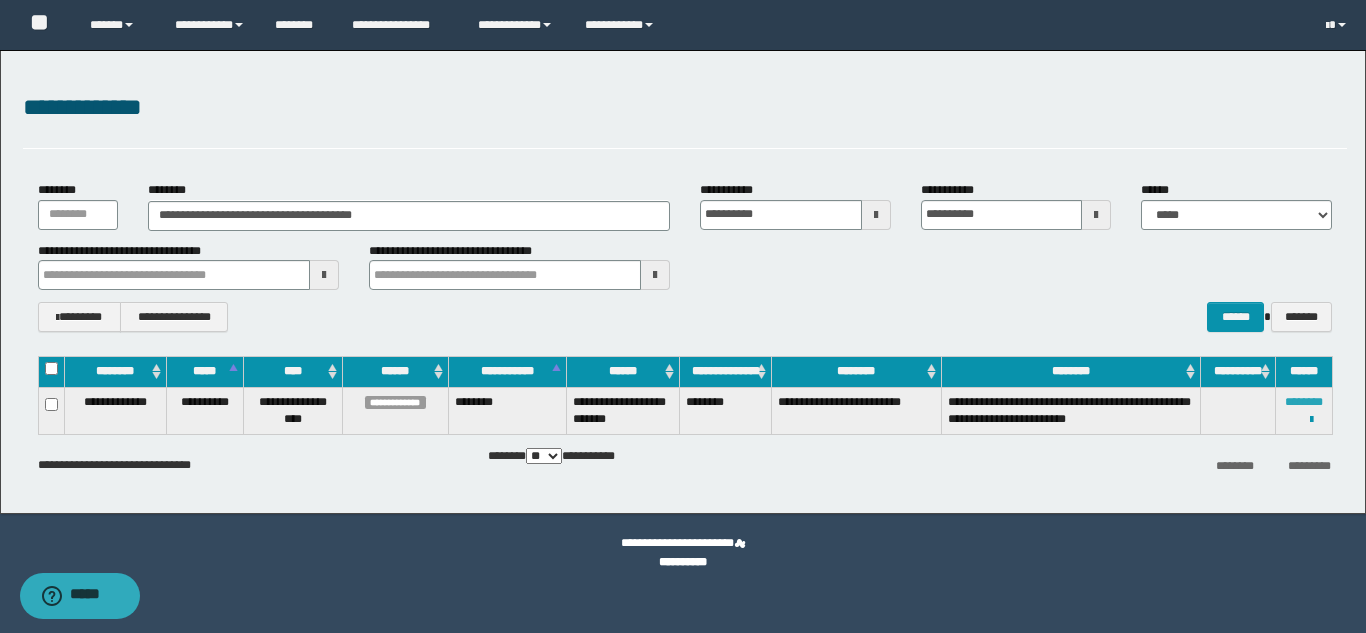 click on "********" at bounding box center (1304, 402) 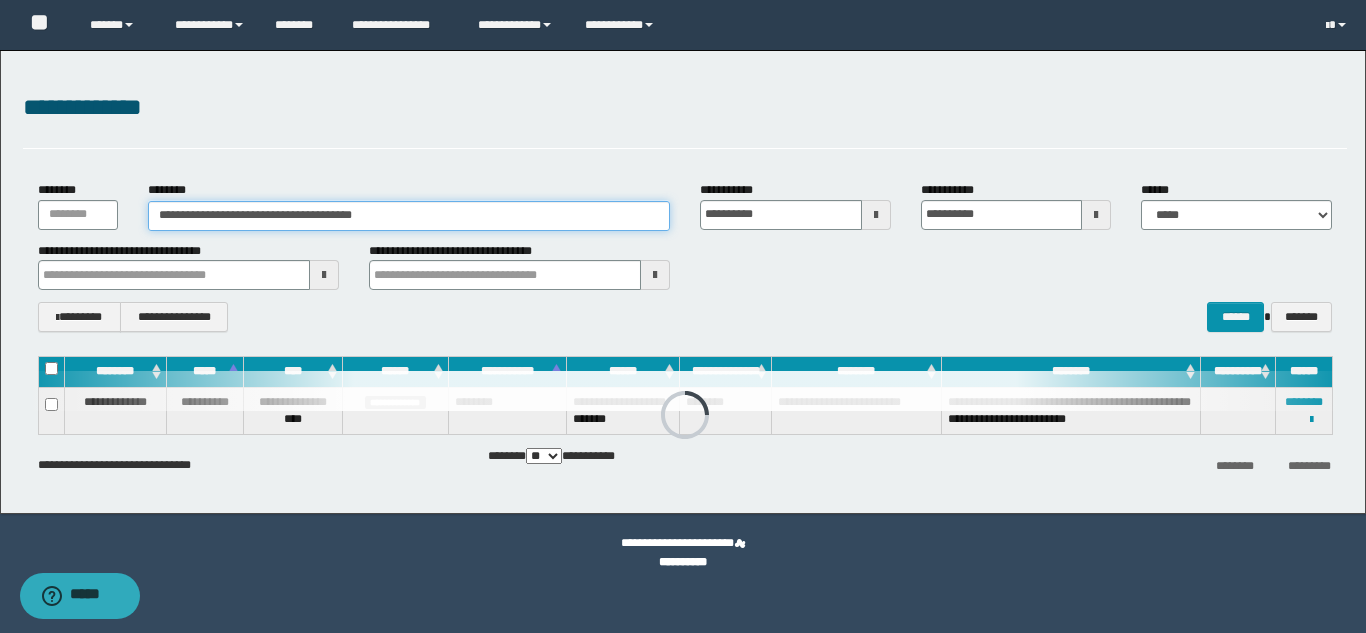 click on "**********" at bounding box center [409, 216] 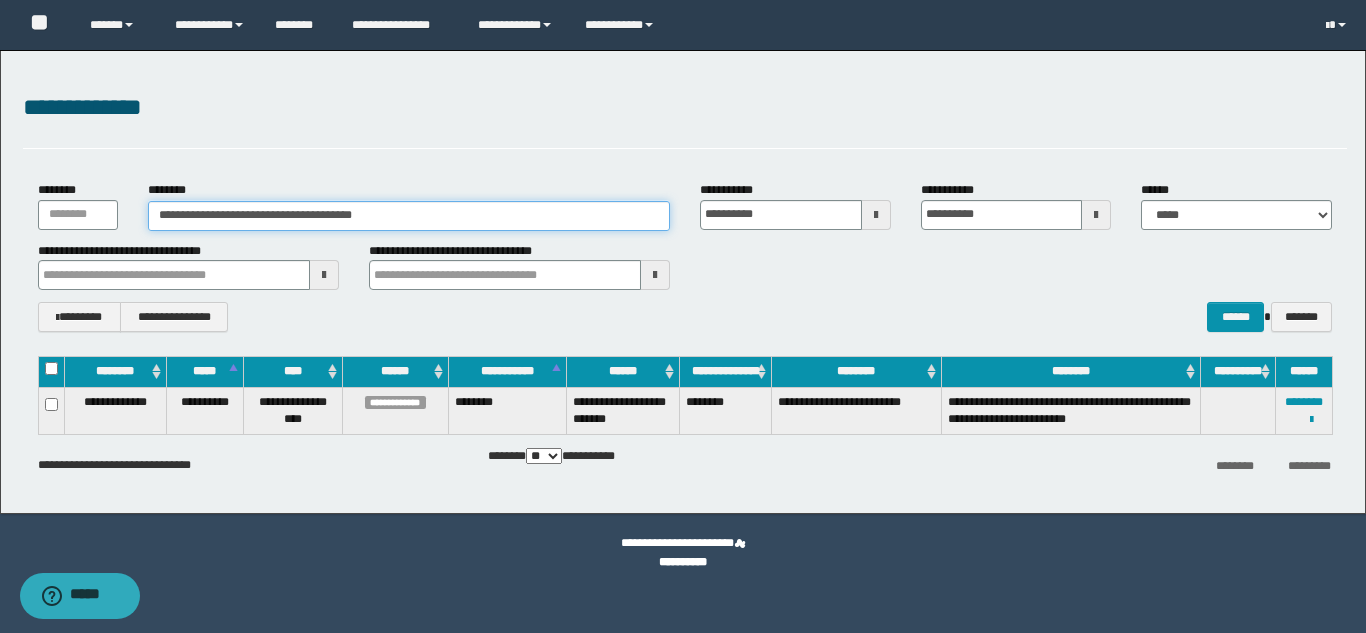 click on "**********" at bounding box center (409, 216) 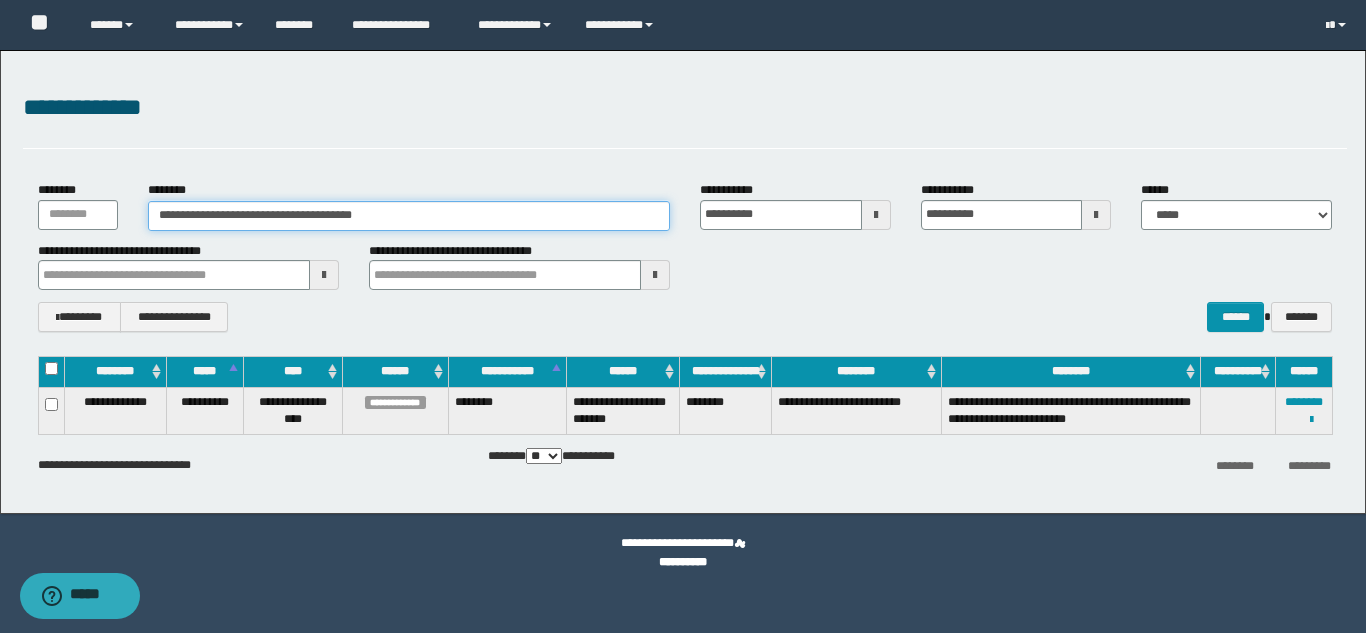 paste 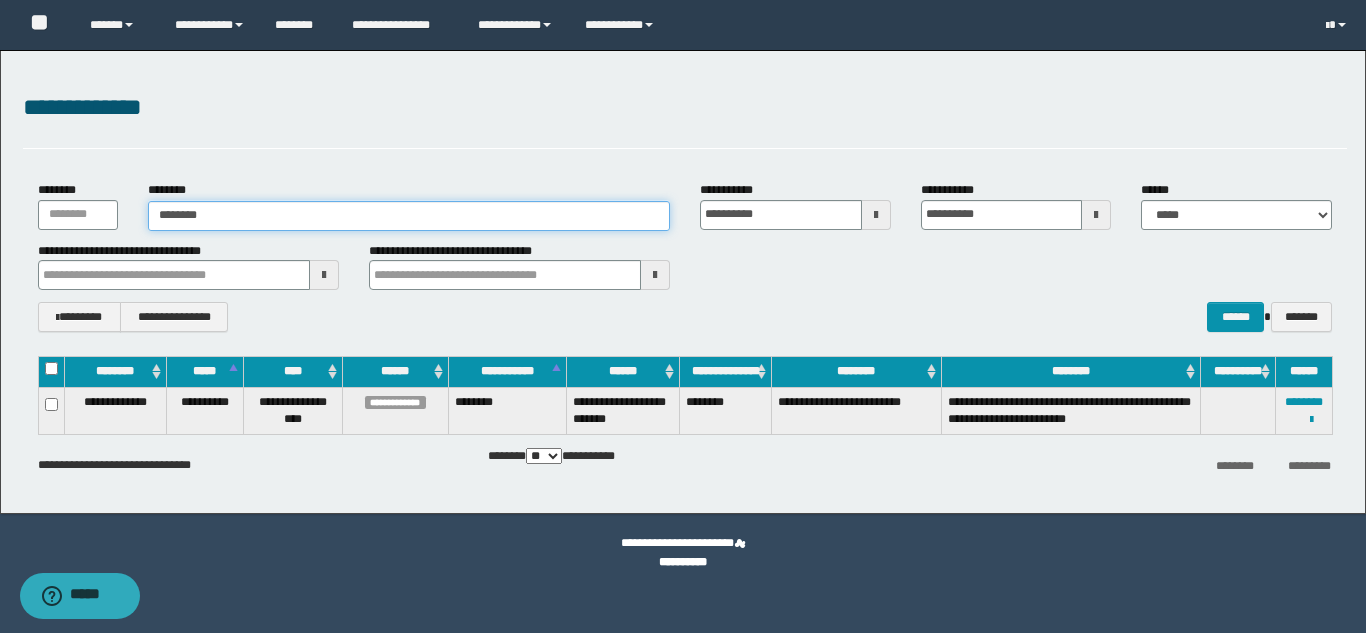 type on "********" 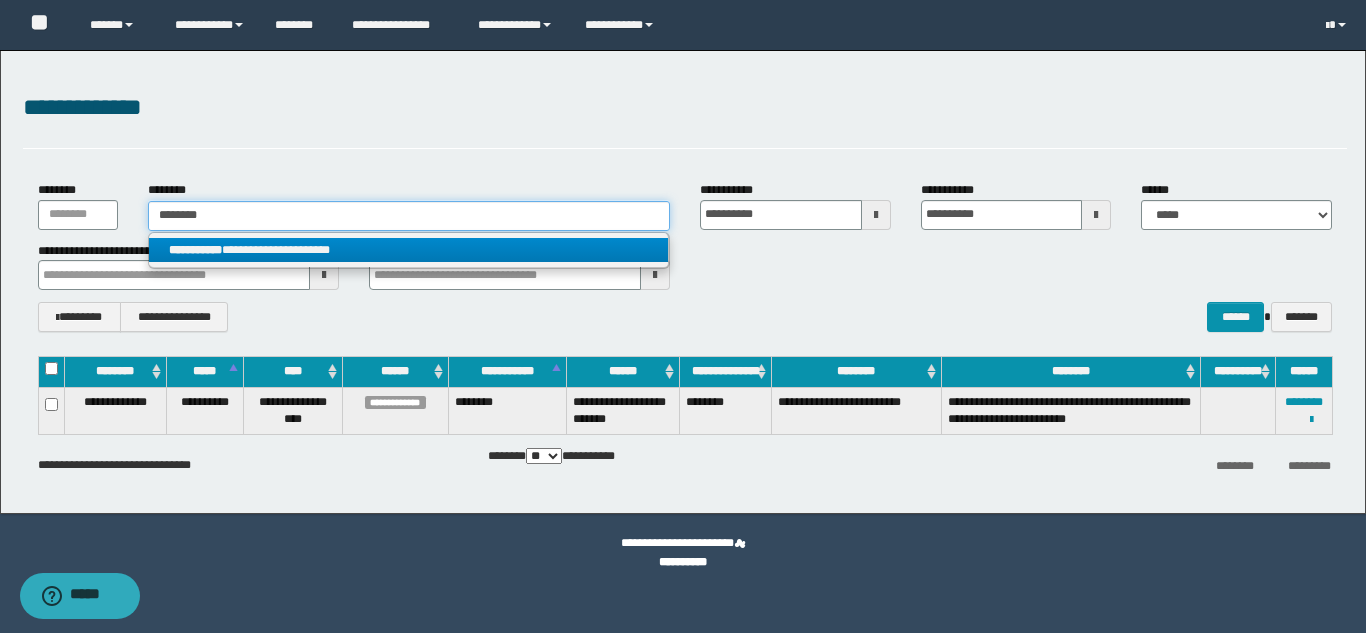 type on "********" 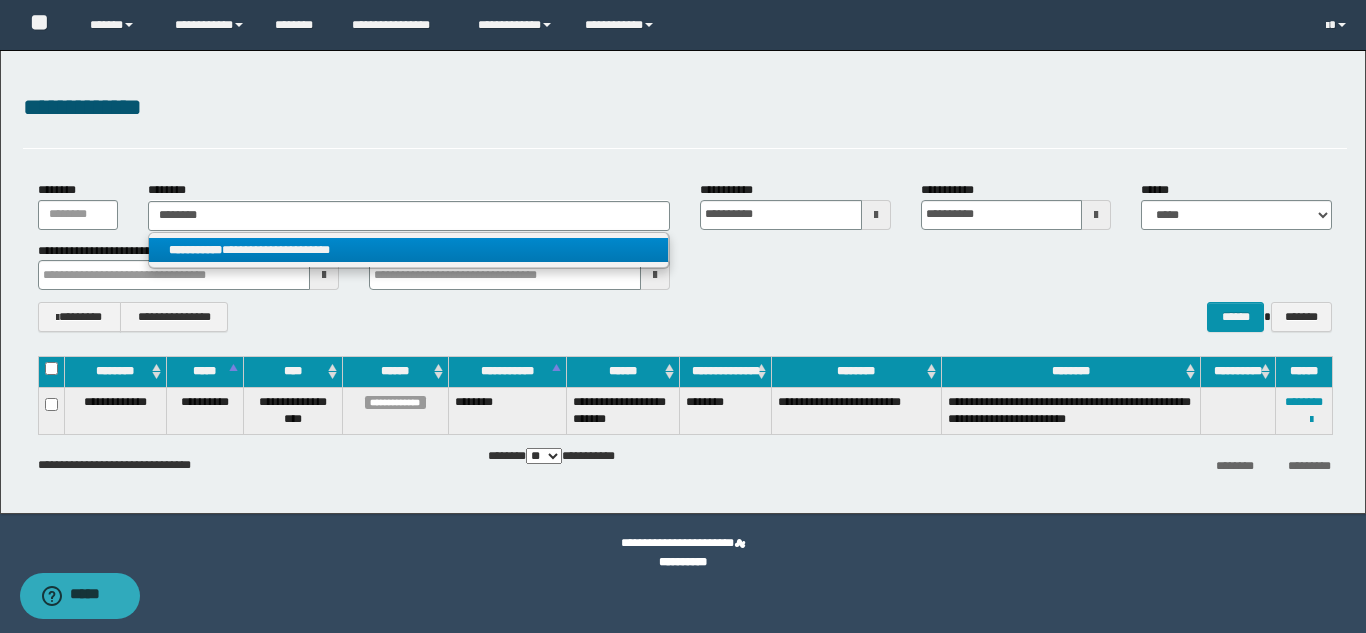 click on "**********" at bounding box center [408, 250] 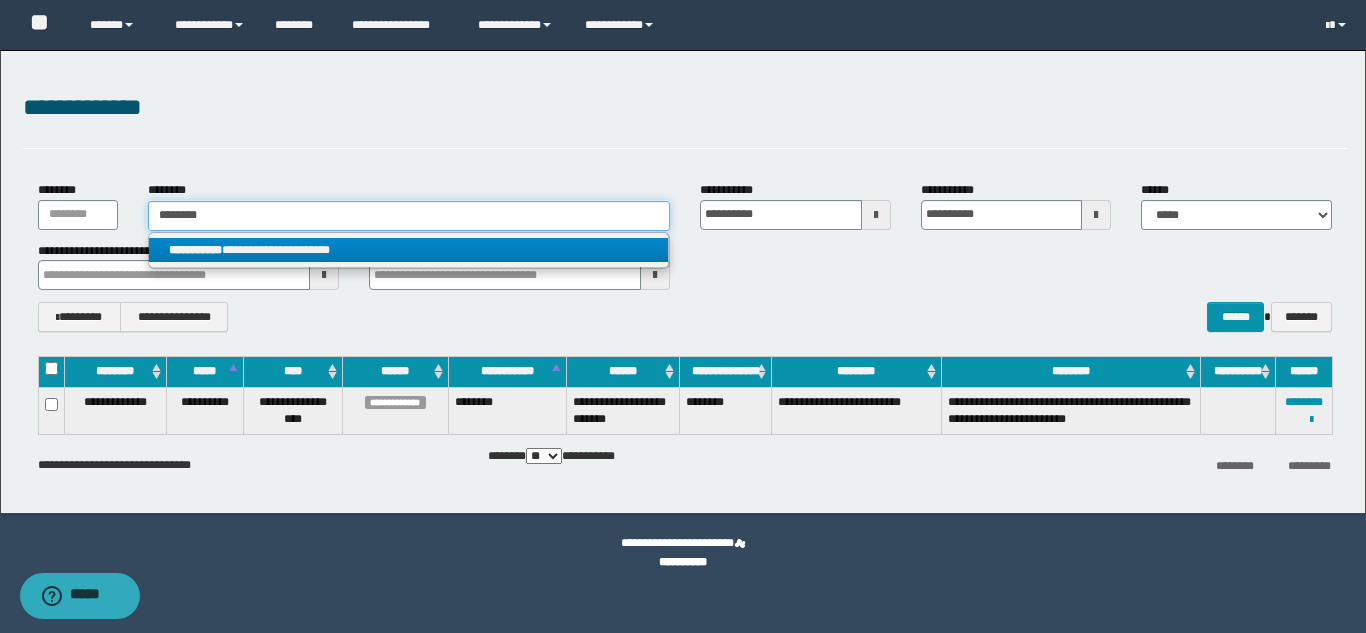 type 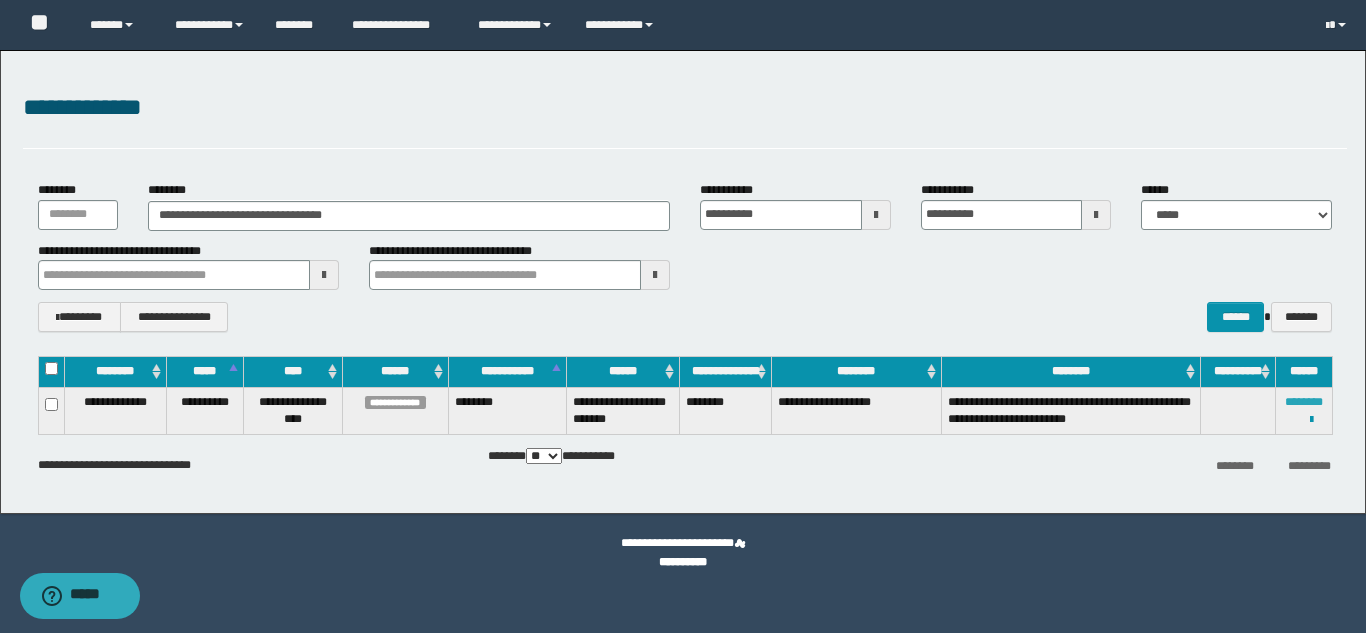 click on "********" at bounding box center [1304, 402] 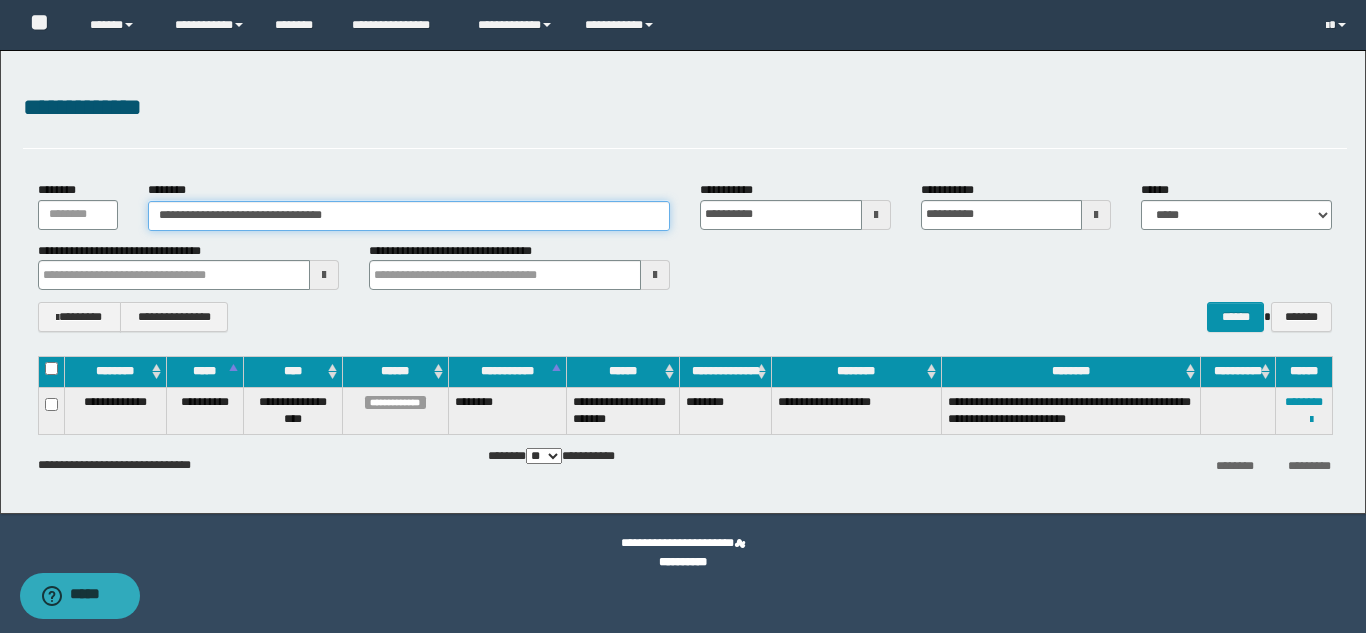 click on "**********" at bounding box center [409, 216] 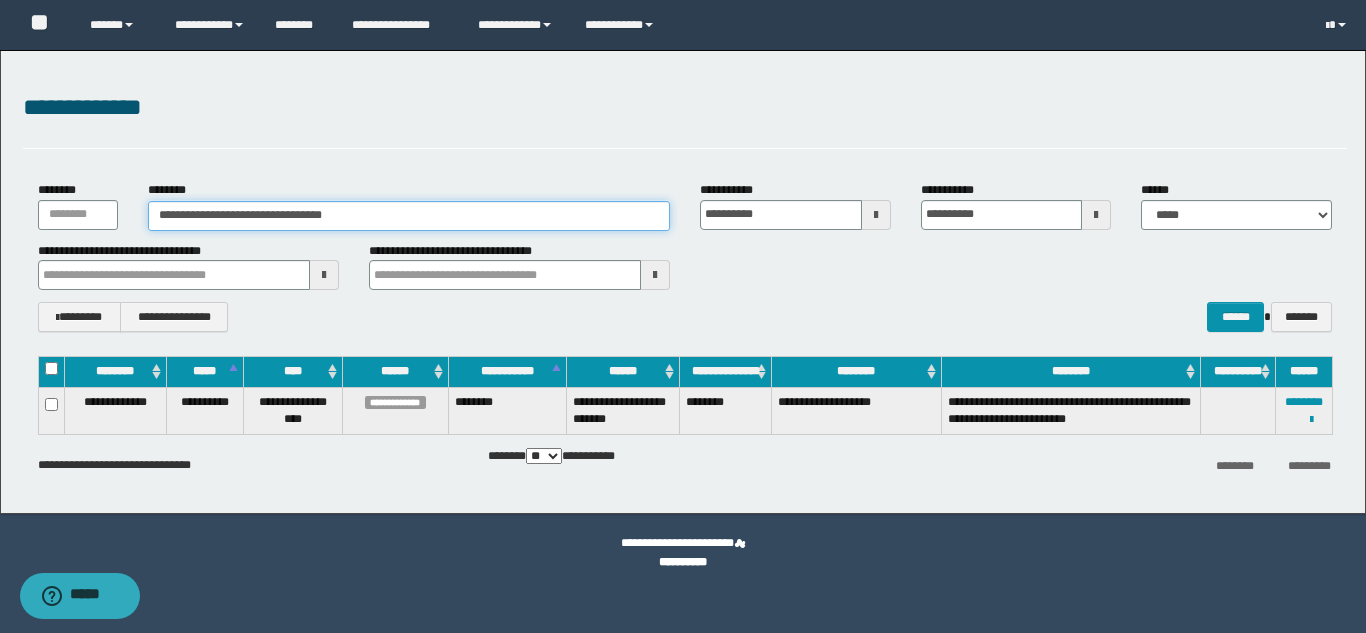 paste 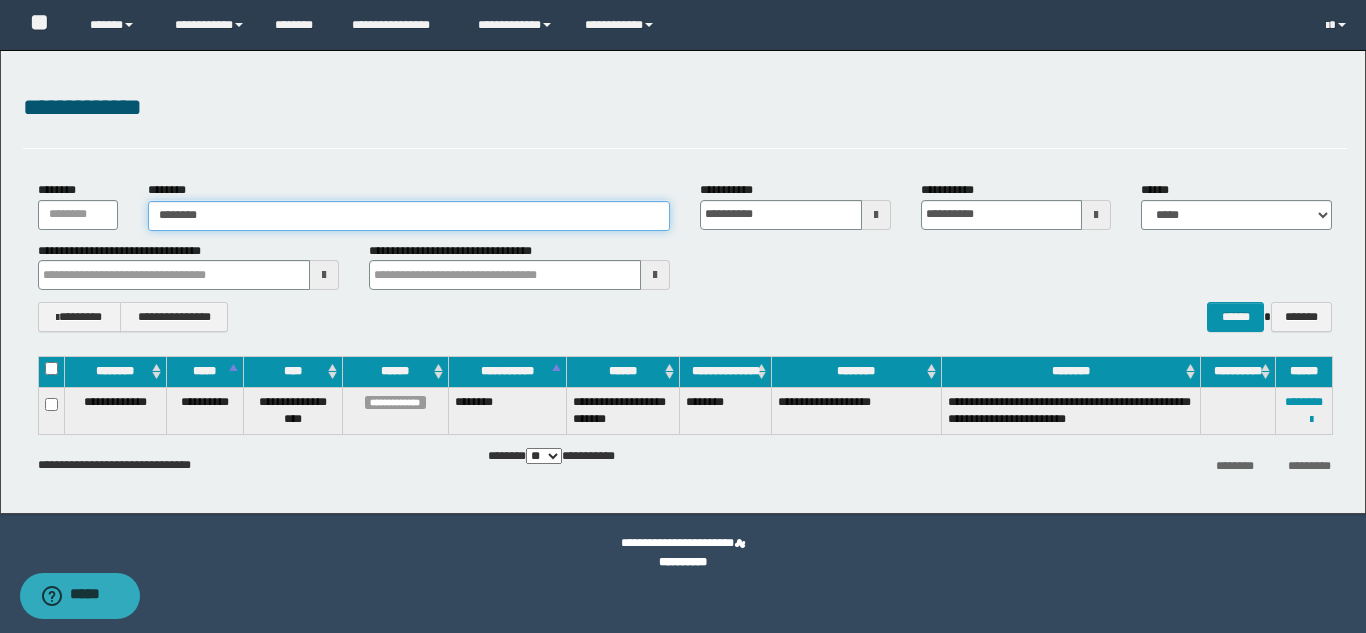 type on "********" 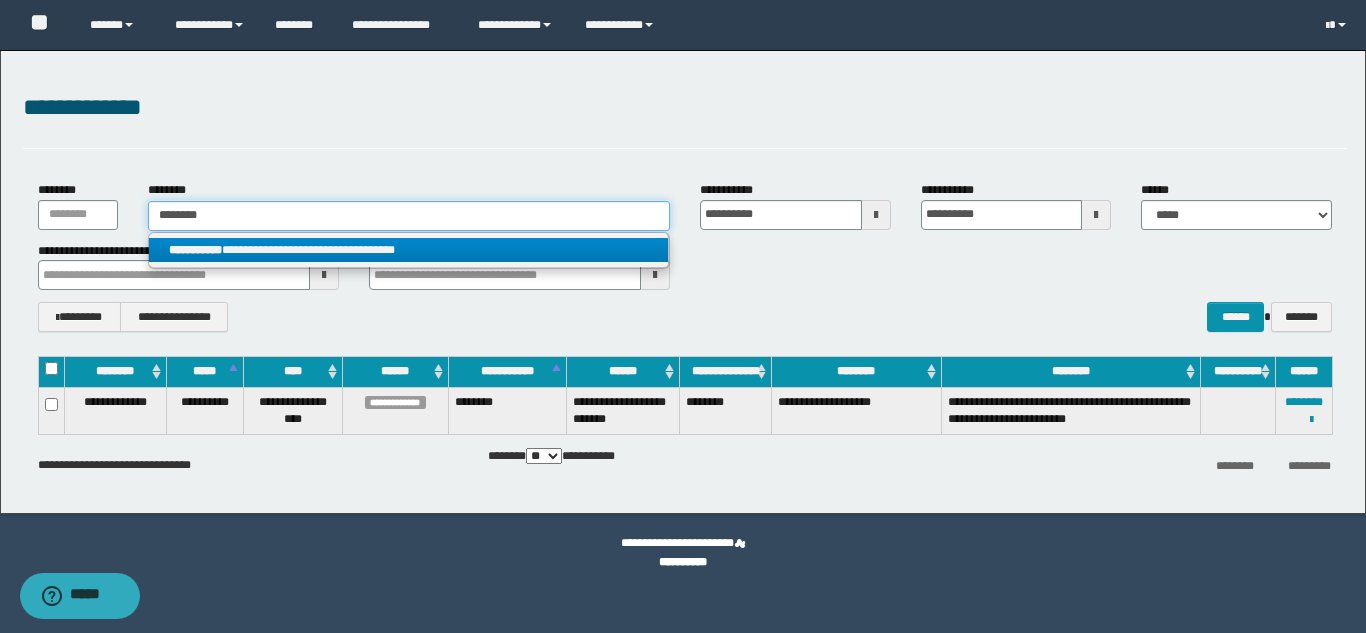 type on "********" 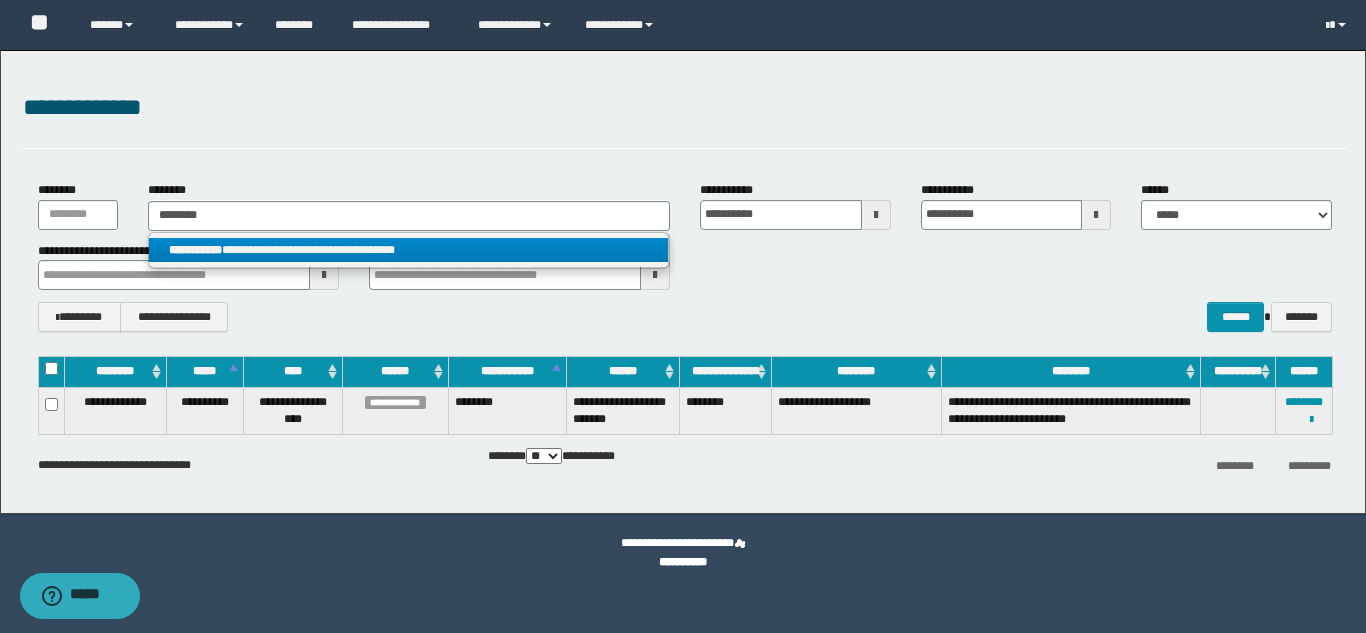click on "**********" at bounding box center [408, 250] 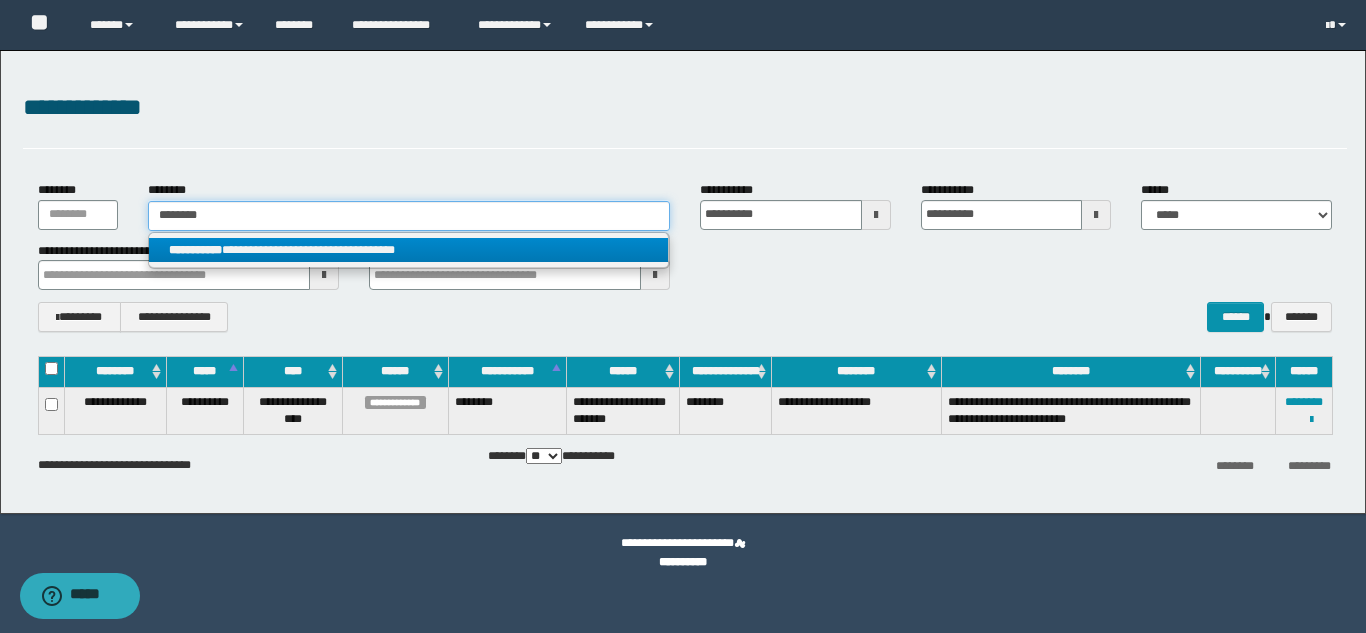 type 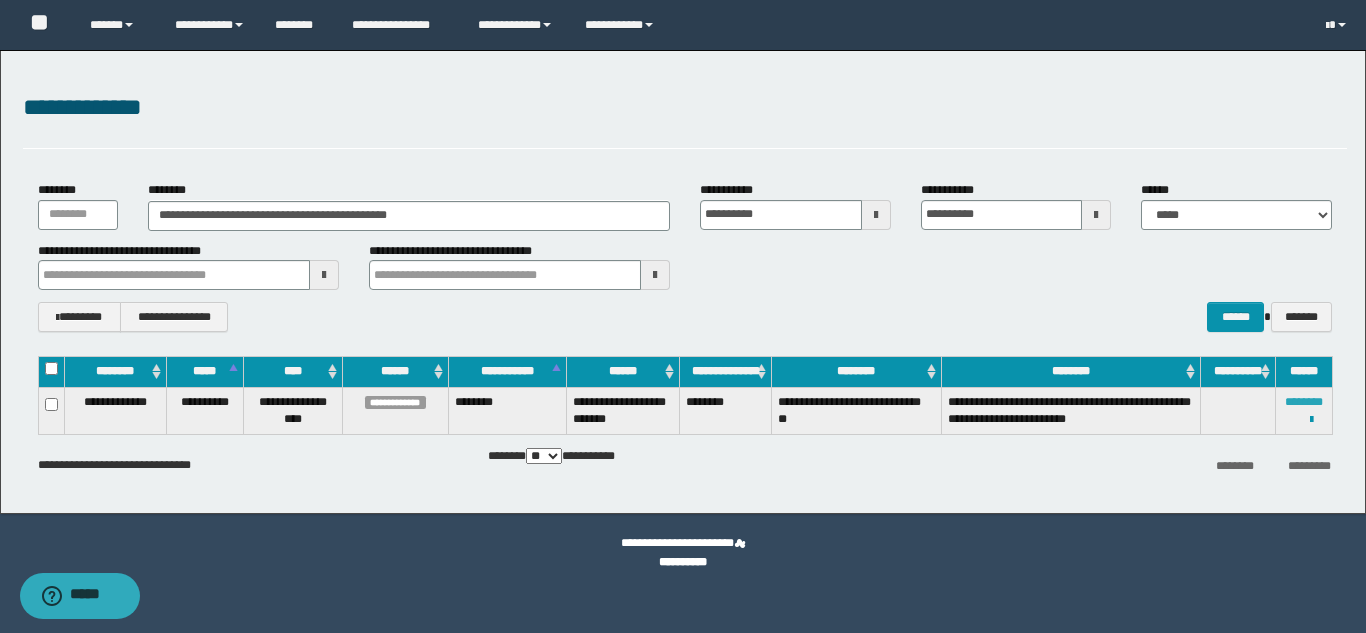 click on "********" at bounding box center (1304, 402) 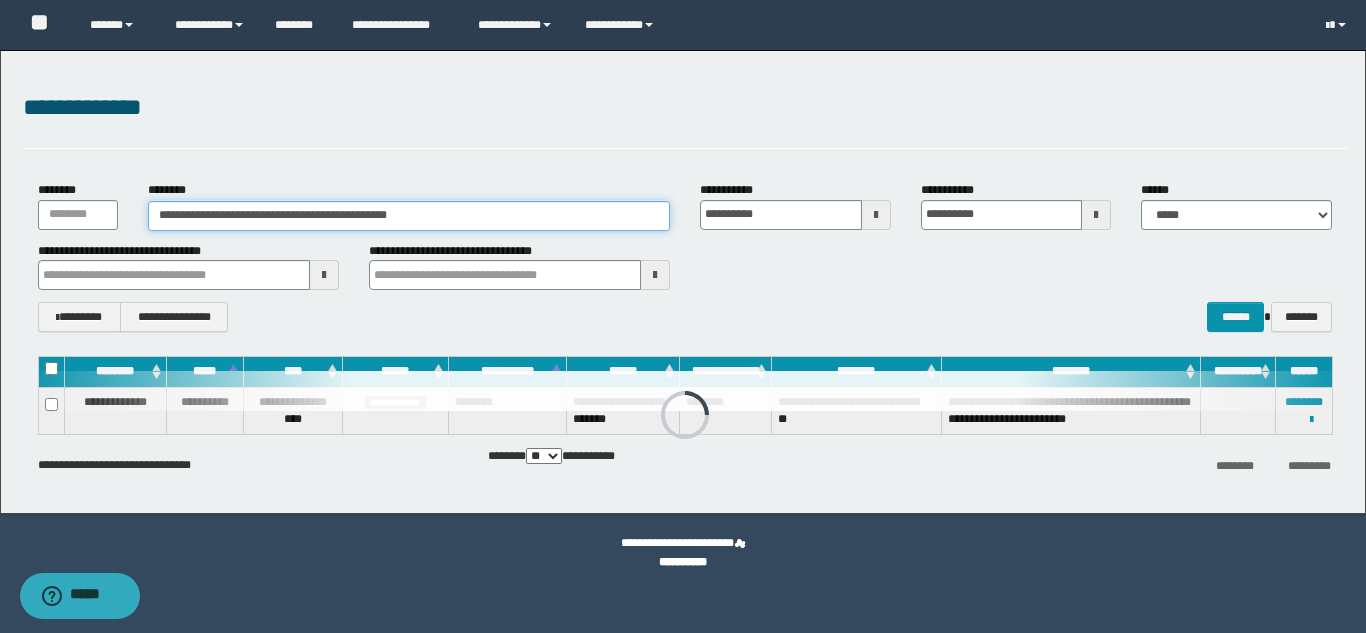 click on "**********" at bounding box center (409, 216) 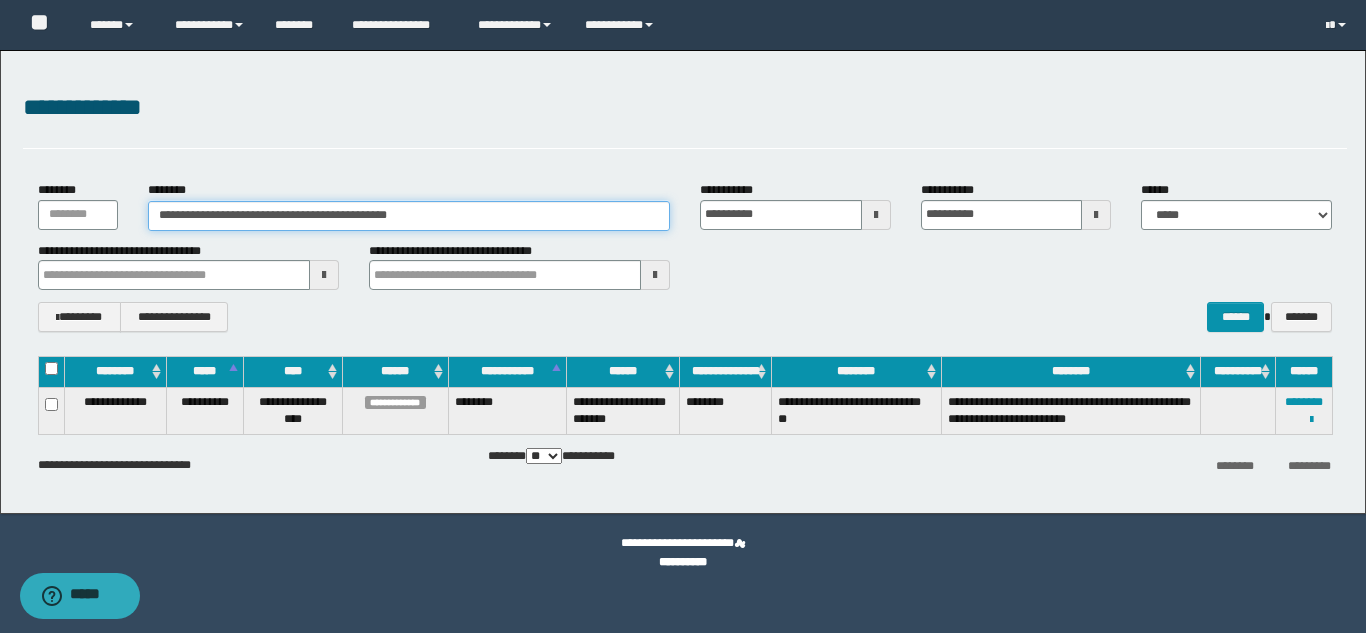 click on "**********" at bounding box center (409, 216) 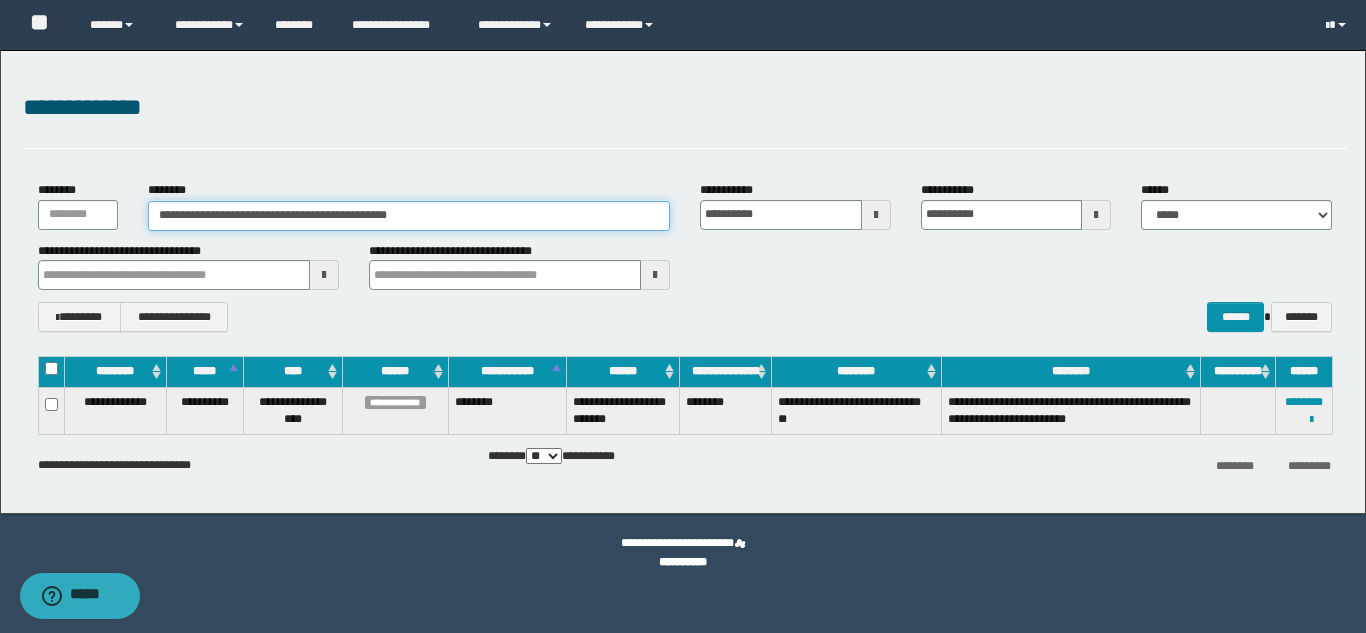 click on "**********" at bounding box center [409, 216] 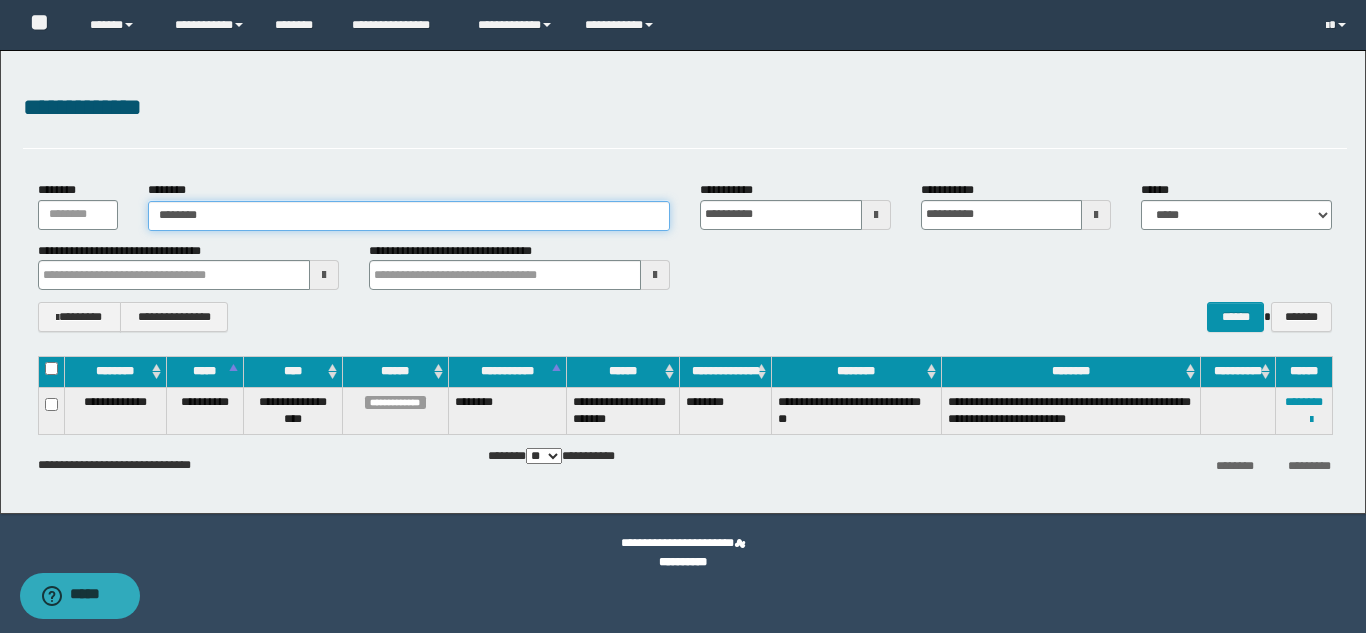 type on "********" 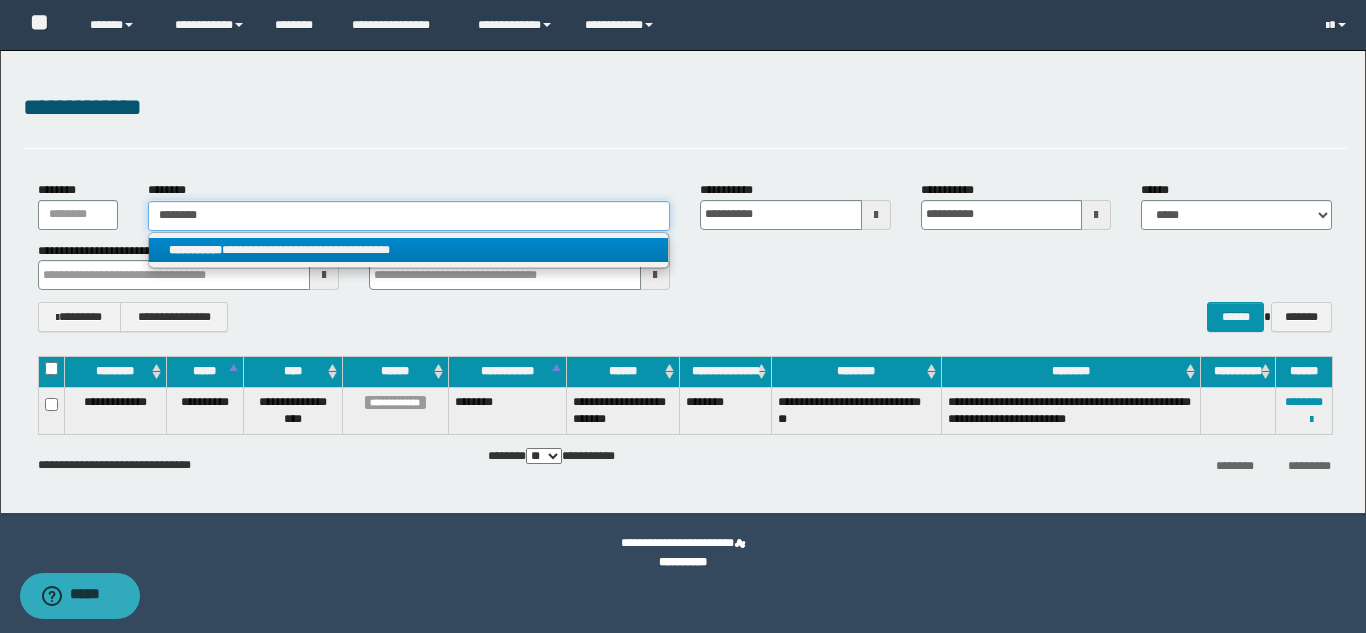 type on "********" 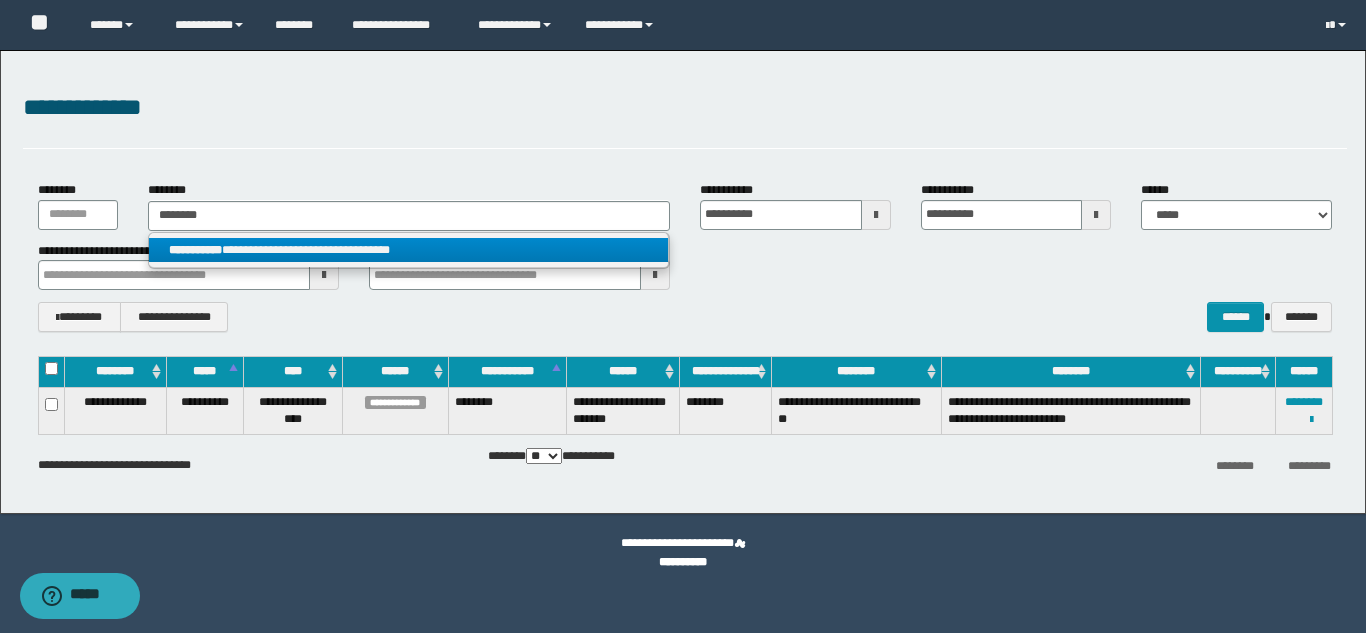 drag, startPoint x: 389, startPoint y: 254, endPoint x: 373, endPoint y: 228, distance: 30.528675 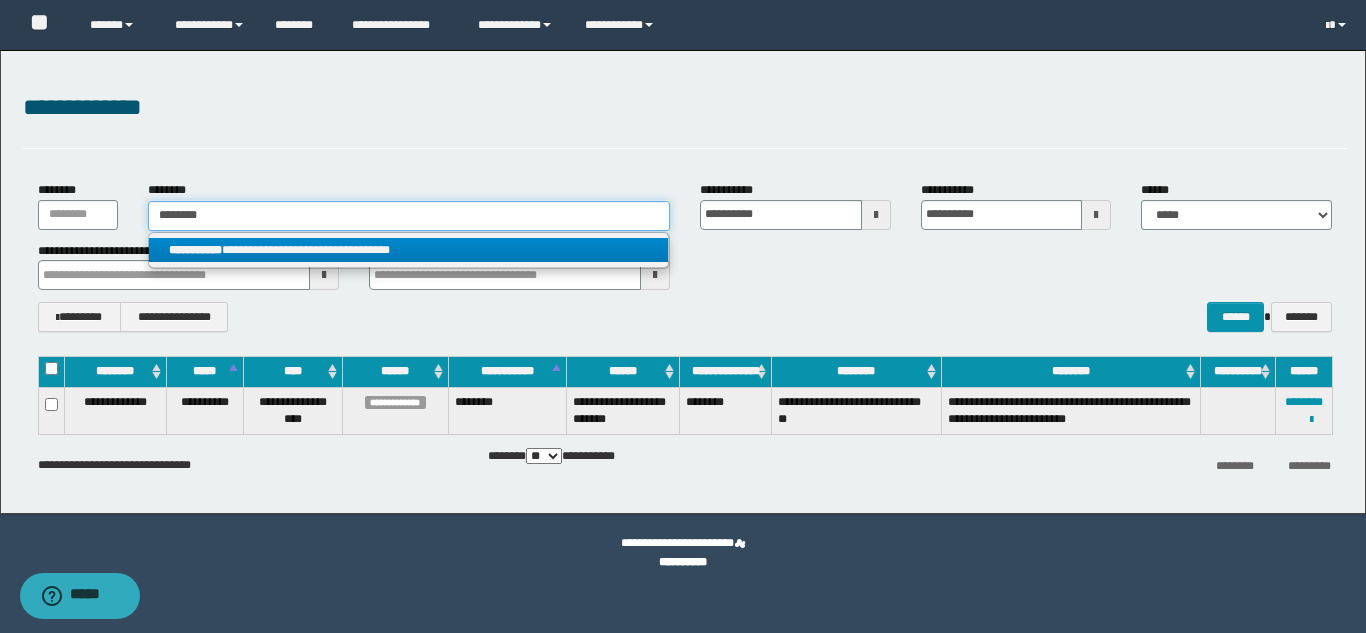 type 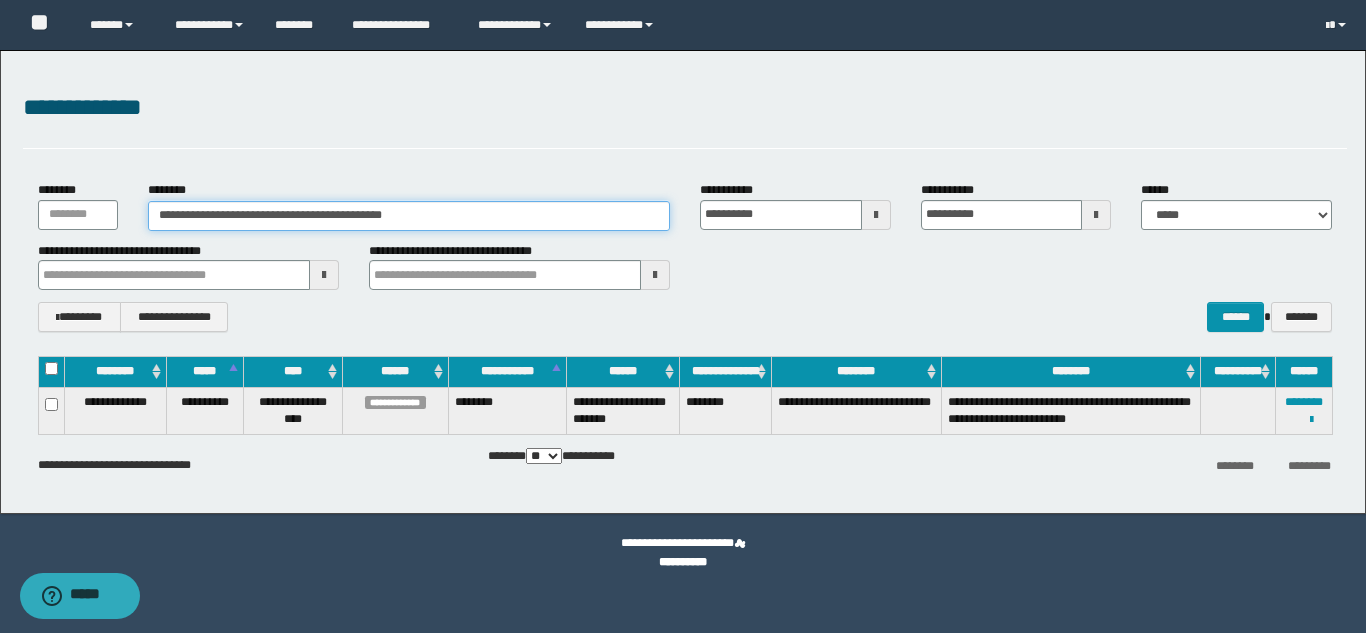 click on "**********" at bounding box center [409, 216] 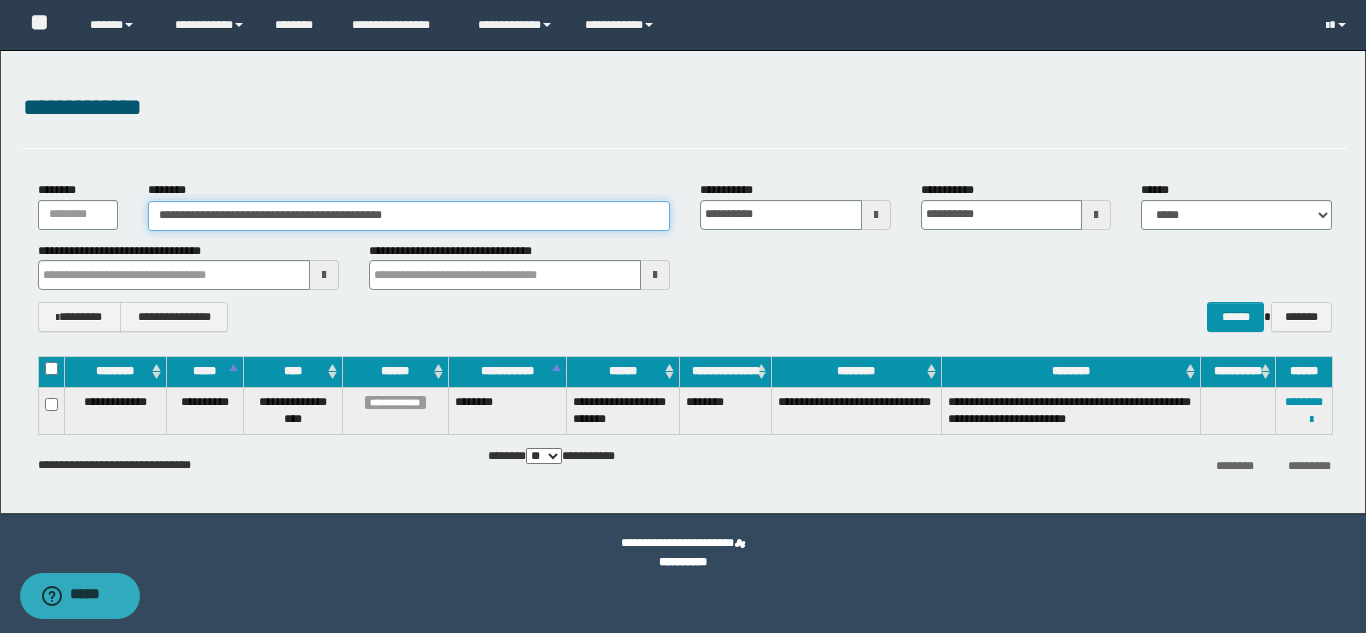 click on "**********" at bounding box center (409, 216) 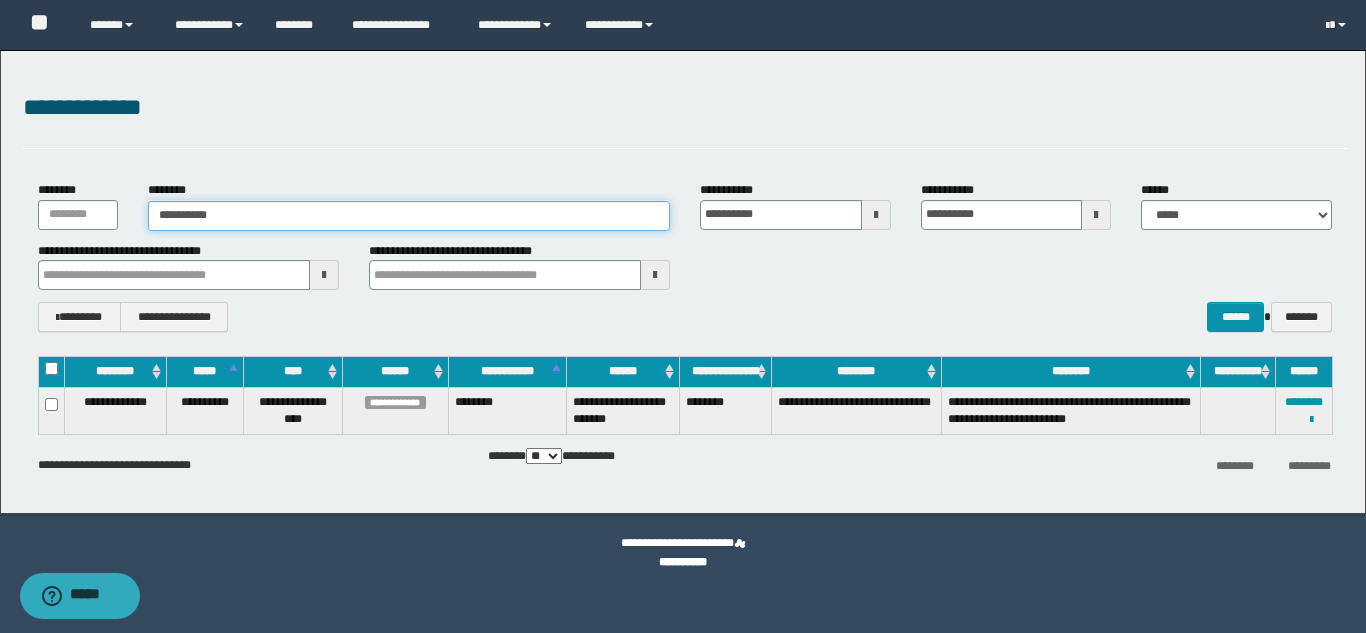 type on "**********" 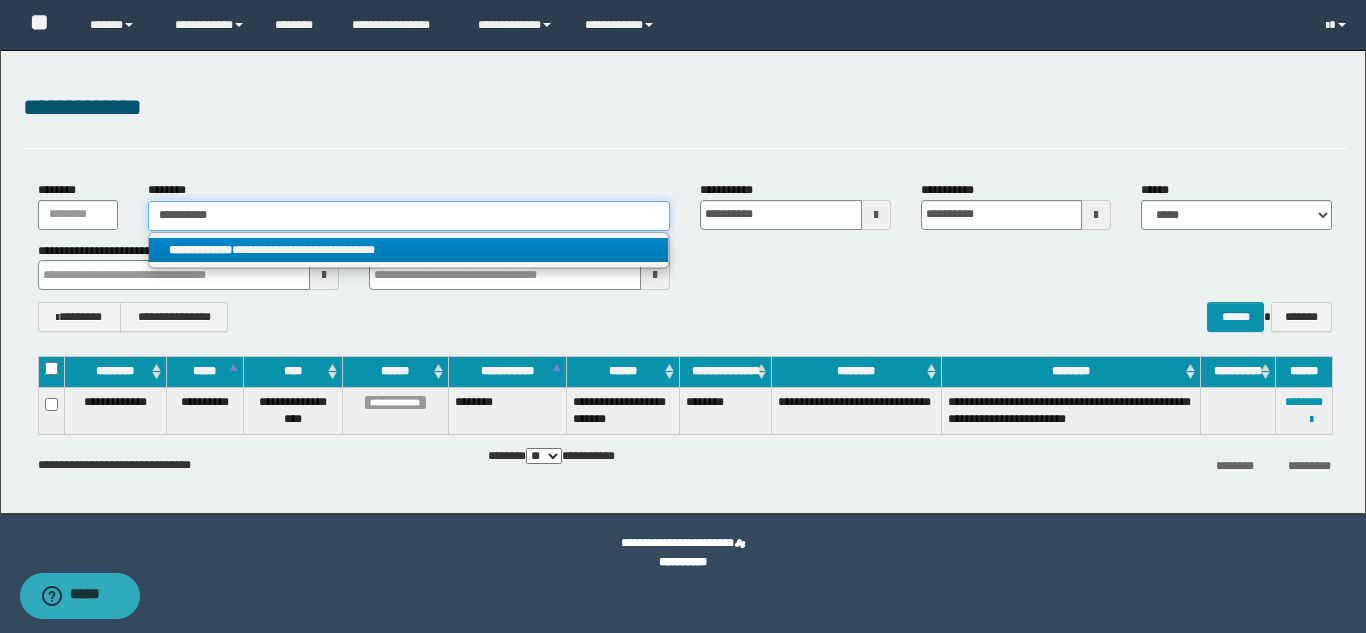 type on "**********" 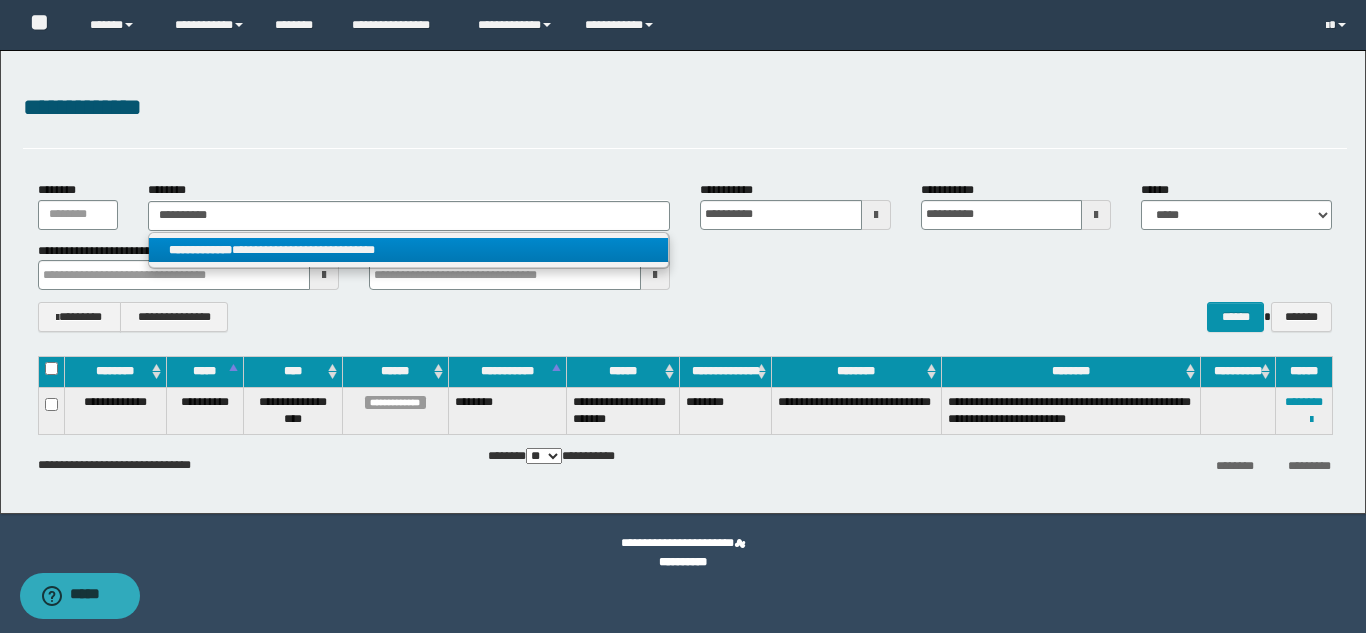 click on "**********" at bounding box center (408, 250) 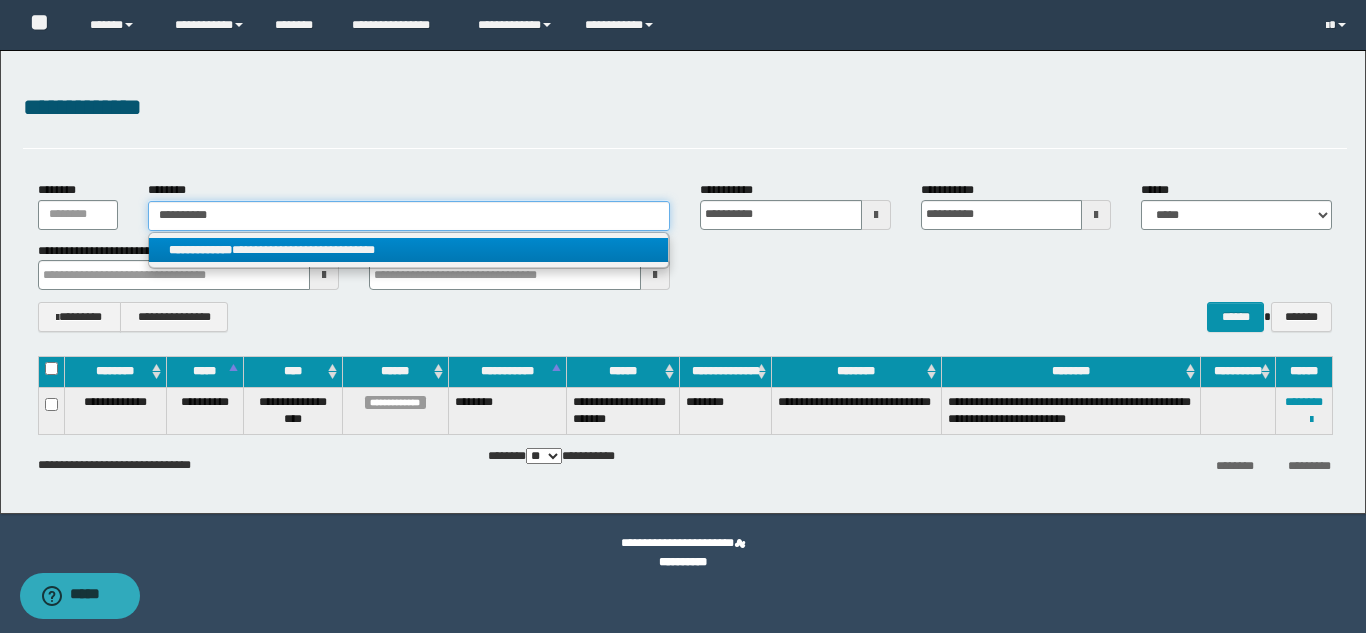 type 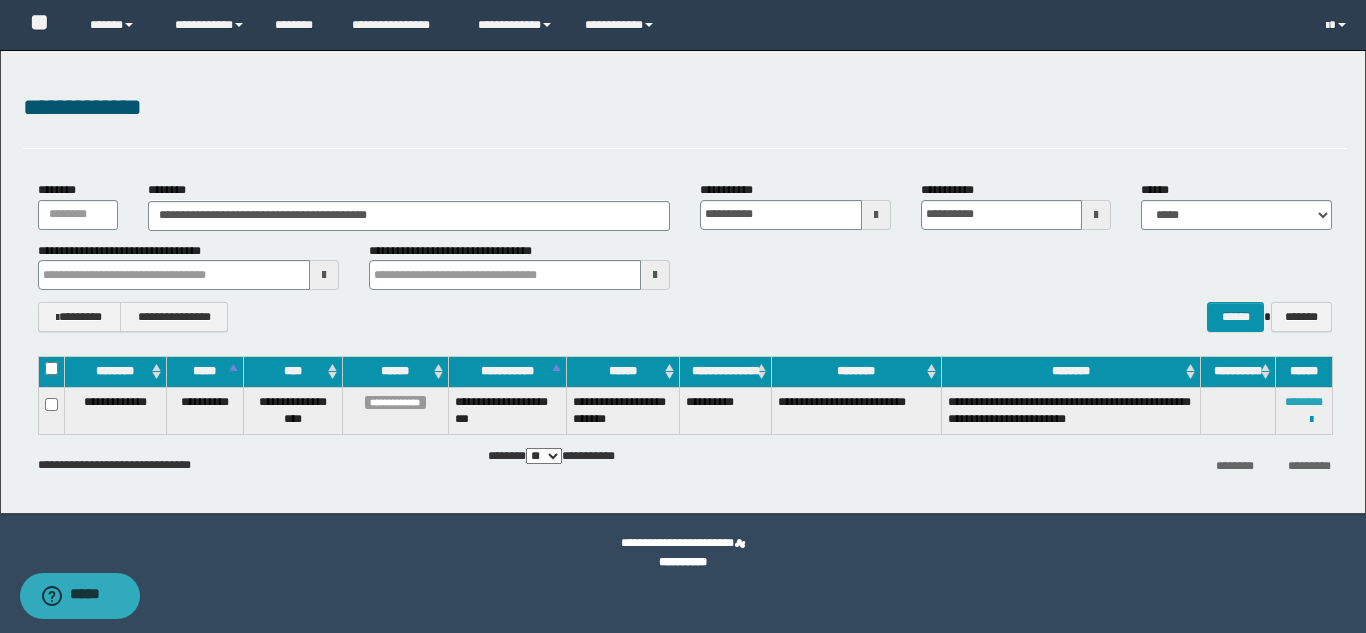 click on "********" at bounding box center [1304, 402] 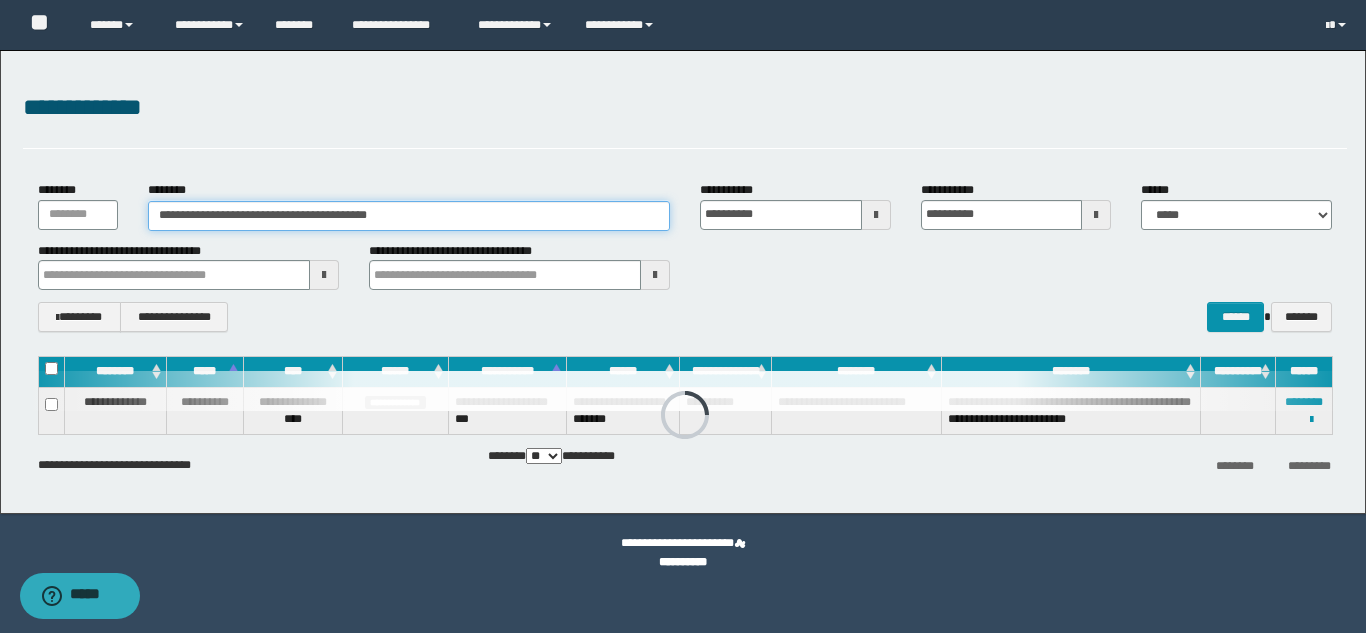 click on "**********" at bounding box center [409, 216] 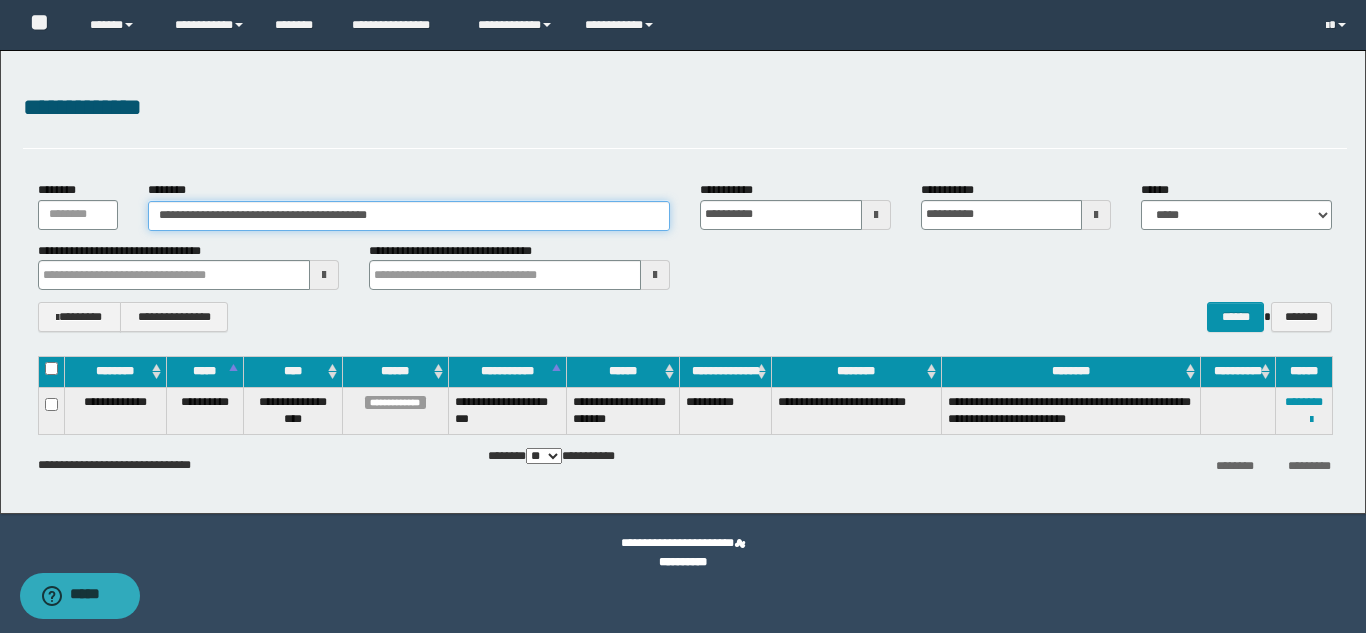 paste 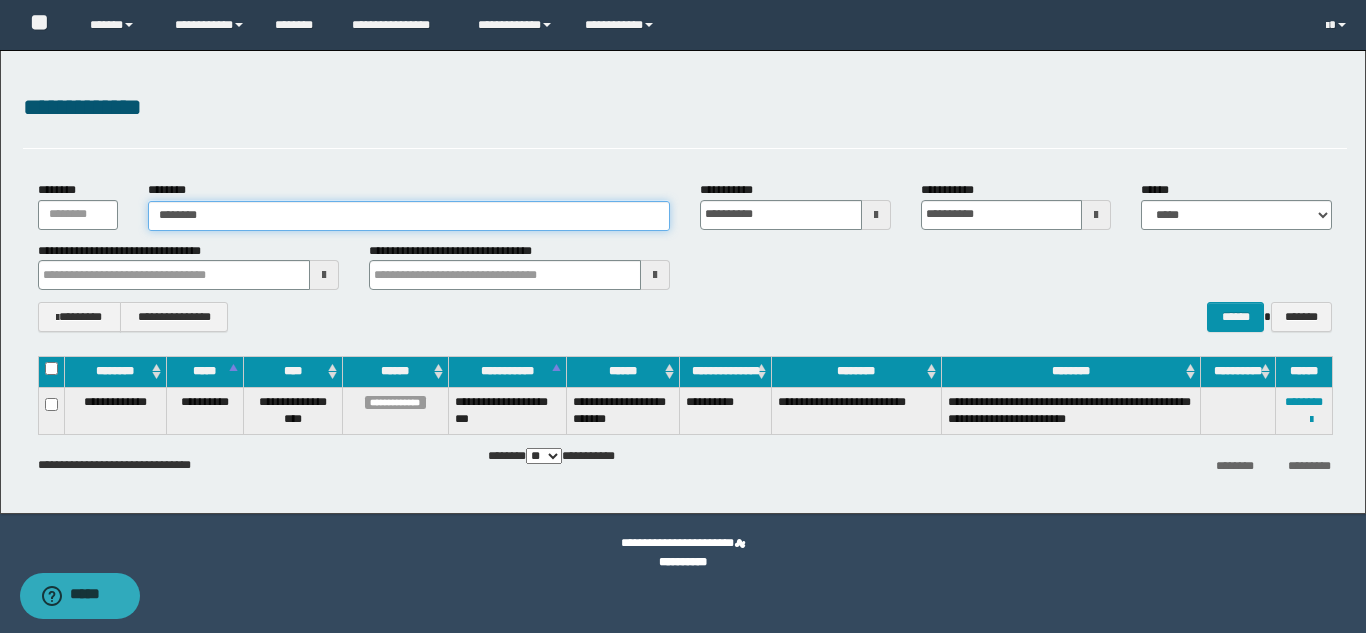type on "********" 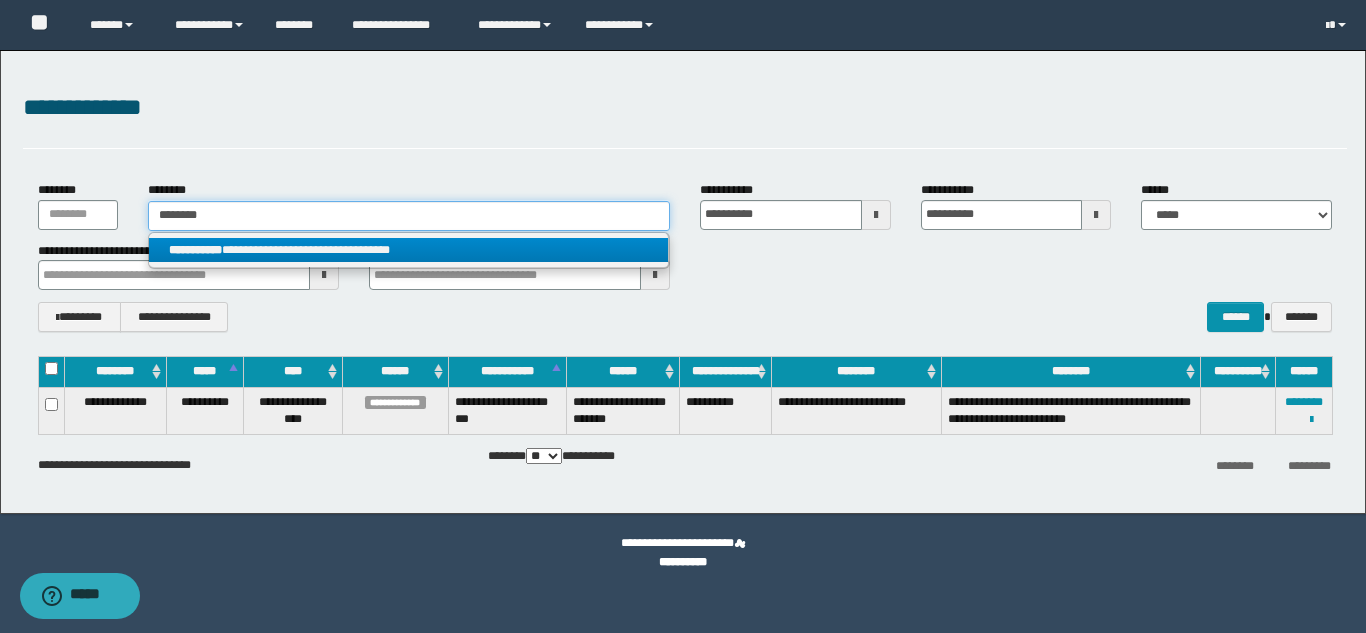 type on "********" 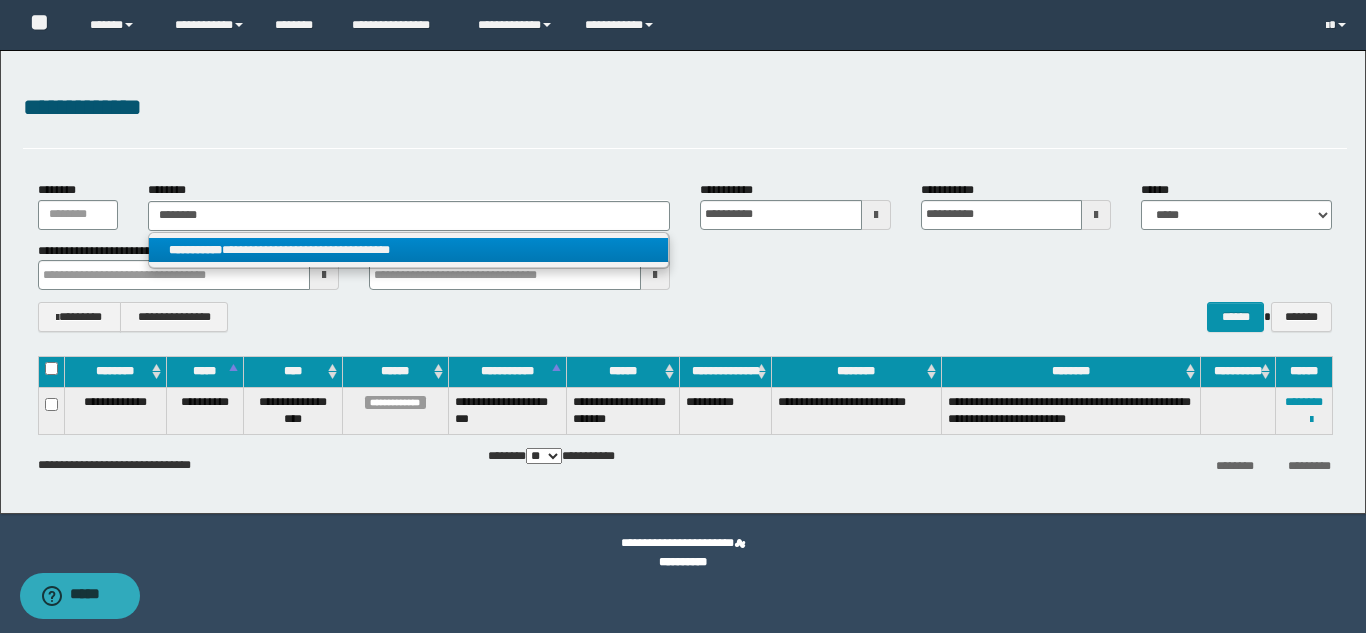 drag, startPoint x: 411, startPoint y: 250, endPoint x: 462, endPoint y: 273, distance: 55.946404 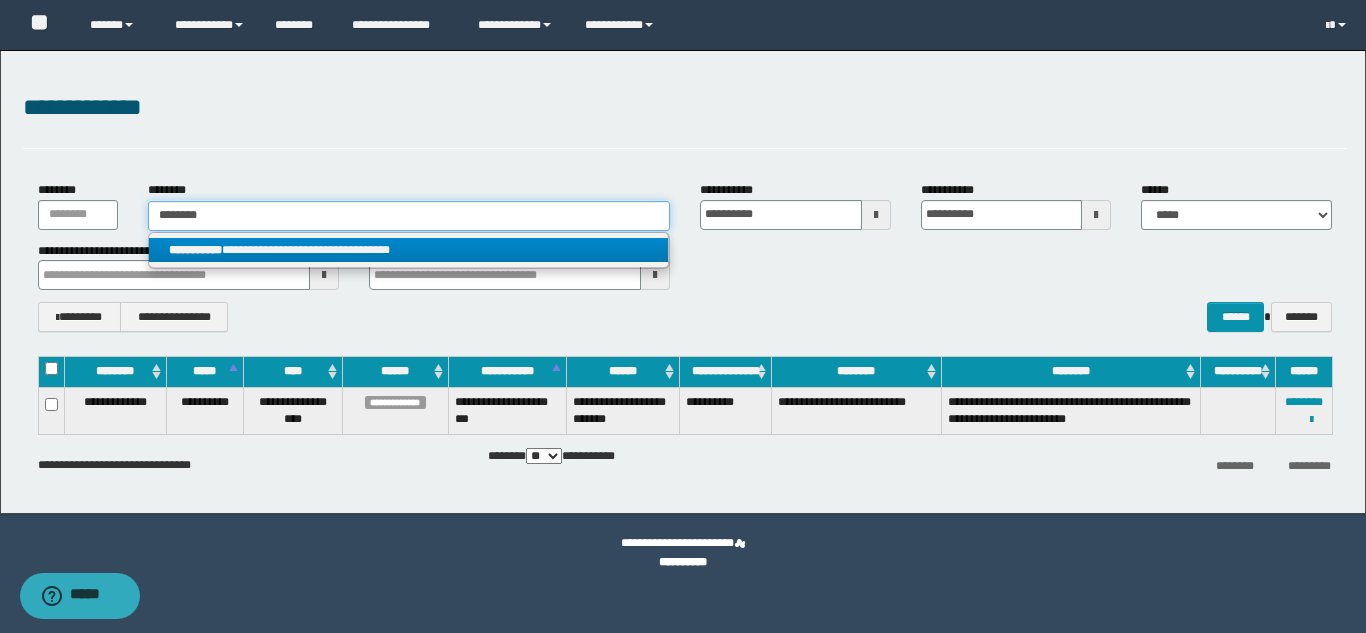 type 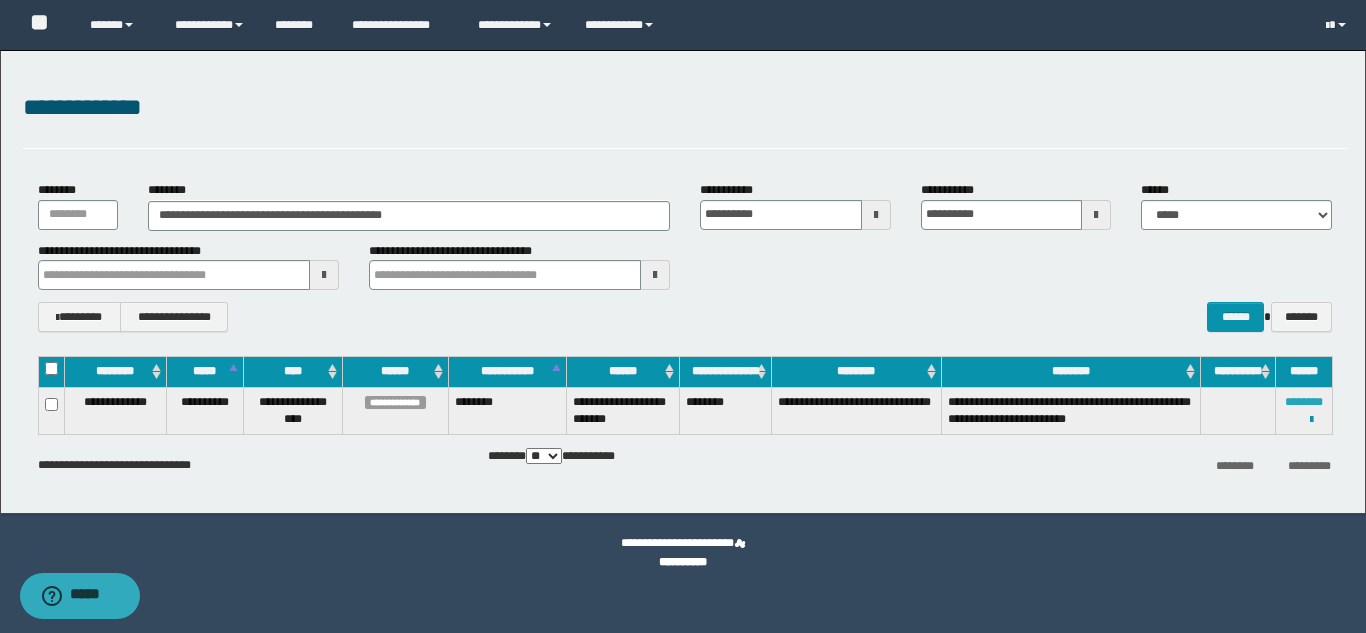 click on "********" at bounding box center (1304, 402) 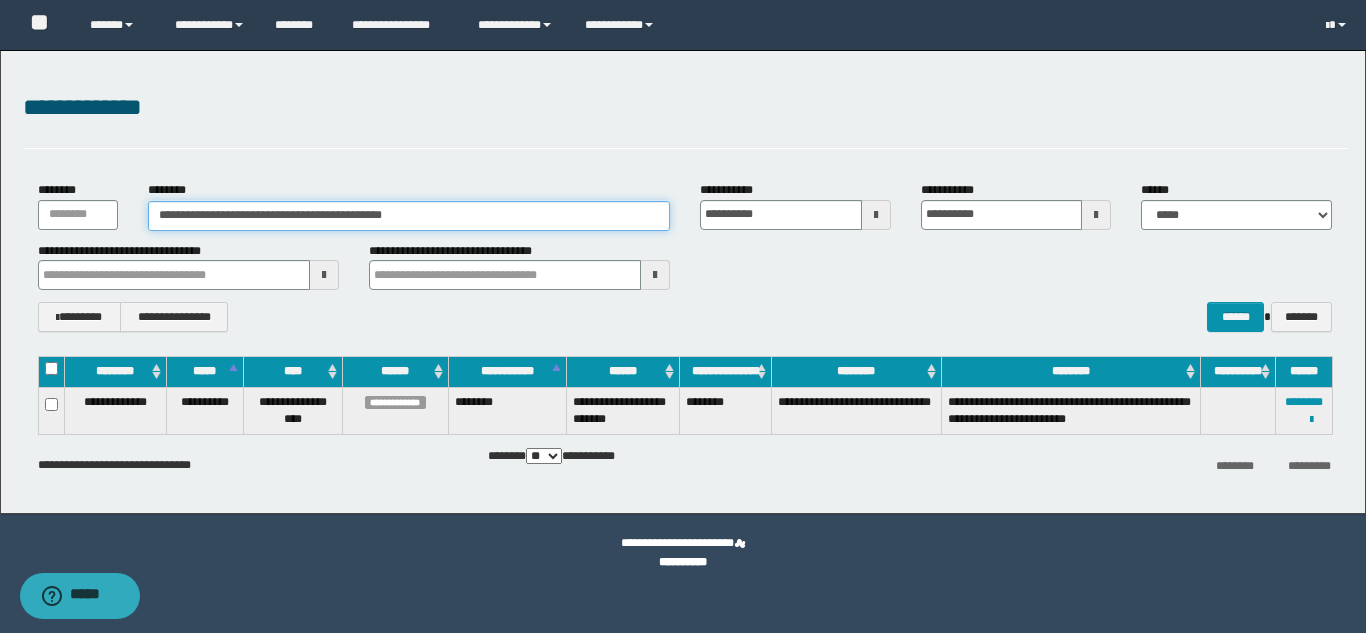 click on "**********" at bounding box center (409, 216) 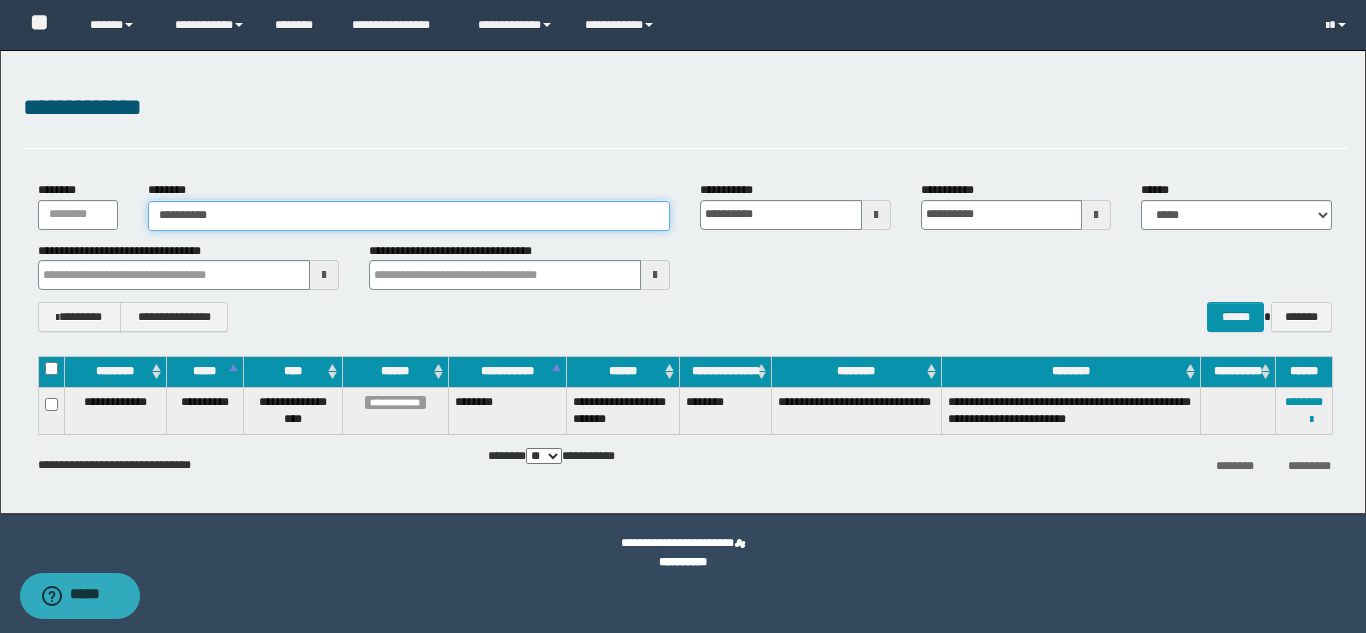 type on "**********" 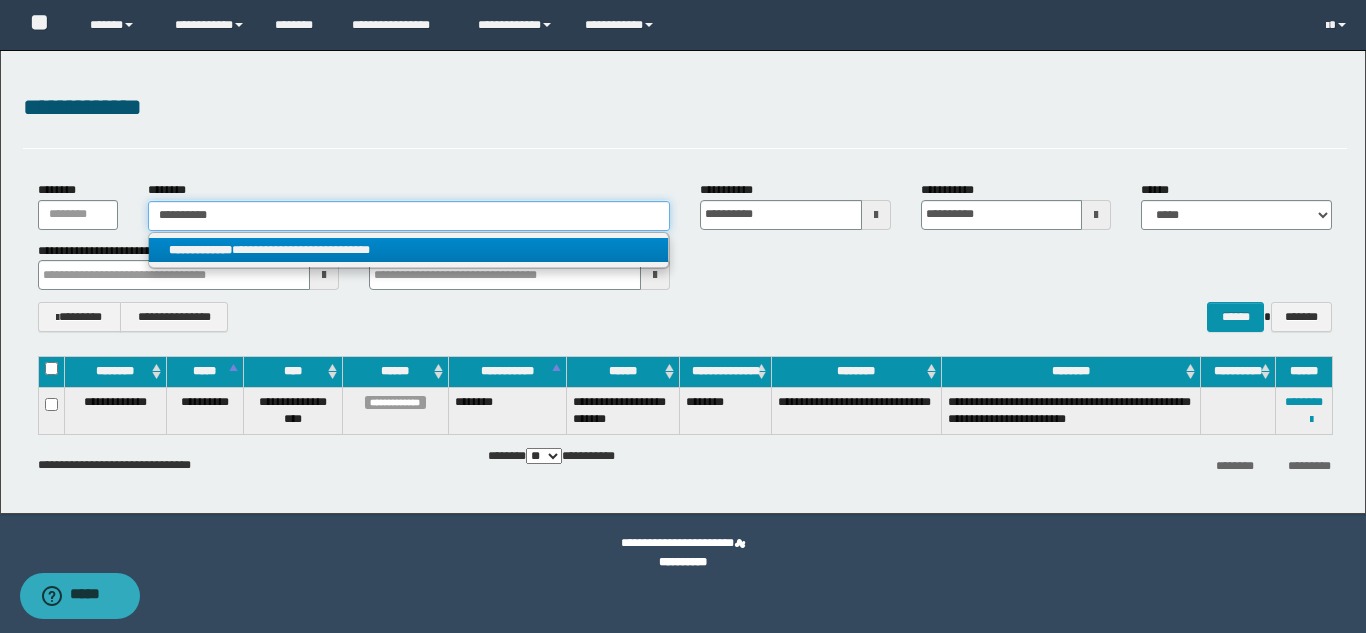 type on "**********" 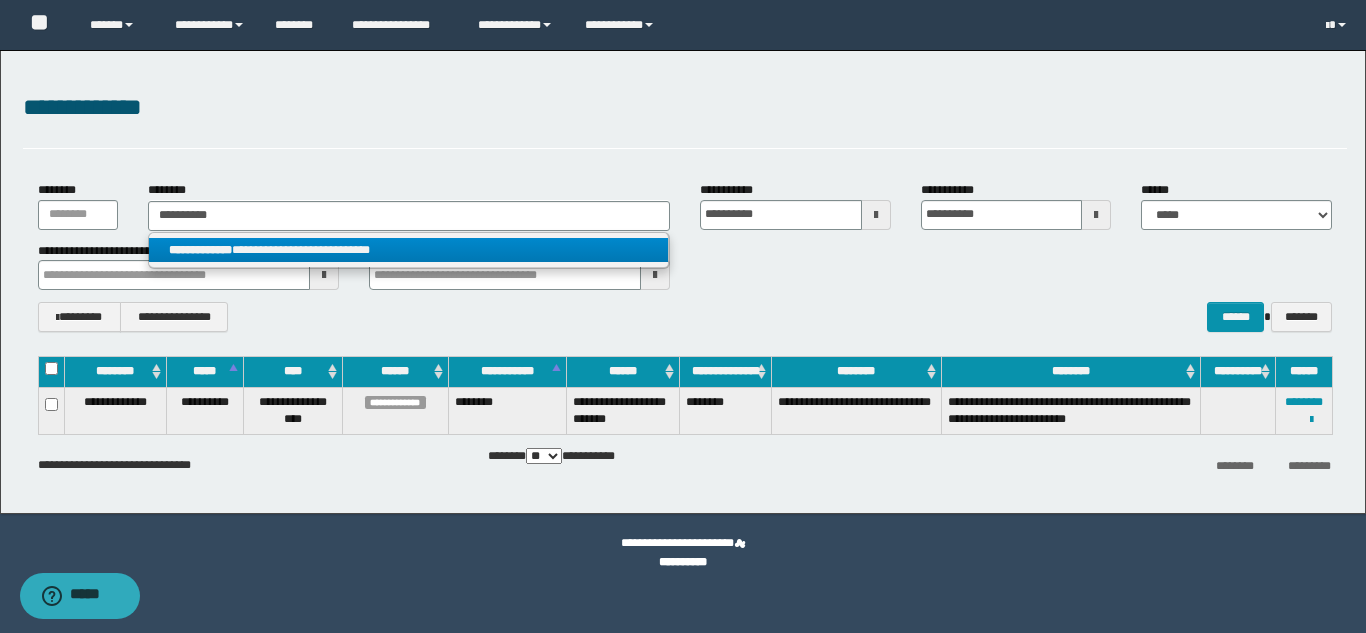 click on "**********" at bounding box center [408, 250] 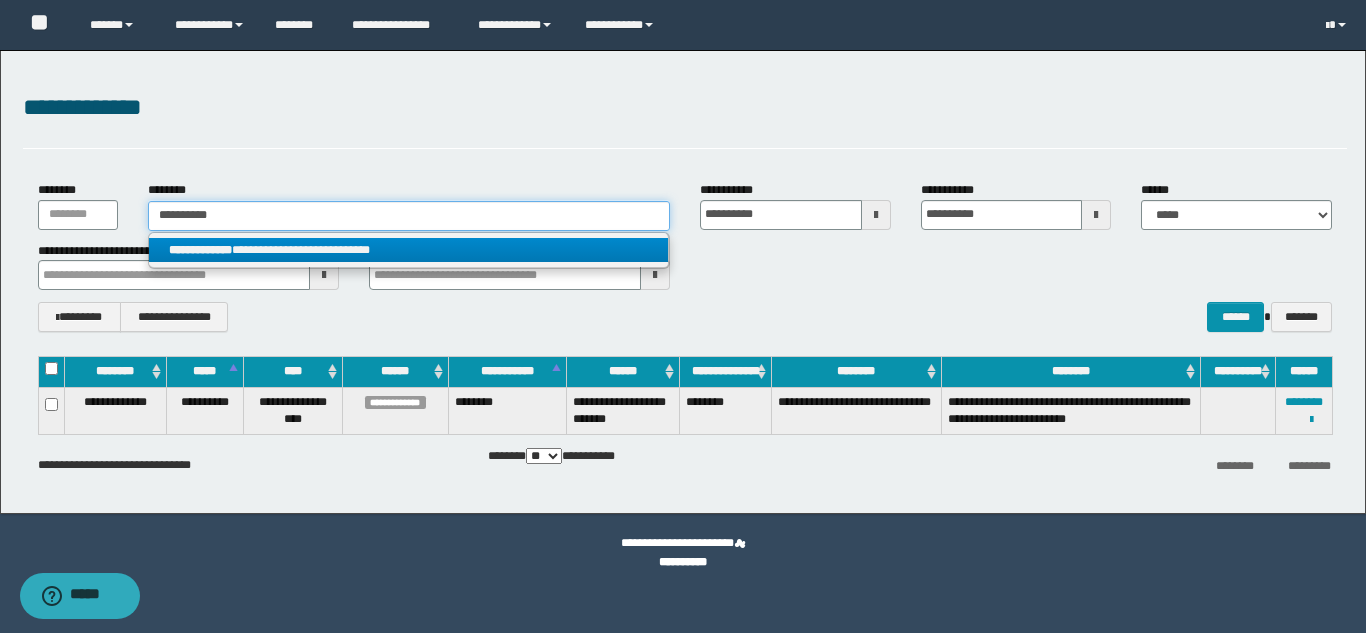 type 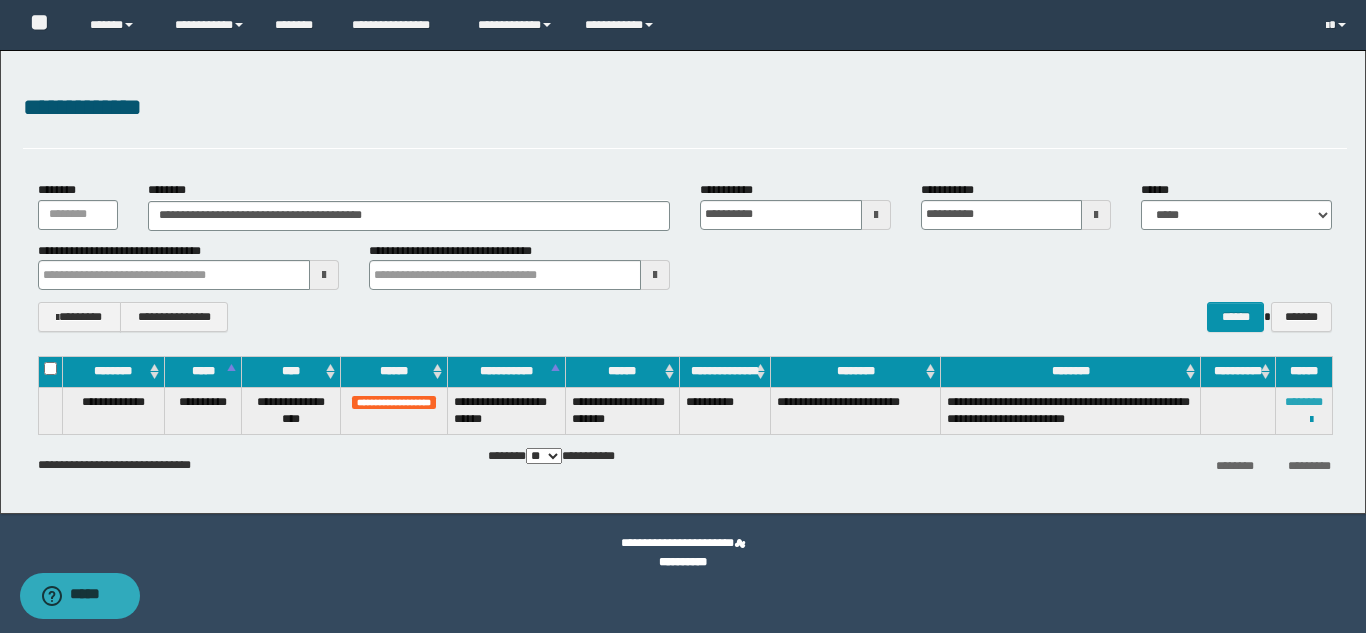 click on "********" at bounding box center [1304, 402] 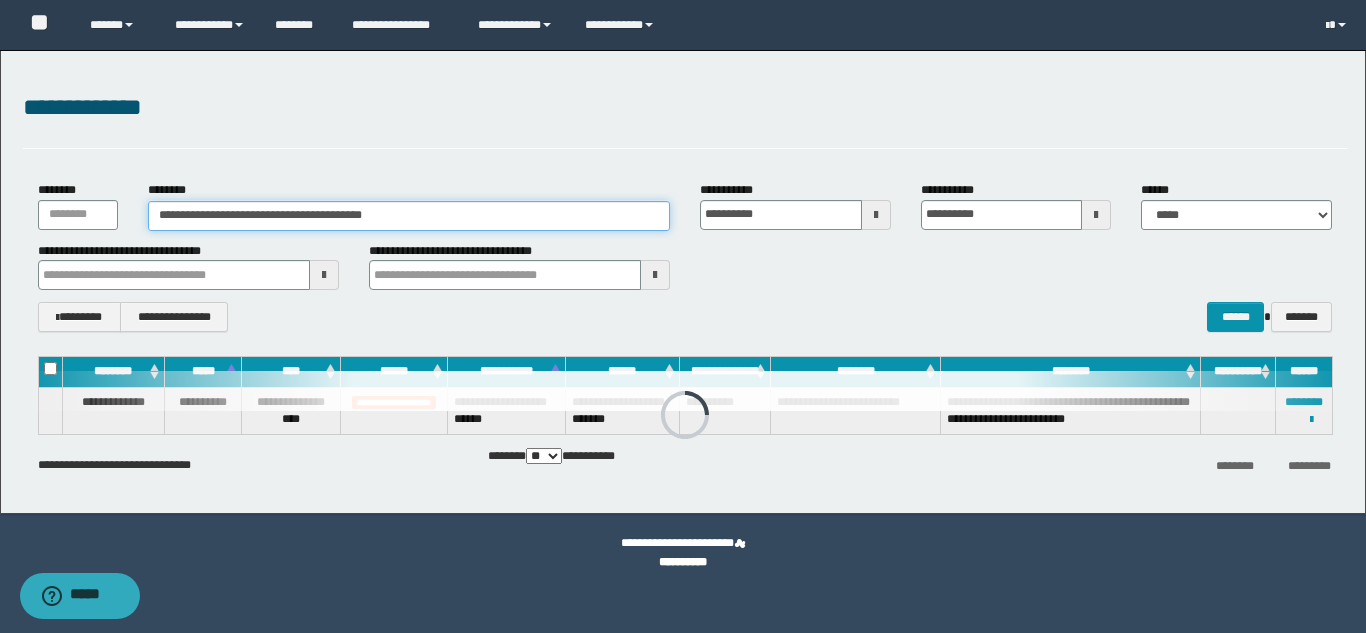 click on "**********" at bounding box center [409, 216] 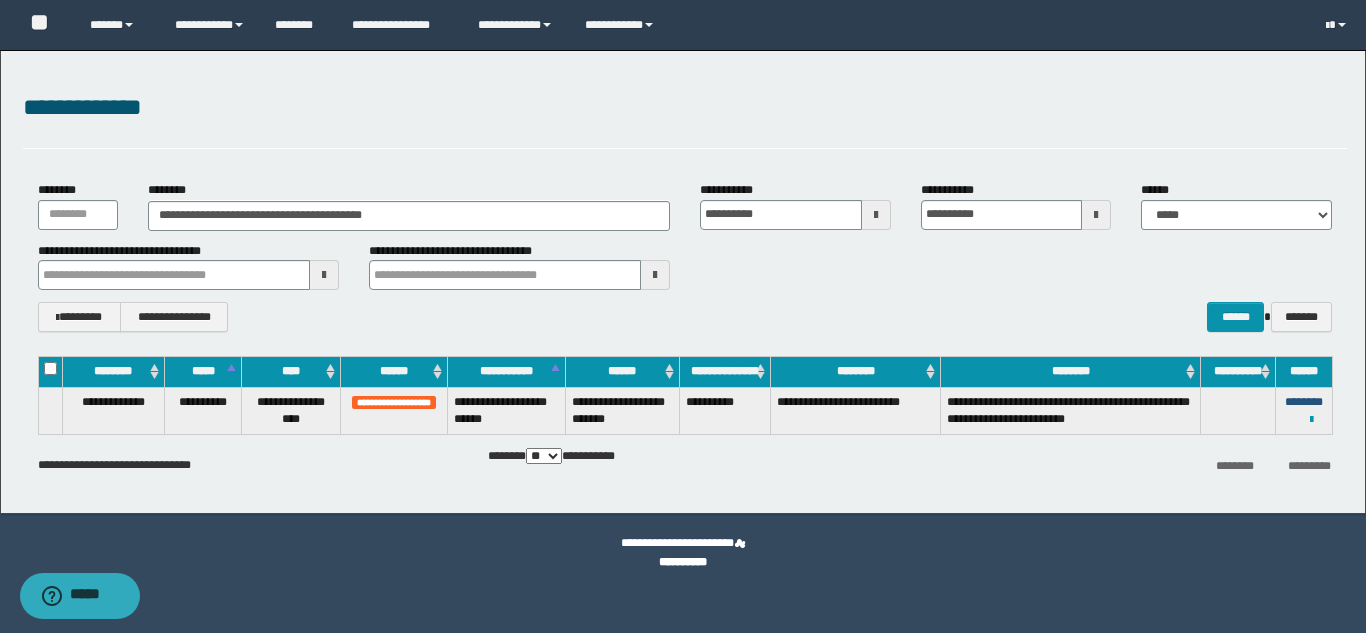 click on "********" at bounding box center (1304, 402) 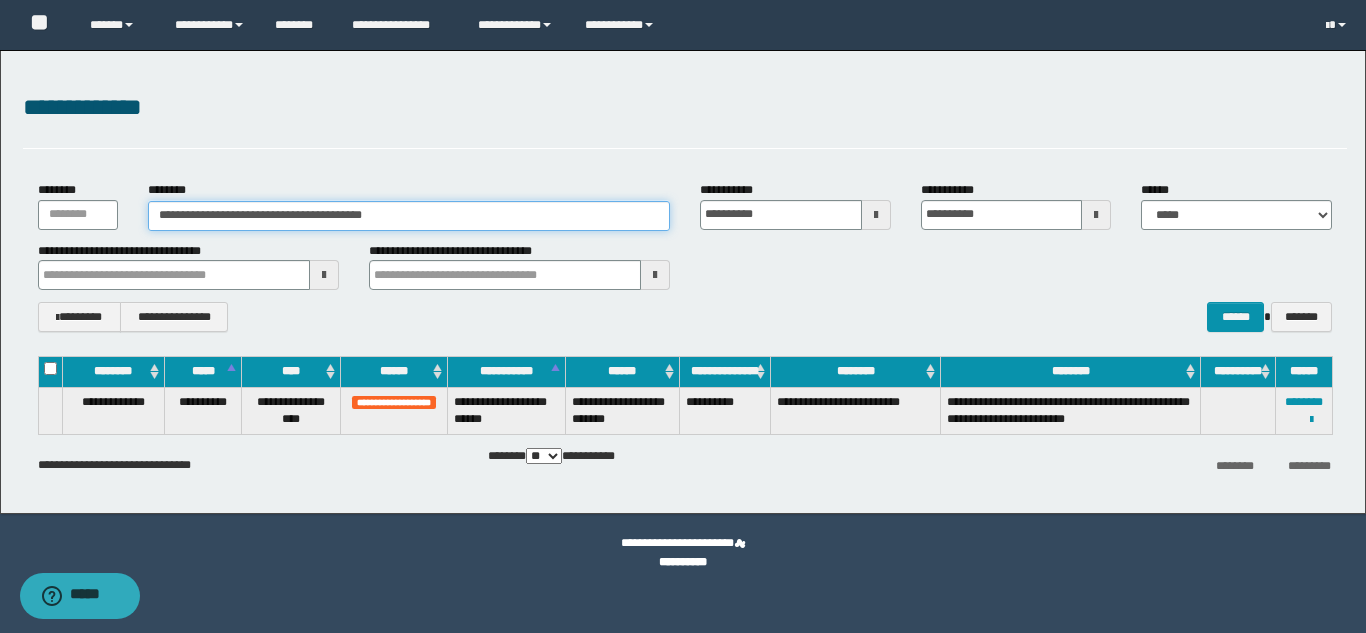 click on "**********" at bounding box center (409, 216) 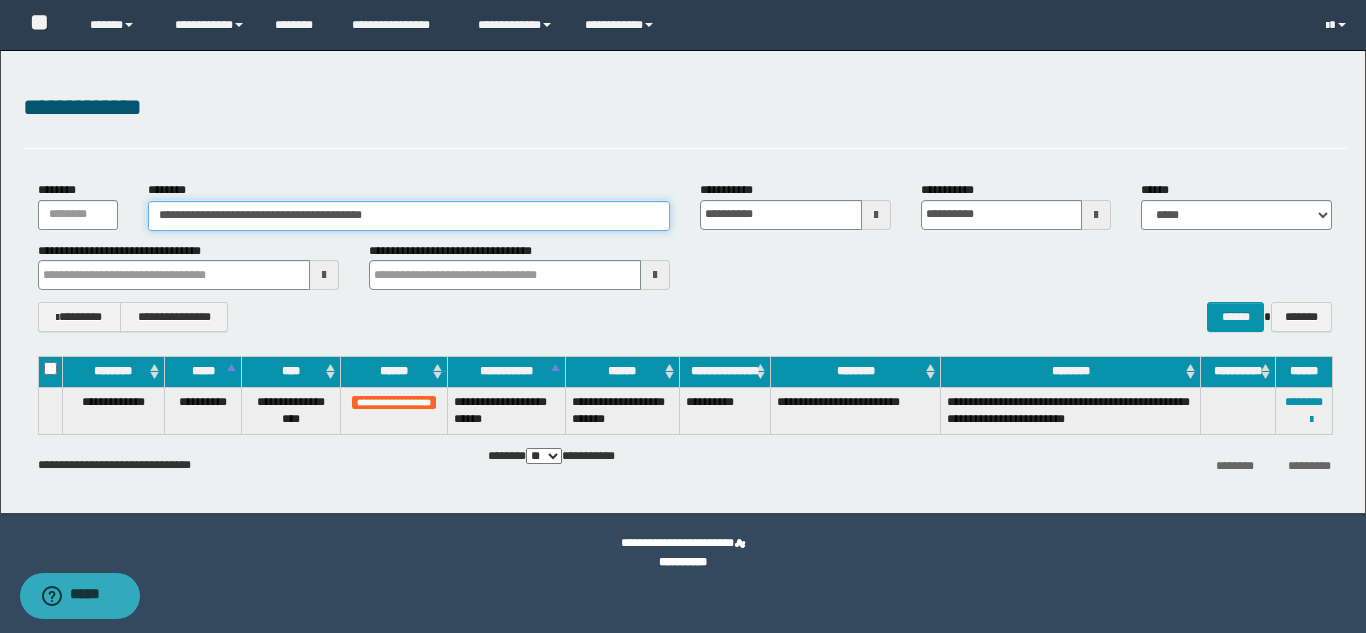 click on "**********" at bounding box center [409, 216] 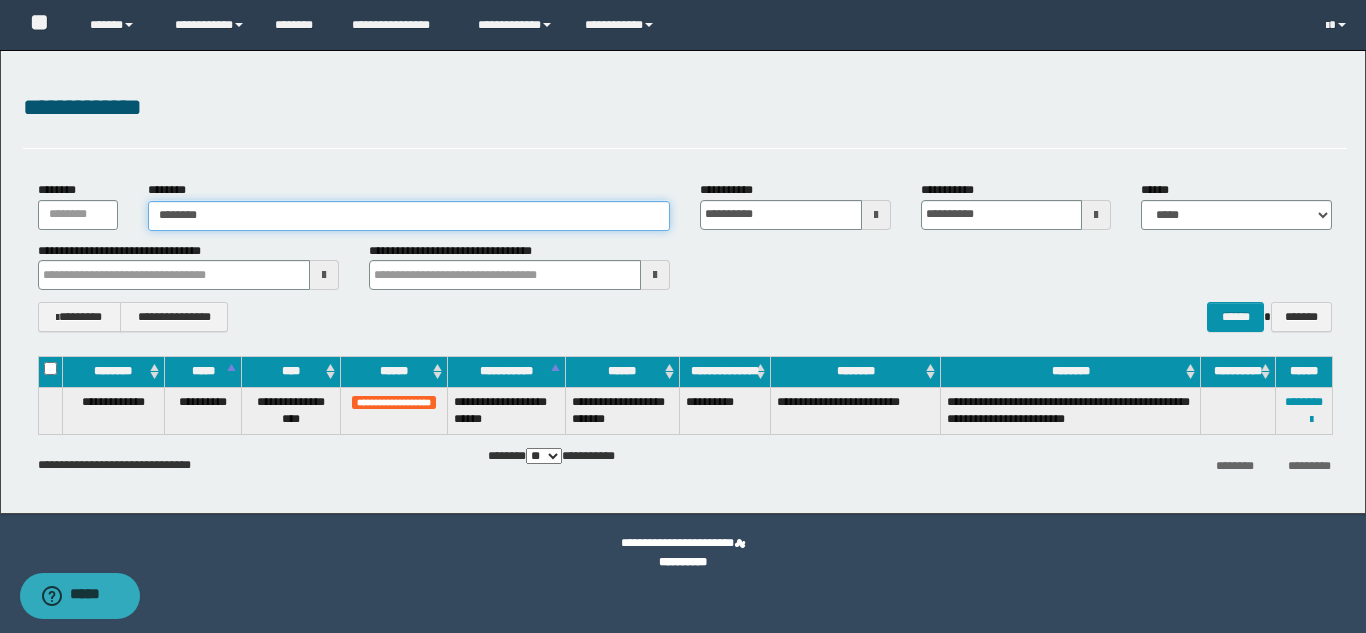 type on "********" 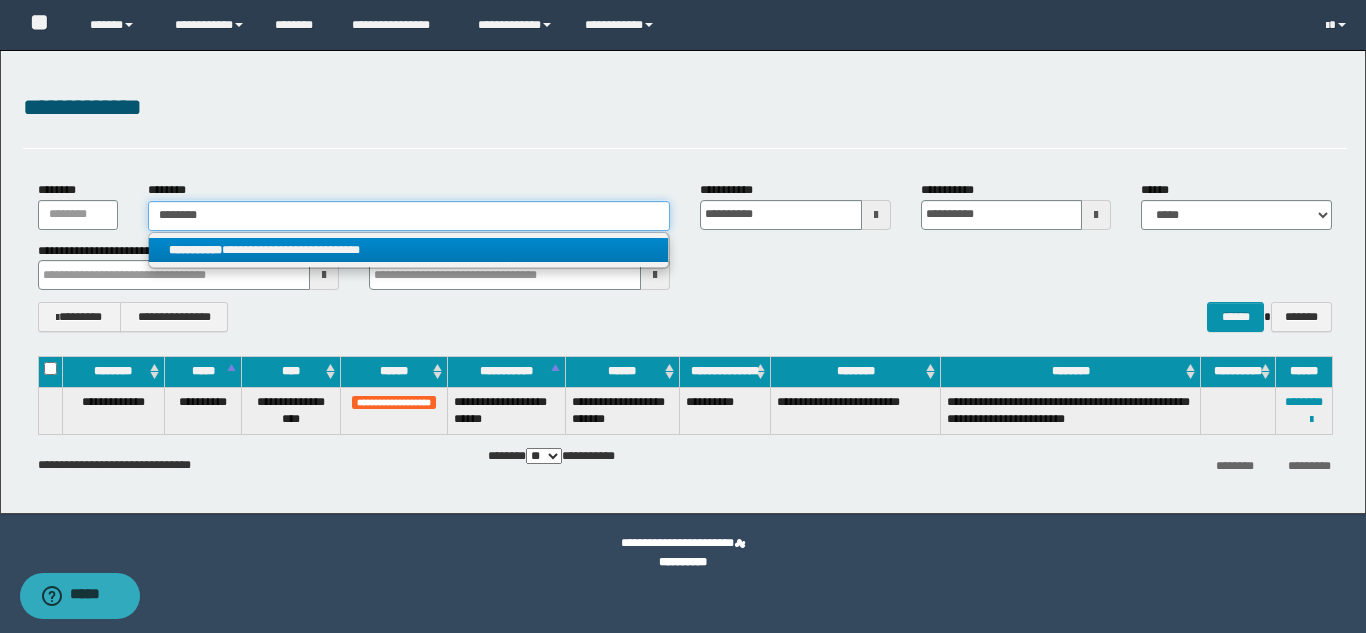 type on "********" 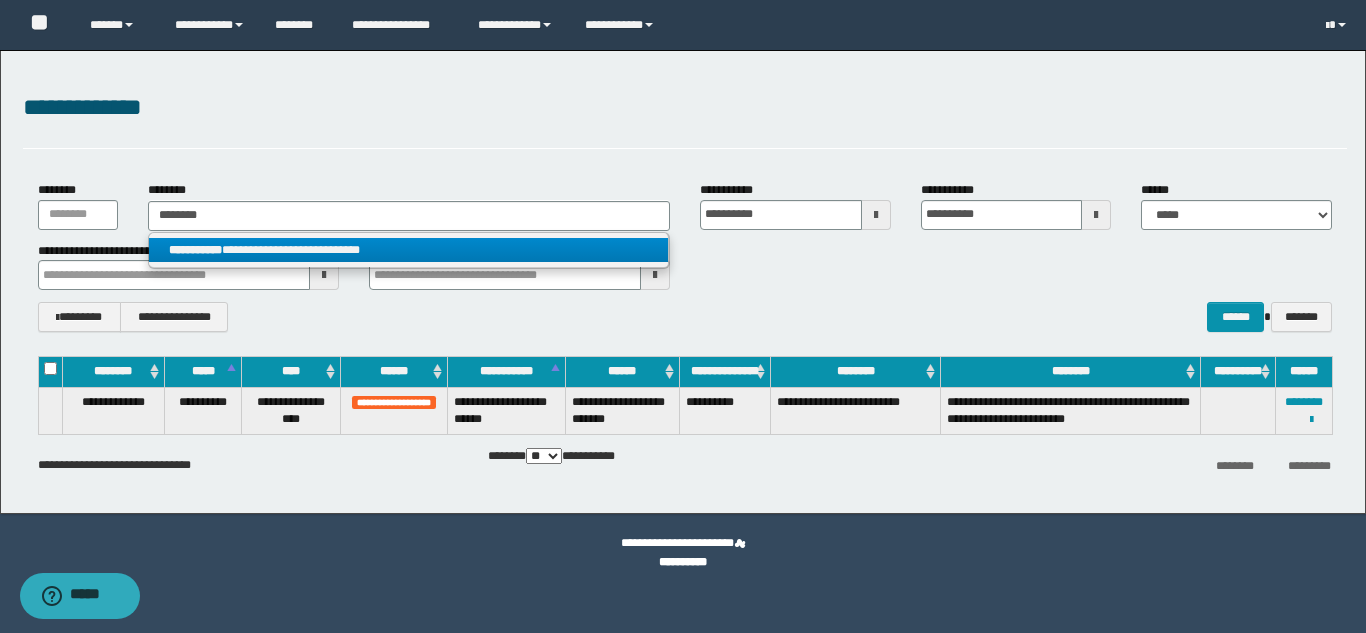 click on "**********" at bounding box center (408, 250) 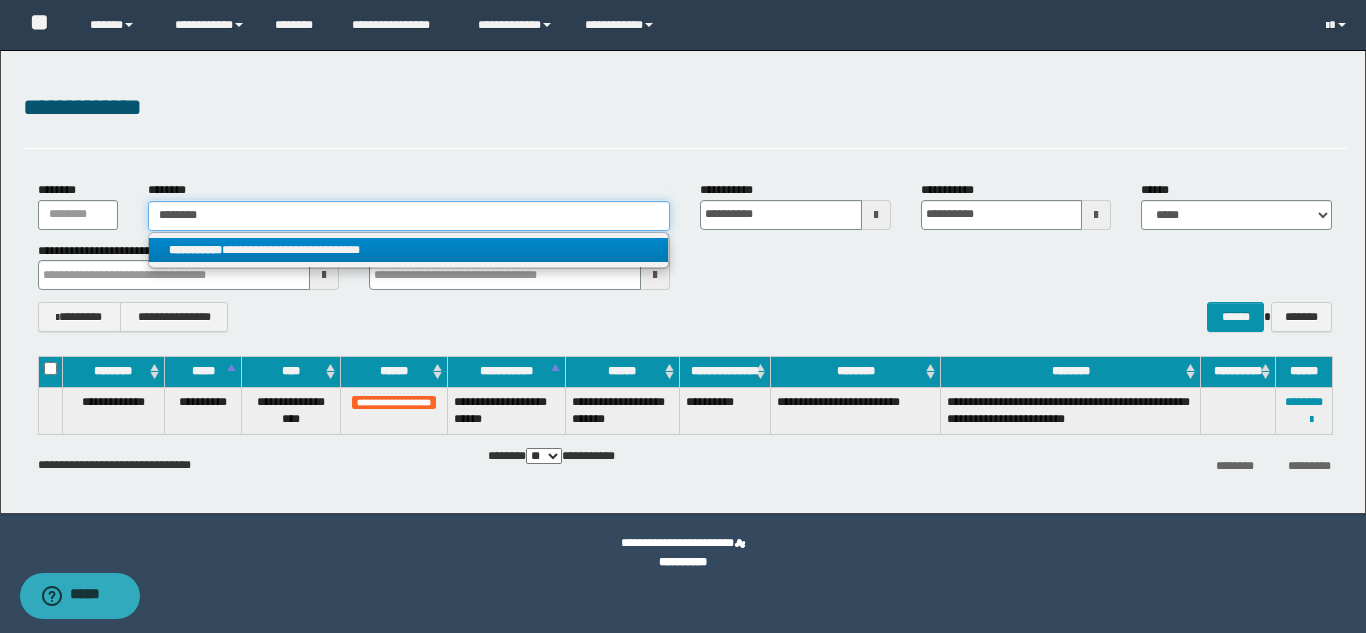 type 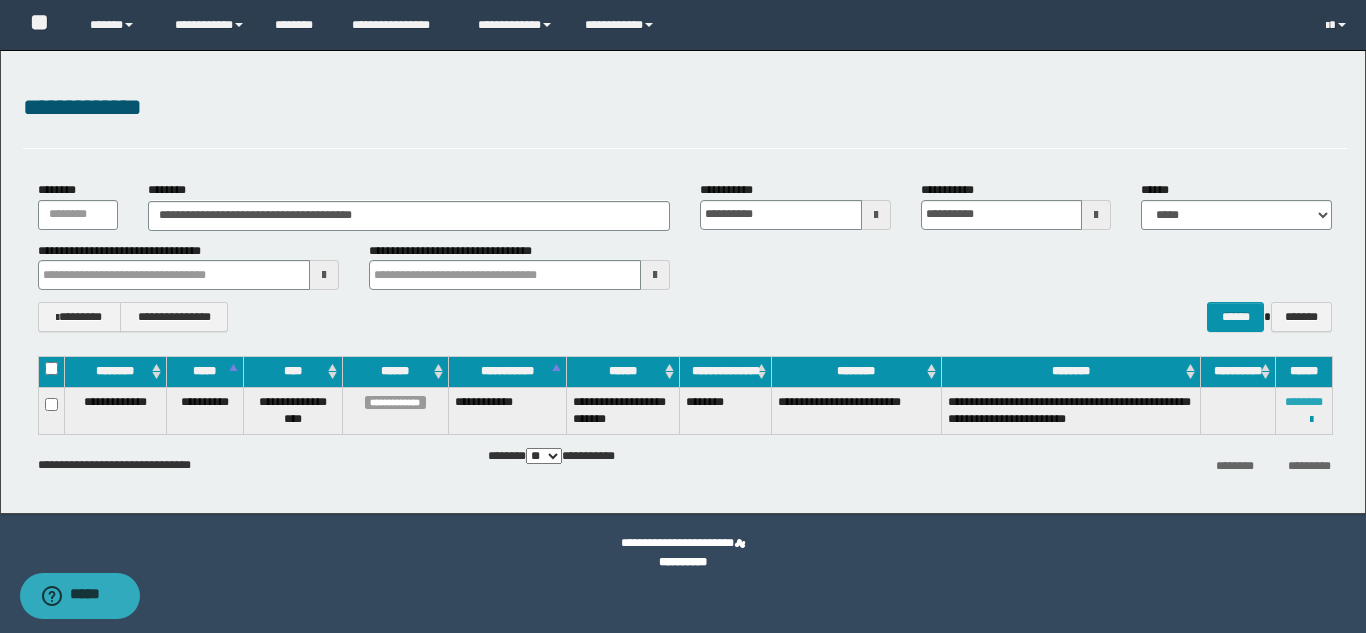 click on "********" at bounding box center (1304, 402) 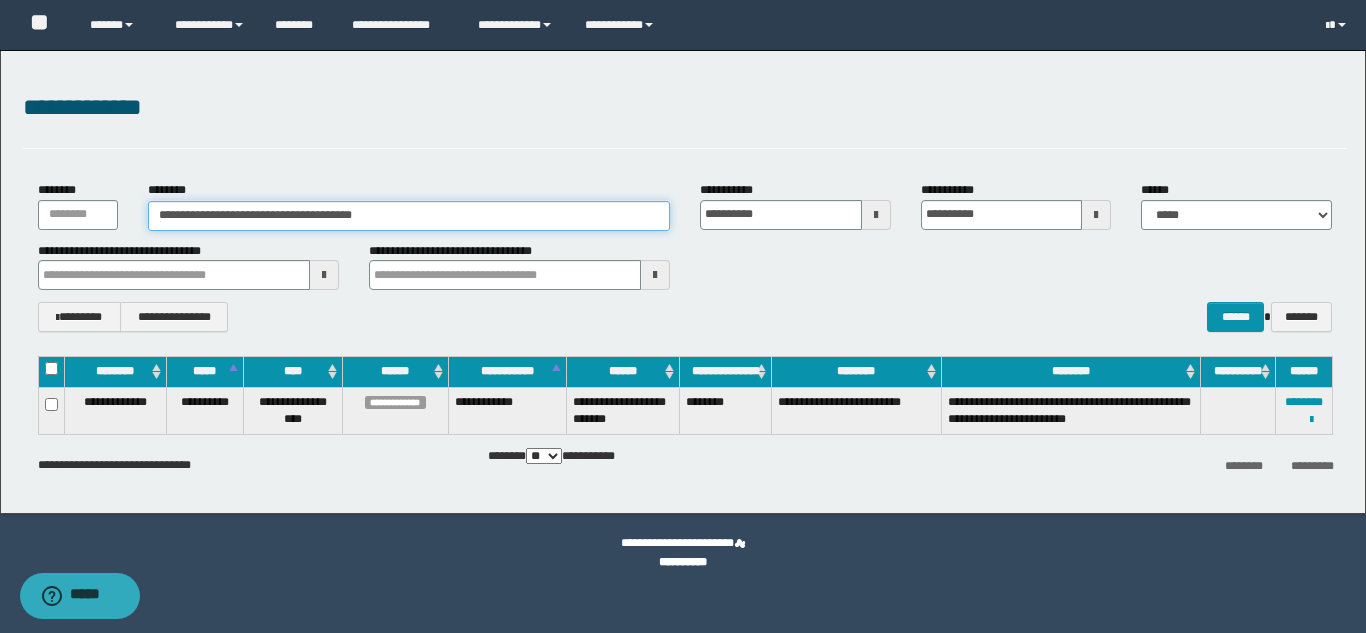 click on "**********" at bounding box center (409, 216) 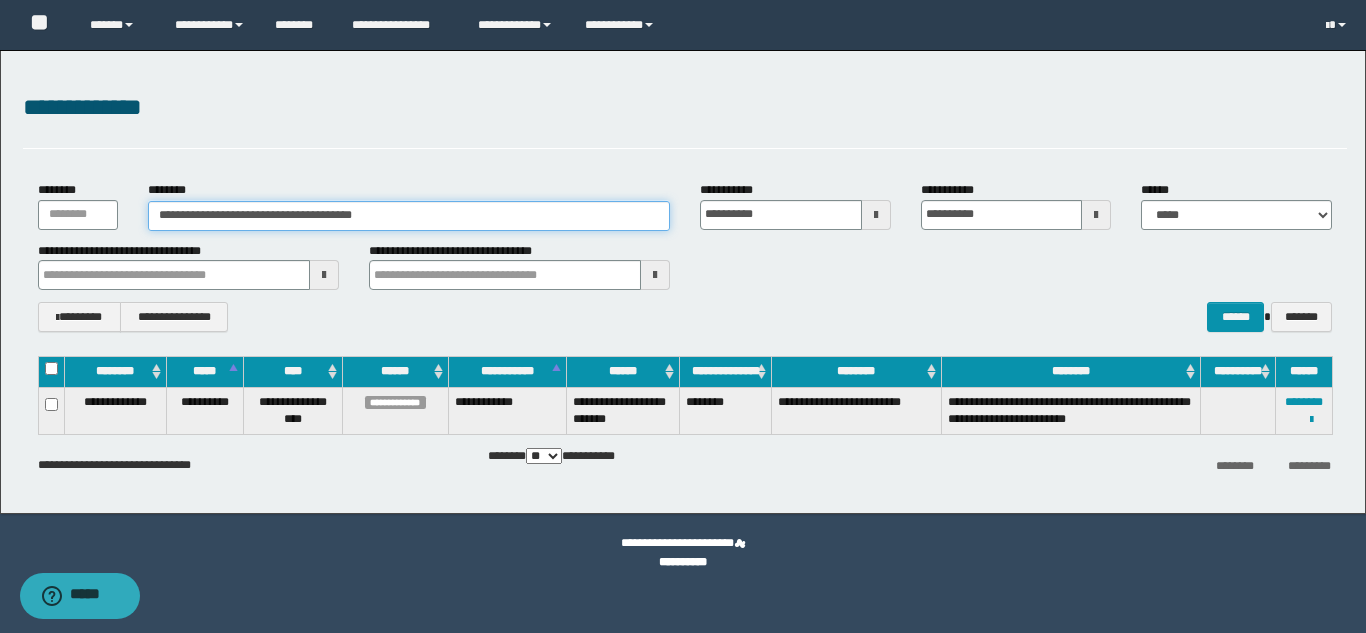 click on "**********" at bounding box center (409, 216) 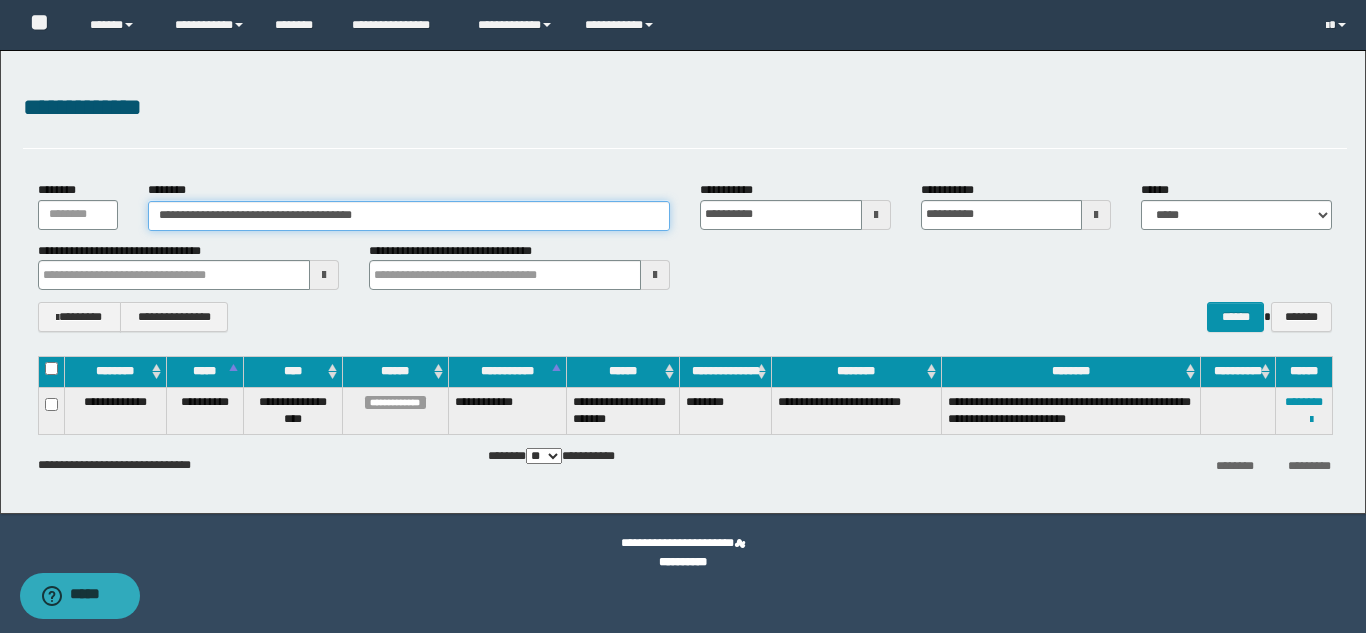 click on "**********" at bounding box center [409, 216] 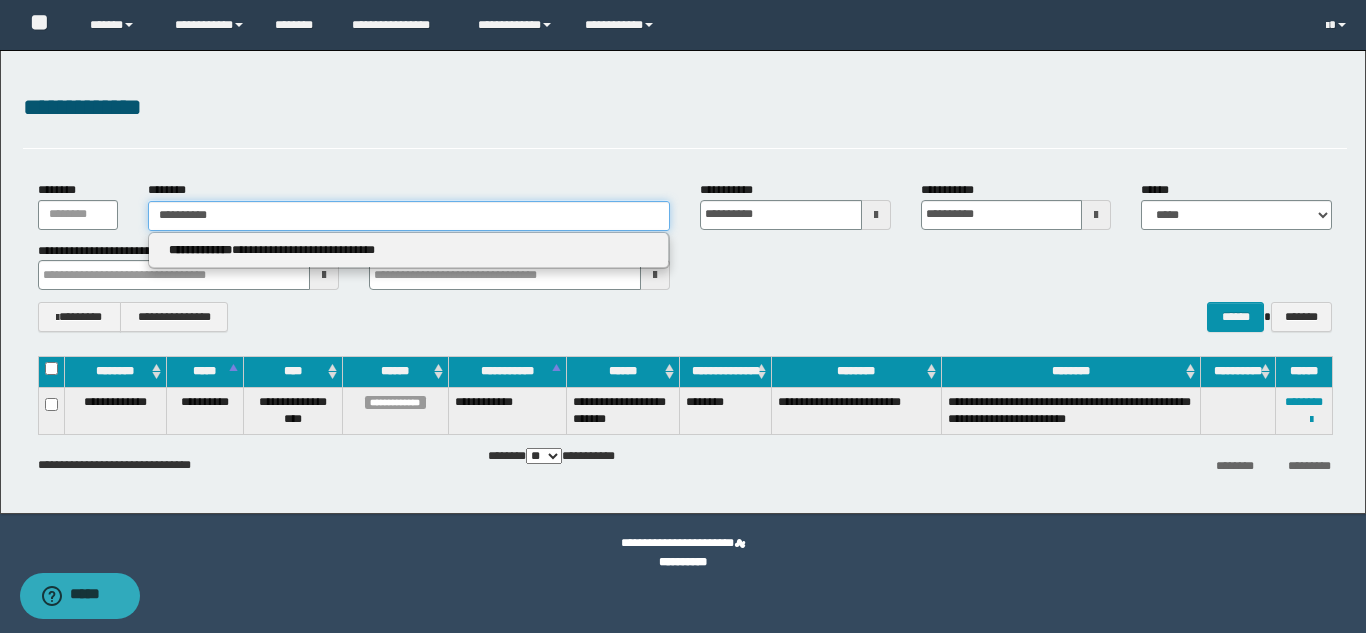 type on "**********" 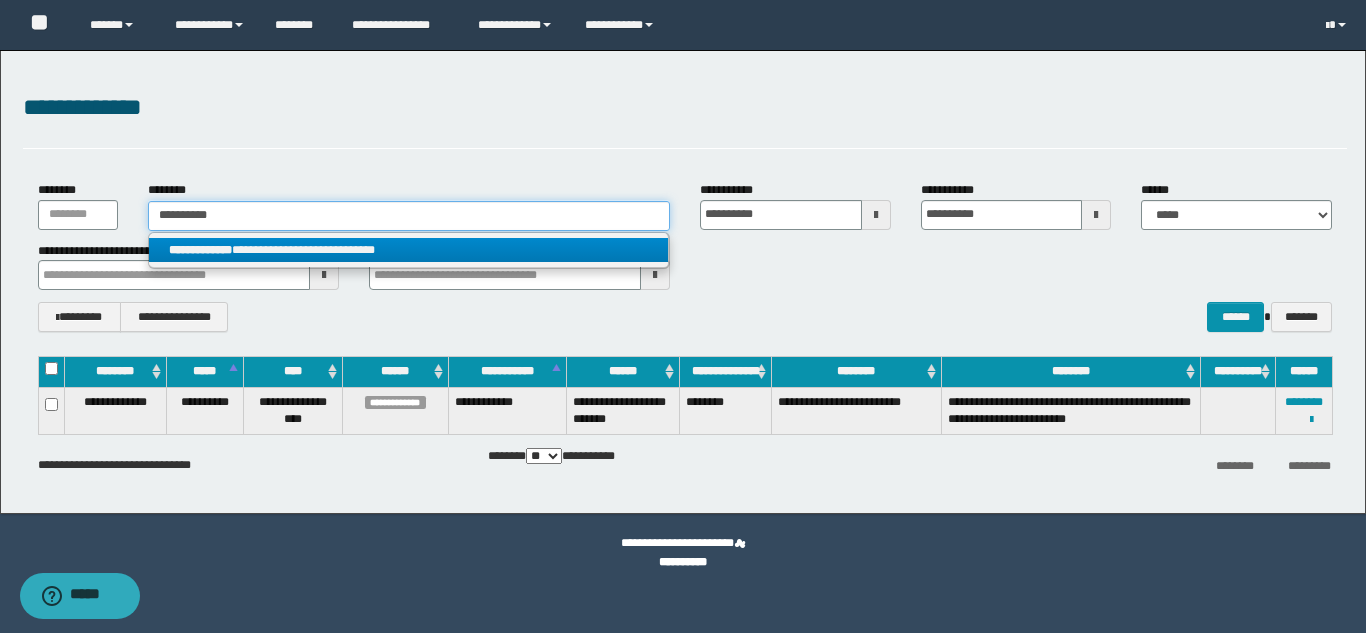 type on "**********" 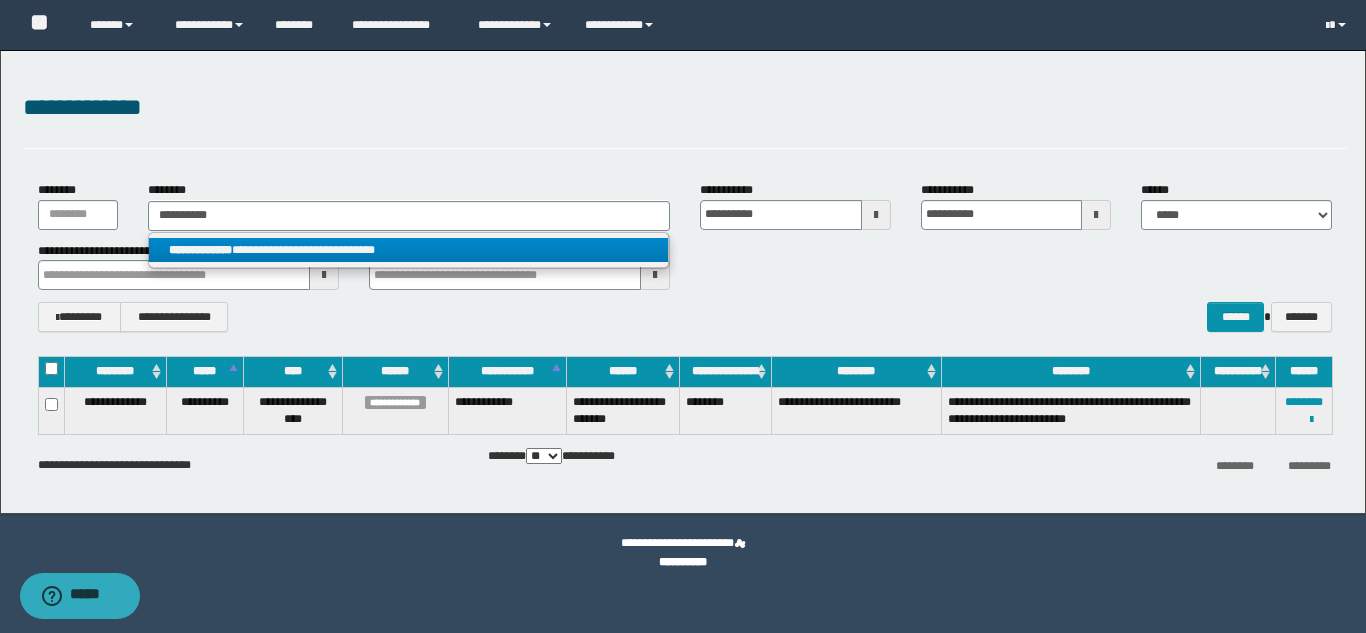 click on "**********" at bounding box center (408, 250) 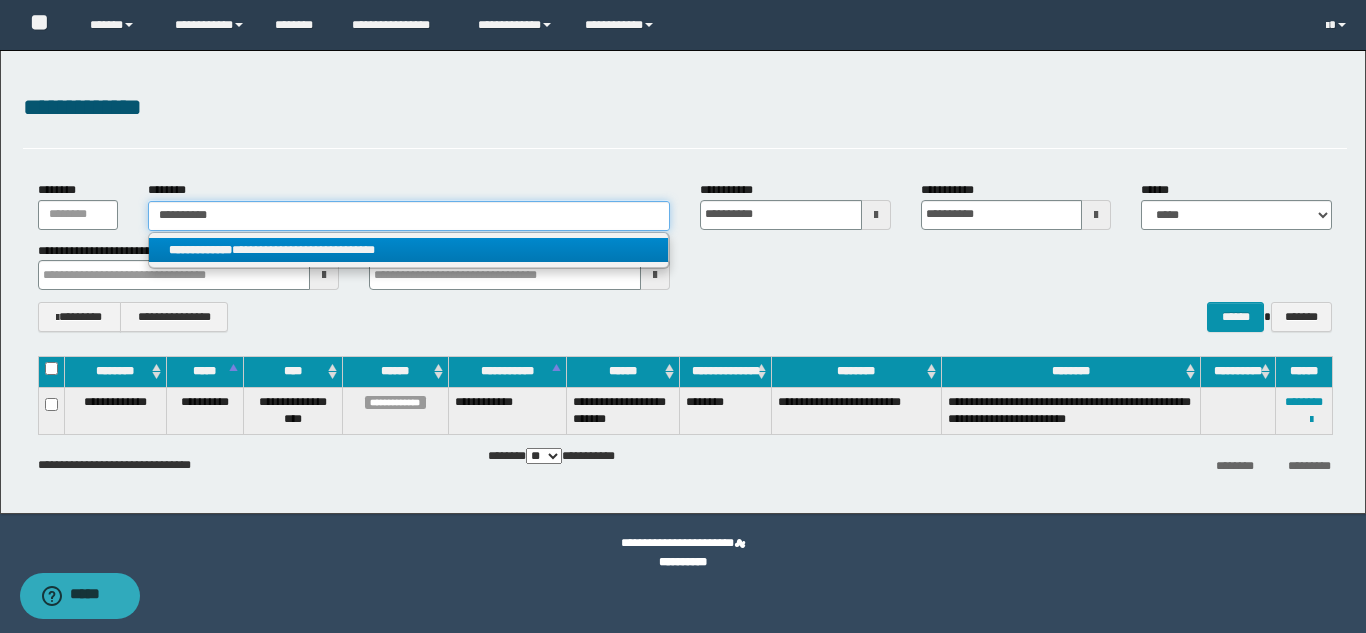 type 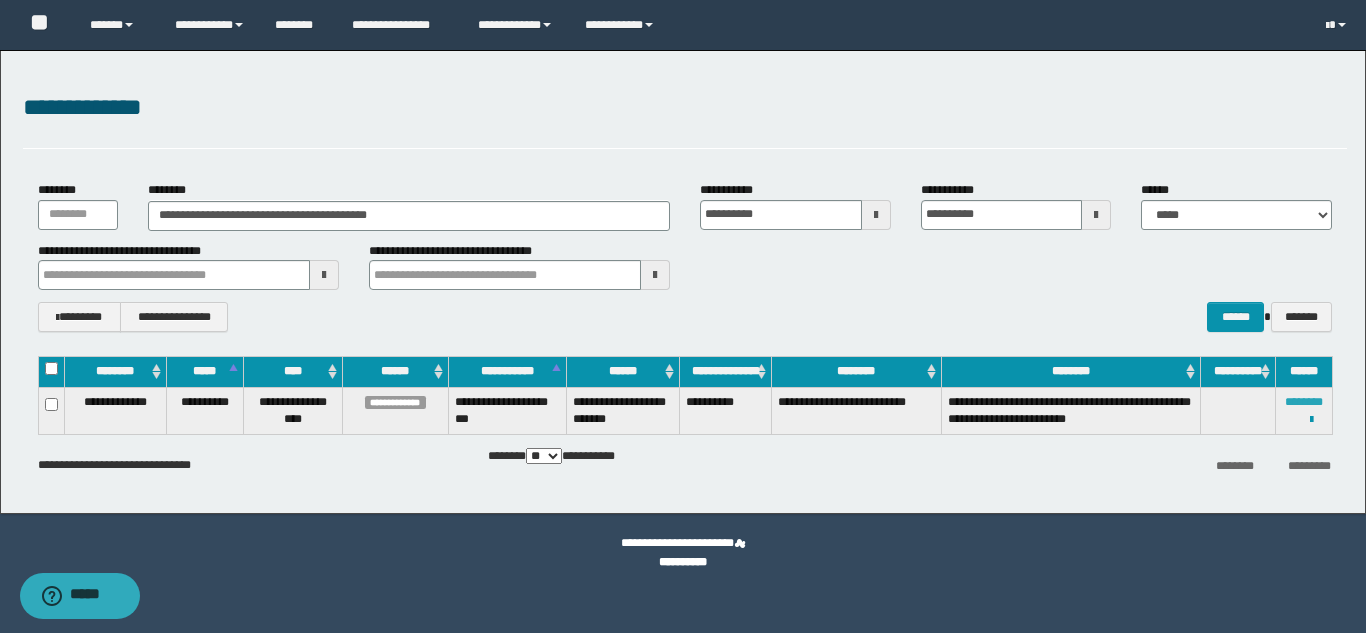 click on "********" at bounding box center [1304, 402] 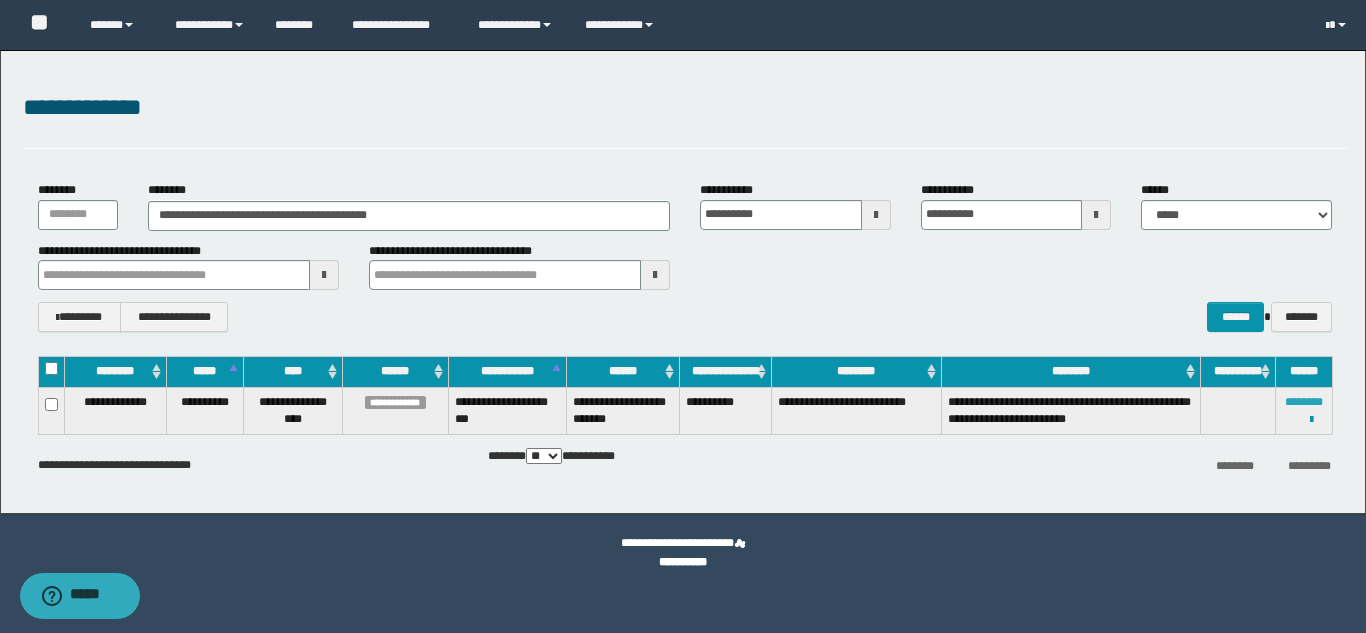 click on "********" at bounding box center [1304, 402] 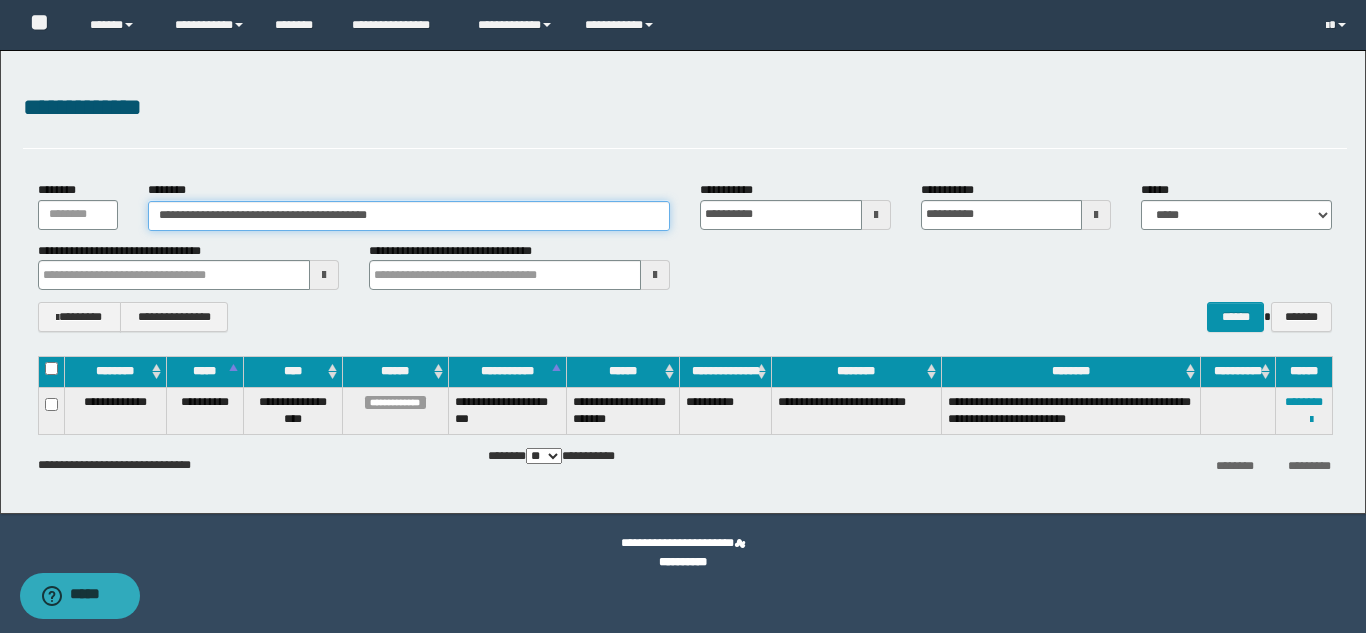 click on "**********" at bounding box center (409, 216) 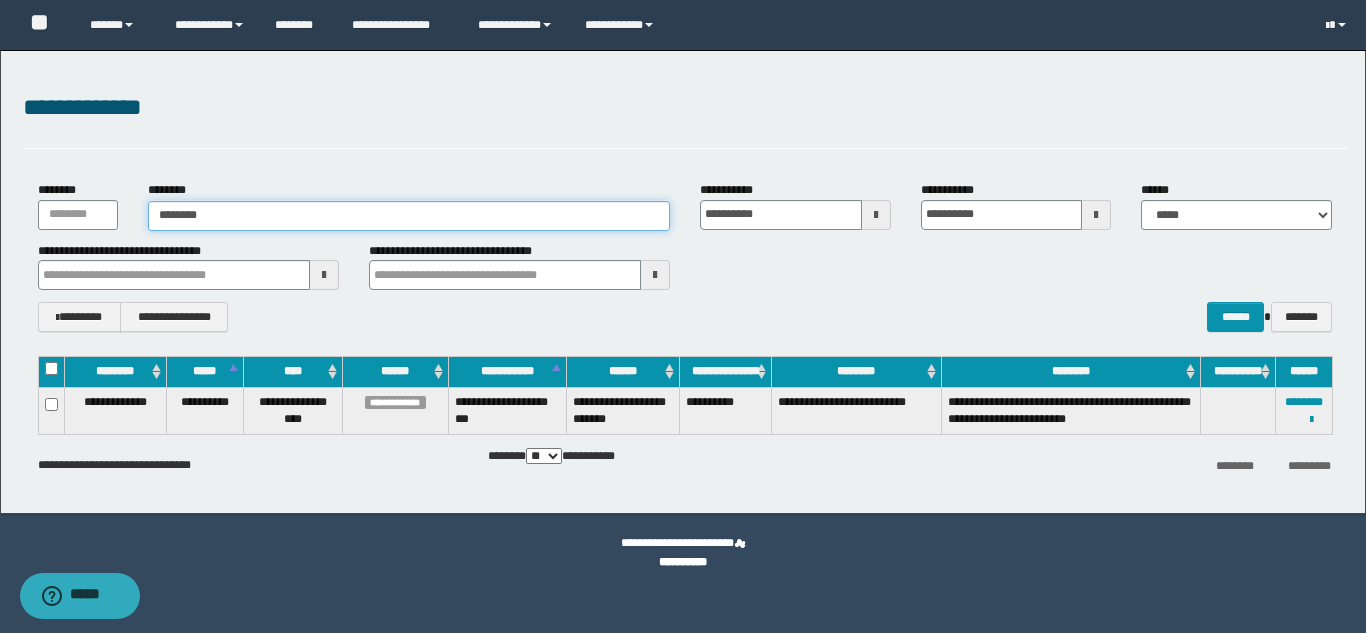 type on "********" 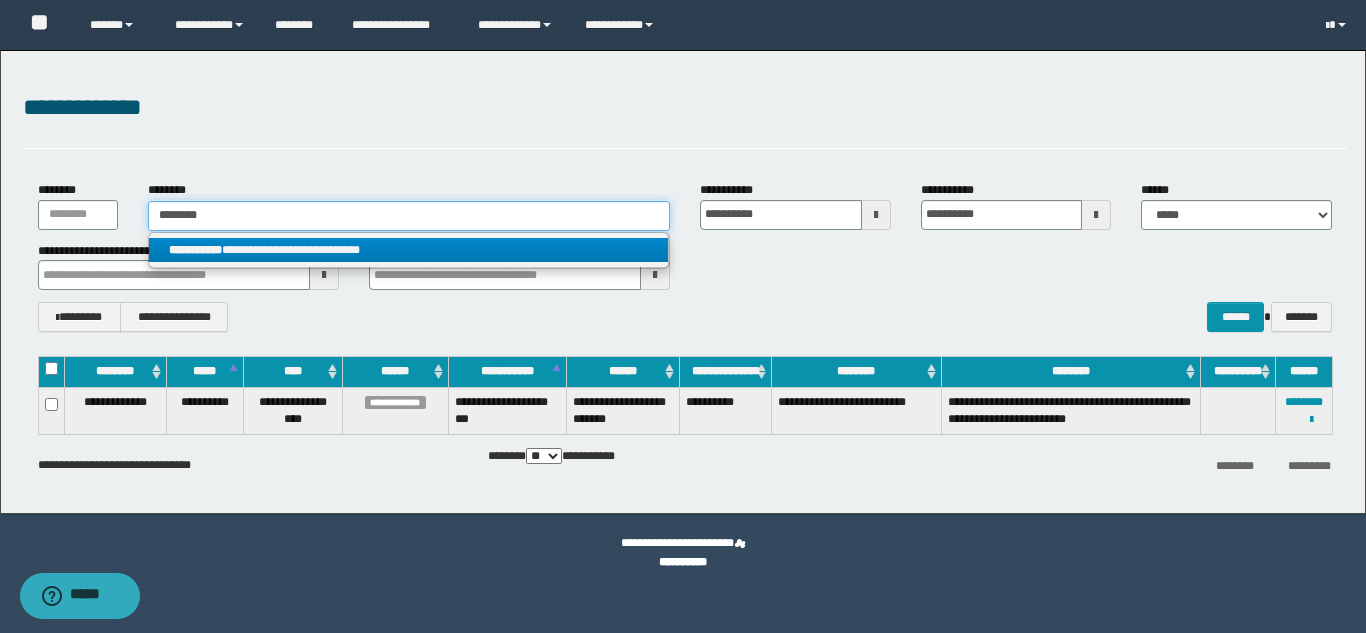 type on "********" 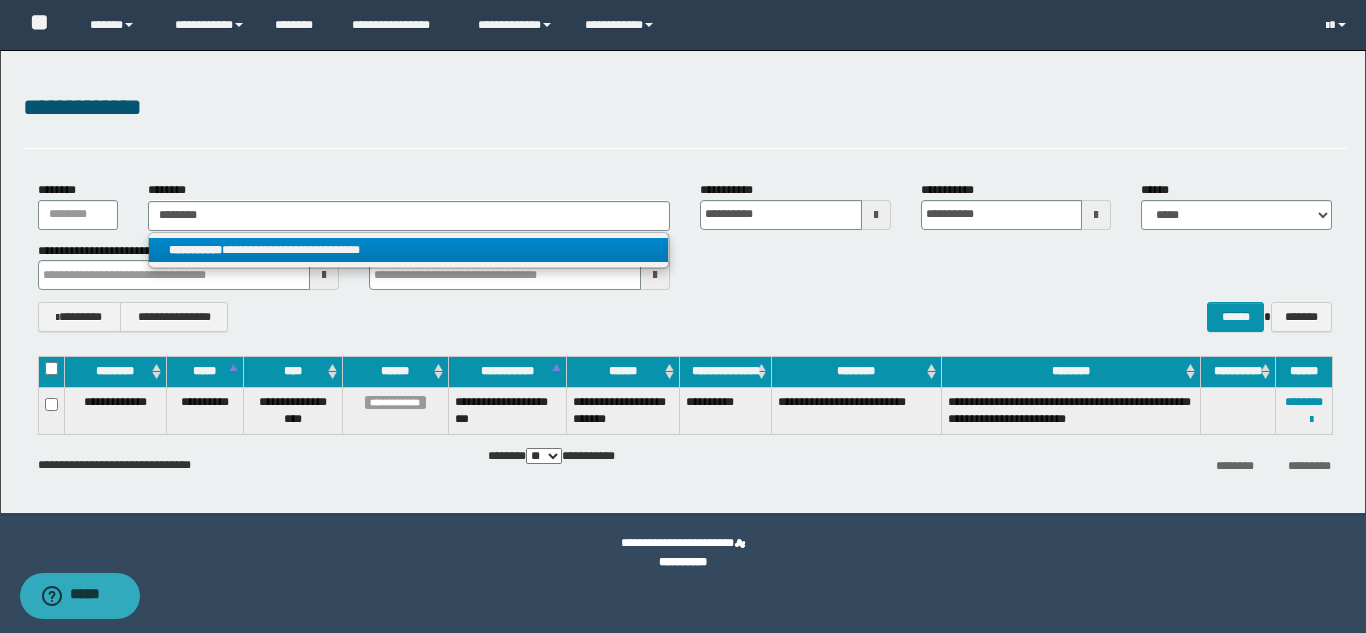 click on "**********" at bounding box center (408, 250) 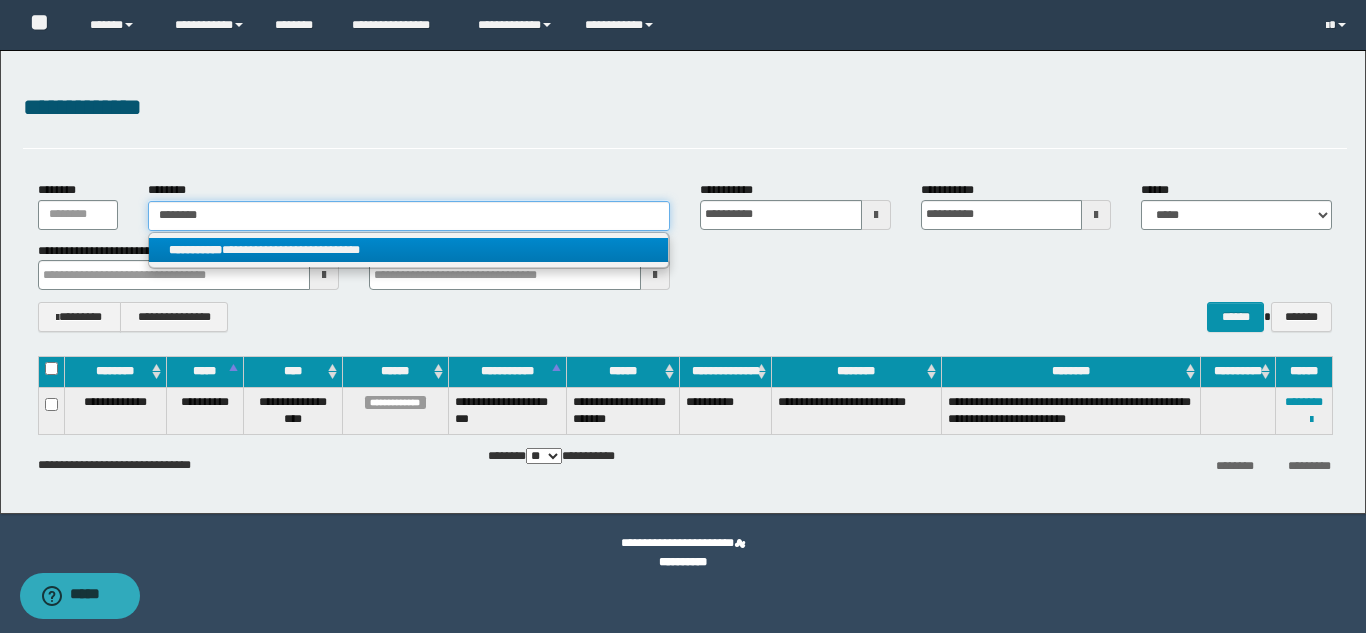 type 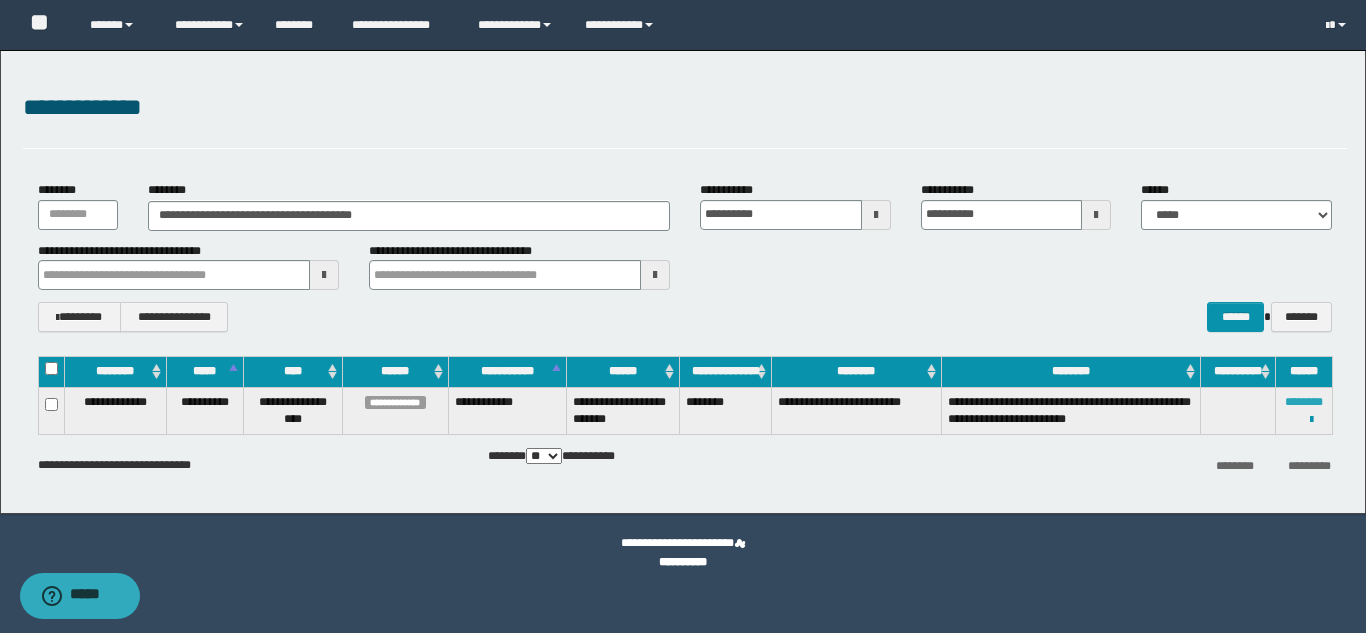 click on "********" at bounding box center (1304, 402) 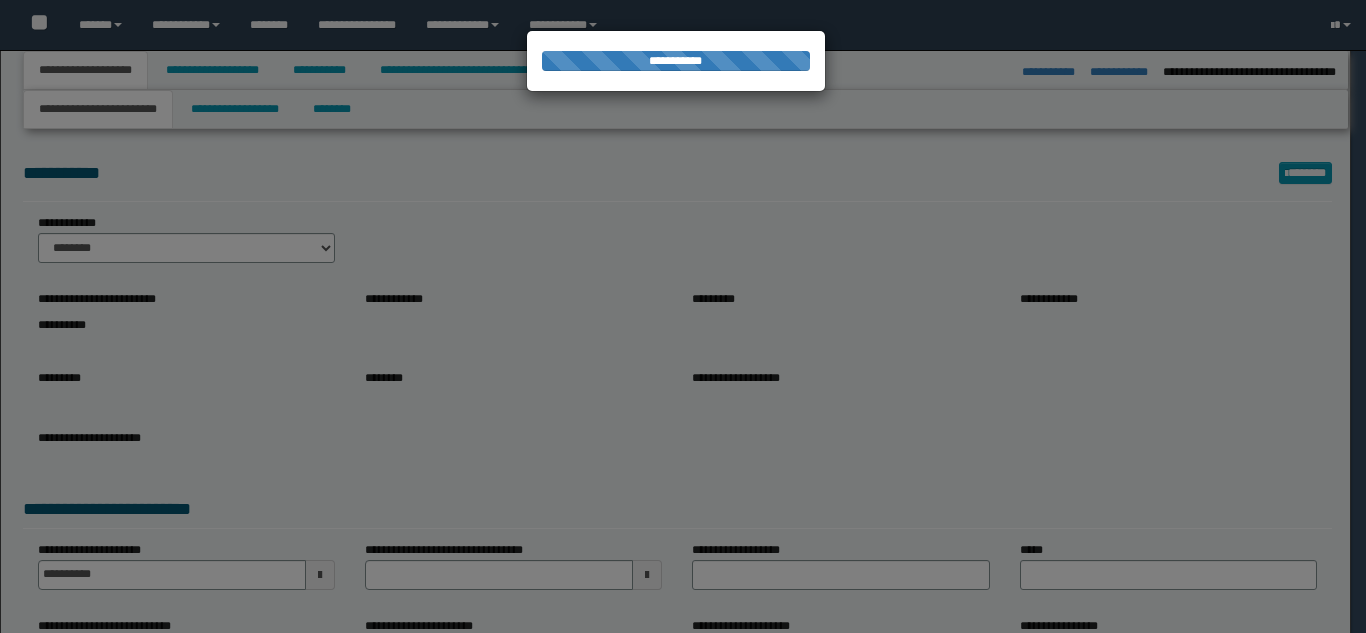 select on "**" 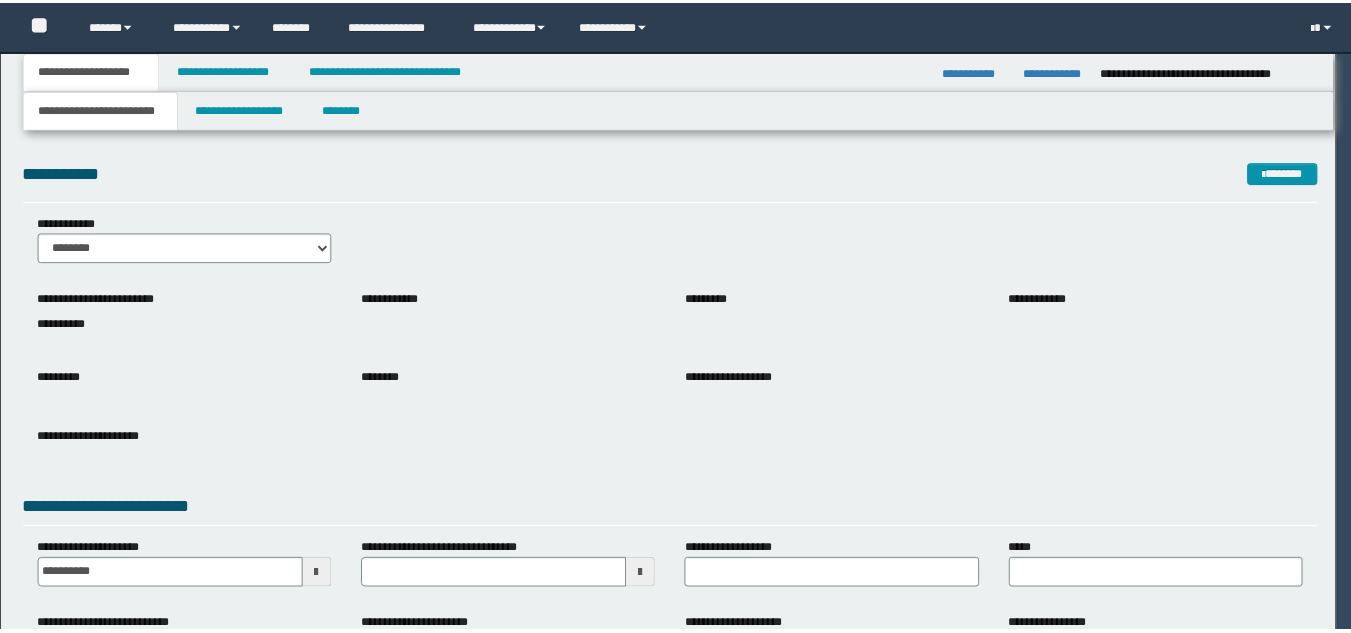scroll, scrollTop: 0, scrollLeft: 0, axis: both 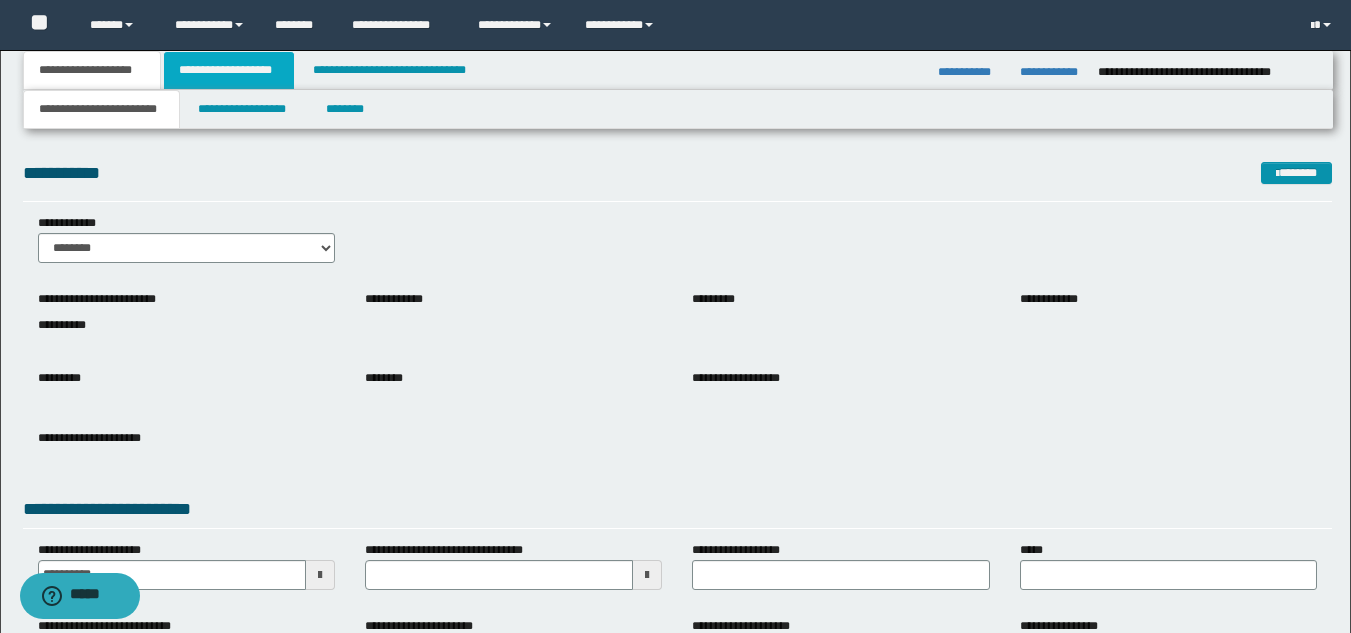 click on "**********" at bounding box center (229, 70) 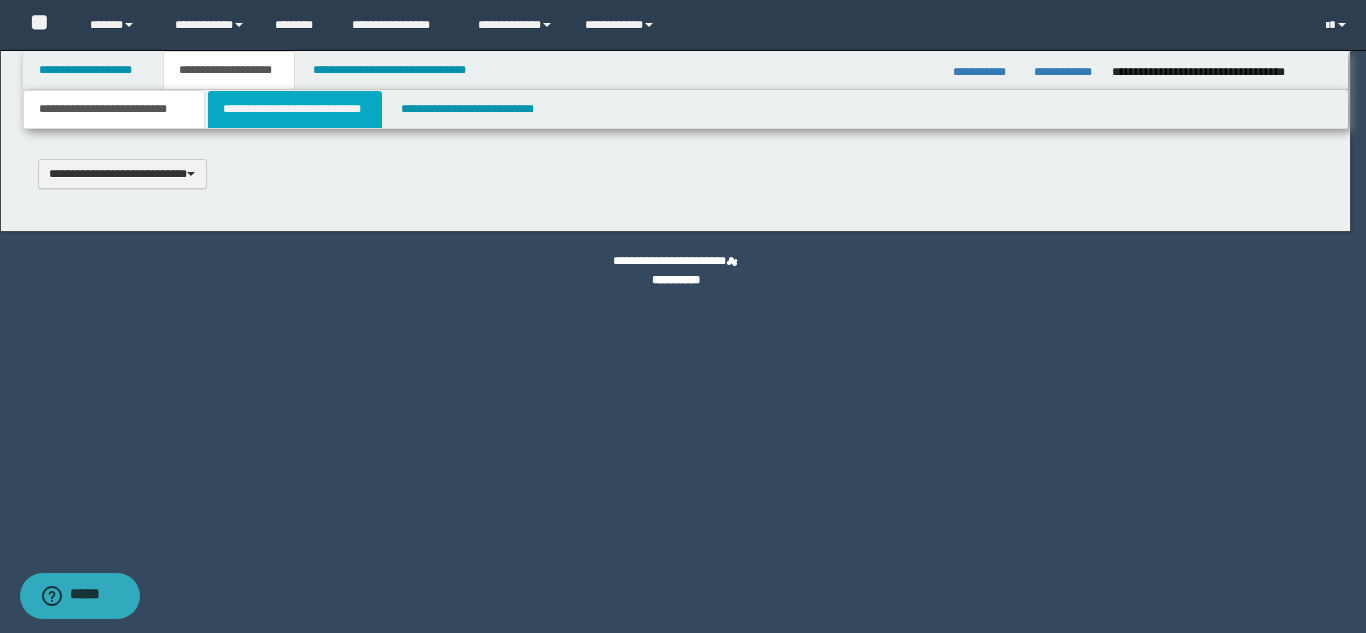 scroll, scrollTop: 0, scrollLeft: 0, axis: both 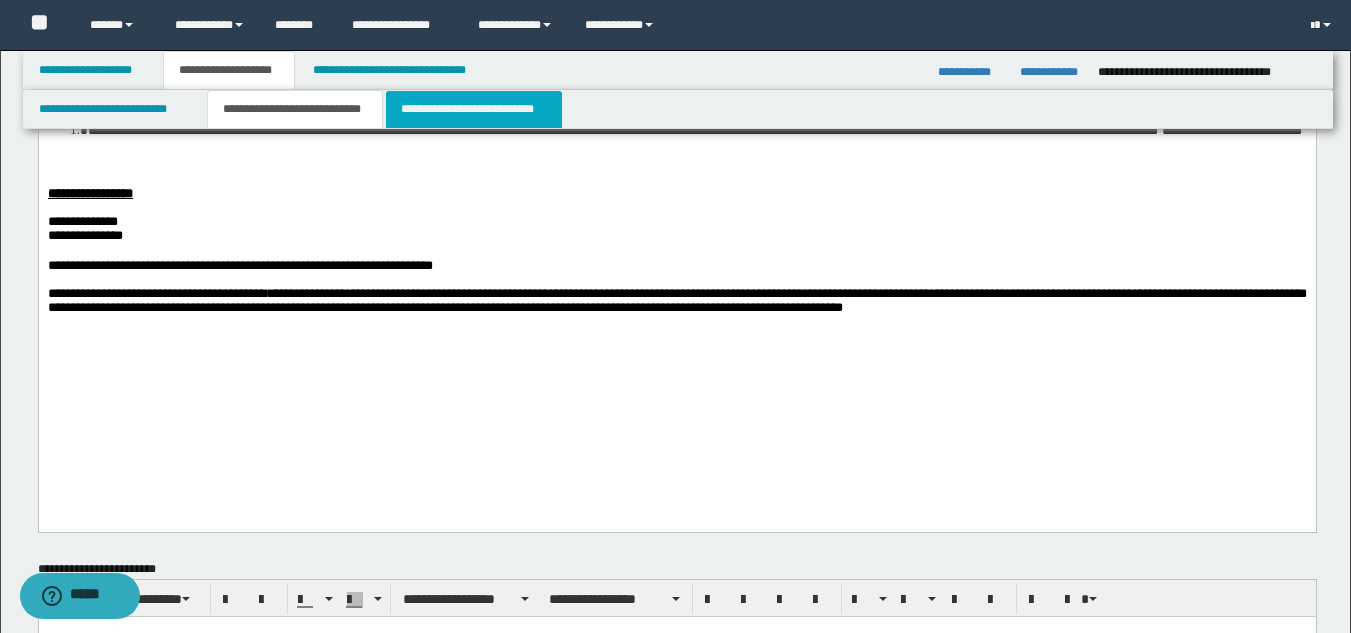 click on "**********" at bounding box center (474, 109) 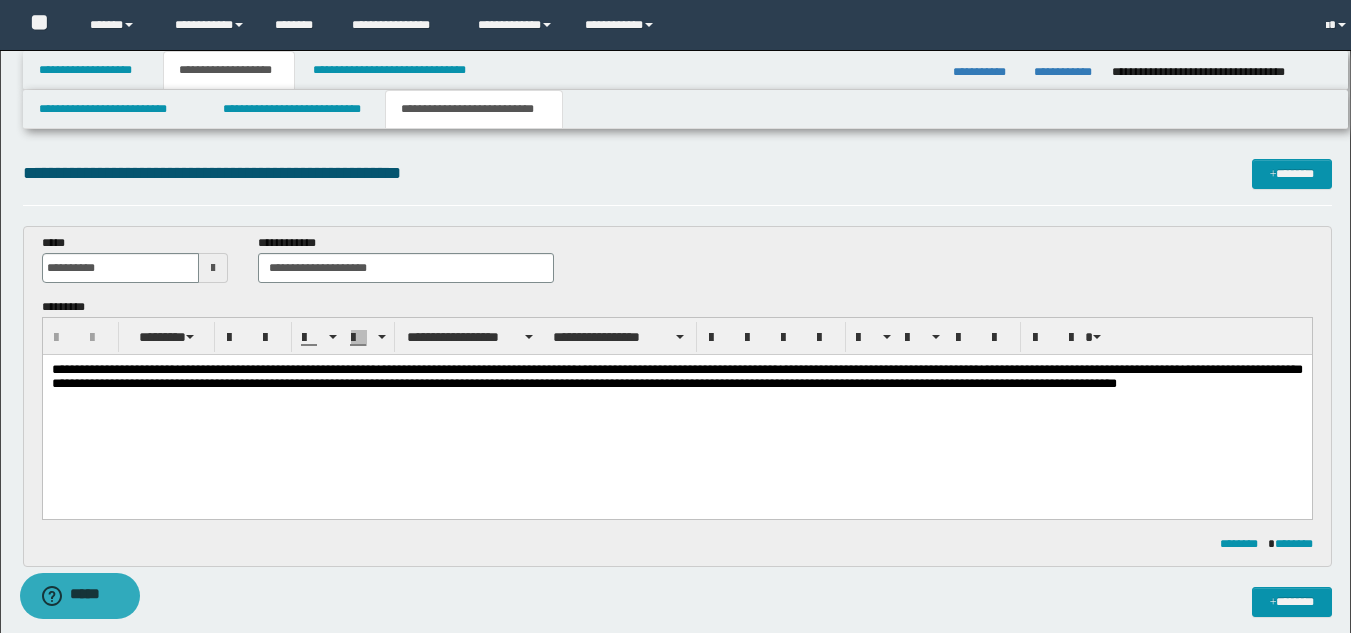 scroll, scrollTop: 0, scrollLeft: 0, axis: both 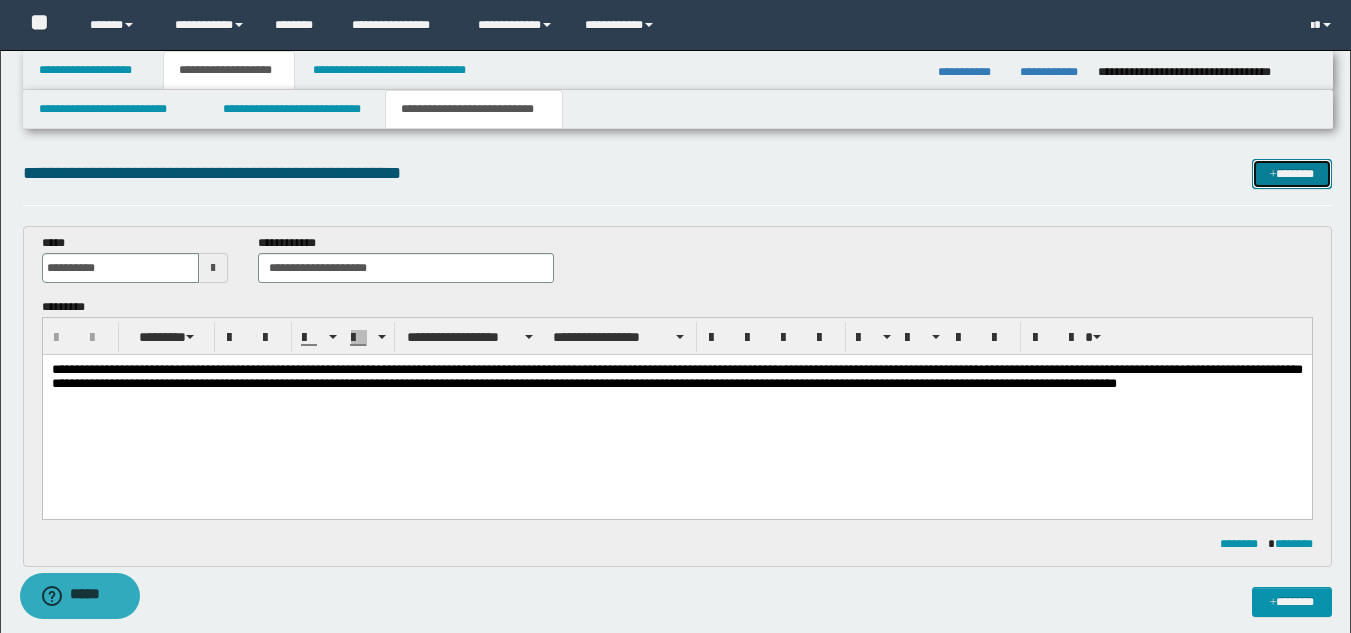 click on "*******" at bounding box center [1292, 174] 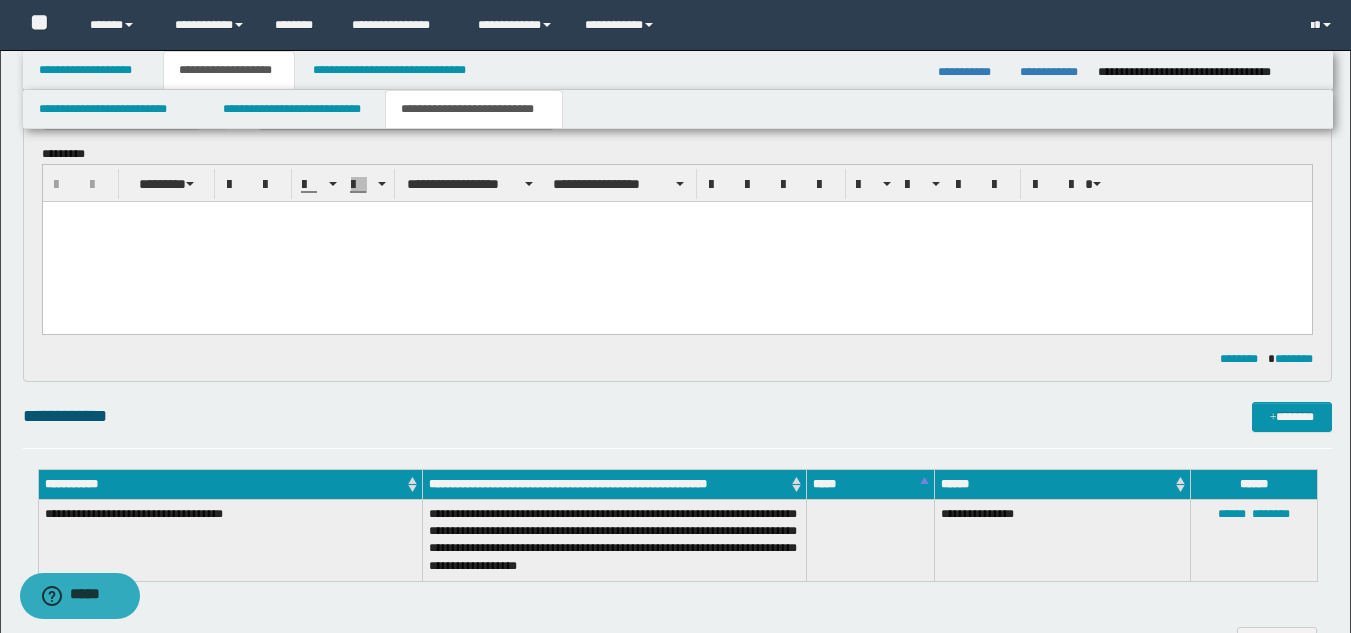 scroll, scrollTop: 414, scrollLeft: 0, axis: vertical 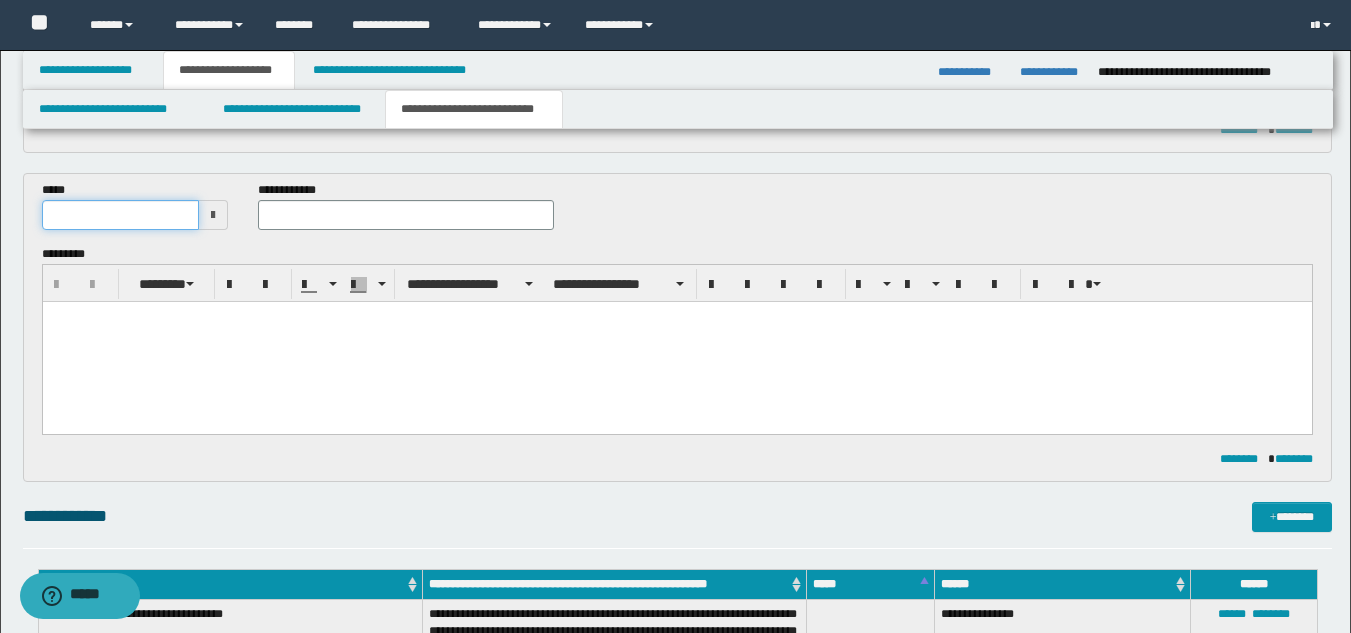 click at bounding box center [121, 215] 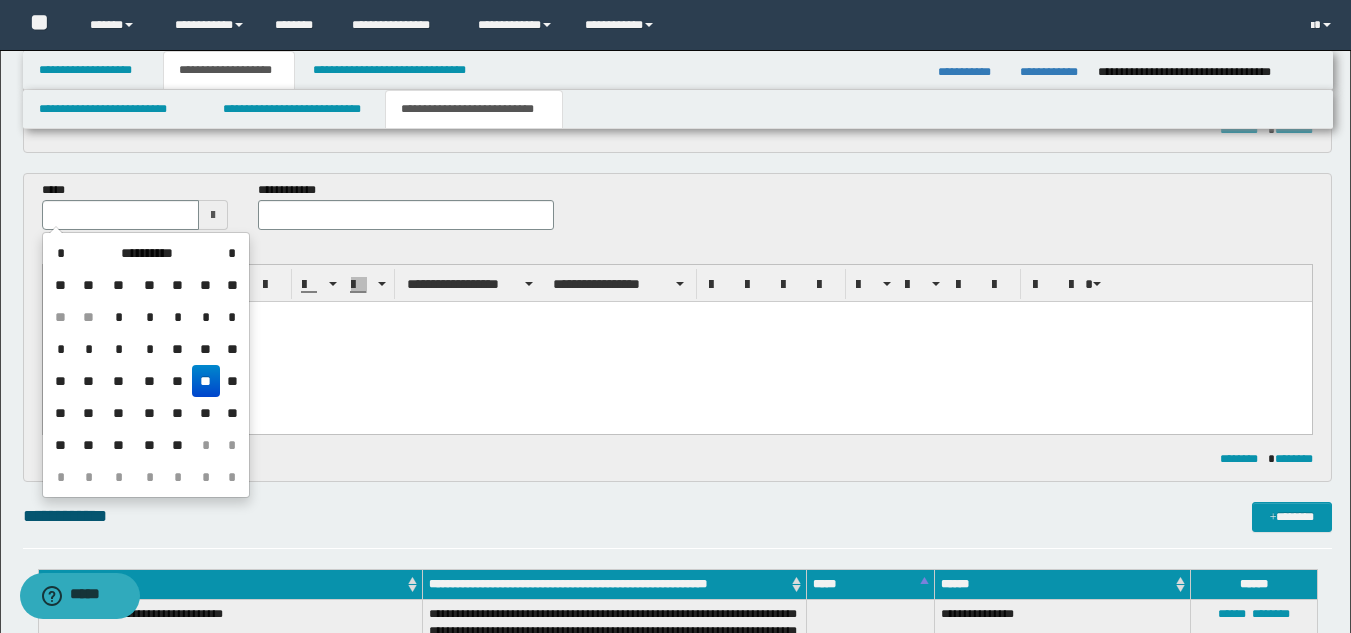 click on "**" at bounding box center [206, 381] 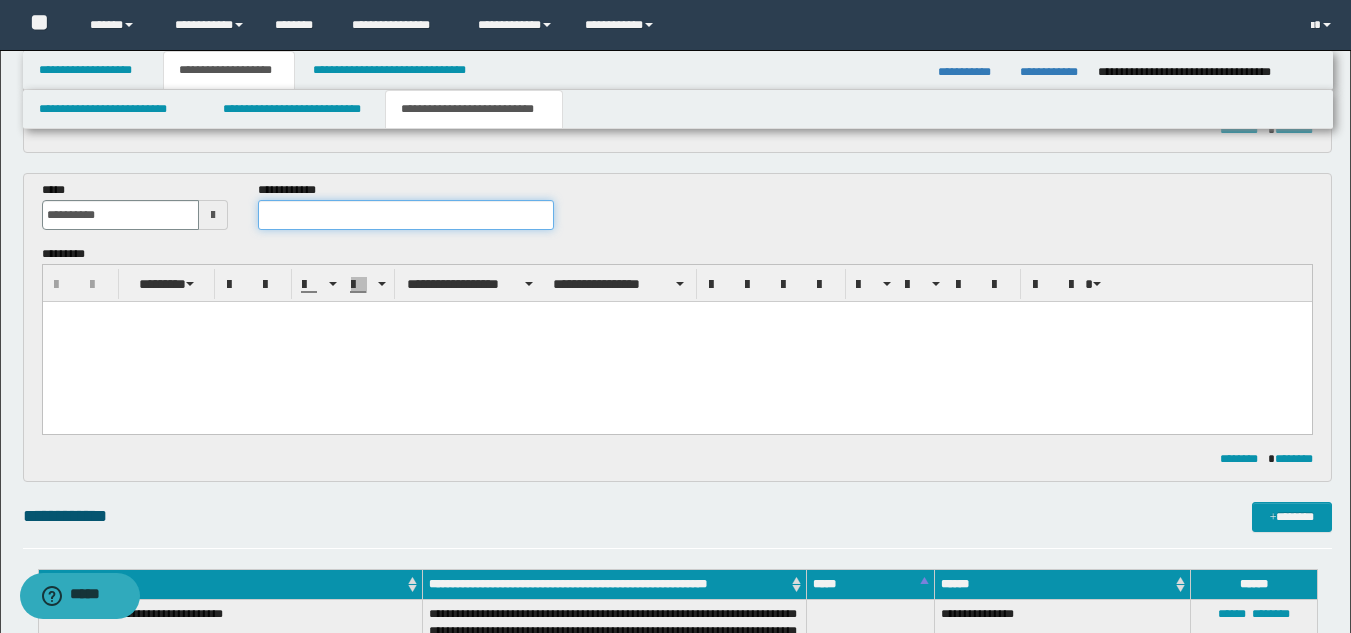 click at bounding box center [405, 215] 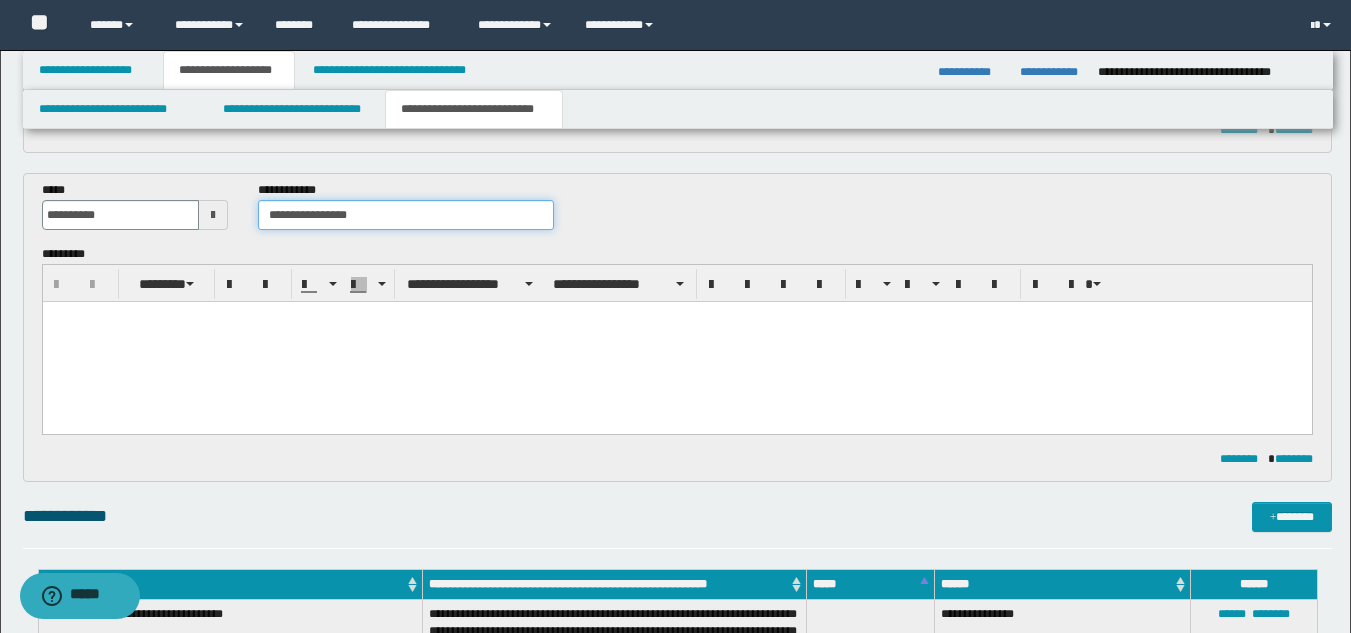 type on "**********" 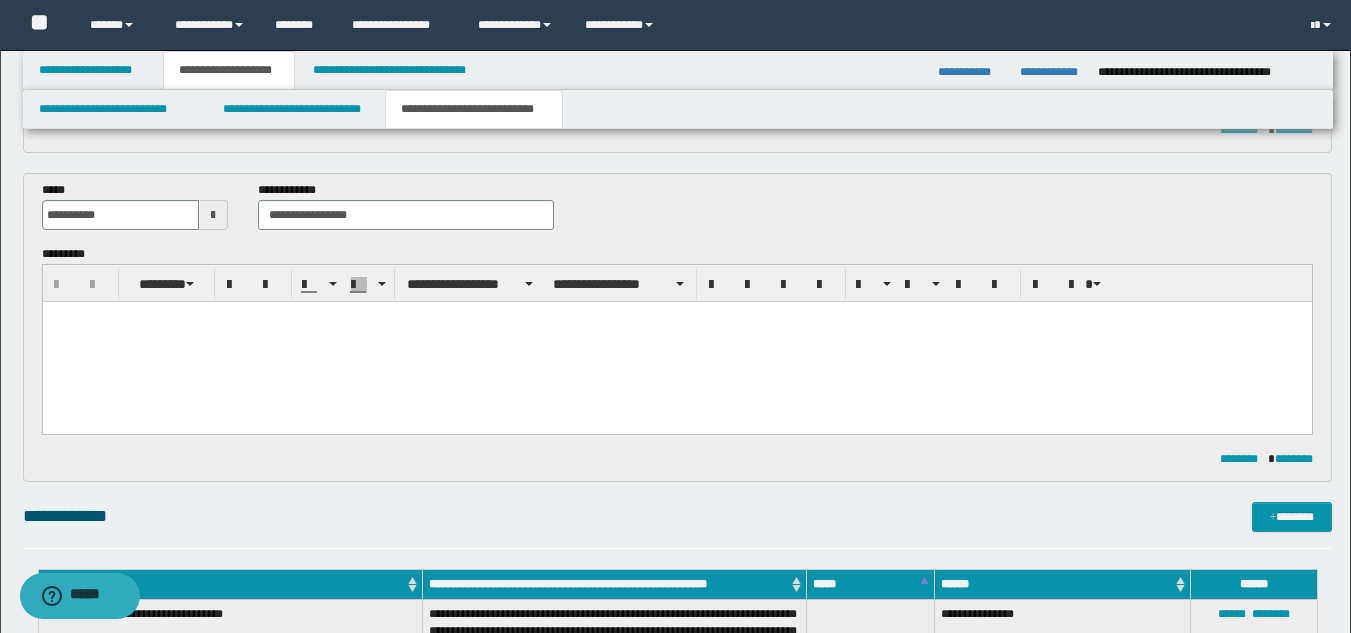 click at bounding box center (676, 341) 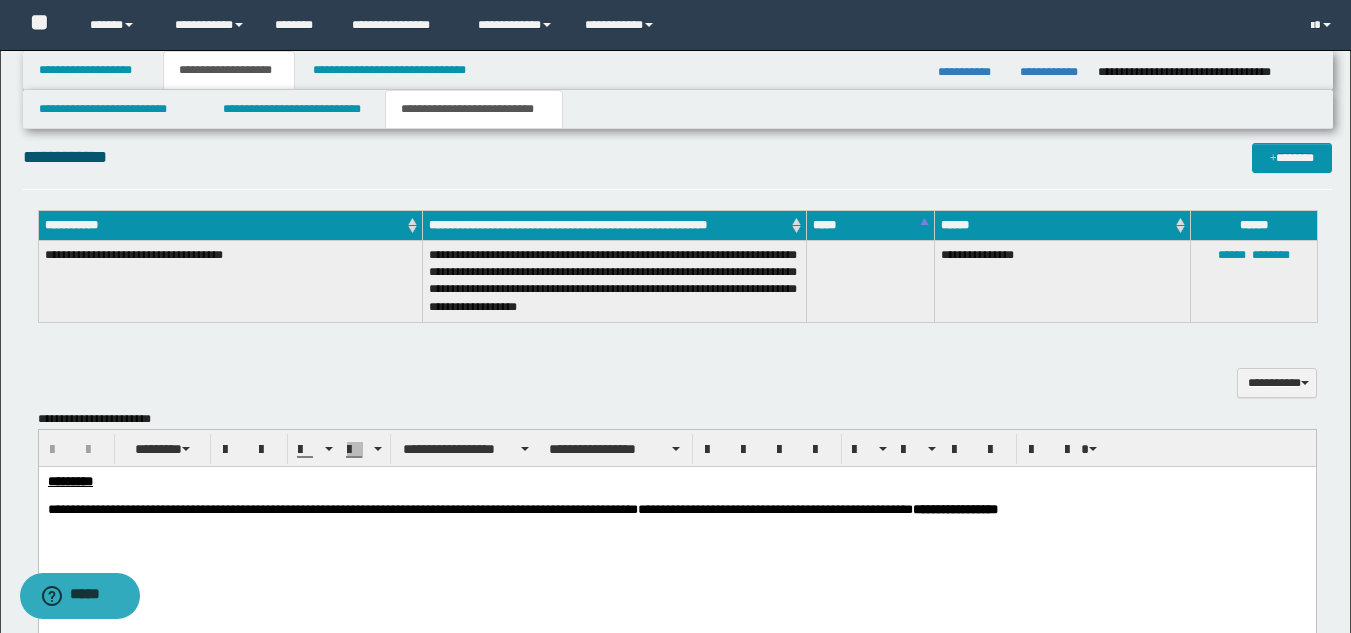 scroll, scrollTop: 814, scrollLeft: 0, axis: vertical 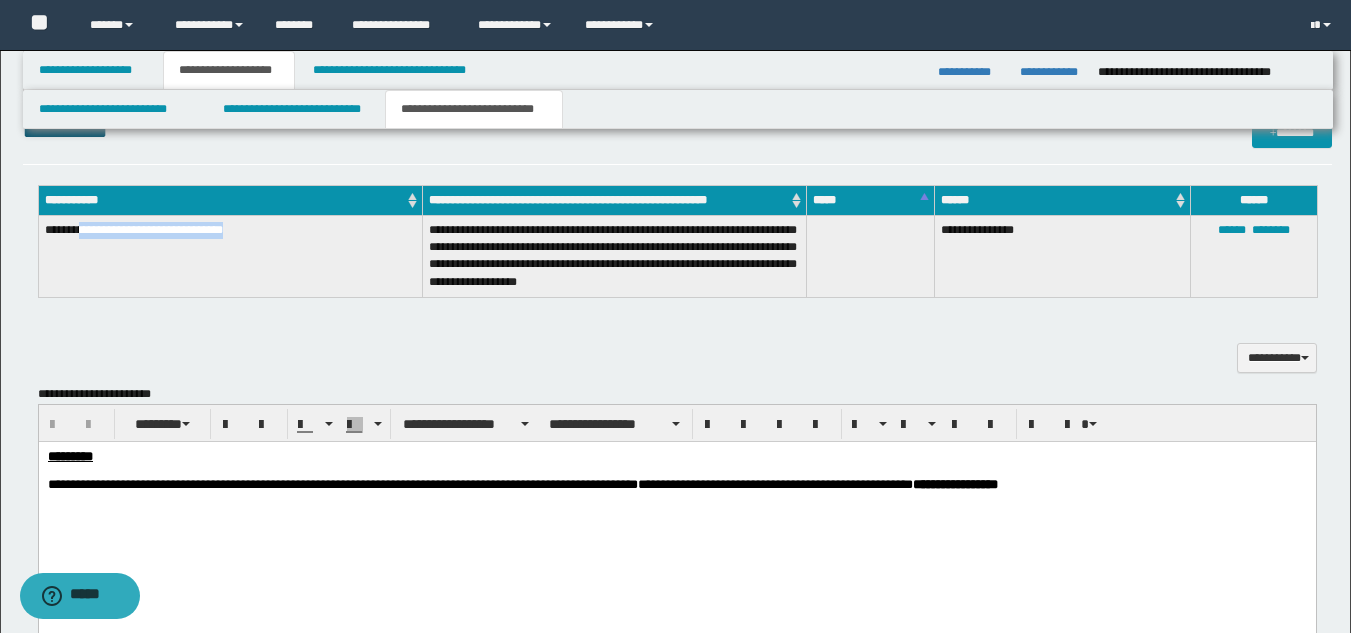 drag, startPoint x: 85, startPoint y: 222, endPoint x: 233, endPoint y: 243, distance: 149.48244 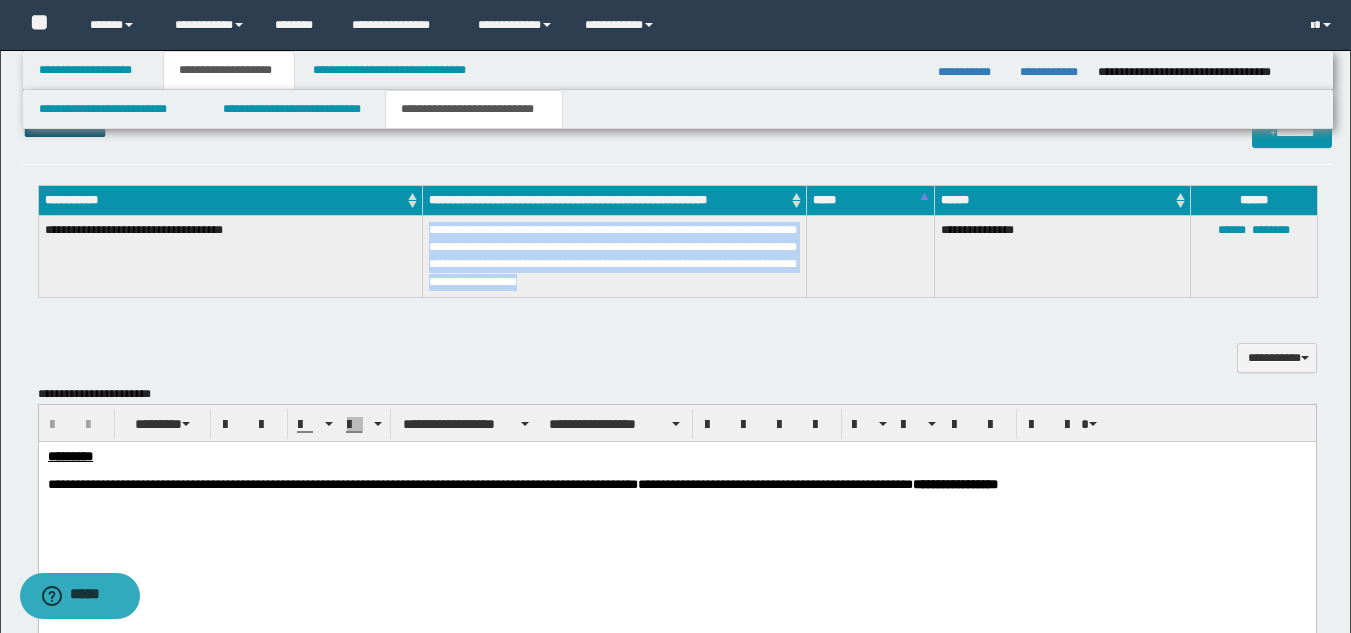 drag, startPoint x: 431, startPoint y: 225, endPoint x: 635, endPoint y: 284, distance: 212.36055 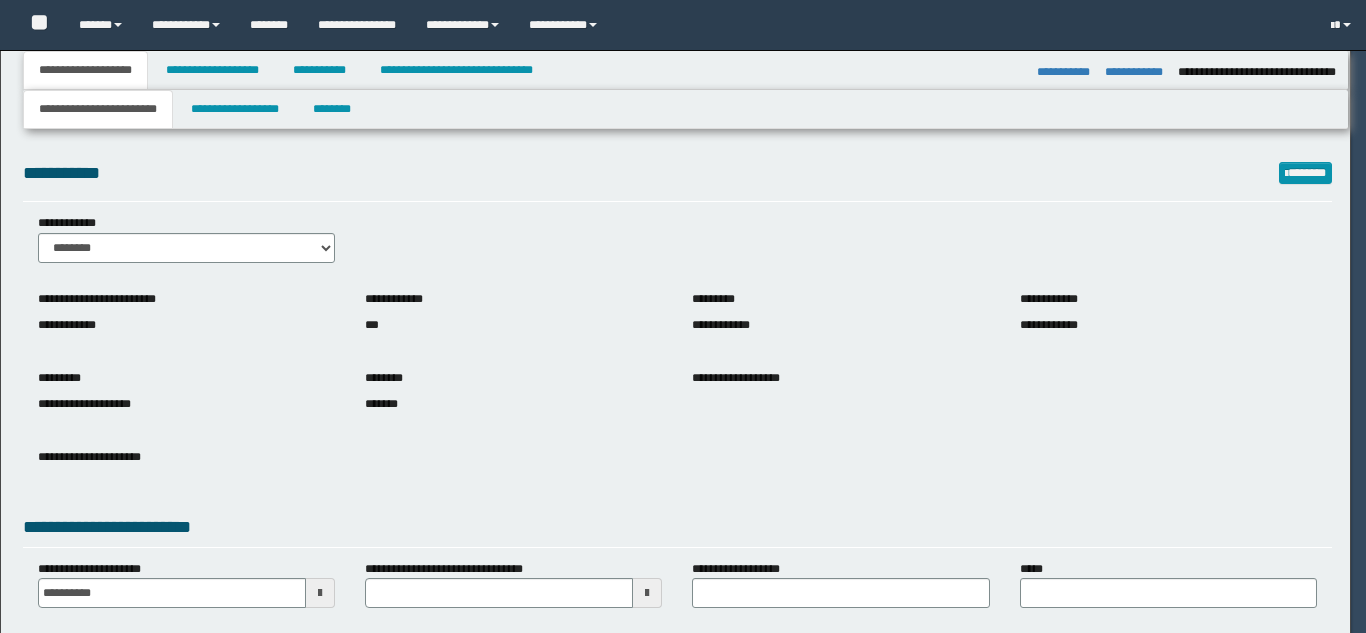 select on "*" 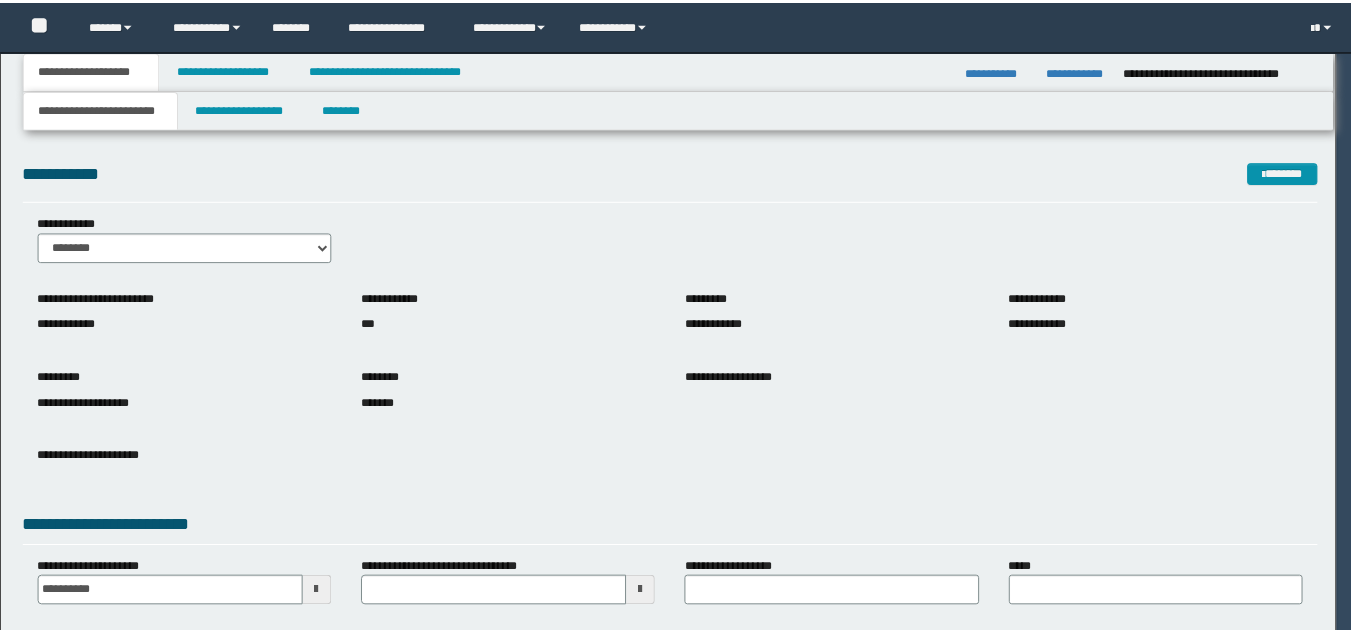 scroll, scrollTop: 0, scrollLeft: 0, axis: both 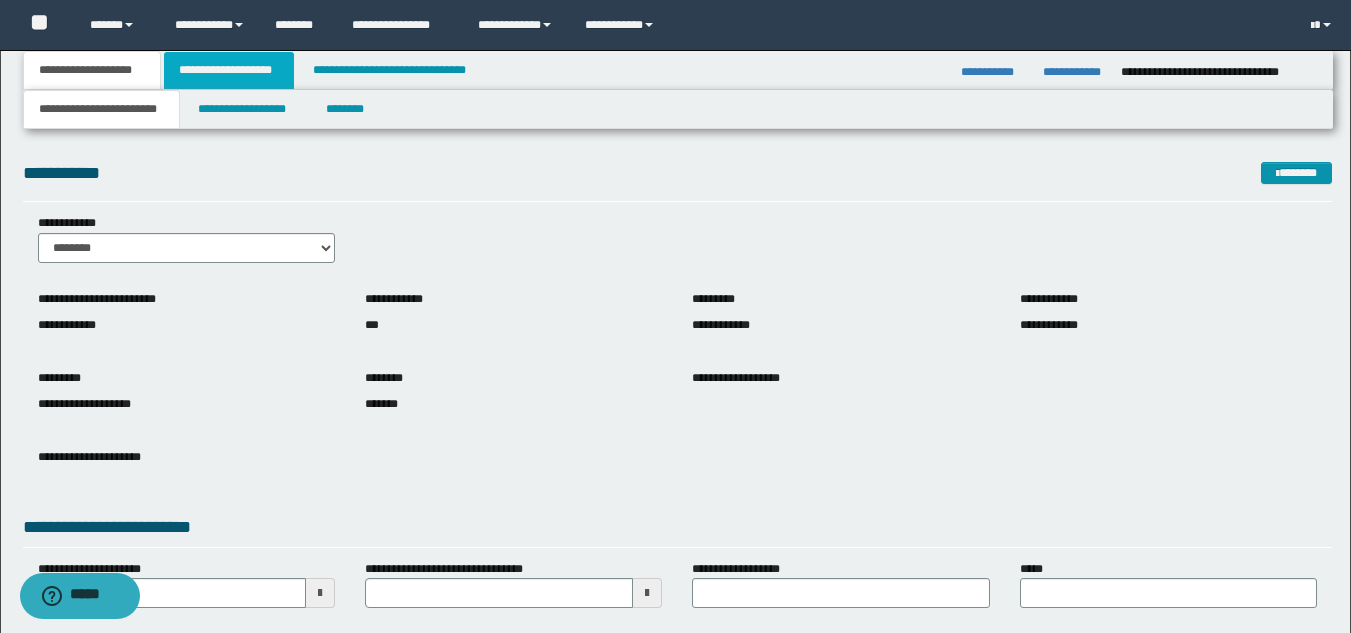click on "**********" at bounding box center [229, 70] 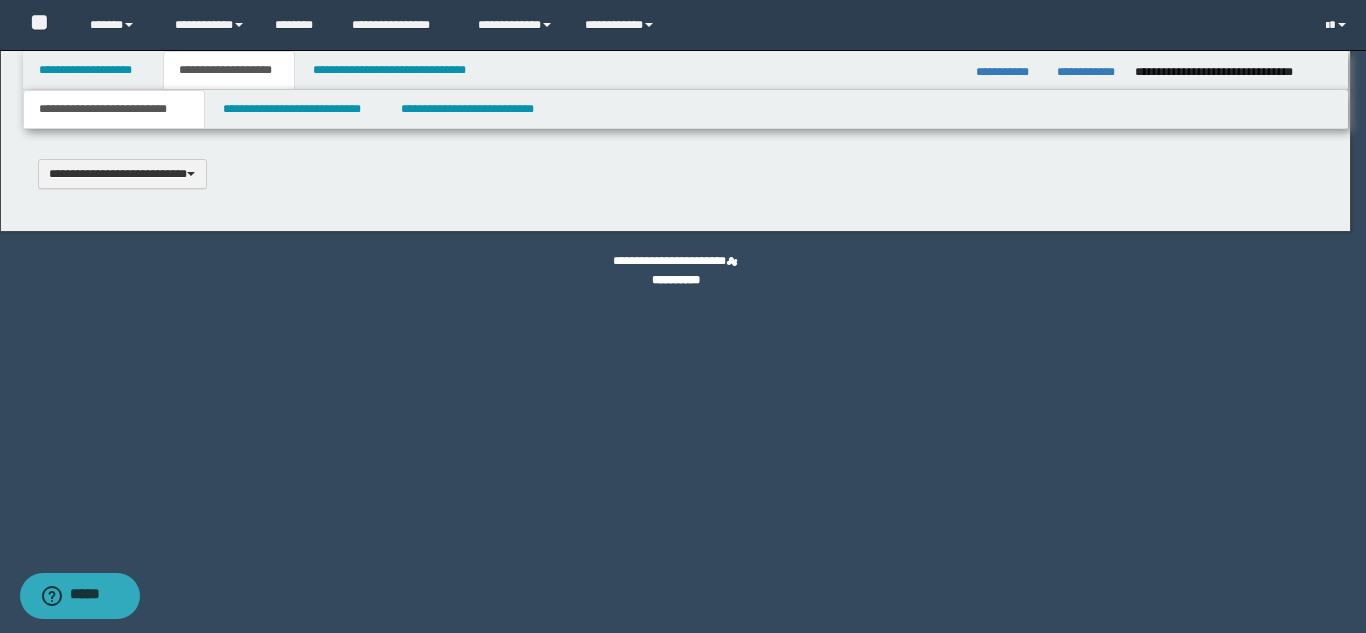 click at bounding box center (683, 316) 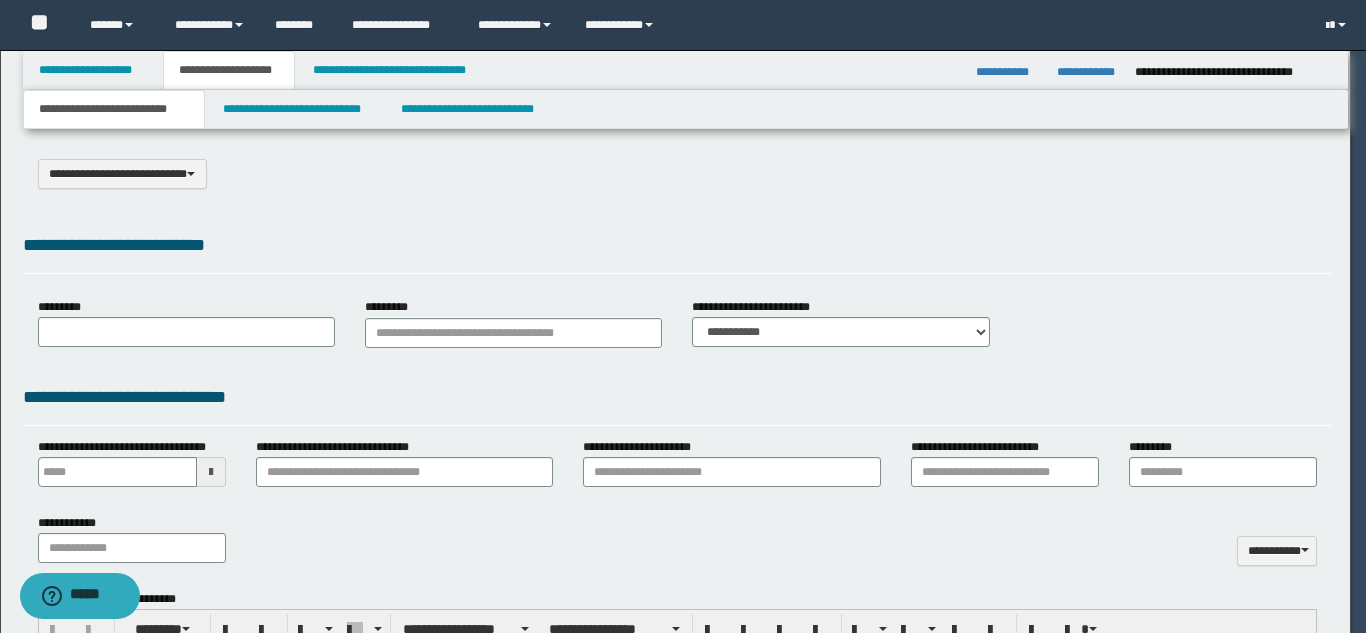 type on "**********" 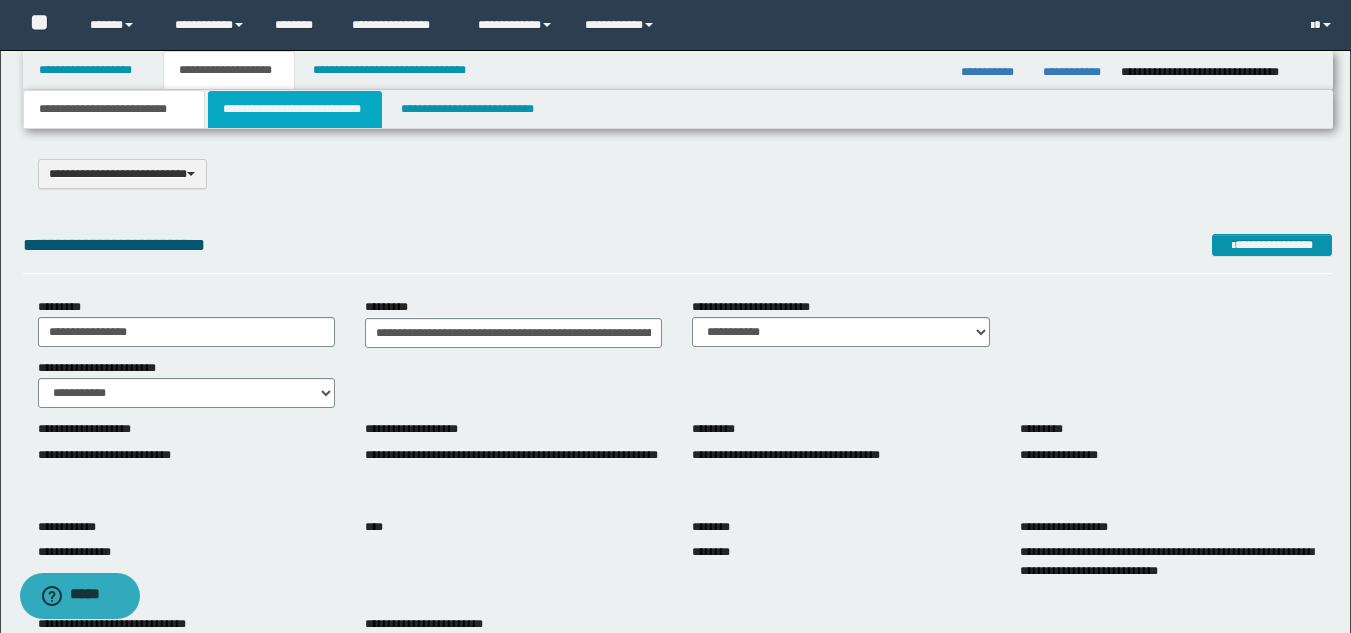 click on "**********" at bounding box center (295, 109) 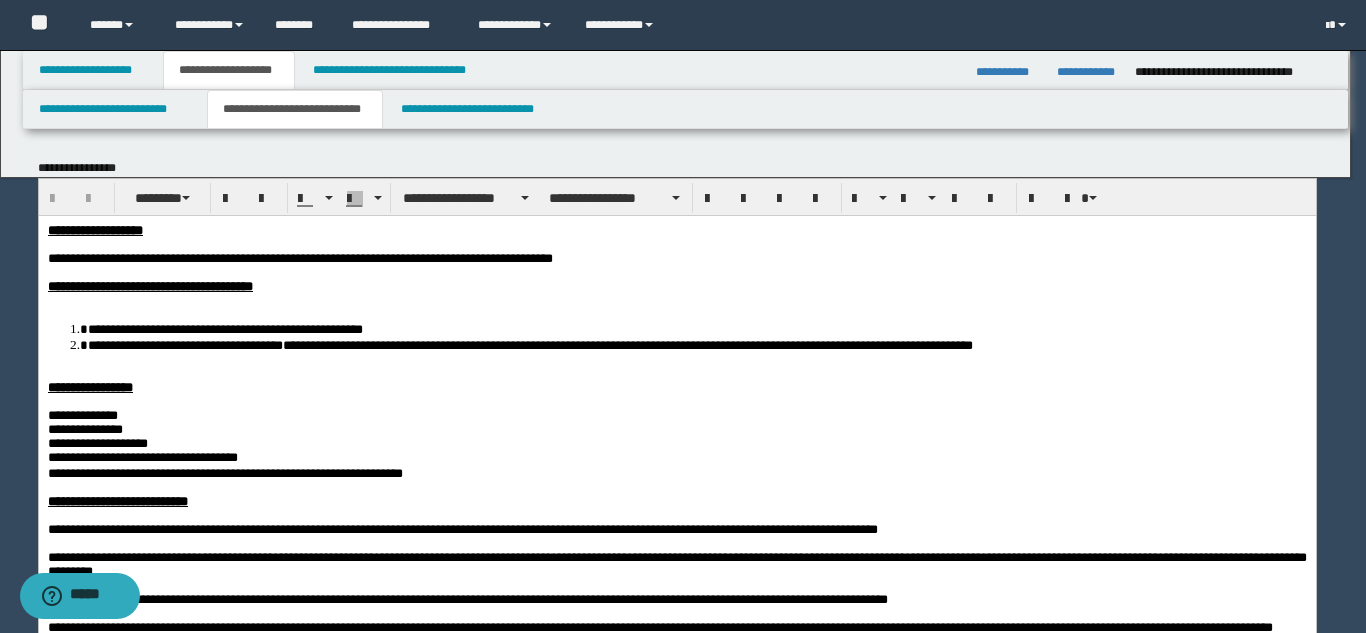 scroll, scrollTop: 0, scrollLeft: 0, axis: both 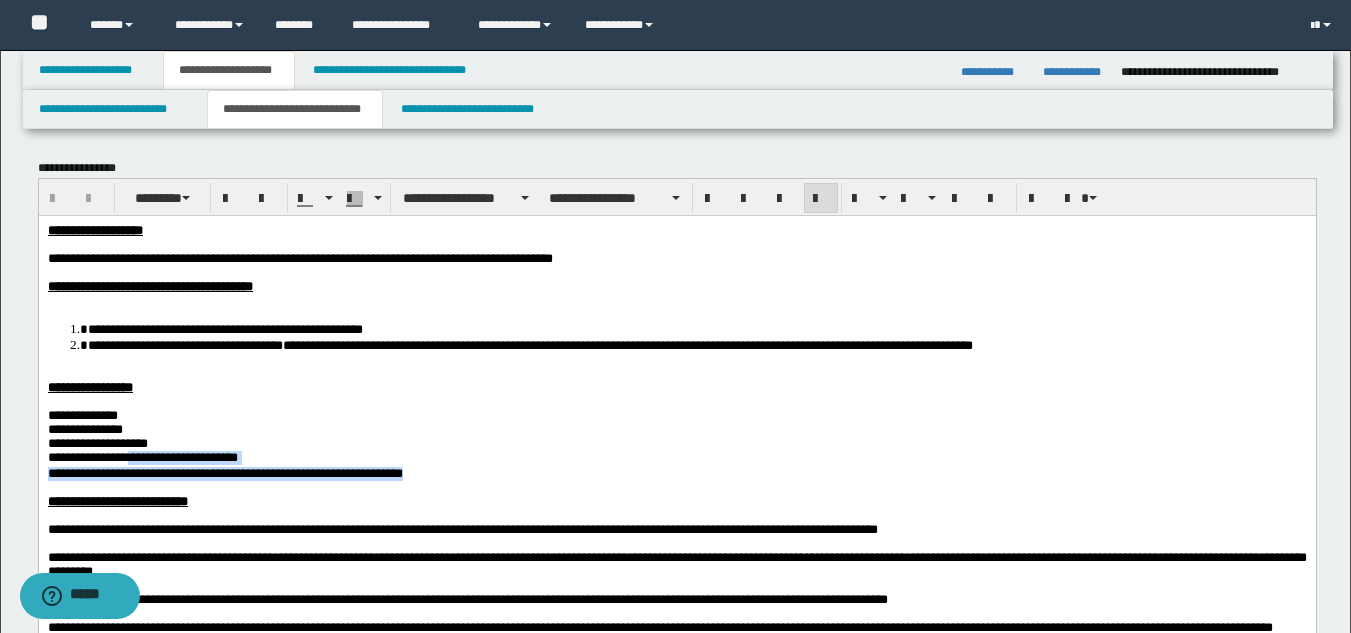 drag, startPoint x: 506, startPoint y: 497, endPoint x: 152, endPoint y: 482, distance: 354.31766 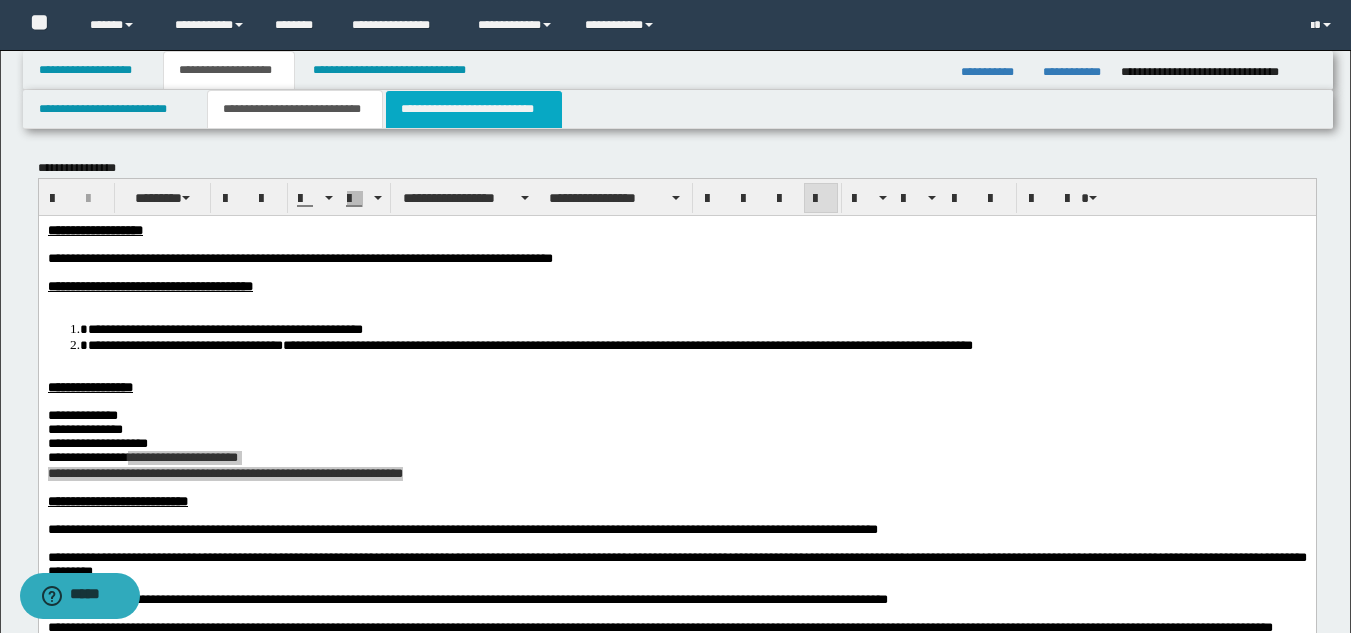 click on "**********" at bounding box center [474, 109] 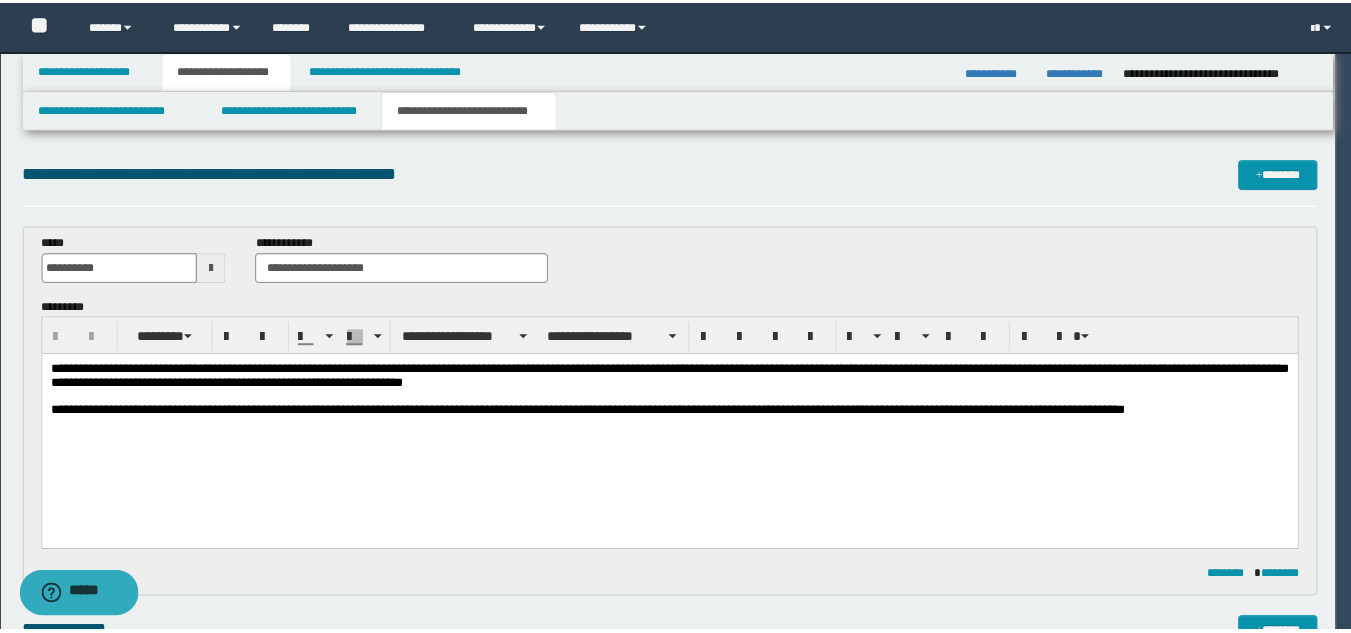 scroll, scrollTop: 0, scrollLeft: 0, axis: both 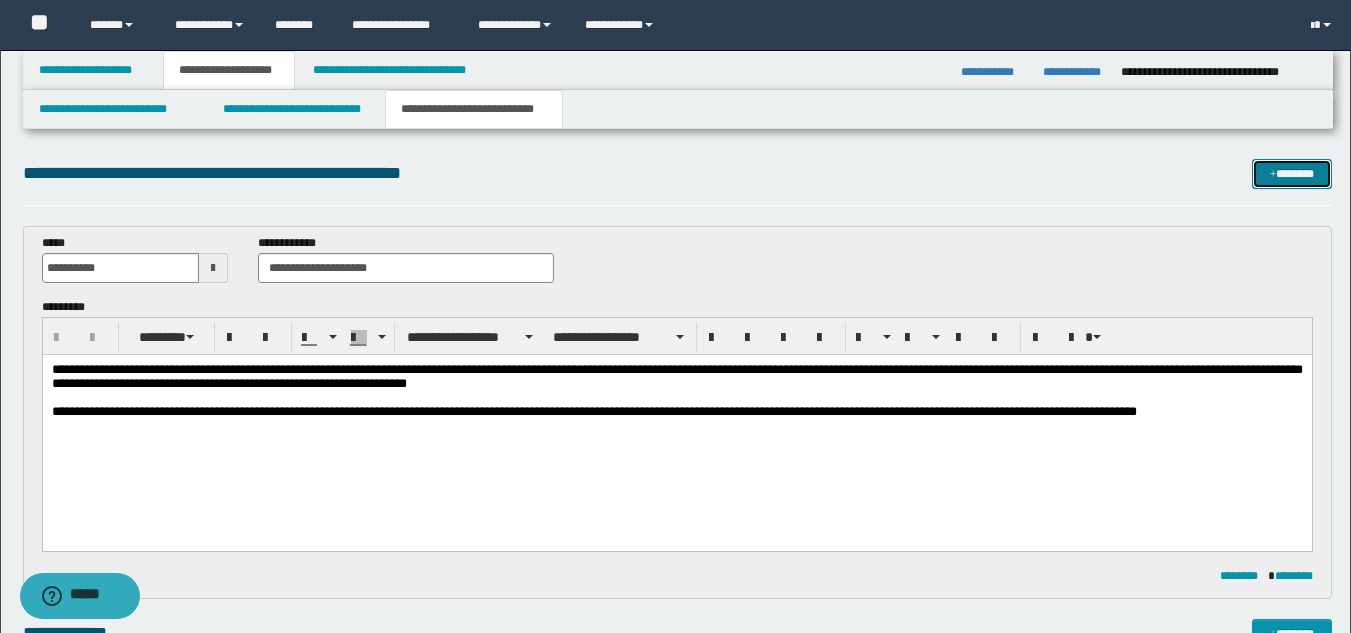 click on "*******" at bounding box center [1292, 174] 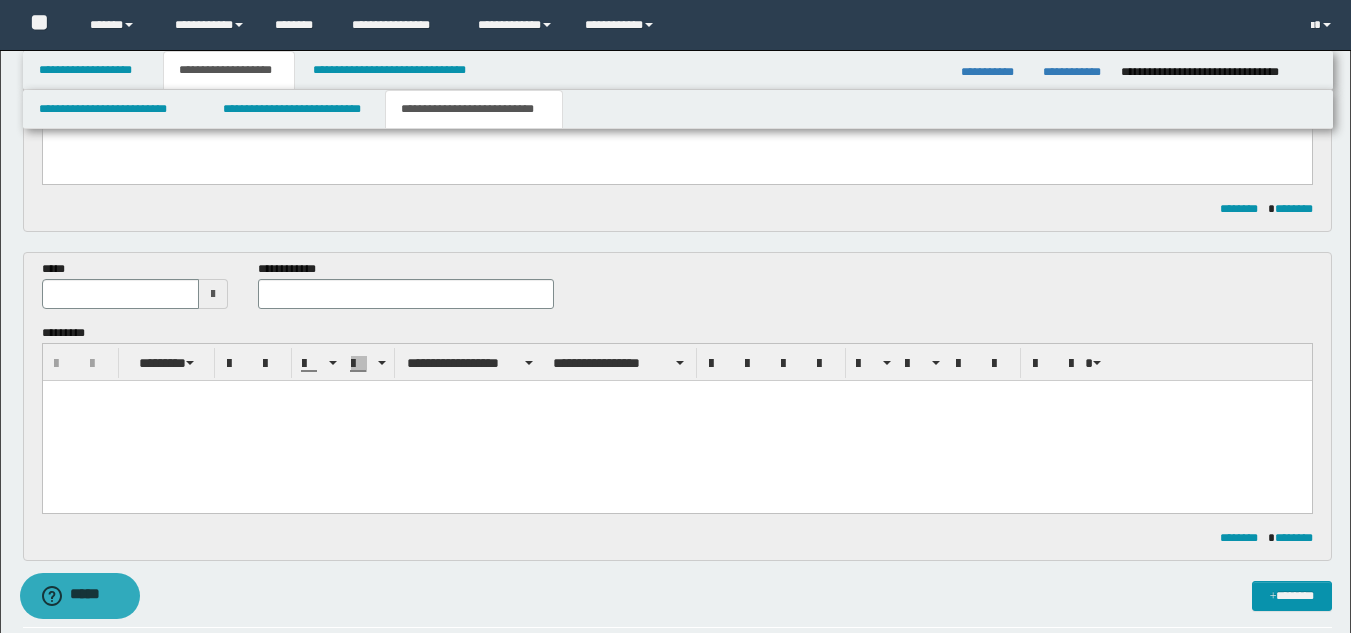 scroll, scrollTop: 346, scrollLeft: 0, axis: vertical 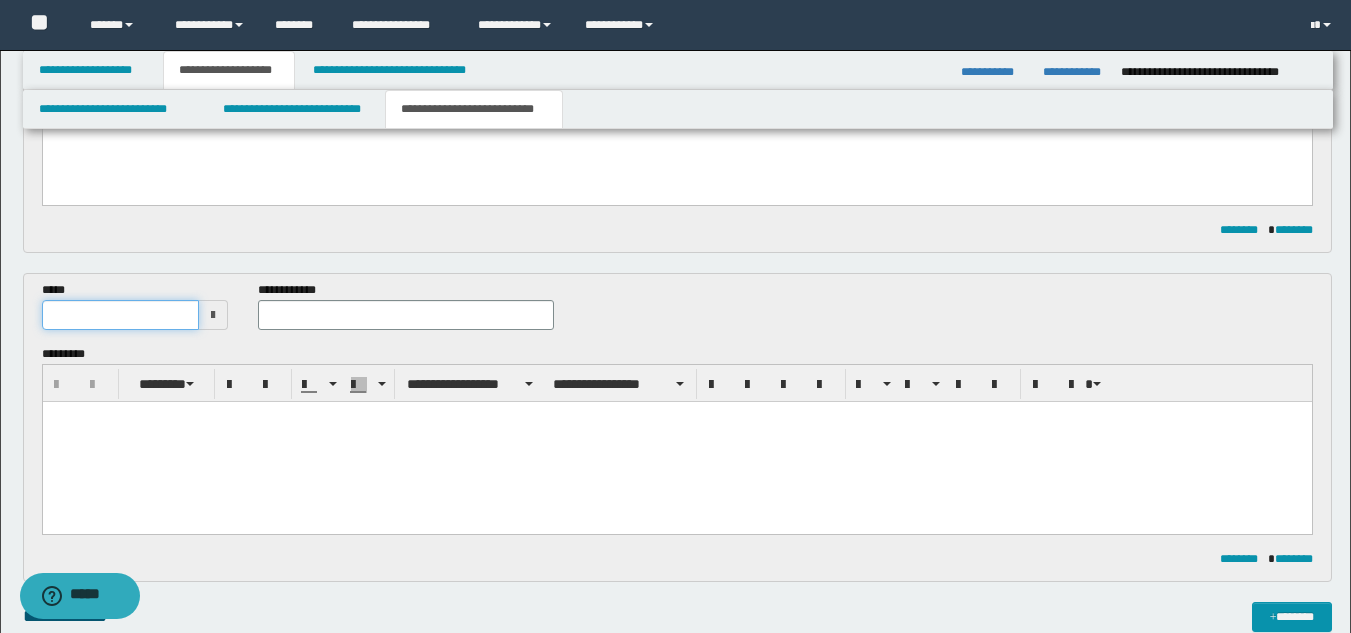 click at bounding box center (121, 315) 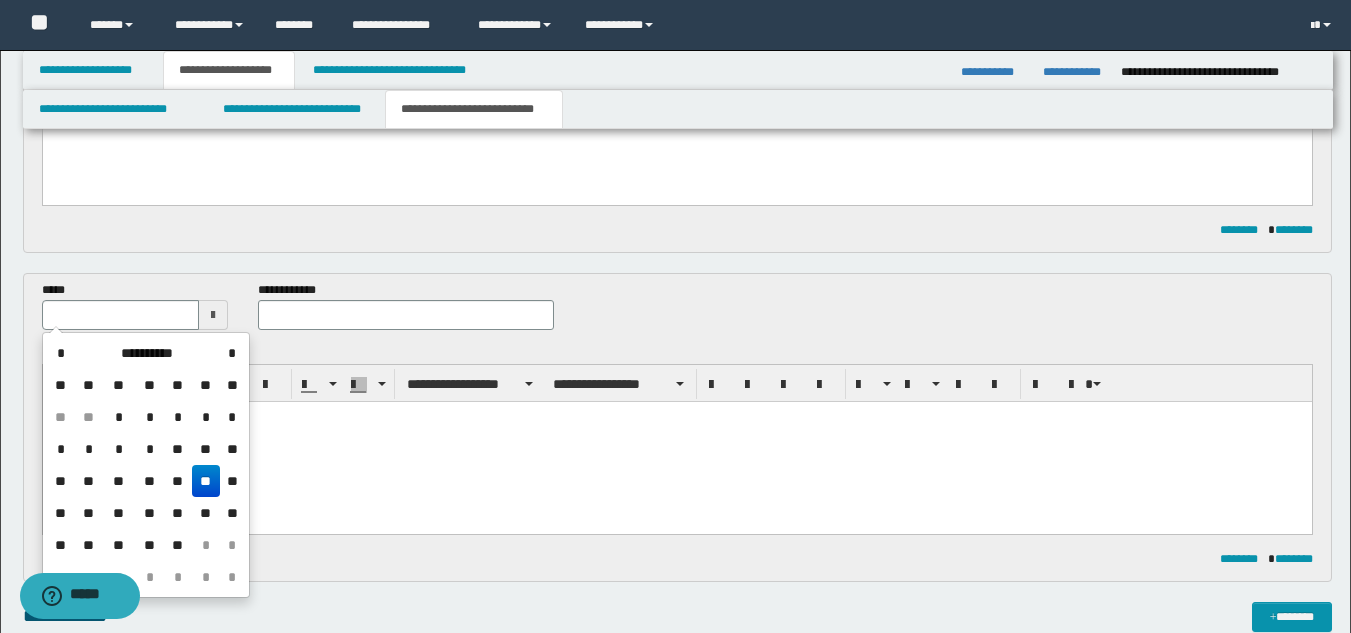 drag, startPoint x: 214, startPoint y: 476, endPoint x: 154, endPoint y: 56, distance: 424.26407 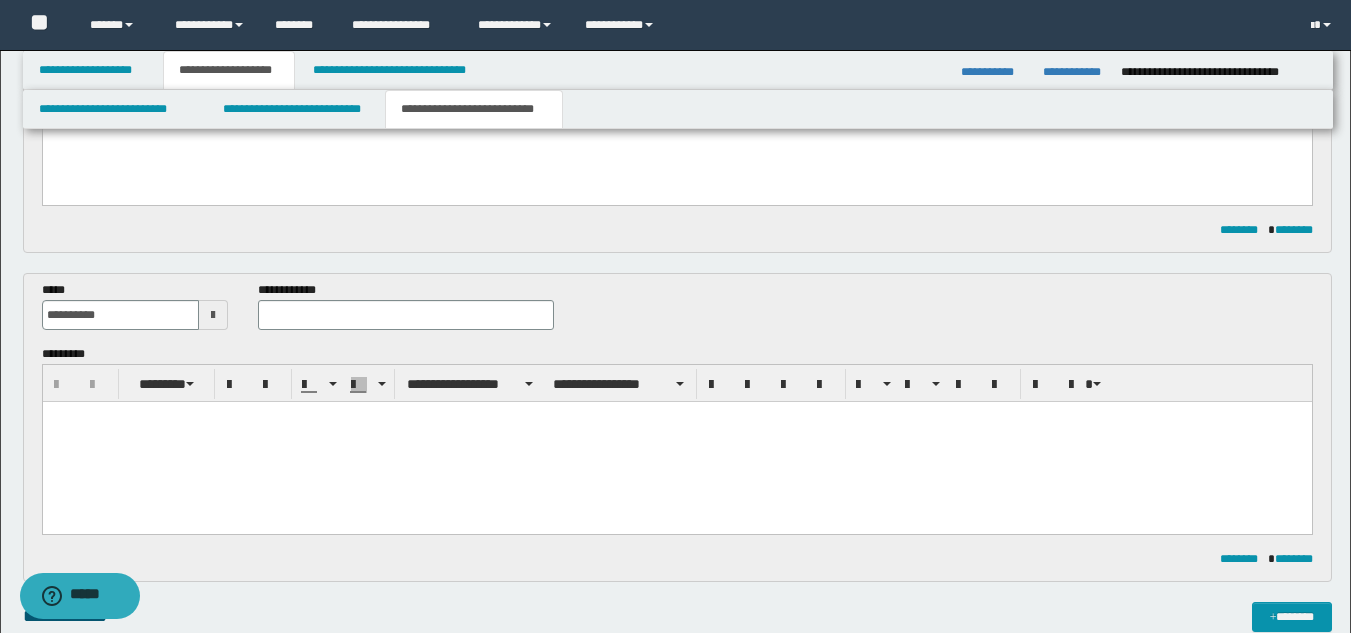 click on "**********" at bounding box center [405, 313] 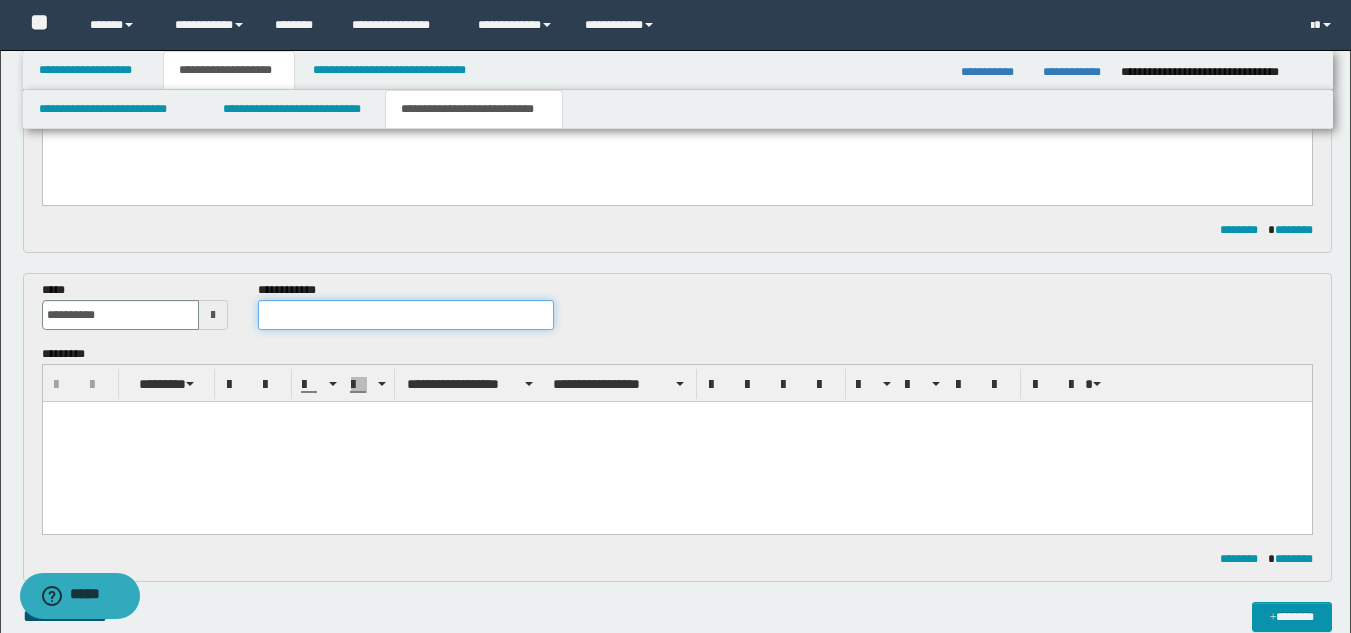 click at bounding box center (405, 315) 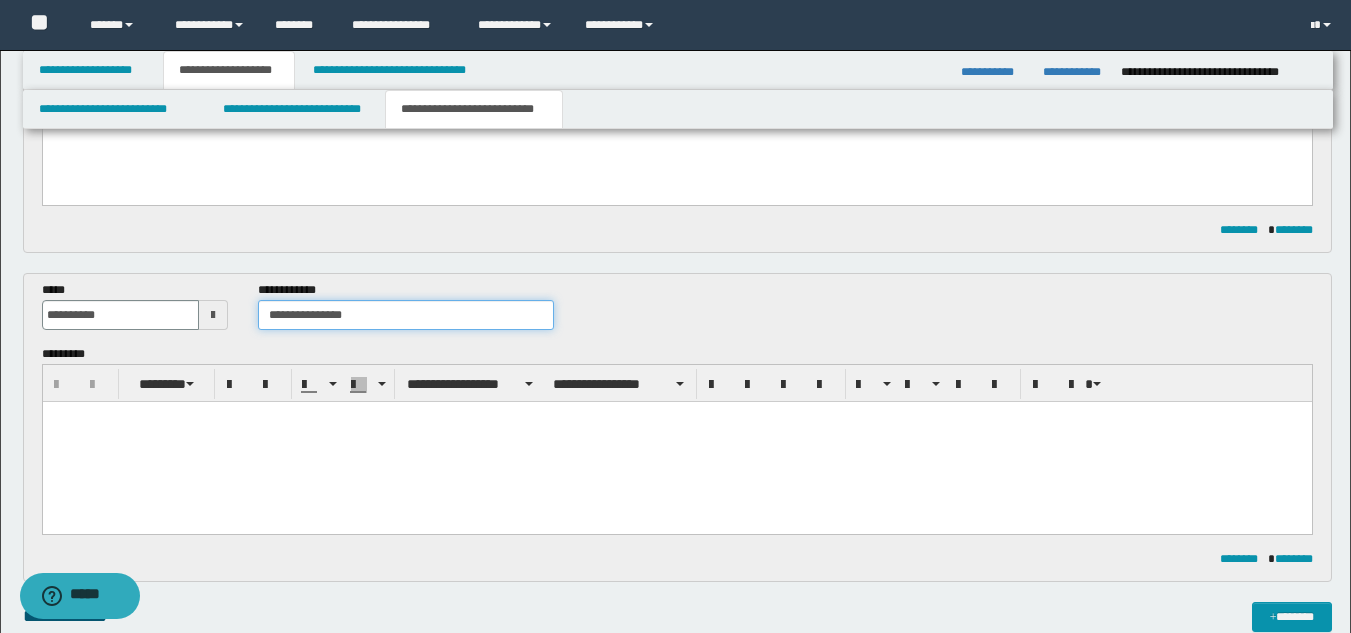 type on "**********" 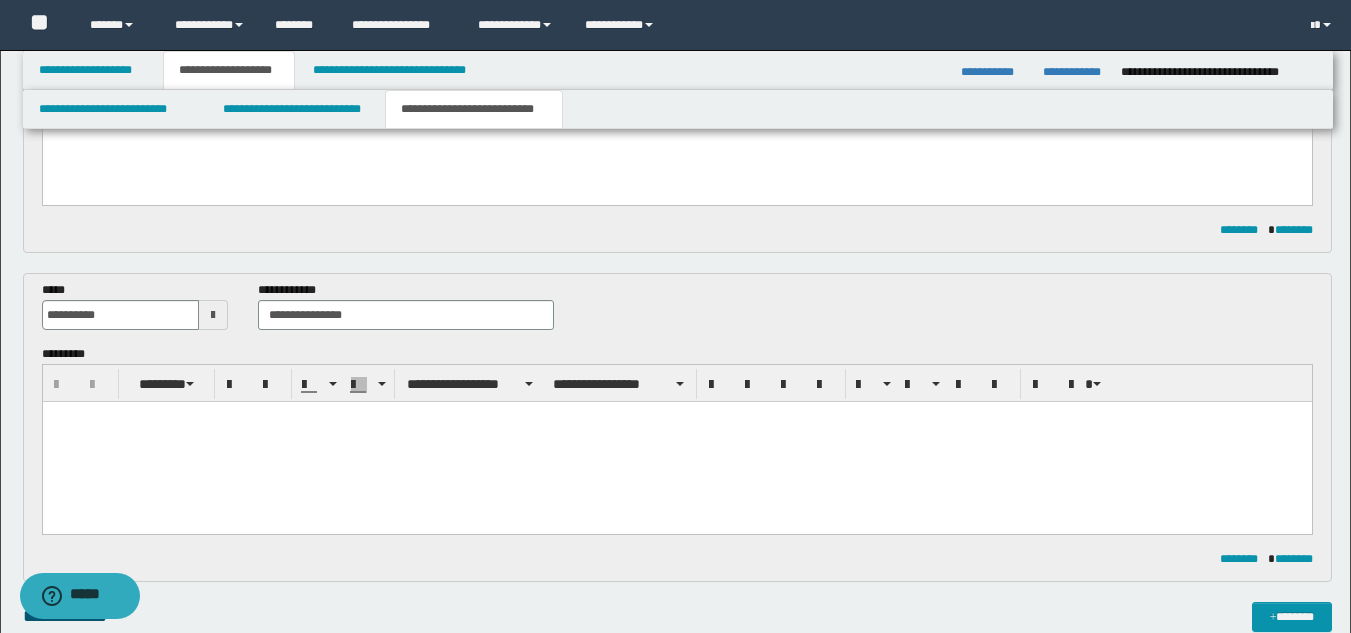 click at bounding box center [676, 441] 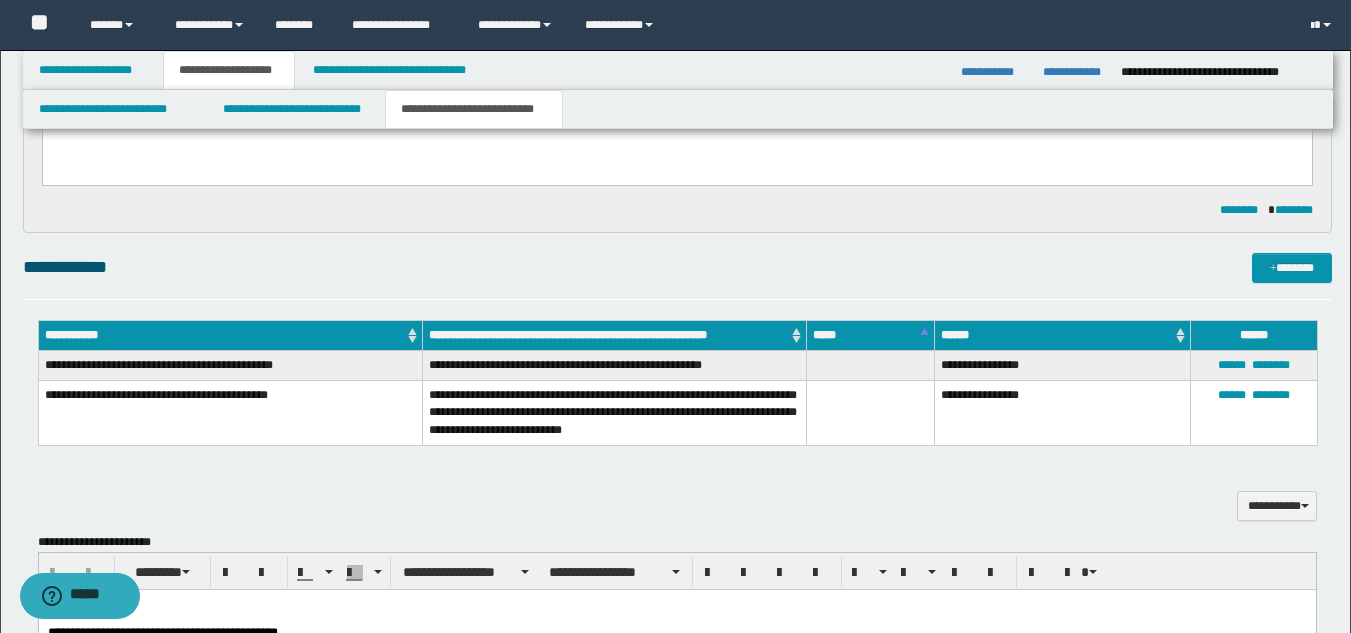 scroll, scrollTop: 746, scrollLeft: 0, axis: vertical 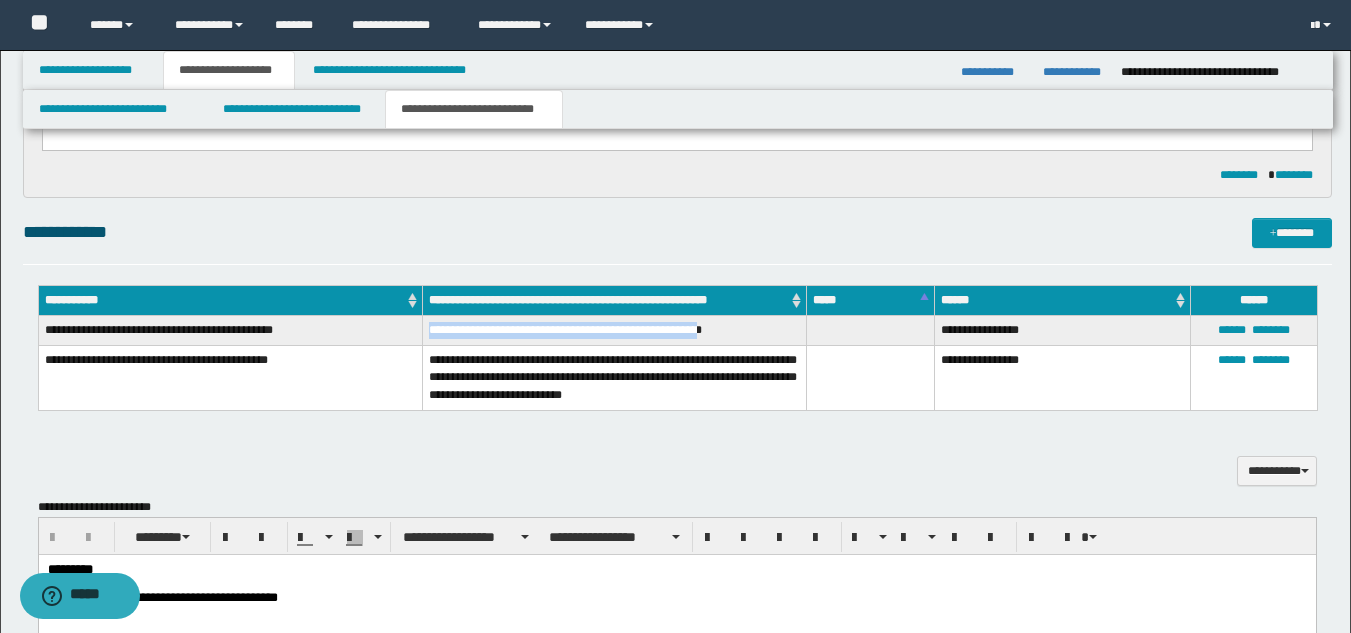 drag, startPoint x: 427, startPoint y: 325, endPoint x: 723, endPoint y: 341, distance: 296.43213 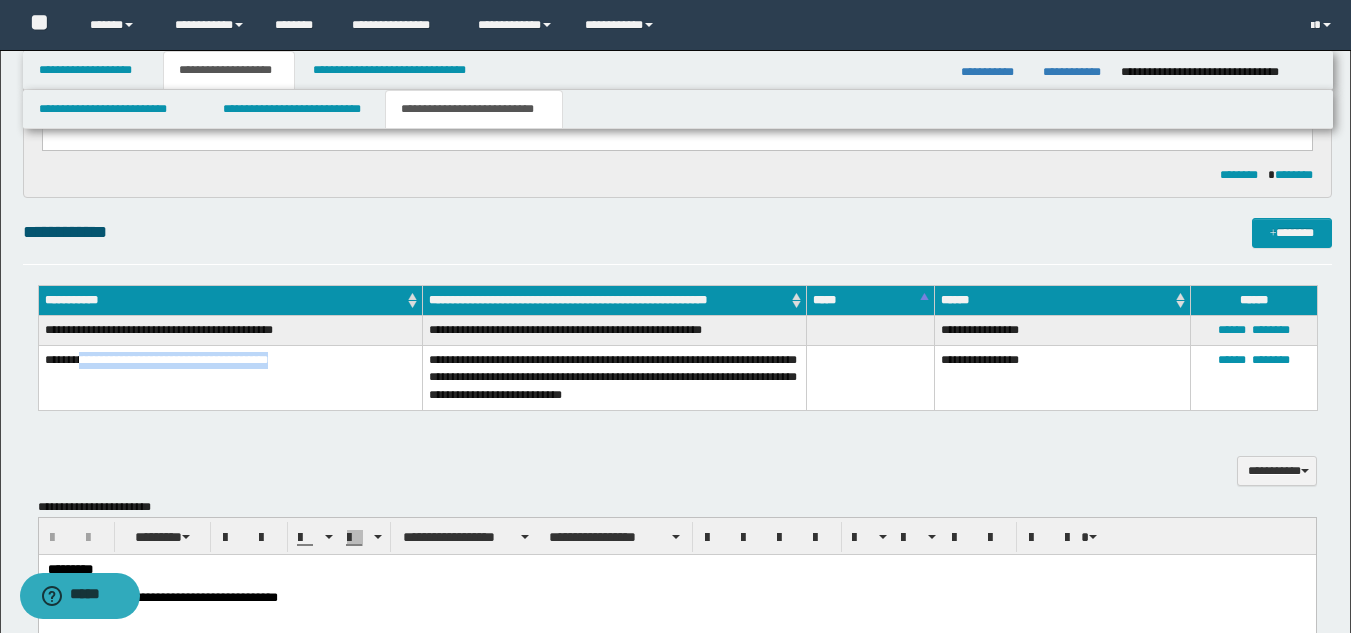 drag, startPoint x: 85, startPoint y: 363, endPoint x: 288, endPoint y: 373, distance: 203.24615 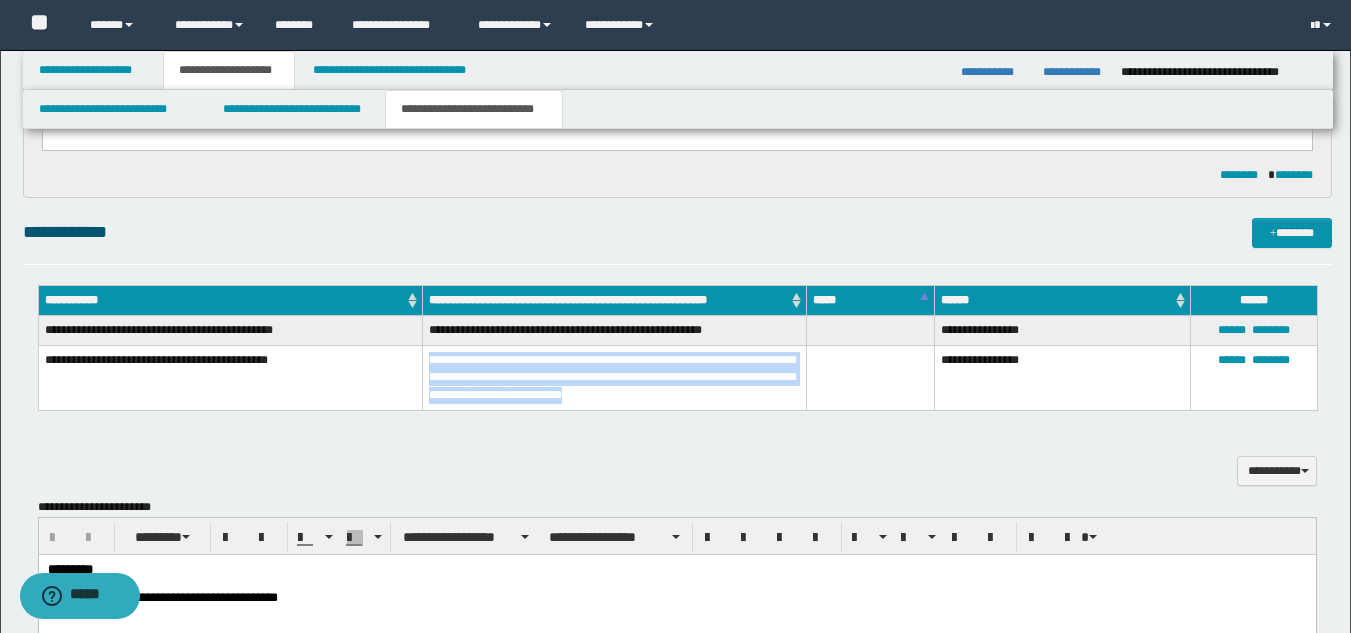 drag, startPoint x: 423, startPoint y: 355, endPoint x: 686, endPoint y: 394, distance: 265.87592 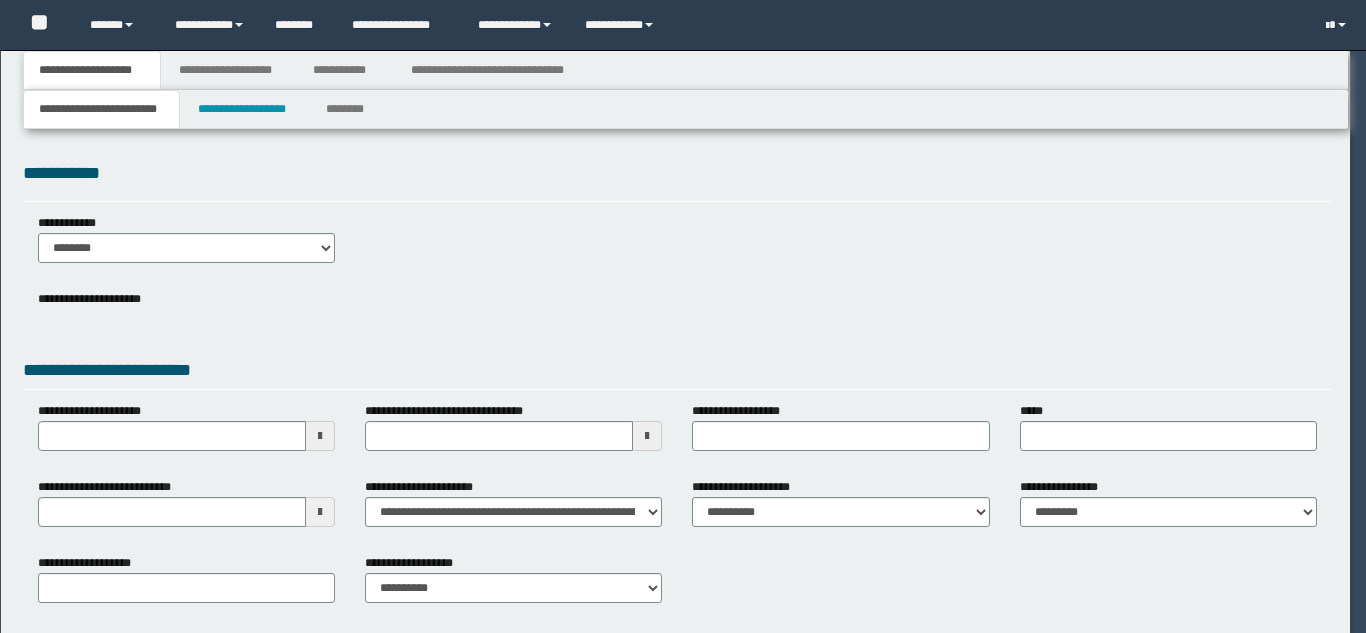 scroll, scrollTop: 0, scrollLeft: 0, axis: both 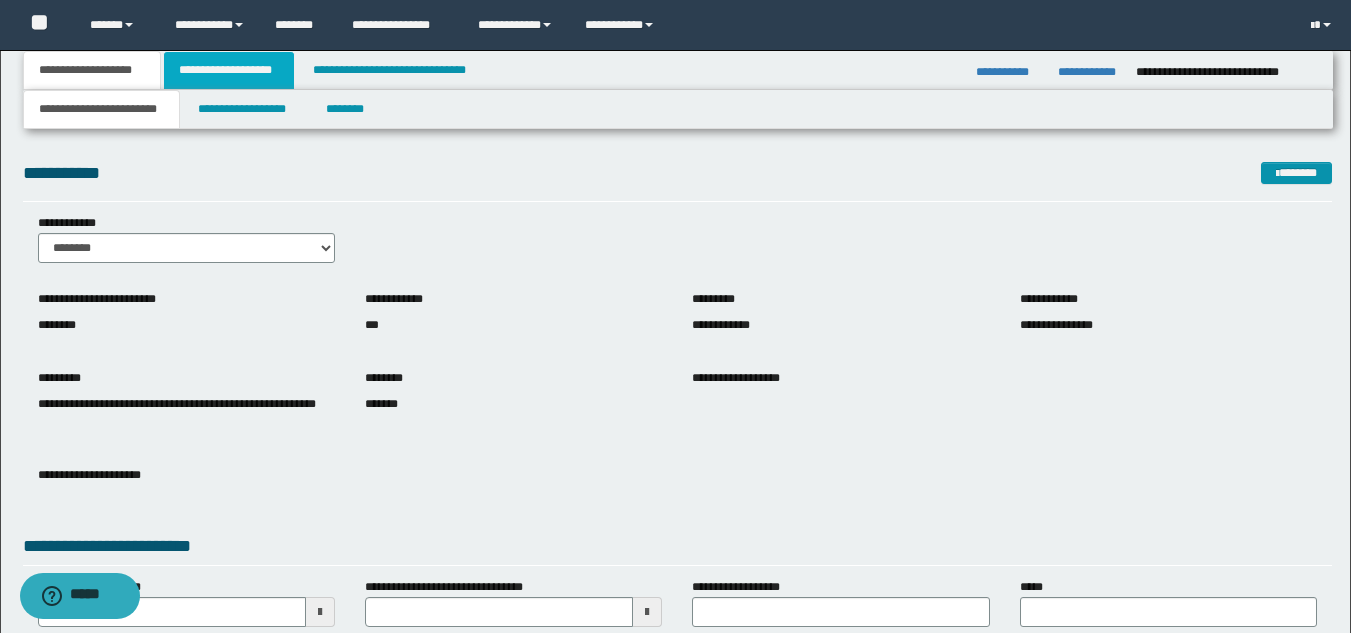click on "**********" at bounding box center (229, 70) 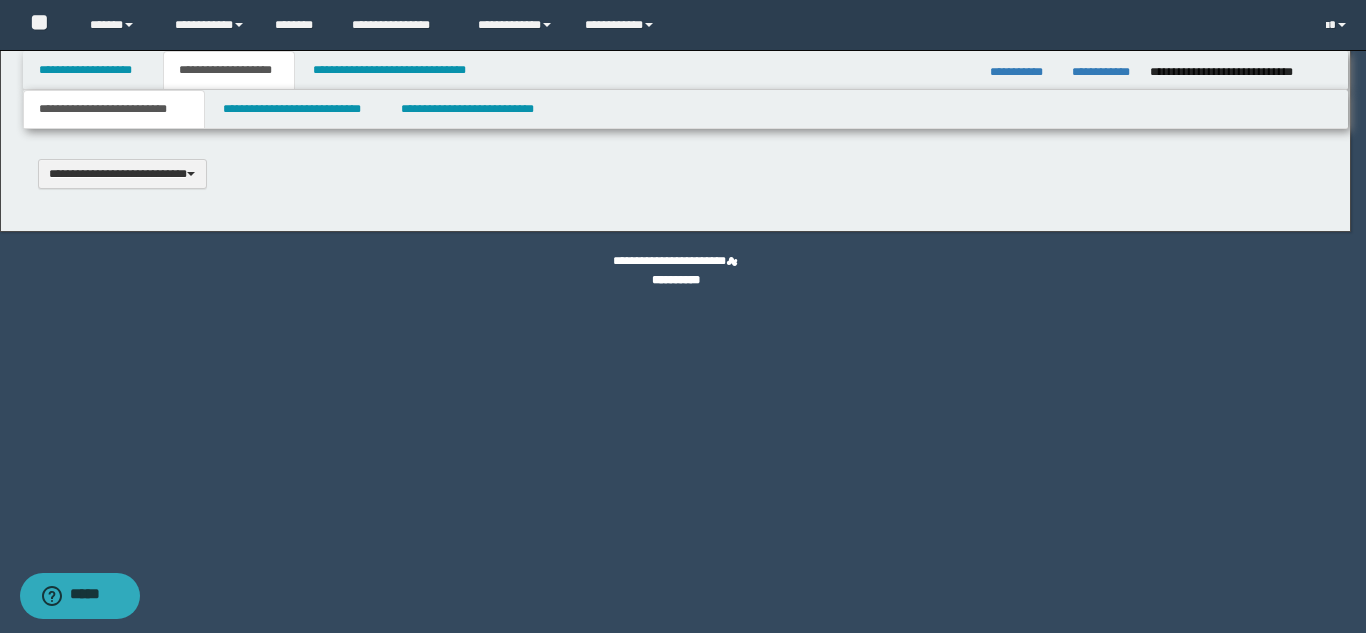 type 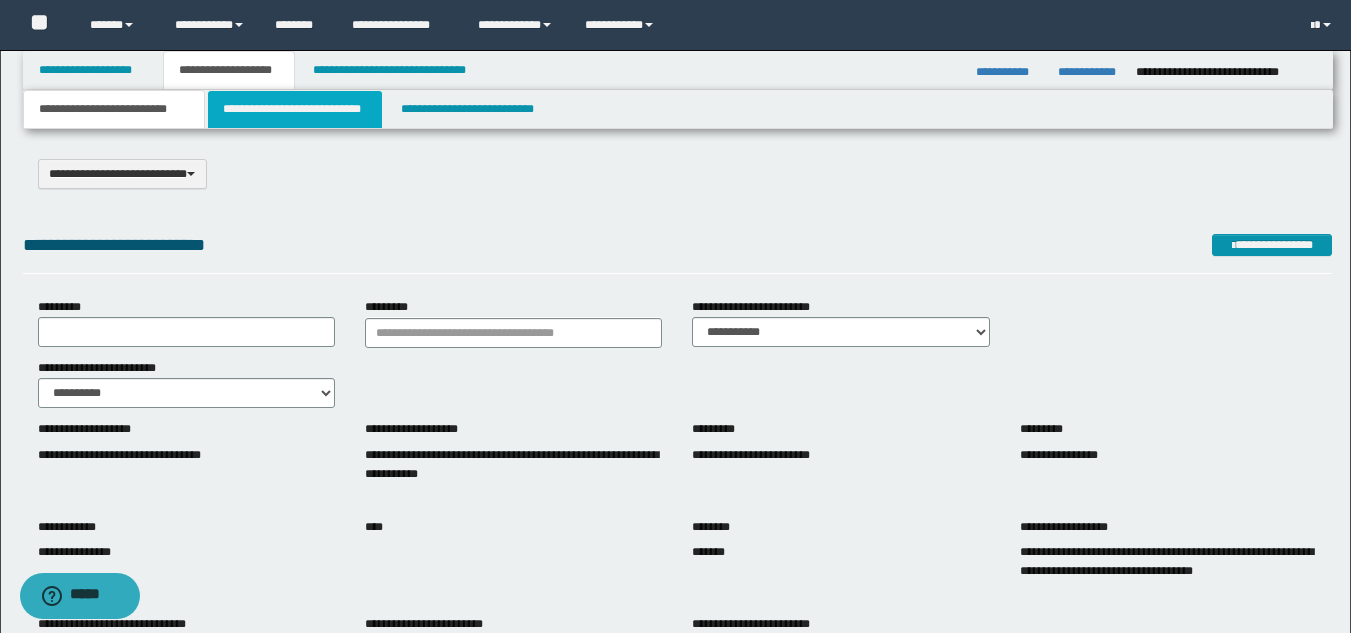 click on "**********" at bounding box center (295, 109) 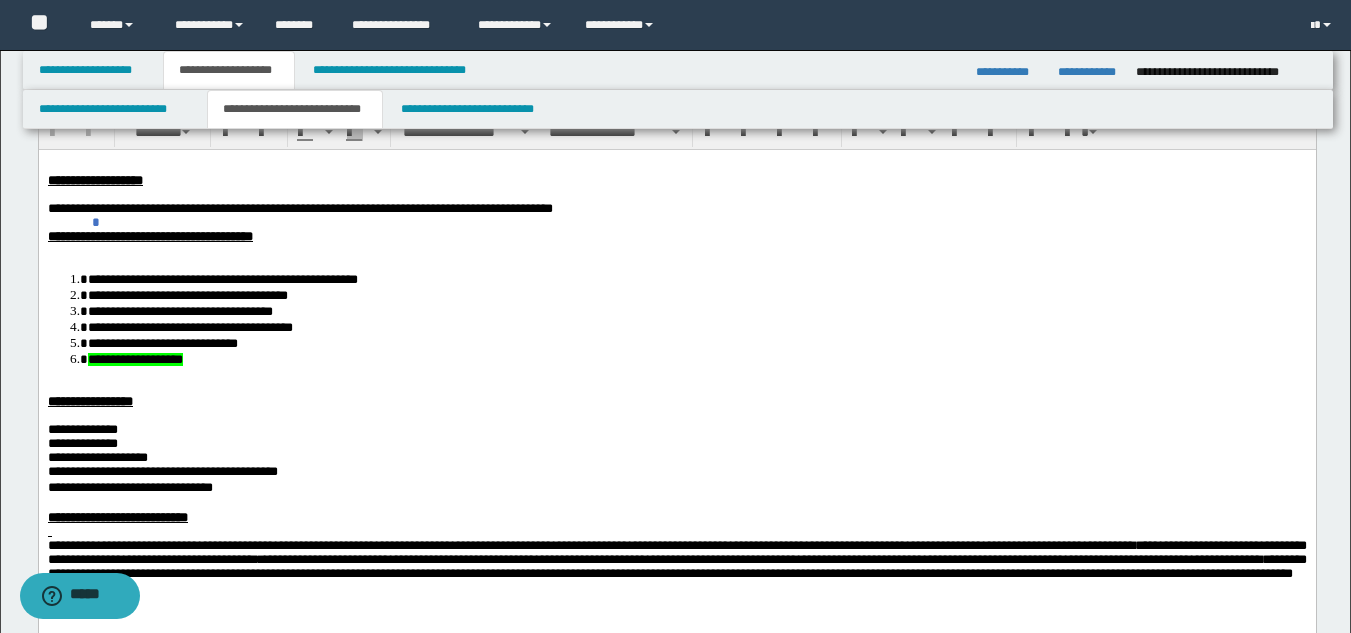 scroll, scrollTop: 100, scrollLeft: 0, axis: vertical 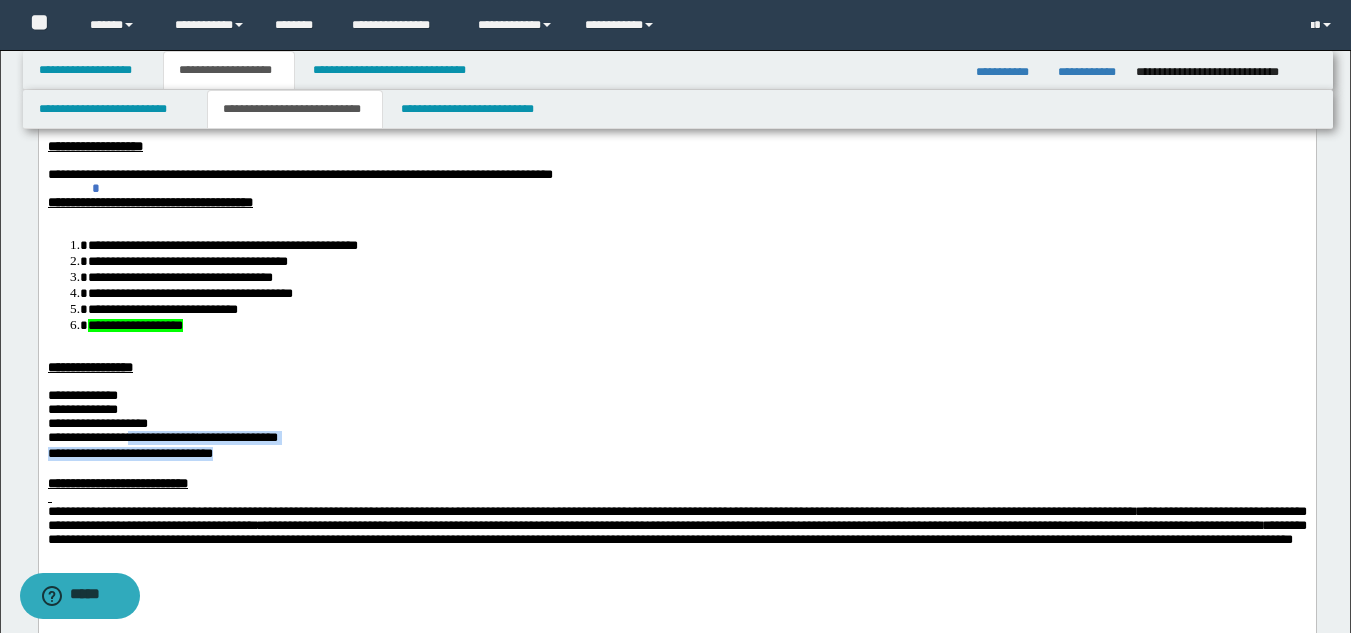drag, startPoint x: 268, startPoint y: 479, endPoint x: 146, endPoint y: 460, distance: 123.47064 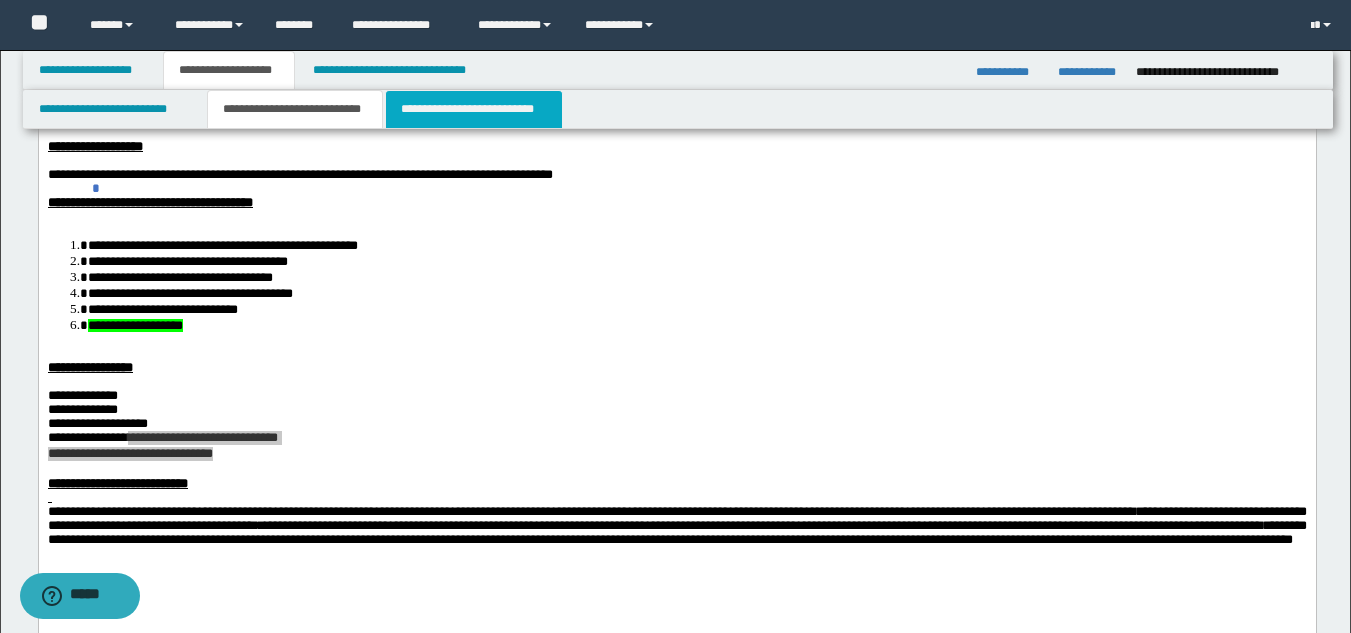click on "**********" at bounding box center [474, 109] 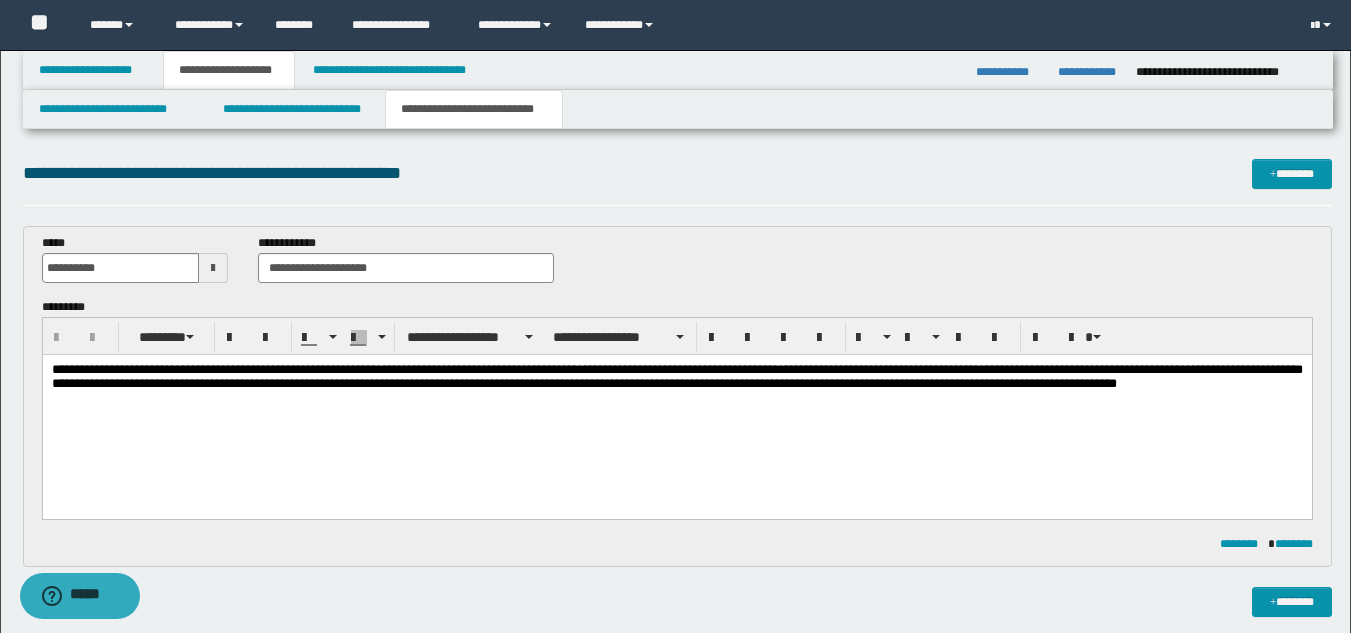 scroll, scrollTop: 0, scrollLeft: 0, axis: both 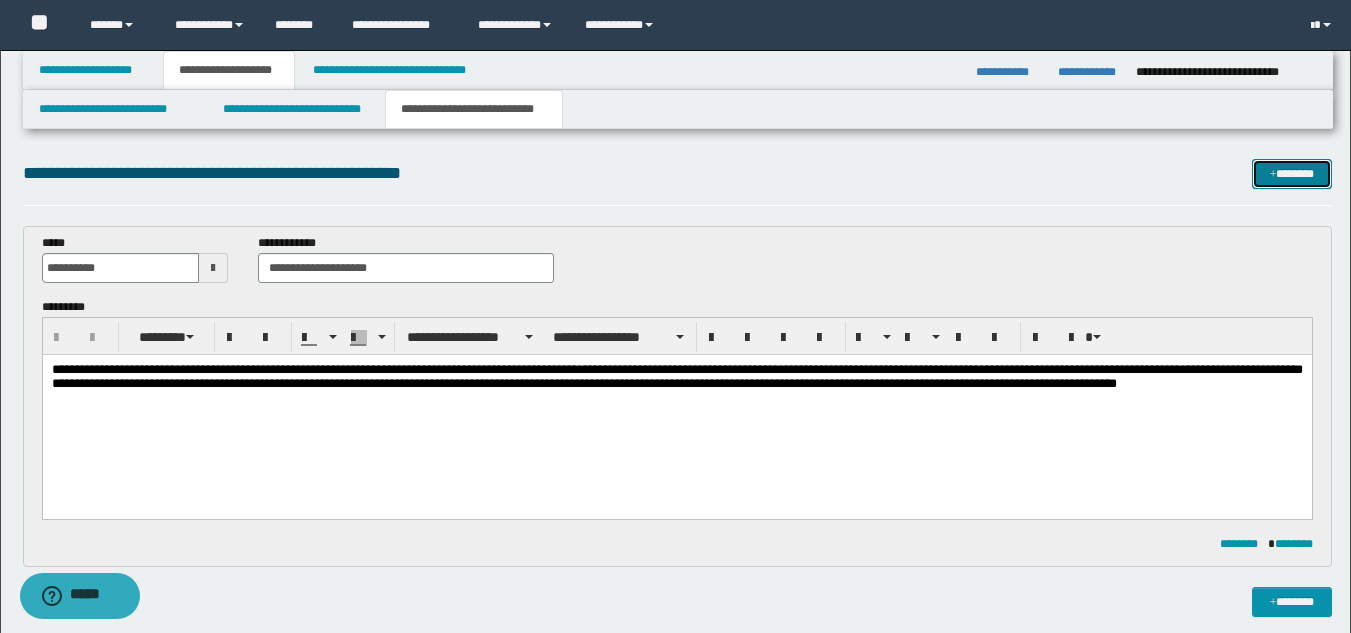 click on "*******" at bounding box center (1292, 174) 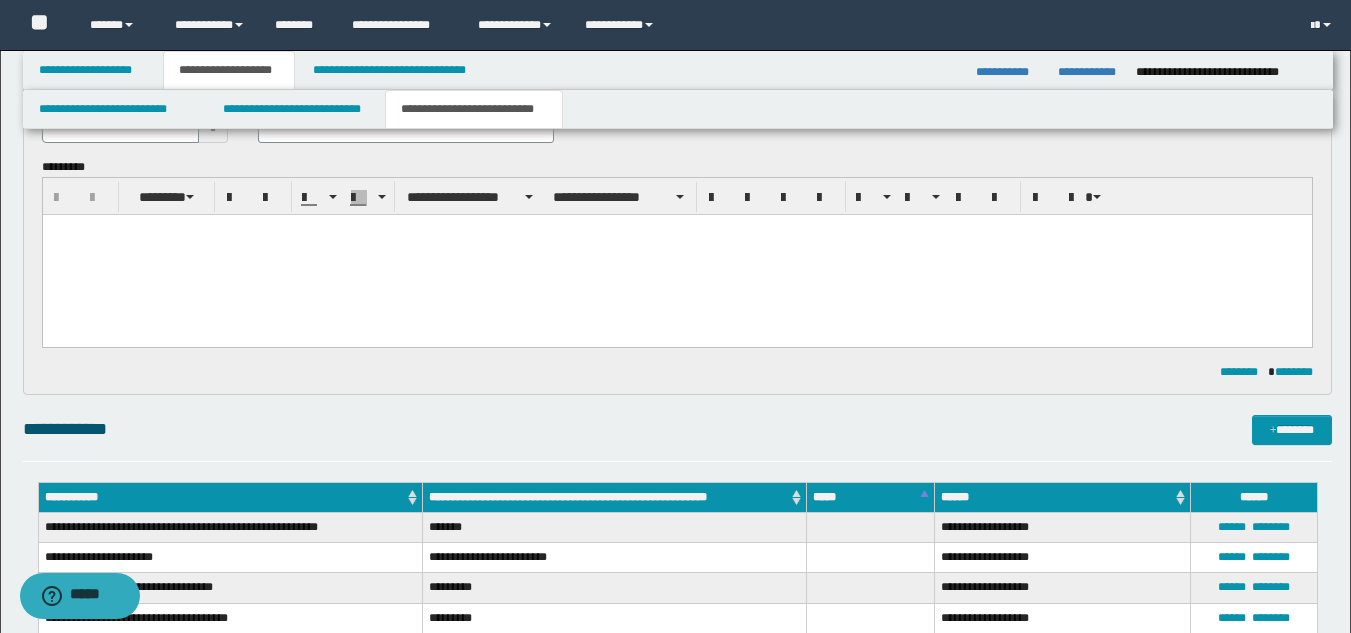 scroll, scrollTop: 414, scrollLeft: 0, axis: vertical 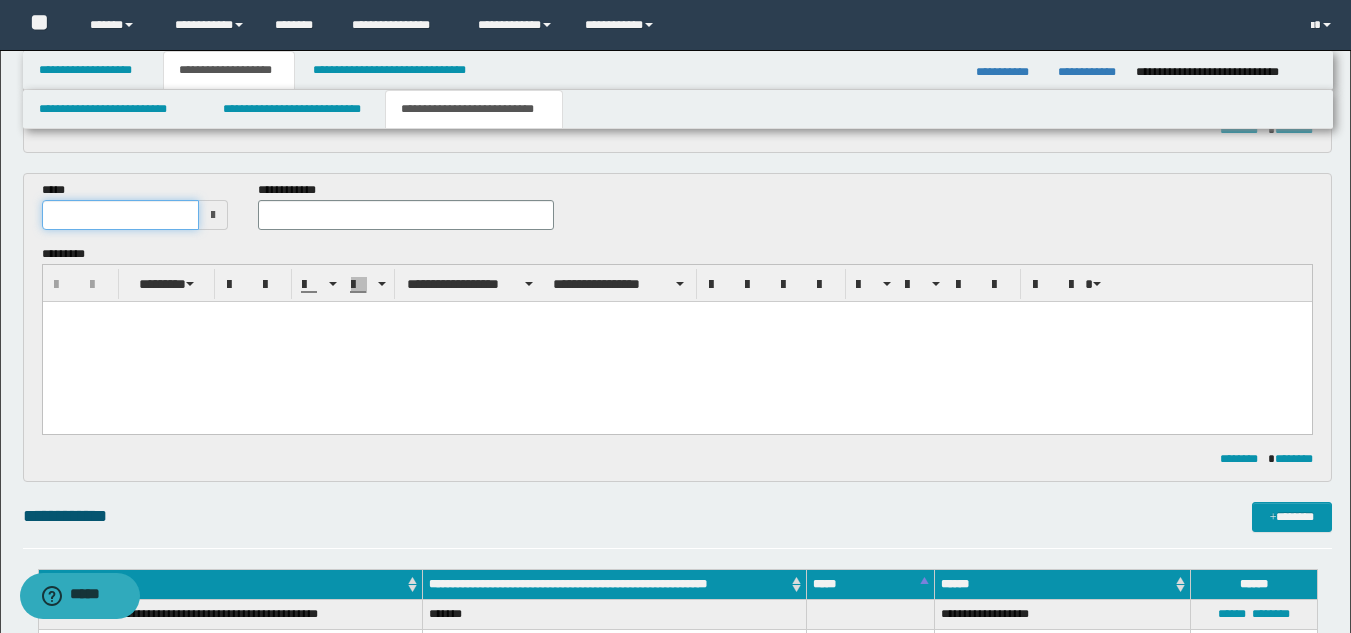 click at bounding box center (121, 215) 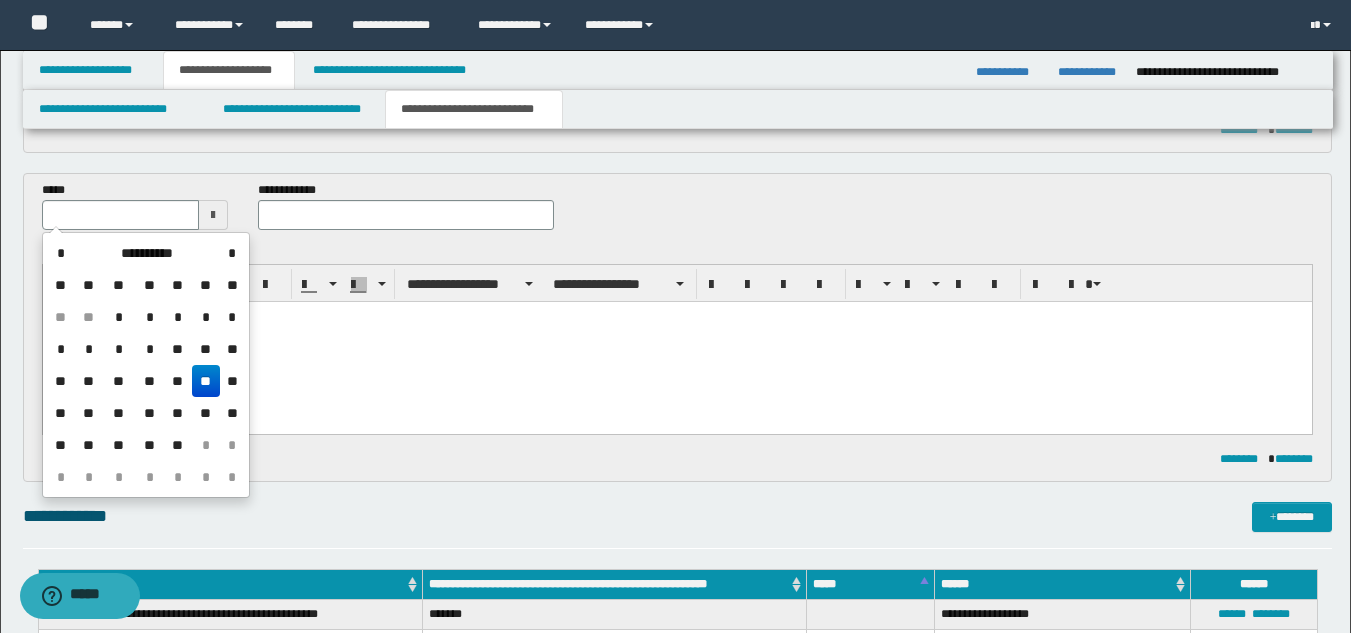 click on "**" at bounding box center (206, 381) 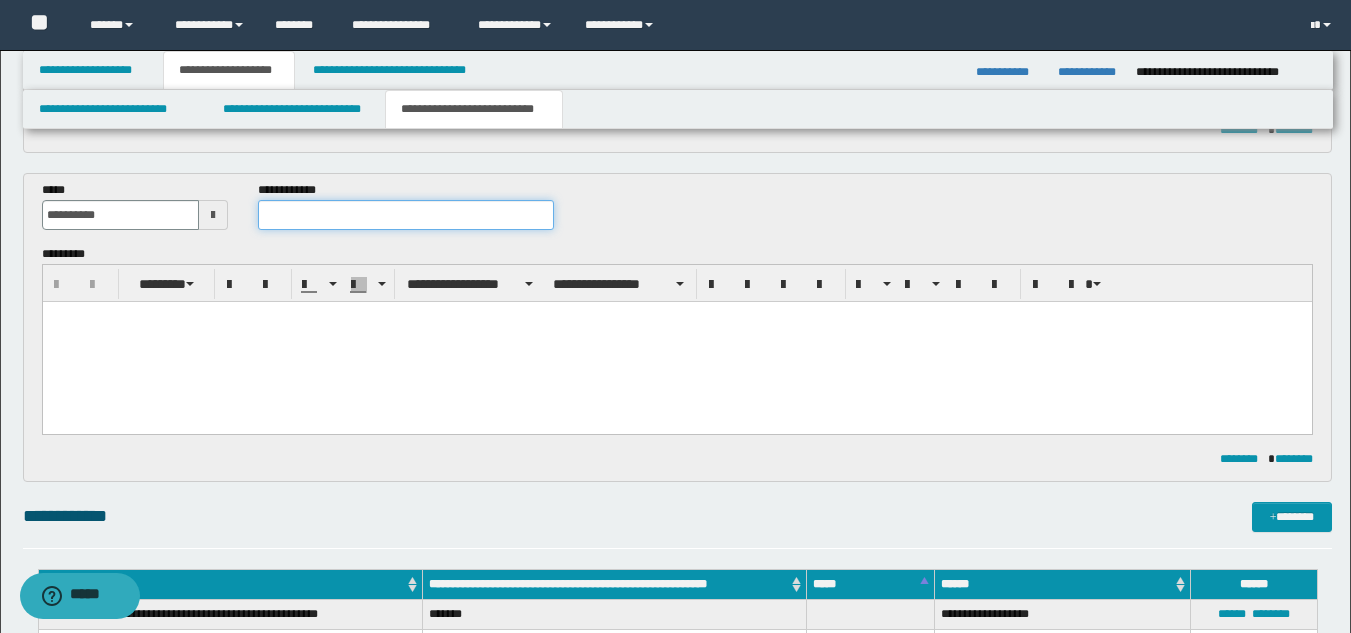 click at bounding box center [405, 215] 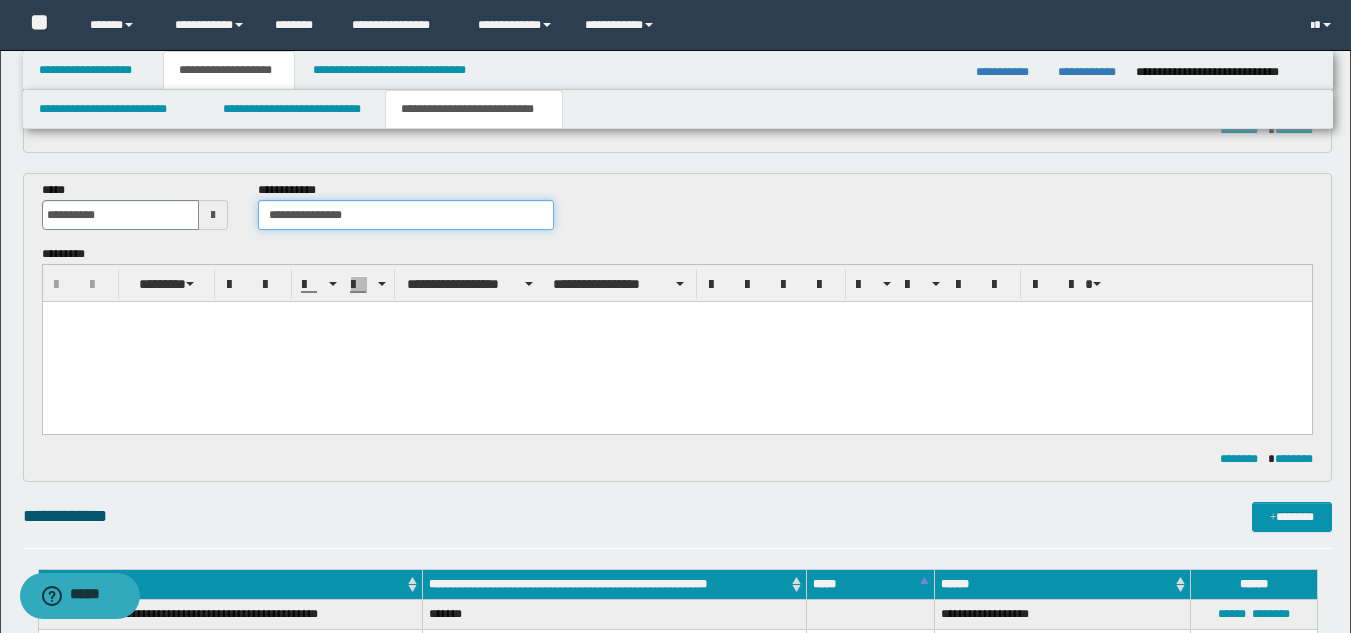 type on "**********" 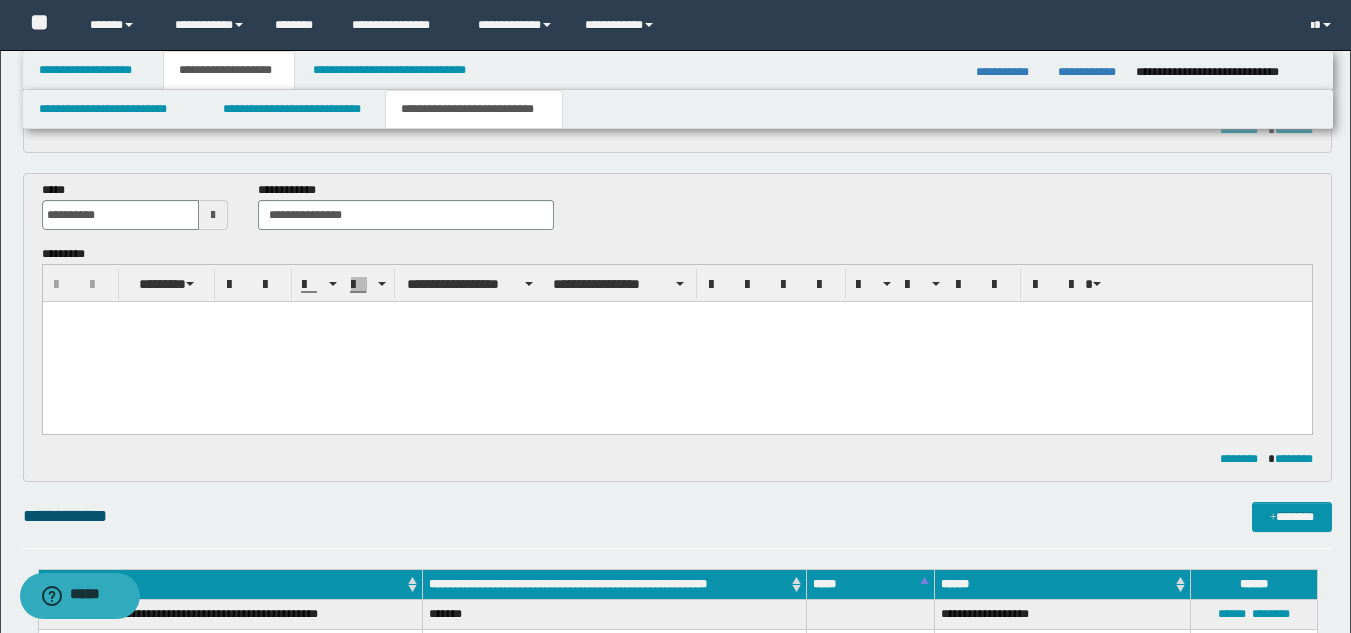 click at bounding box center (676, 341) 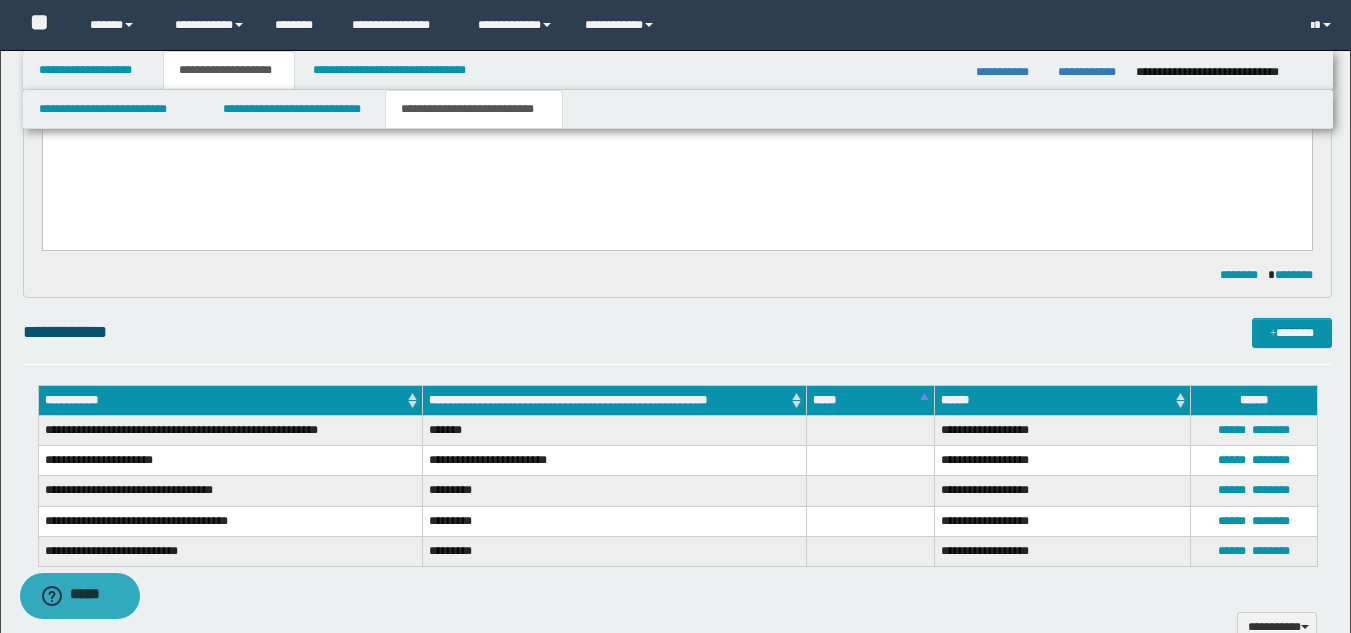 scroll, scrollTop: 714, scrollLeft: 0, axis: vertical 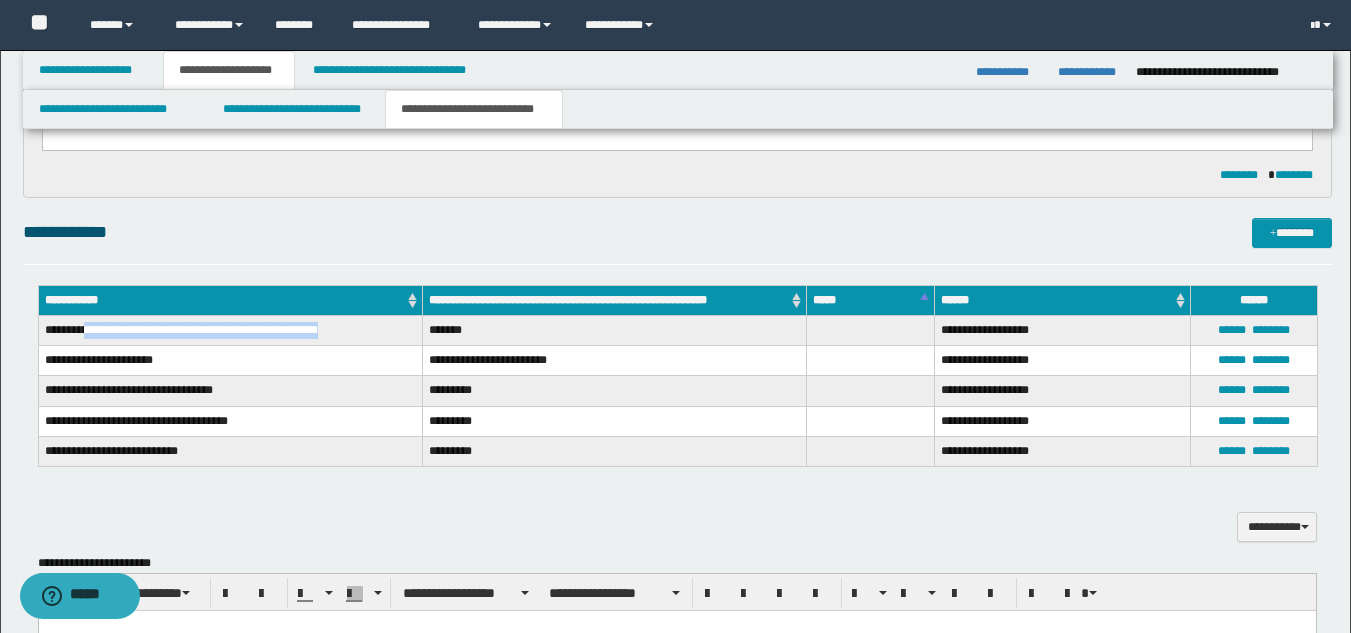 drag, startPoint x: 89, startPoint y: 330, endPoint x: 339, endPoint y: 322, distance: 250.12796 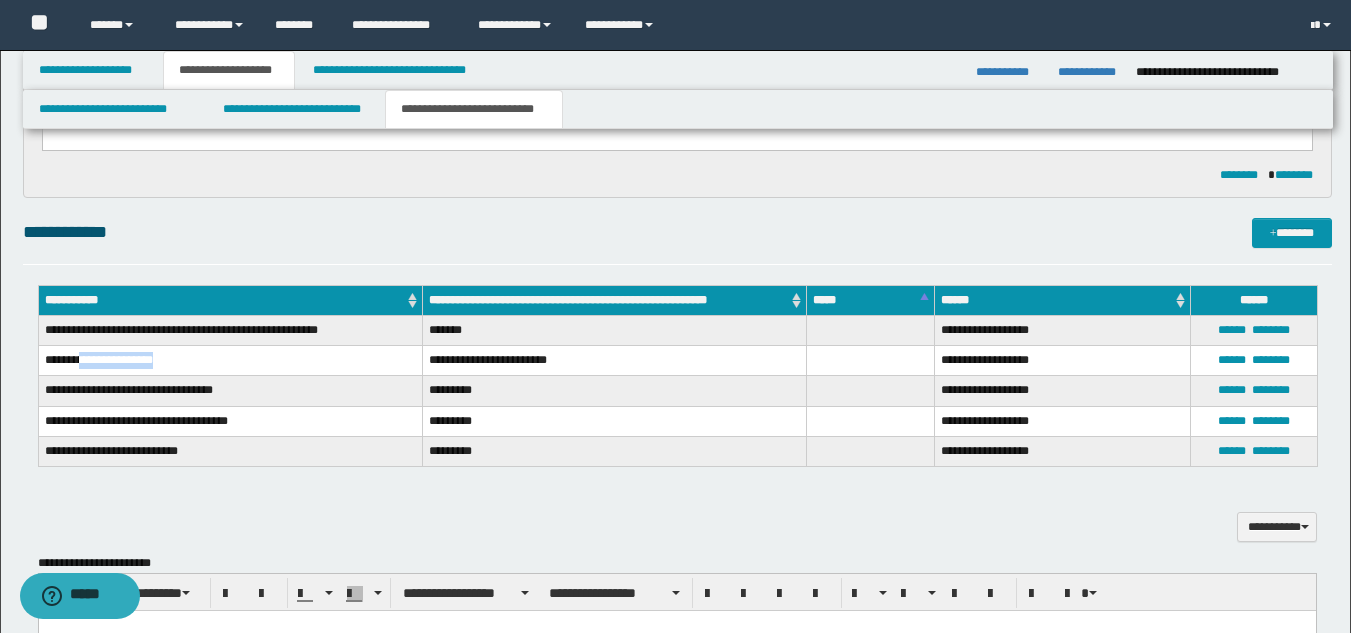 drag, startPoint x: 88, startPoint y: 361, endPoint x: 172, endPoint y: 358, distance: 84.05355 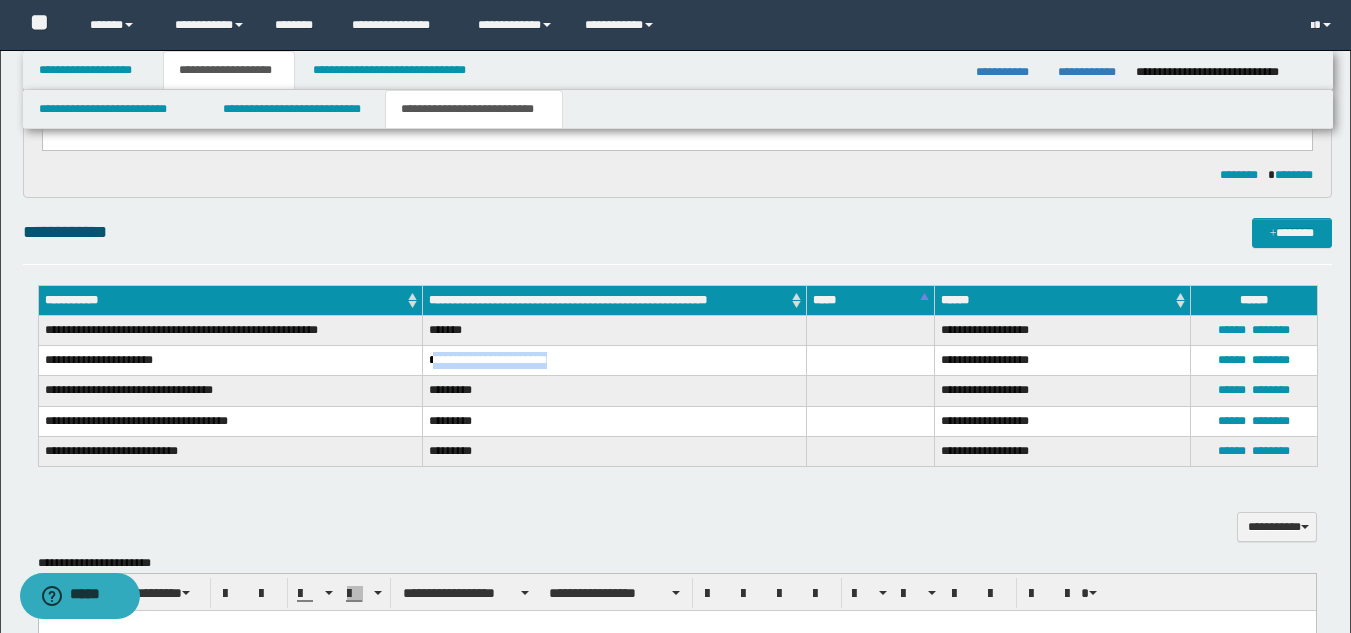 drag, startPoint x: 435, startPoint y: 353, endPoint x: 575, endPoint y: 357, distance: 140.05713 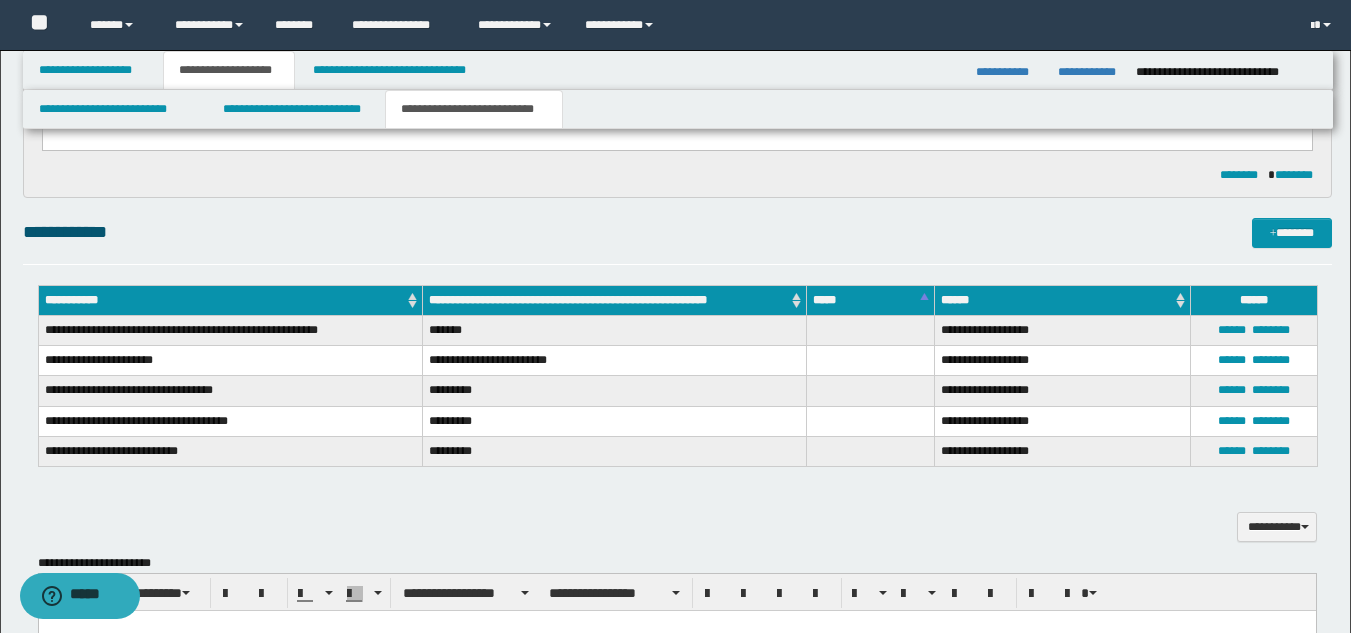 click on "**********" at bounding box center [614, 361] 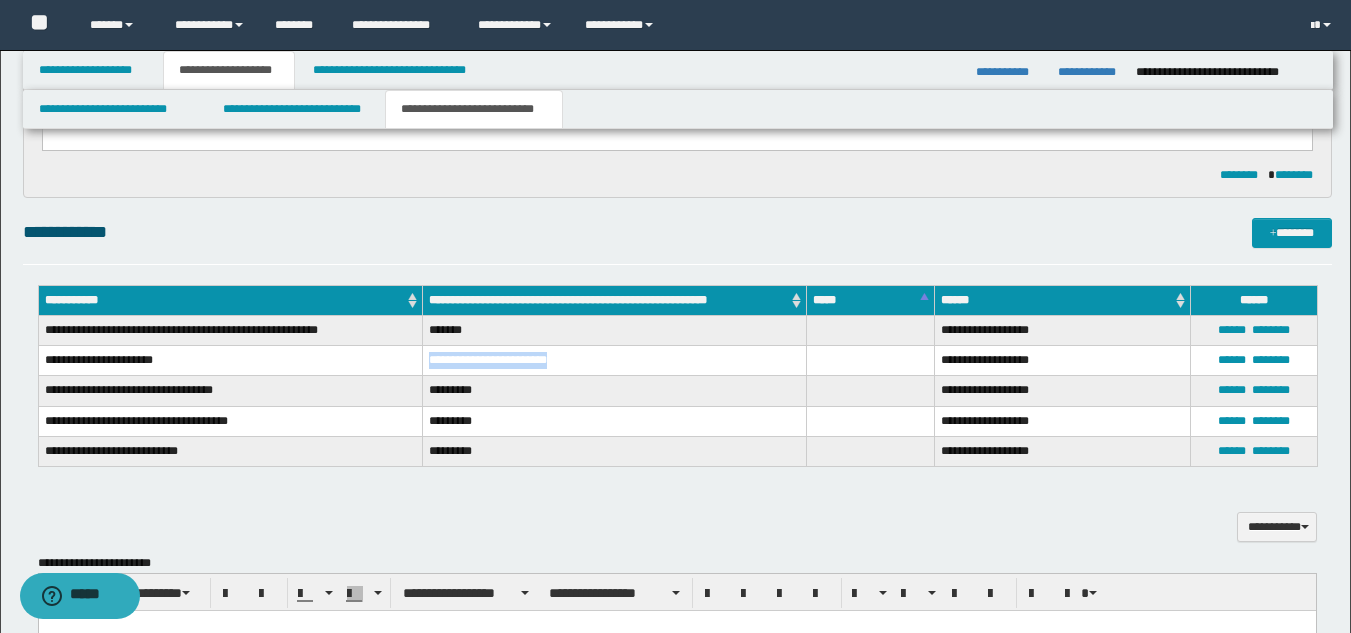 drag, startPoint x: 428, startPoint y: 356, endPoint x: 577, endPoint y: 366, distance: 149.33519 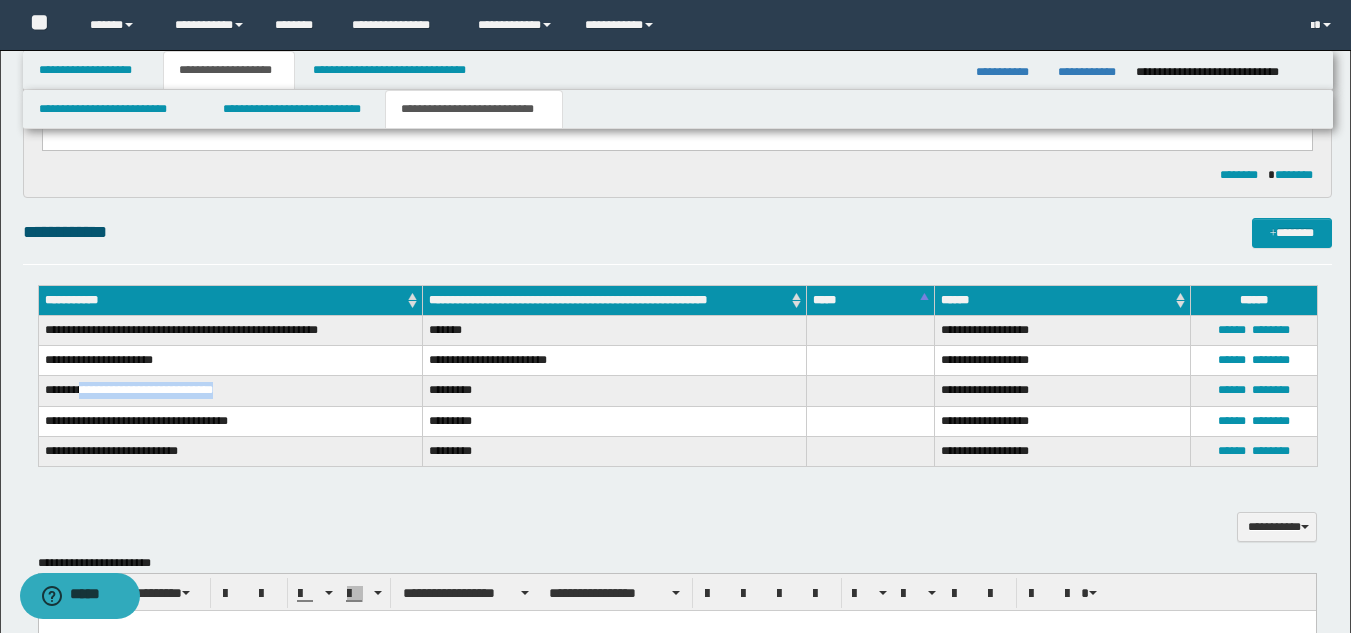 drag, startPoint x: 83, startPoint y: 391, endPoint x: 231, endPoint y: 397, distance: 148.12157 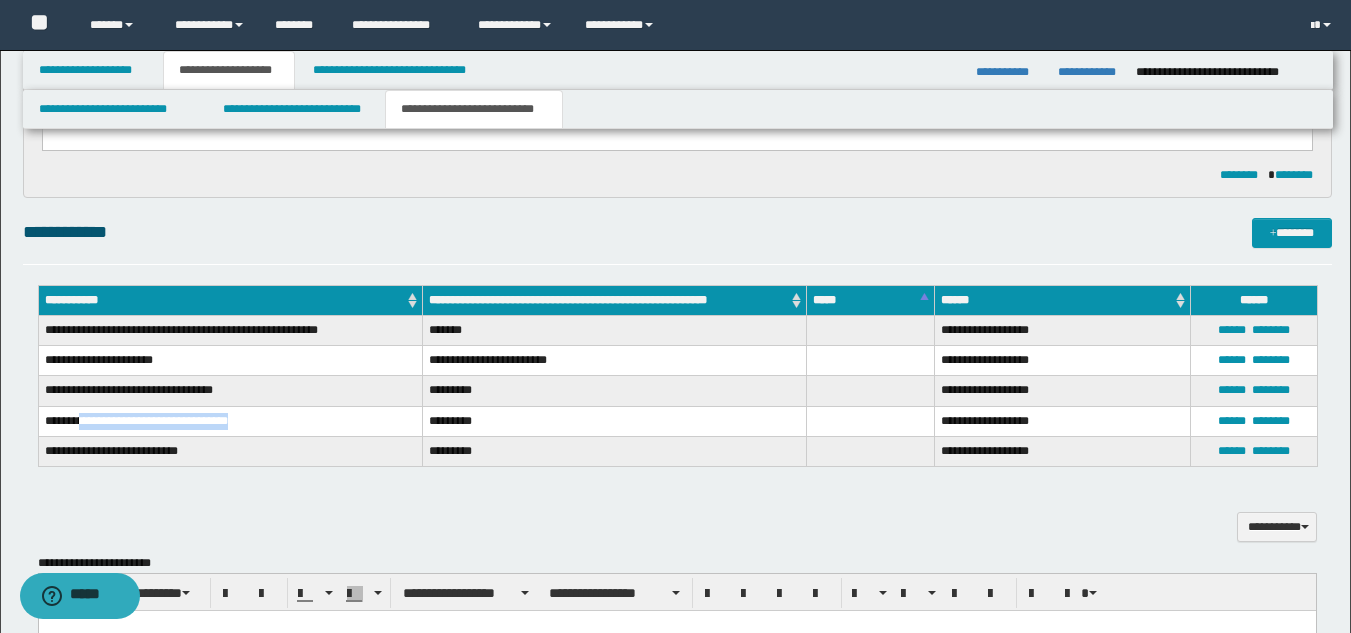 drag, startPoint x: 87, startPoint y: 420, endPoint x: 258, endPoint y: 426, distance: 171.10522 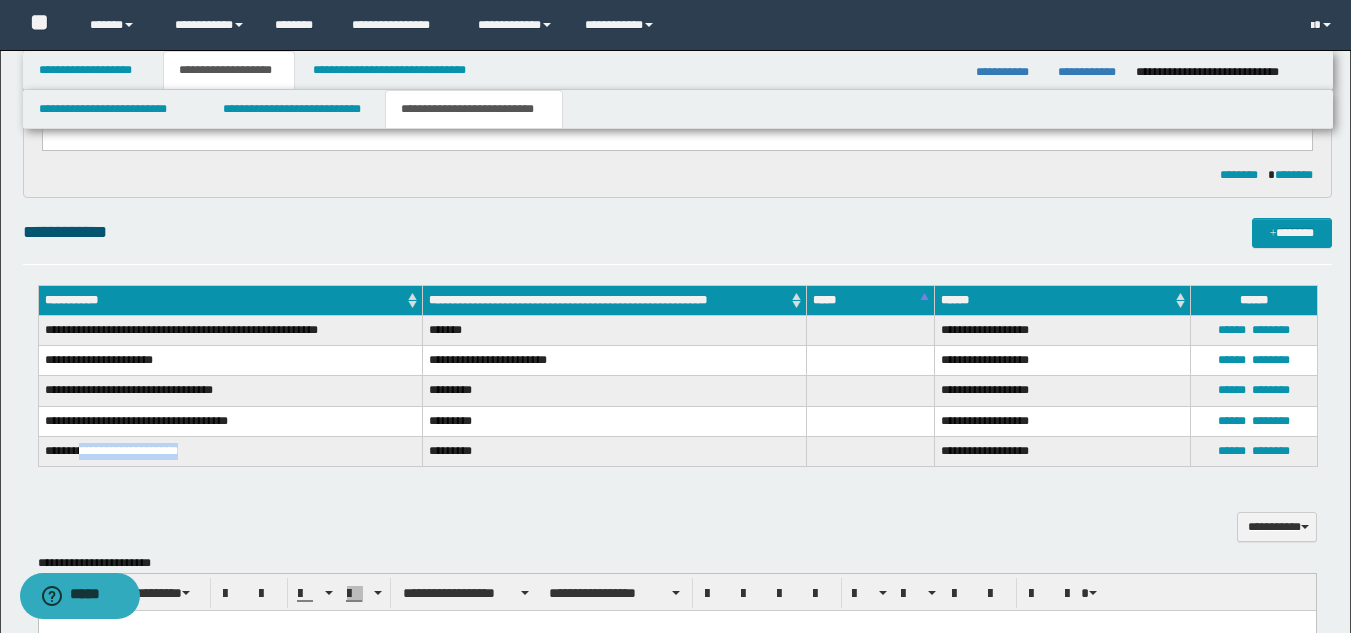 drag, startPoint x: 85, startPoint y: 445, endPoint x: 189, endPoint y: 450, distance: 104.120125 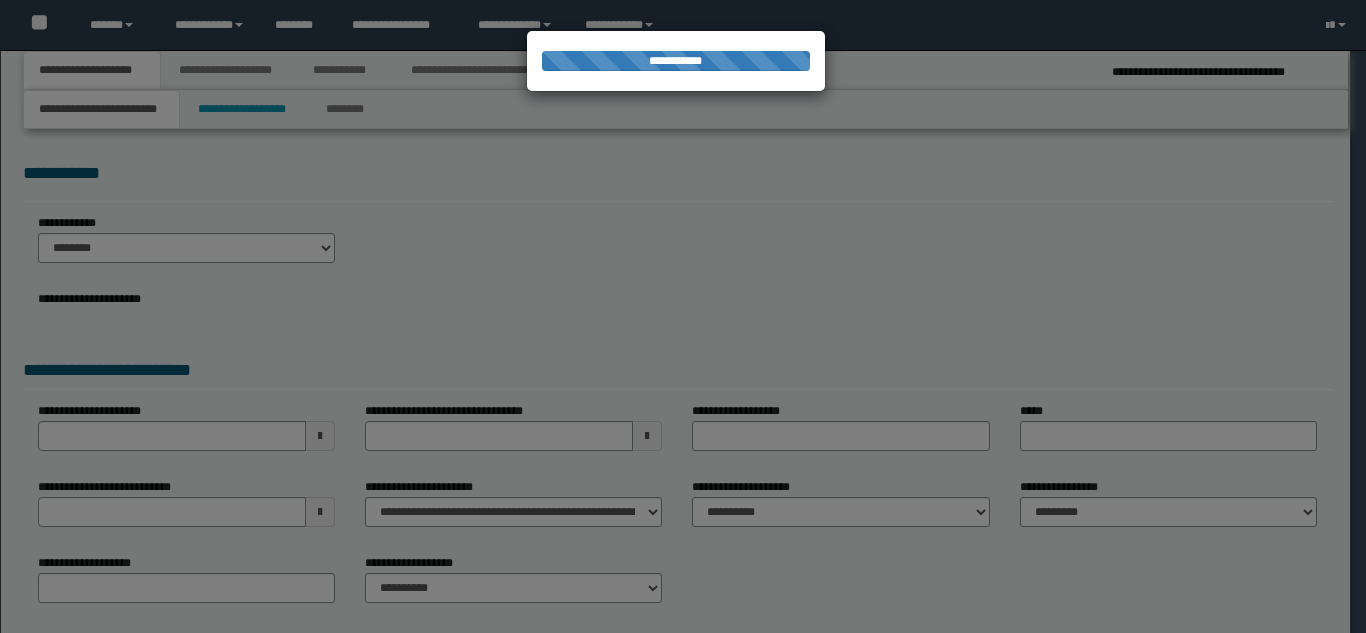 scroll, scrollTop: 0, scrollLeft: 0, axis: both 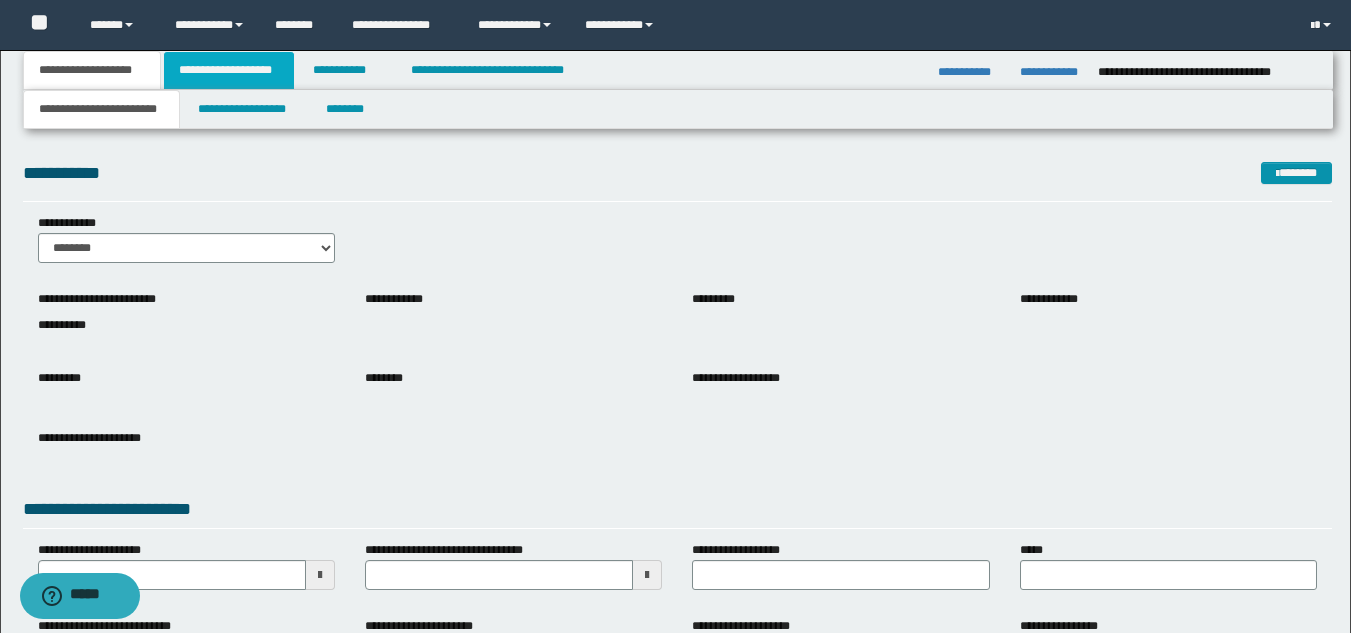 click on "**********" at bounding box center [229, 70] 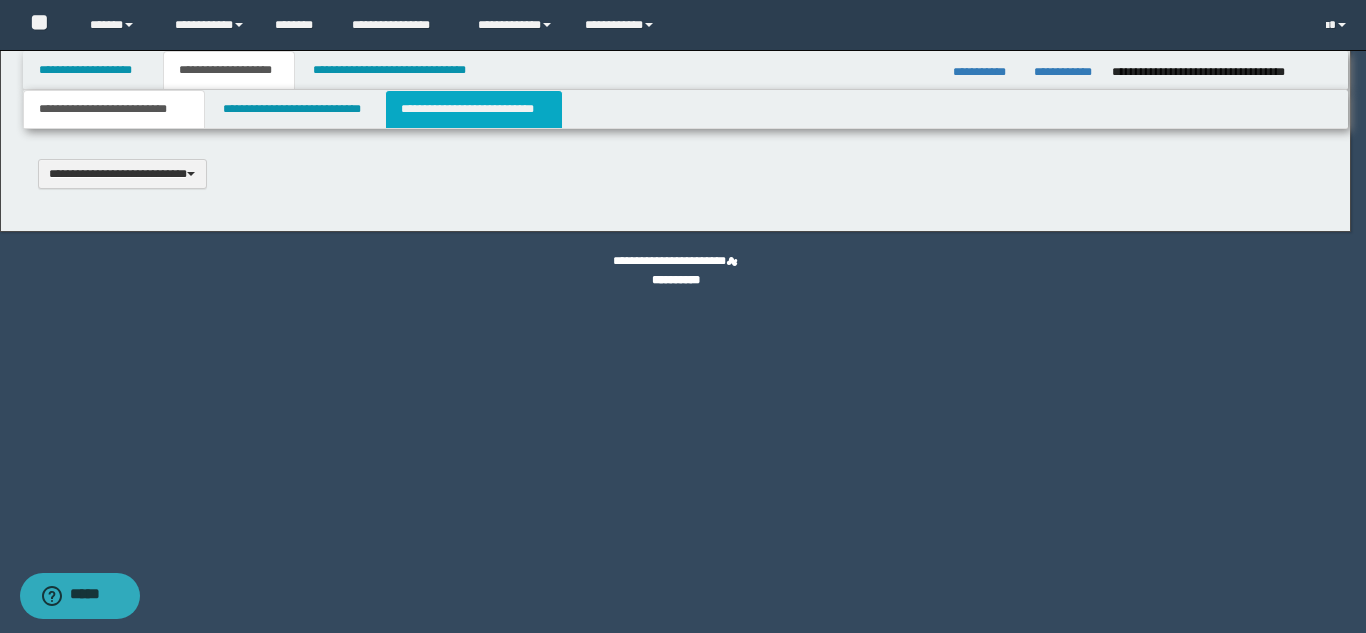 scroll, scrollTop: 0, scrollLeft: 0, axis: both 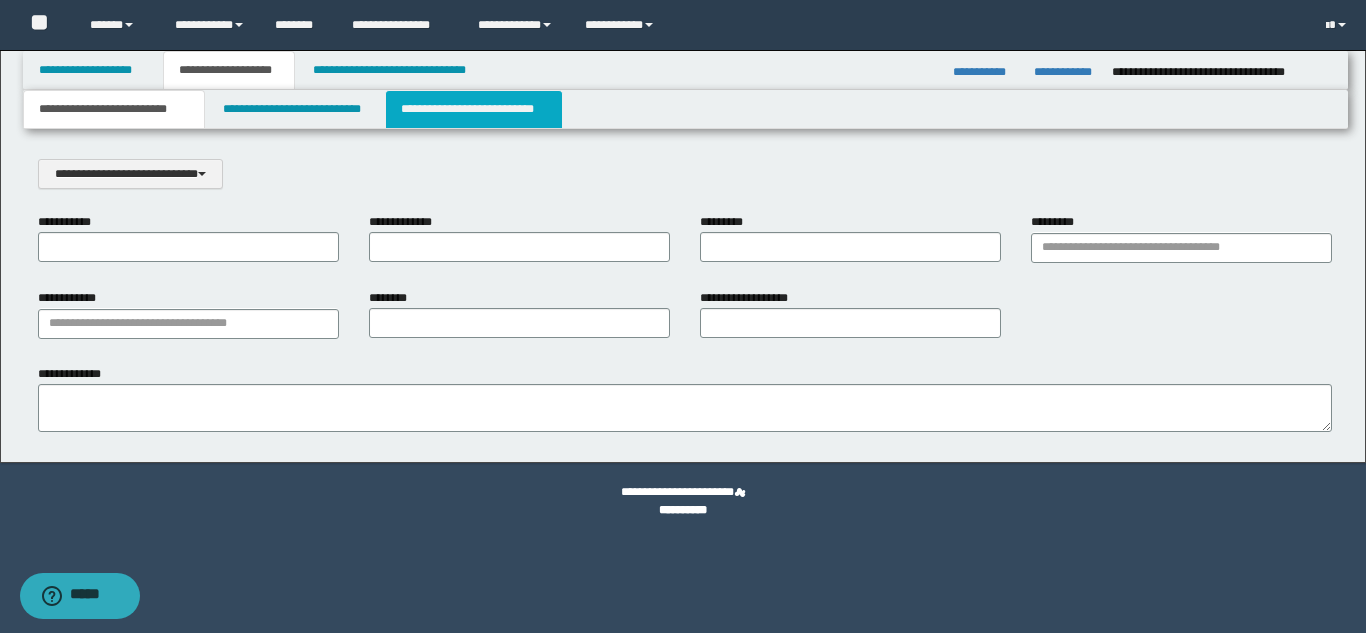 click on "**********" at bounding box center [474, 109] 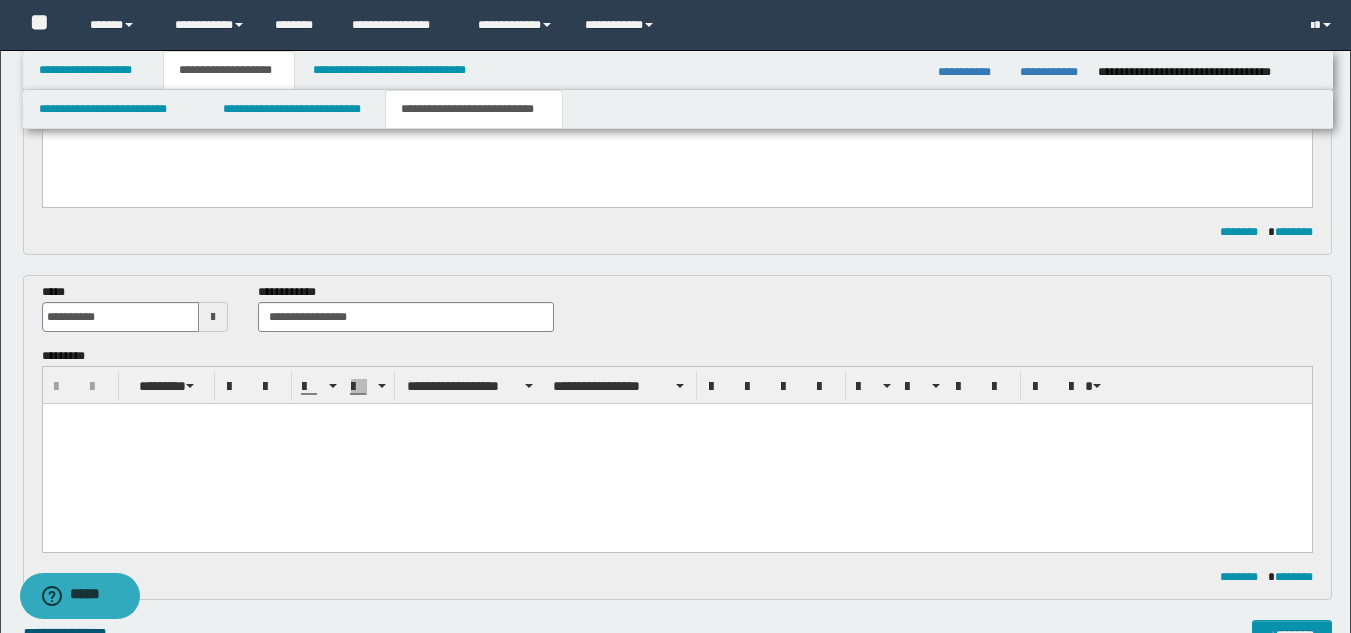 scroll, scrollTop: 400, scrollLeft: 0, axis: vertical 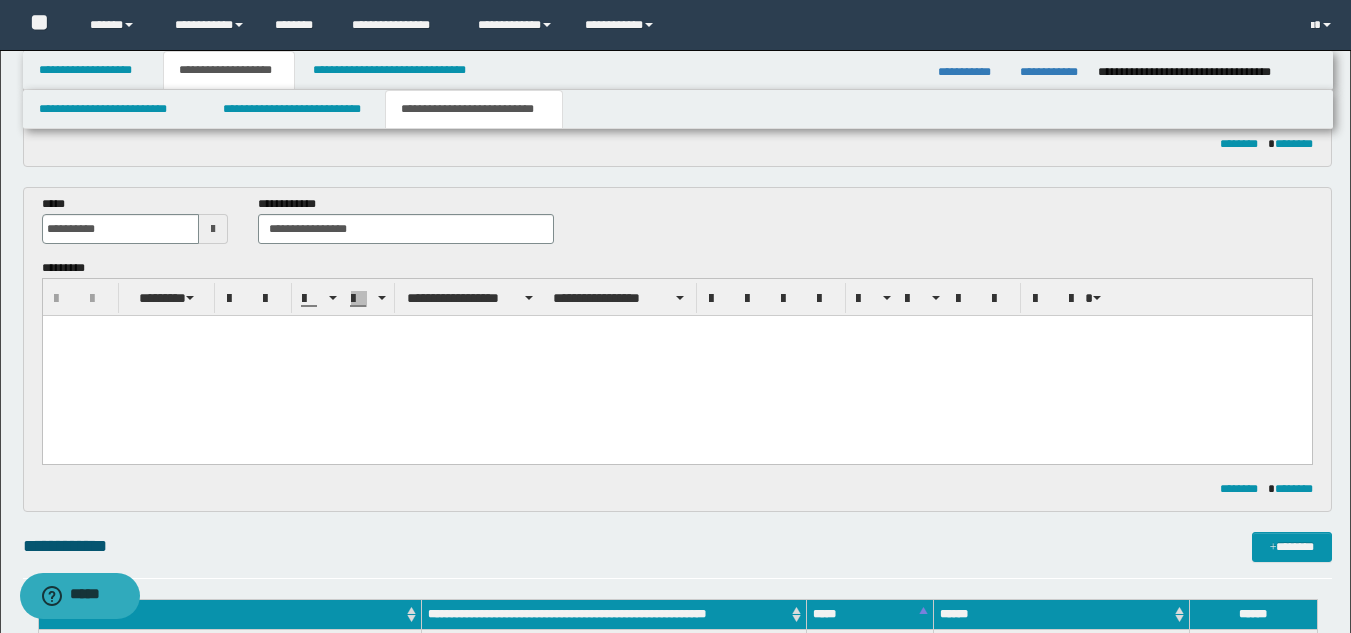 click at bounding box center [676, 364] 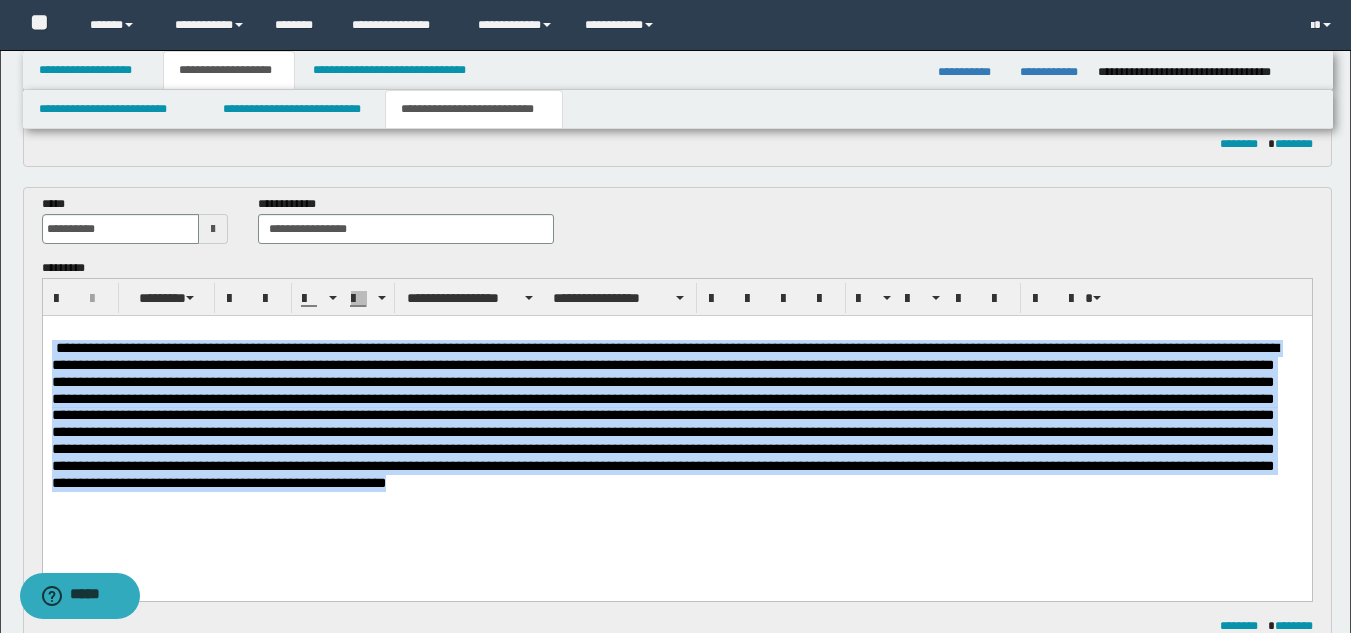 drag, startPoint x: 1099, startPoint y: 487, endPoint x: 29, endPoint y: 341, distance: 1079.9148 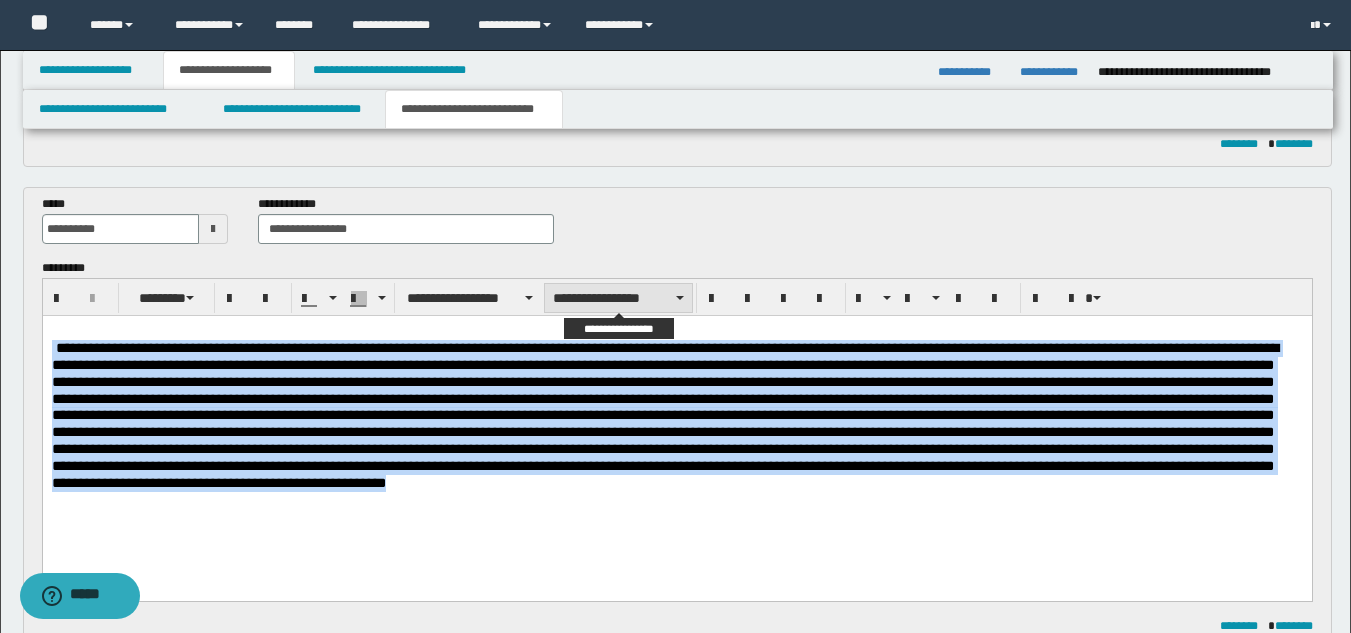 click on "**********" at bounding box center [618, 298] 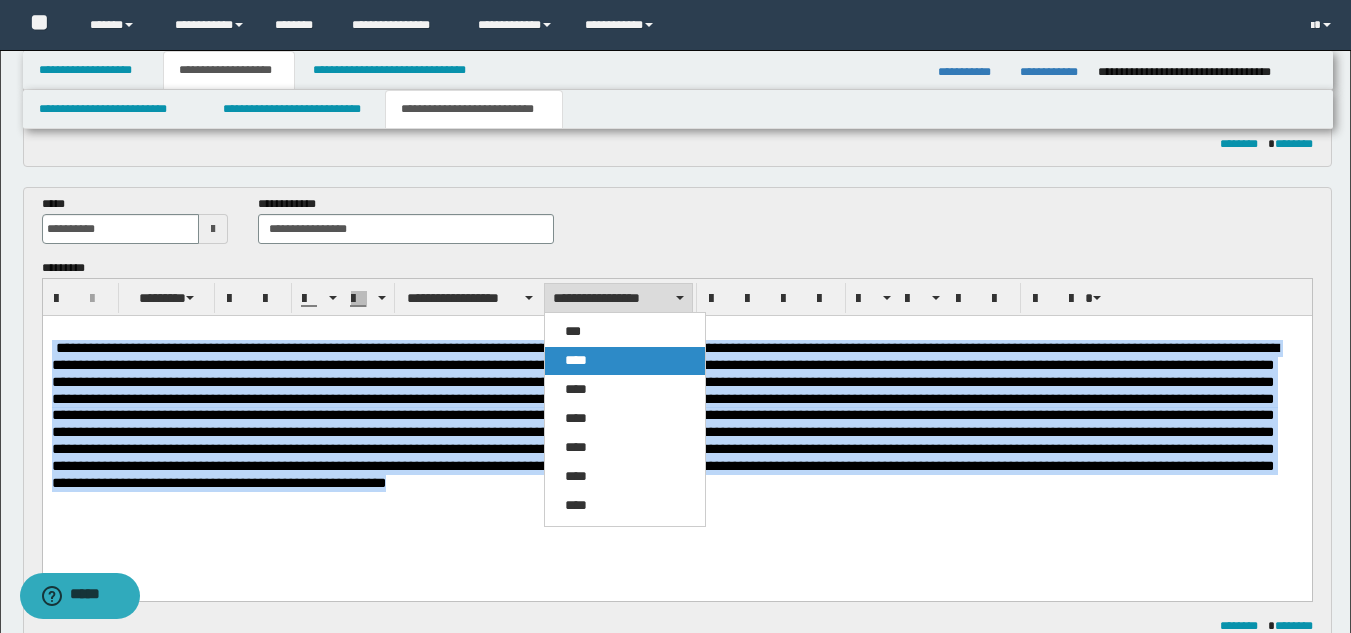 click on "****" at bounding box center (625, 361) 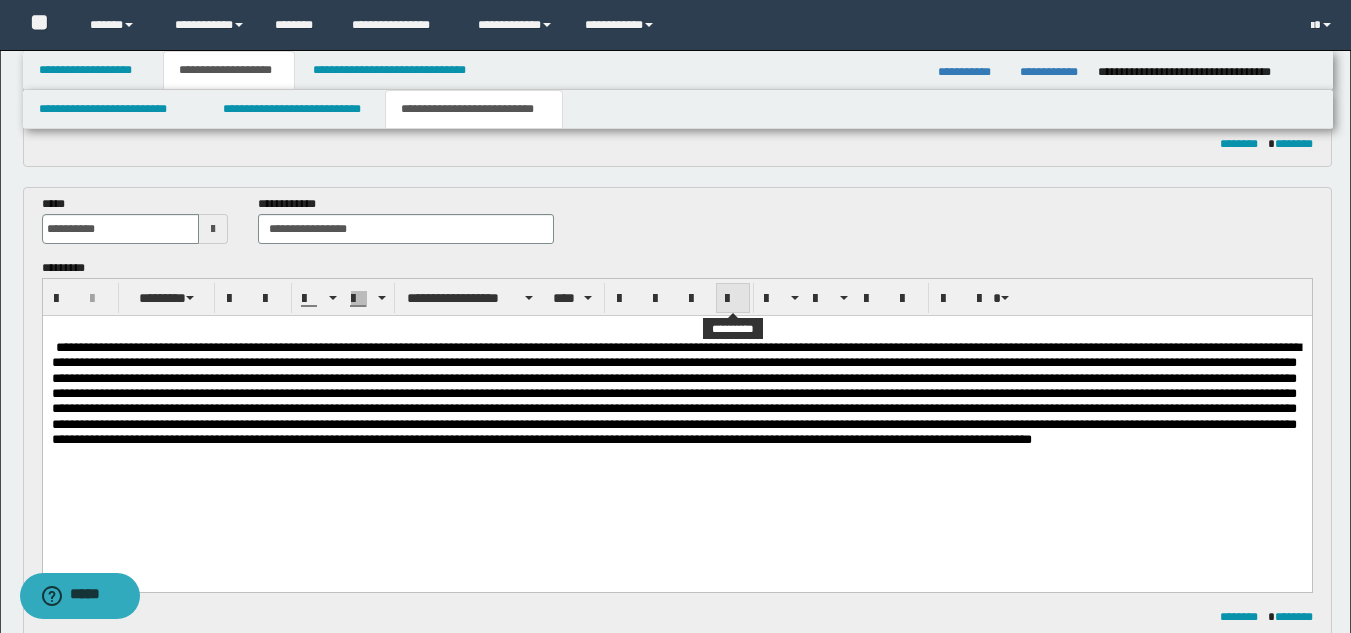 click at bounding box center (733, 299) 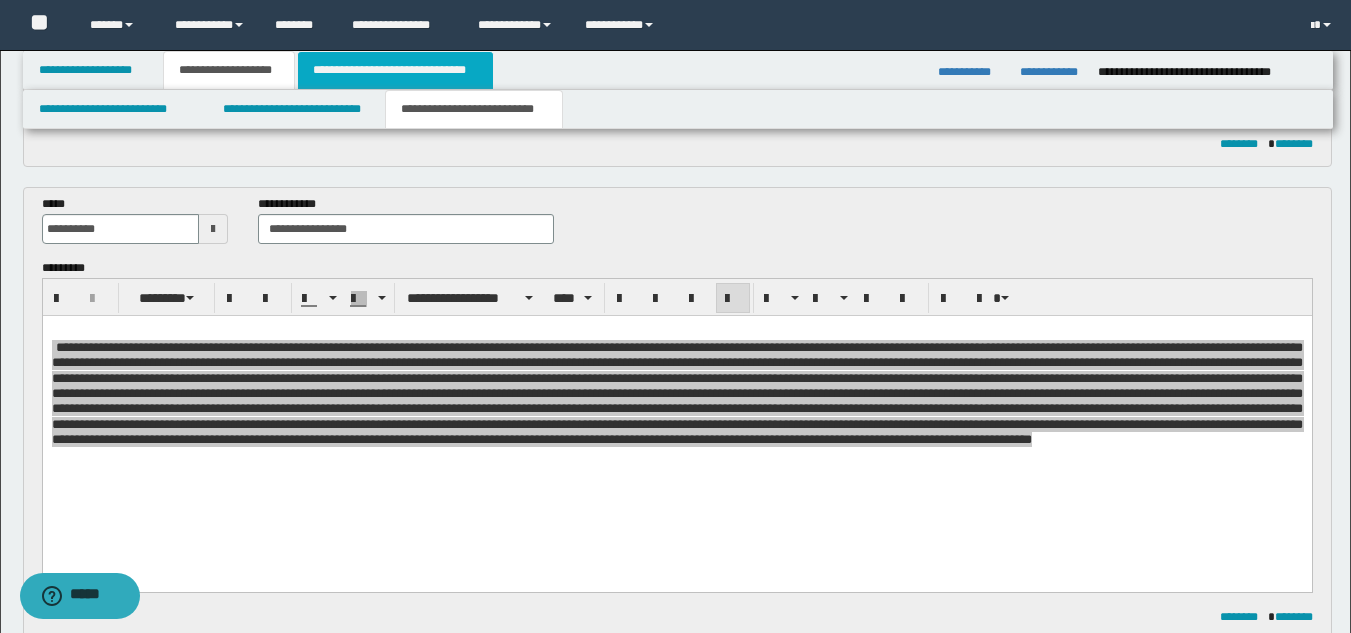 click on "**********" at bounding box center [395, 70] 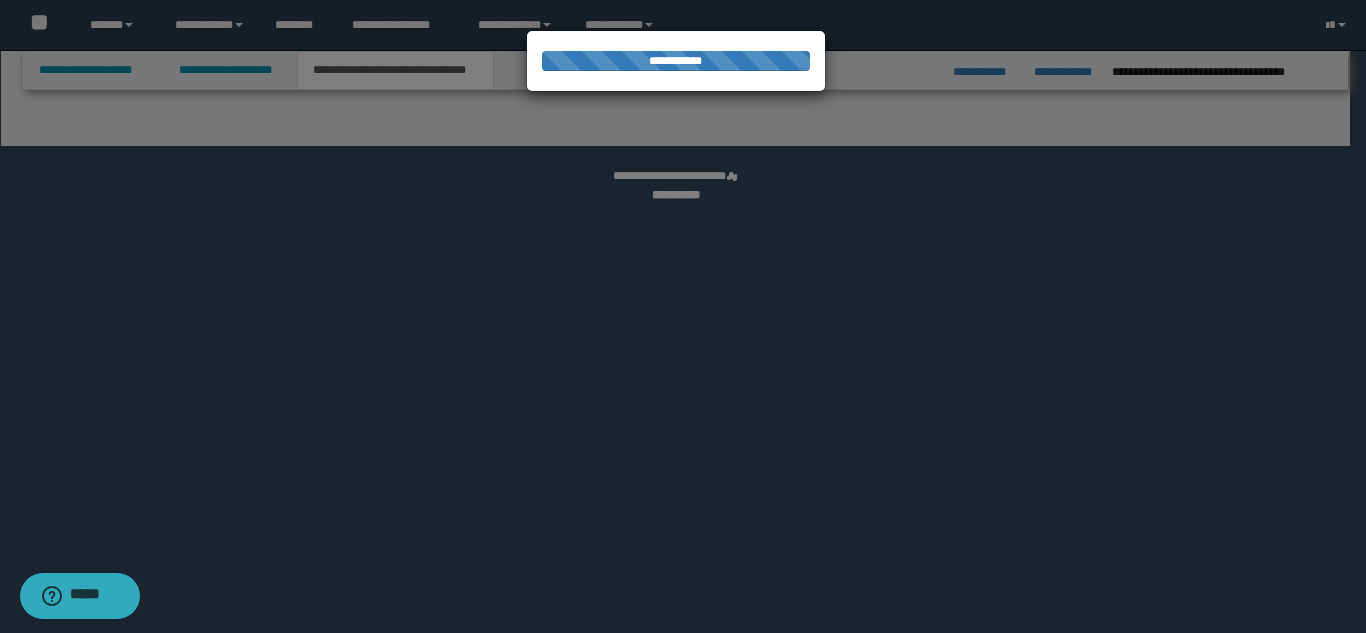 select on "*" 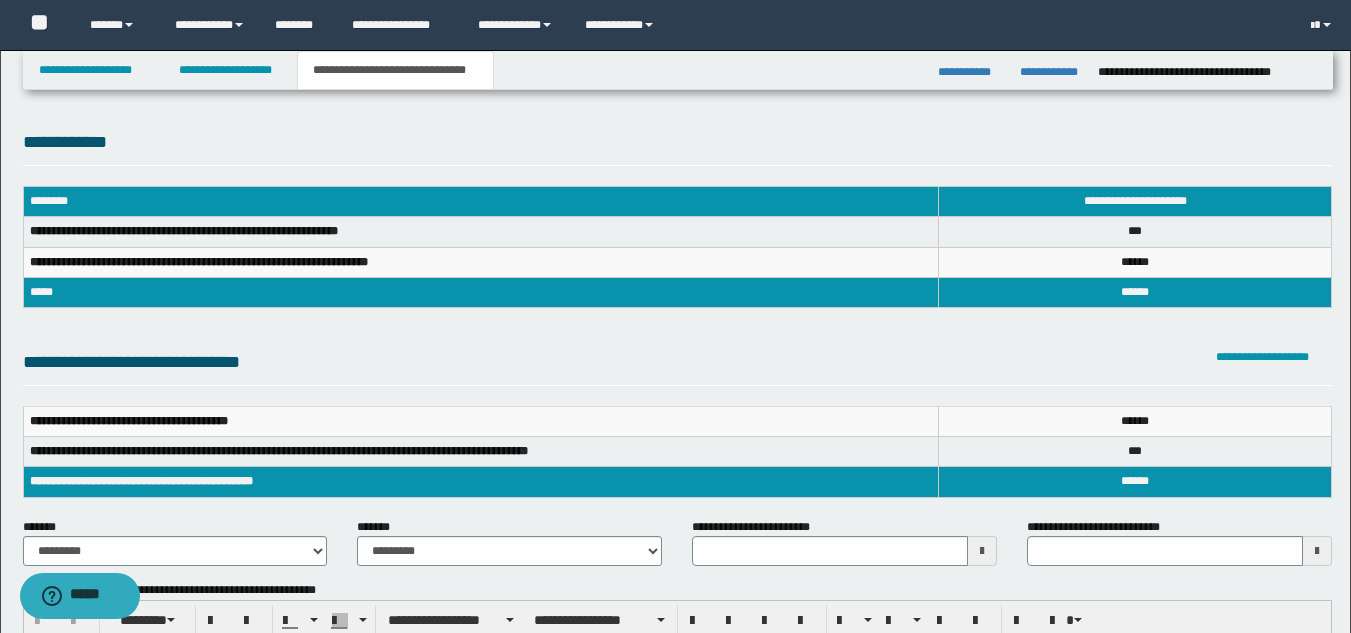 scroll, scrollTop: 0, scrollLeft: 0, axis: both 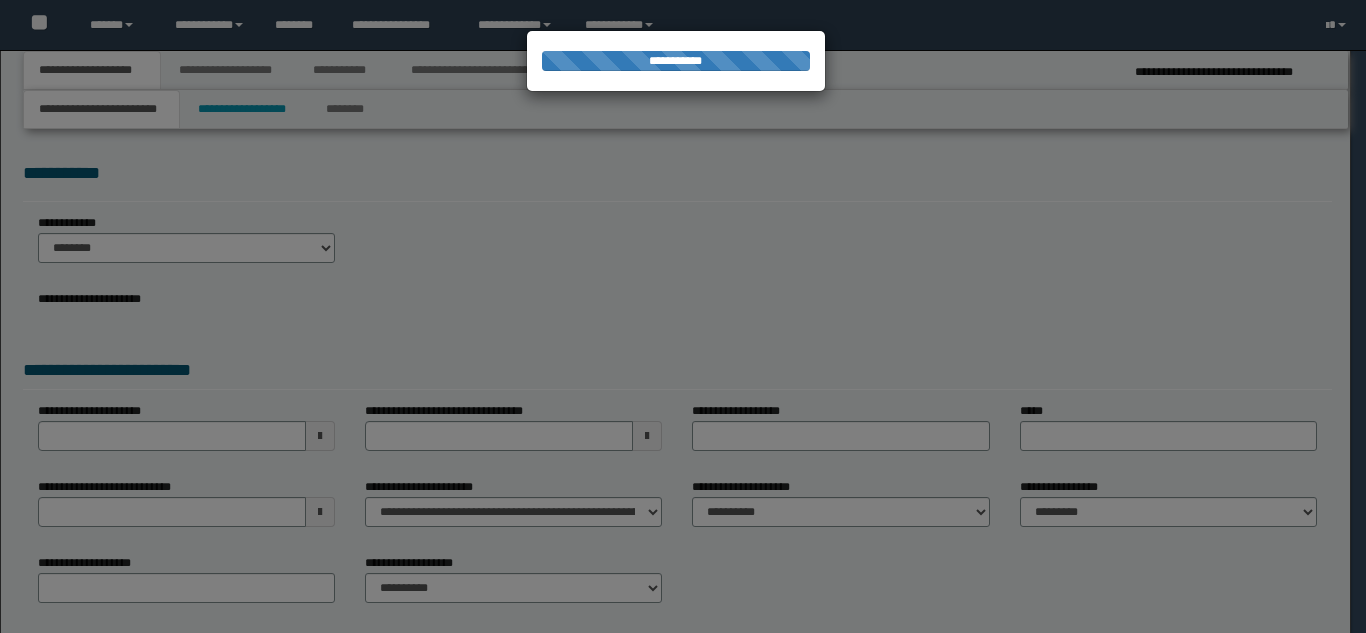 select on "*" 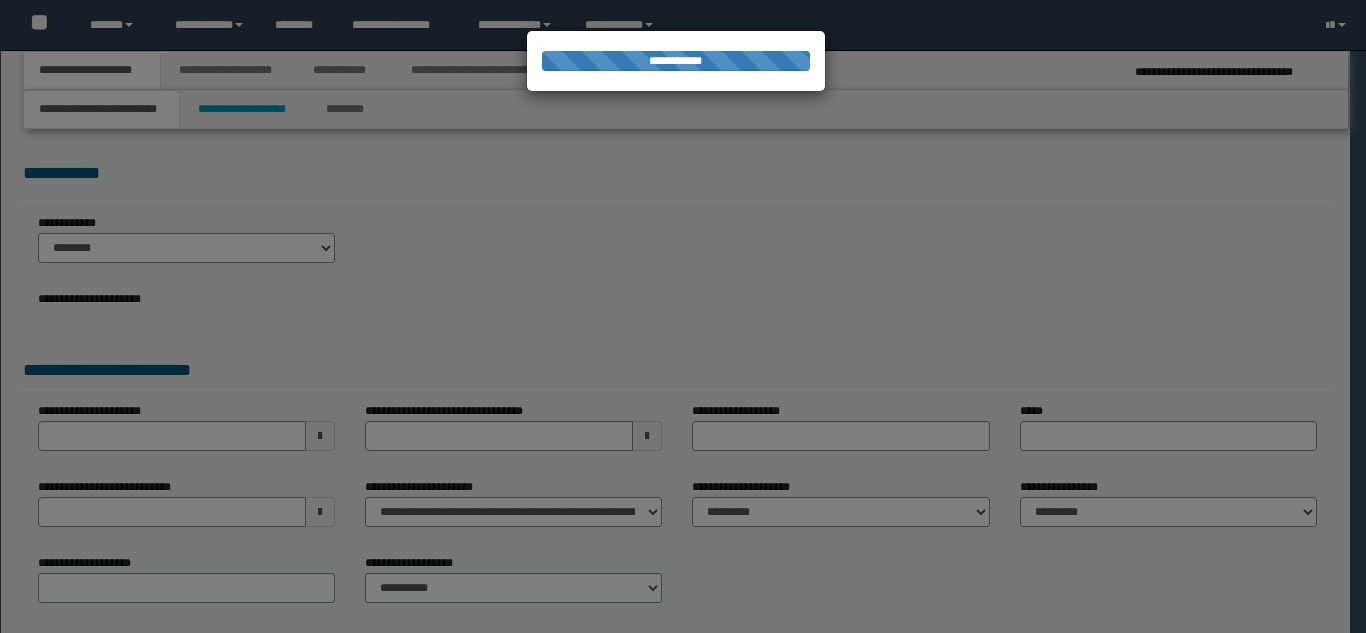 scroll, scrollTop: 0, scrollLeft: 0, axis: both 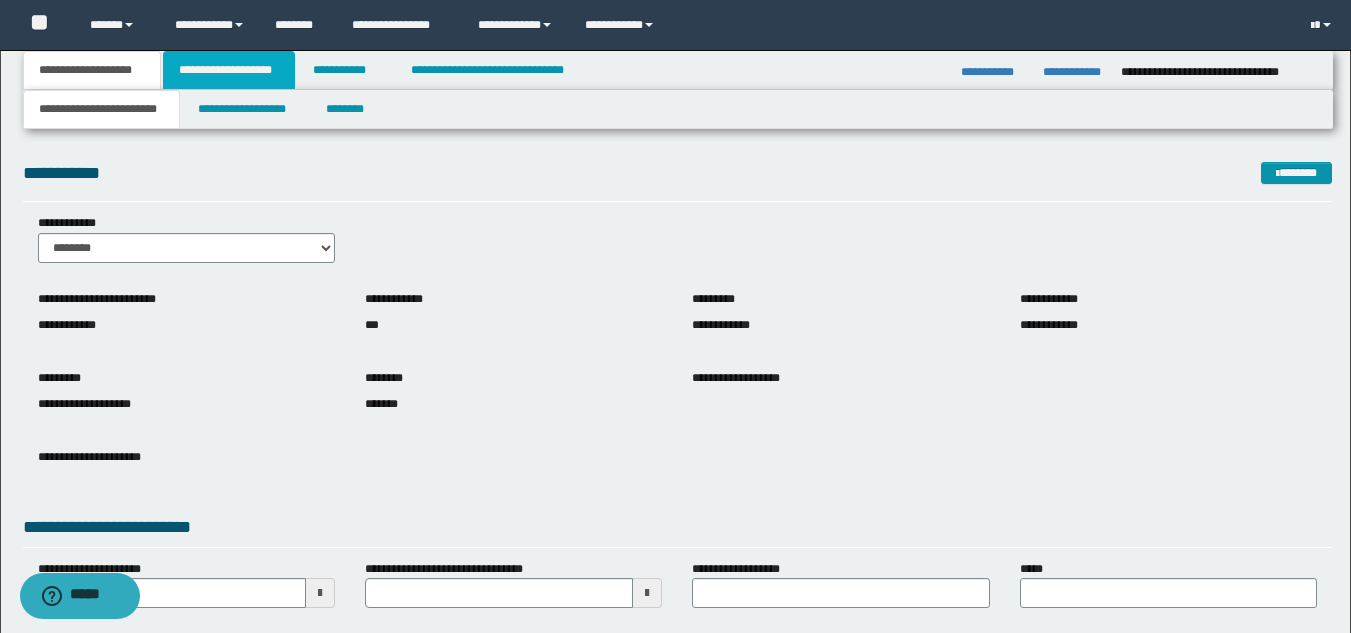 click on "**********" at bounding box center [229, 70] 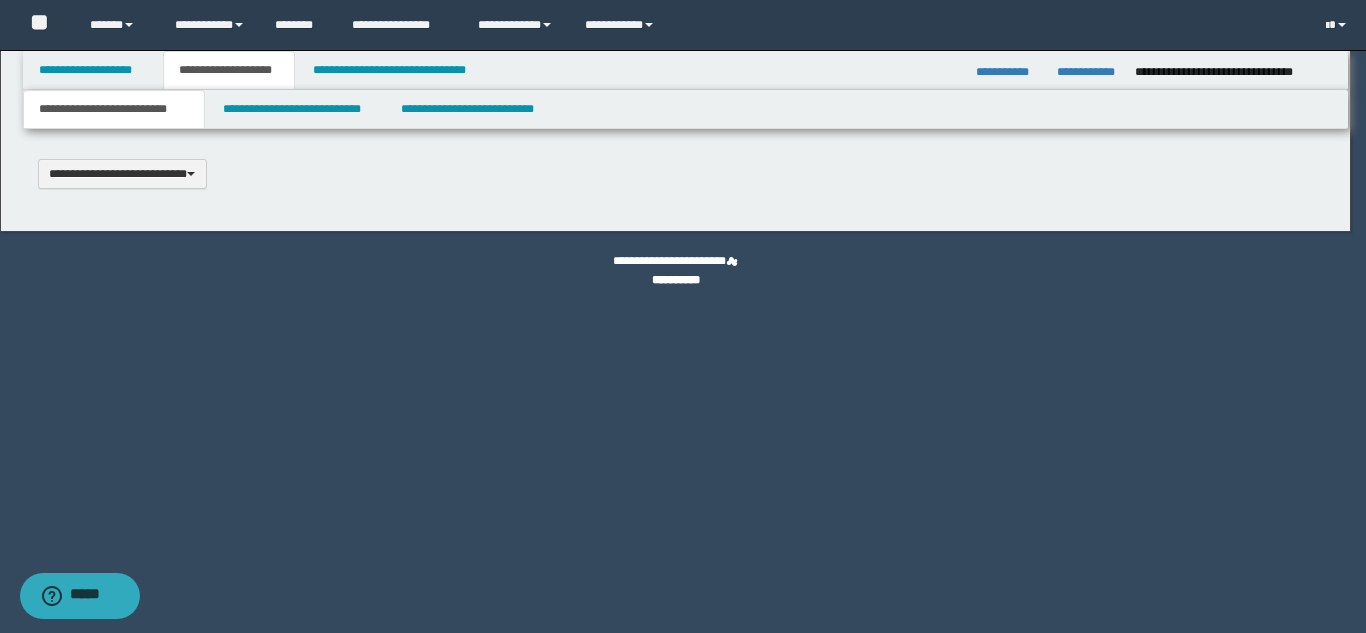 type 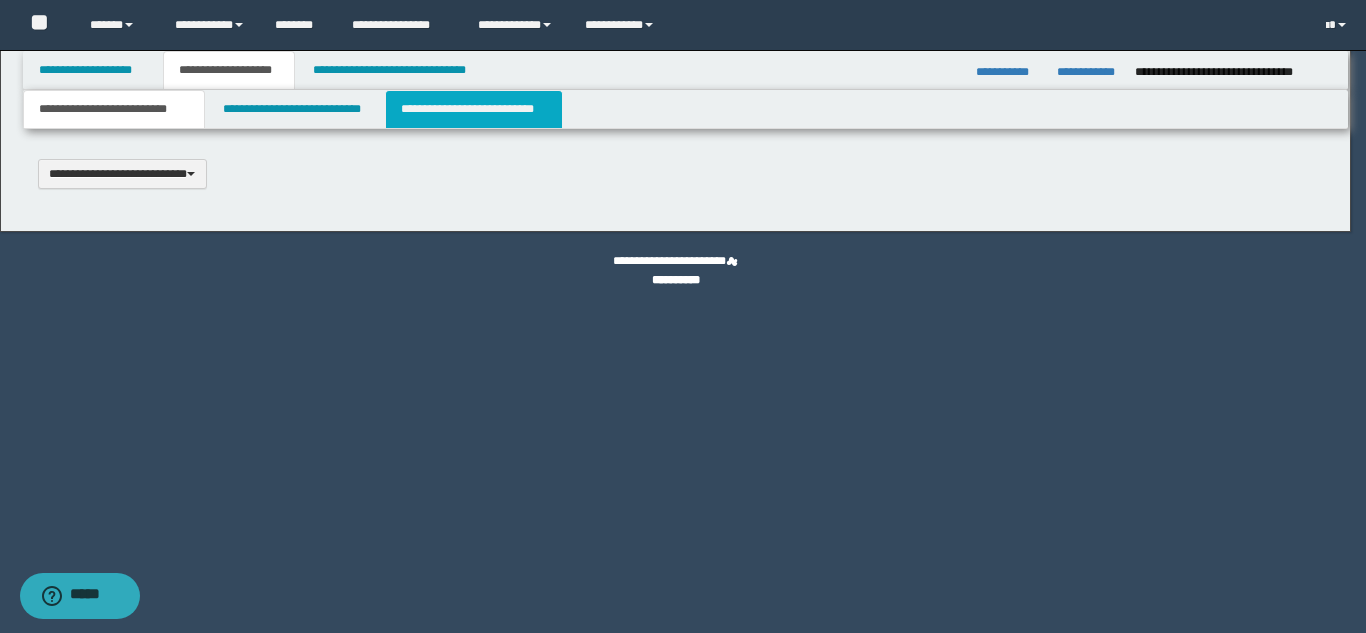 scroll, scrollTop: 0, scrollLeft: 0, axis: both 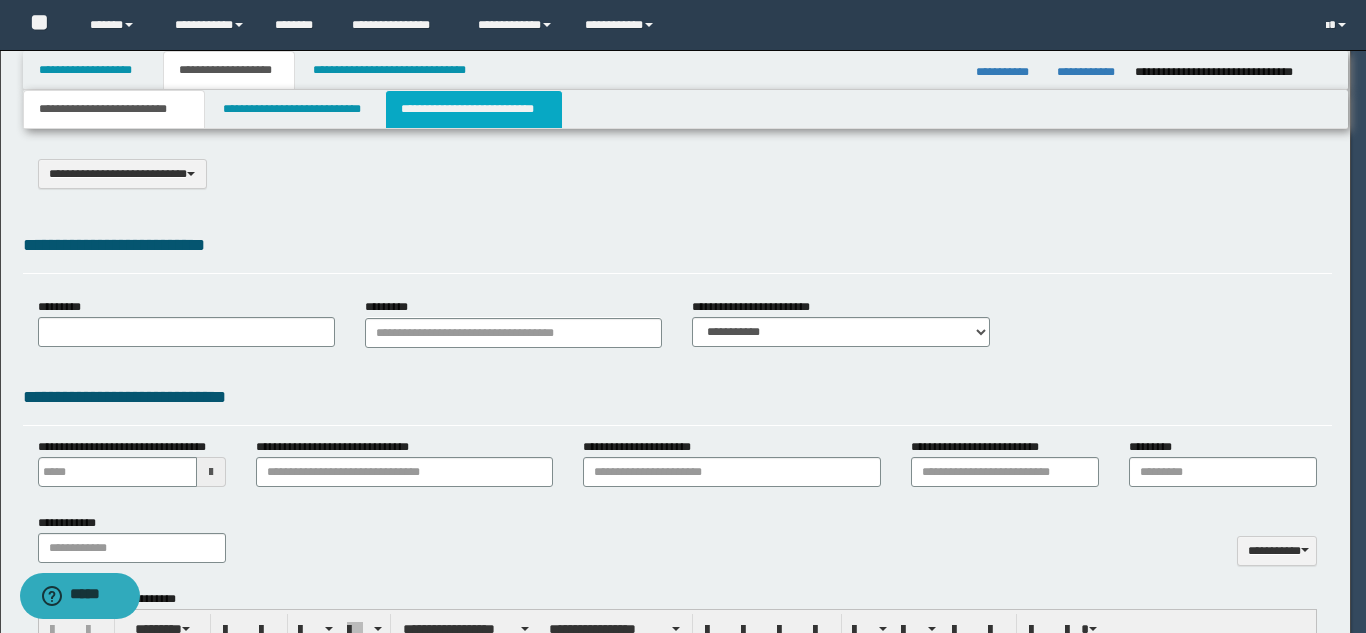 type on "**********" 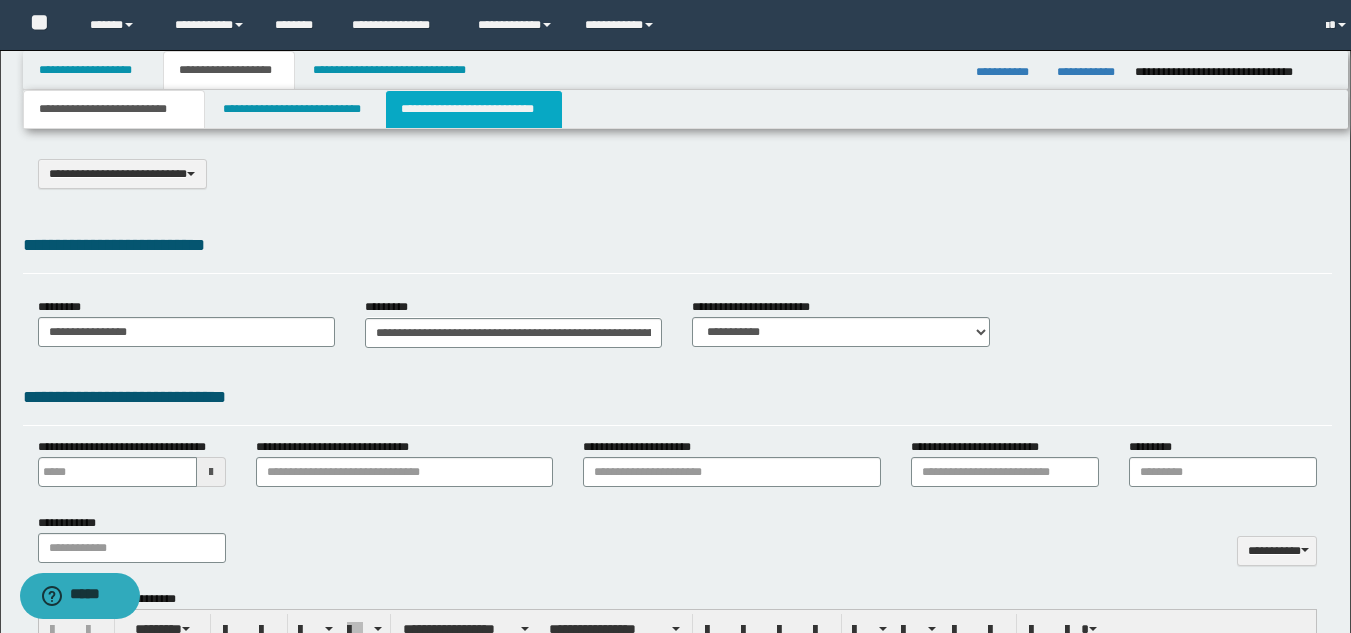click on "**********" at bounding box center (474, 109) 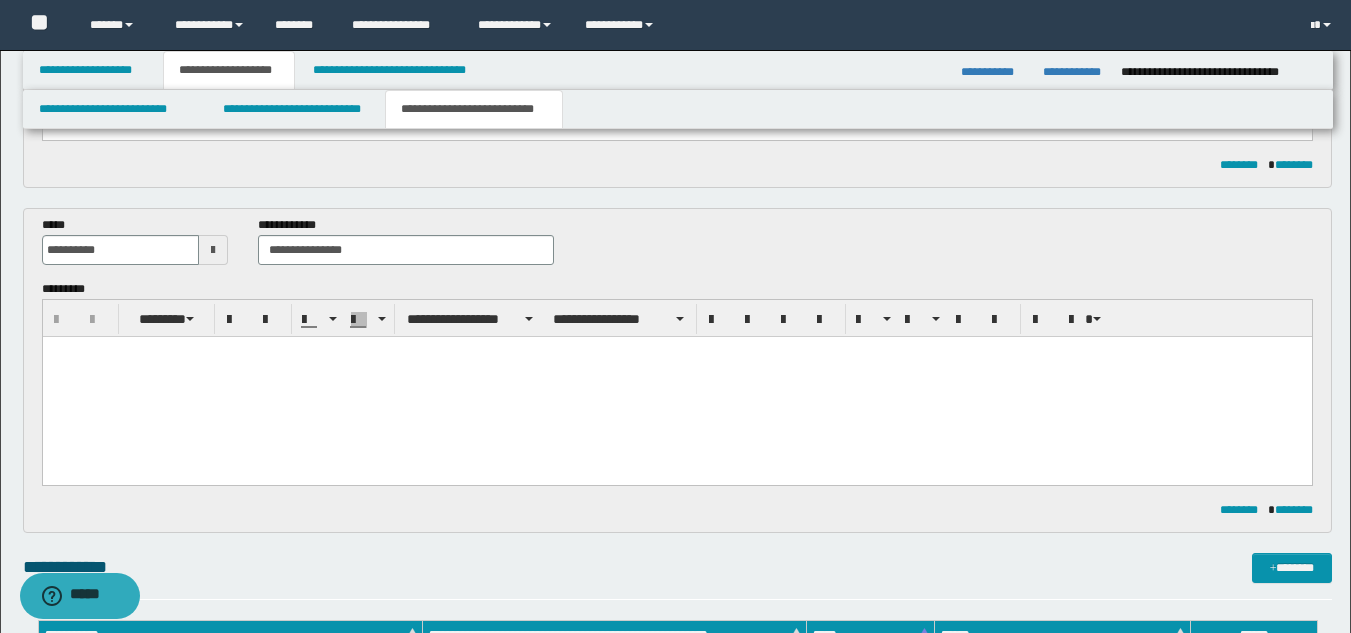 scroll, scrollTop: 400, scrollLeft: 0, axis: vertical 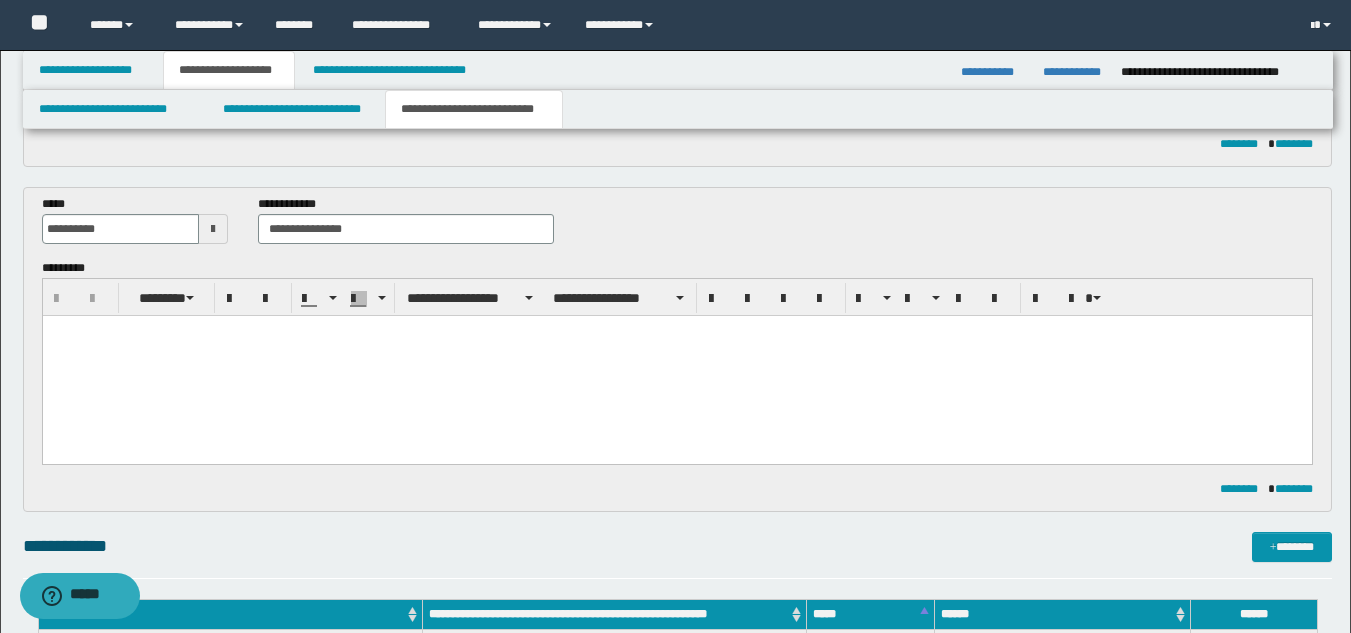 click at bounding box center (676, 364) 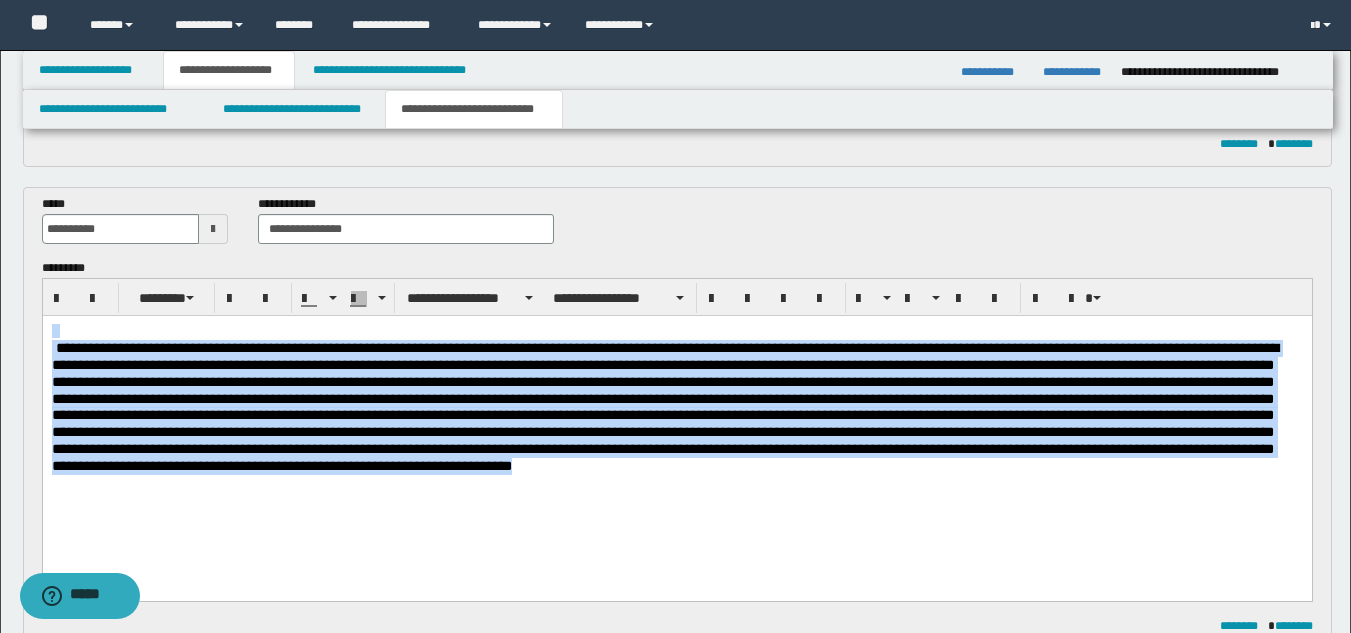 drag, startPoint x: 115, startPoint y: 500, endPoint x: 72, endPoint y: 657, distance: 162.78206 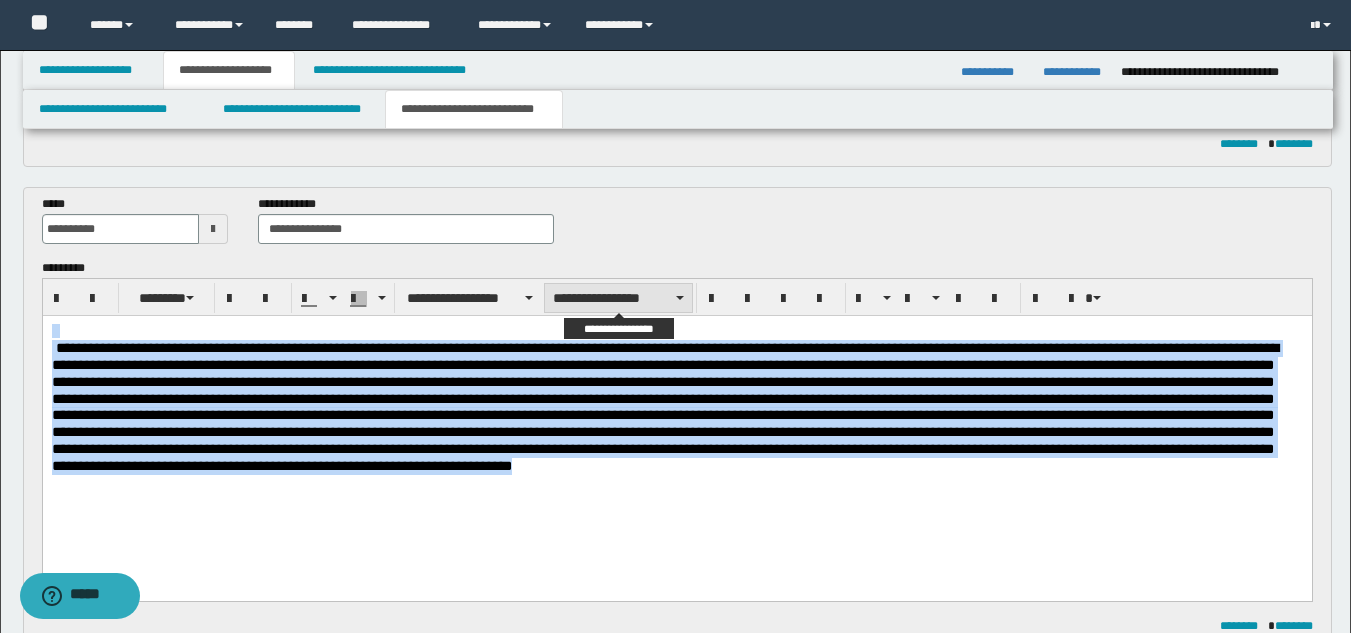 click on "**********" at bounding box center (618, 298) 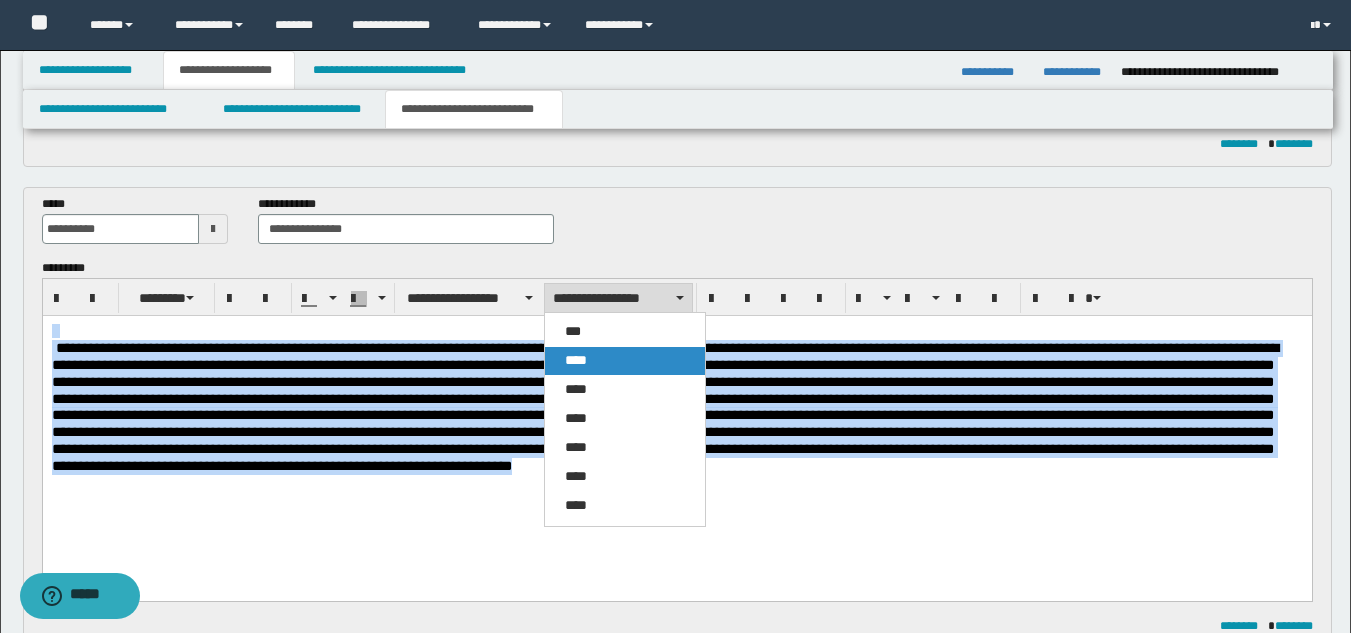 click on "****" at bounding box center (625, 361) 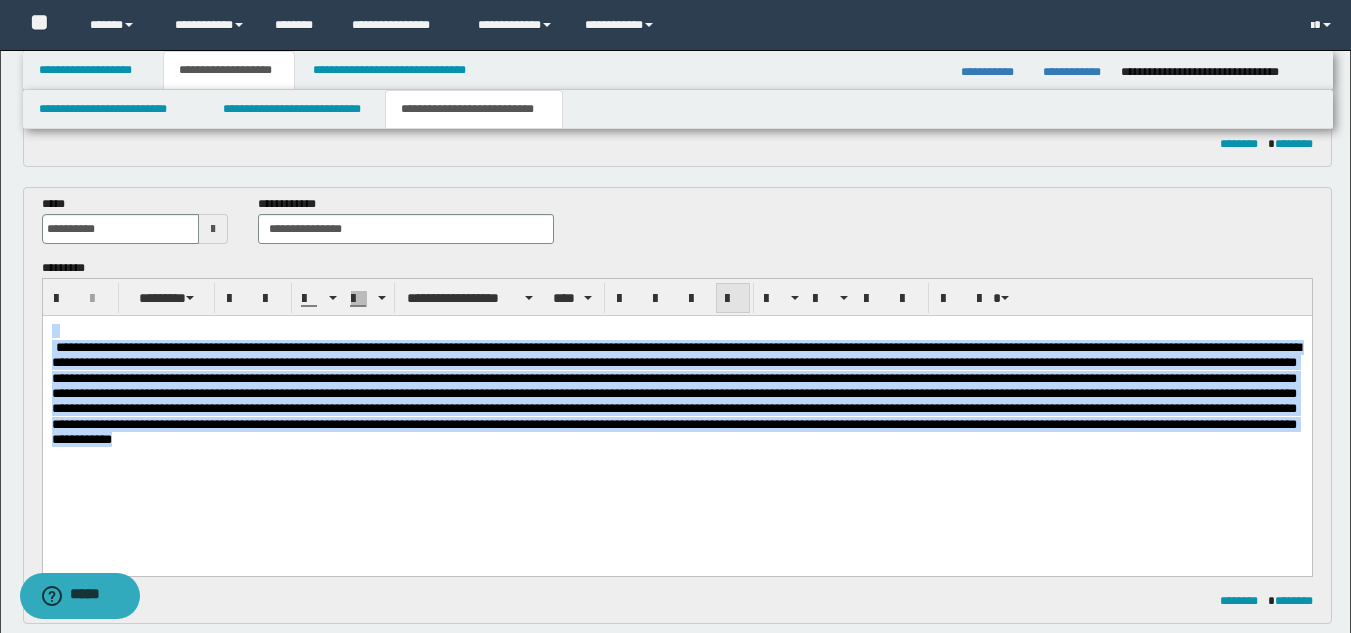 click at bounding box center [733, 299] 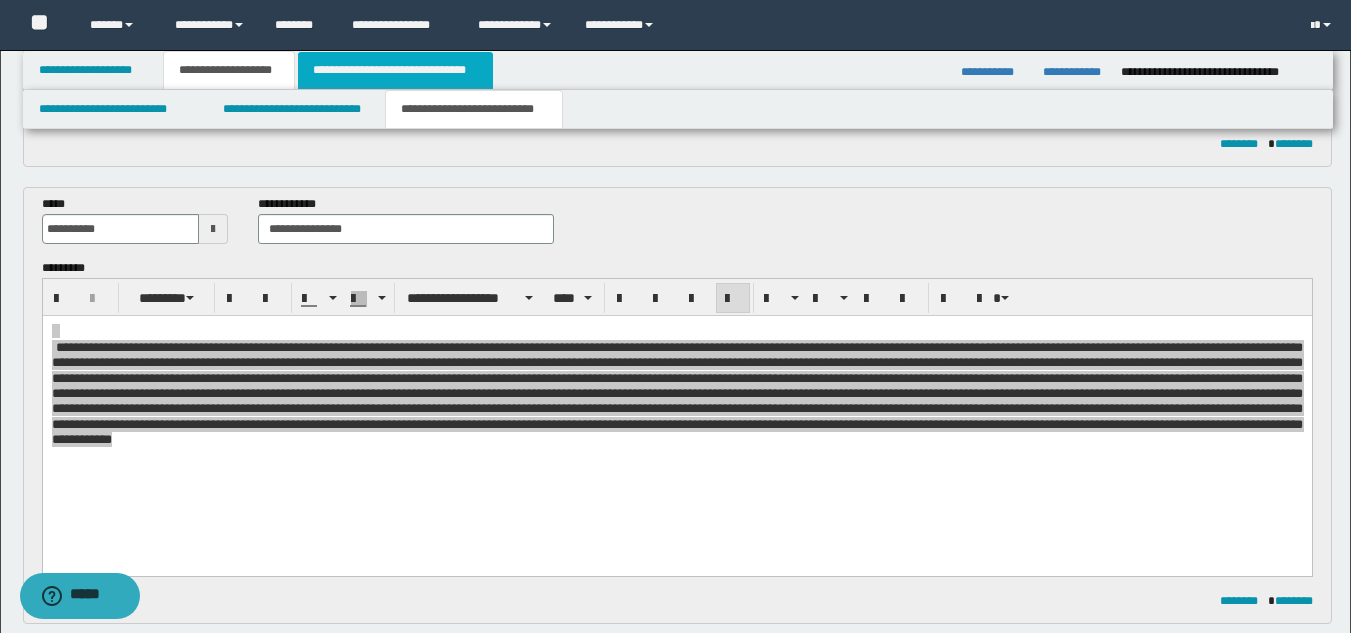 click on "**********" at bounding box center [395, 70] 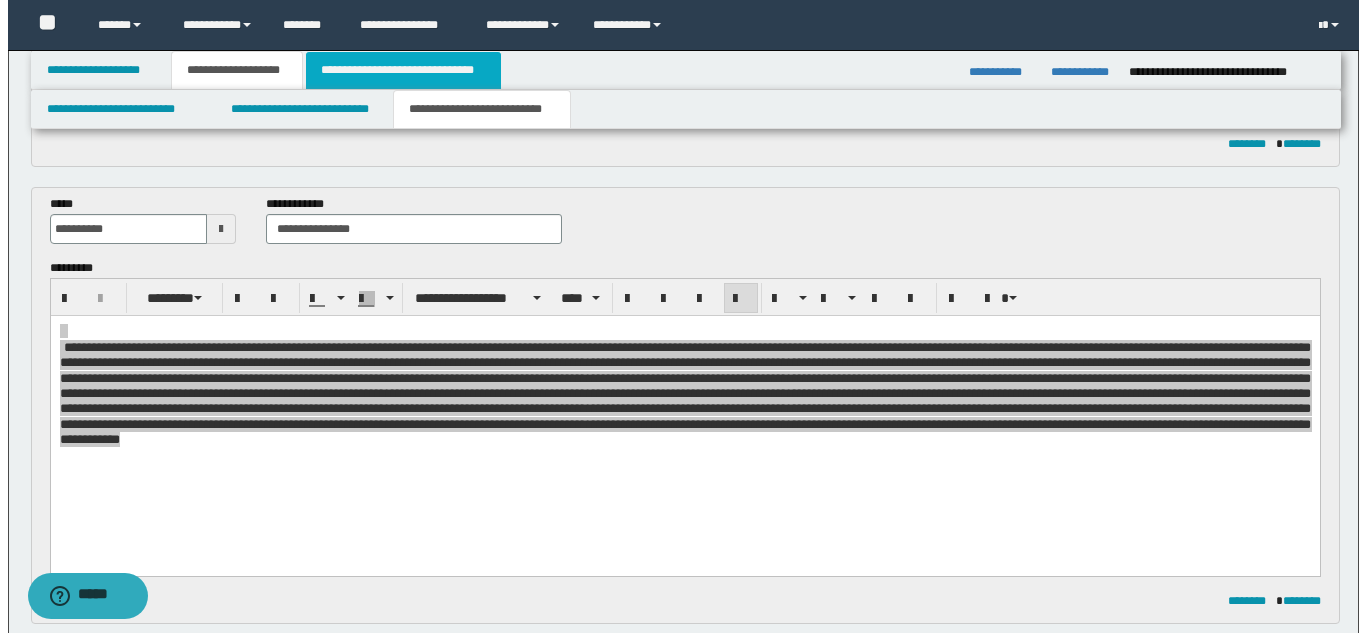 scroll, scrollTop: 0, scrollLeft: 0, axis: both 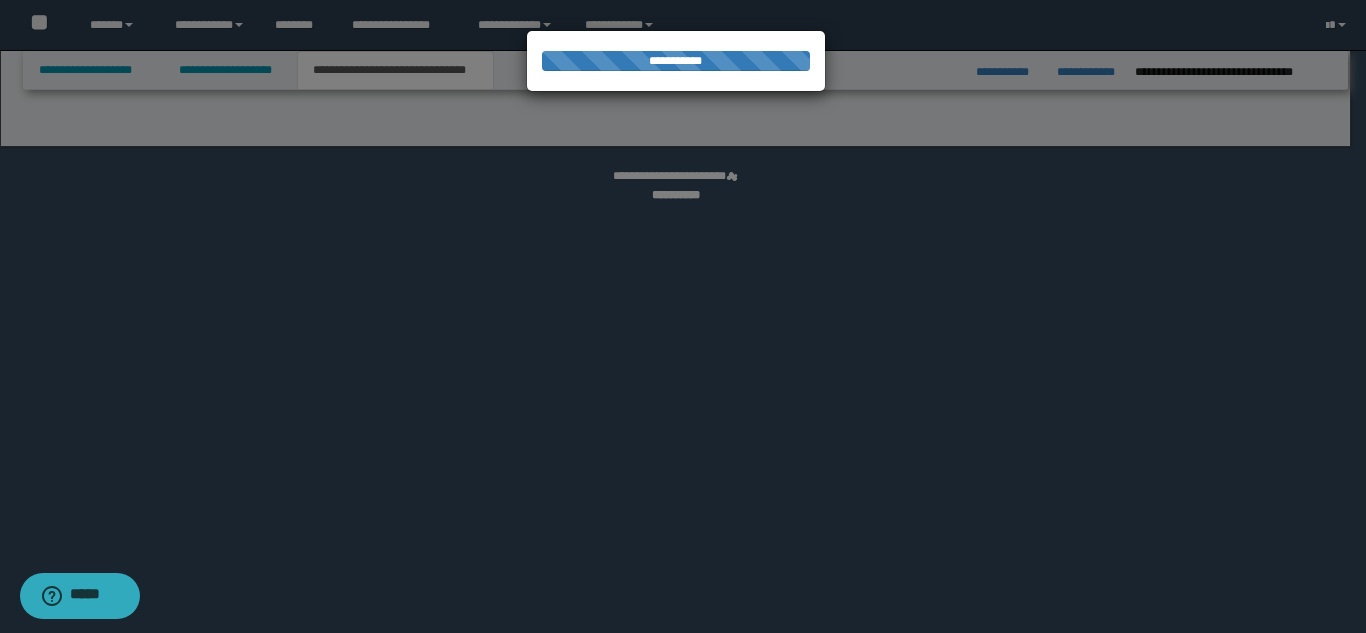 select on "*" 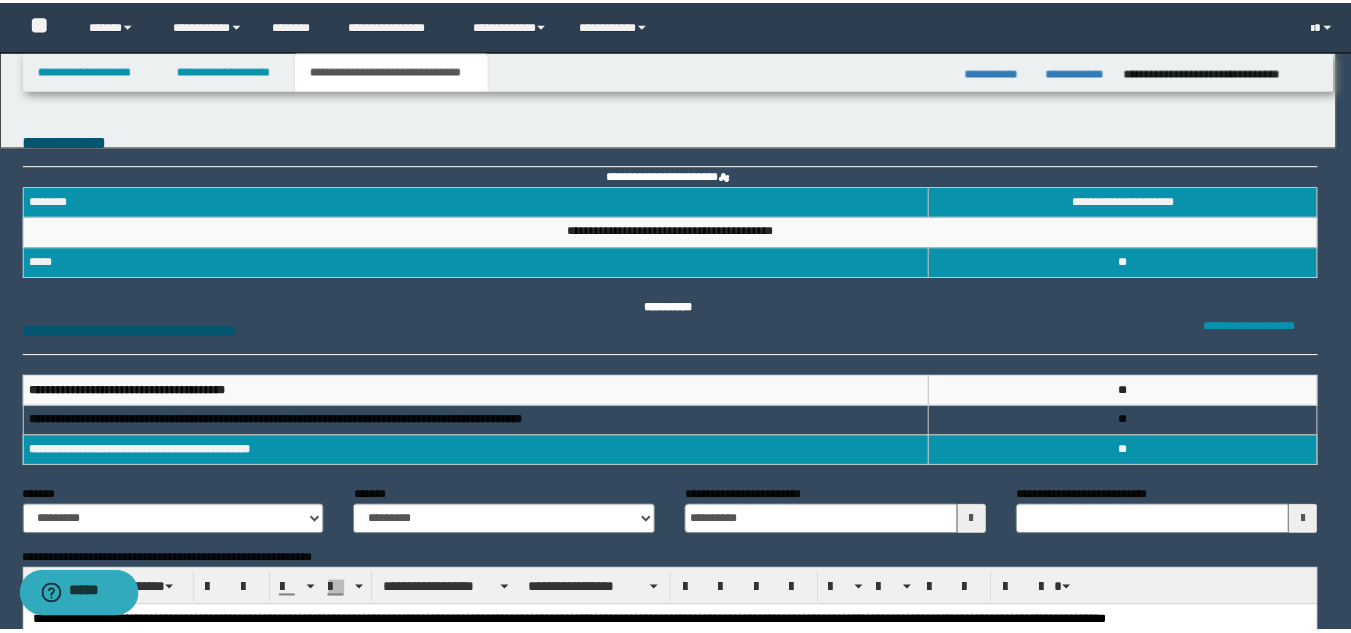 scroll, scrollTop: 0, scrollLeft: 0, axis: both 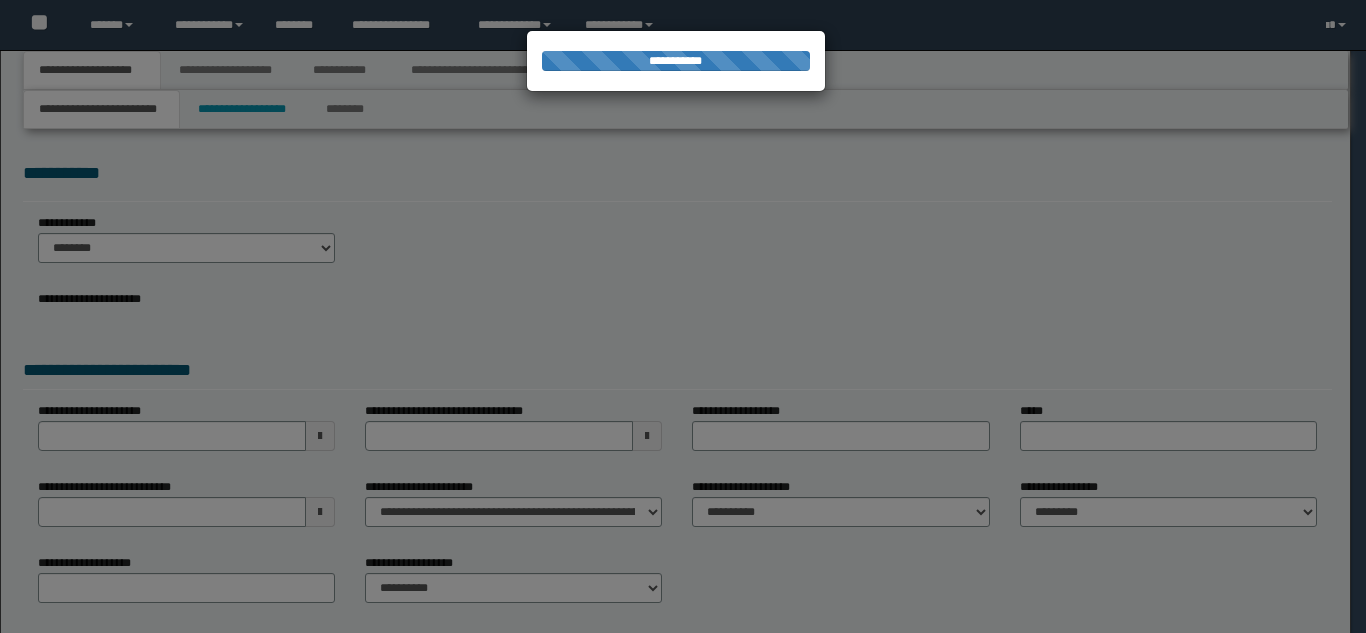 select on "*" 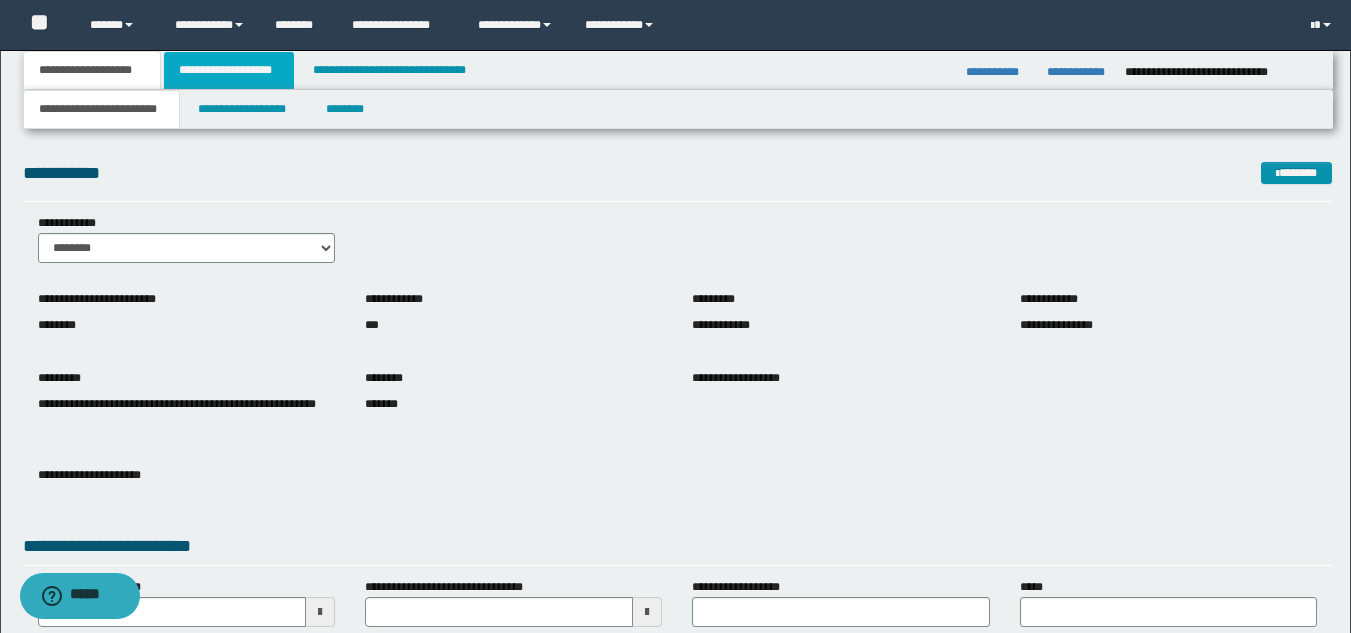 click on "**********" at bounding box center (229, 70) 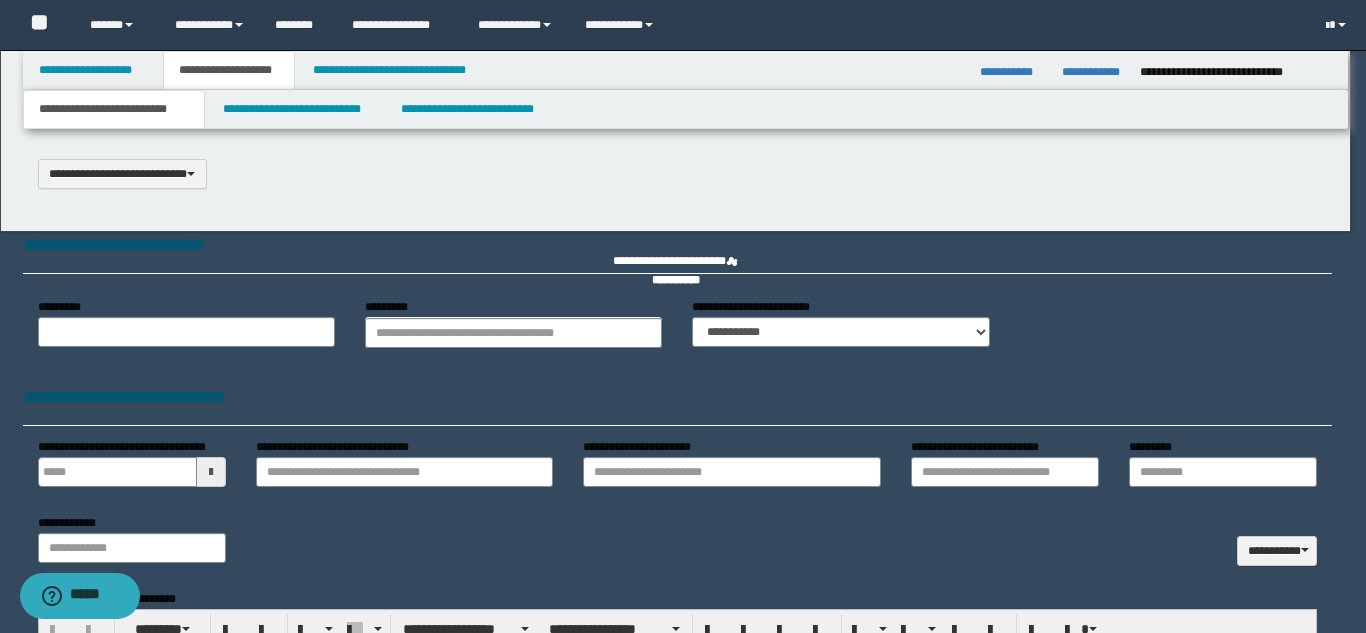 scroll, scrollTop: 0, scrollLeft: 0, axis: both 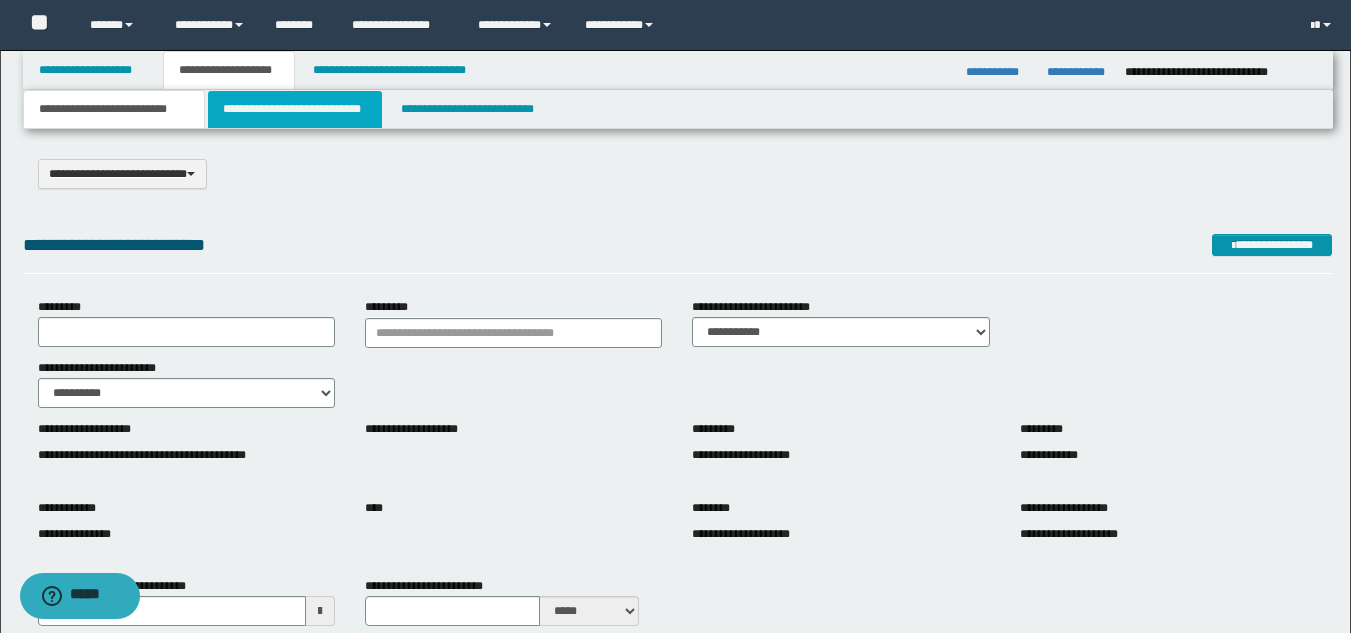 click on "**********" at bounding box center [295, 109] 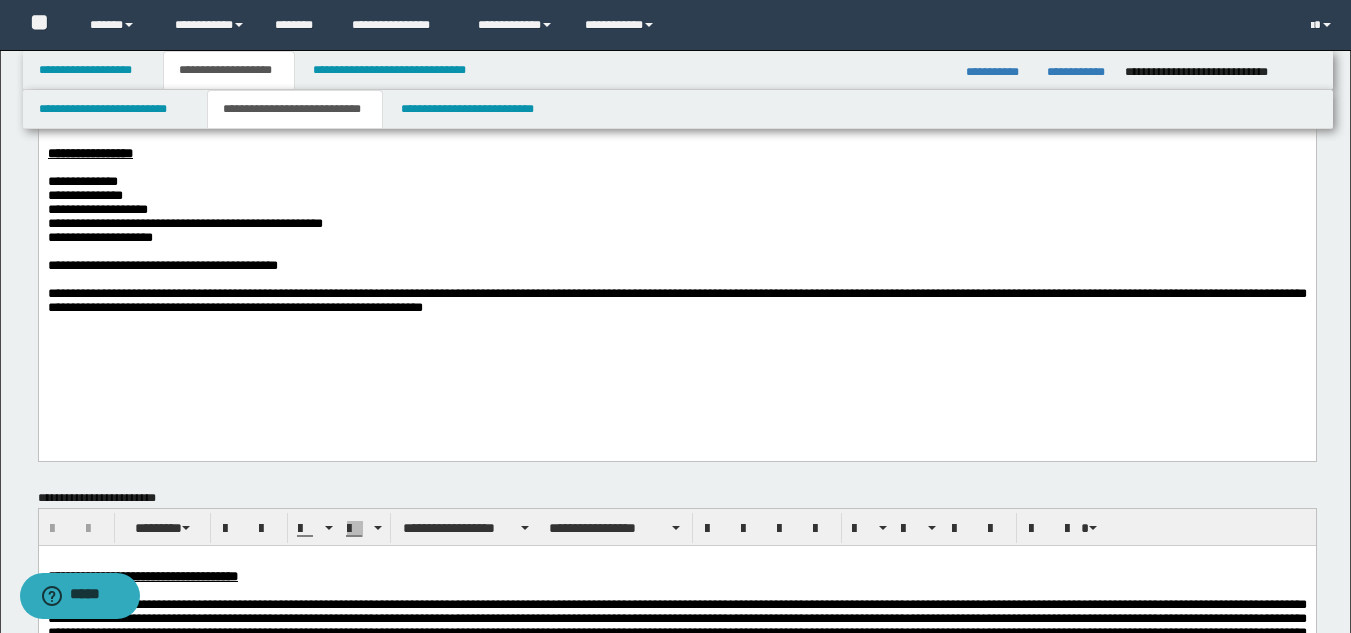 scroll, scrollTop: 200, scrollLeft: 0, axis: vertical 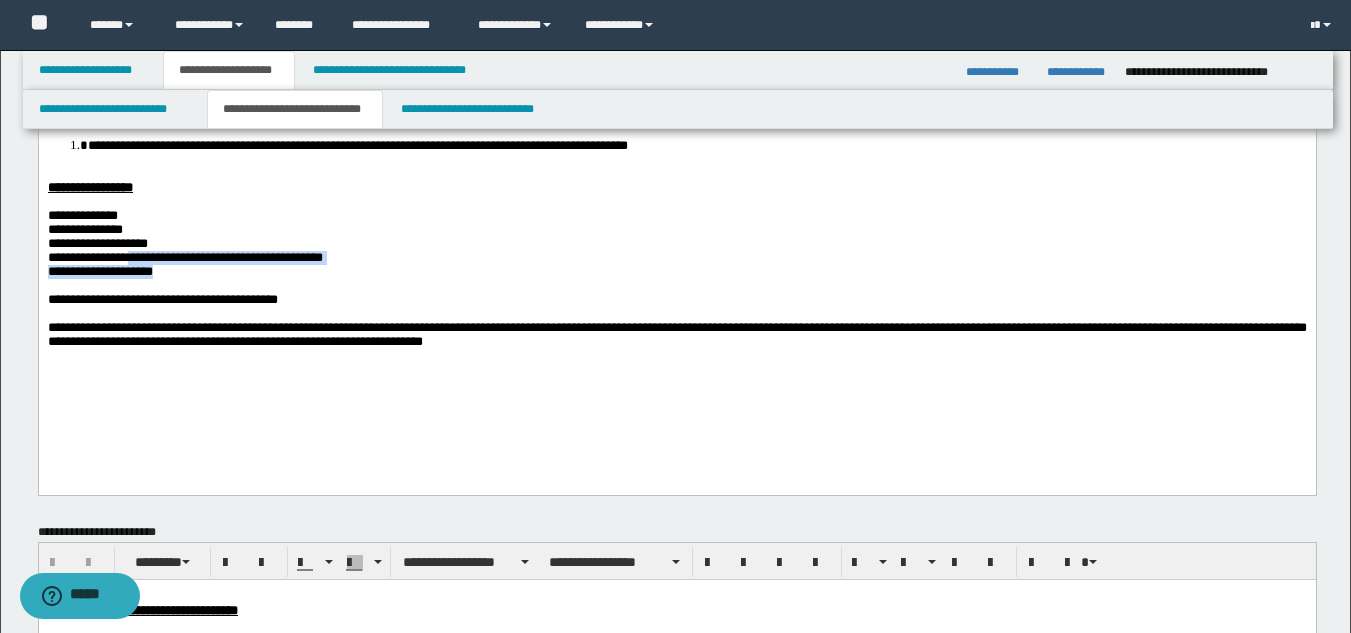 drag, startPoint x: 187, startPoint y: 301, endPoint x: 146, endPoint y: 276, distance: 48.02083 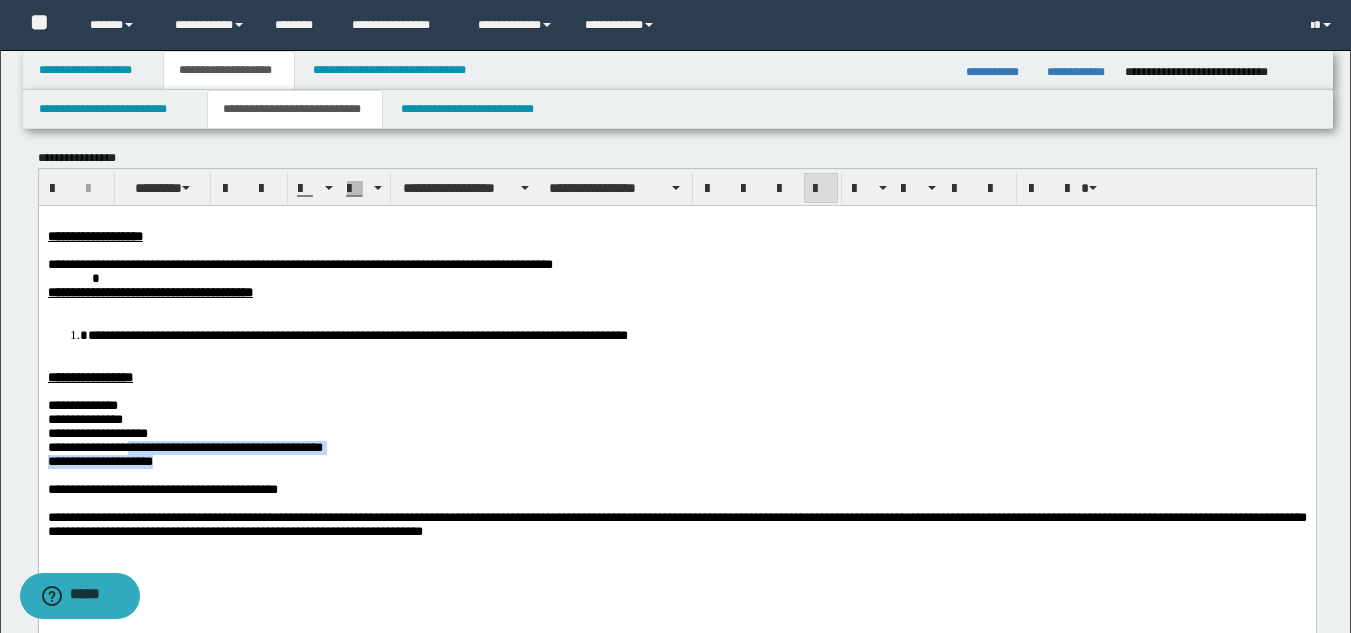 scroll, scrollTop: 0, scrollLeft: 0, axis: both 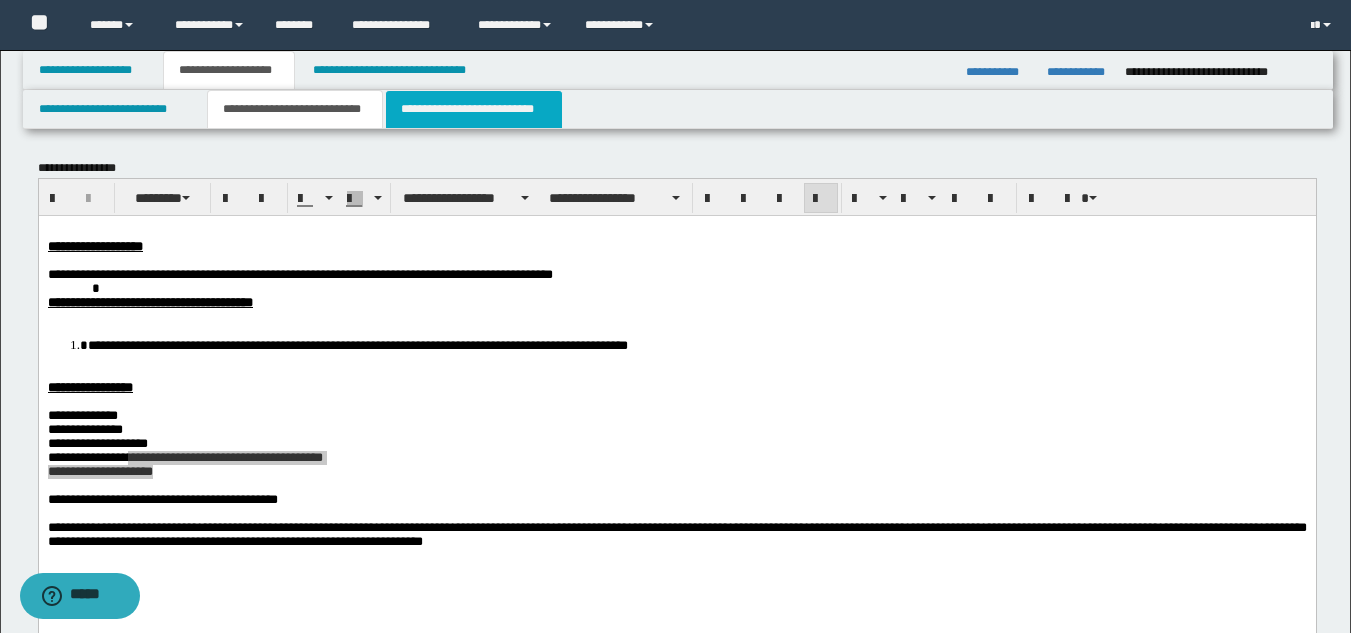 click on "**********" at bounding box center (474, 109) 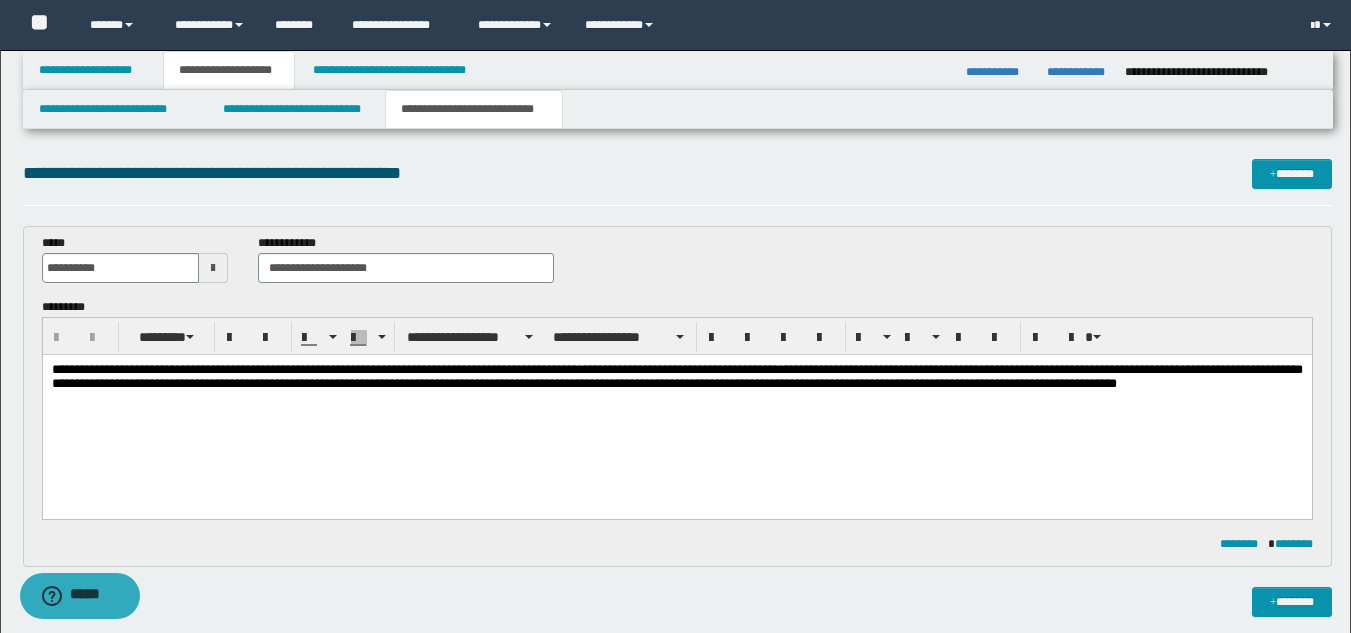 scroll, scrollTop: 0, scrollLeft: 0, axis: both 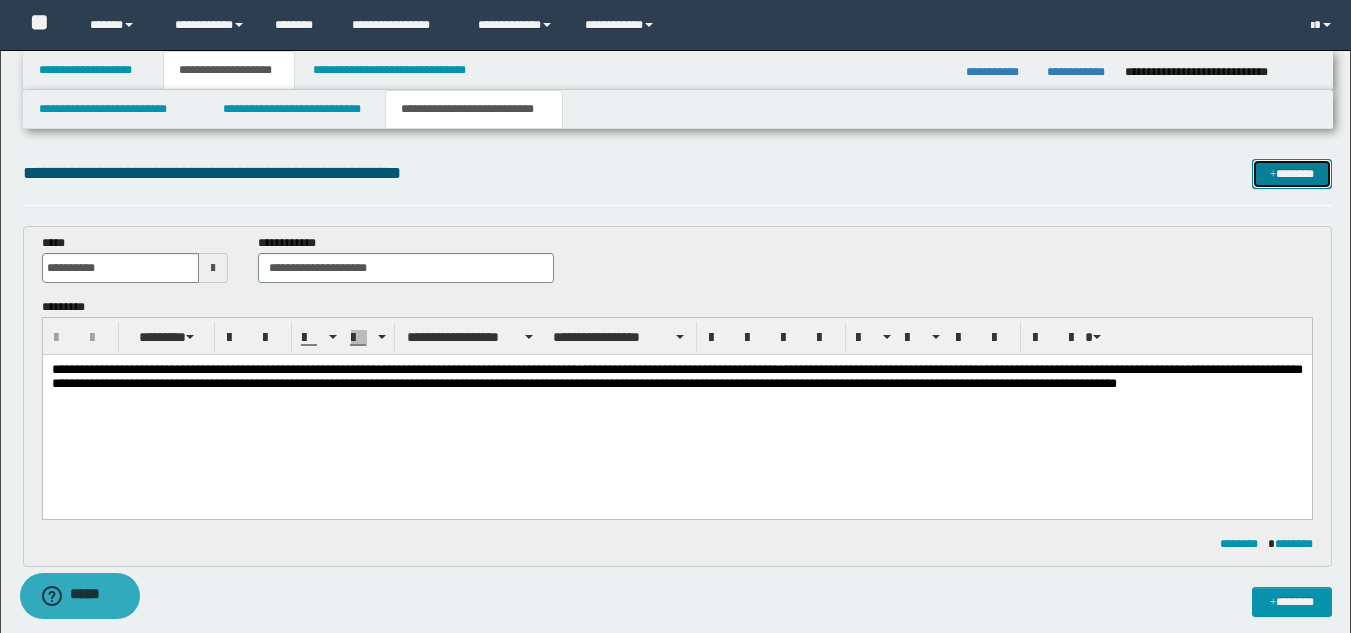 click on "*******" at bounding box center (1292, 174) 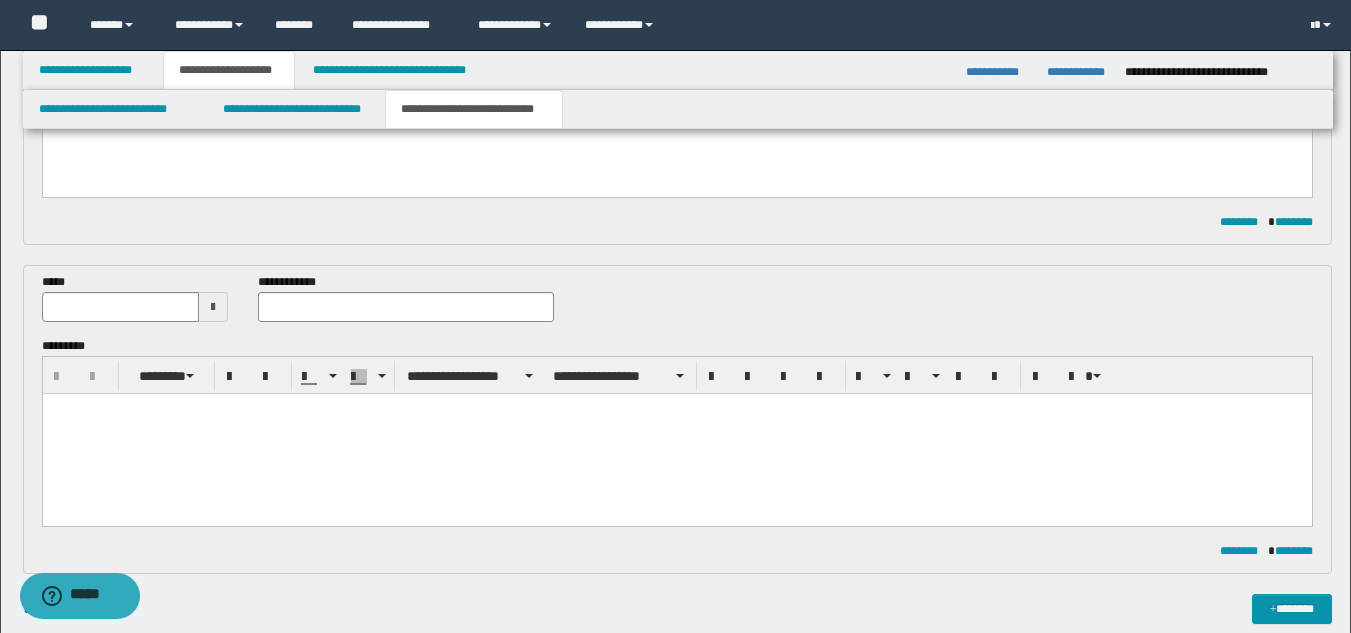scroll, scrollTop: 314, scrollLeft: 0, axis: vertical 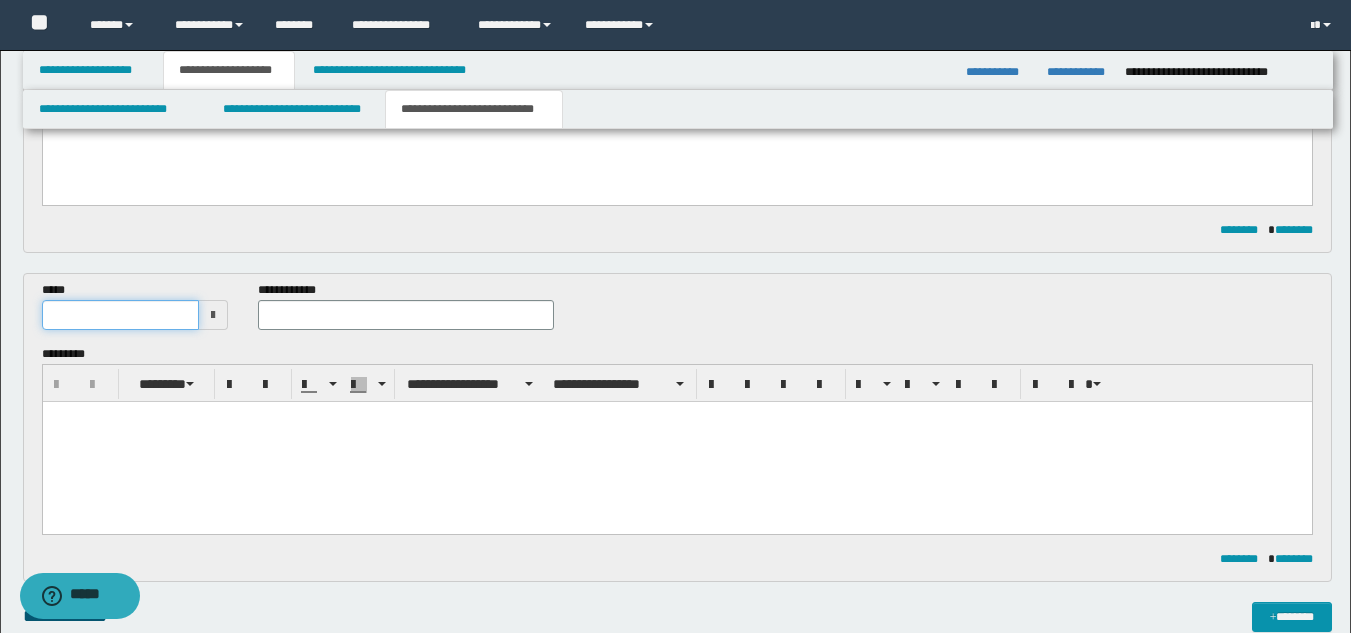 click at bounding box center (121, 315) 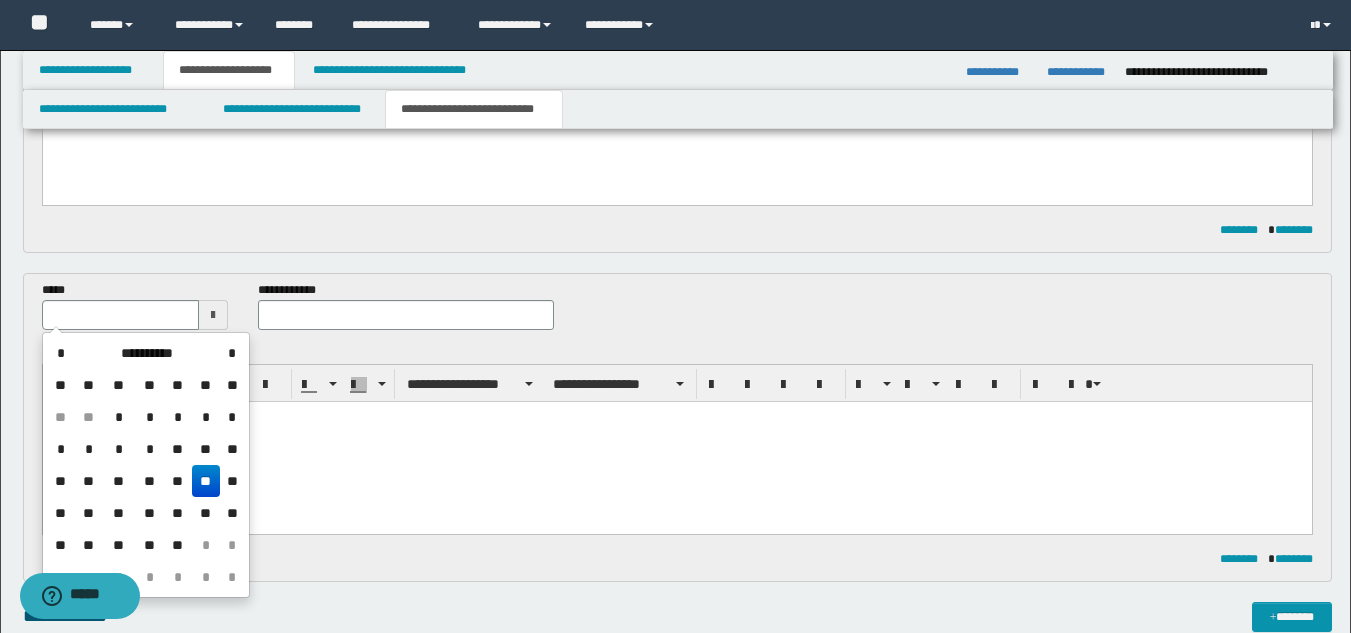 click on "**" at bounding box center (206, 481) 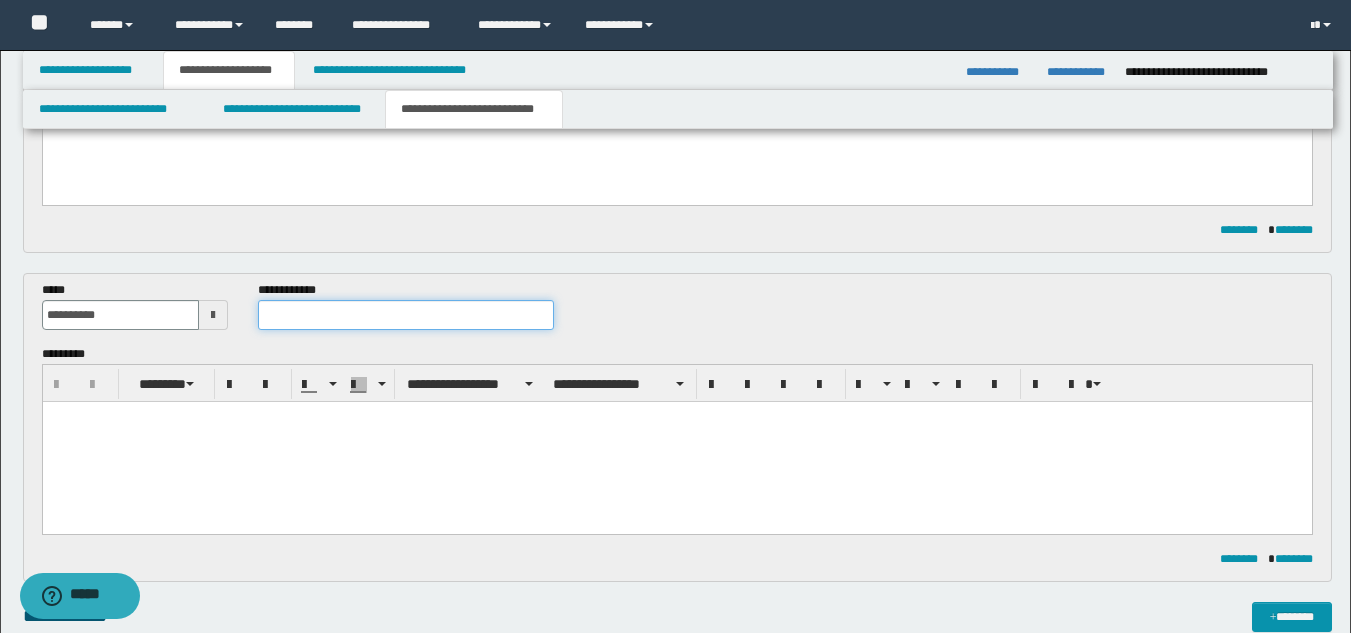 click at bounding box center (405, 315) 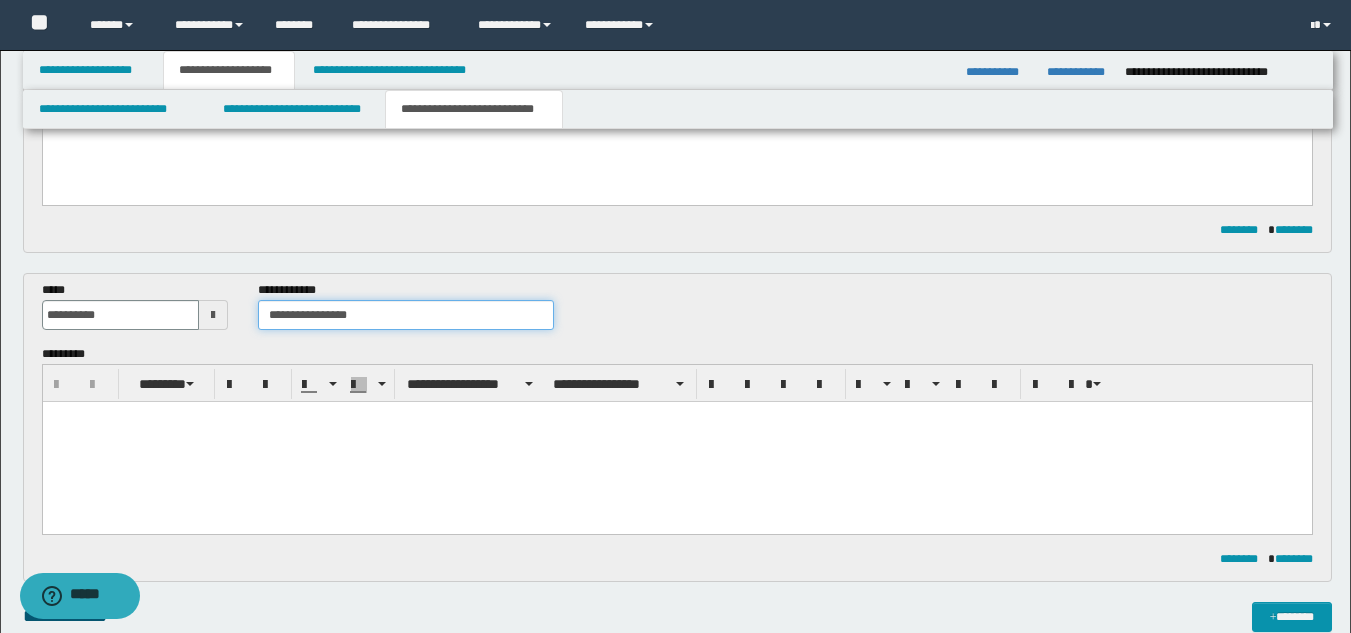 type on "**********" 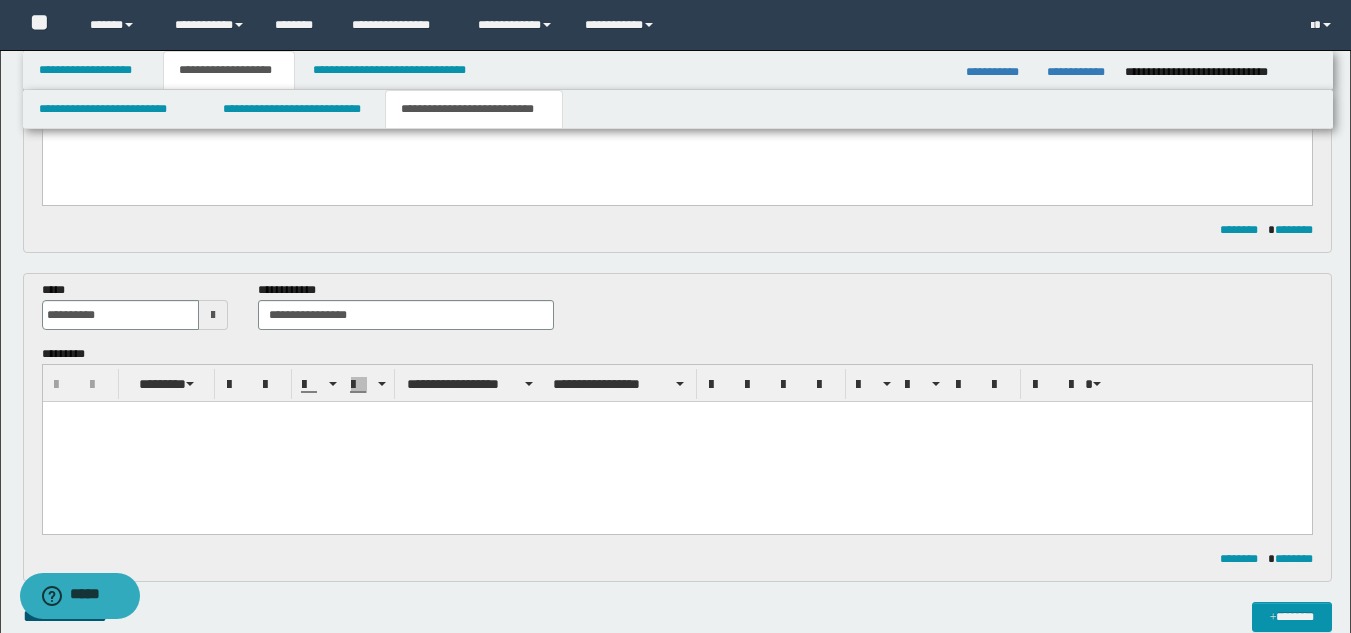 click at bounding box center [676, 441] 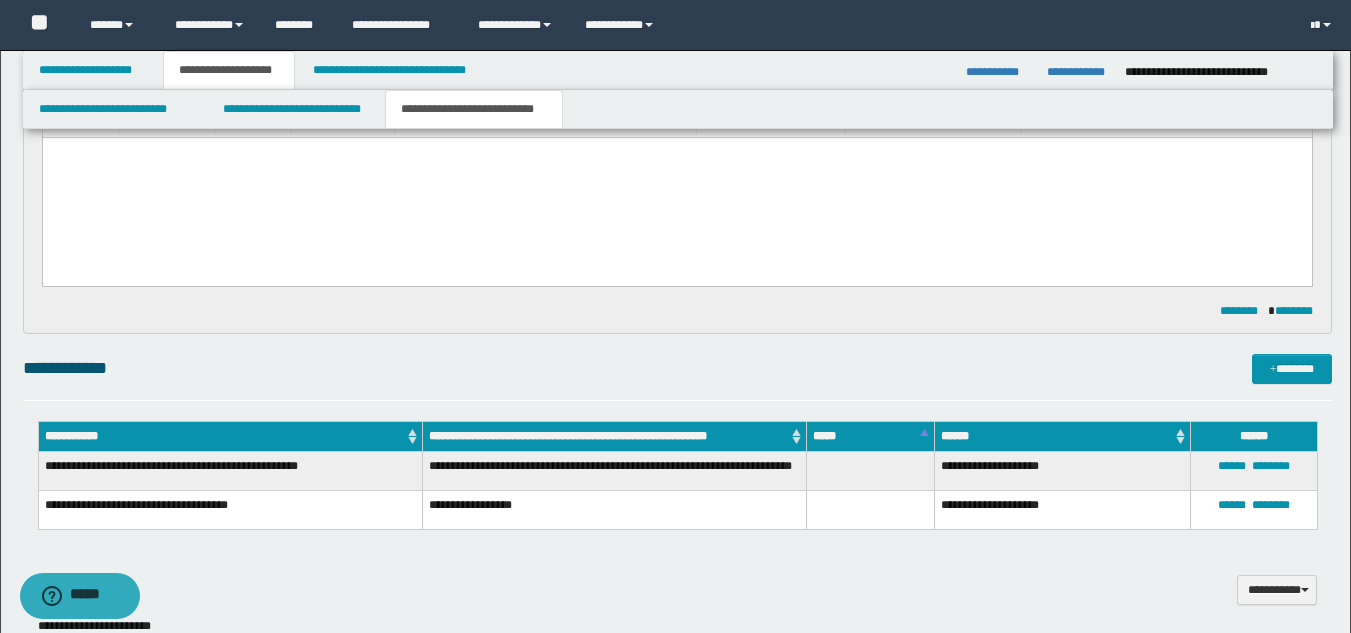 scroll, scrollTop: 614, scrollLeft: 0, axis: vertical 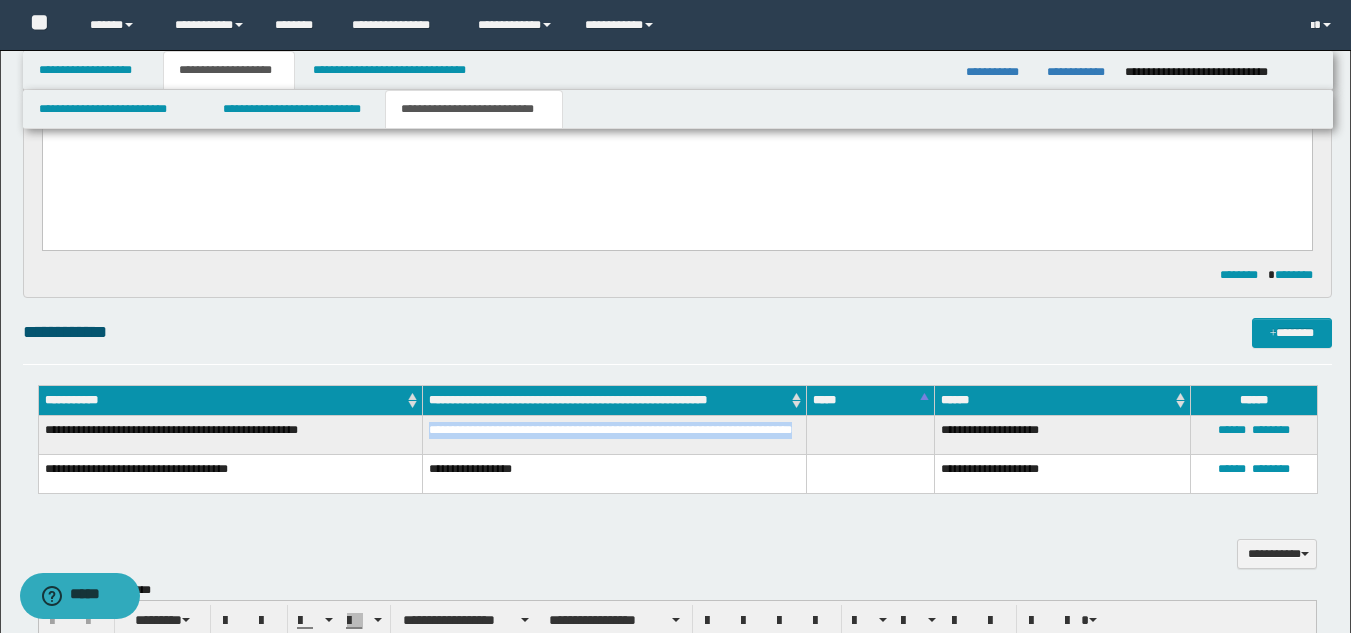 drag, startPoint x: 431, startPoint y: 432, endPoint x: 477, endPoint y: 457, distance: 52.35456 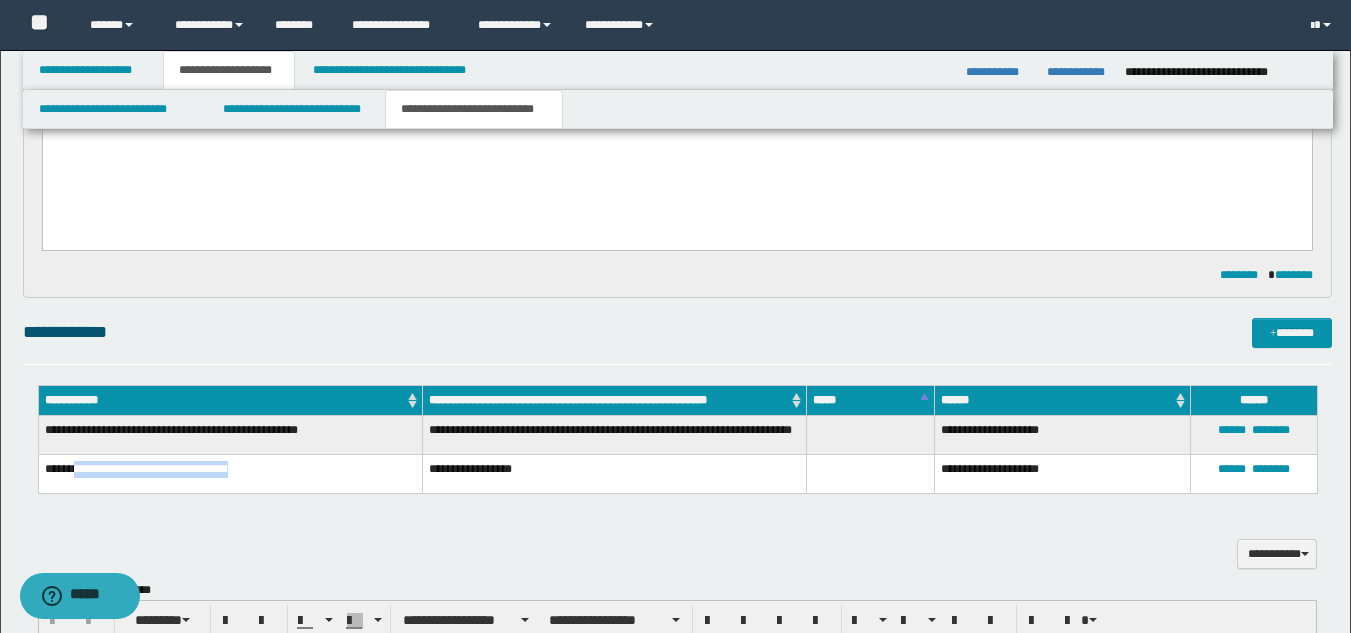 drag, startPoint x: 84, startPoint y: 474, endPoint x: 254, endPoint y: 480, distance: 170.10585 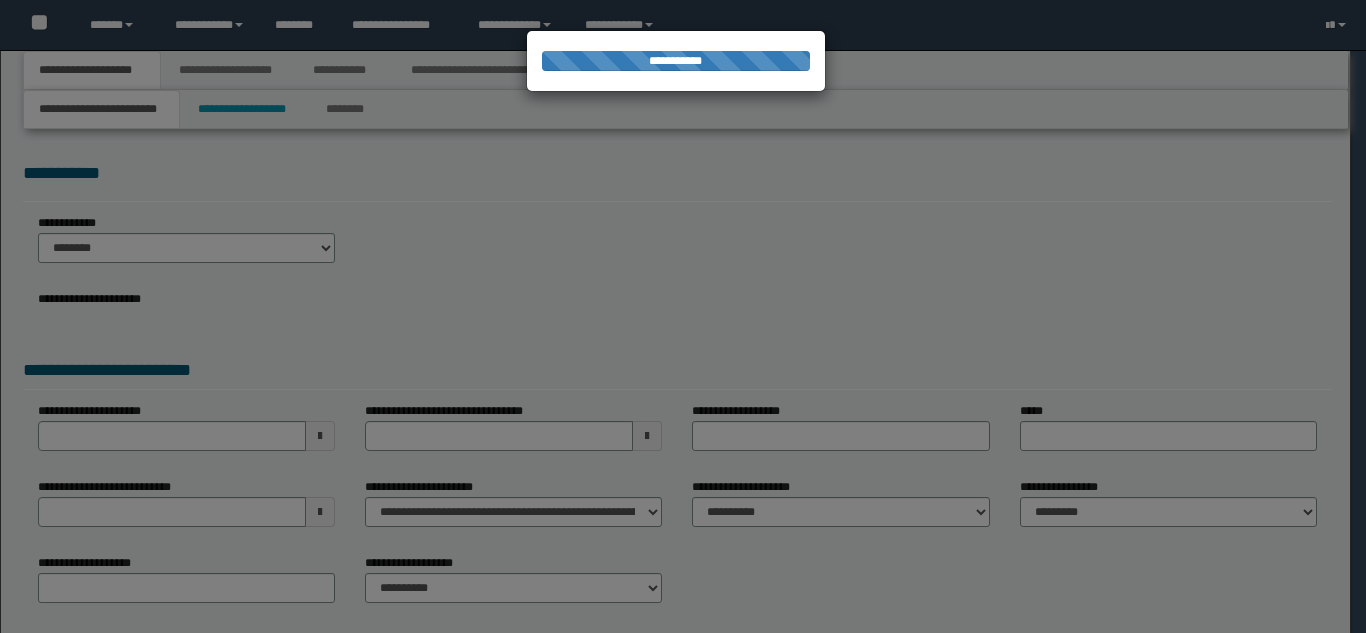 scroll, scrollTop: 0, scrollLeft: 0, axis: both 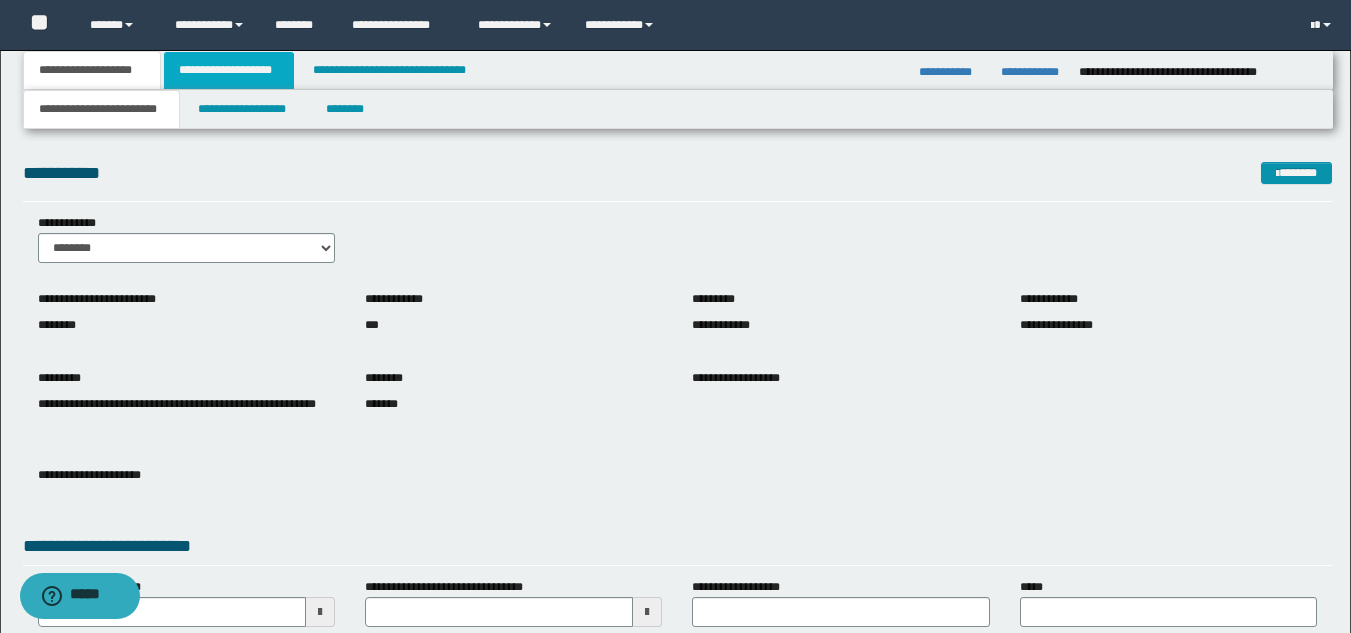 click on "**********" at bounding box center (229, 70) 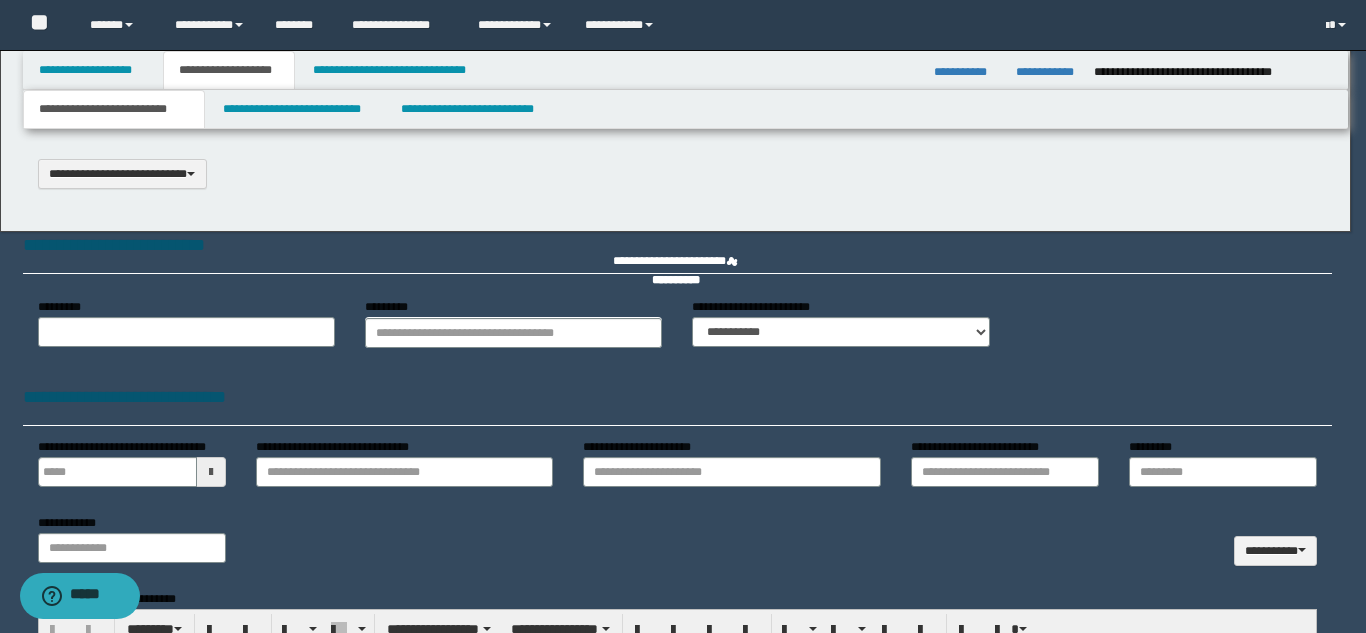 type 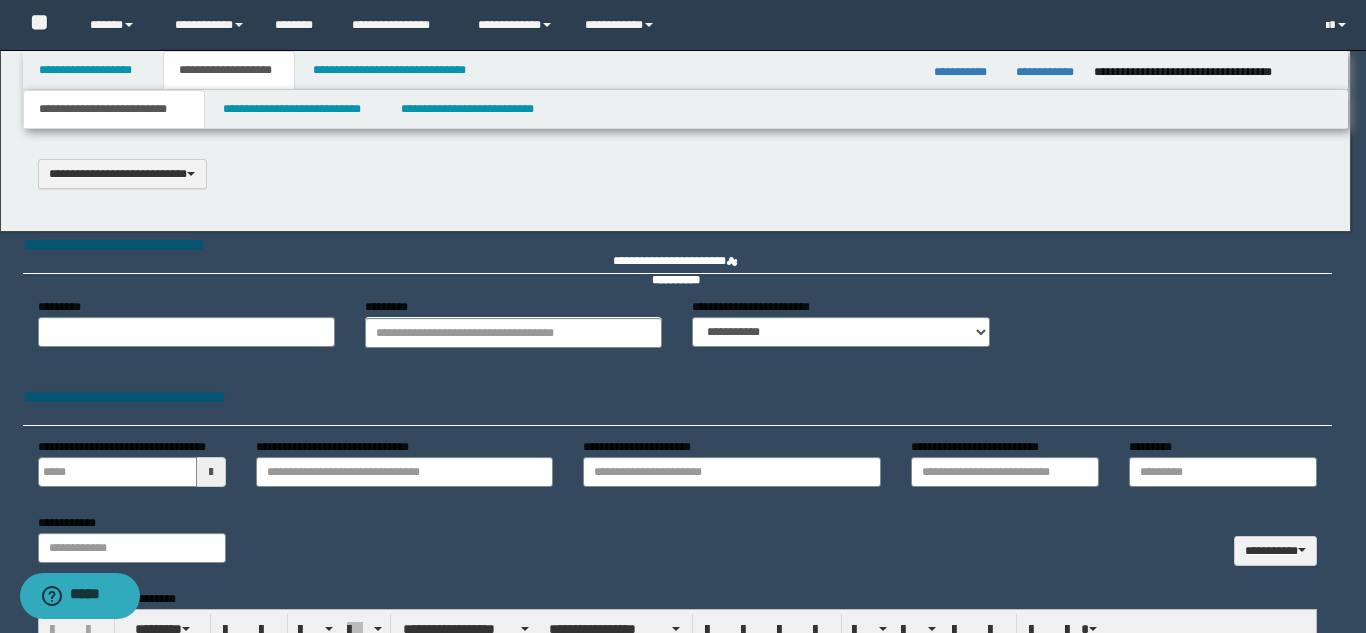 scroll, scrollTop: 0, scrollLeft: 0, axis: both 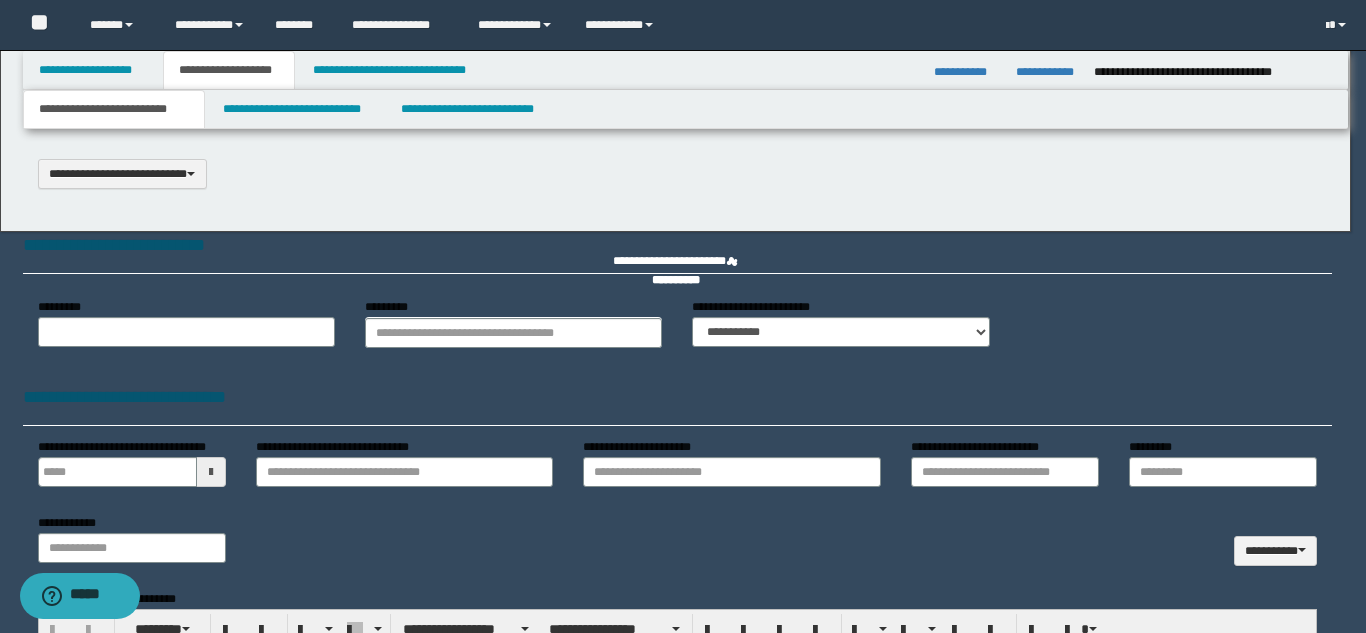 select on "*" 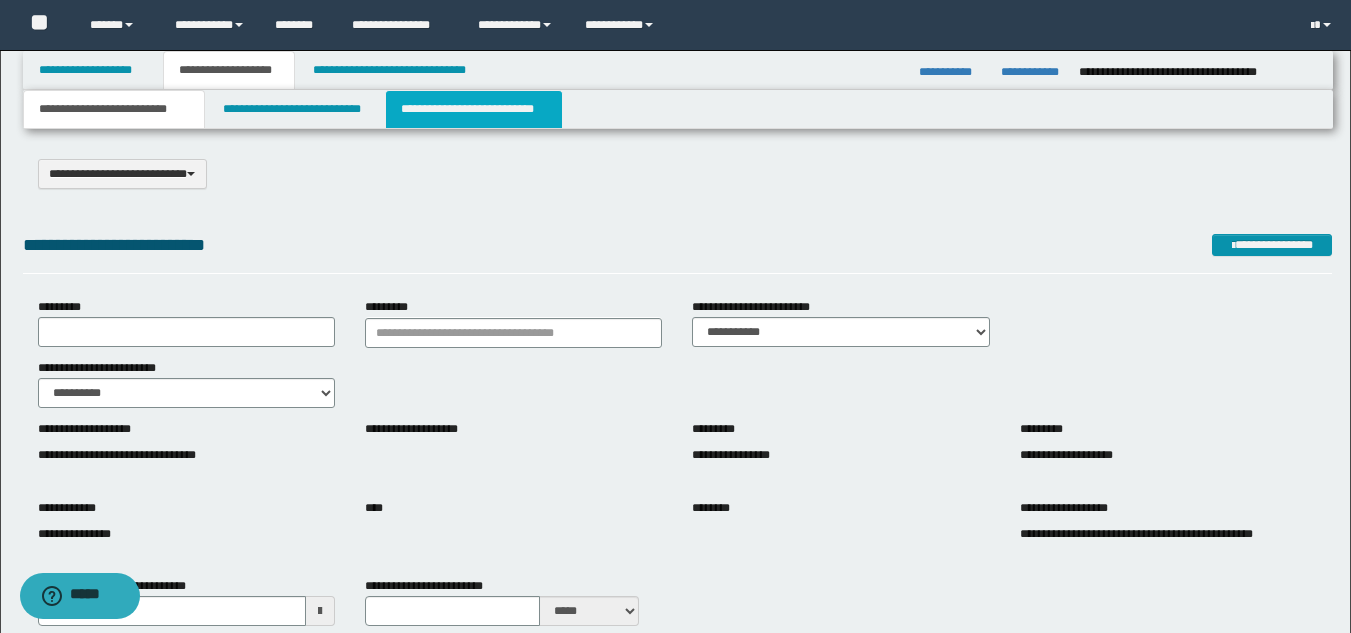 click on "**********" at bounding box center (474, 109) 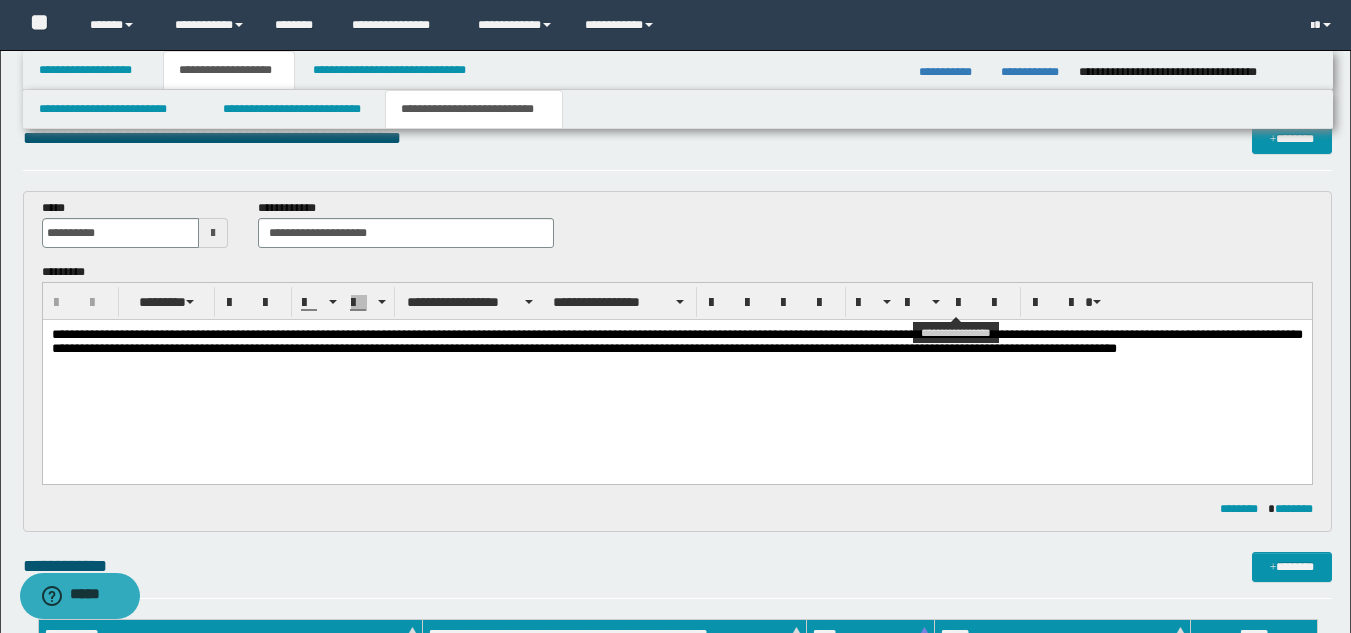 scroll, scrollTop: 0, scrollLeft: 0, axis: both 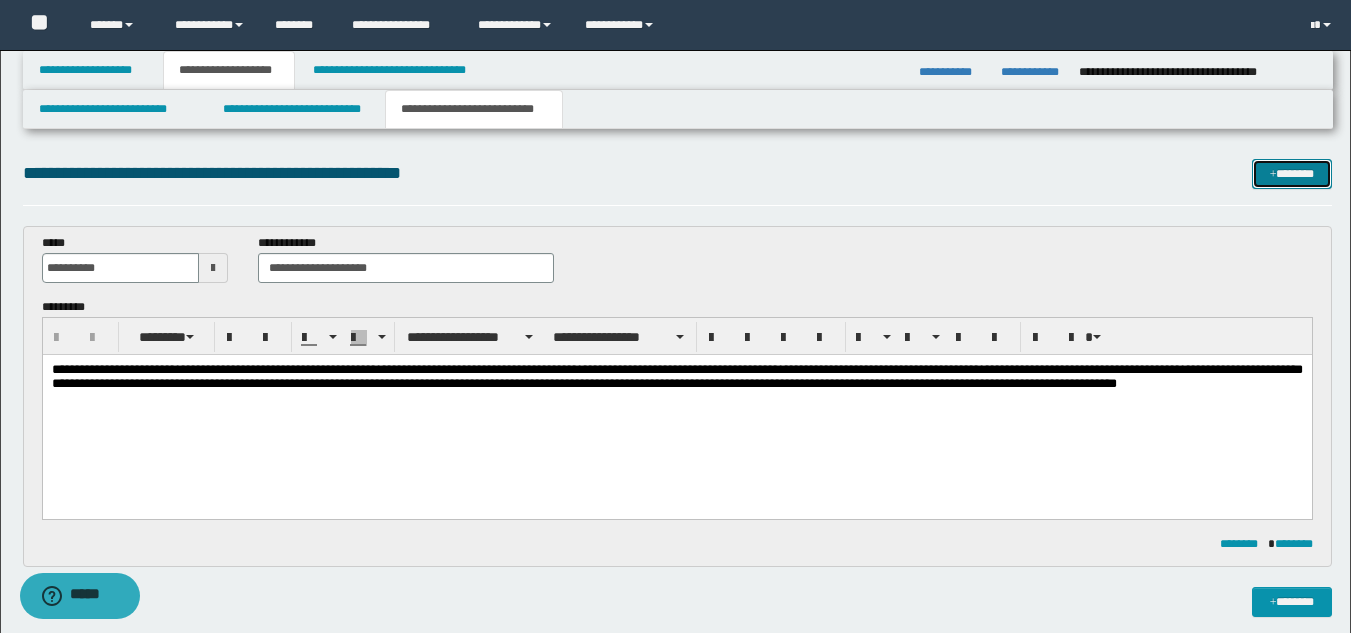 click on "*******" at bounding box center [1292, 174] 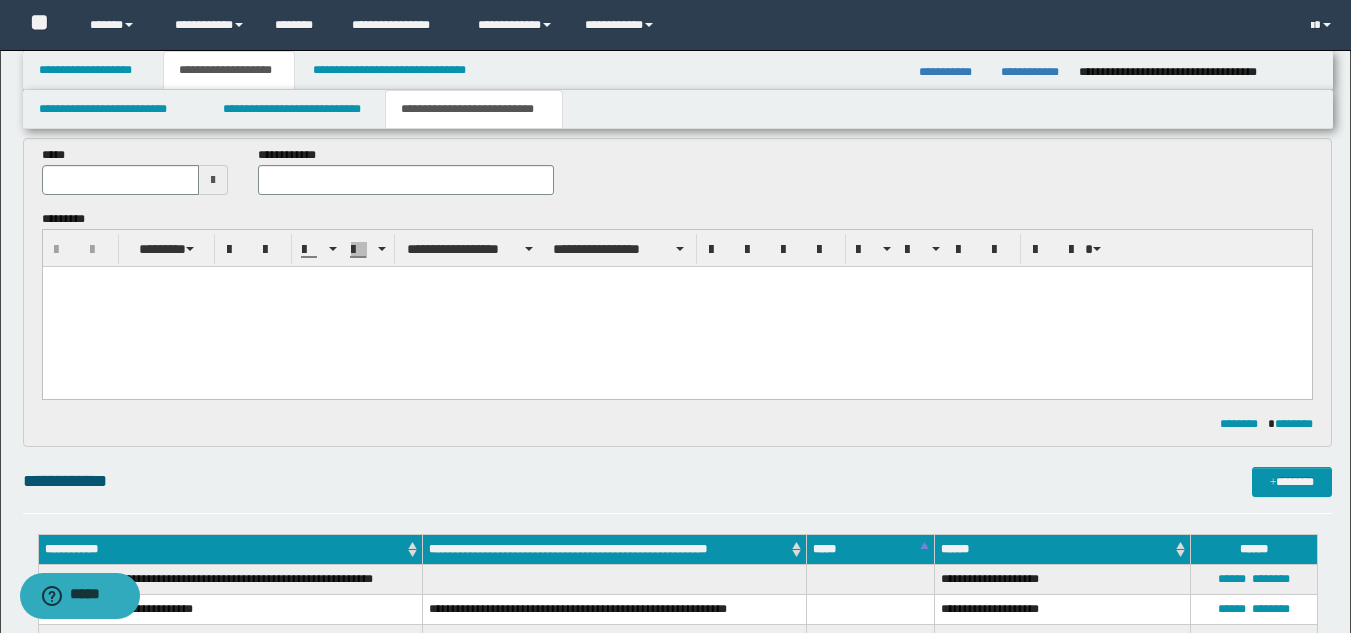 scroll, scrollTop: 414, scrollLeft: 0, axis: vertical 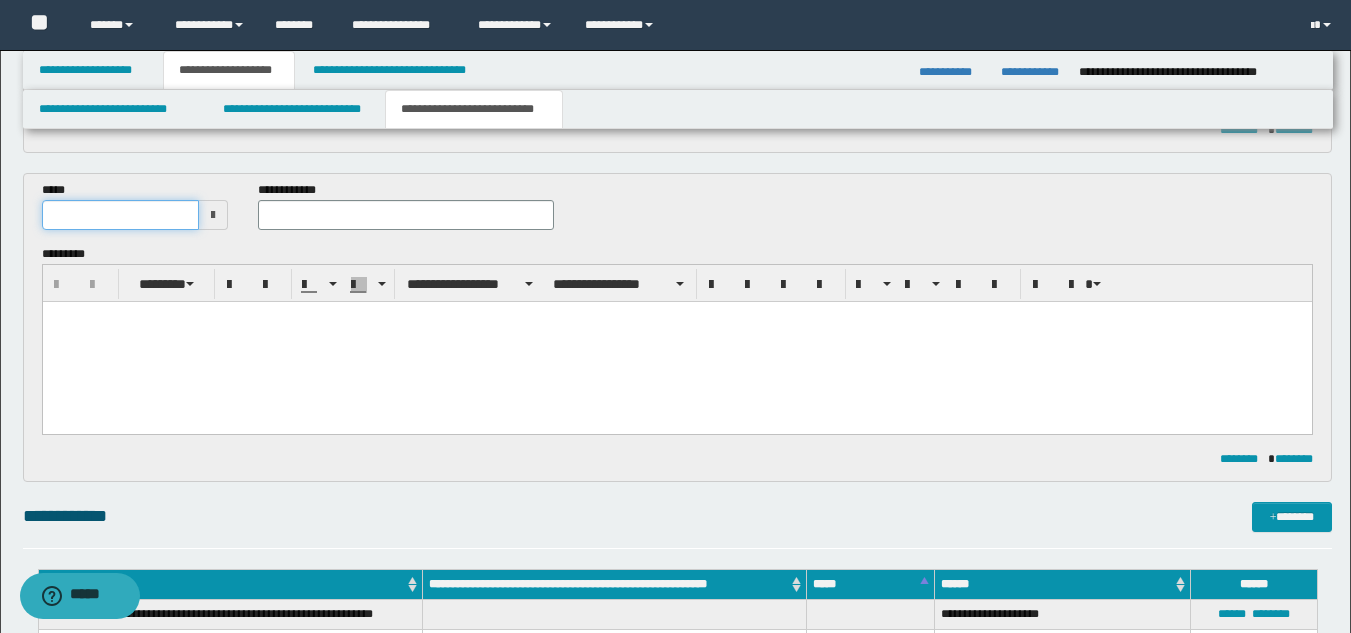 click at bounding box center [121, 215] 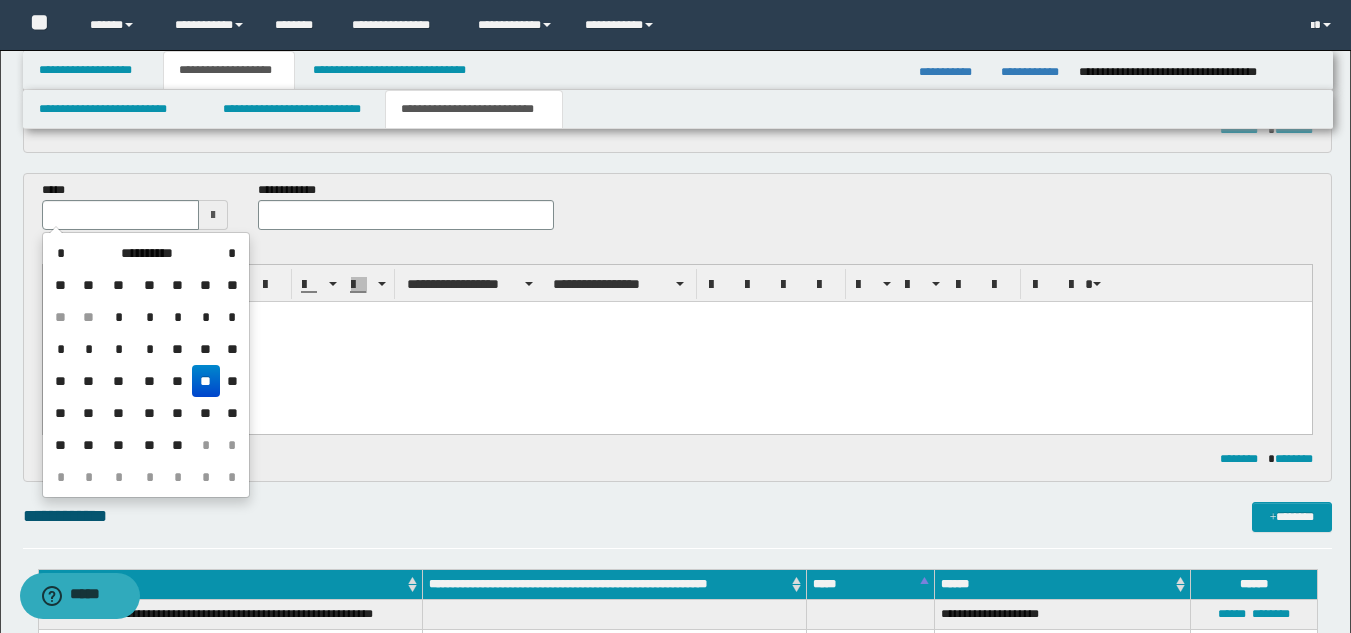 click on "**" at bounding box center (206, 381) 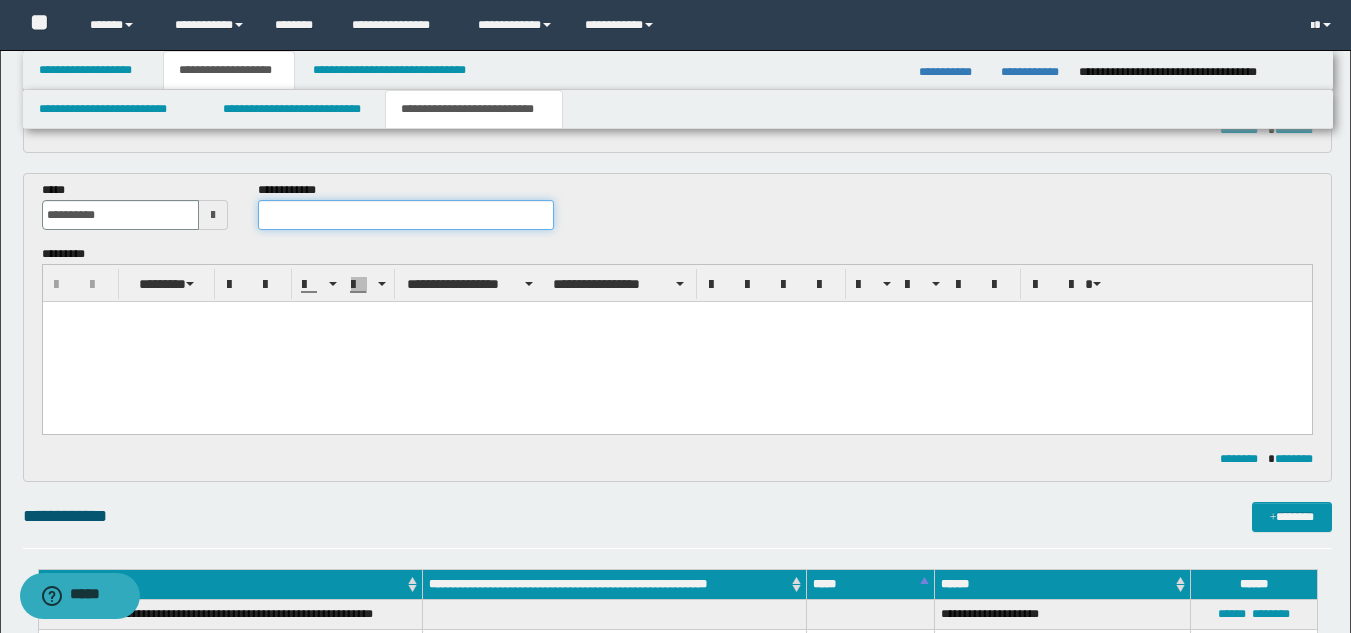 click at bounding box center (405, 215) 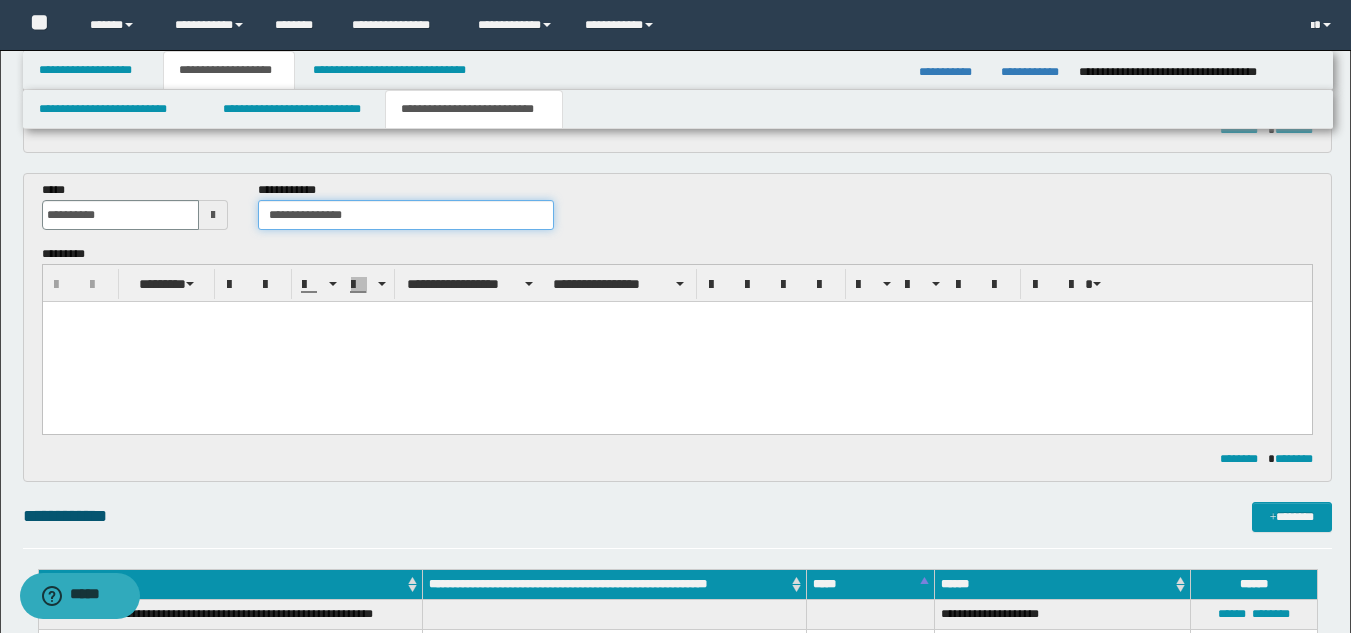 type on "**********" 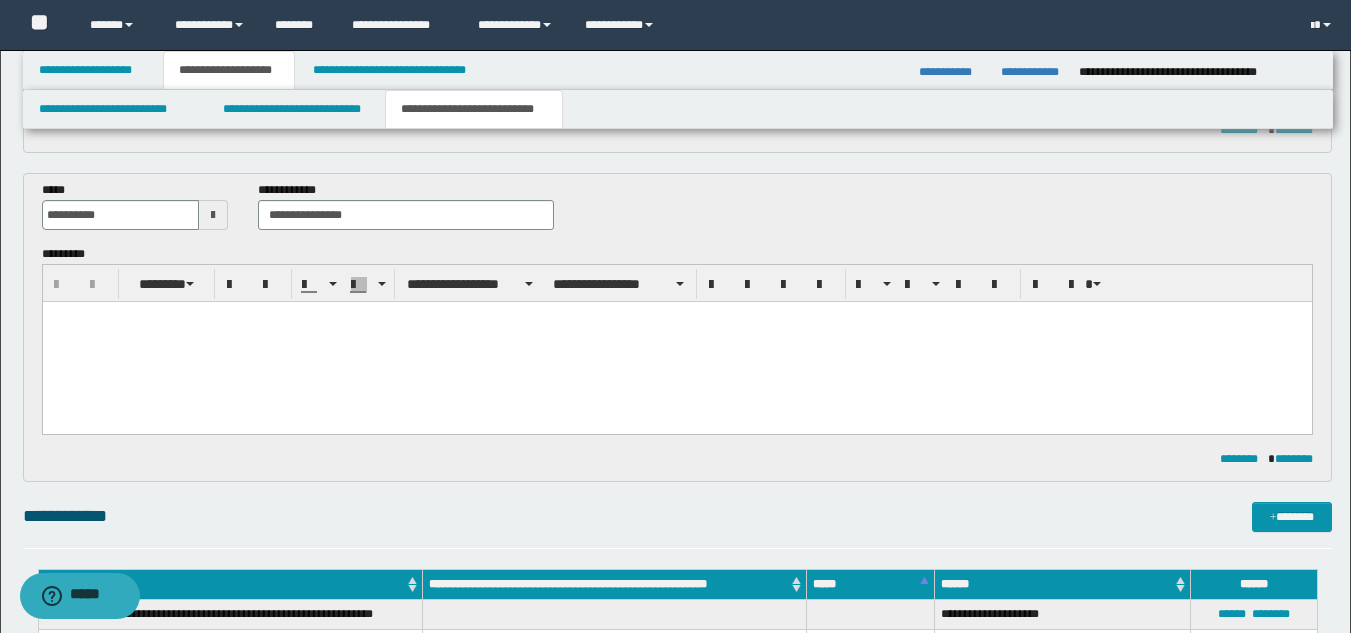 click at bounding box center (676, 341) 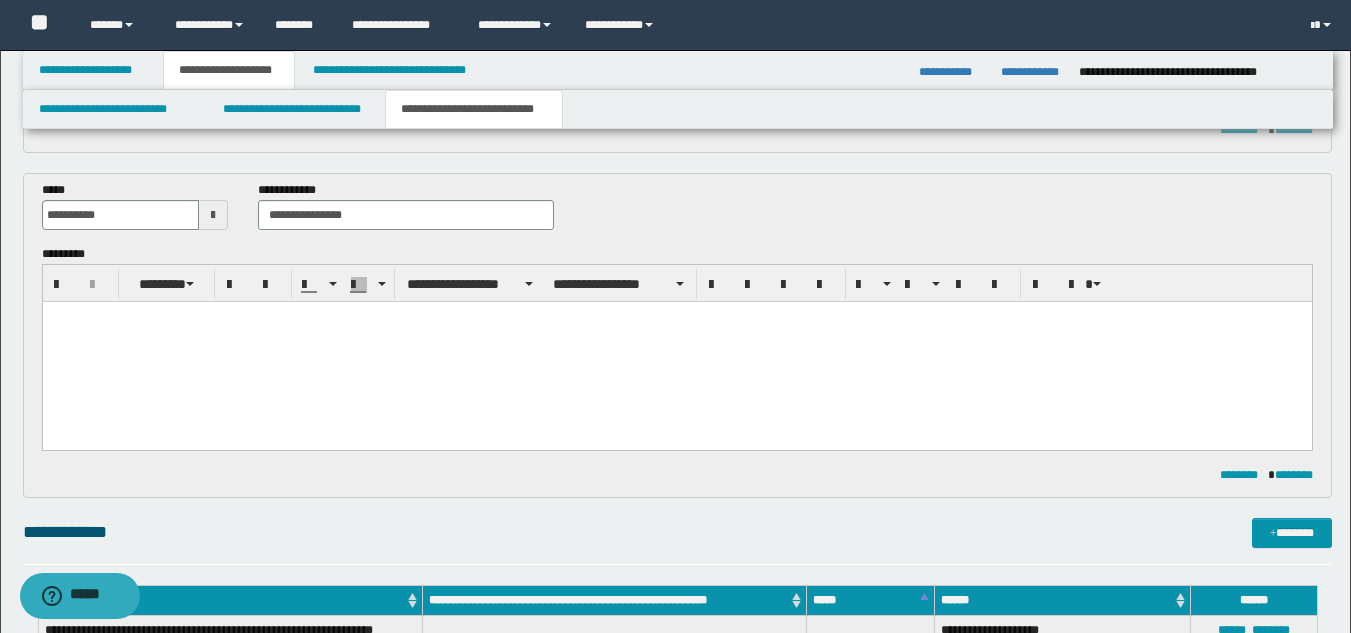paste 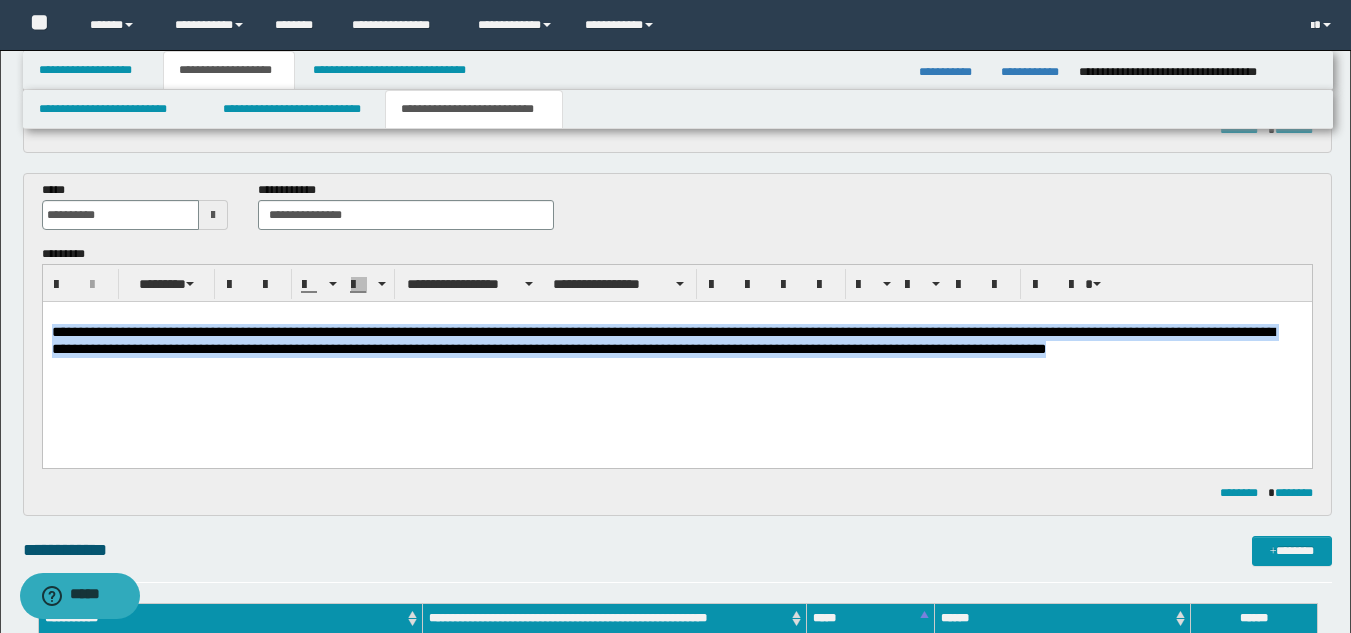 drag, startPoint x: 1202, startPoint y: 358, endPoint x: 74, endPoint y: 636, distance: 1161.7521 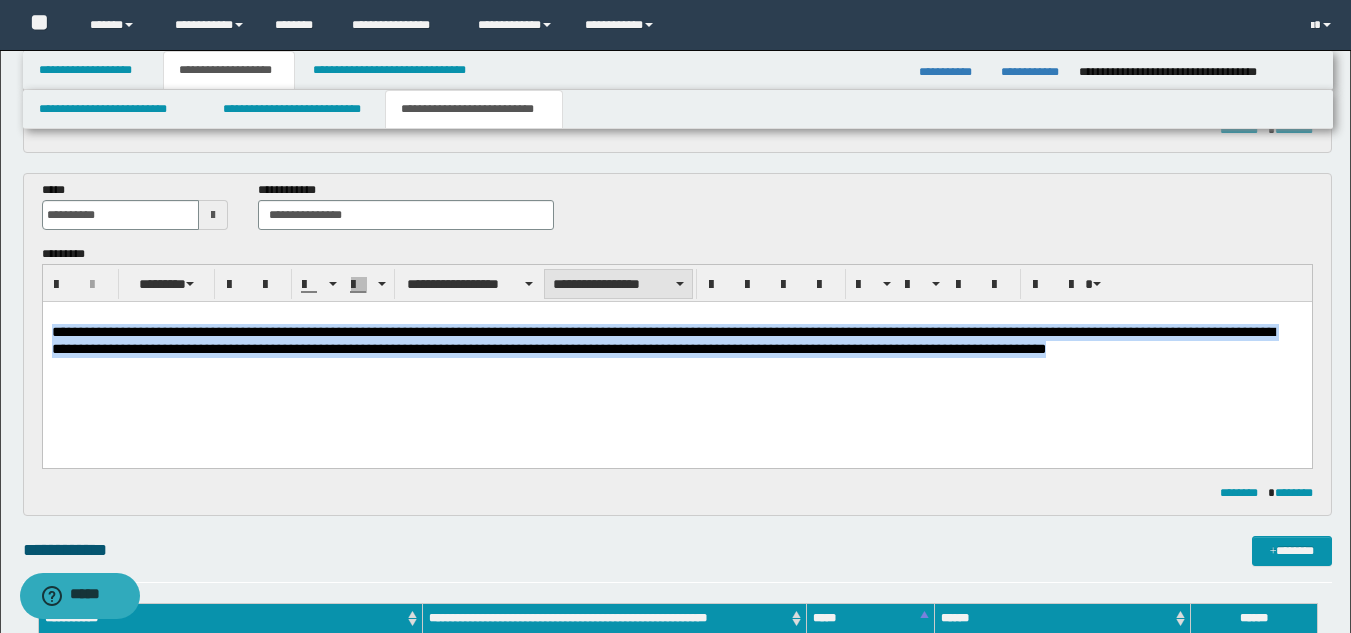 click on "**********" at bounding box center (618, 284) 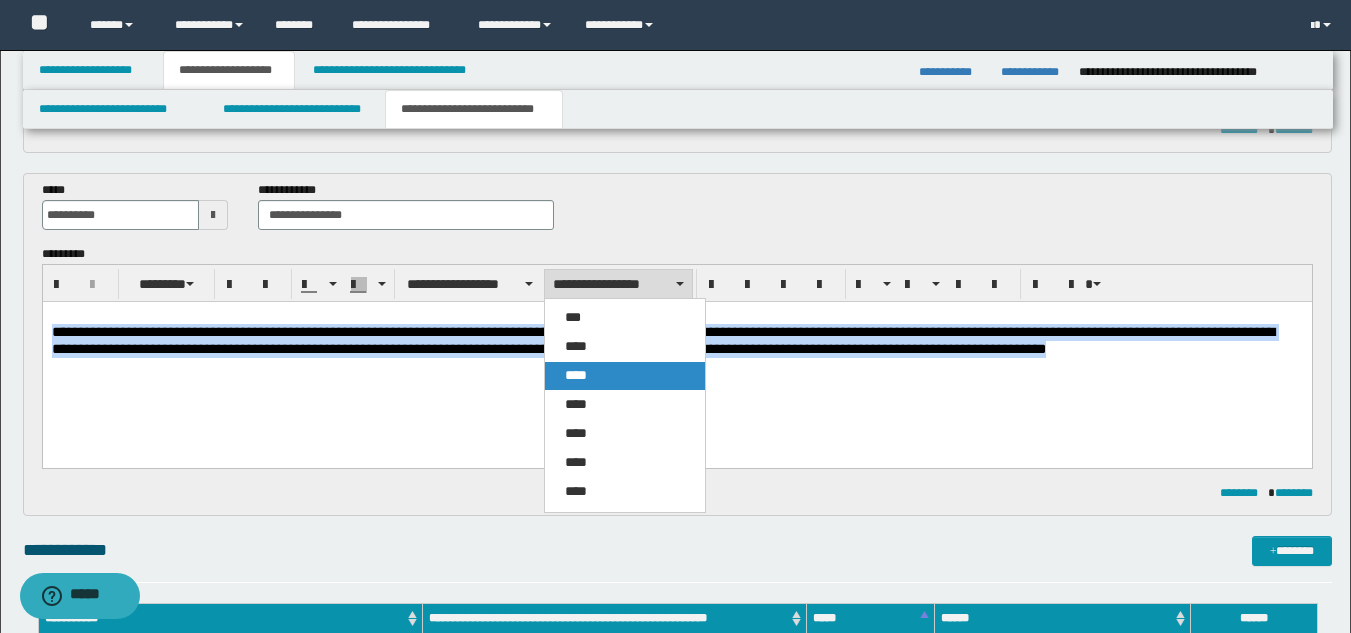 click on "****" at bounding box center (625, 376) 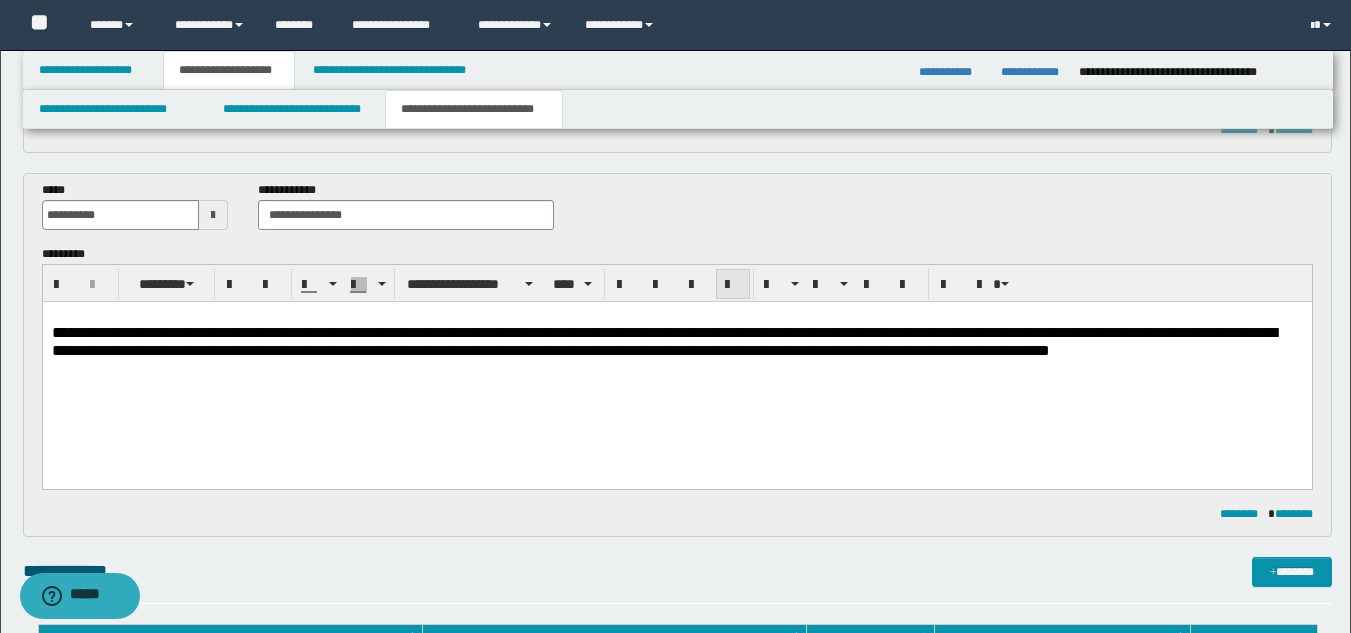 click at bounding box center (733, 285) 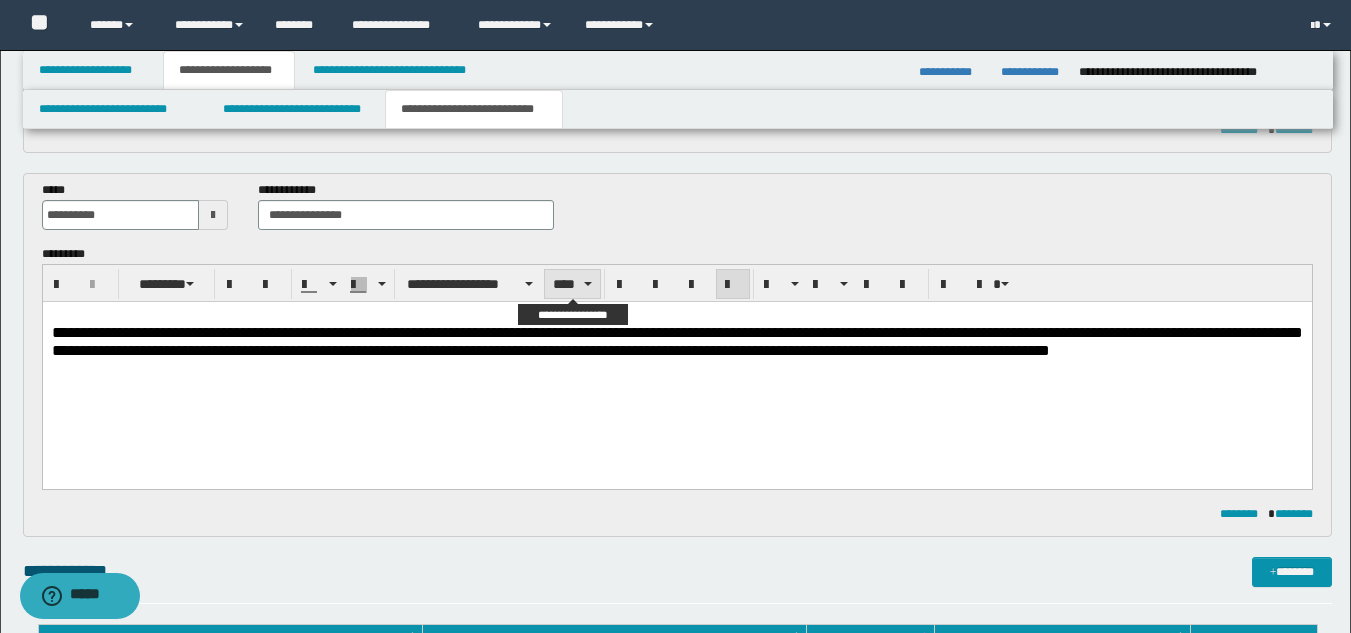 click on "****" at bounding box center [572, 284] 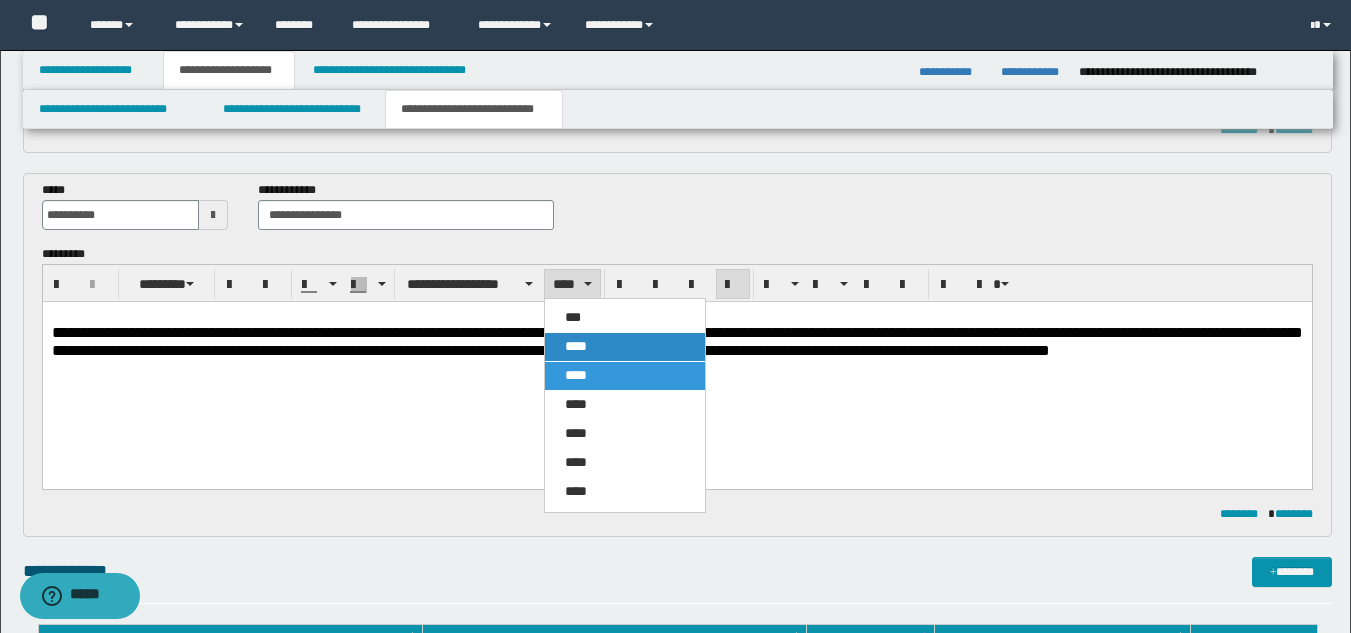 click on "****" at bounding box center (576, 346) 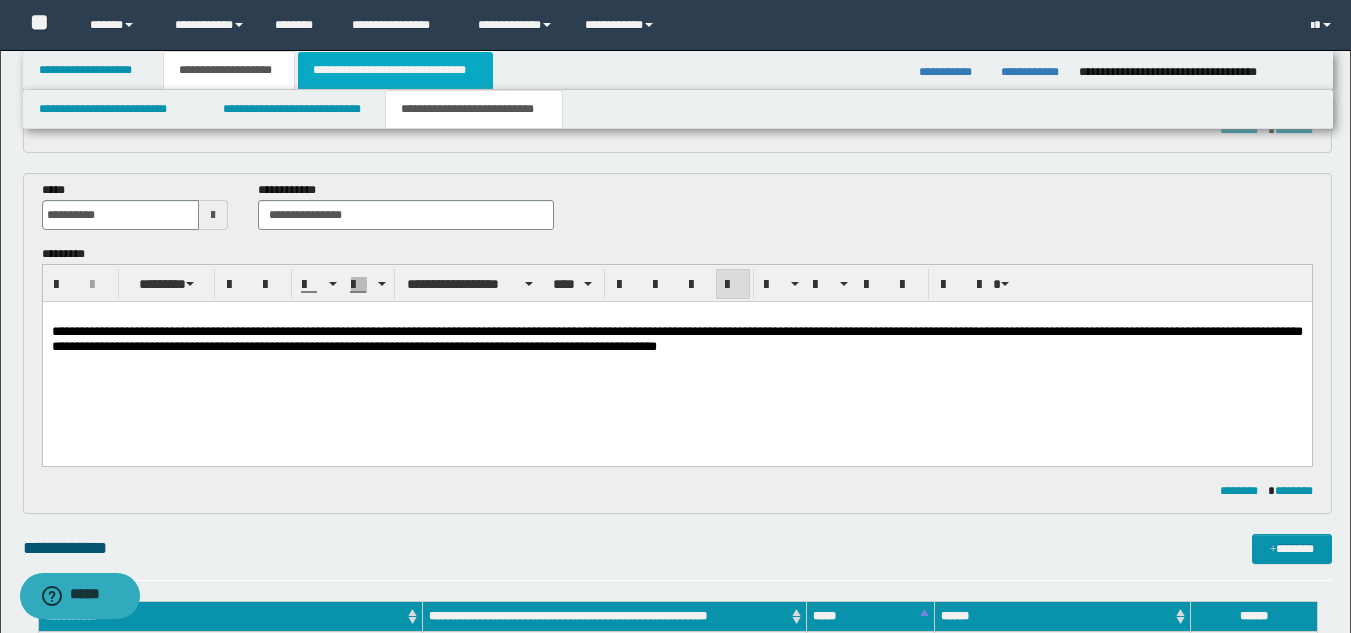 click on "**********" at bounding box center (395, 70) 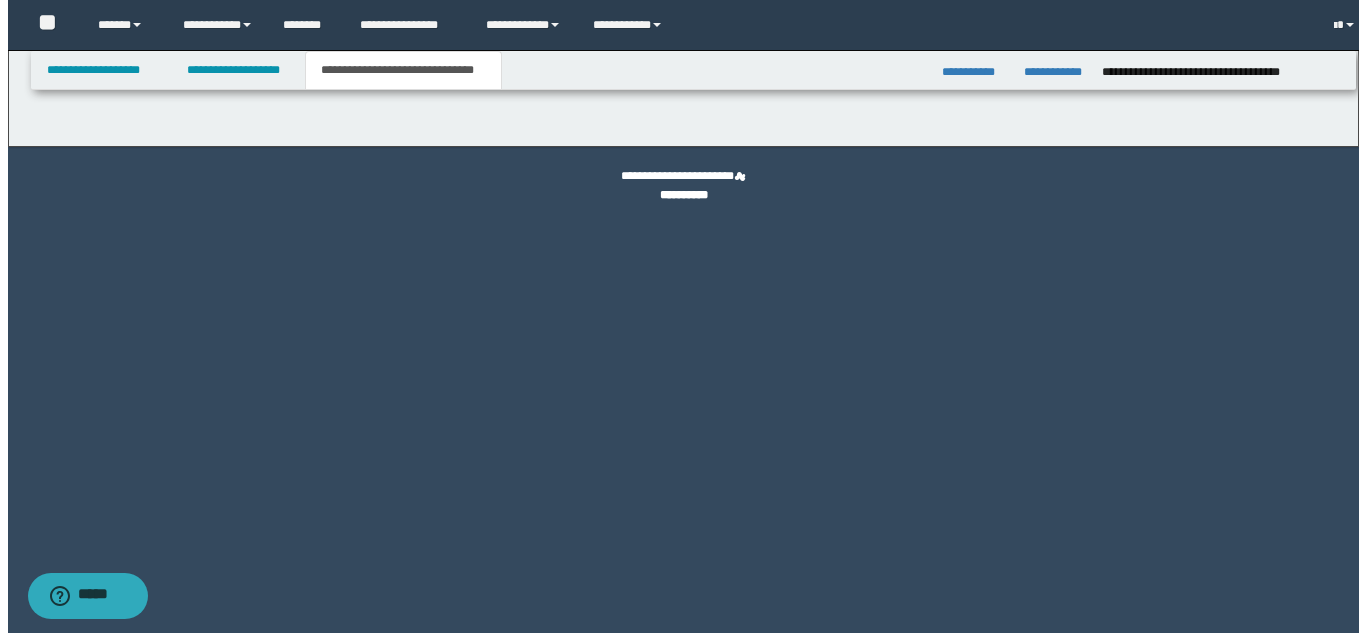 scroll, scrollTop: 0, scrollLeft: 0, axis: both 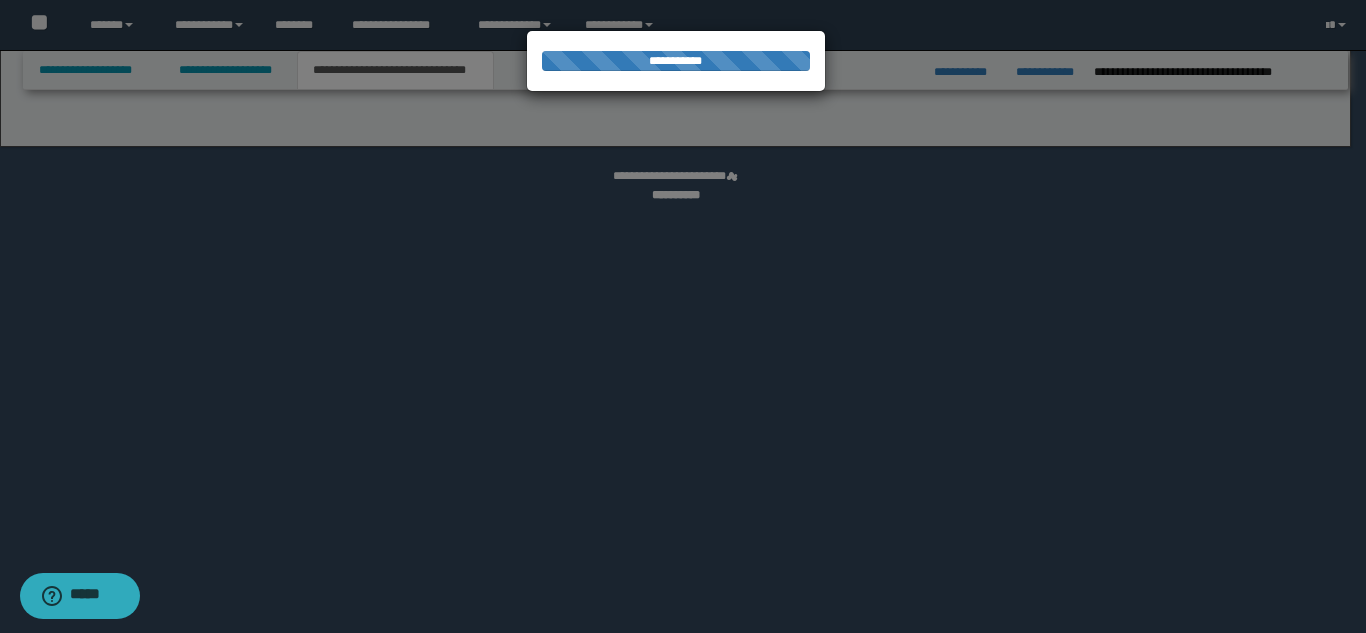 select on "*" 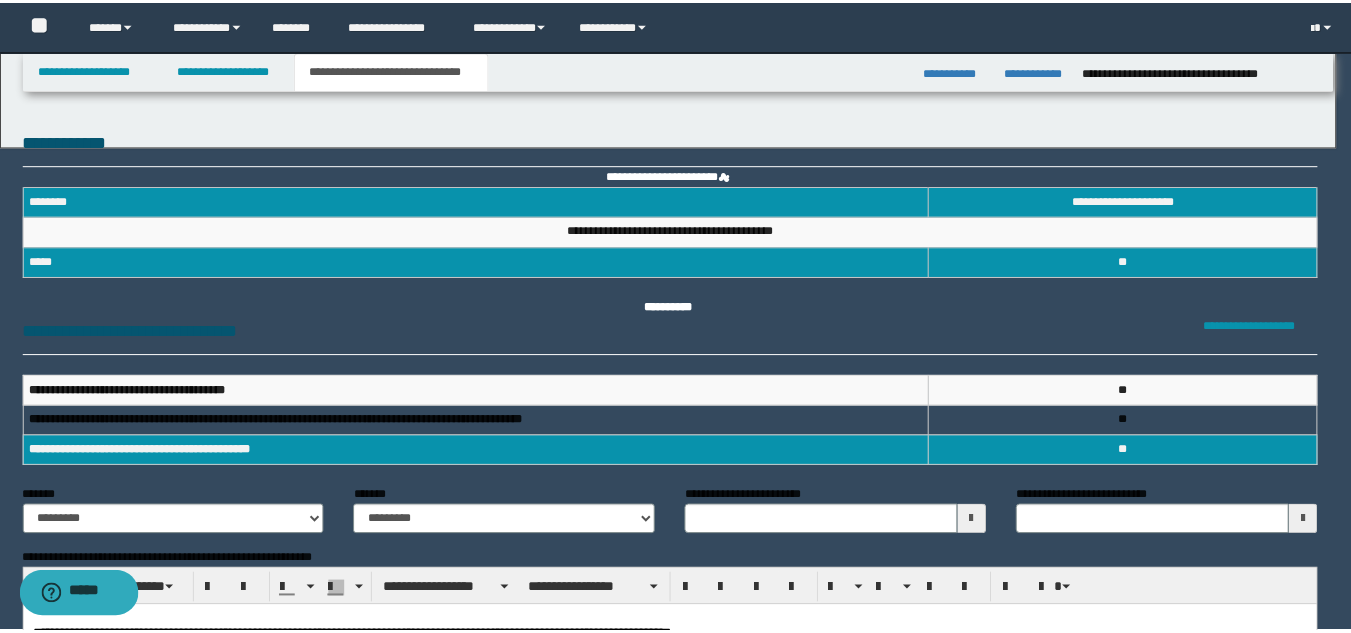 scroll, scrollTop: 0, scrollLeft: 0, axis: both 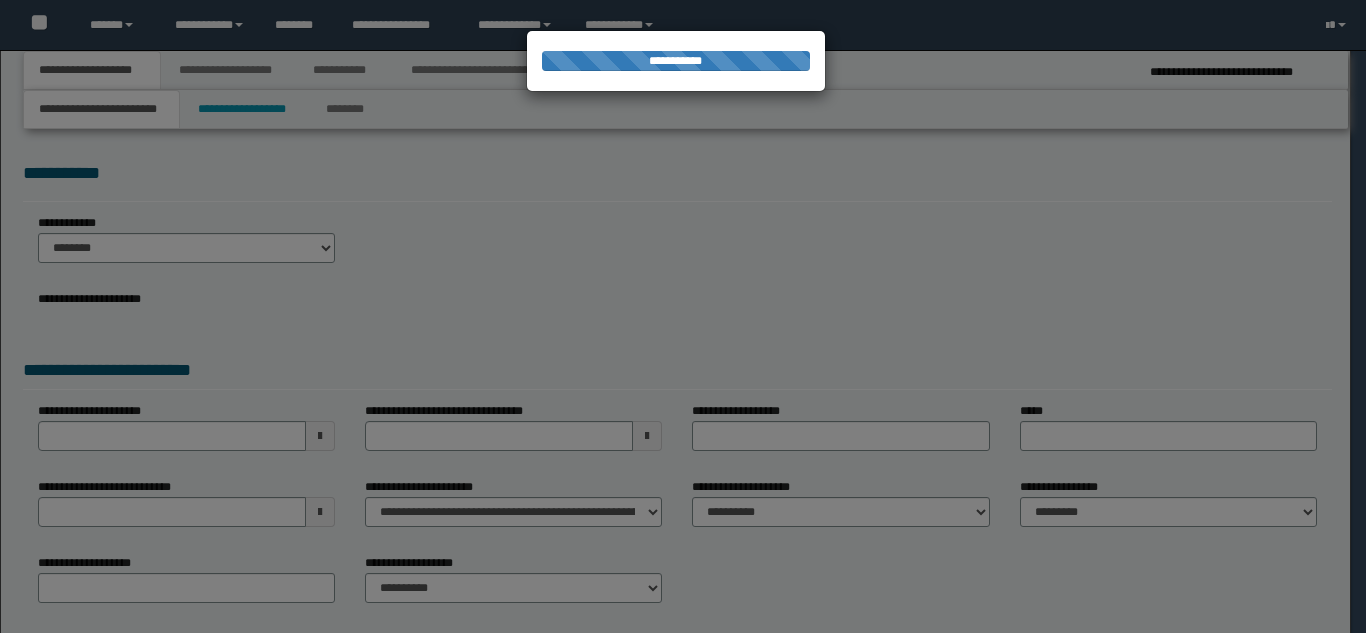 select on "*" 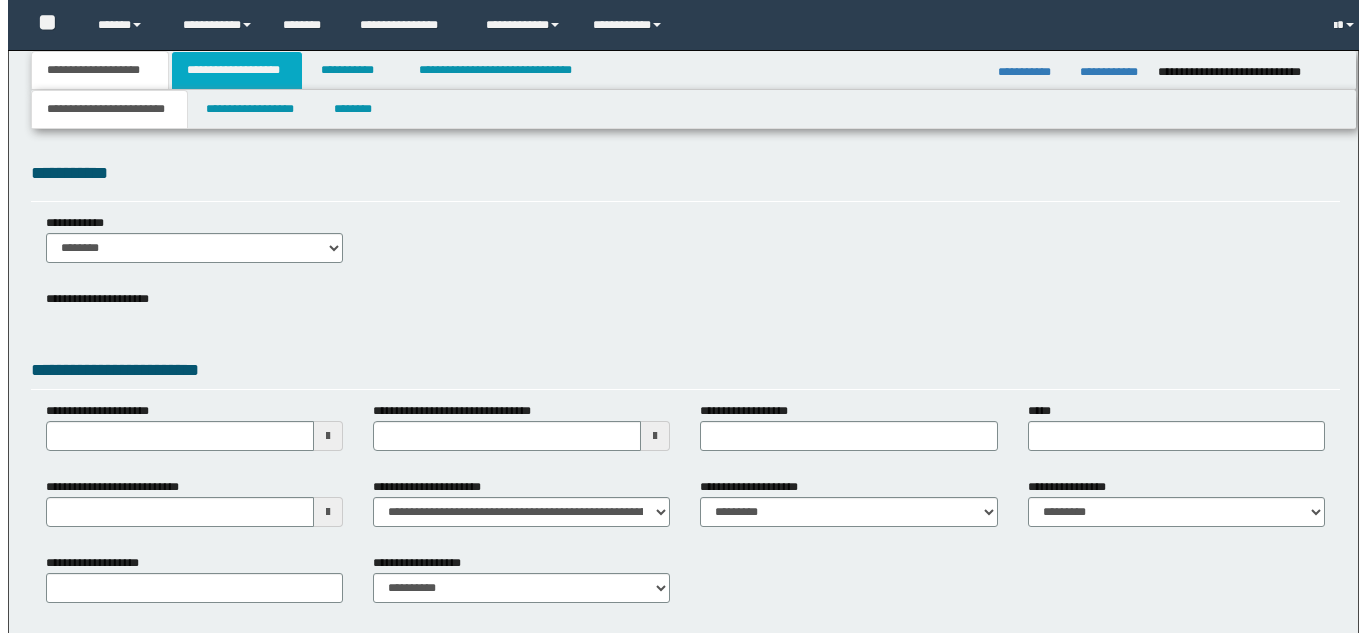 scroll, scrollTop: 0, scrollLeft: 0, axis: both 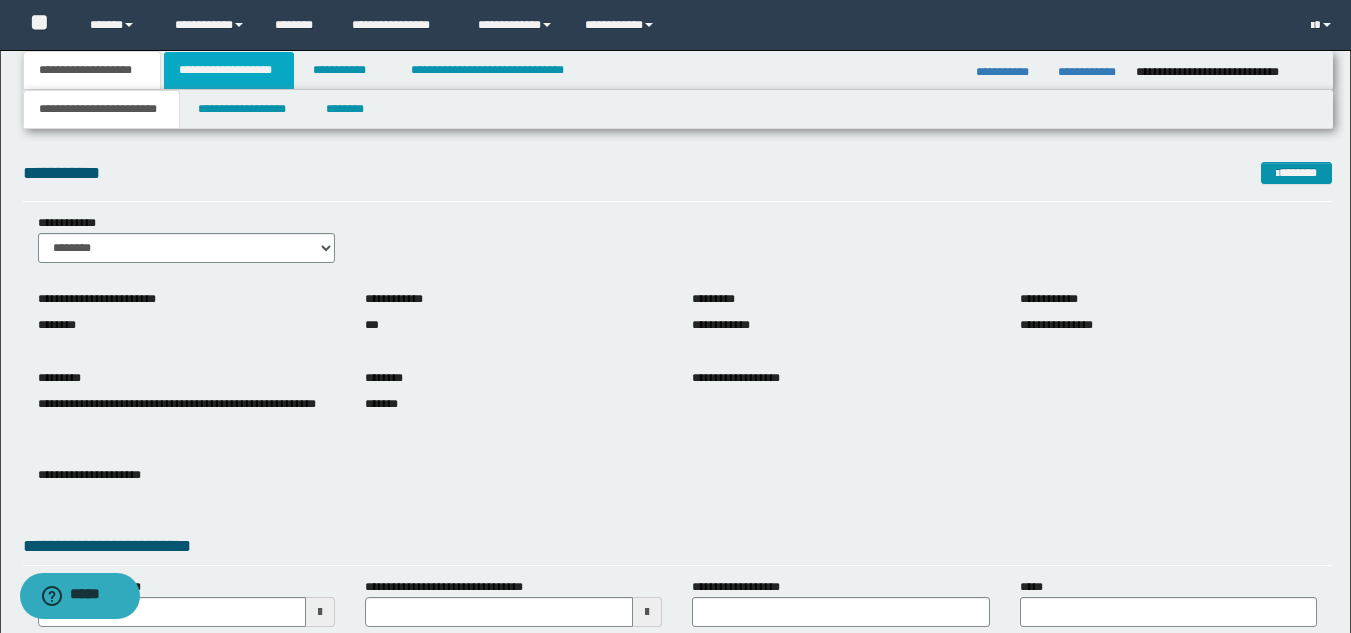 click on "**********" at bounding box center [229, 70] 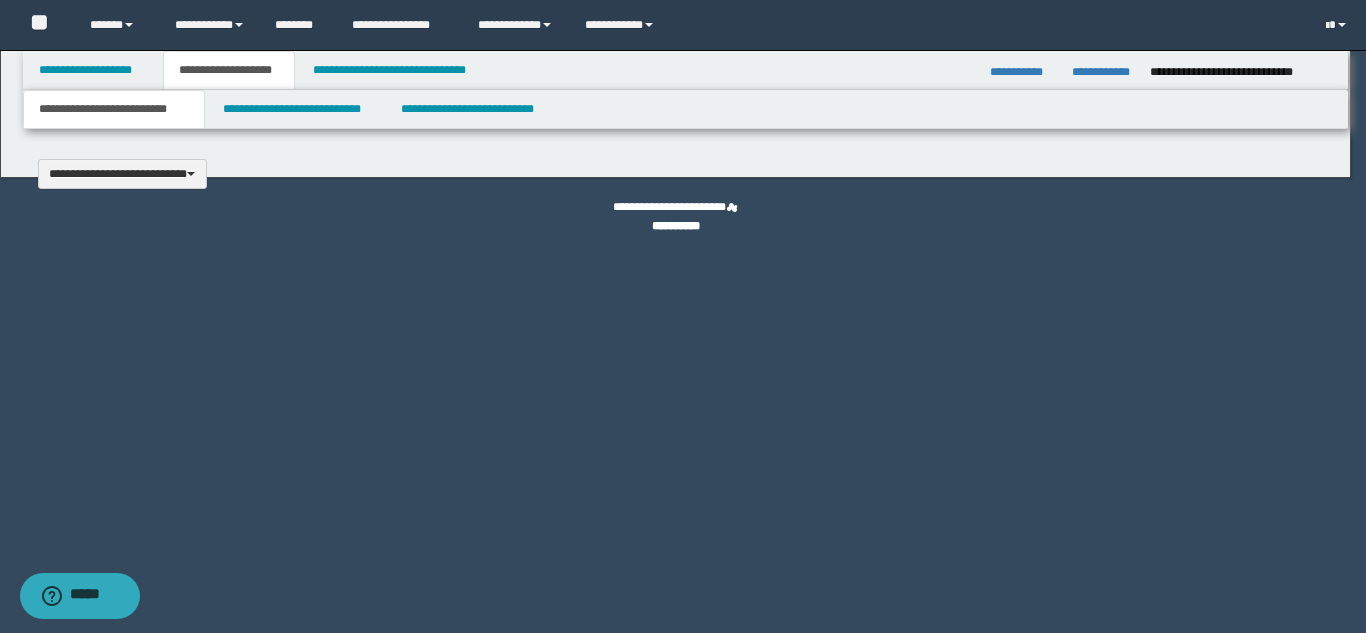 type 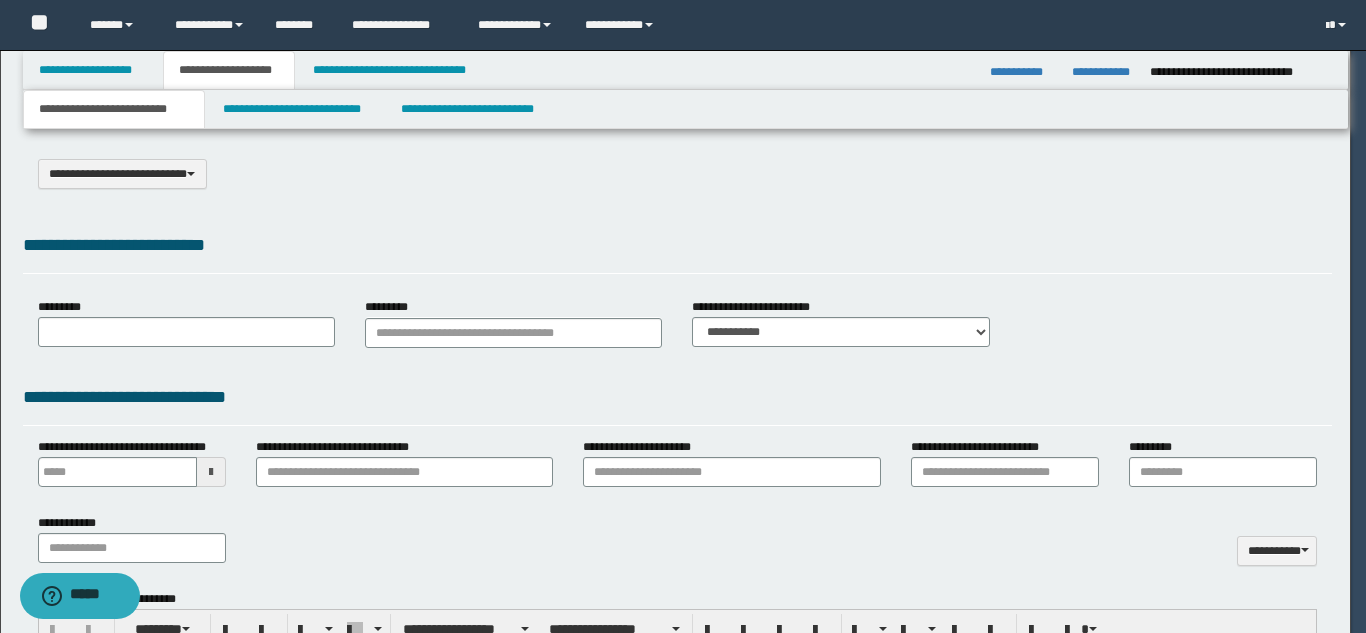 scroll, scrollTop: 0, scrollLeft: 0, axis: both 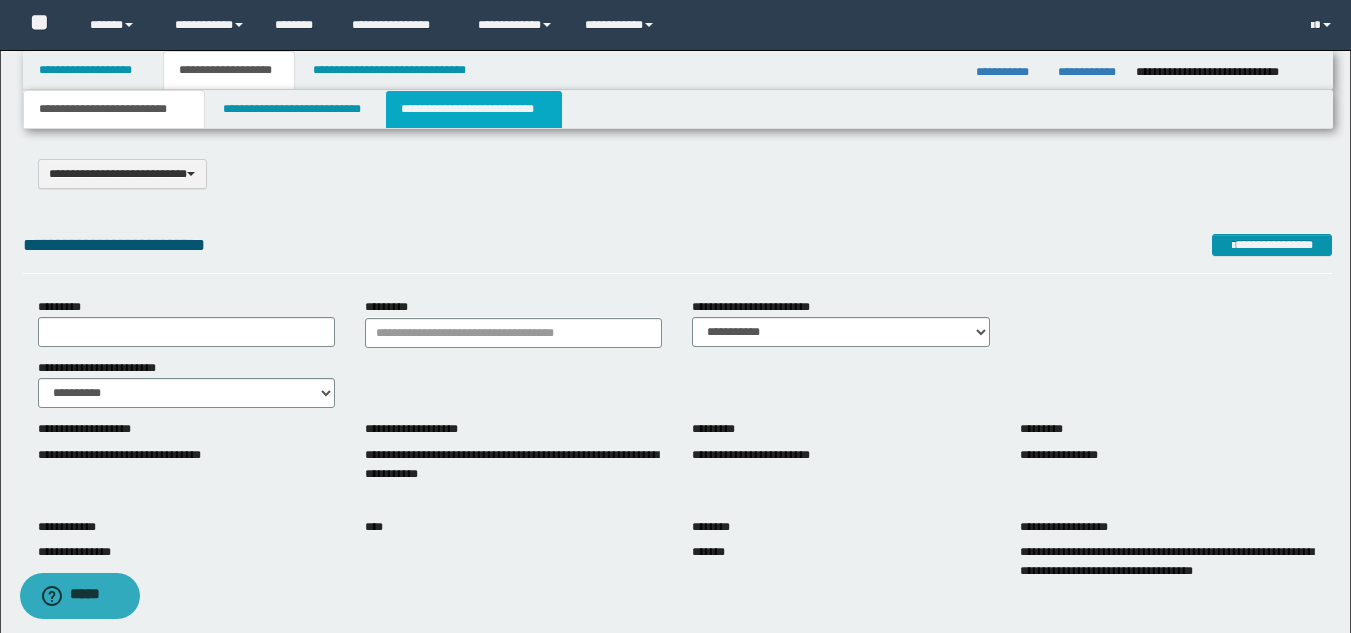 drag, startPoint x: 431, startPoint y: 116, endPoint x: 415, endPoint y: 112, distance: 16.492422 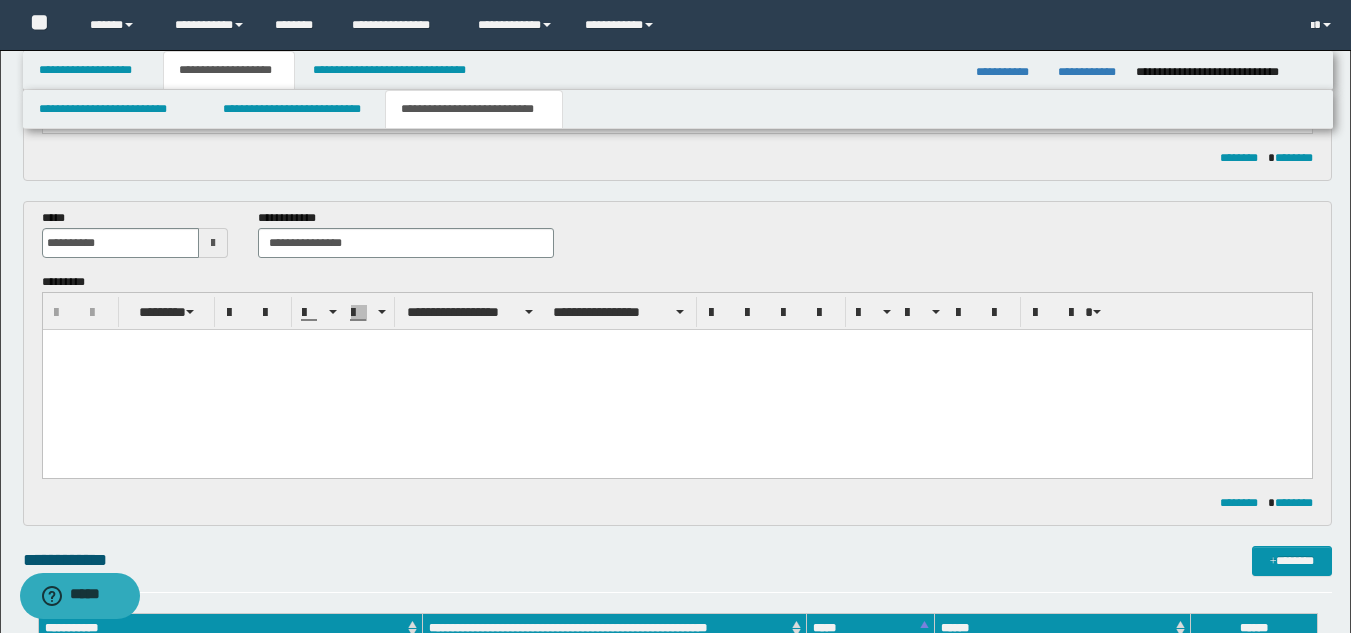 scroll, scrollTop: 400, scrollLeft: 0, axis: vertical 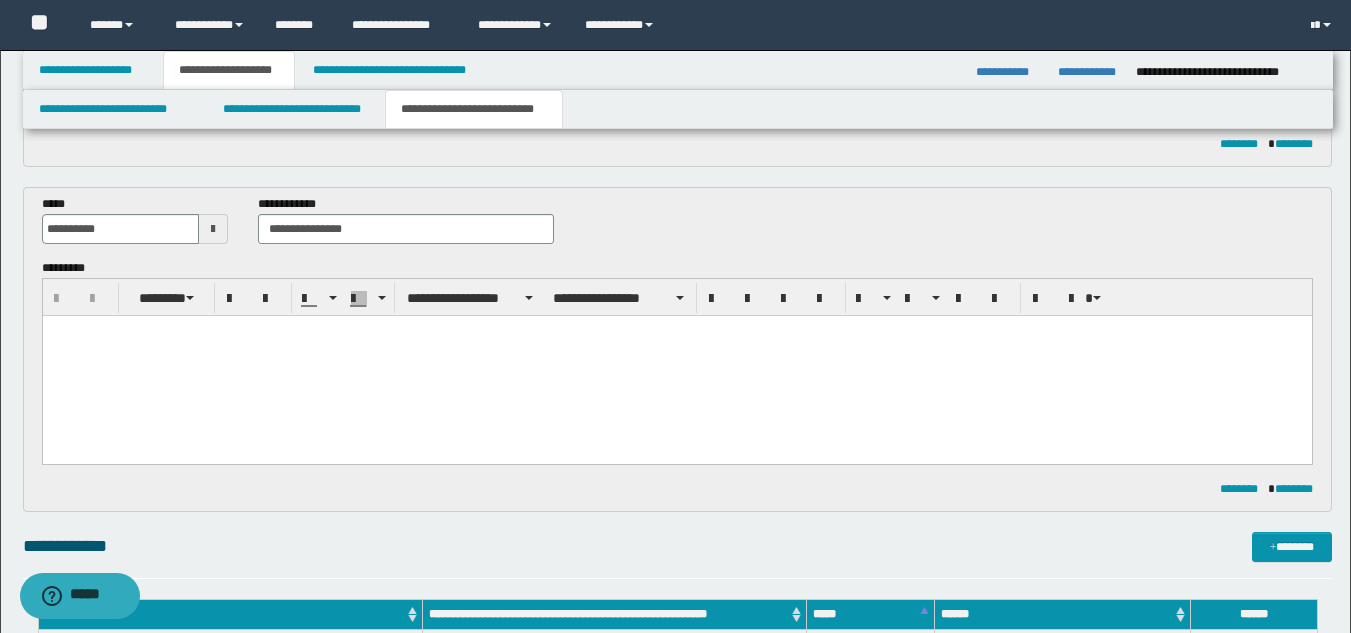 click at bounding box center (676, 364) 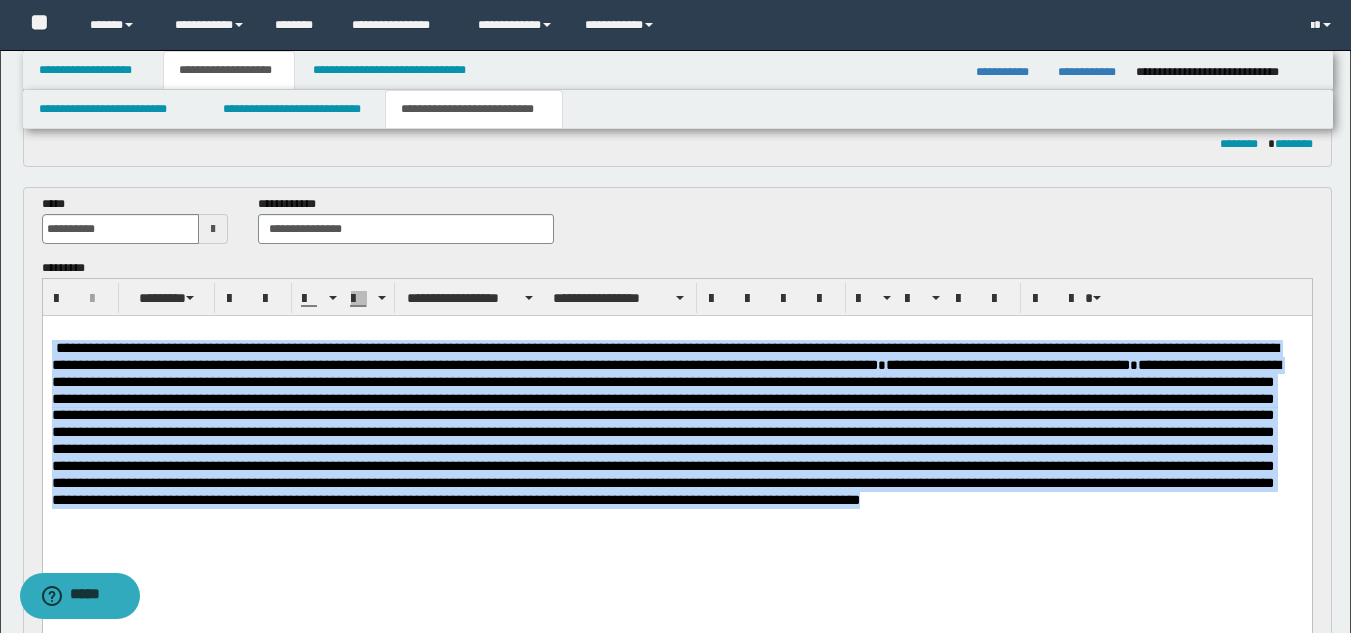 drag, startPoint x: 642, startPoint y: 531, endPoint x: 46, endPoint y: 343, distance: 624.948 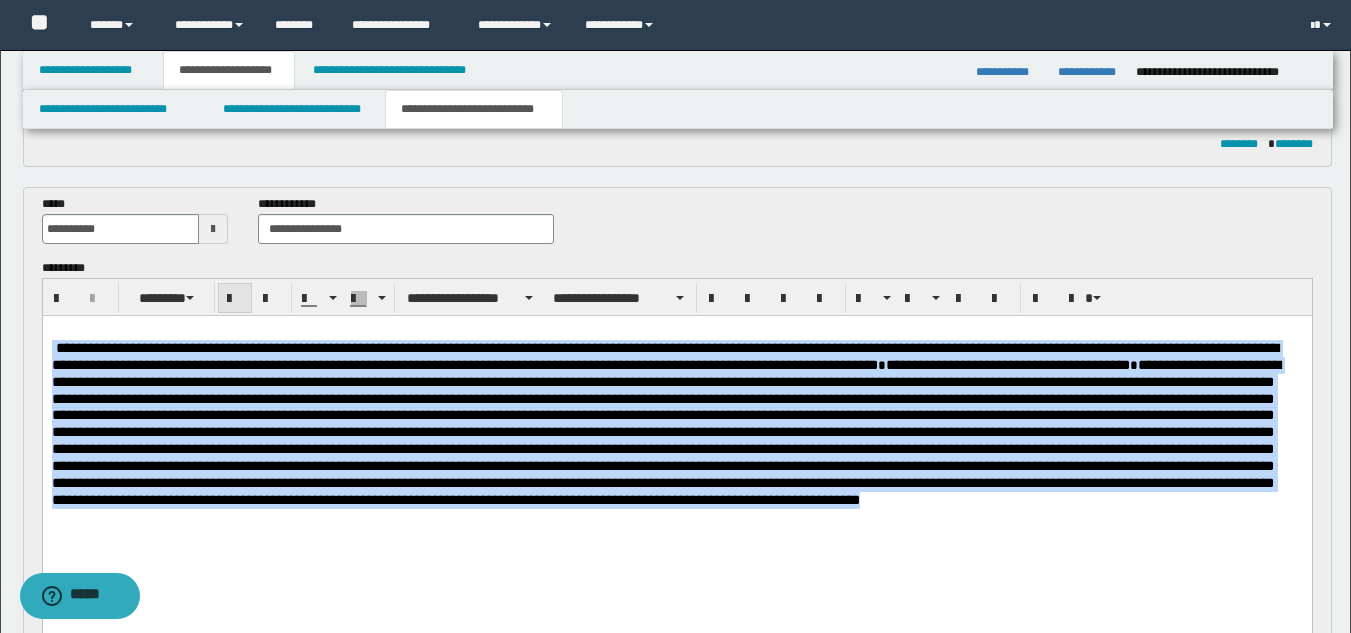 click at bounding box center [235, 299] 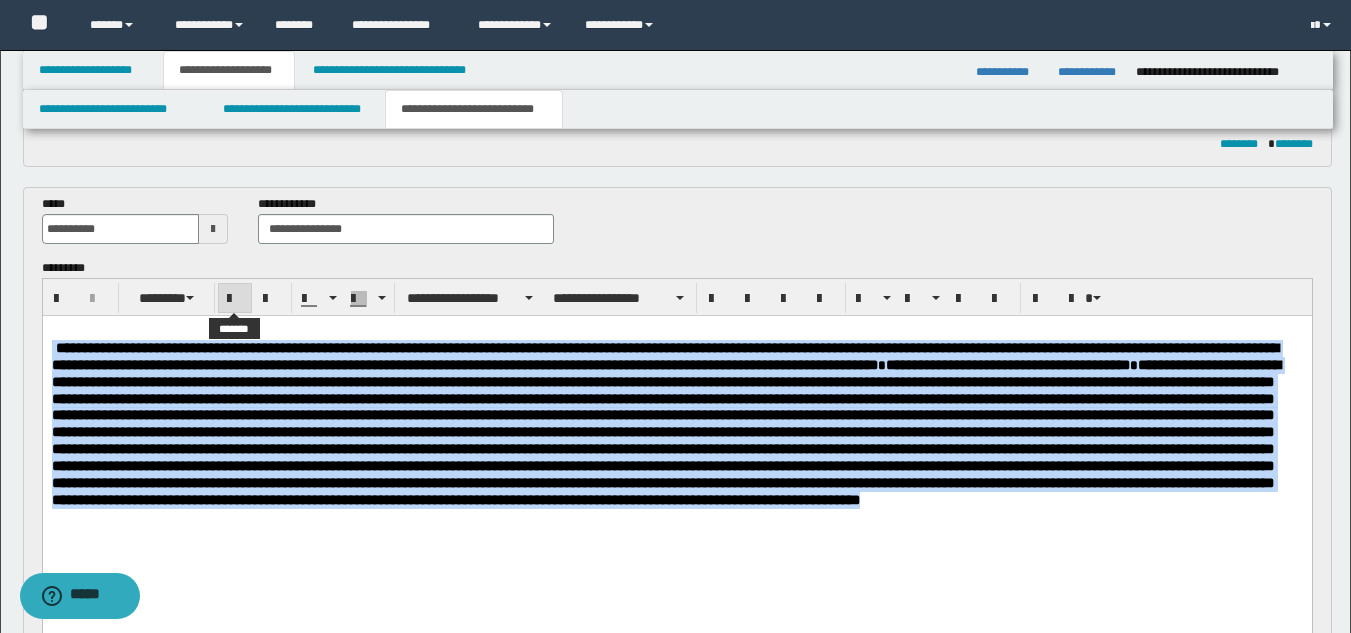 click at bounding box center [235, 299] 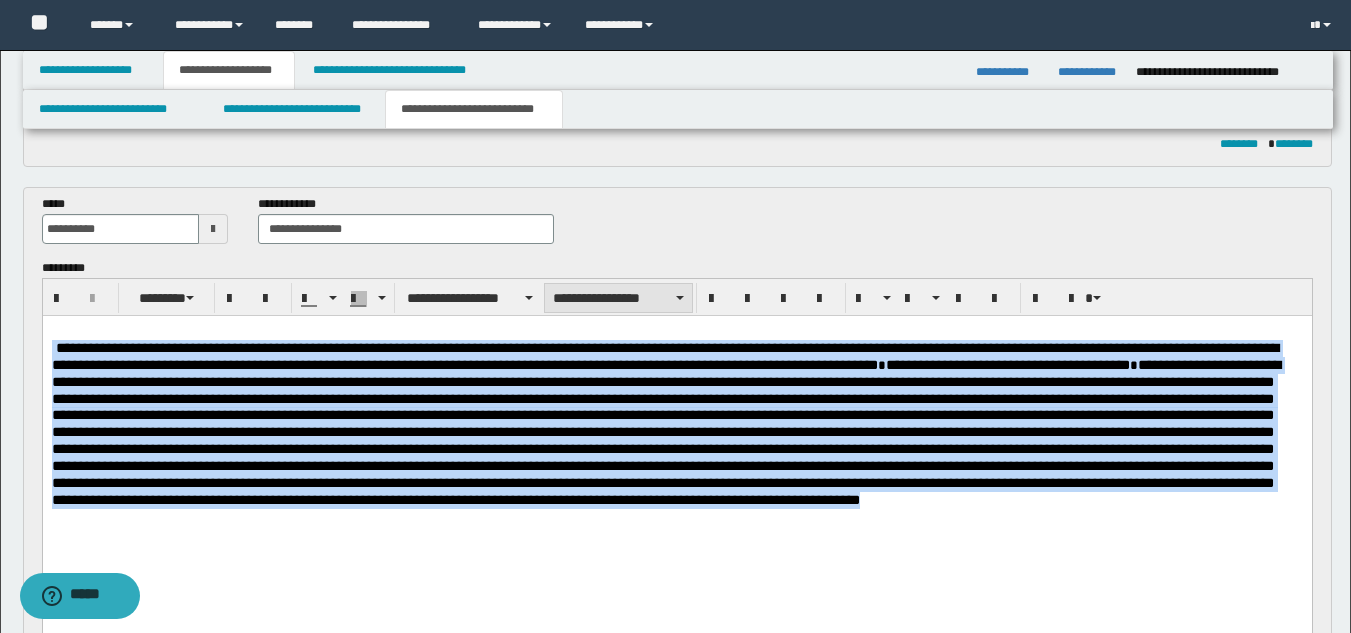 click on "**********" at bounding box center (618, 298) 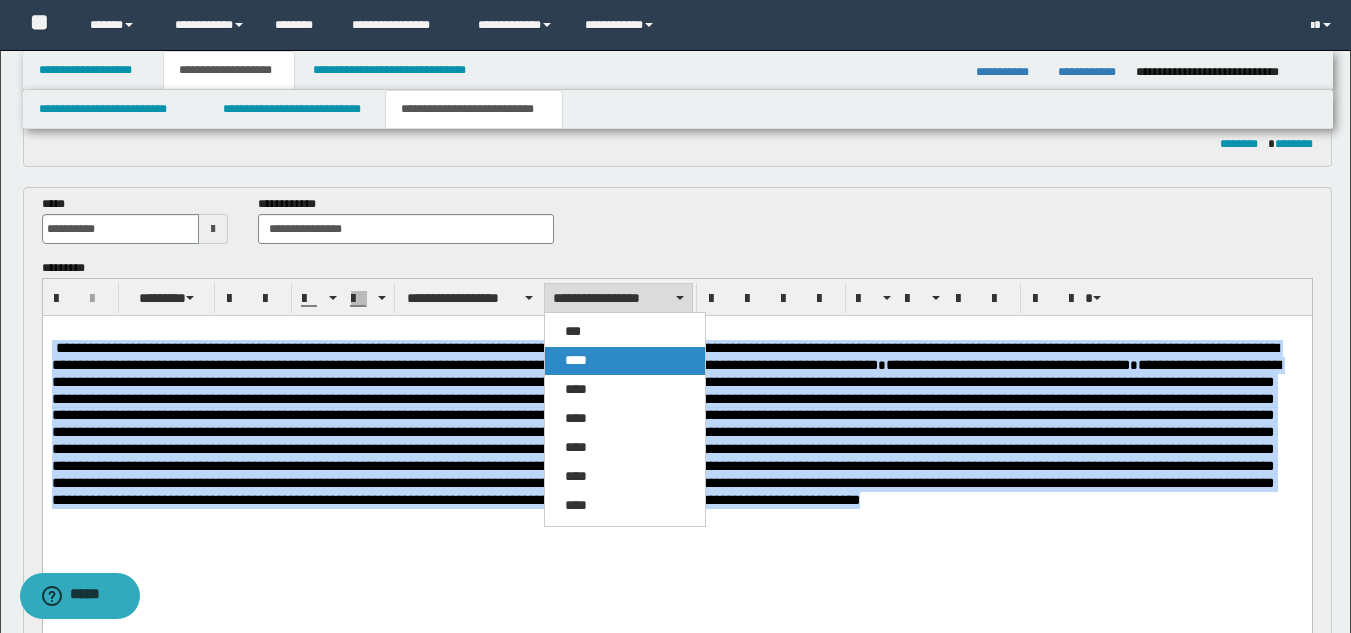 click on "****" at bounding box center (625, 361) 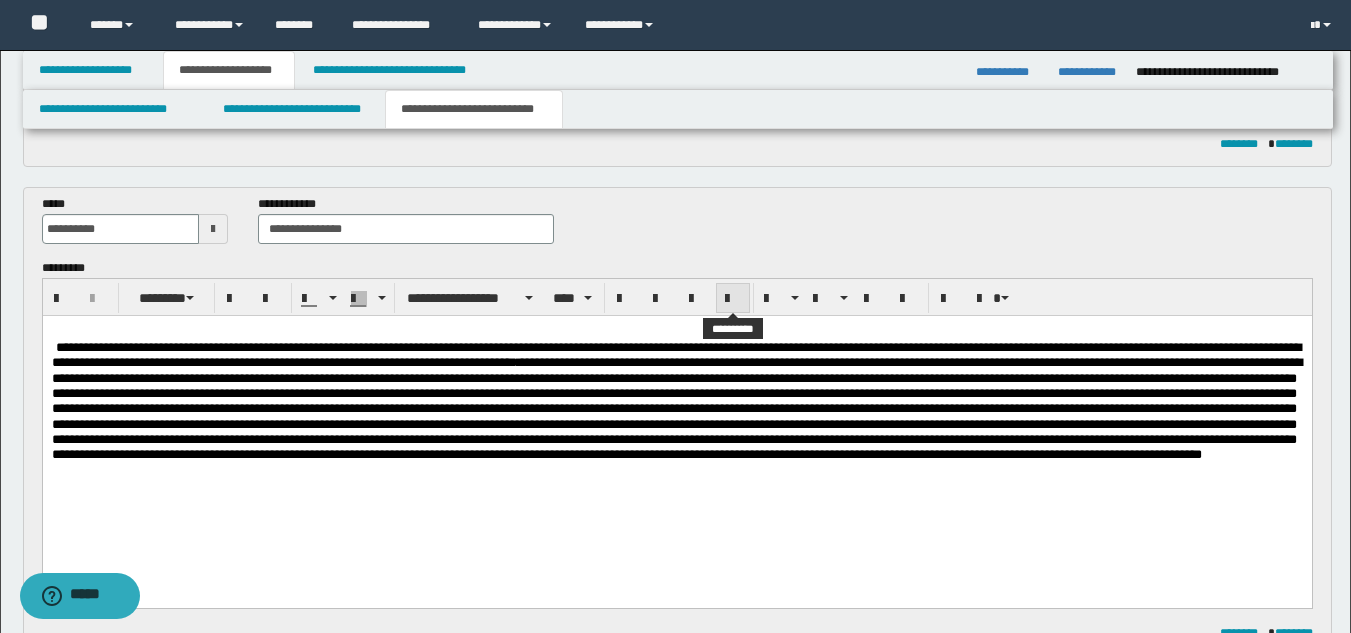 click at bounding box center (733, 299) 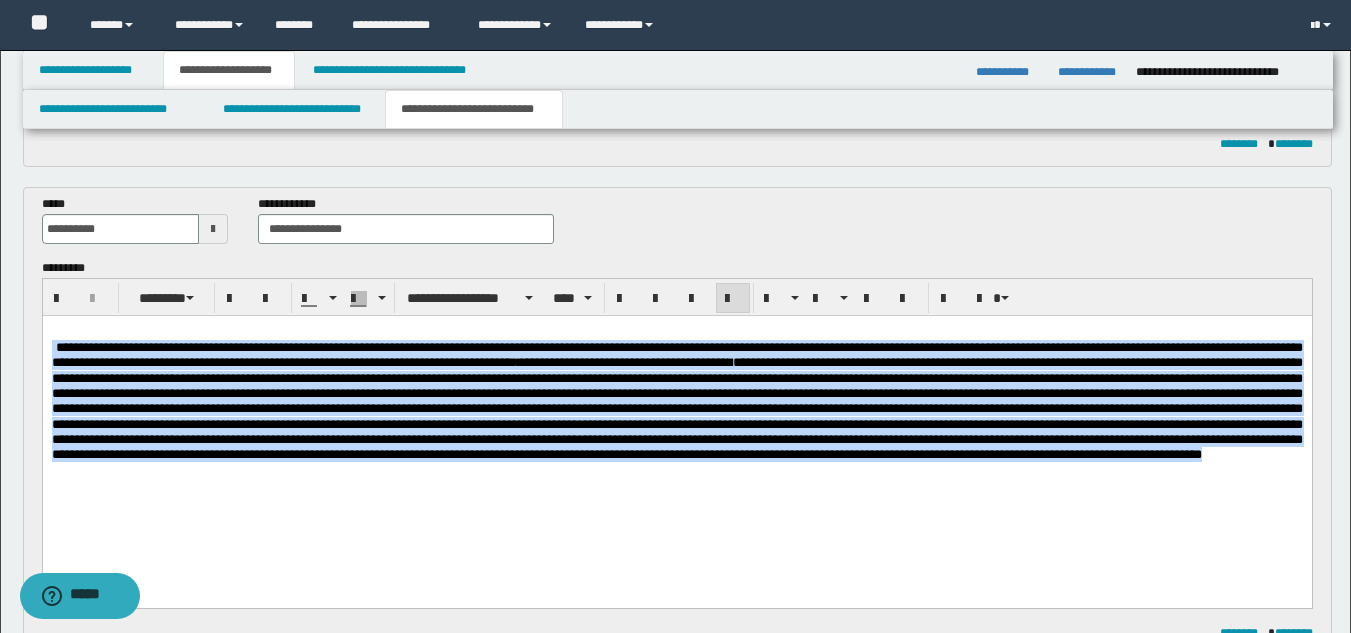 click on "**********" at bounding box center (676, 436) 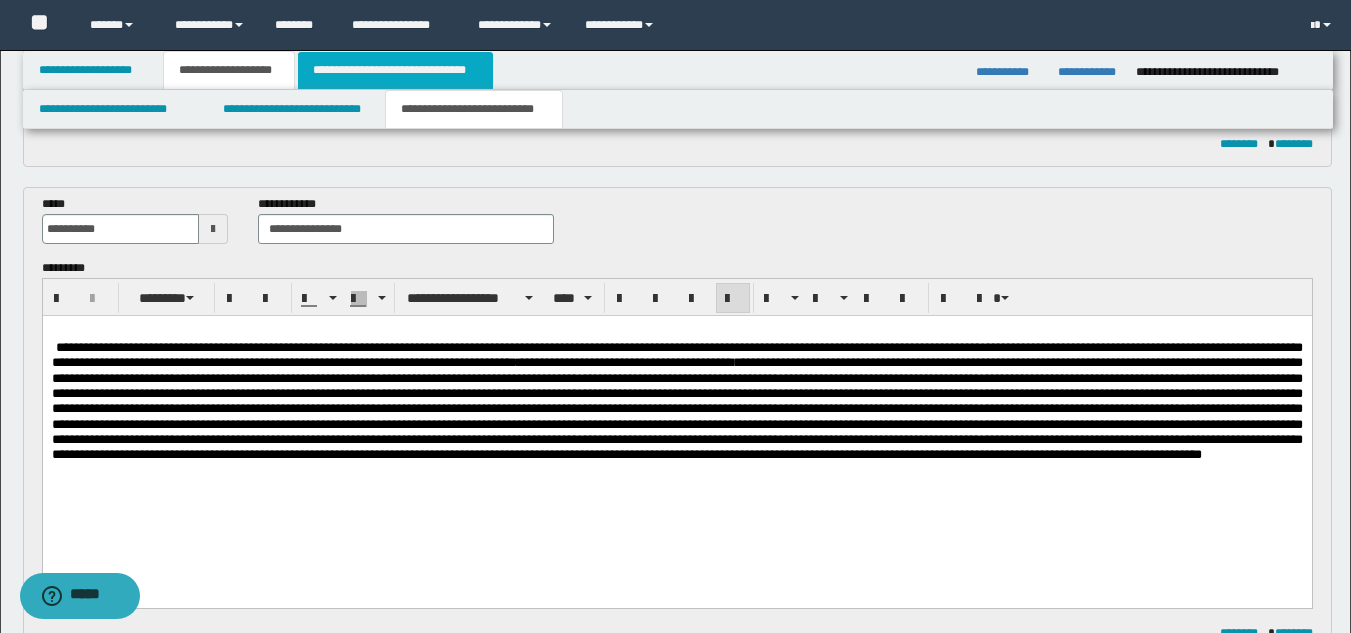 click on "**********" at bounding box center [395, 70] 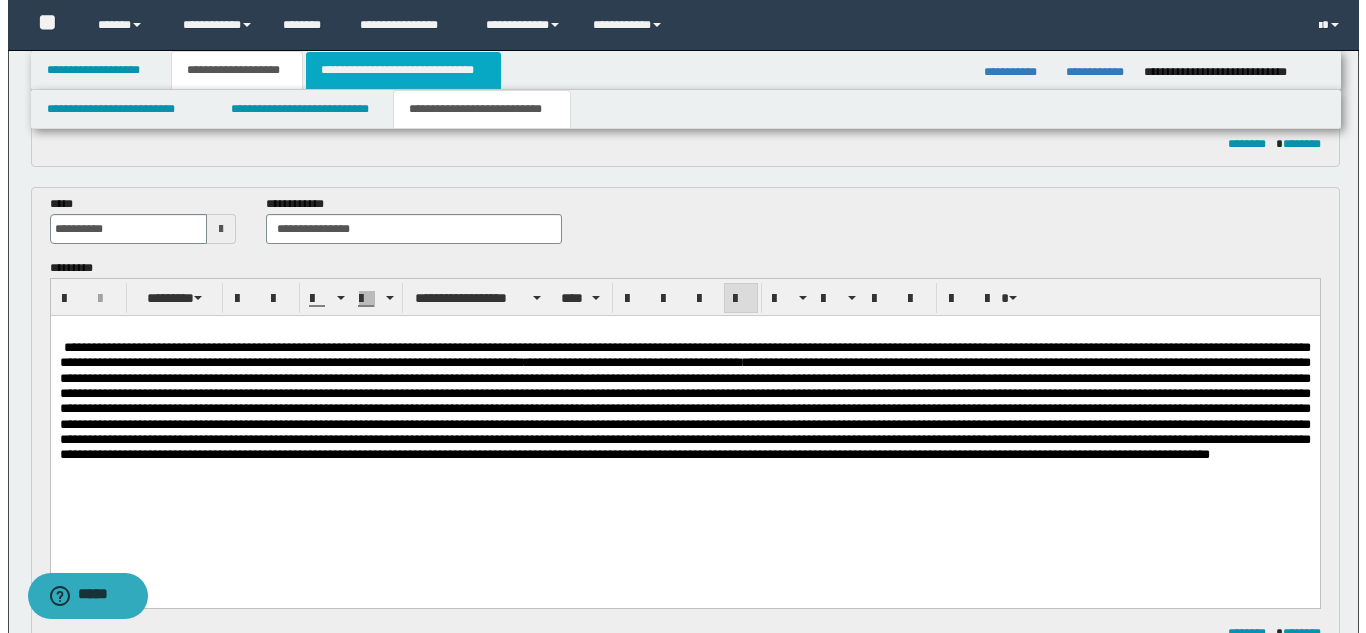 scroll, scrollTop: 0, scrollLeft: 0, axis: both 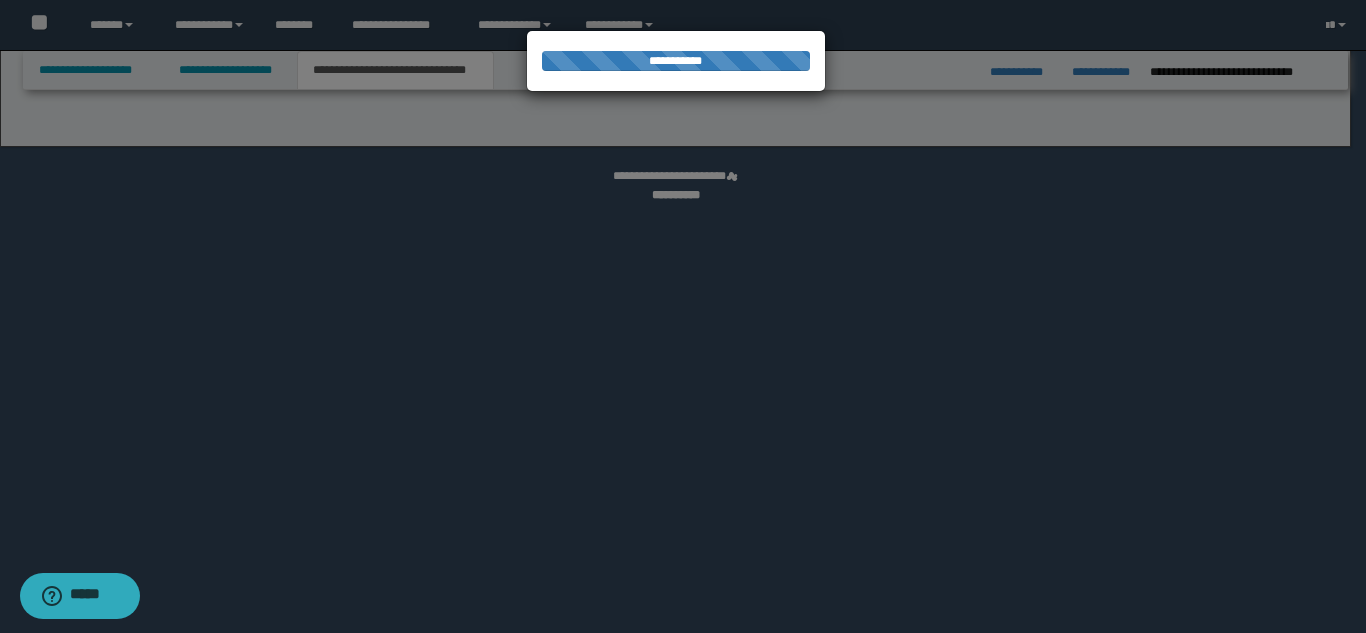 select on "*" 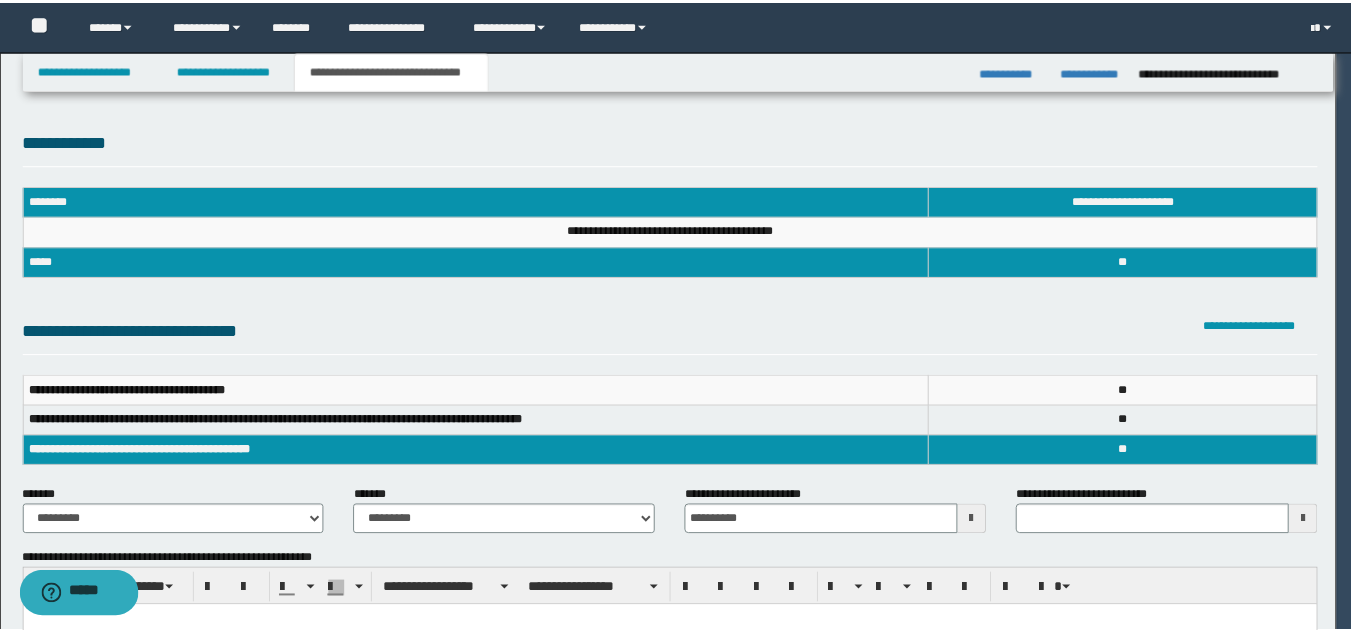 scroll, scrollTop: 0, scrollLeft: 0, axis: both 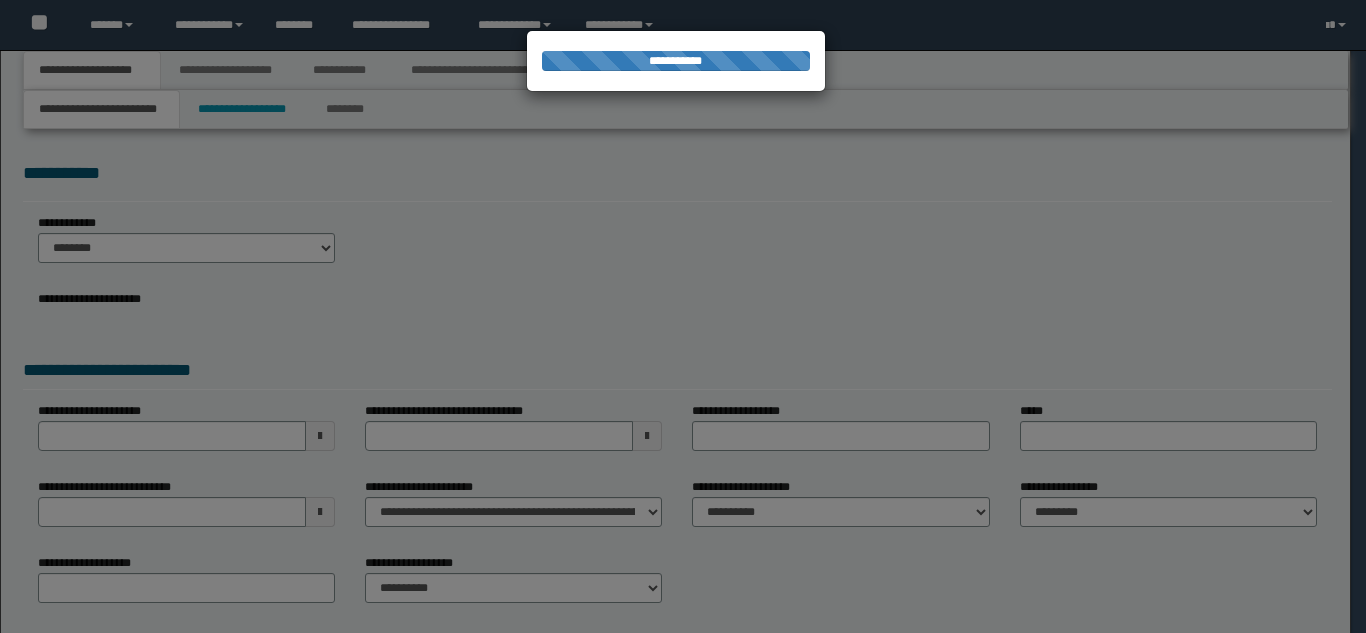 select on "*" 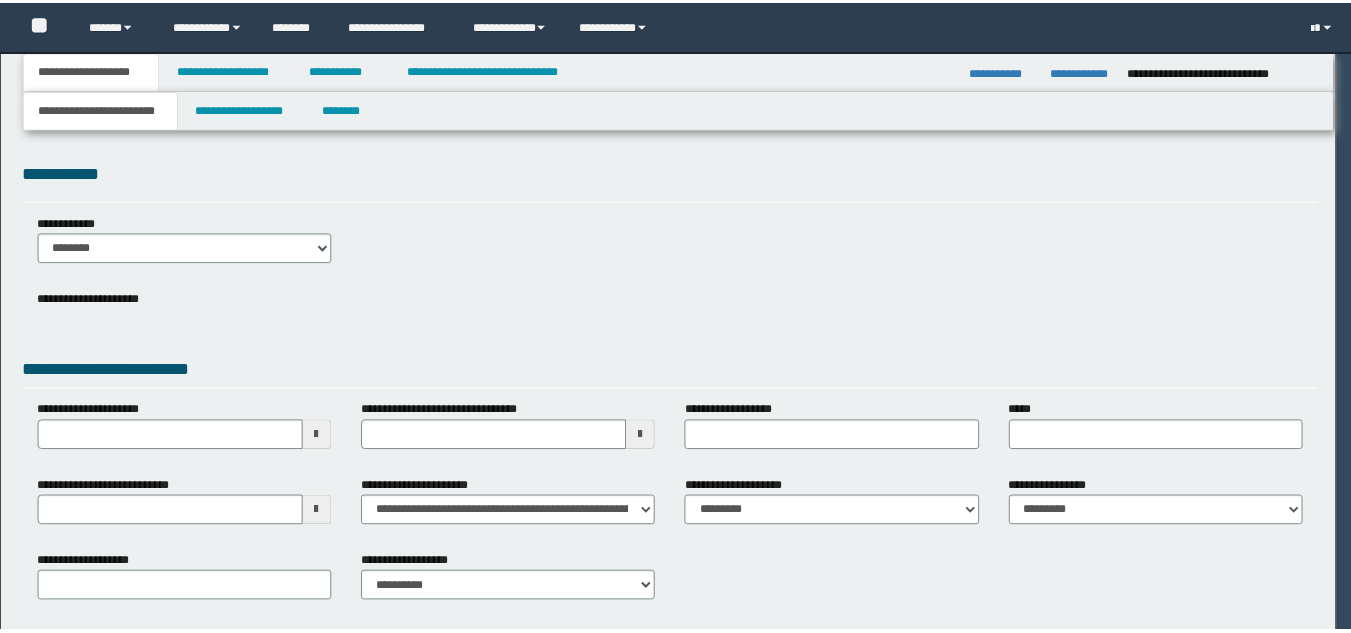 scroll, scrollTop: 0, scrollLeft: 0, axis: both 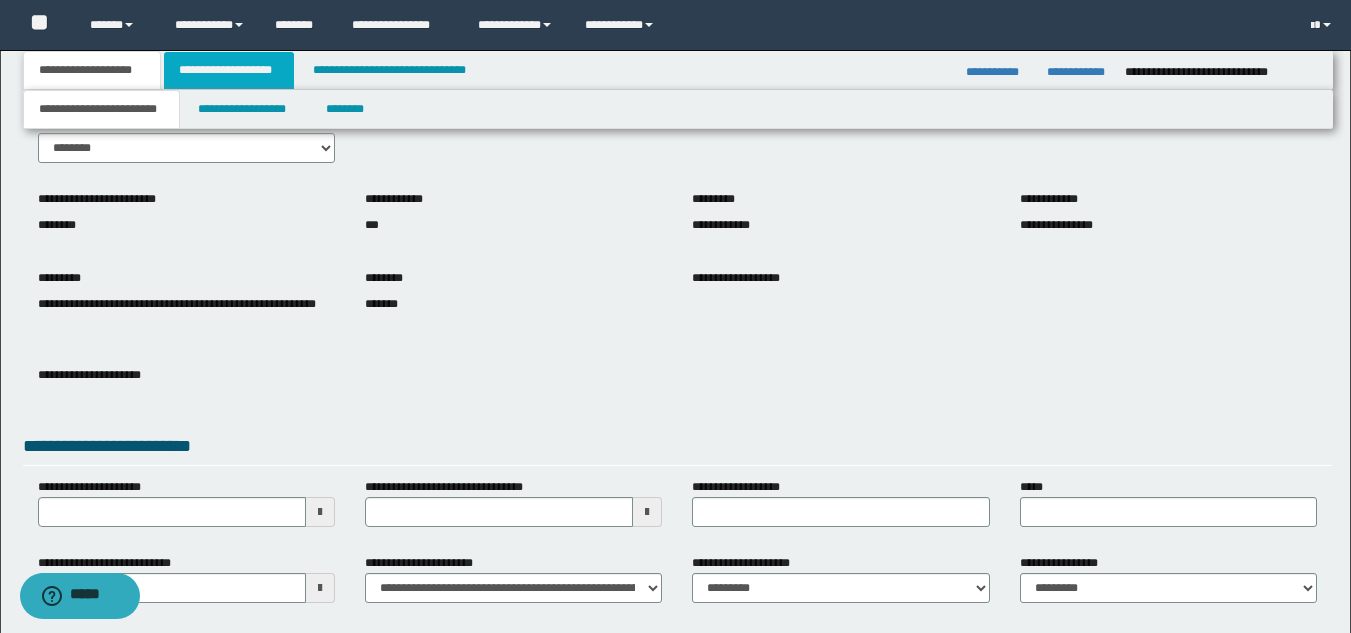 drag, startPoint x: 245, startPoint y: 69, endPoint x: 261, endPoint y: 89, distance: 25.612497 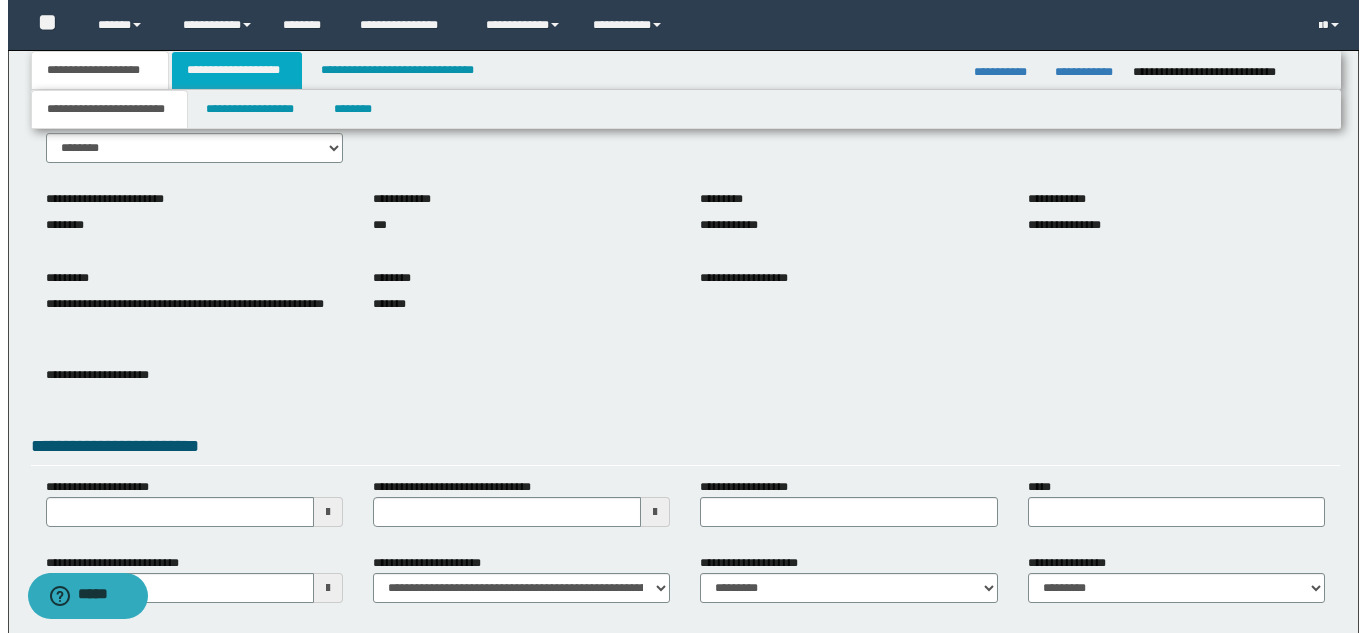 scroll, scrollTop: 0, scrollLeft: 0, axis: both 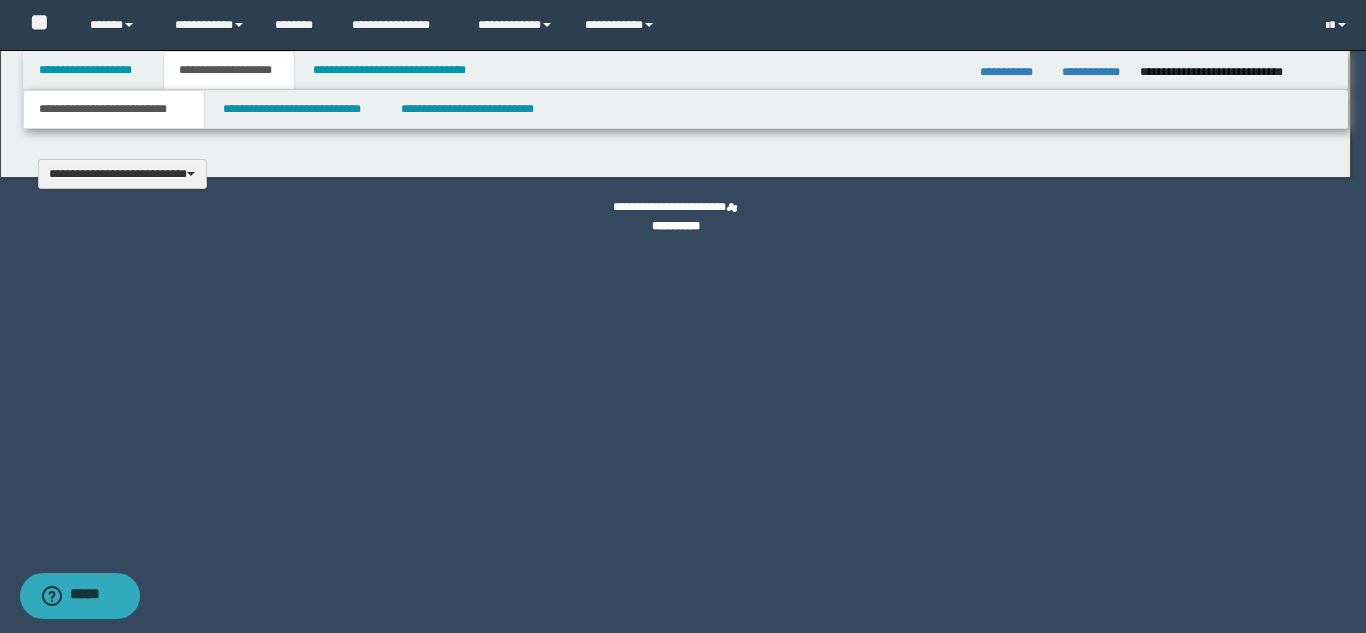 type 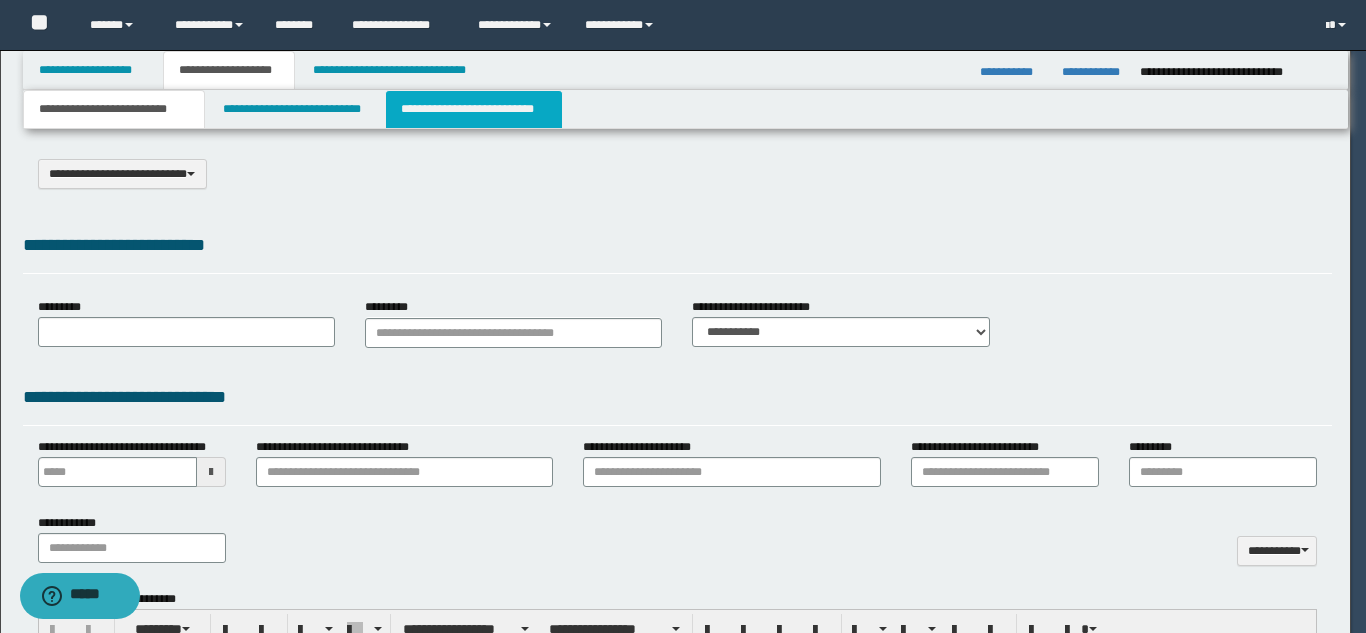 click on "**********" at bounding box center (474, 109) 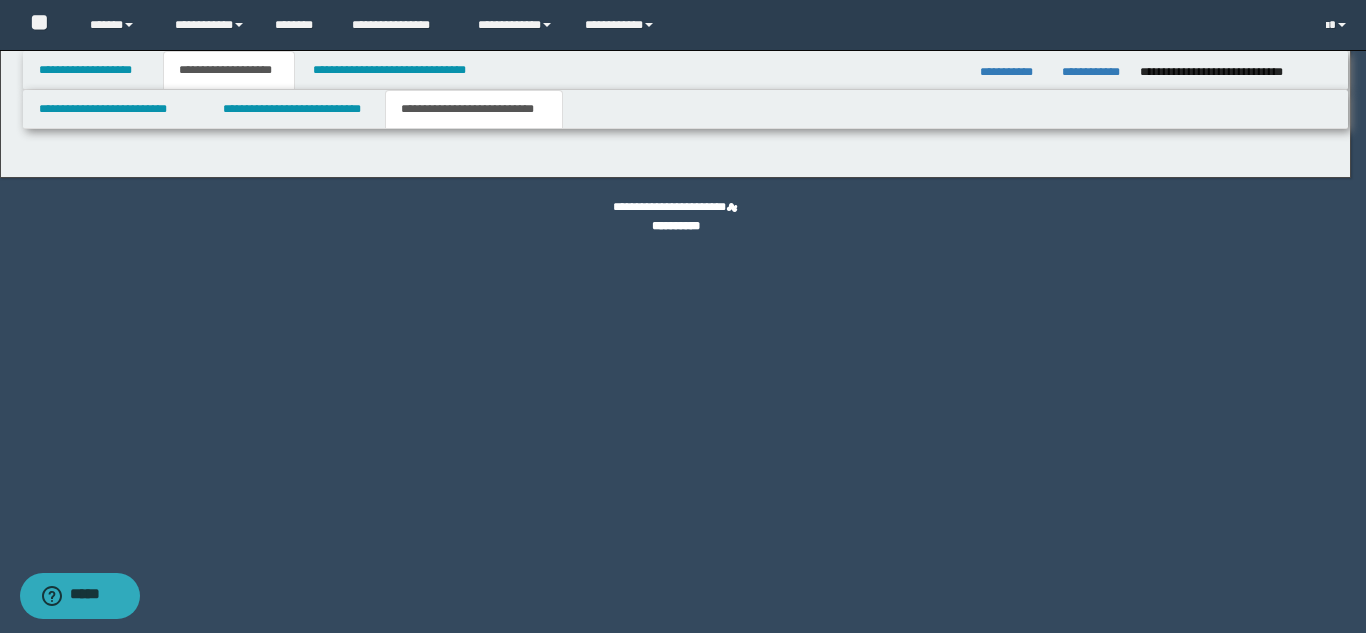 scroll, scrollTop: 0, scrollLeft: 0, axis: both 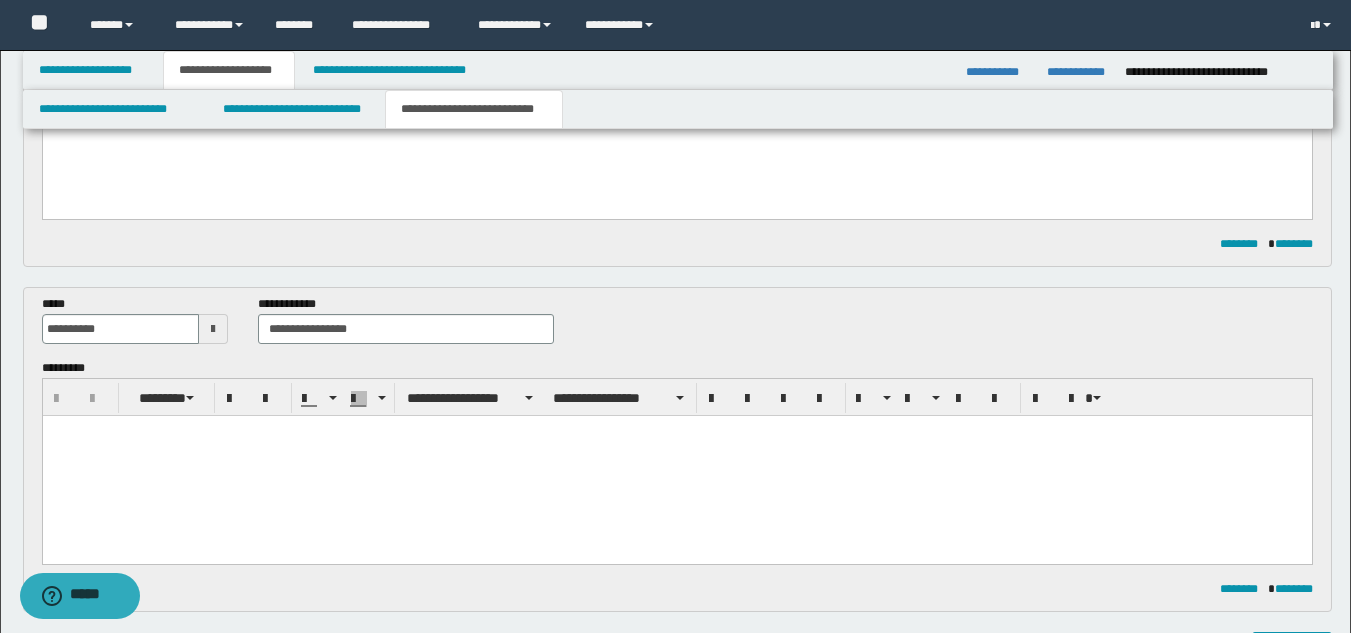 click at bounding box center [676, 464] 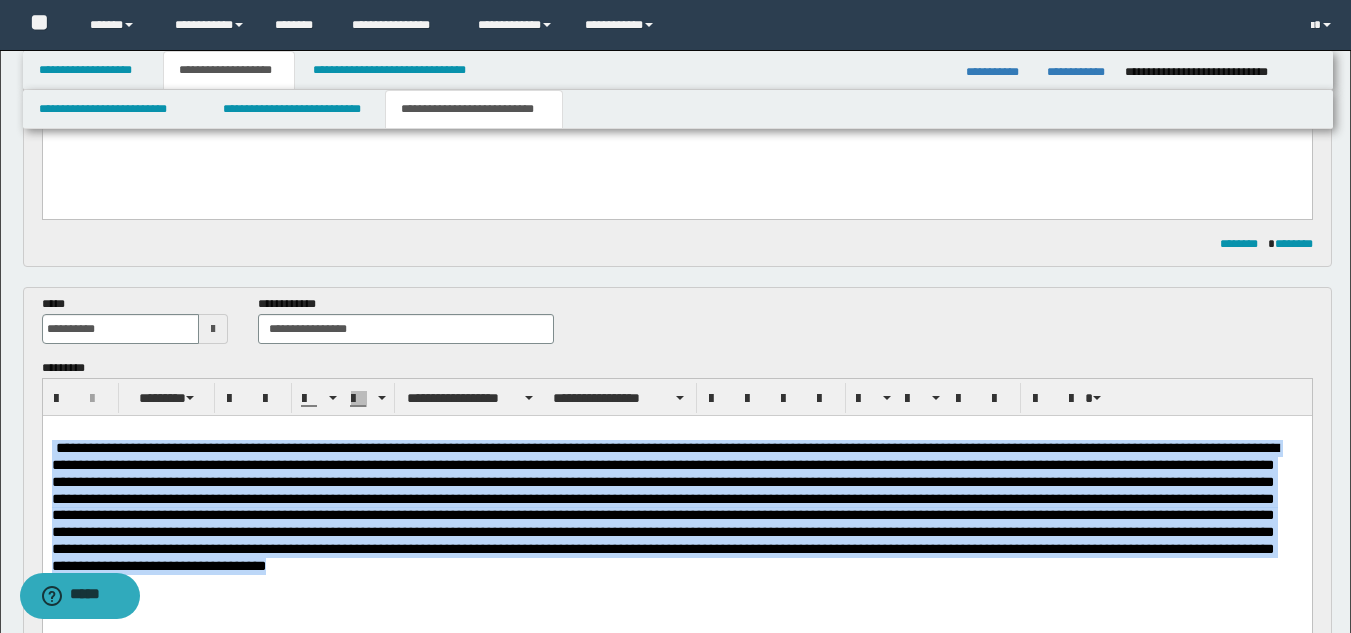 drag, startPoint x: 1151, startPoint y: 579, endPoint x: 52, endPoint y: 450, distance: 1106.545 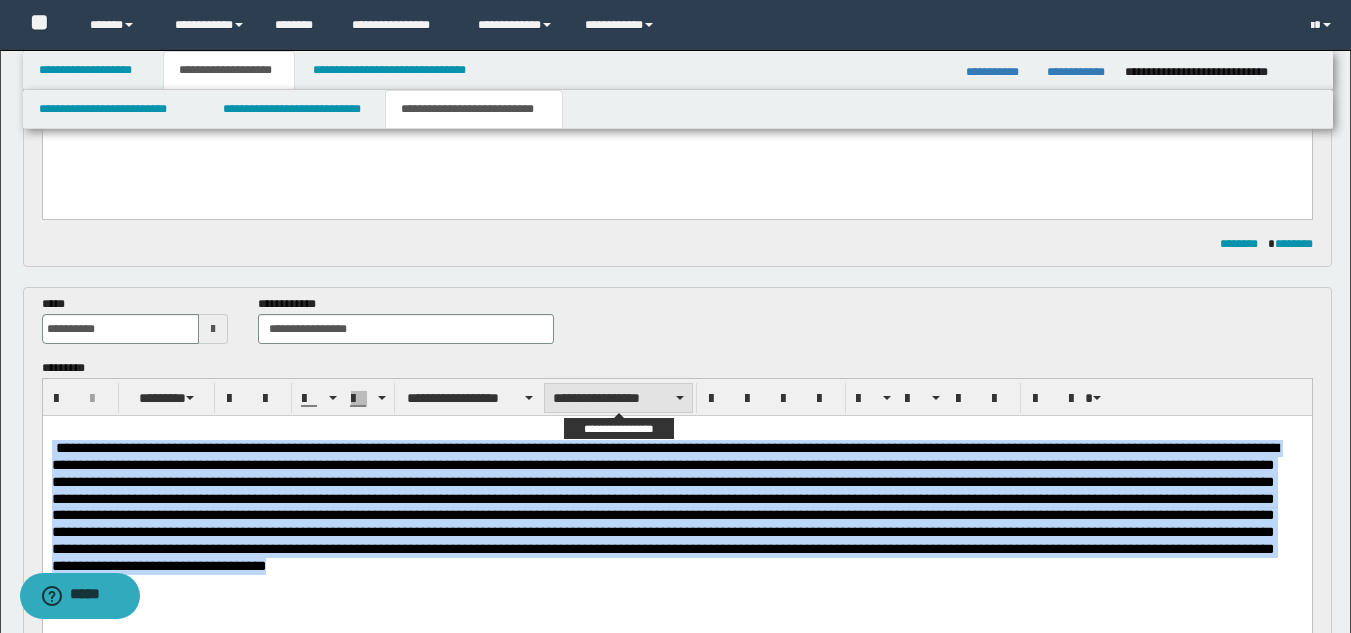 click on "**********" at bounding box center (618, 398) 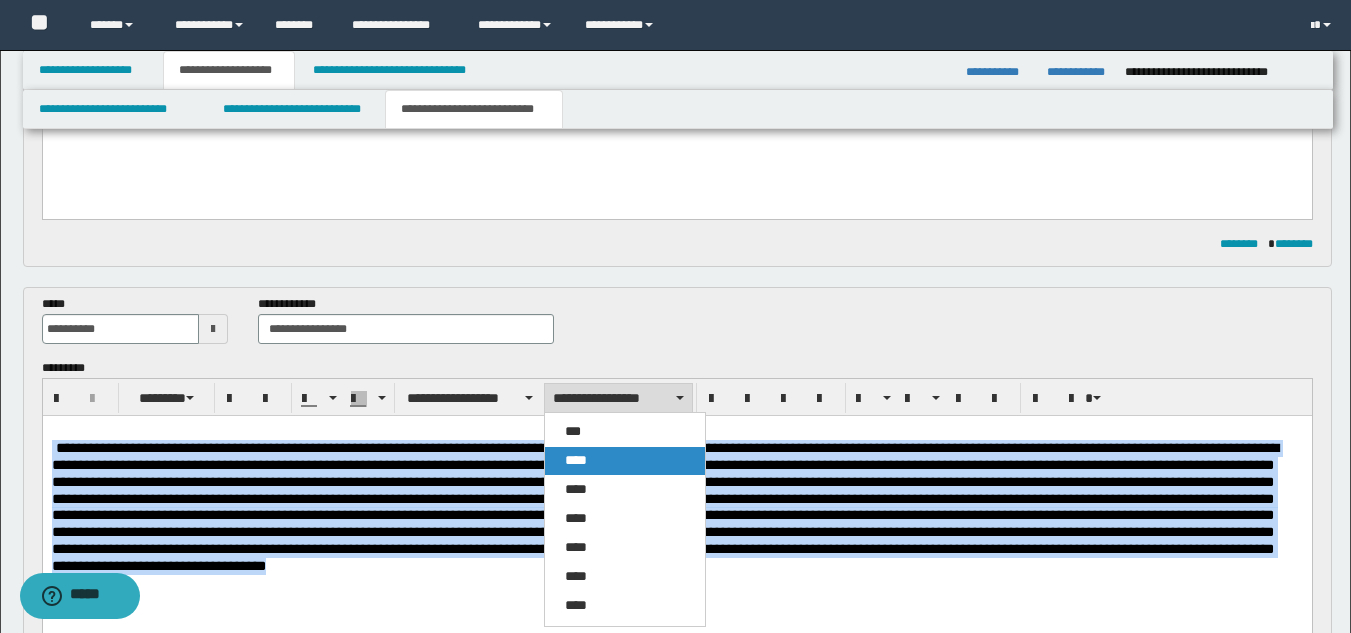 click on "****" at bounding box center [625, 461] 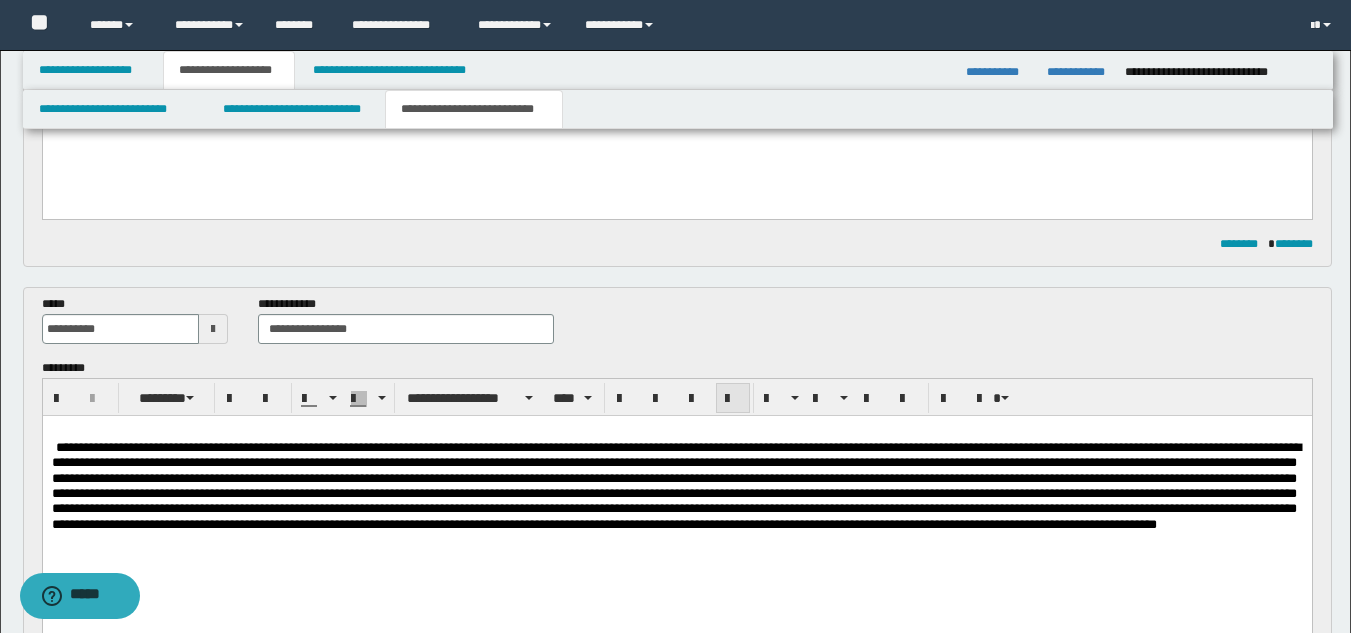 click at bounding box center [733, 399] 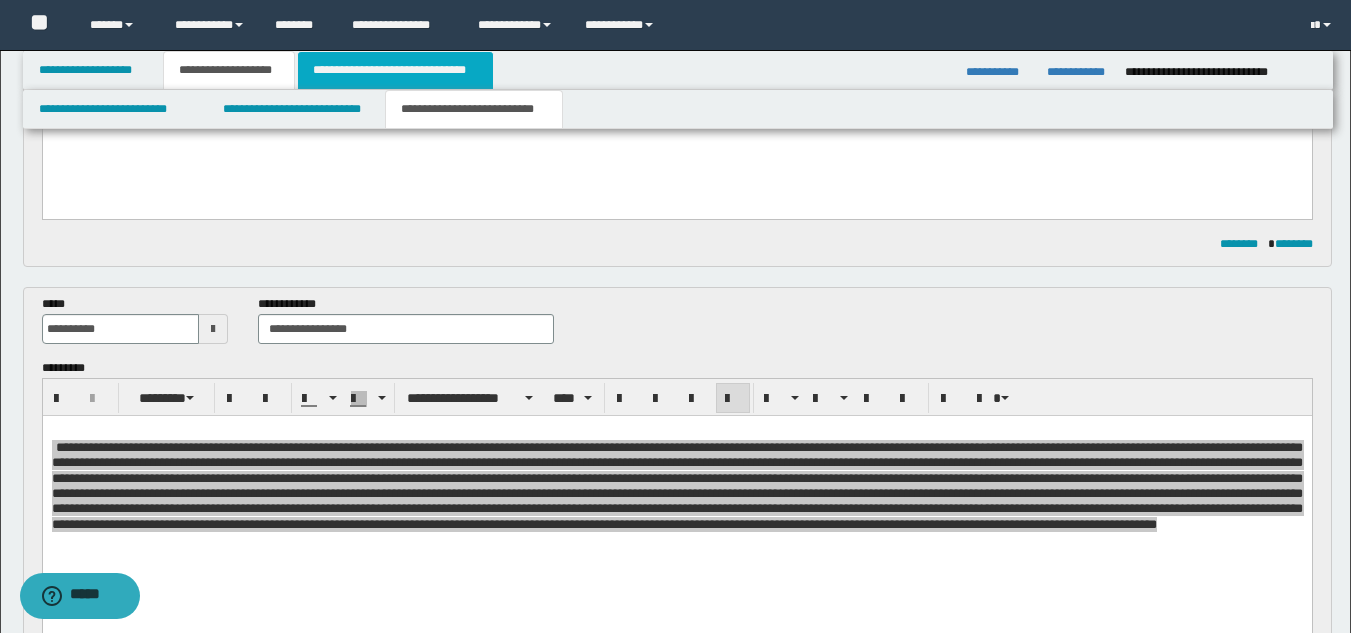 click on "**********" at bounding box center [395, 70] 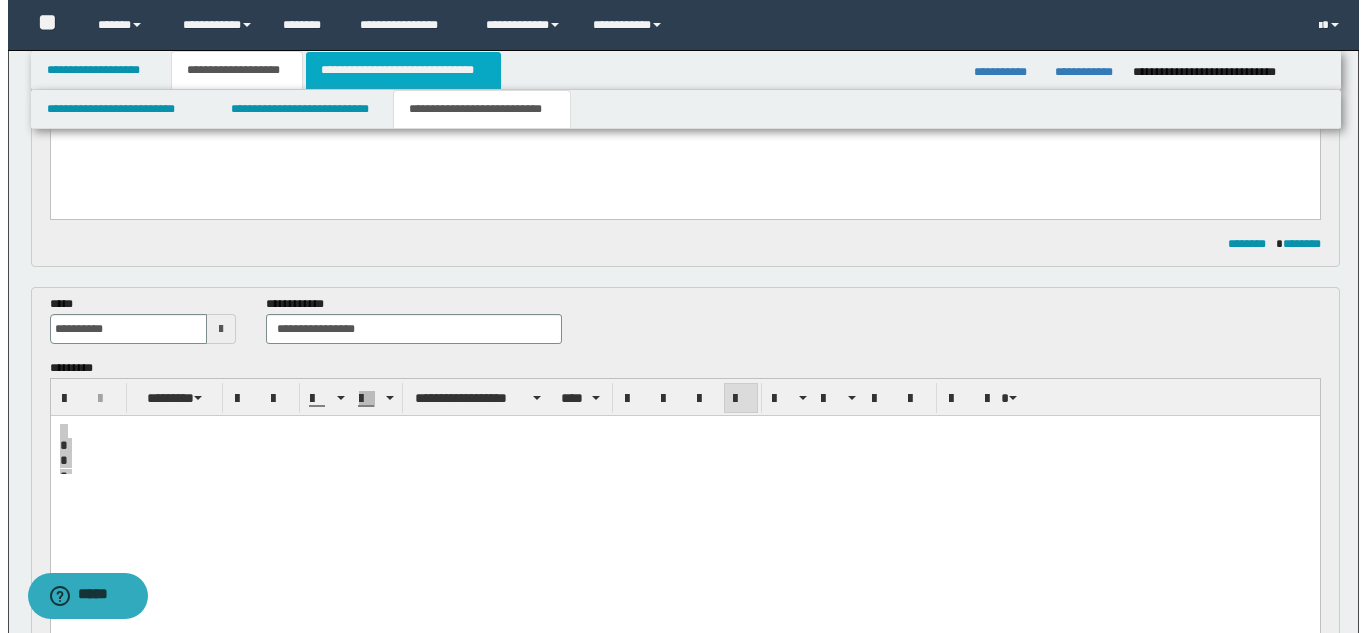 scroll, scrollTop: 0, scrollLeft: 0, axis: both 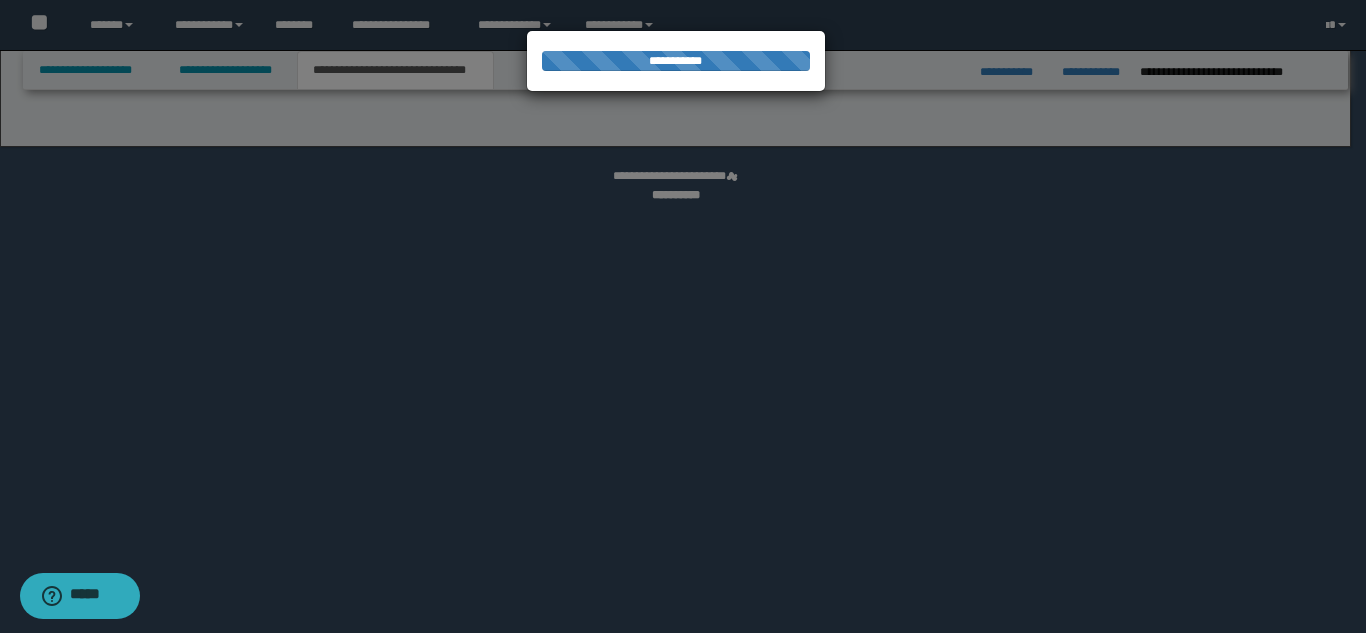 select on "*" 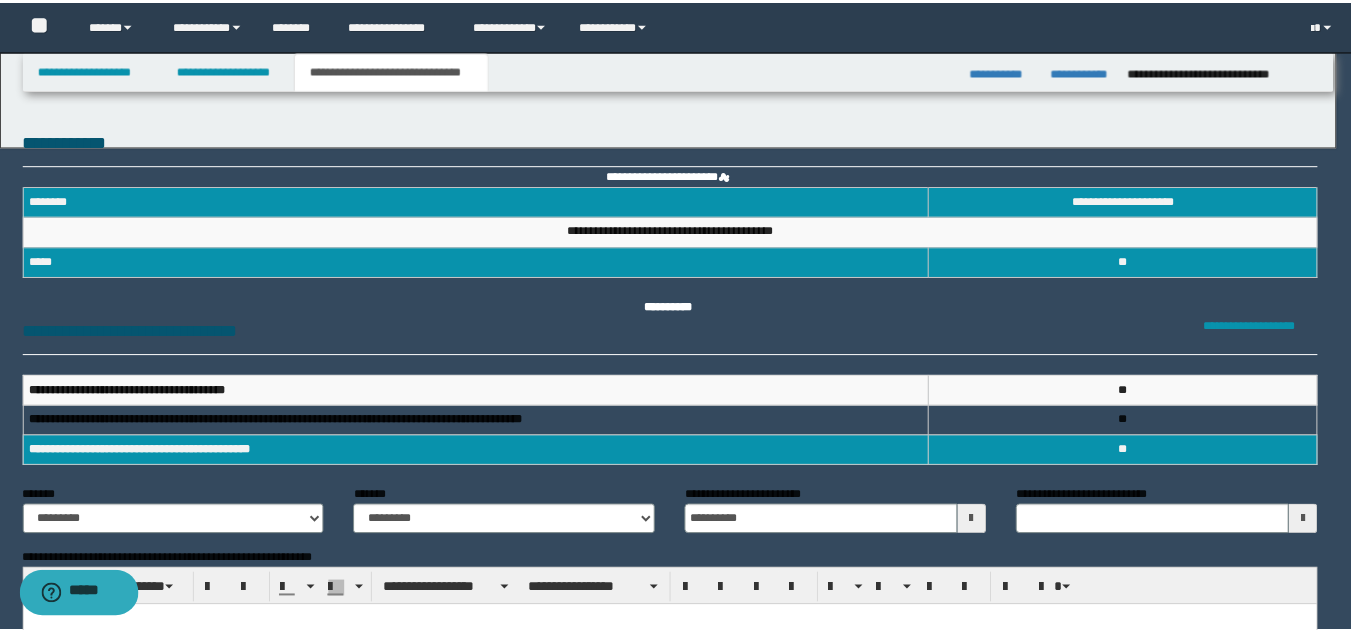 scroll, scrollTop: 0, scrollLeft: 0, axis: both 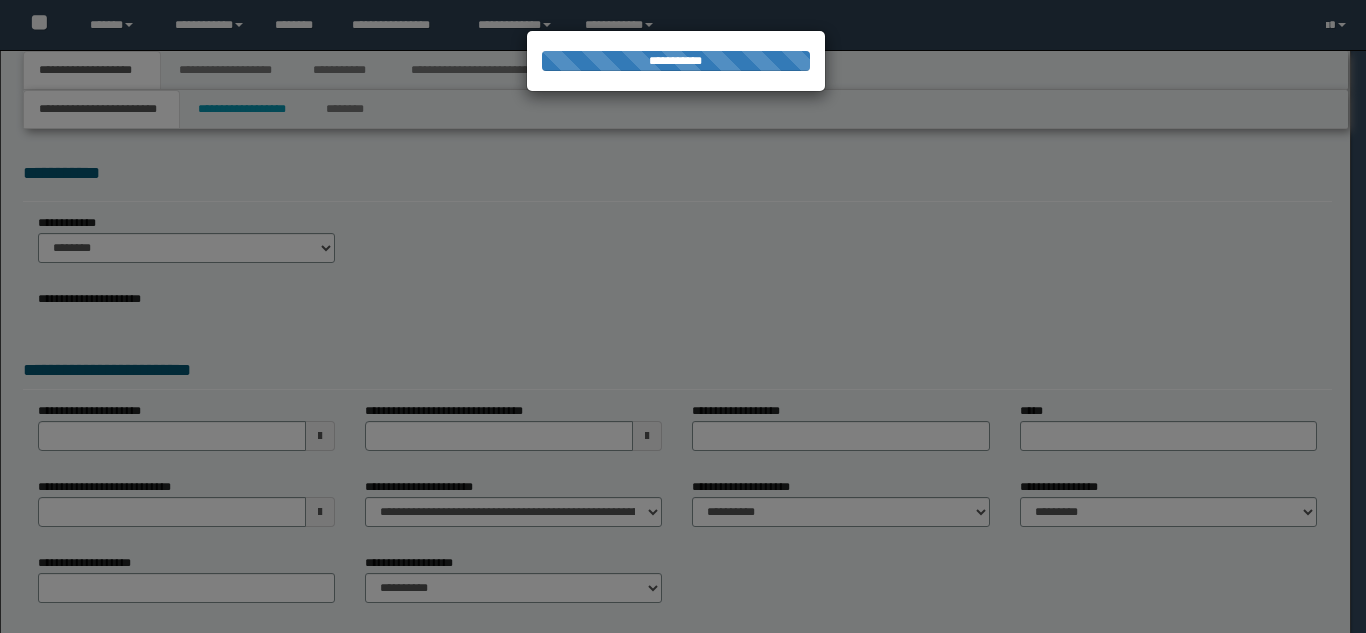 select on "*" 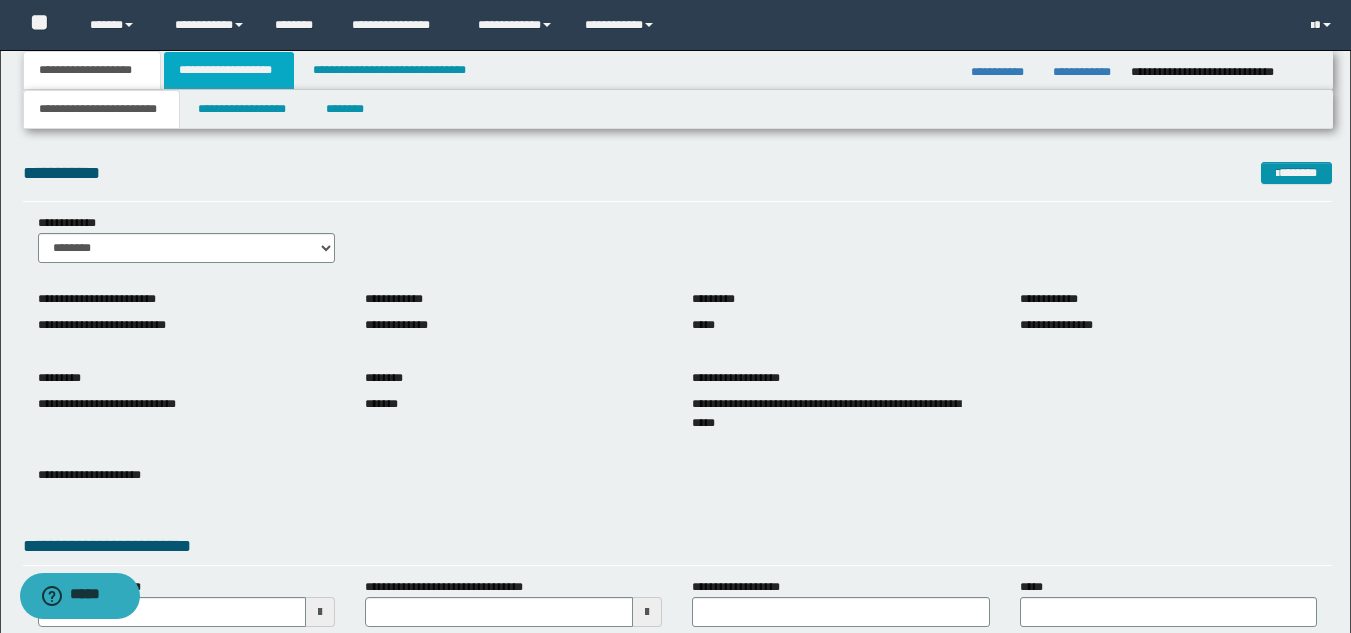 click on "**********" at bounding box center [229, 70] 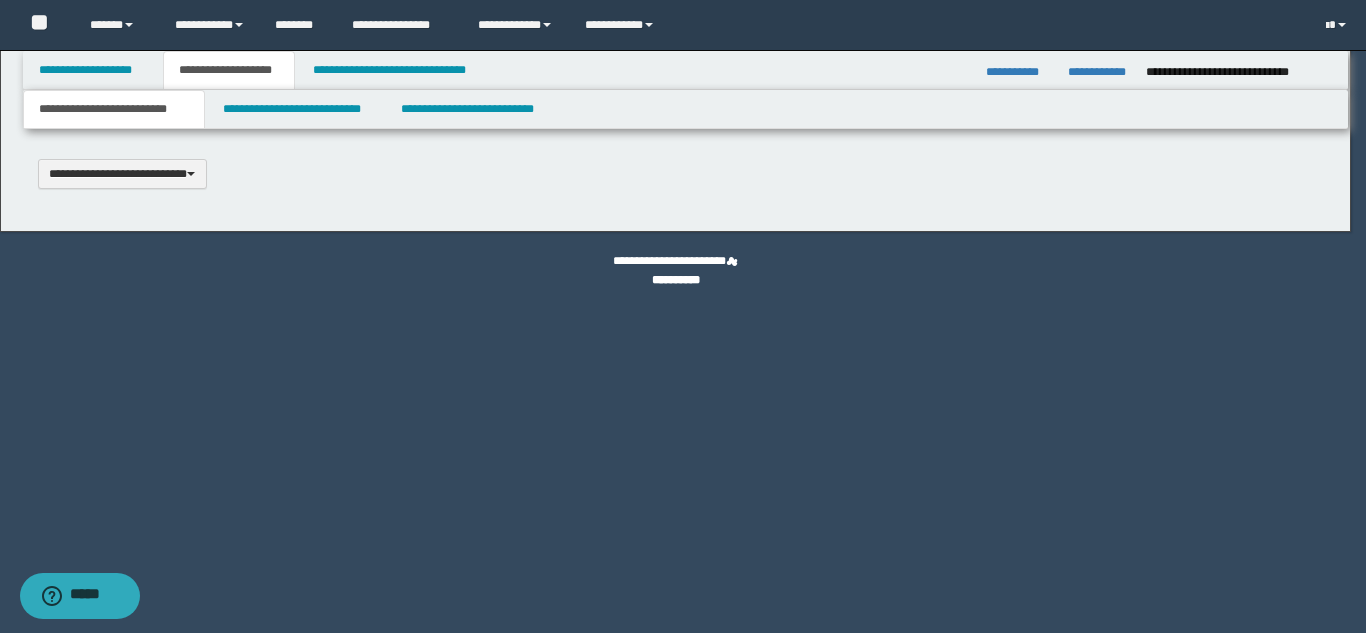 type 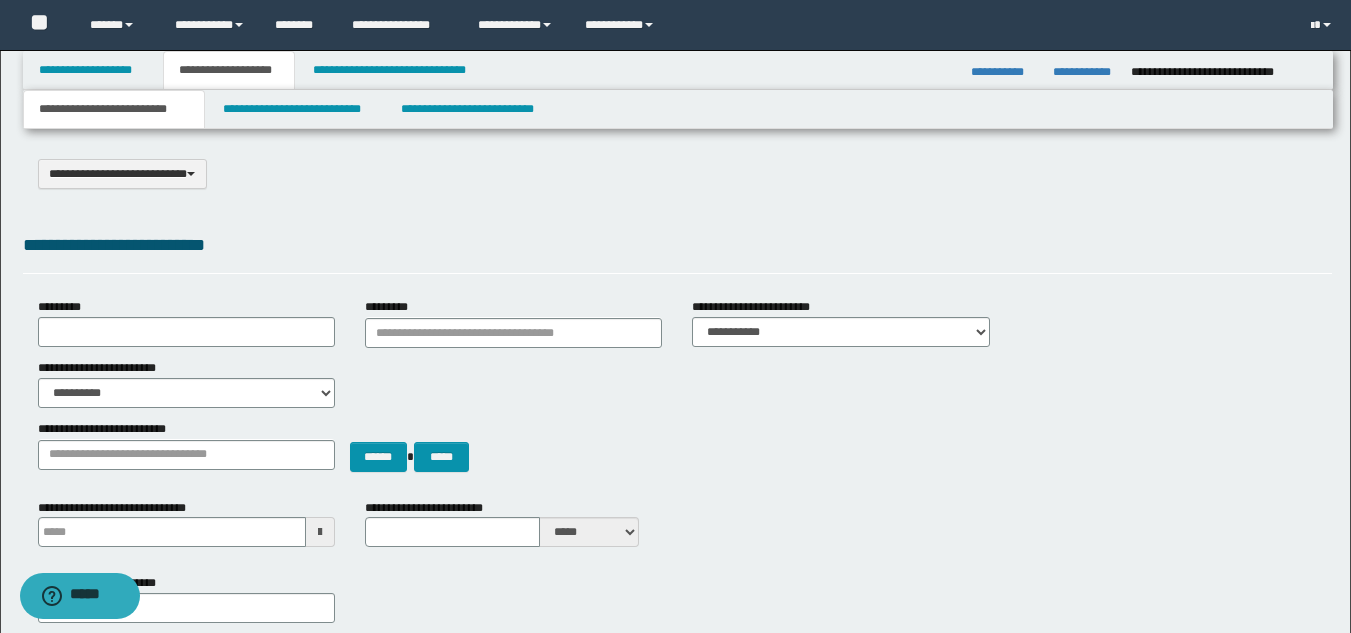 click on "**********" at bounding box center [678, 109] 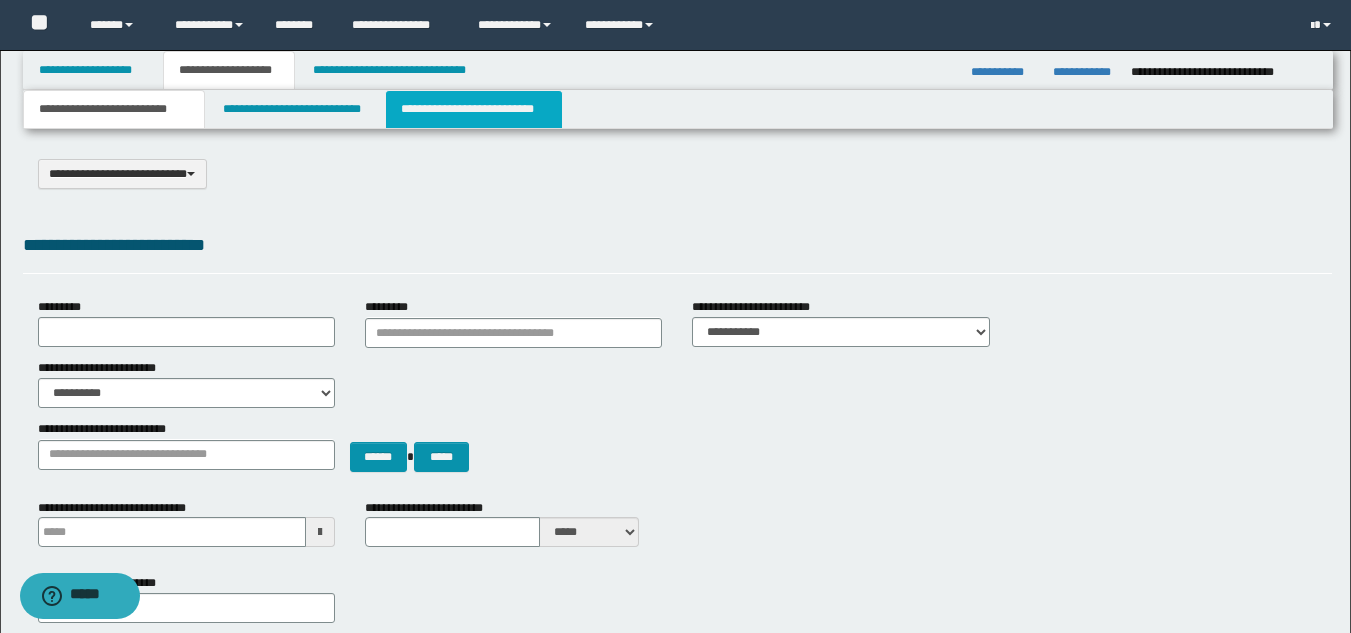 click on "**********" at bounding box center [474, 109] 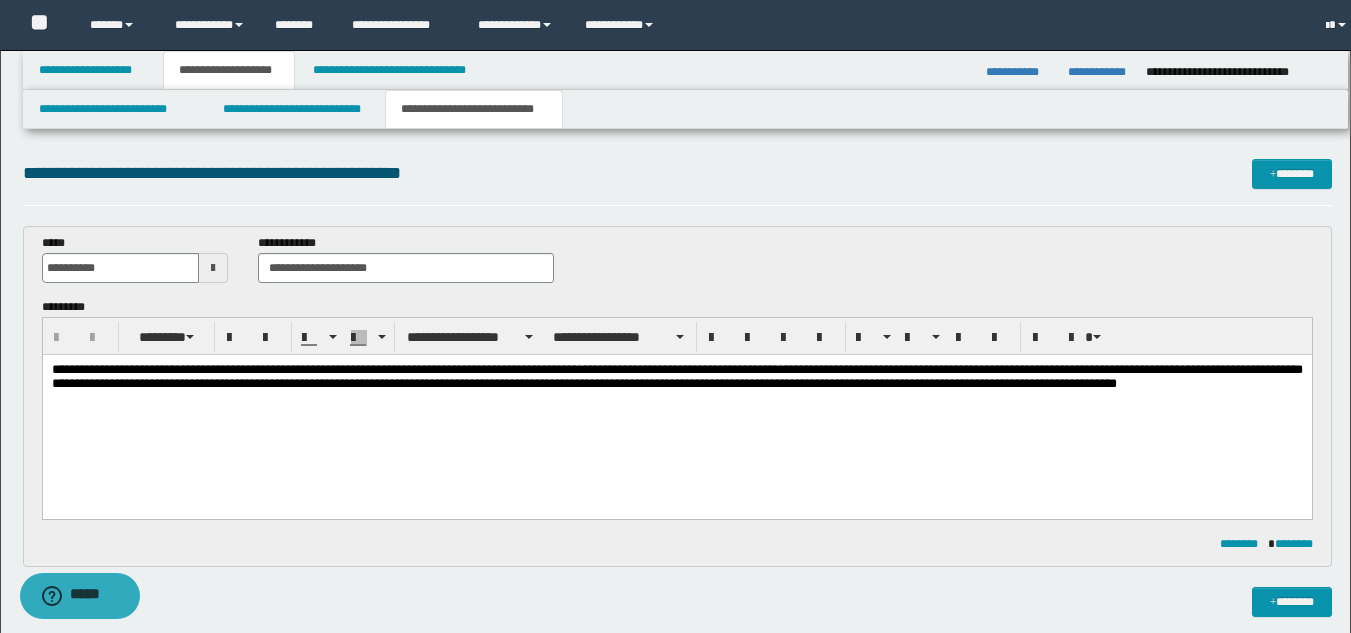 scroll, scrollTop: 0, scrollLeft: 0, axis: both 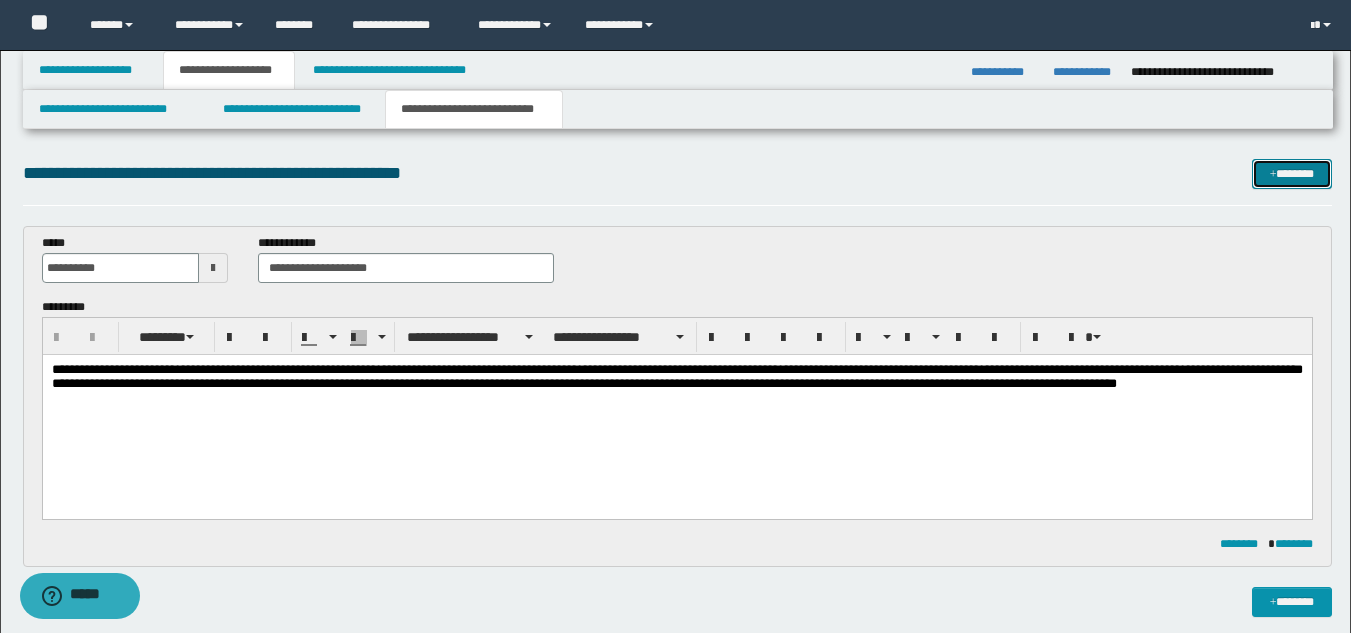 click on "*******" at bounding box center (1292, 174) 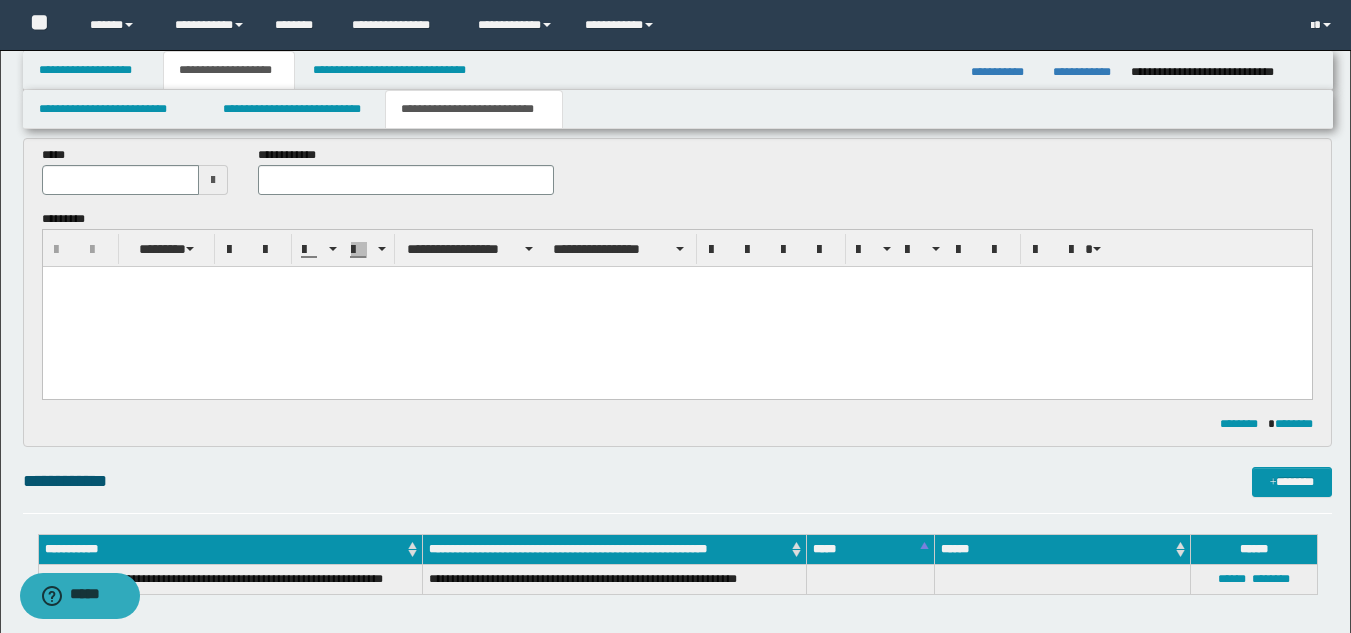 scroll, scrollTop: 414, scrollLeft: 0, axis: vertical 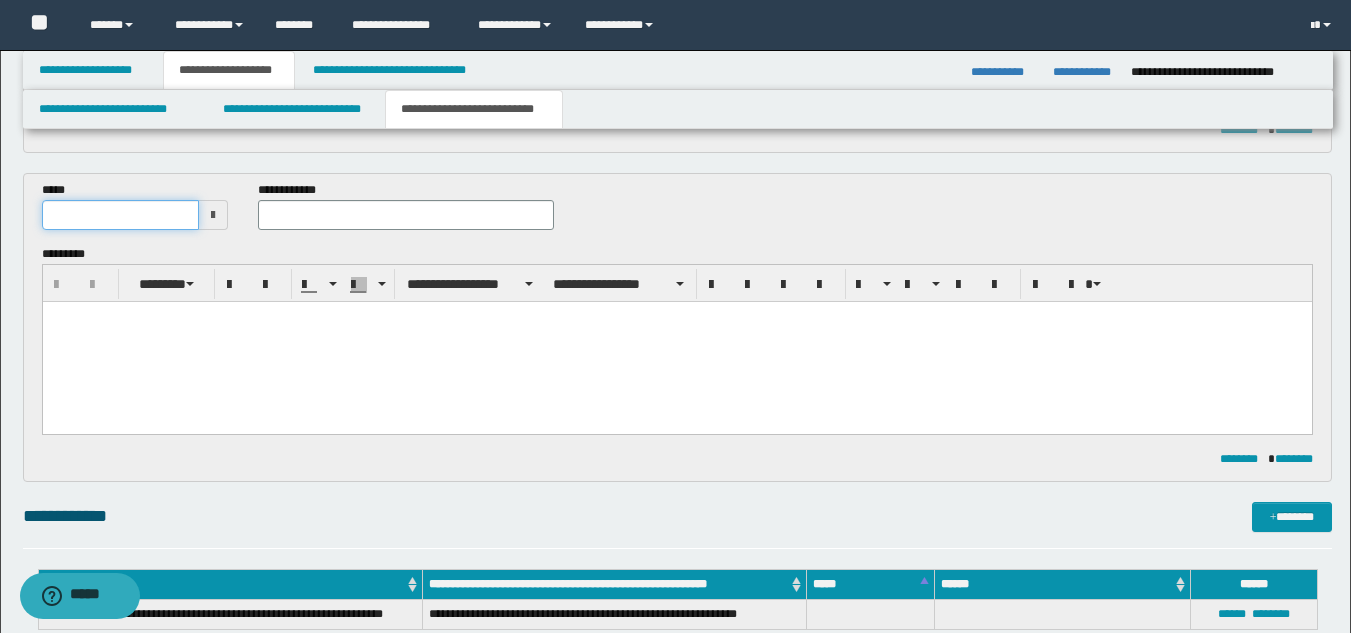 click at bounding box center (121, 215) 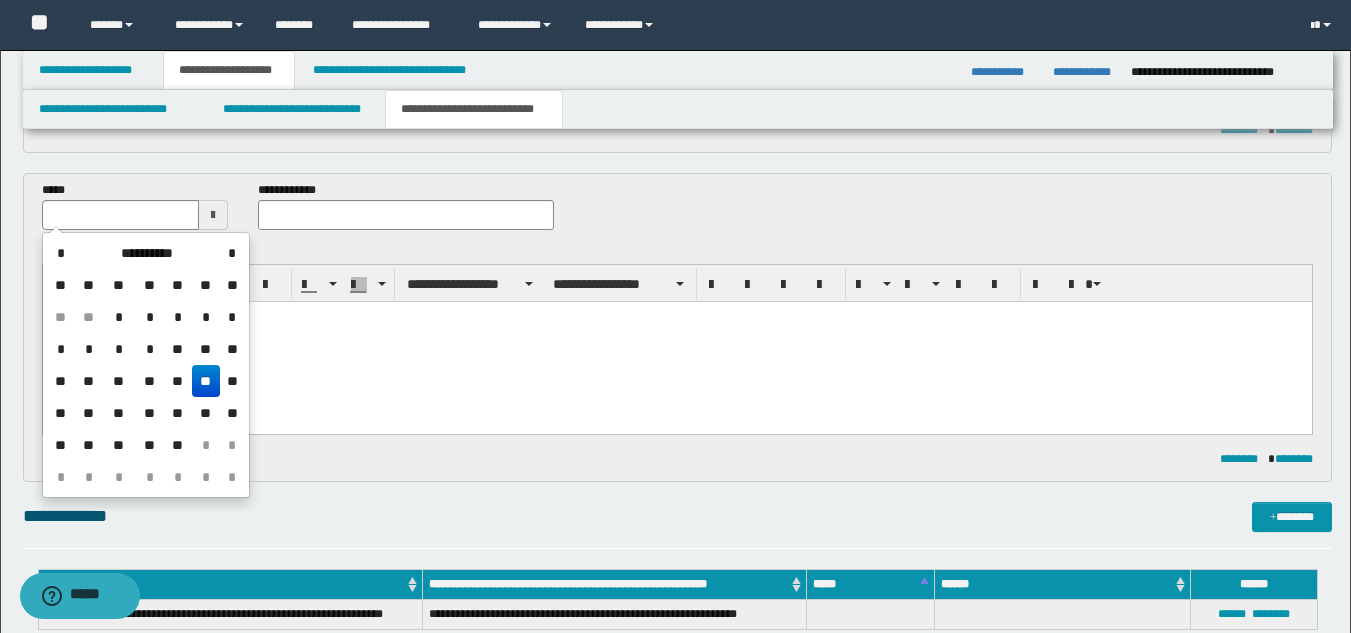 click on "**" at bounding box center [206, 381] 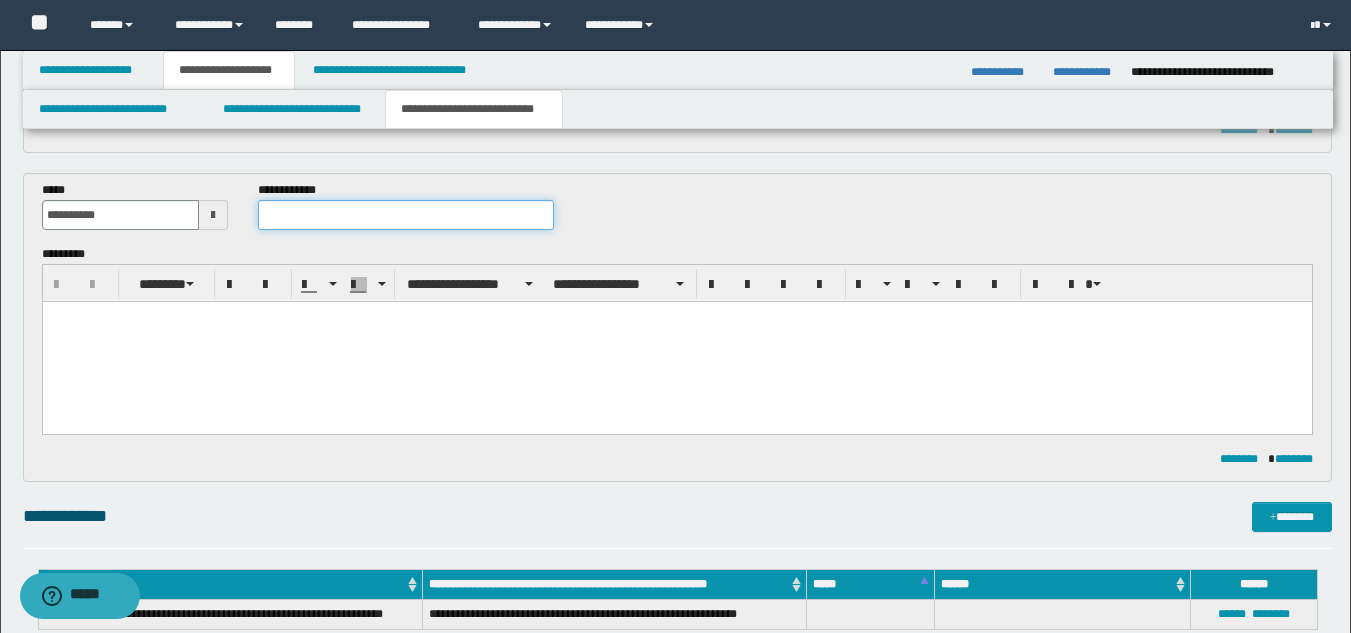 click at bounding box center (405, 215) 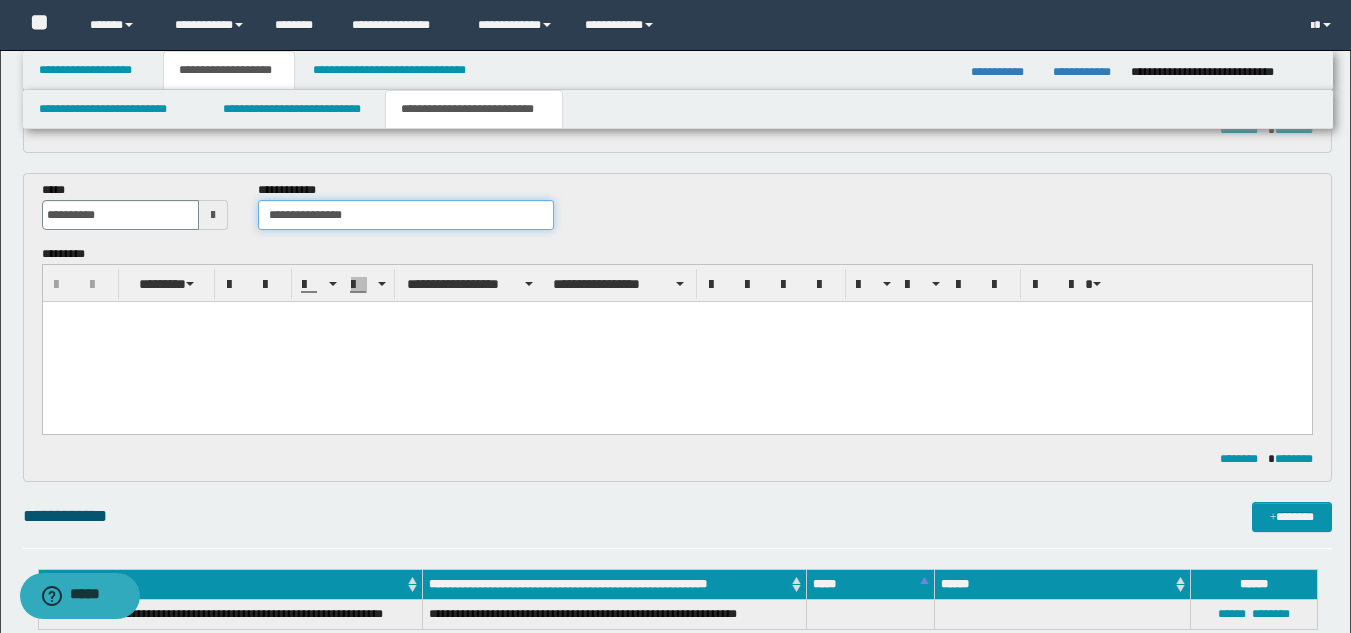 type on "**********" 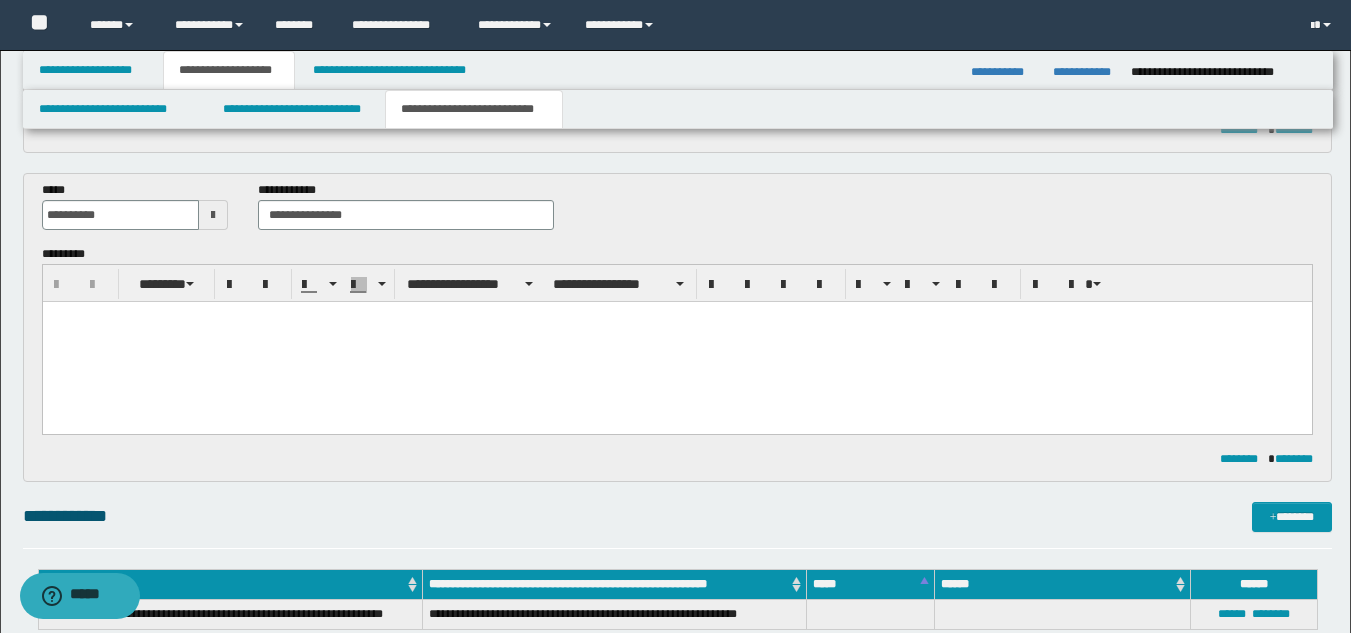 click at bounding box center (676, 341) 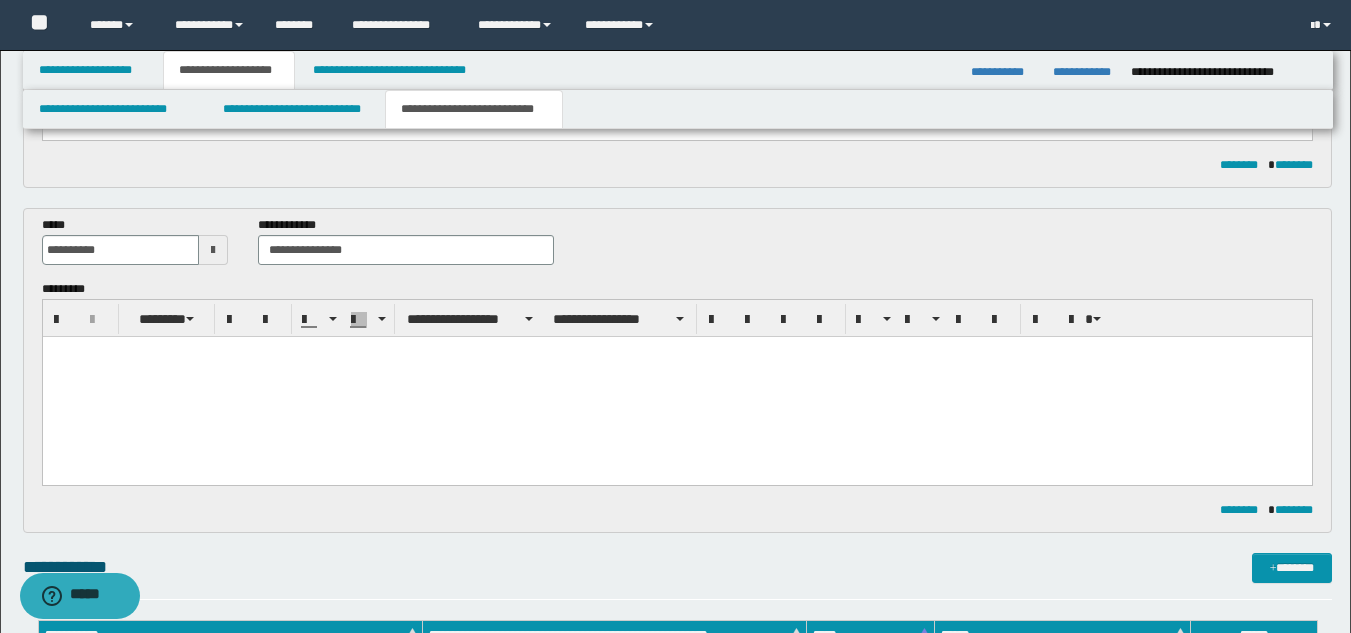 scroll, scrollTop: 414, scrollLeft: 0, axis: vertical 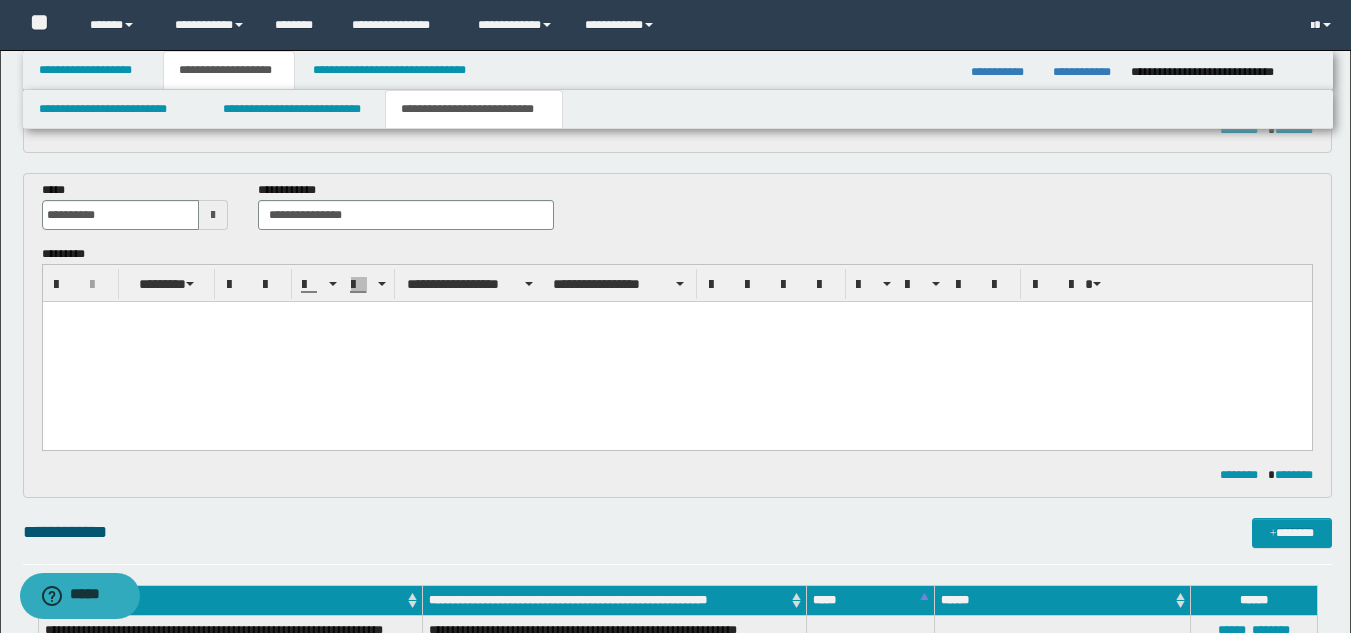 click at bounding box center (676, 348) 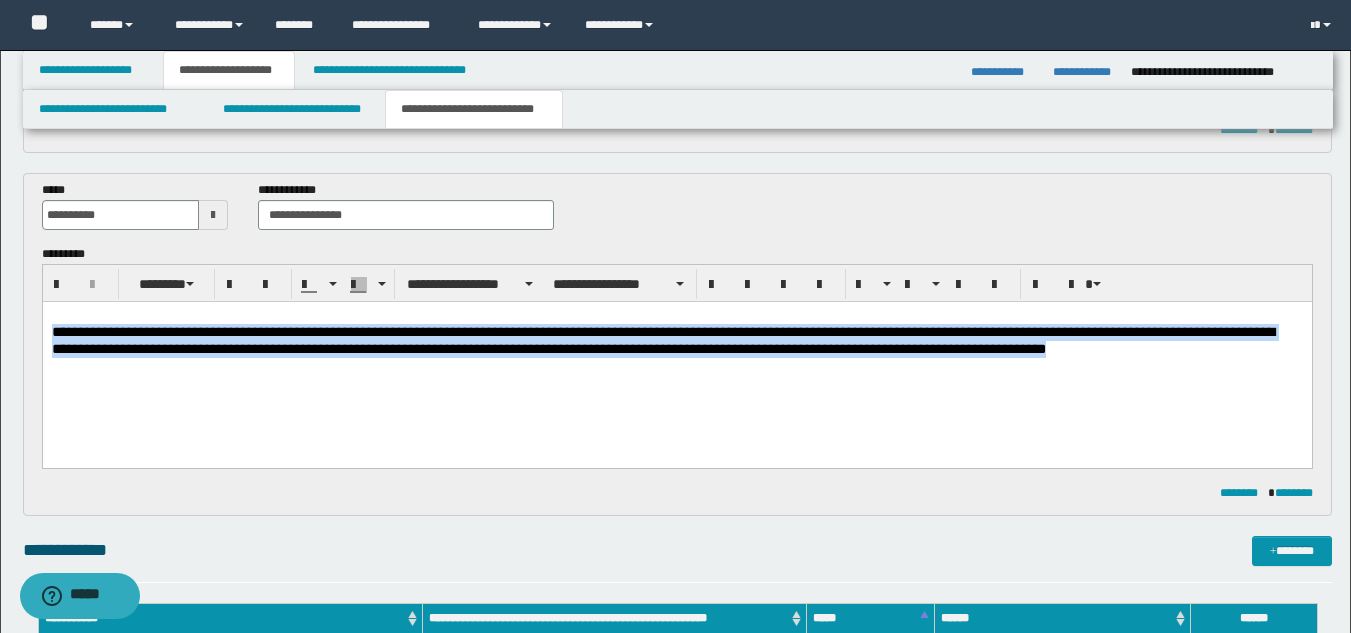 drag, startPoint x: 1200, startPoint y: 354, endPoint x: -1, endPoint y: 333, distance: 1201.1836 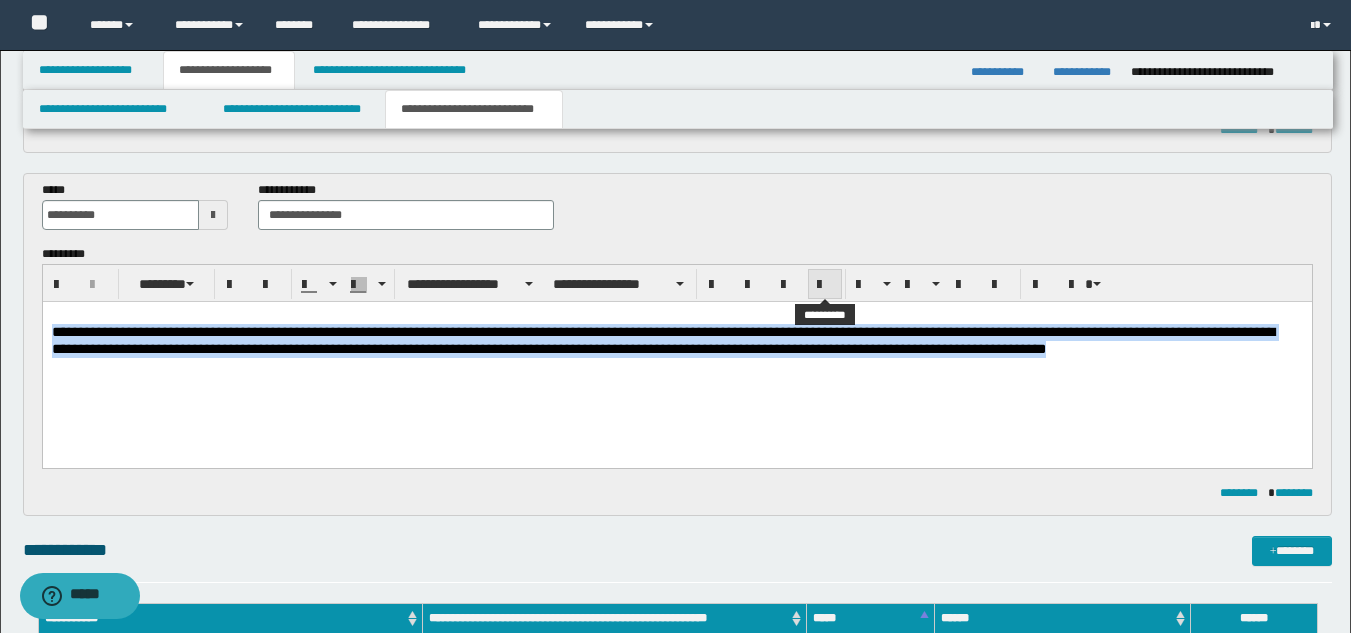 click at bounding box center (825, 285) 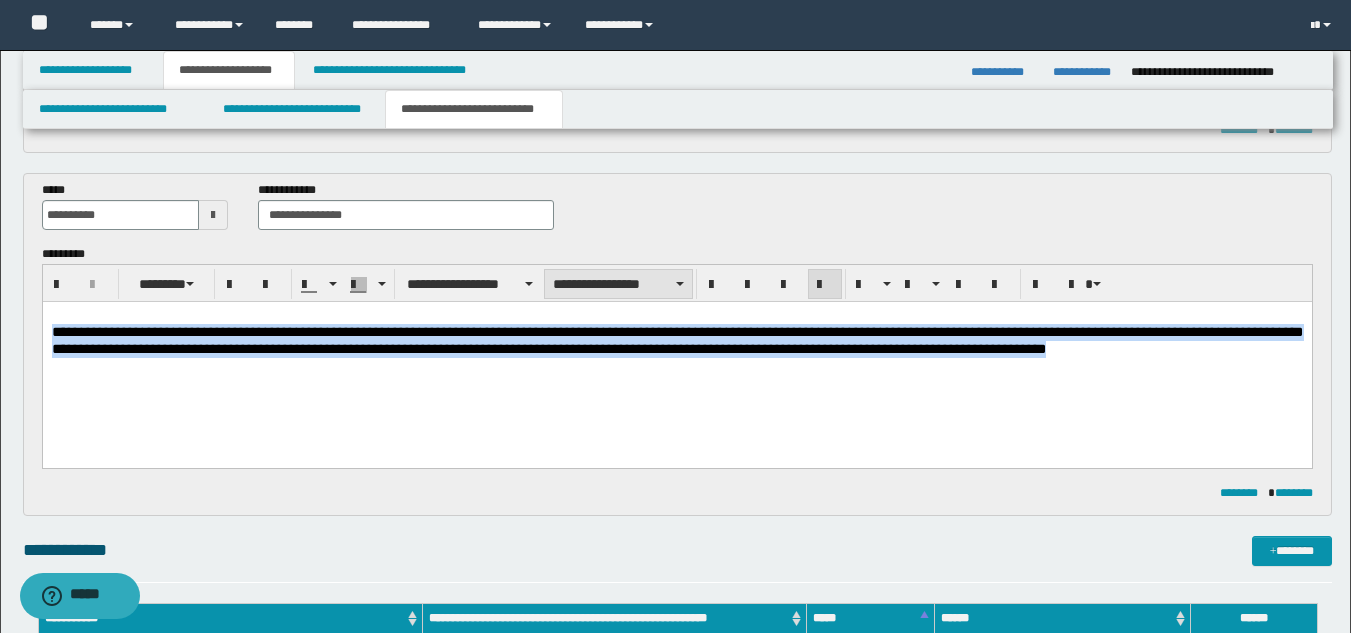 click on "**********" at bounding box center [618, 284] 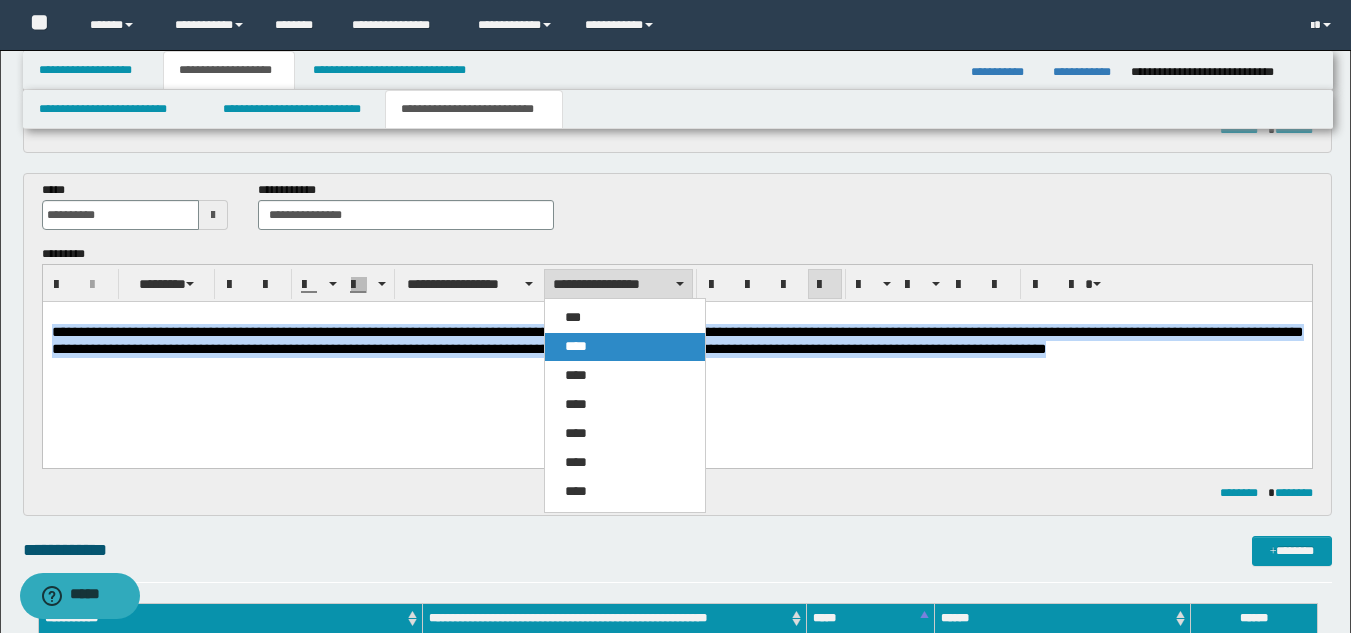 click on "****" at bounding box center [625, 347] 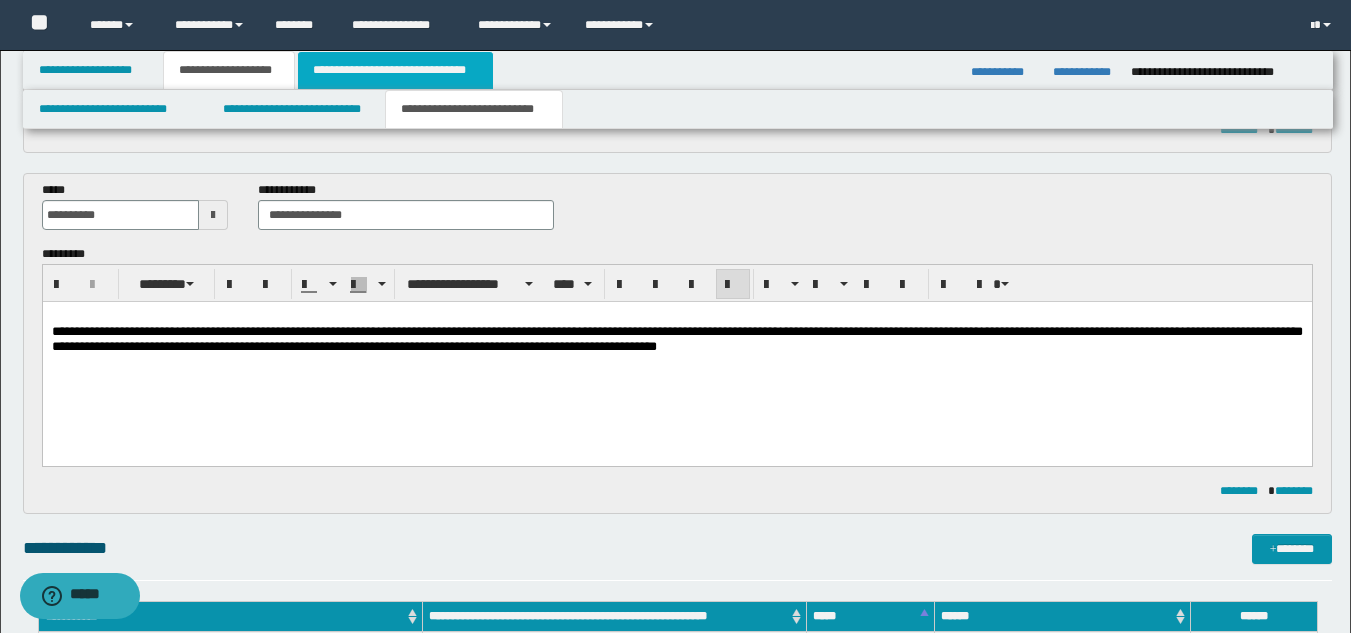 click on "**********" at bounding box center (395, 70) 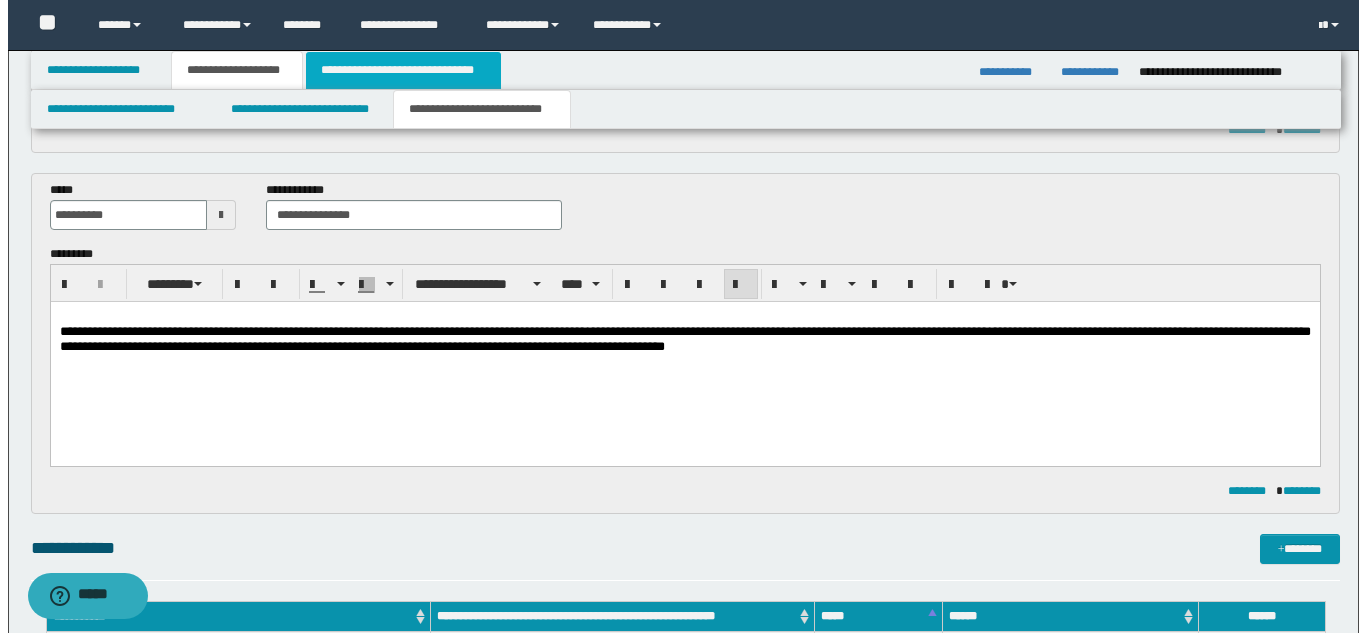 scroll, scrollTop: 0, scrollLeft: 0, axis: both 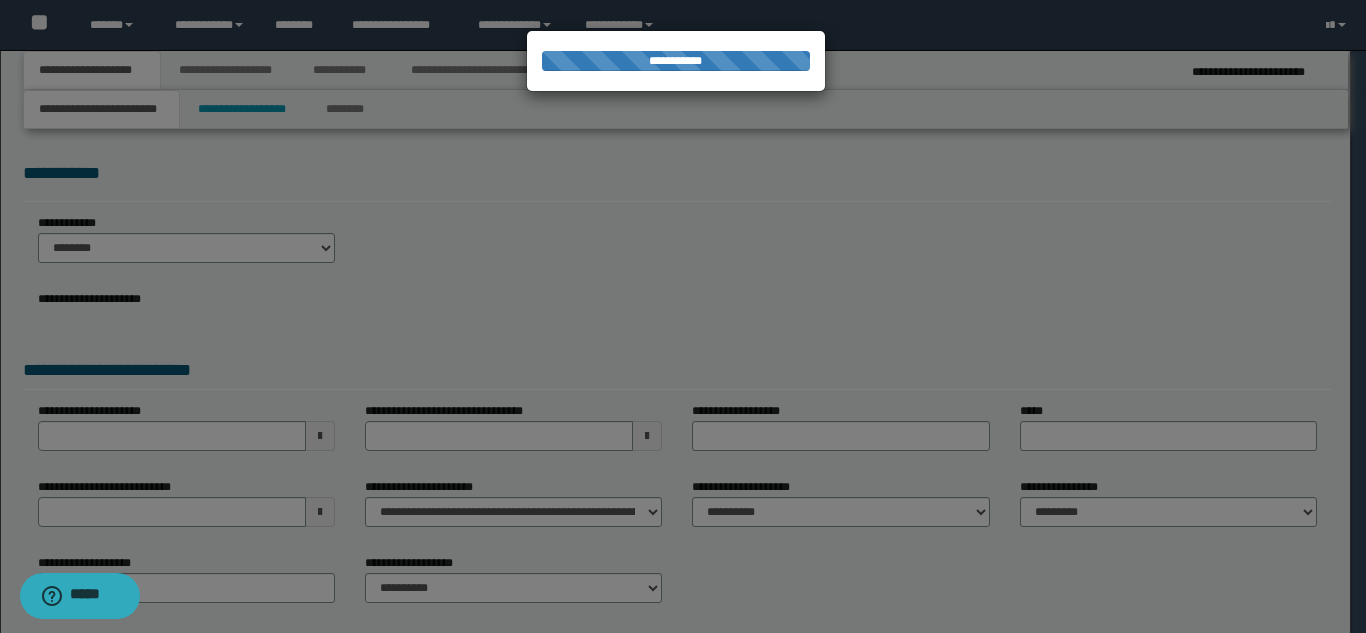 select on "*" 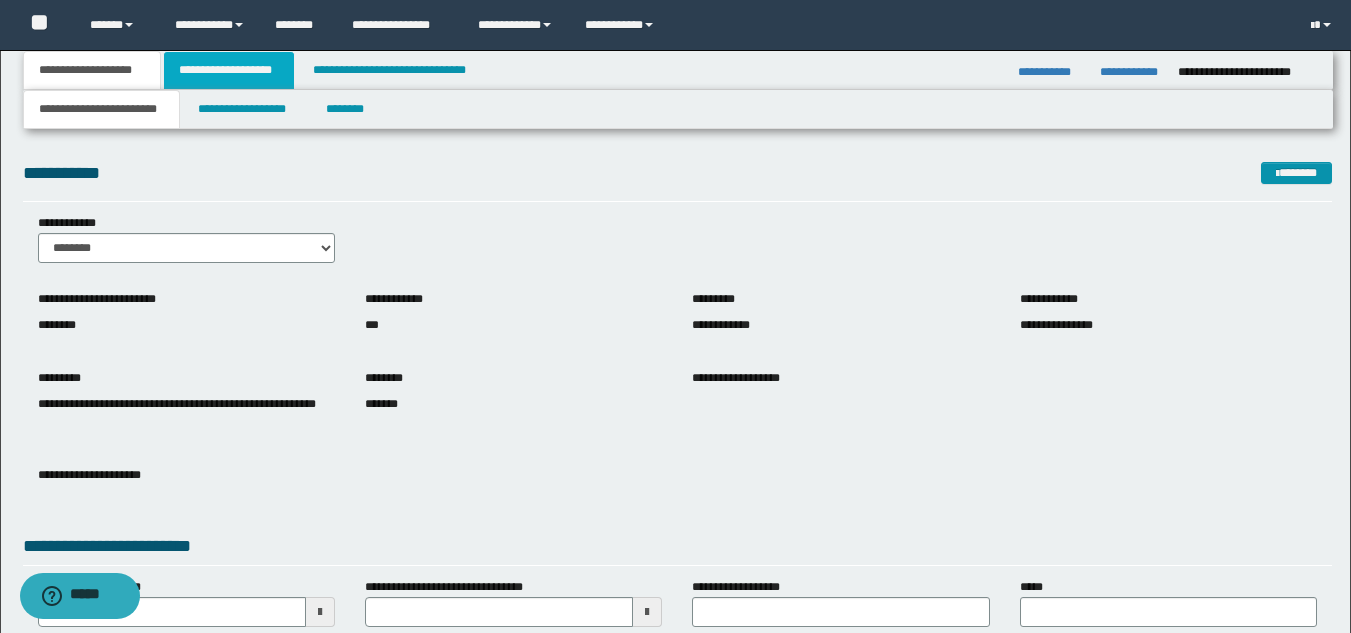 click on "**********" at bounding box center (229, 70) 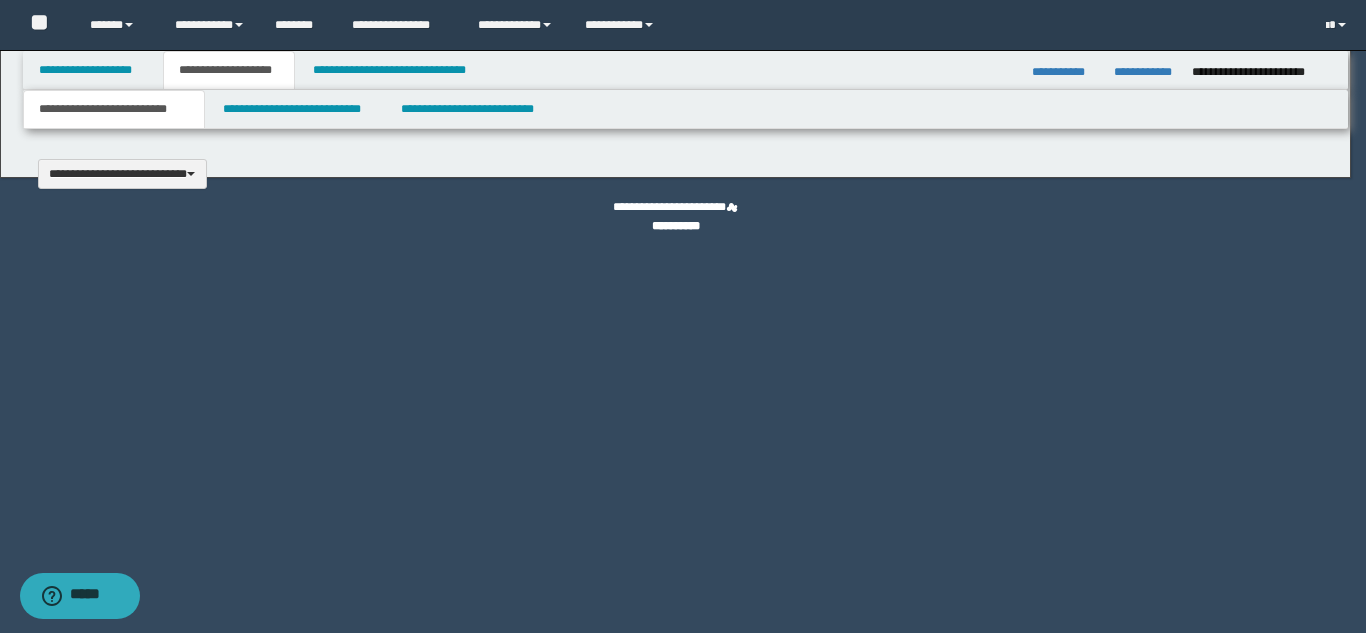 type 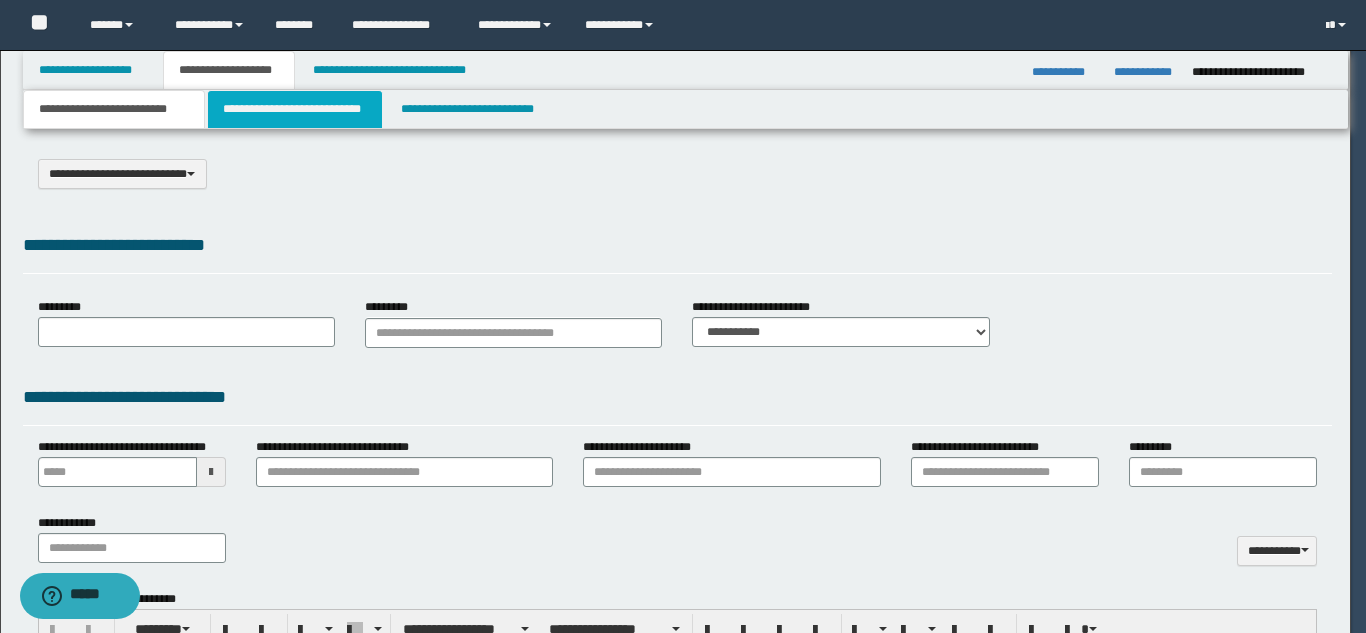 select on "*" 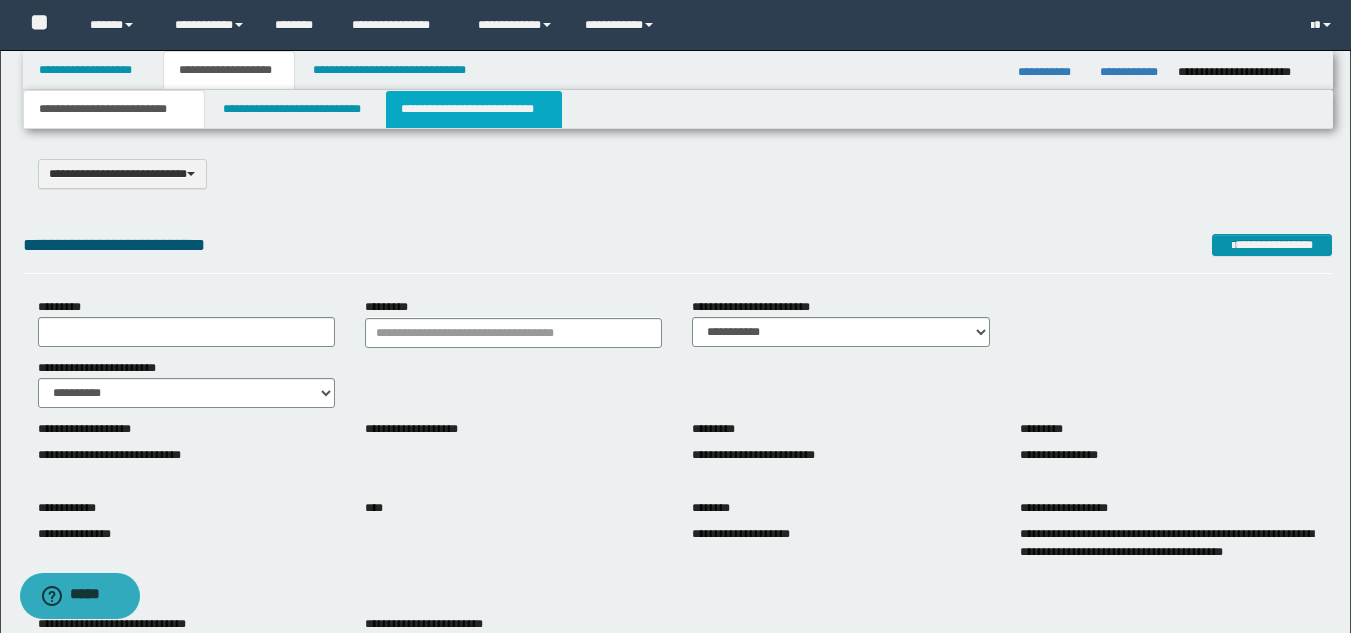 click on "**********" at bounding box center [474, 109] 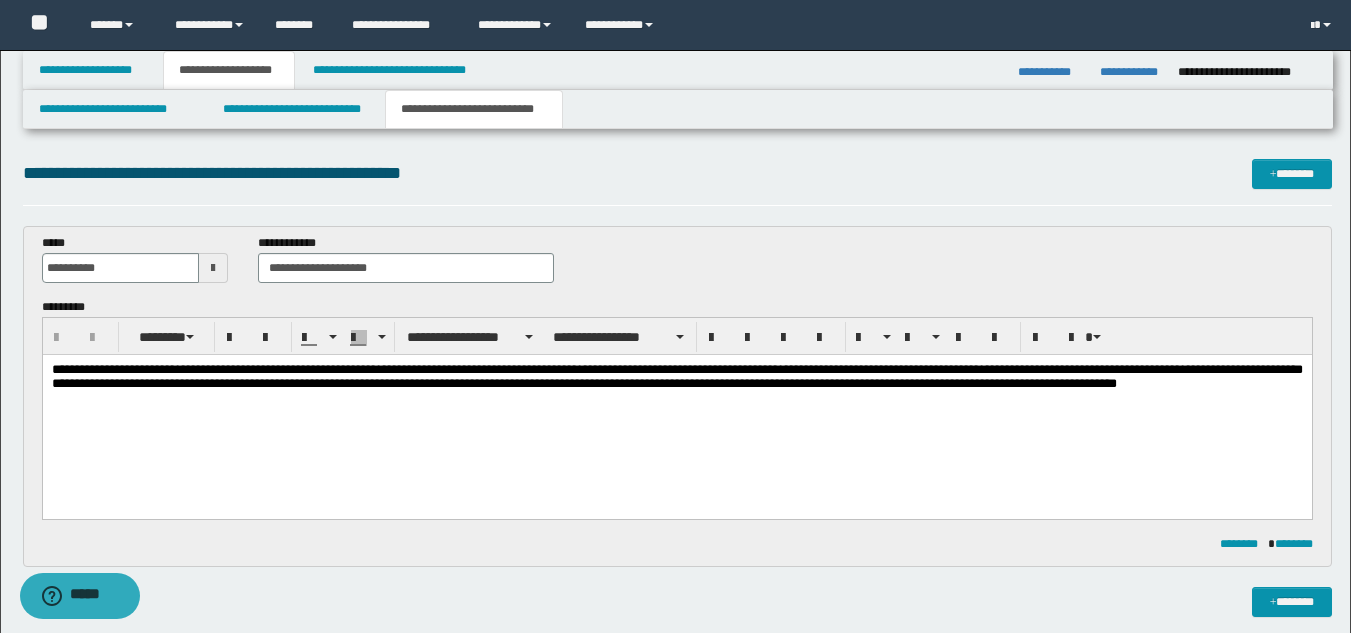 scroll, scrollTop: 0, scrollLeft: 0, axis: both 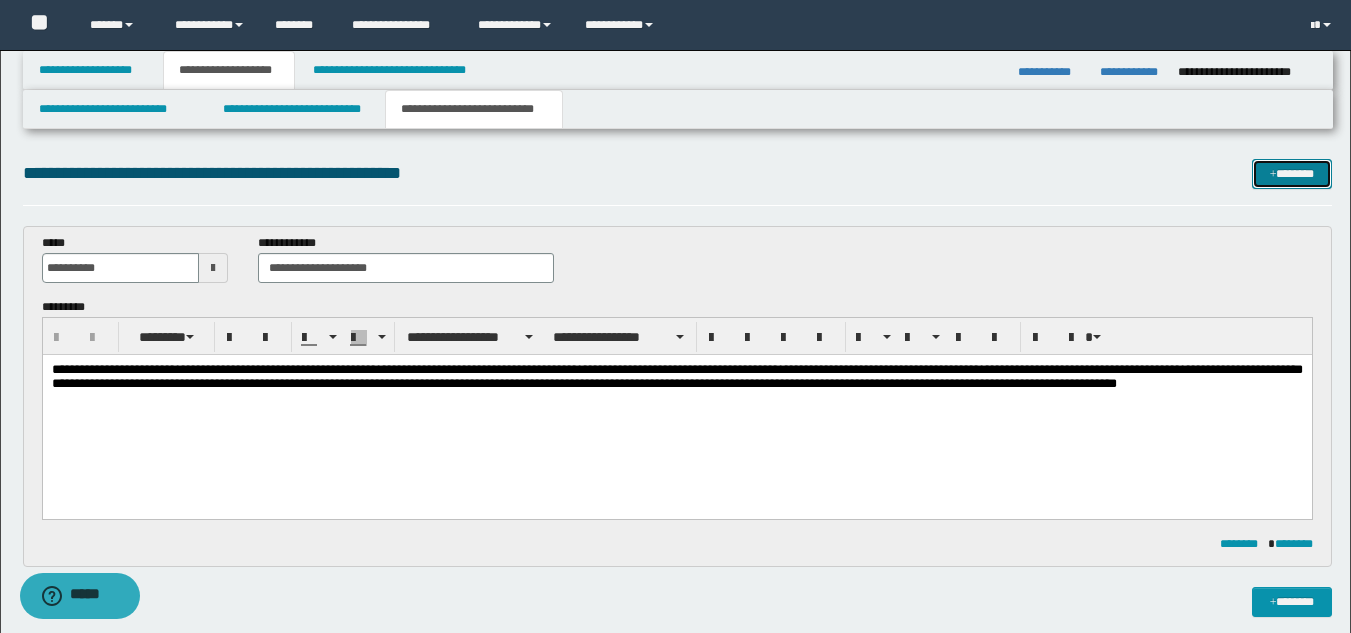 click on "*******" at bounding box center [1292, 174] 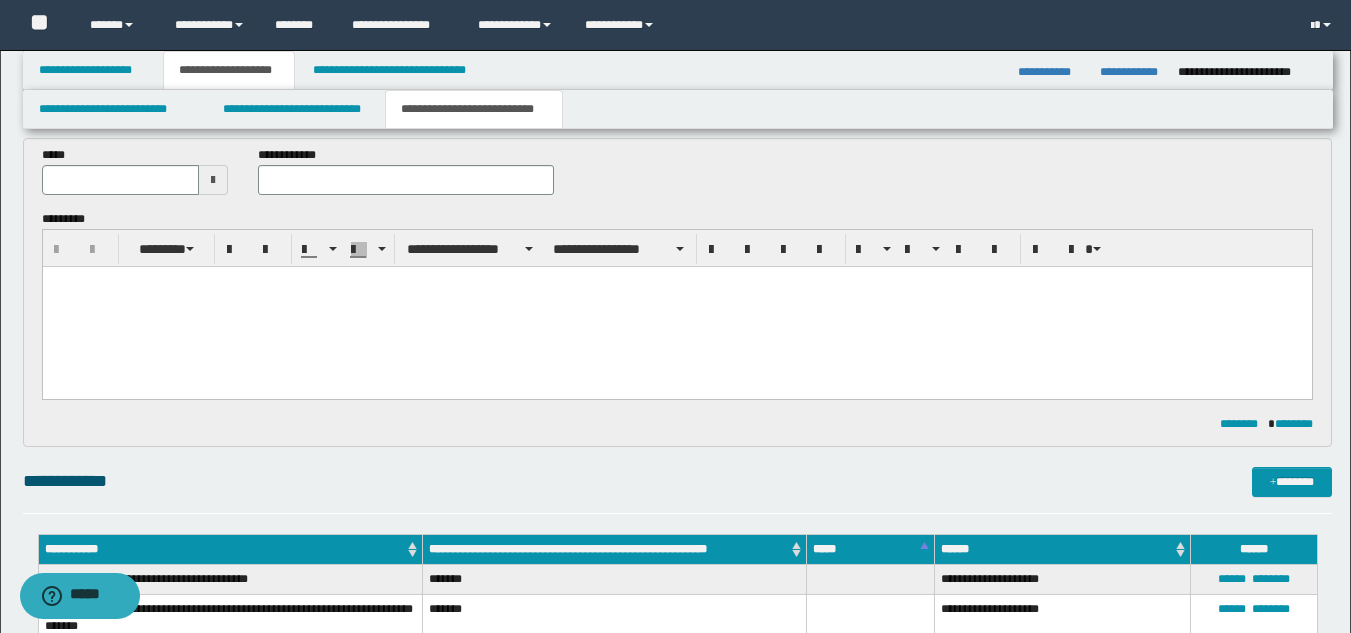 scroll, scrollTop: 414, scrollLeft: 0, axis: vertical 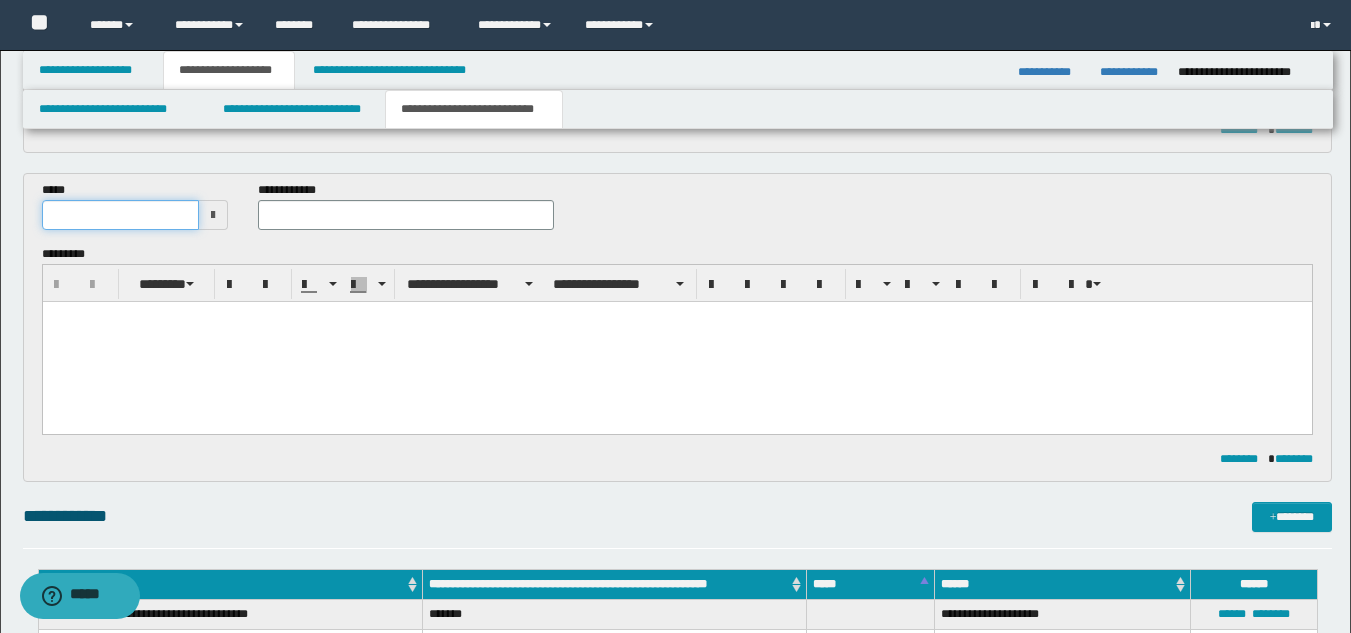 click at bounding box center (121, 215) 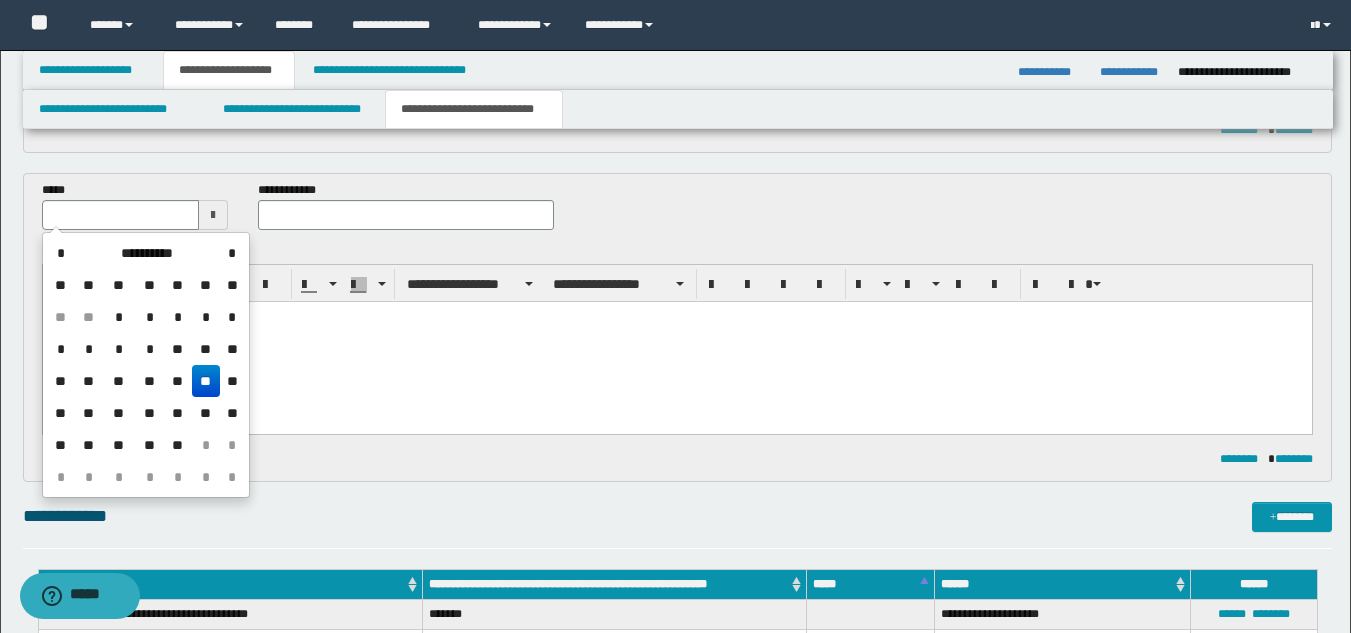 click on "**" at bounding box center [206, 381] 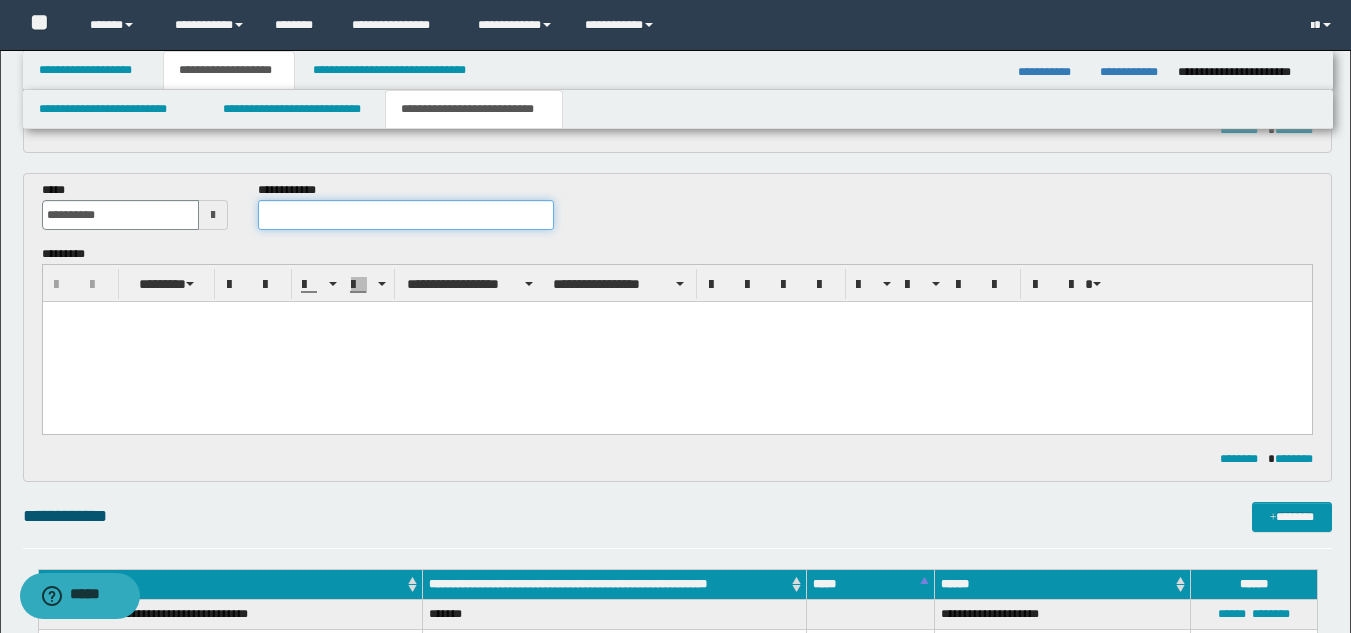 click at bounding box center (405, 215) 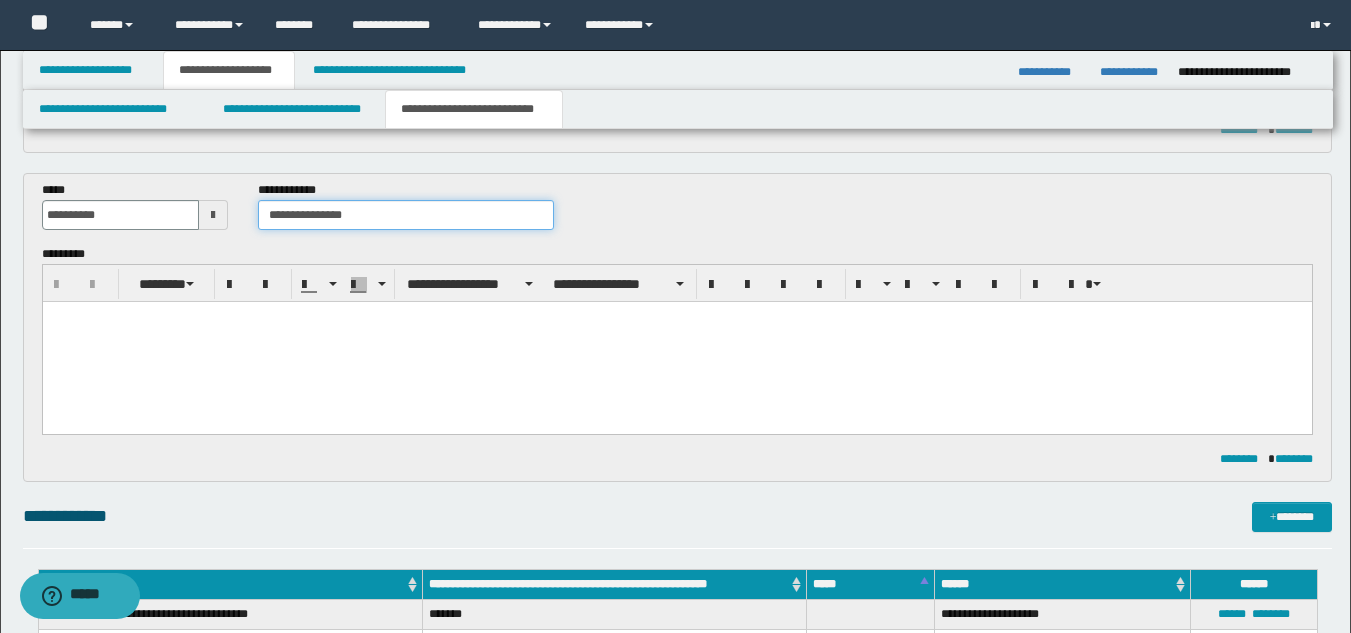 type on "**********" 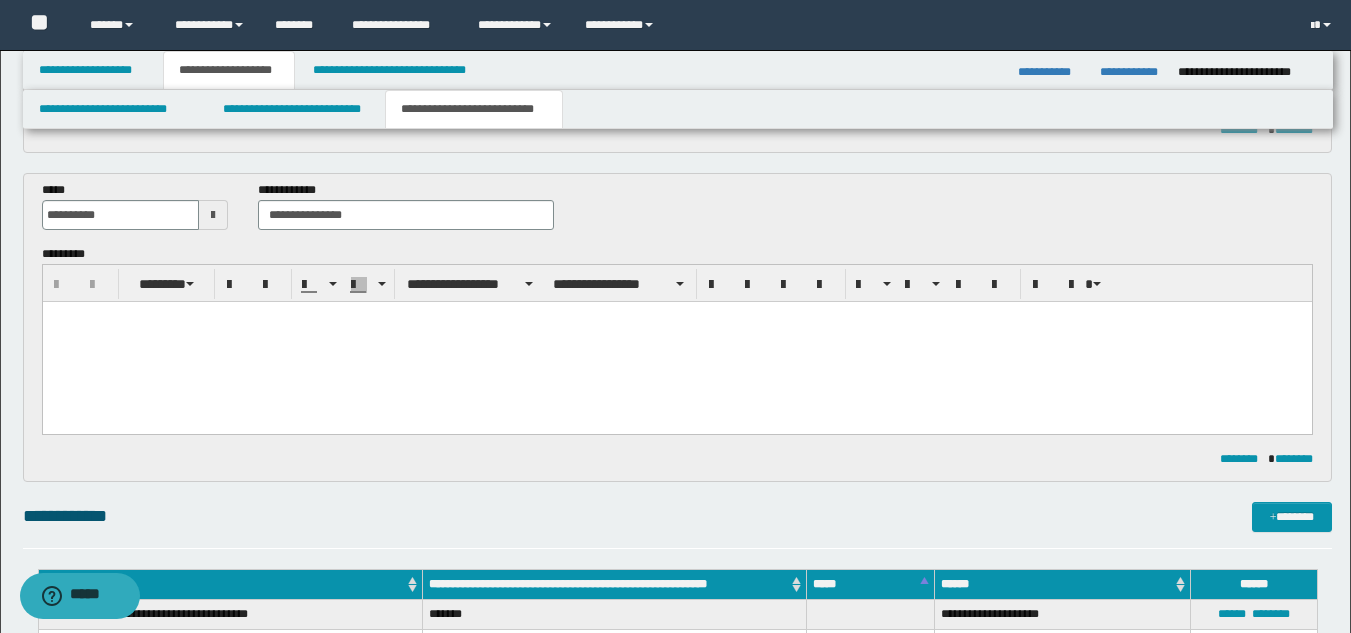 click at bounding box center [676, 341] 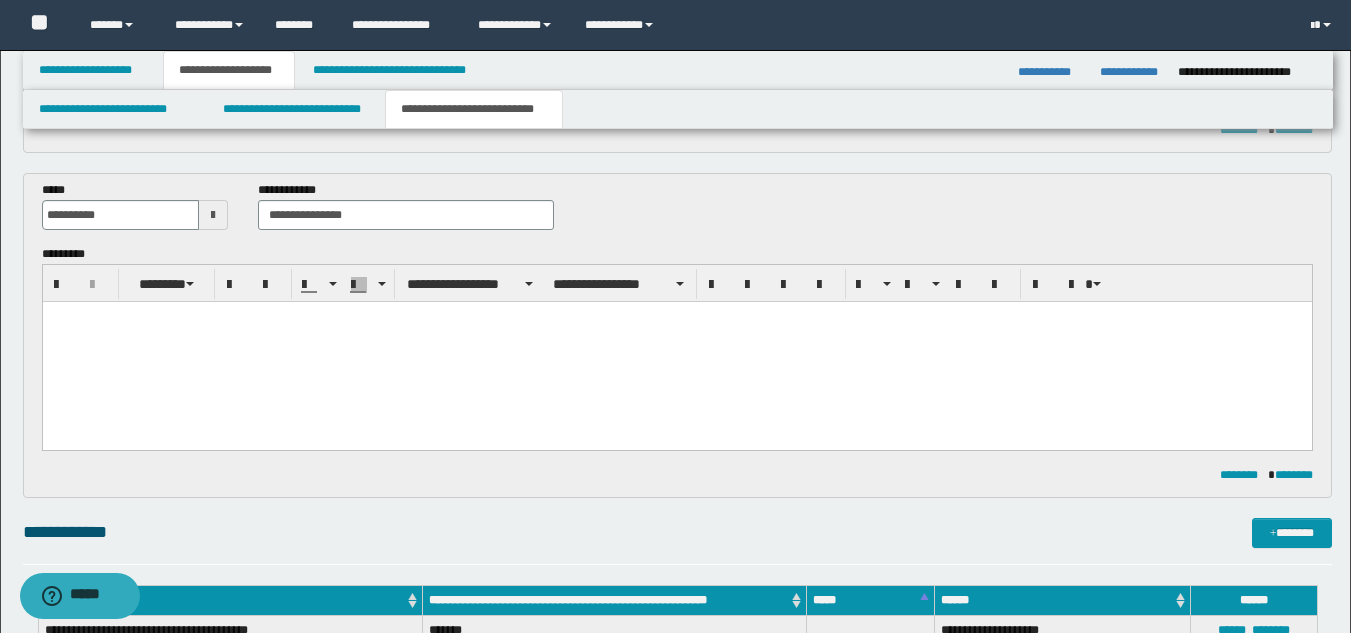 paste 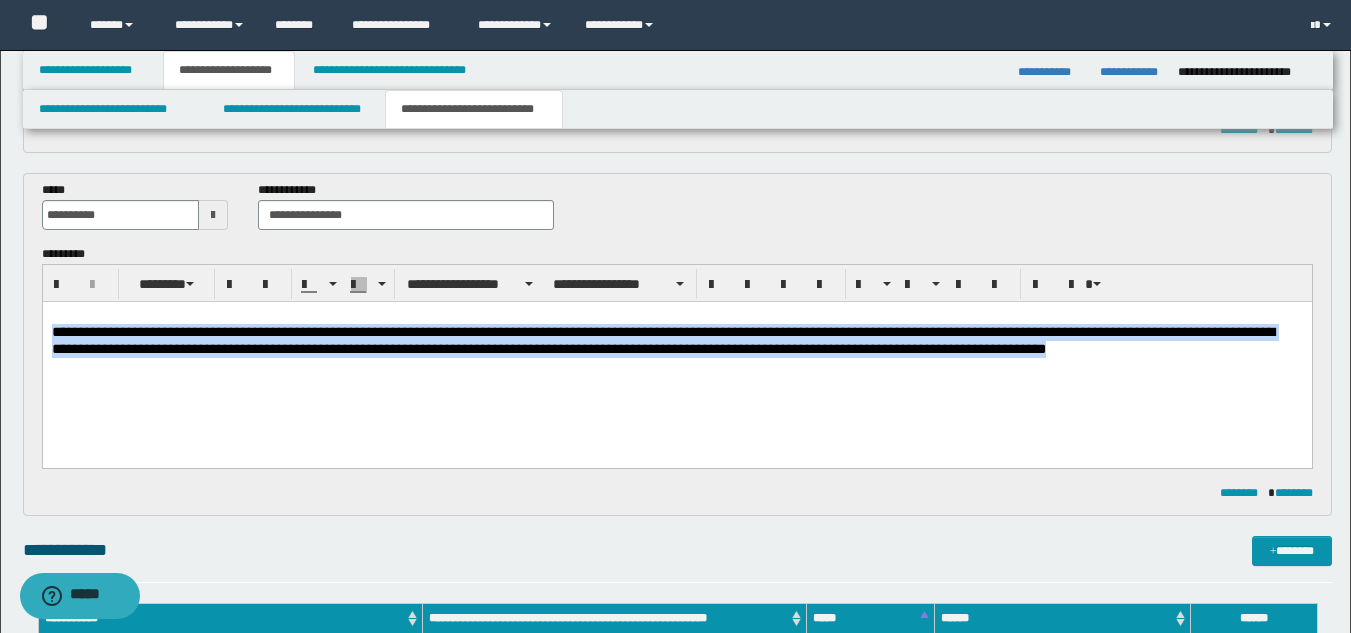 drag, startPoint x: 1205, startPoint y: 348, endPoint x: 80, endPoint y: 642, distance: 1162.7816 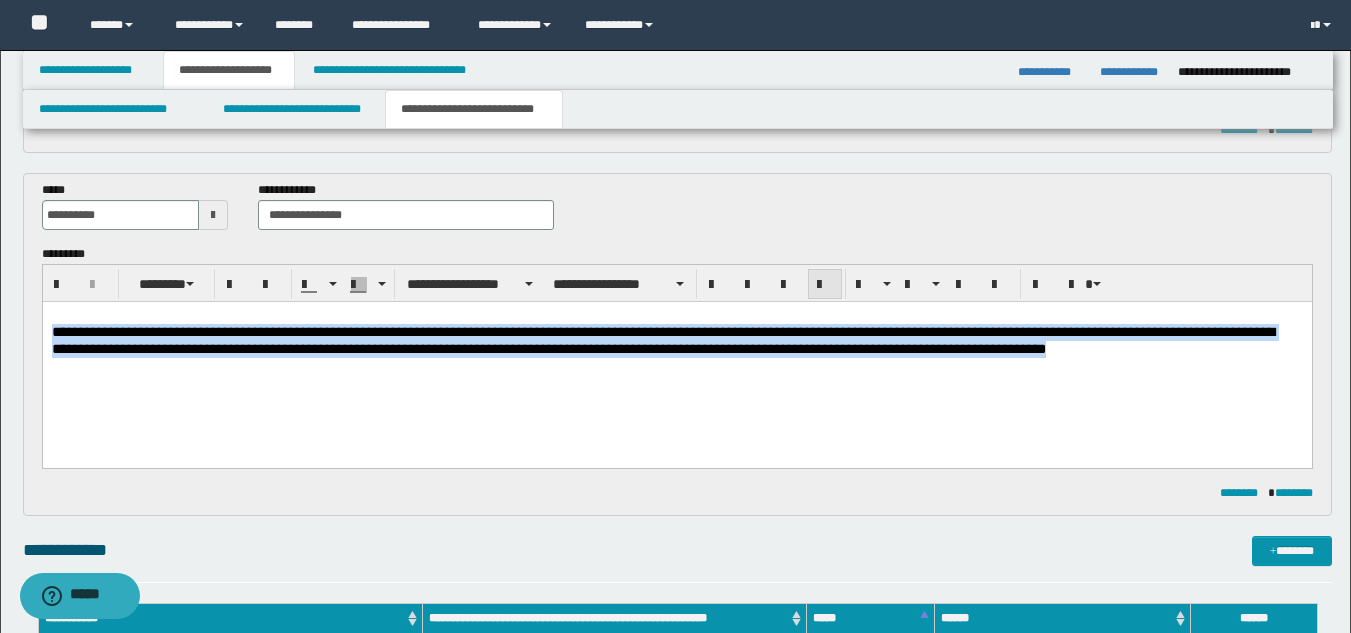 click at bounding box center [825, 285] 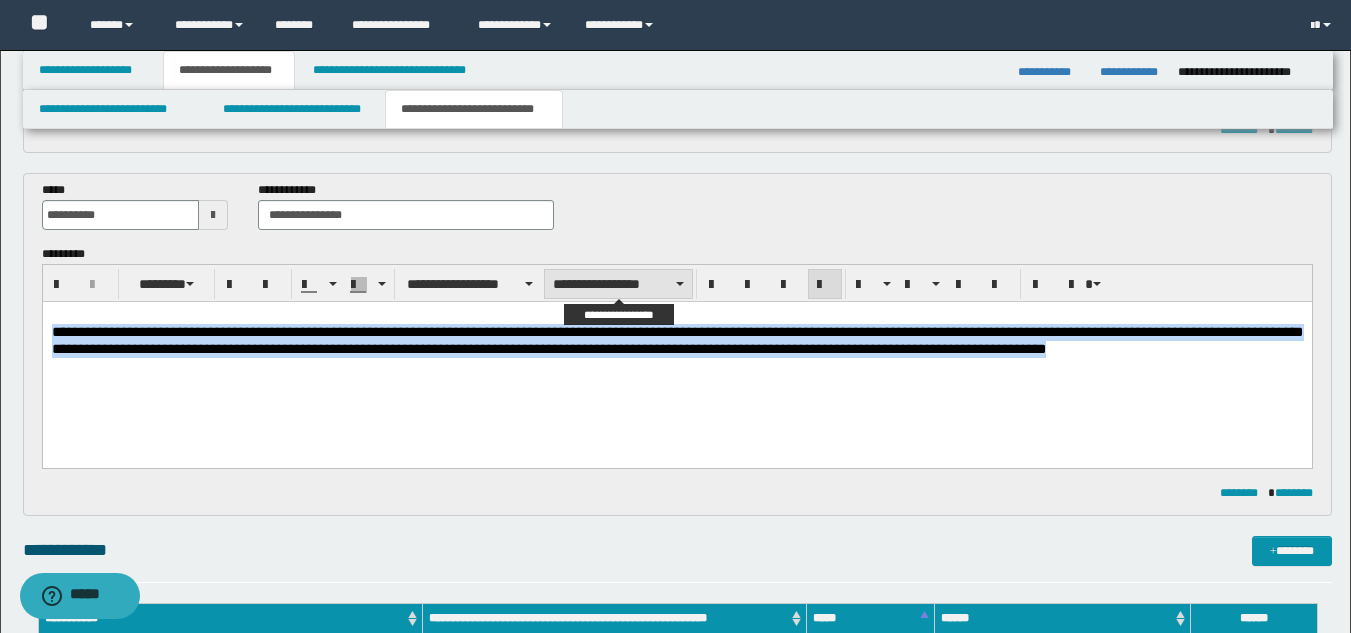 click on "**********" at bounding box center (618, 284) 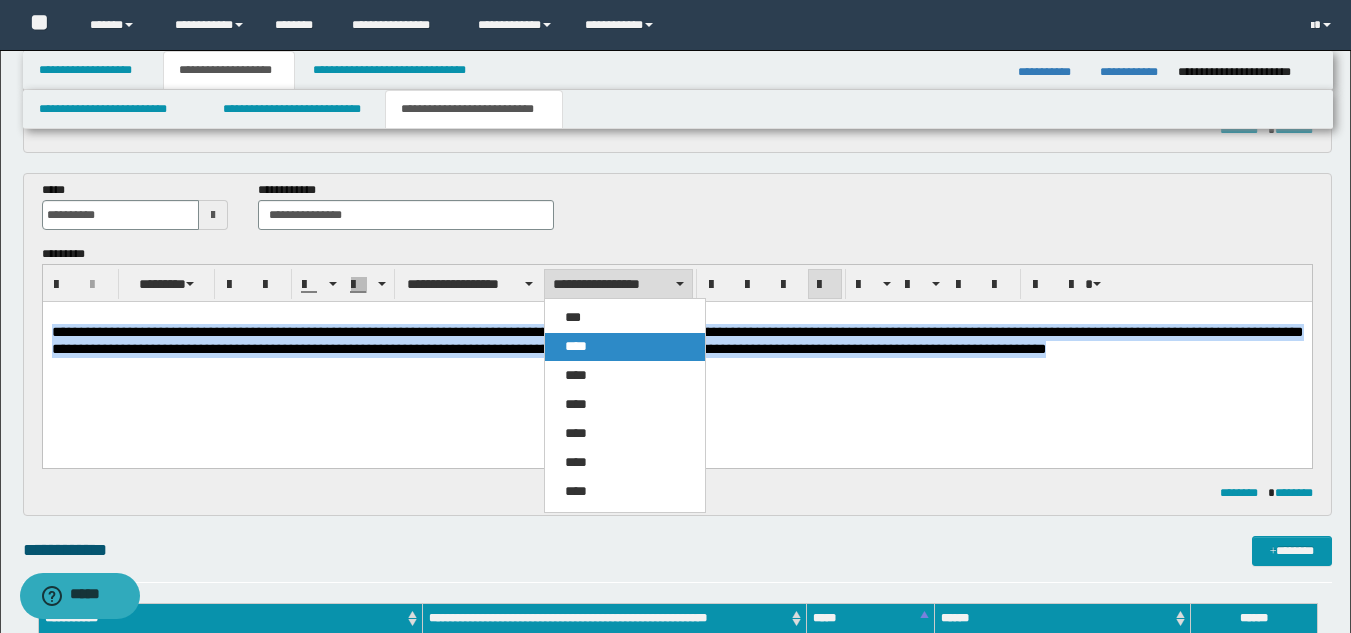click on "****" at bounding box center [625, 347] 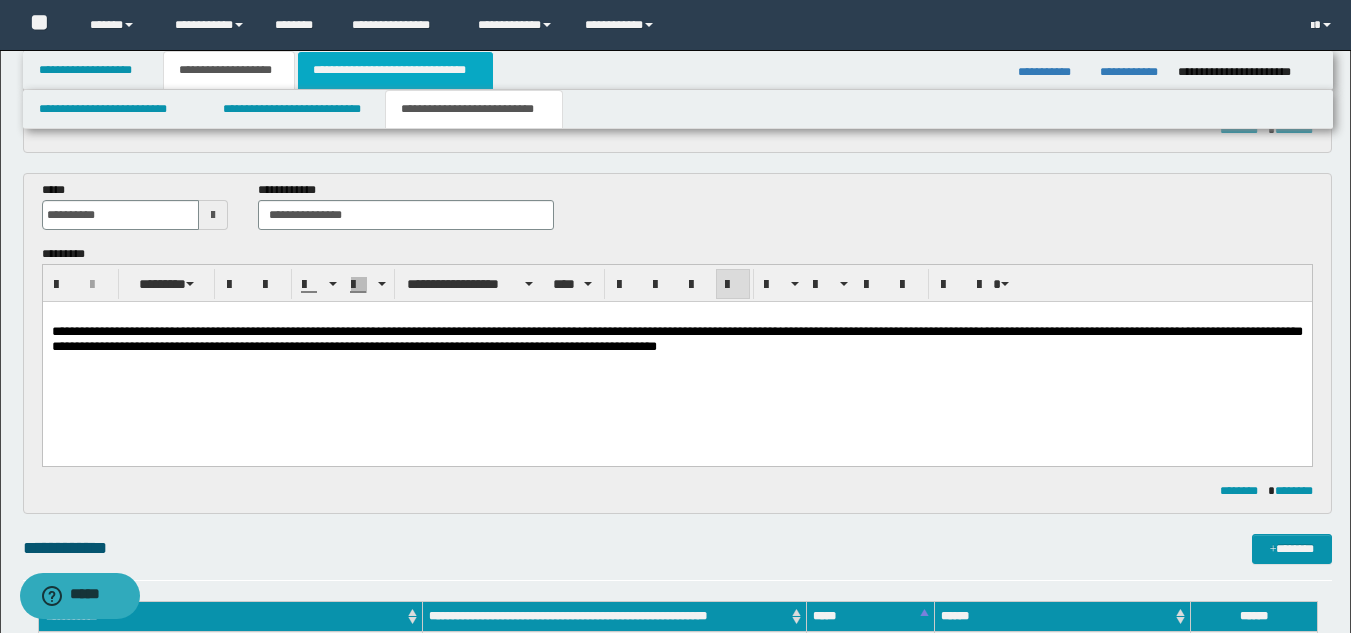 click on "**********" at bounding box center (395, 70) 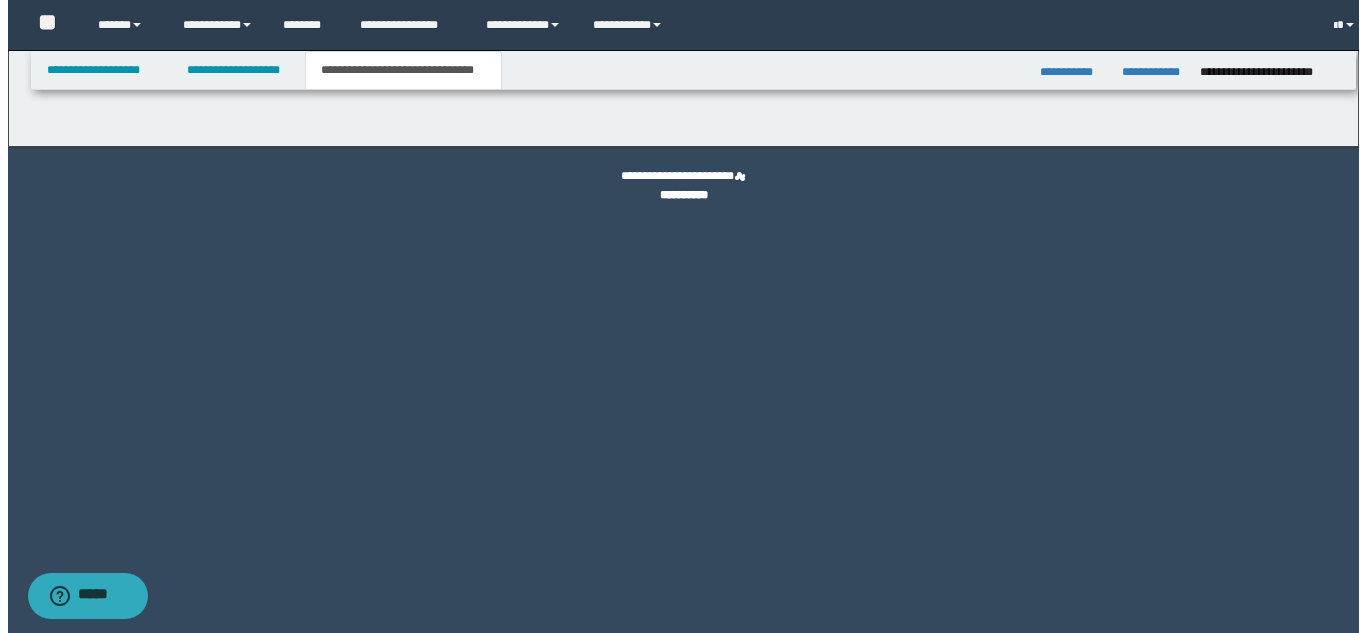 scroll, scrollTop: 0, scrollLeft: 0, axis: both 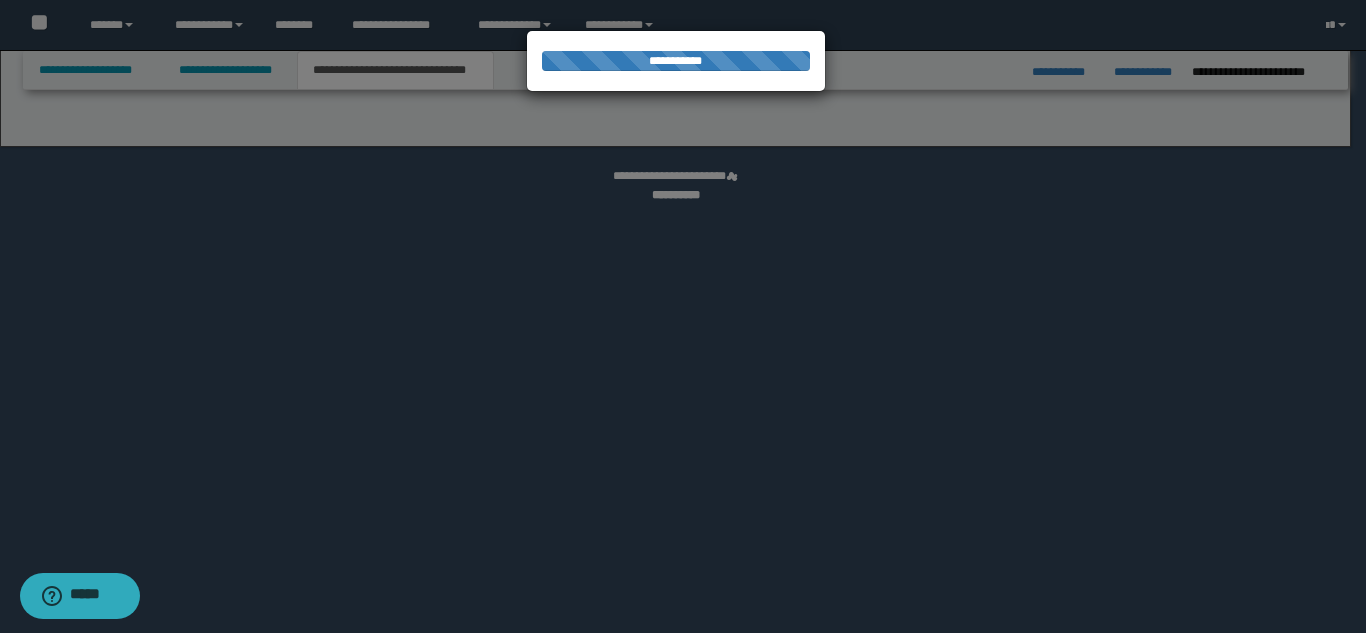 select on "*" 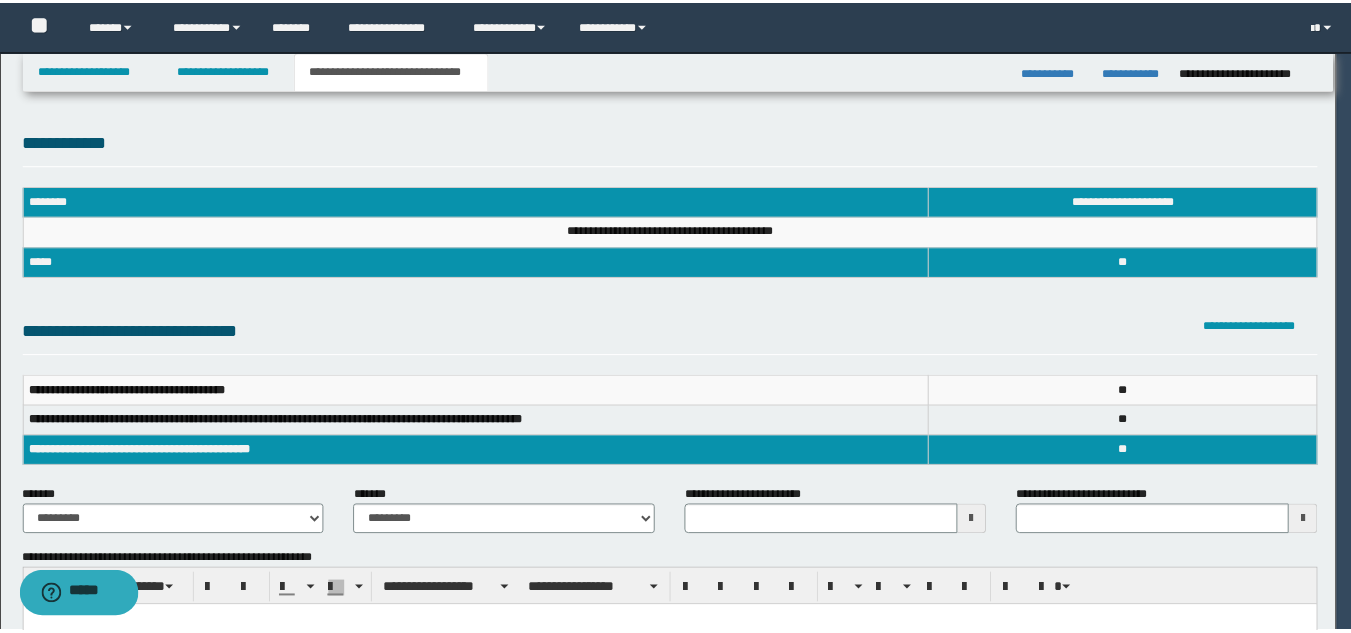 scroll, scrollTop: 0, scrollLeft: 0, axis: both 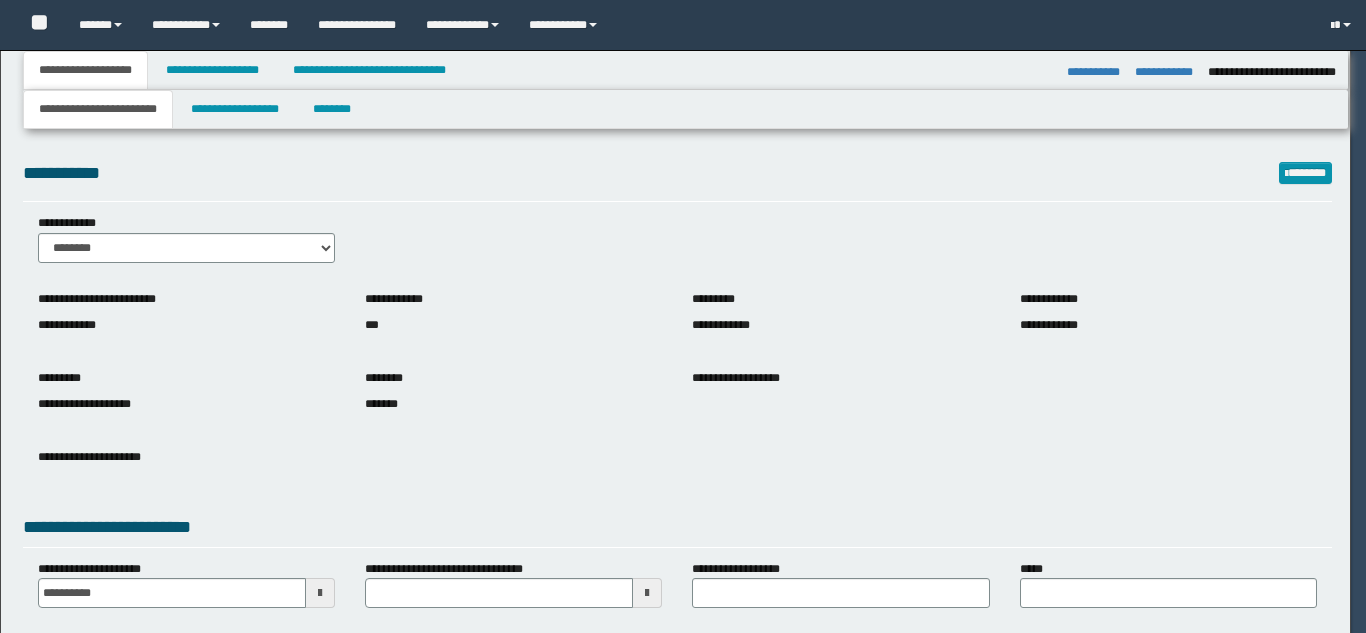 select on "*" 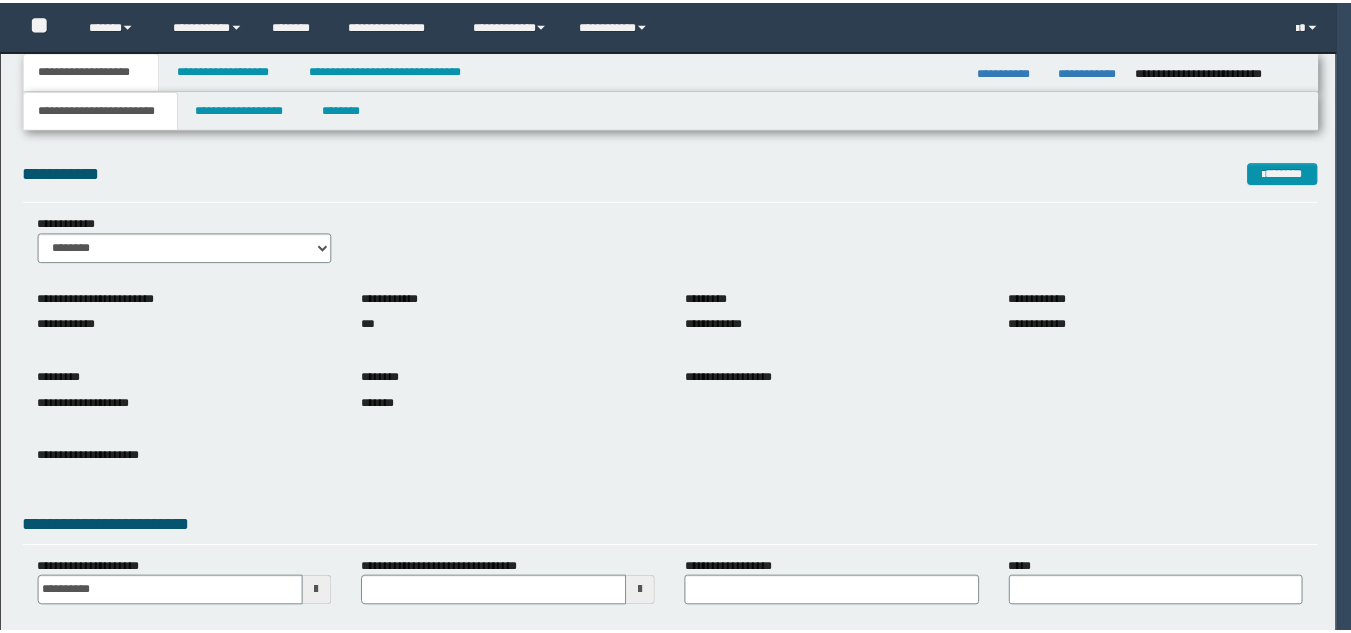 scroll, scrollTop: 0, scrollLeft: 0, axis: both 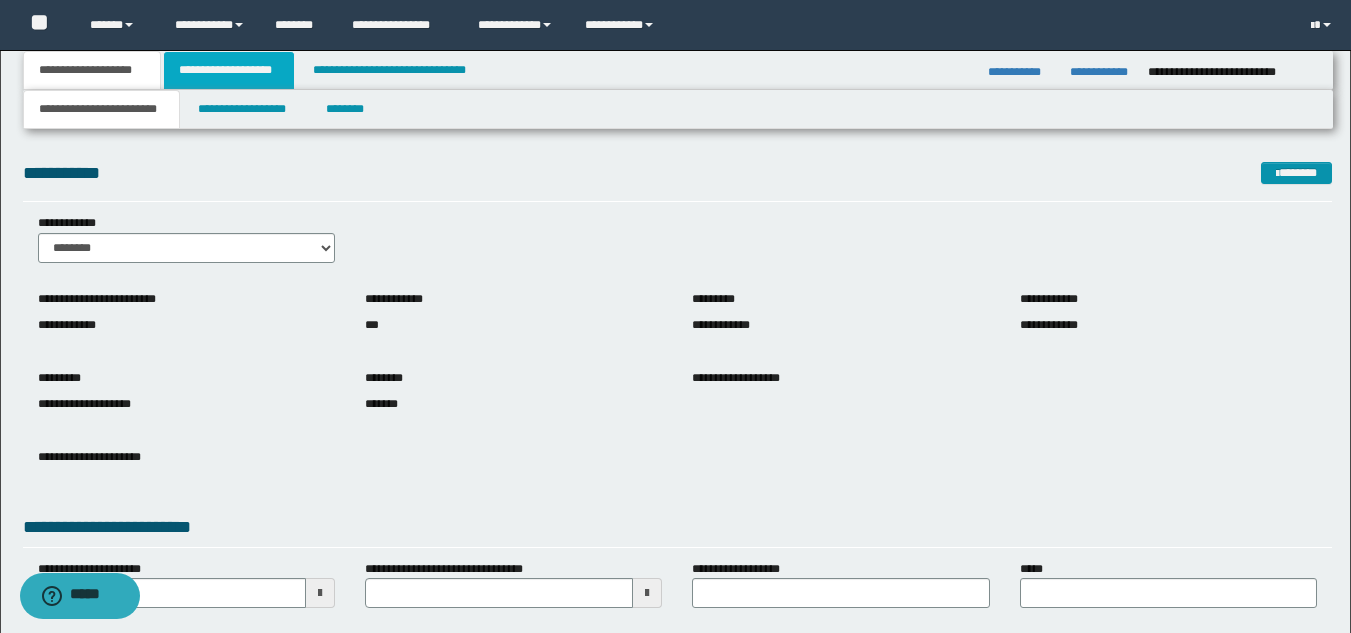 click on "**********" at bounding box center [229, 70] 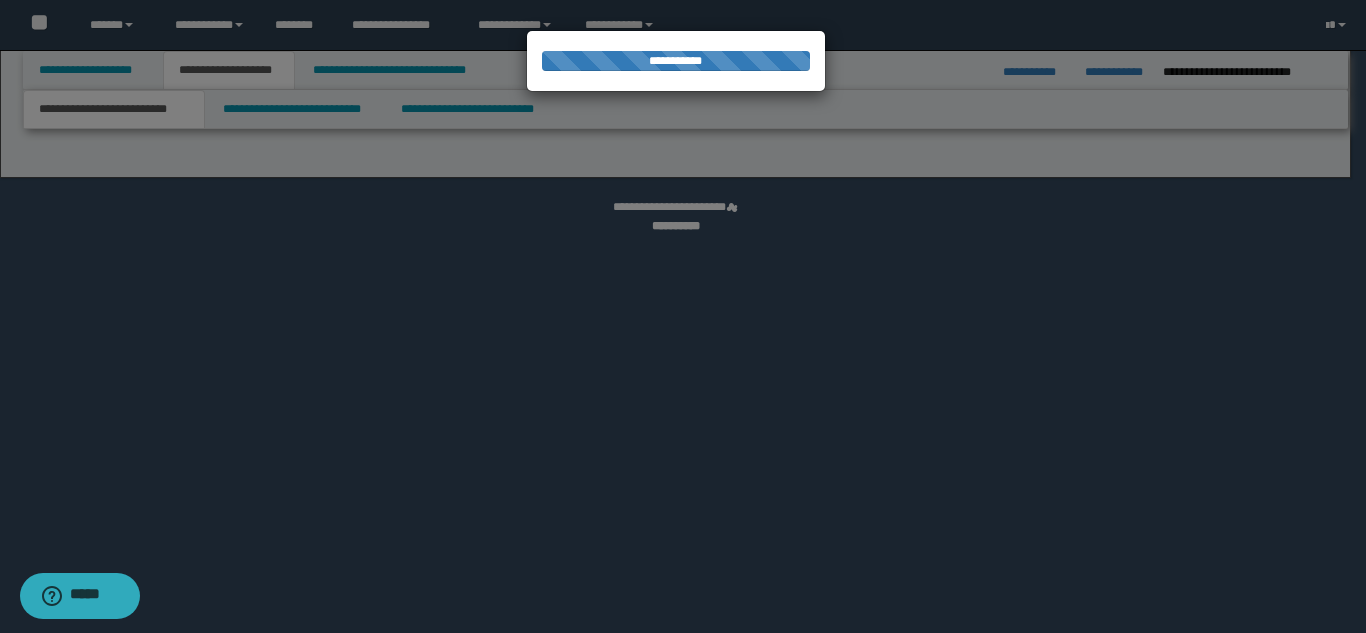 click at bounding box center [683, 316] 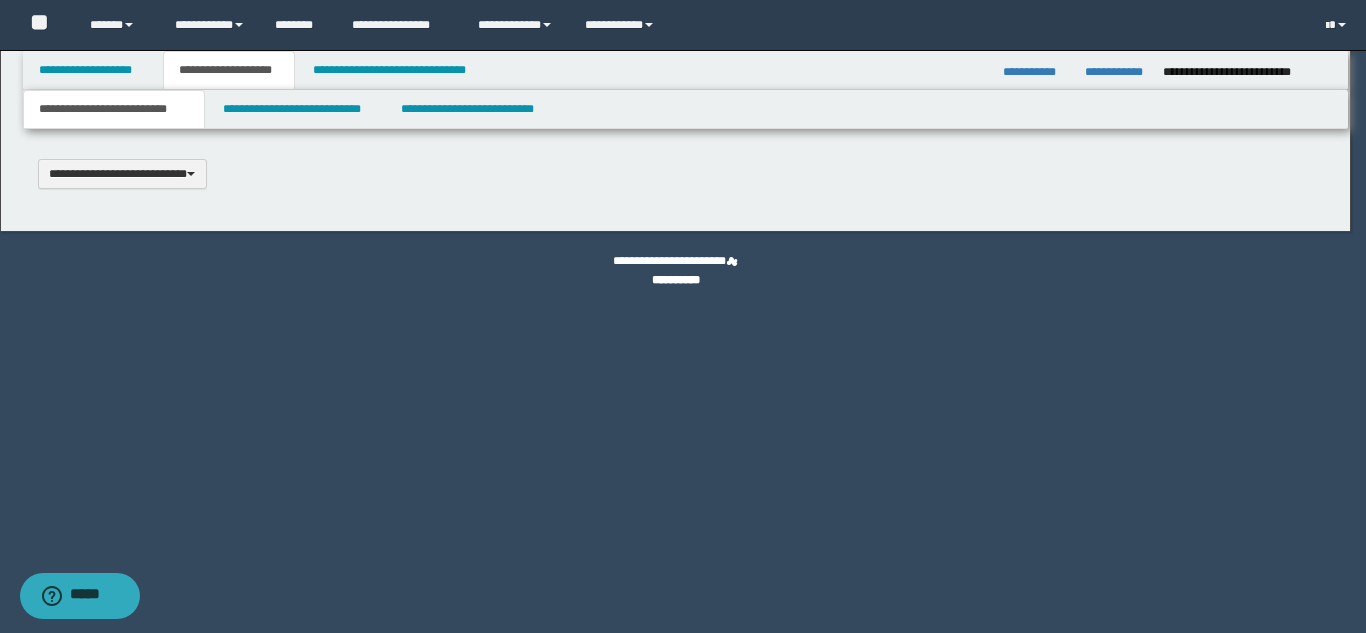 scroll, scrollTop: 0, scrollLeft: 0, axis: both 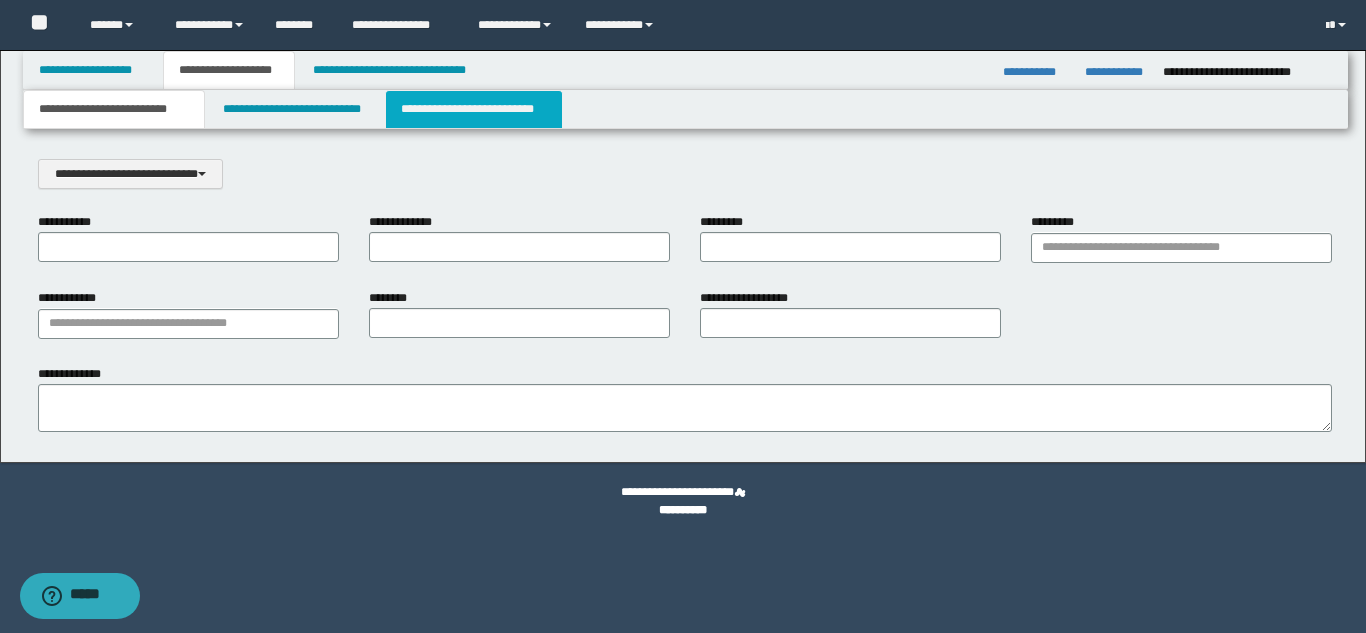 click on "**********" at bounding box center [474, 109] 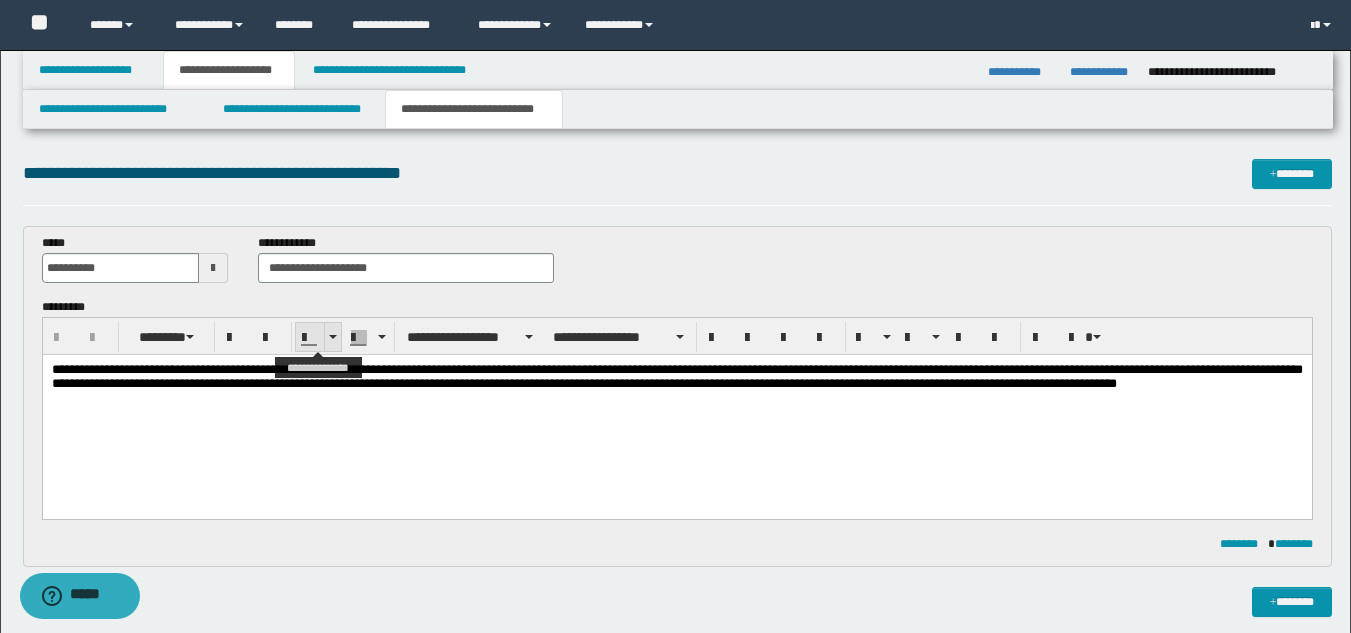 scroll, scrollTop: 0, scrollLeft: 0, axis: both 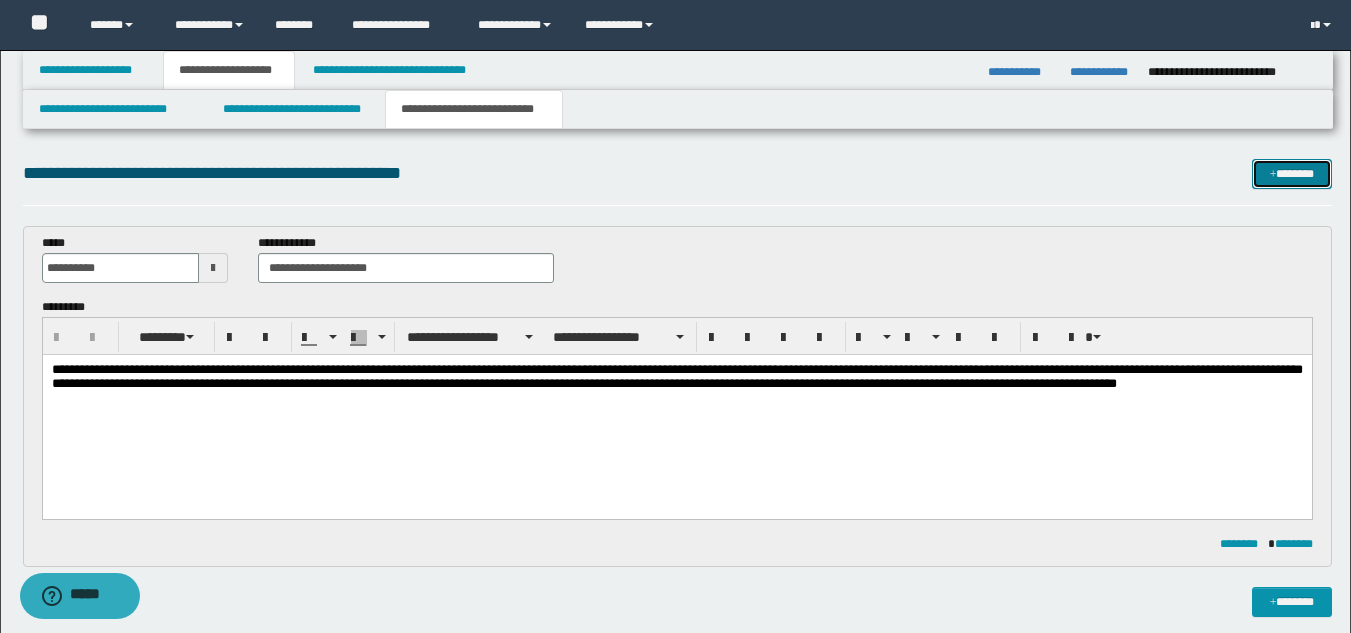 click on "*******" at bounding box center (1292, 174) 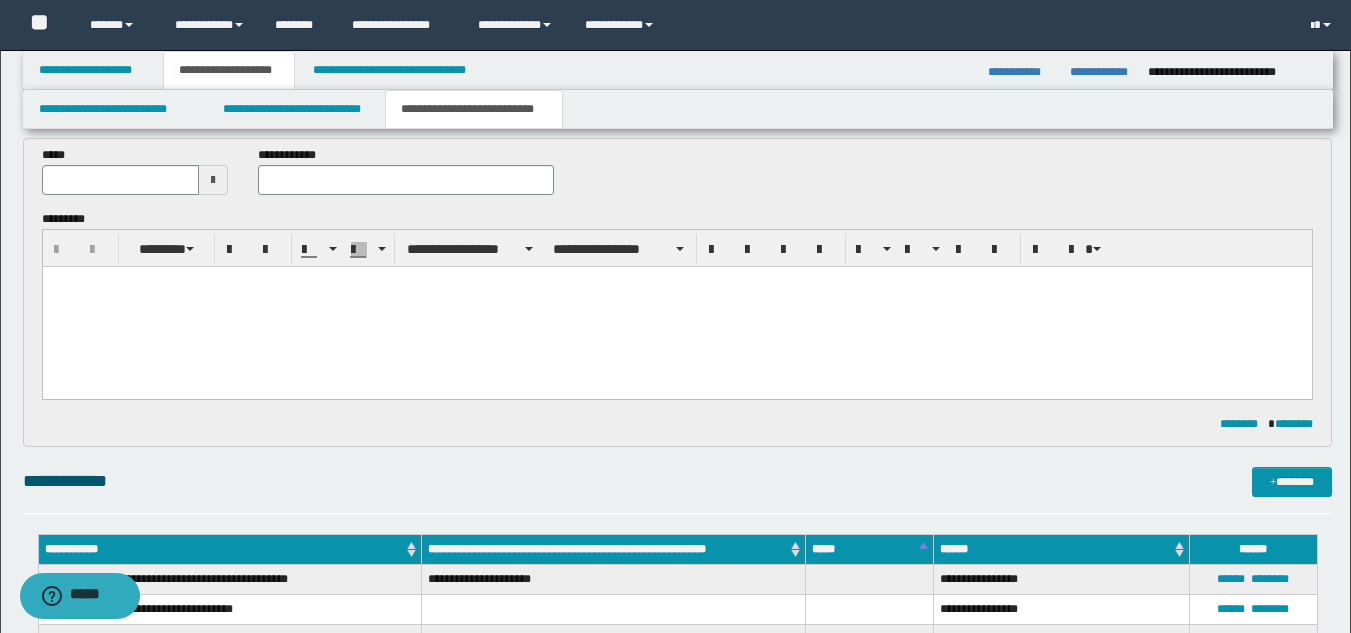 scroll, scrollTop: 414, scrollLeft: 0, axis: vertical 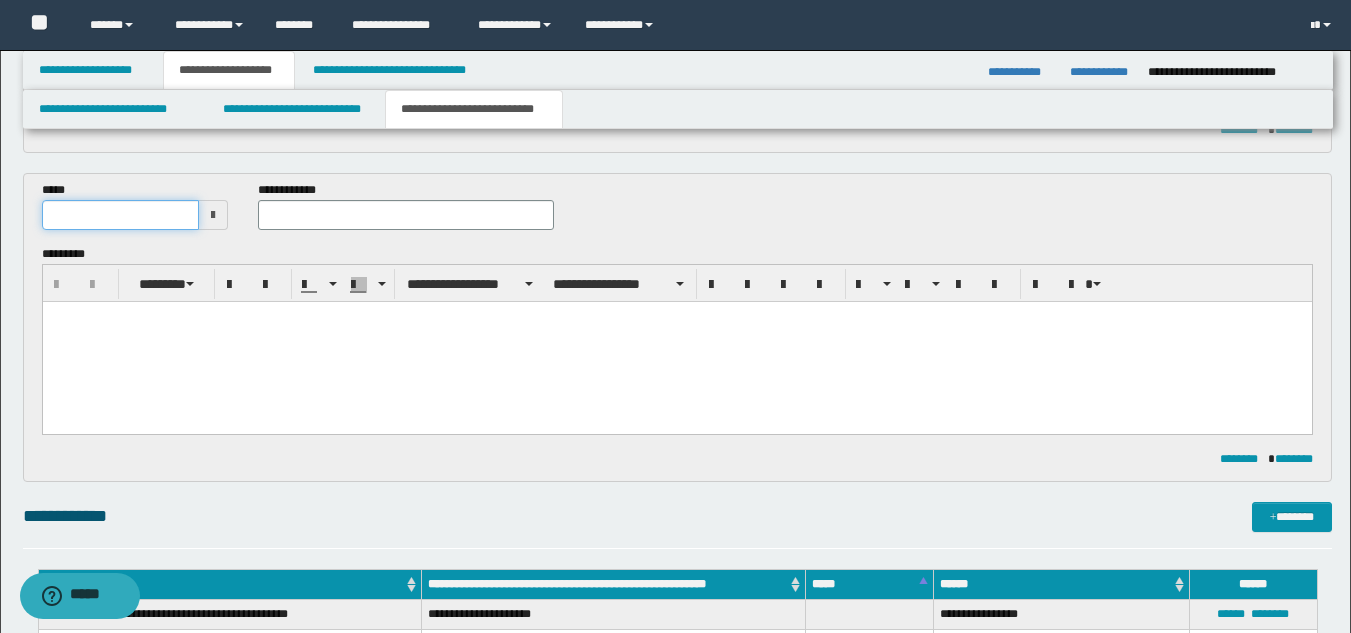 drag, startPoint x: 140, startPoint y: 214, endPoint x: 142, endPoint y: 229, distance: 15.132746 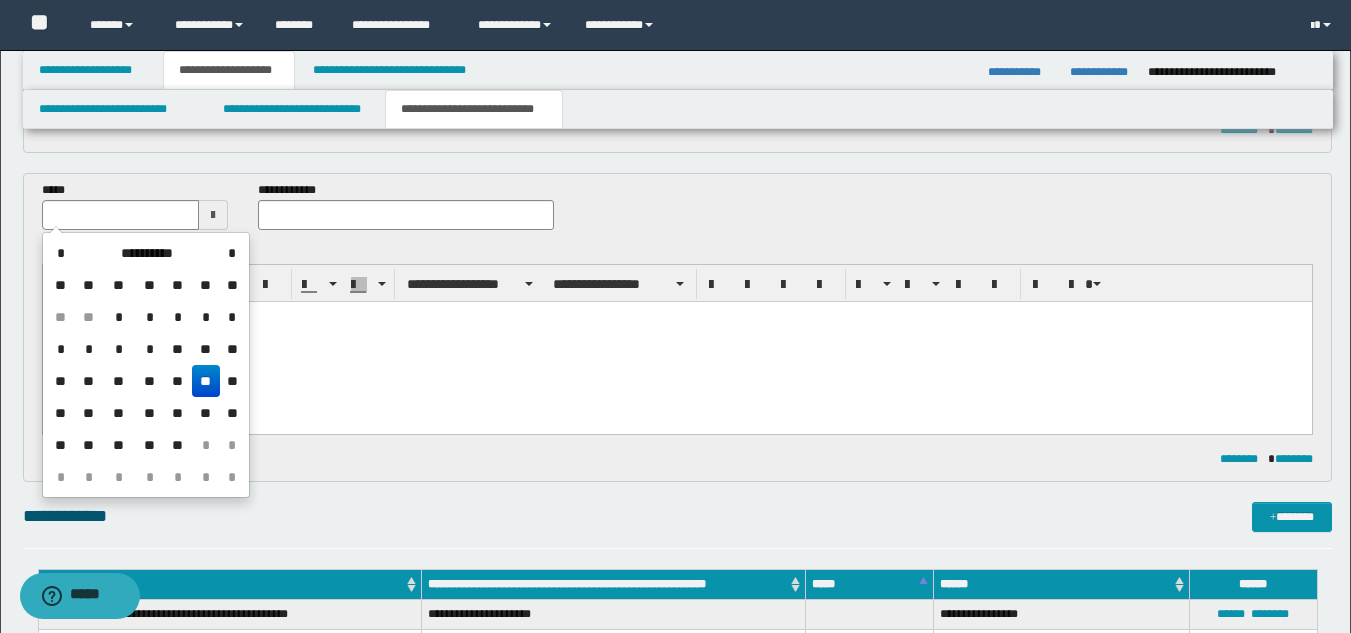 click on "**" at bounding box center [206, 381] 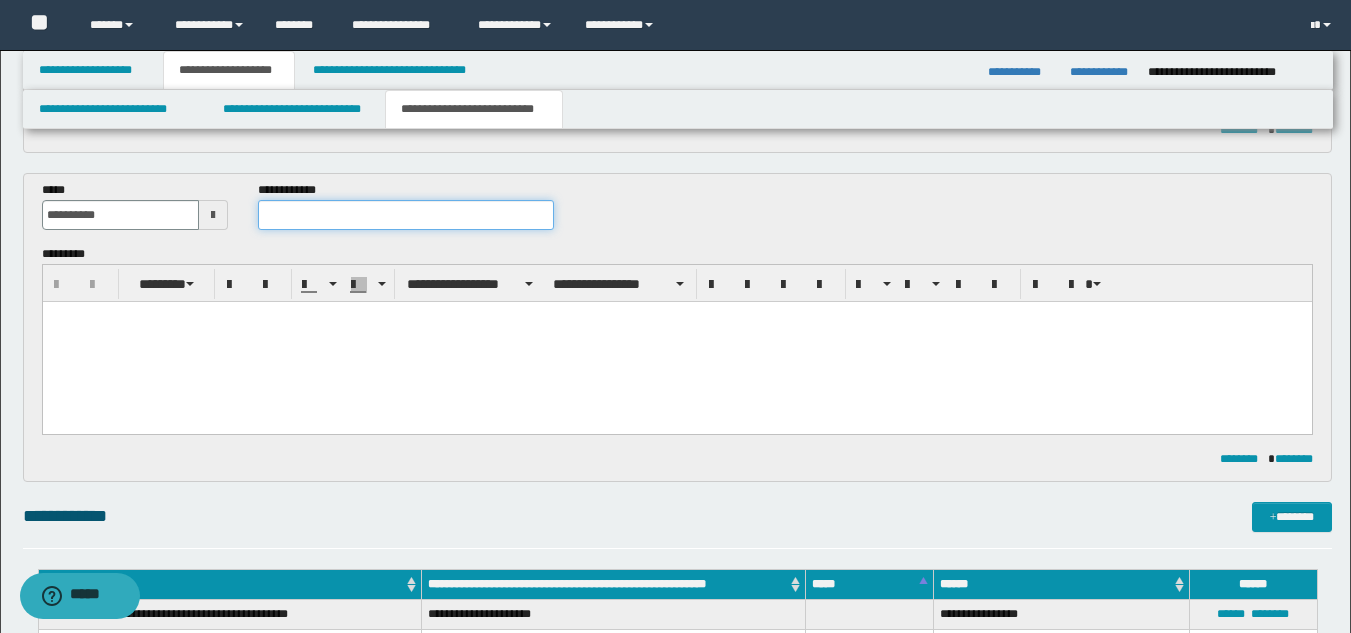 click at bounding box center (405, 215) 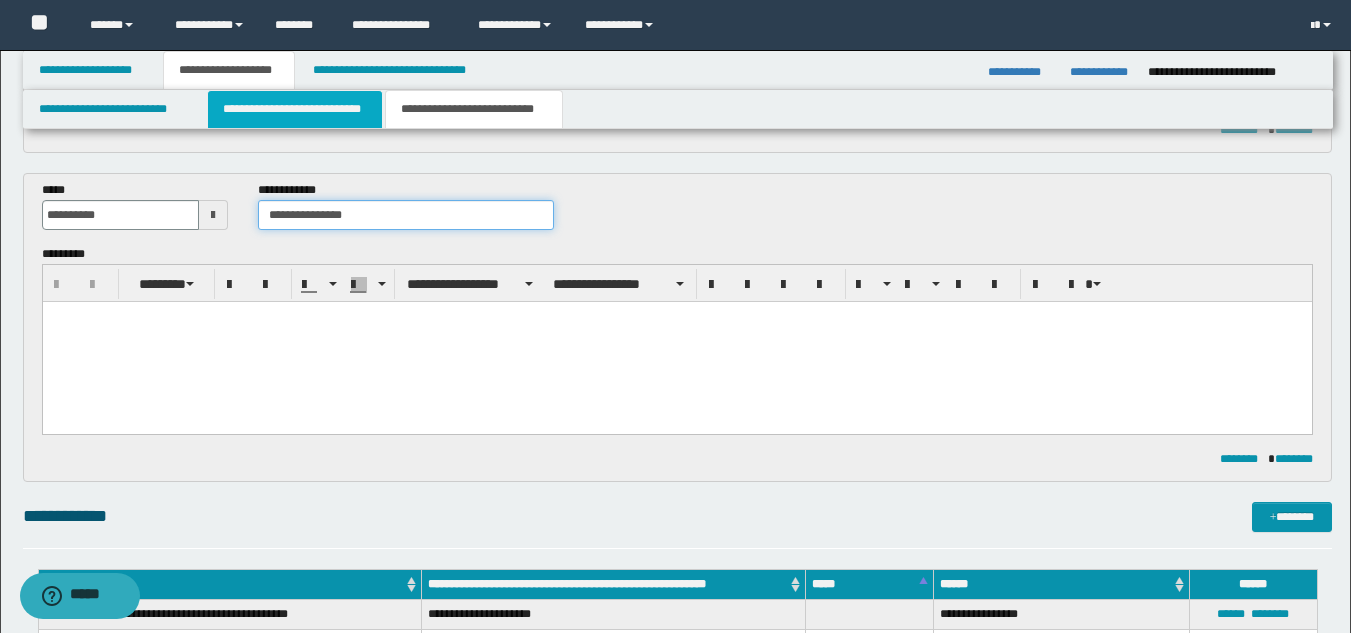 type on "**********" 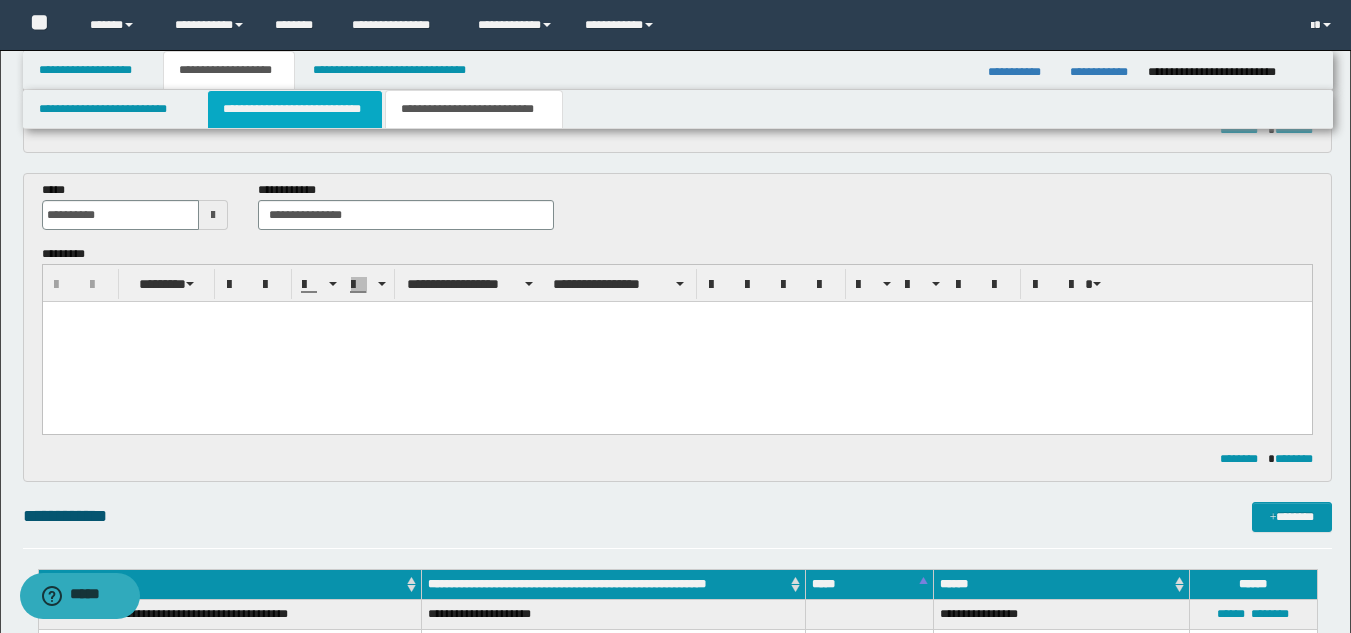 click on "**********" at bounding box center (295, 109) 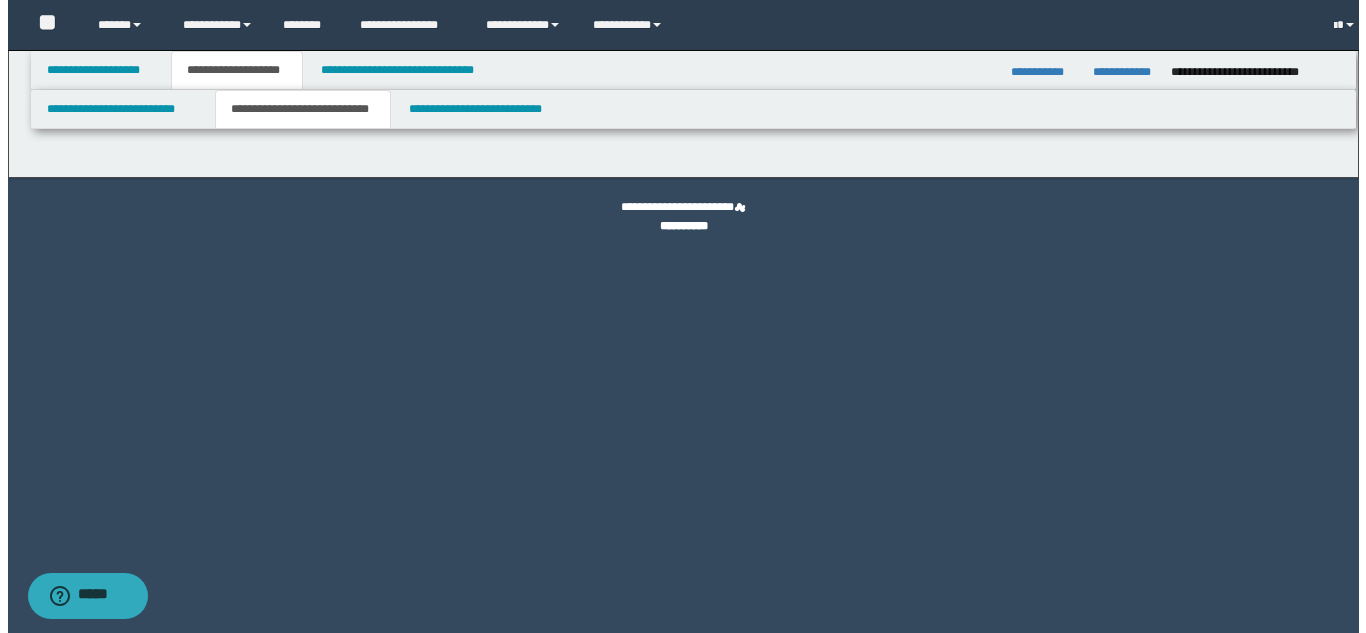 scroll, scrollTop: 0, scrollLeft: 0, axis: both 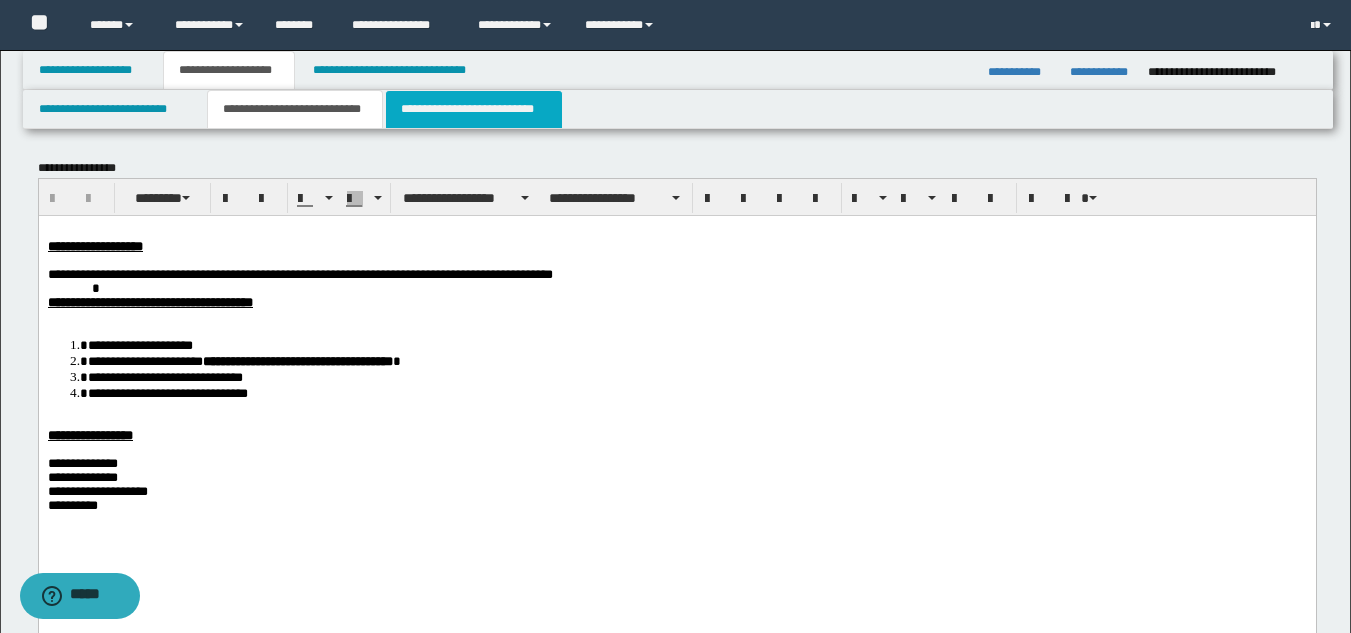 click on "**********" at bounding box center [474, 109] 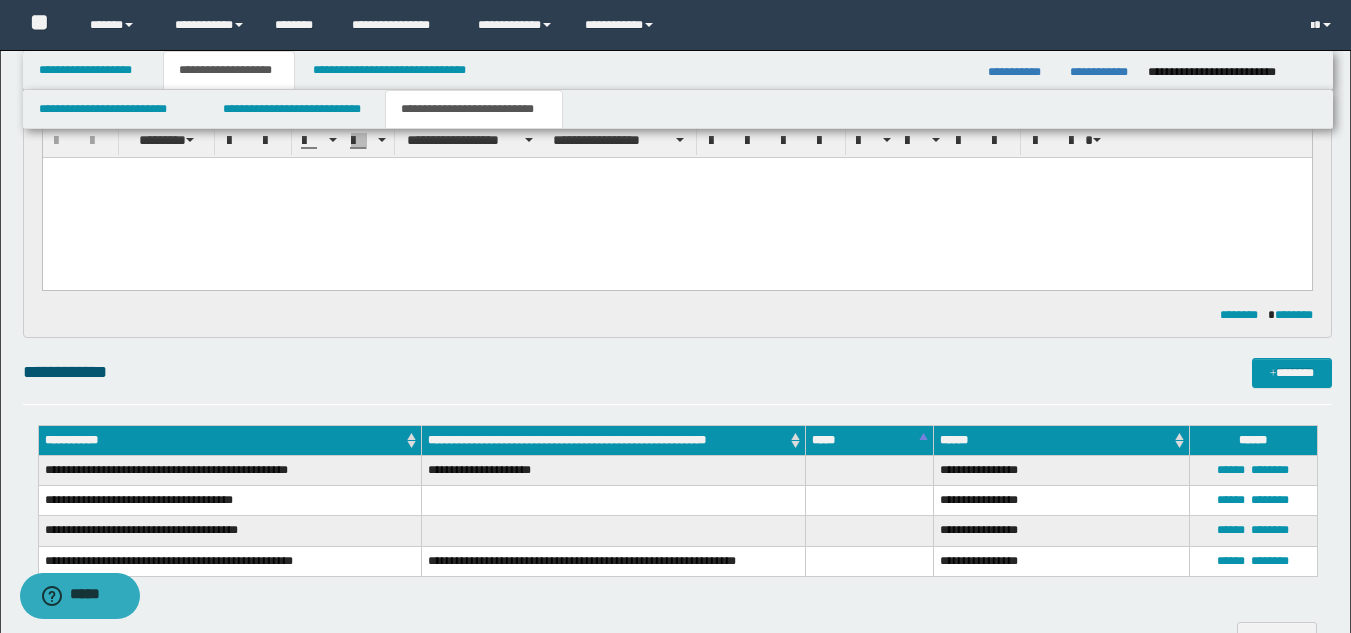 scroll, scrollTop: 600, scrollLeft: 0, axis: vertical 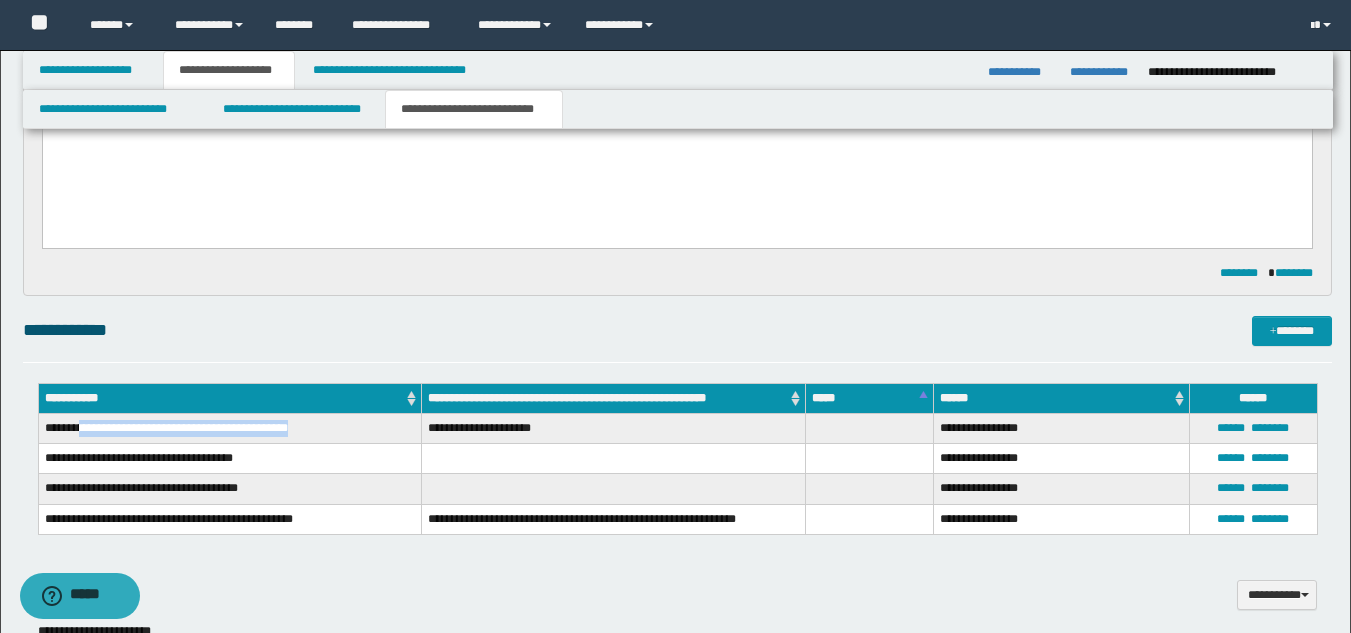 drag, startPoint x: 86, startPoint y: 423, endPoint x: 317, endPoint y: 430, distance: 231.10603 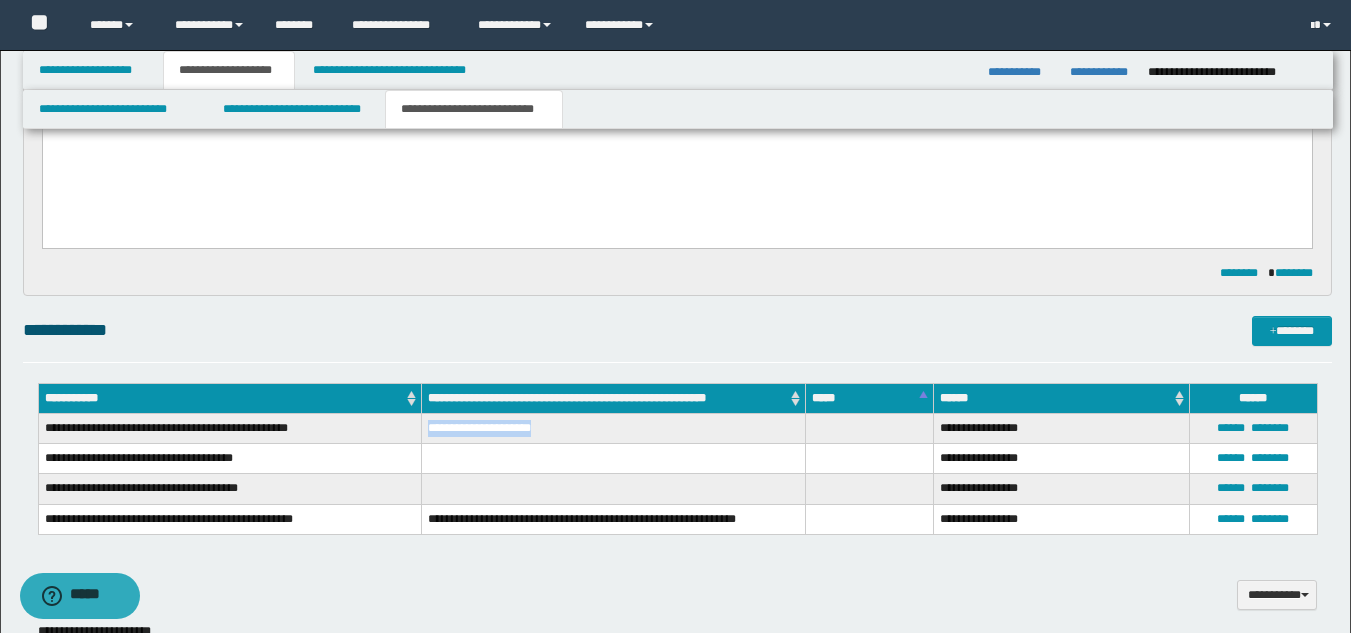 drag, startPoint x: 431, startPoint y: 426, endPoint x: 542, endPoint y: 436, distance: 111.44954 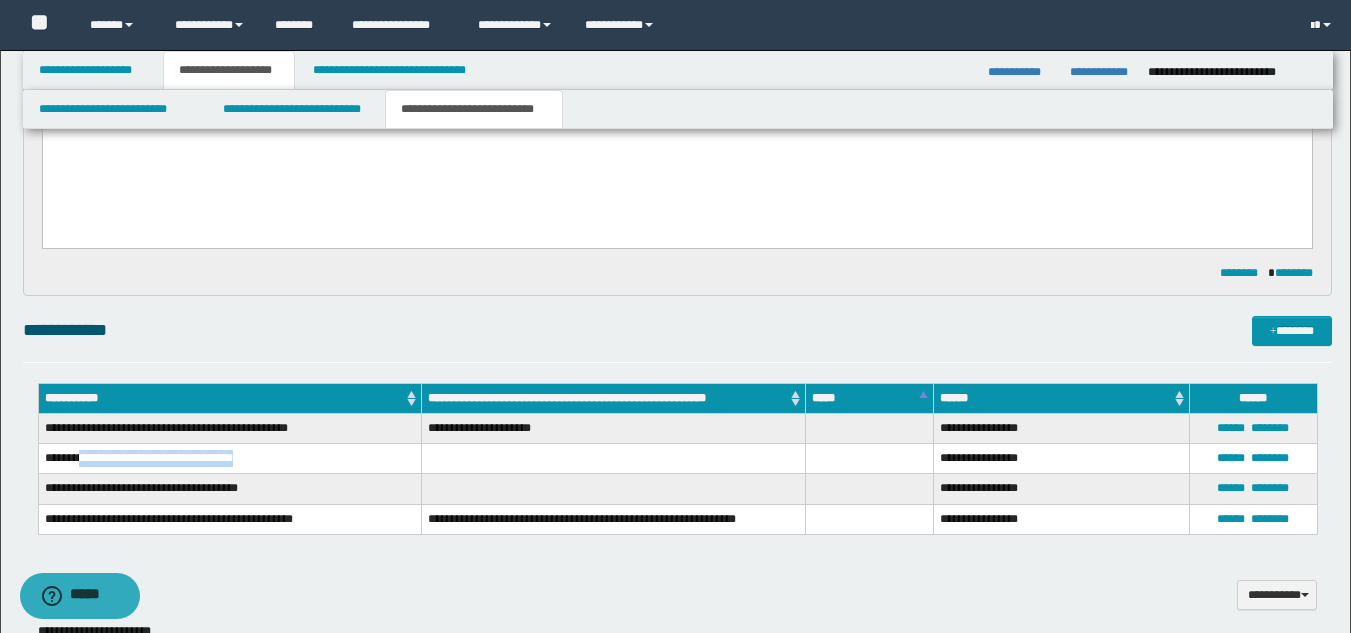 drag, startPoint x: 98, startPoint y: 459, endPoint x: 248, endPoint y: 464, distance: 150.08331 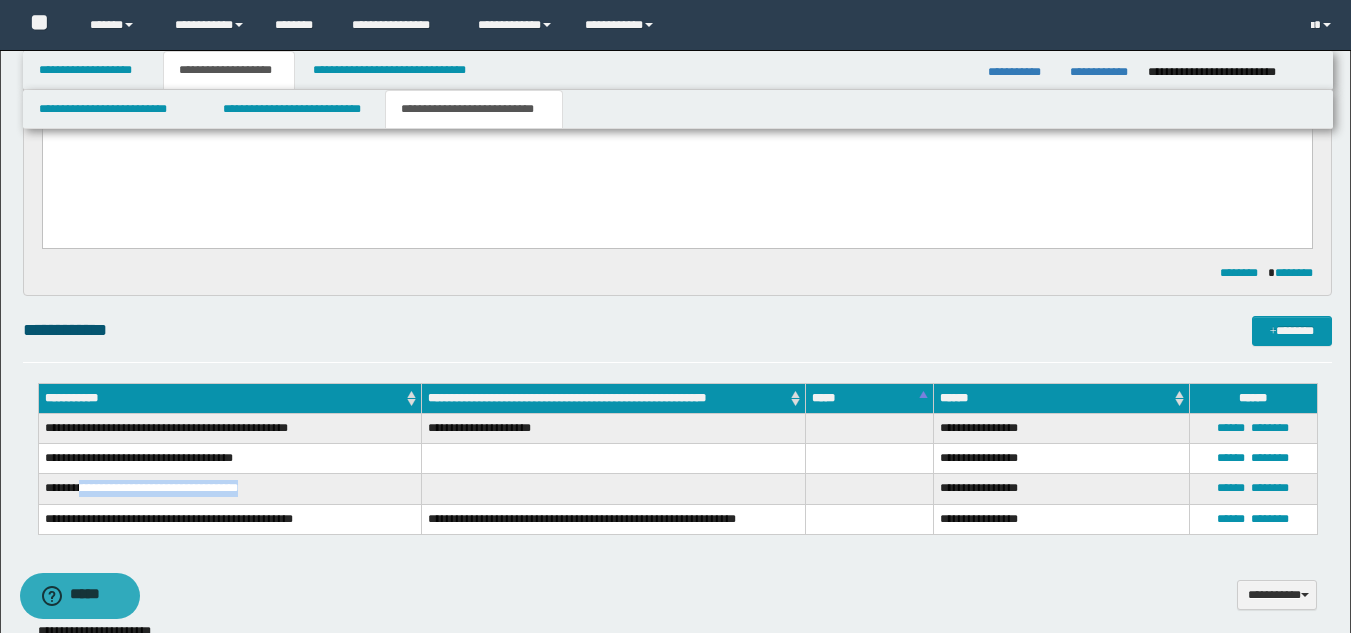drag, startPoint x: 80, startPoint y: 486, endPoint x: 246, endPoint y: 486, distance: 166 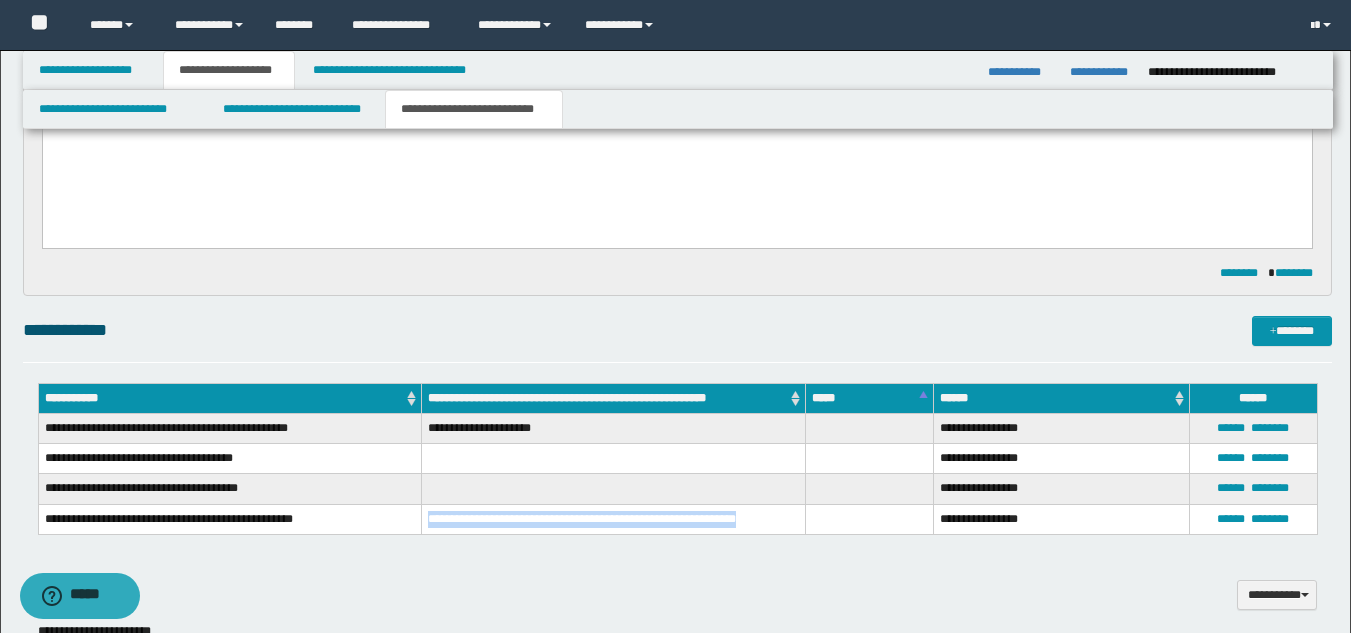 drag, startPoint x: 429, startPoint y: 514, endPoint x: 789, endPoint y: 512, distance: 360.00555 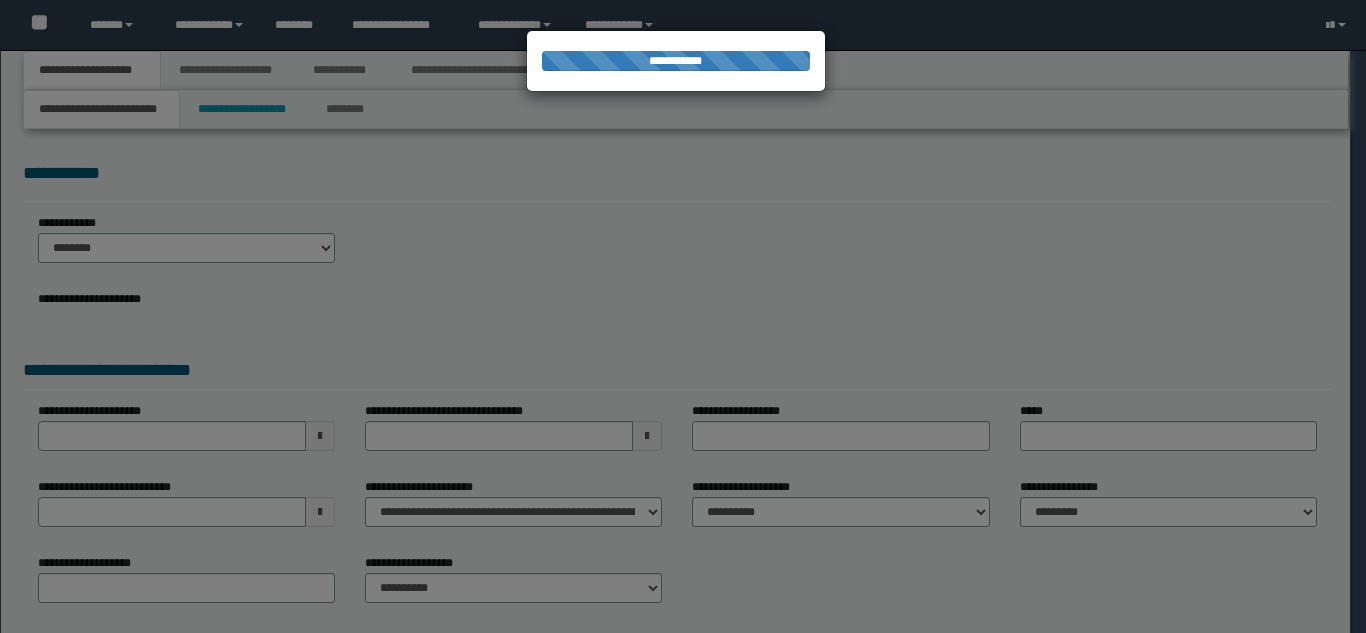 scroll, scrollTop: 0, scrollLeft: 0, axis: both 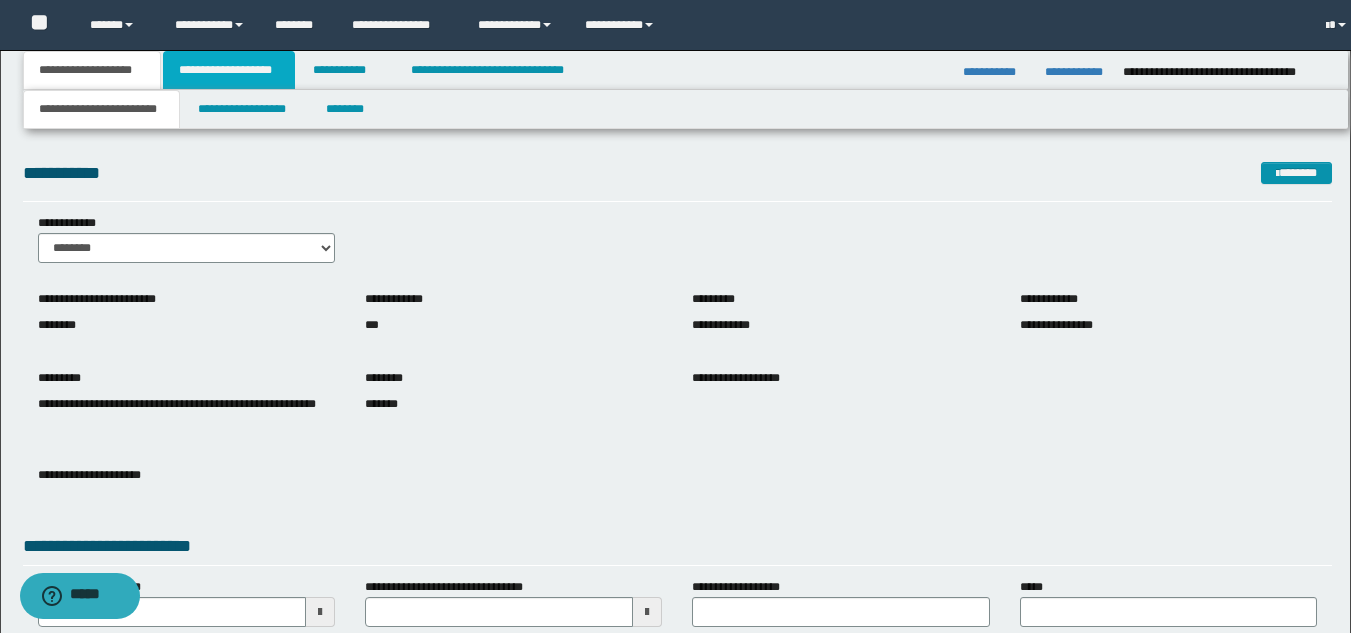 click on "**********" at bounding box center [229, 70] 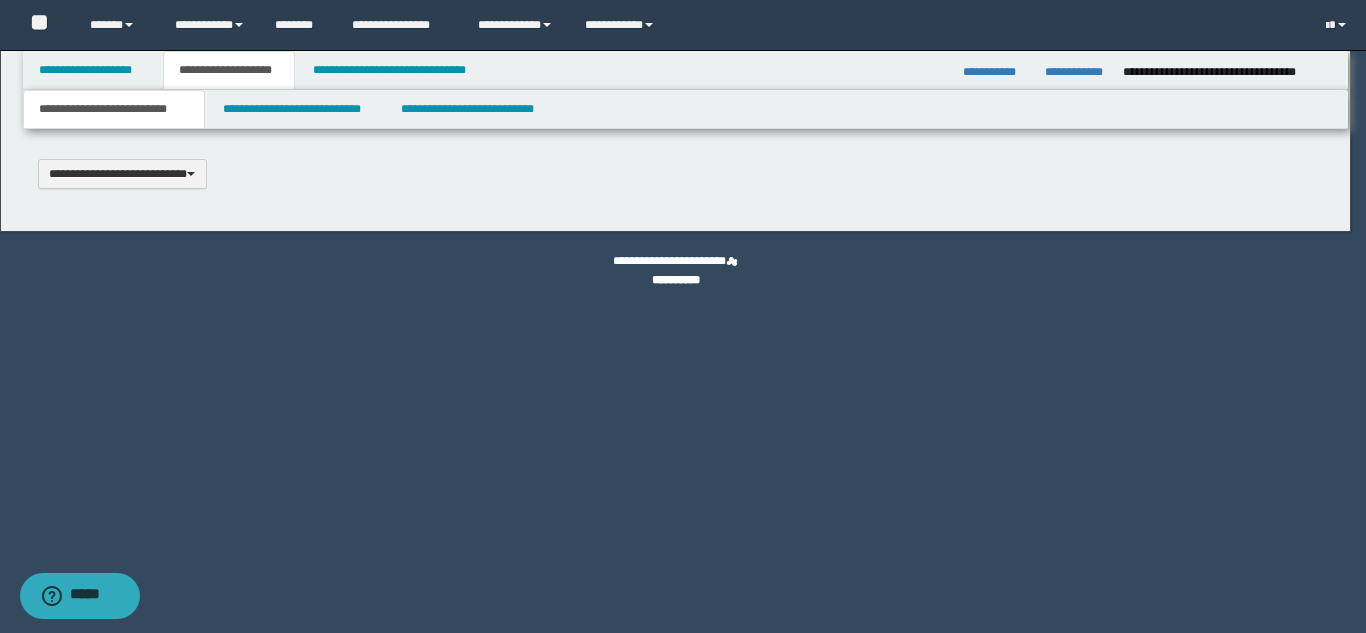 type 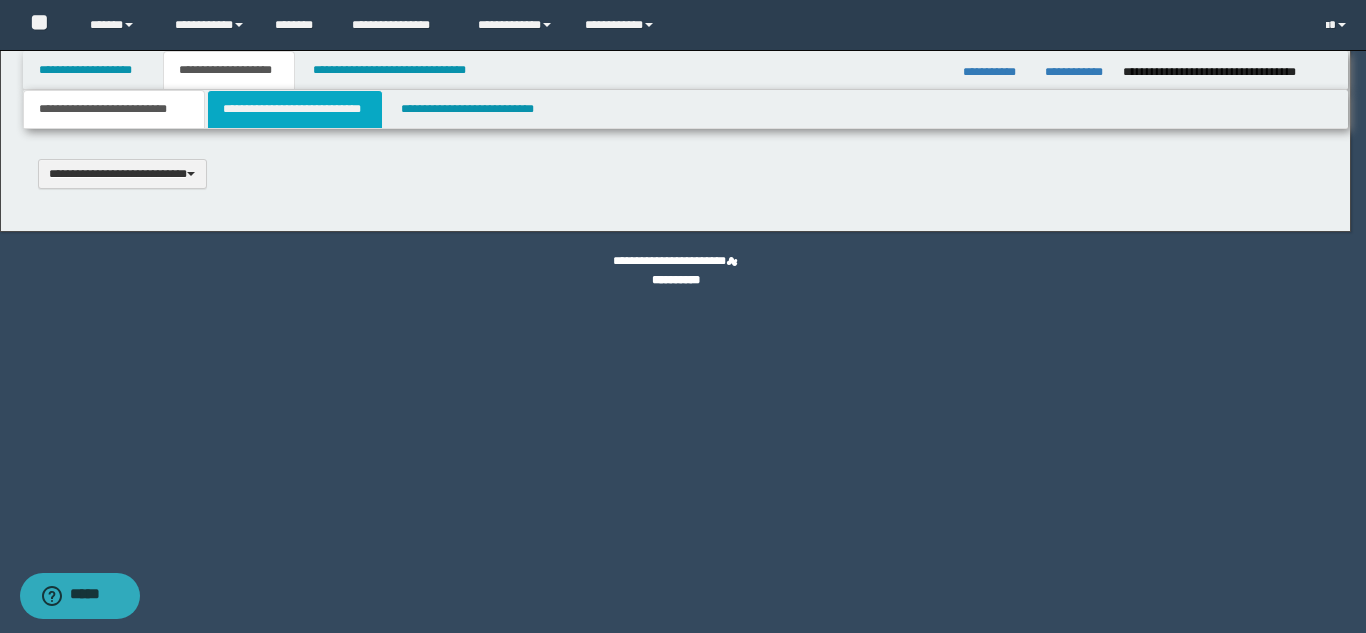scroll, scrollTop: 0, scrollLeft: 0, axis: both 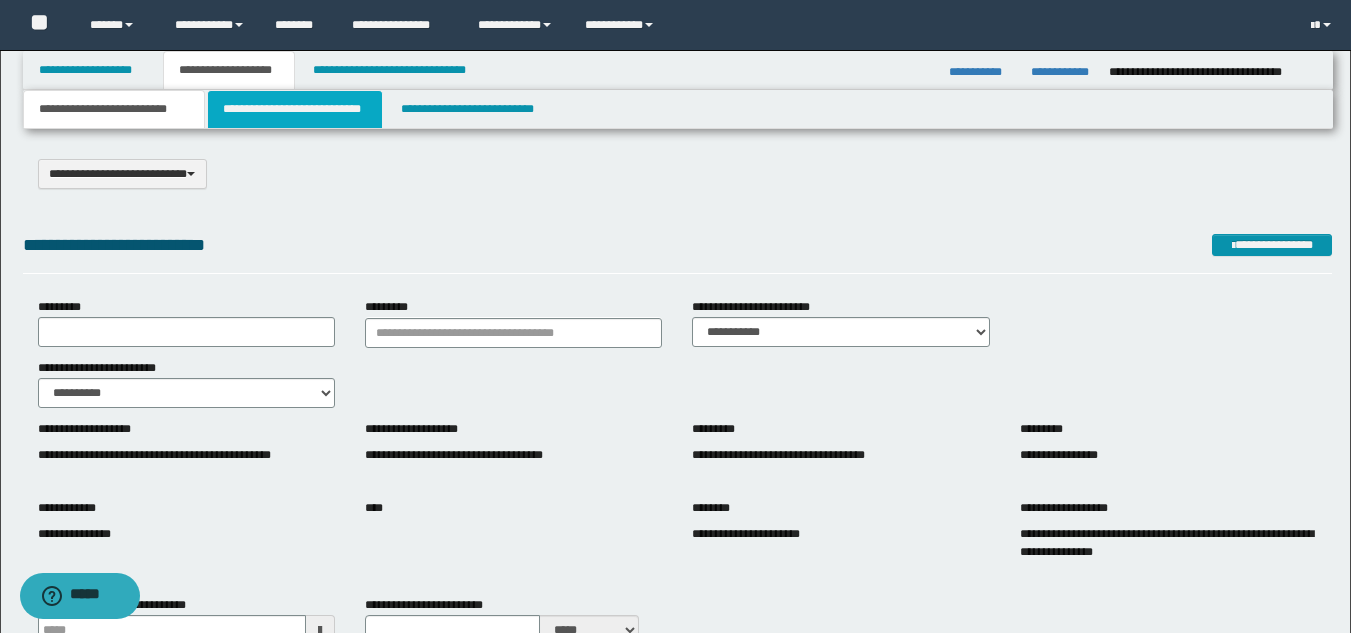 click on "**********" at bounding box center (295, 109) 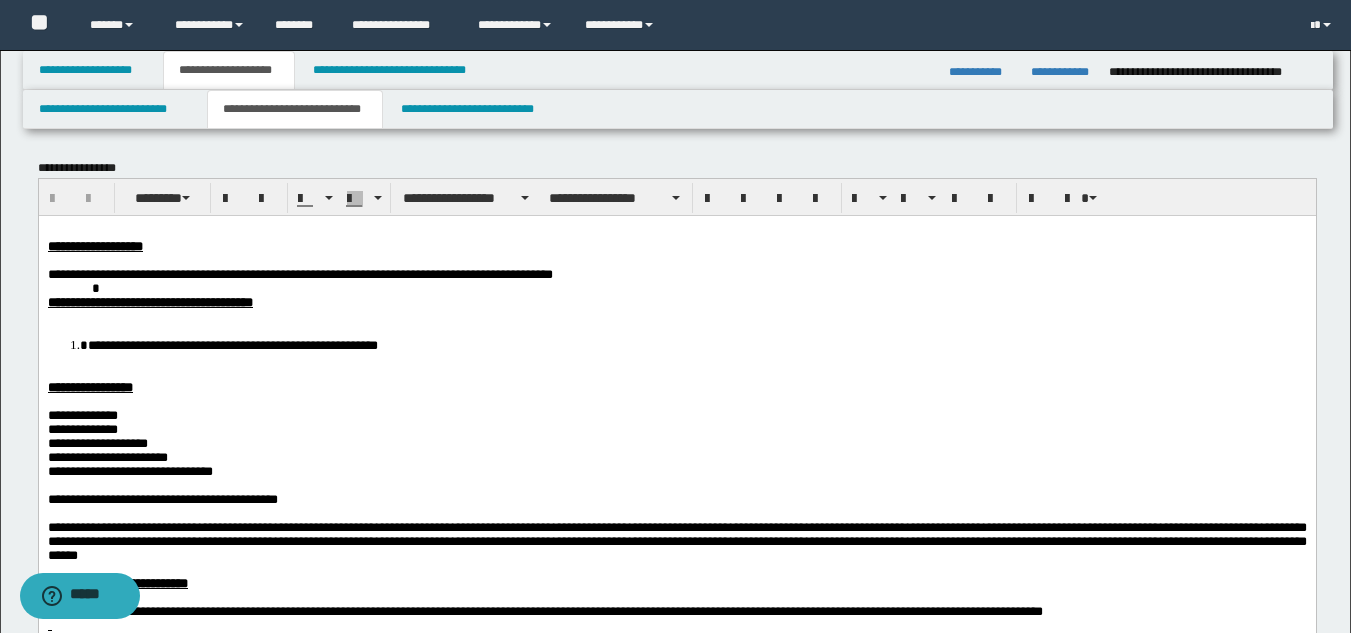 scroll, scrollTop: 100, scrollLeft: 0, axis: vertical 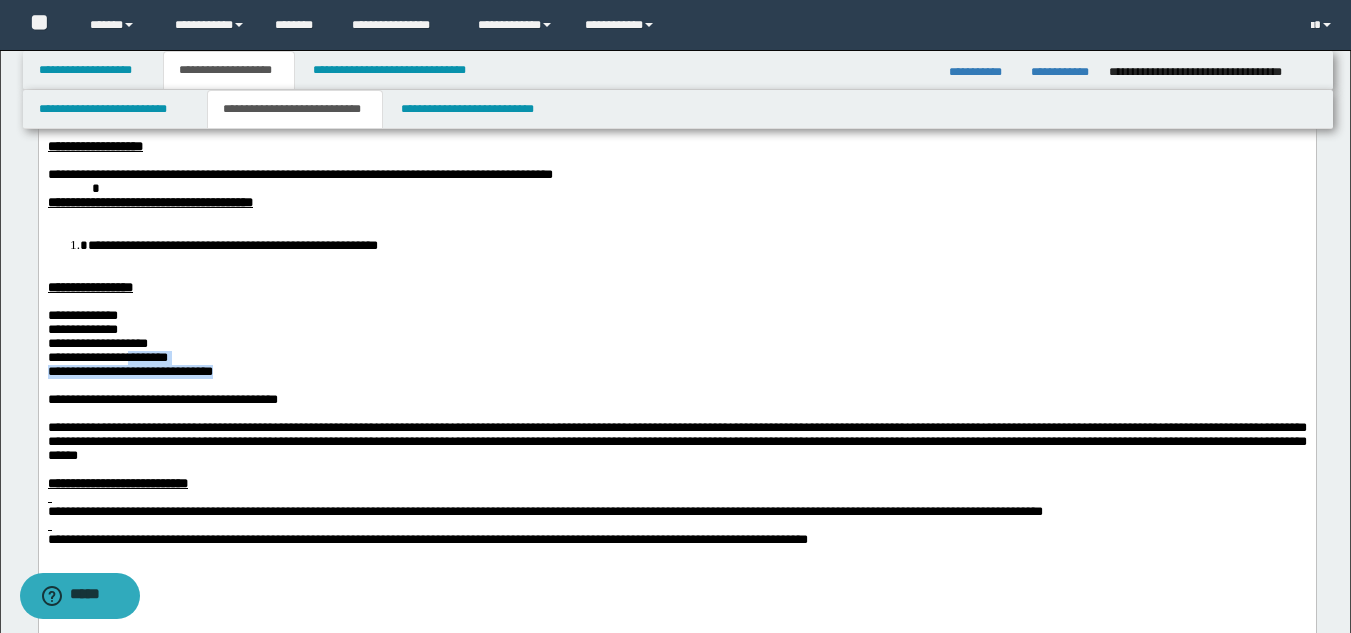 drag, startPoint x: 274, startPoint y: 396, endPoint x: 149, endPoint y: 377, distance: 126.43575 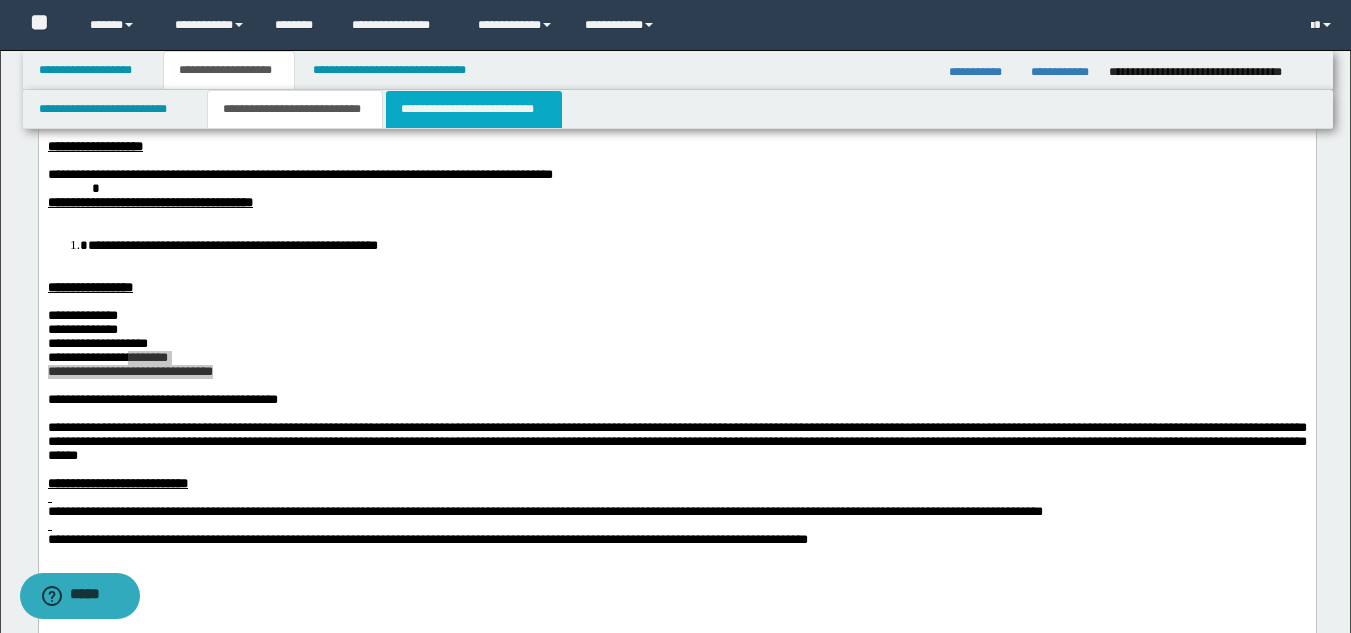 click on "**********" at bounding box center [474, 109] 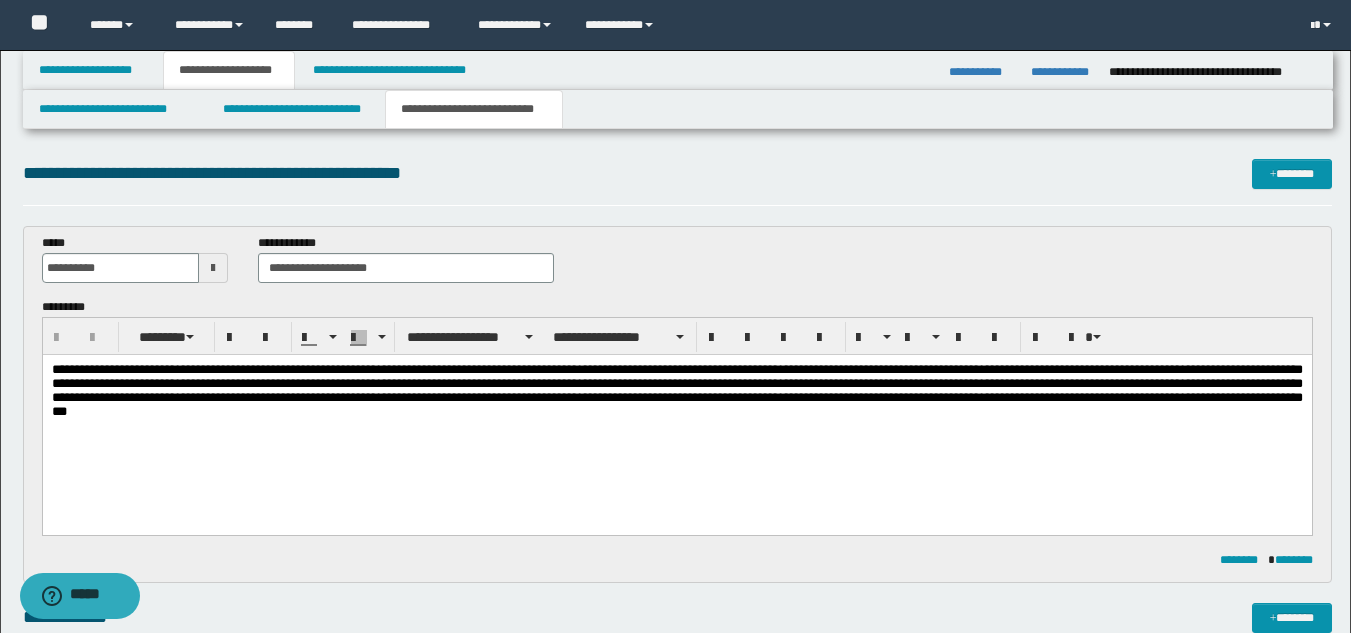 scroll, scrollTop: 0, scrollLeft: 0, axis: both 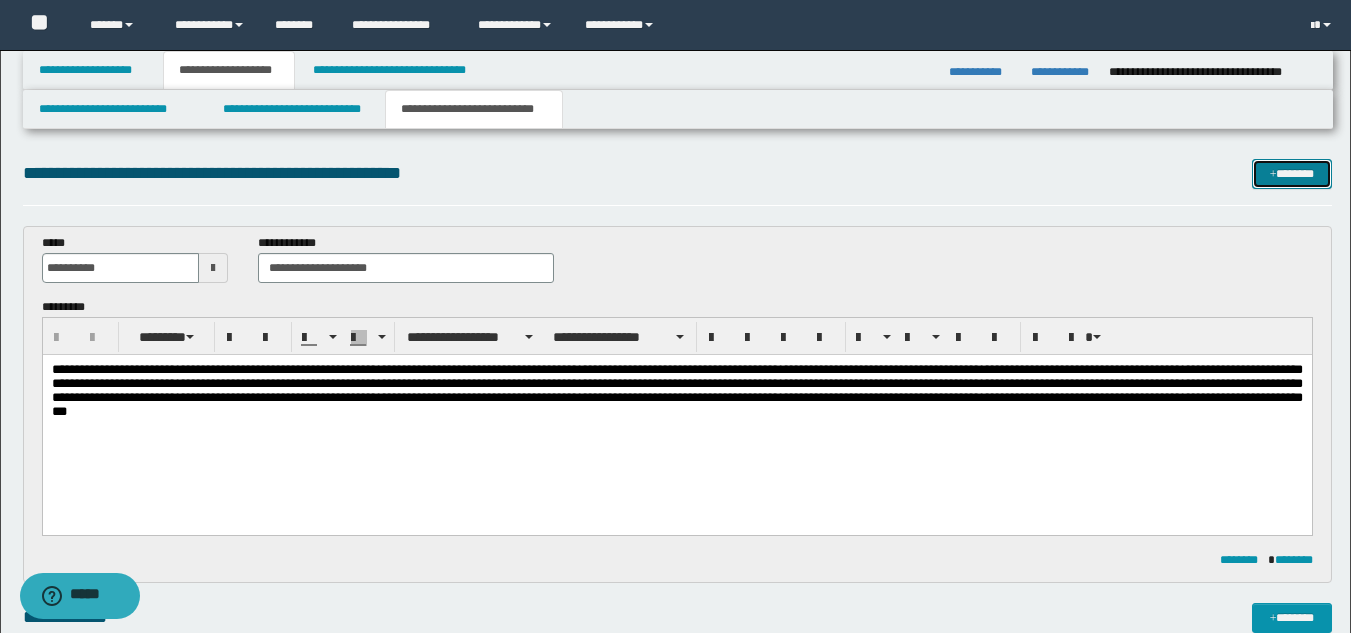 click on "*******" at bounding box center (1292, 174) 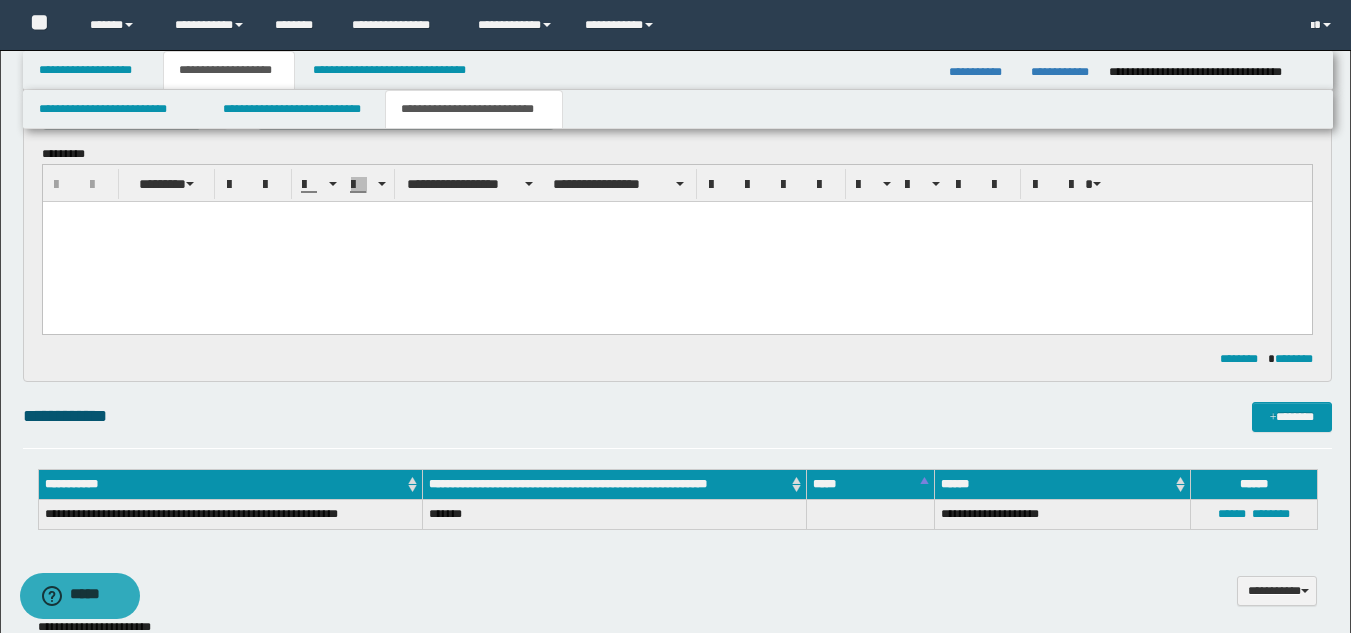 scroll, scrollTop: 430, scrollLeft: 0, axis: vertical 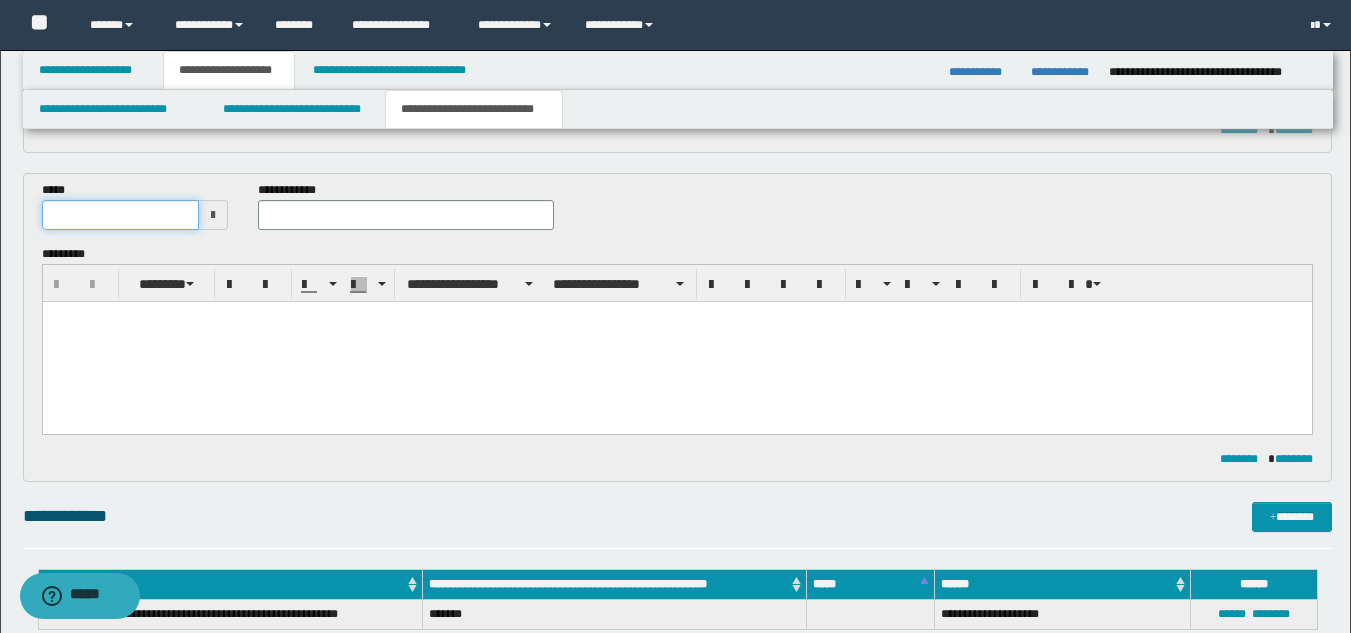 click at bounding box center [121, 215] 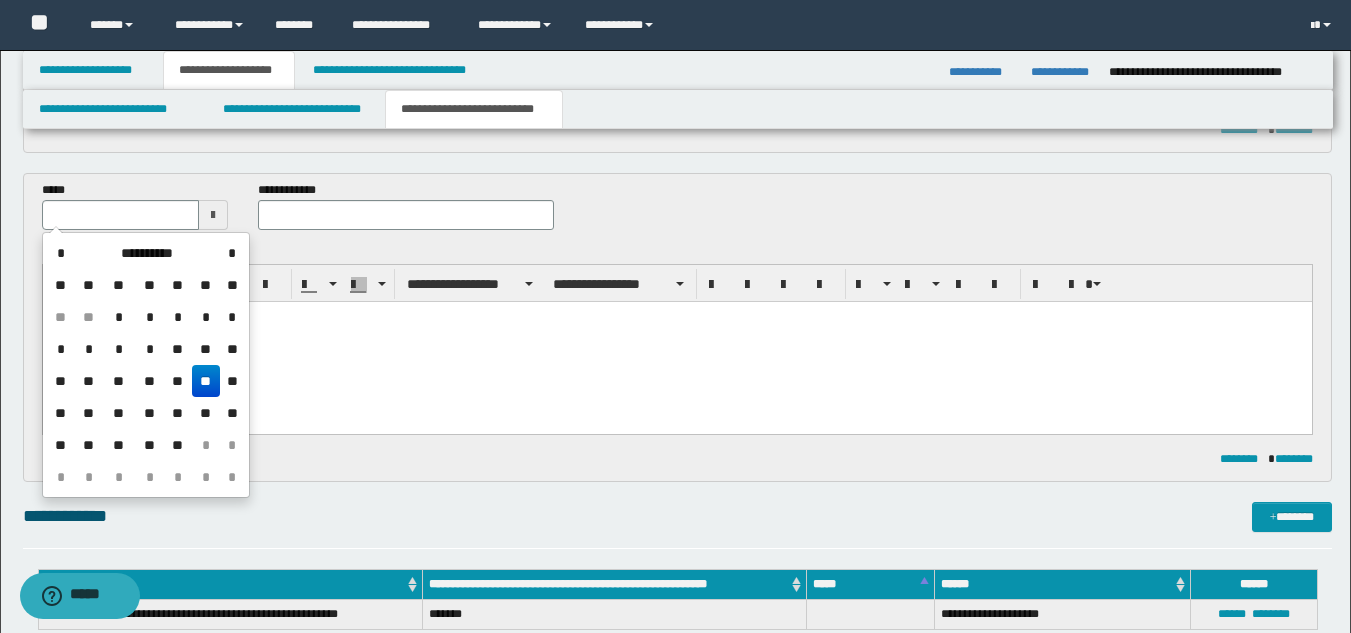 click on "**" at bounding box center (206, 381) 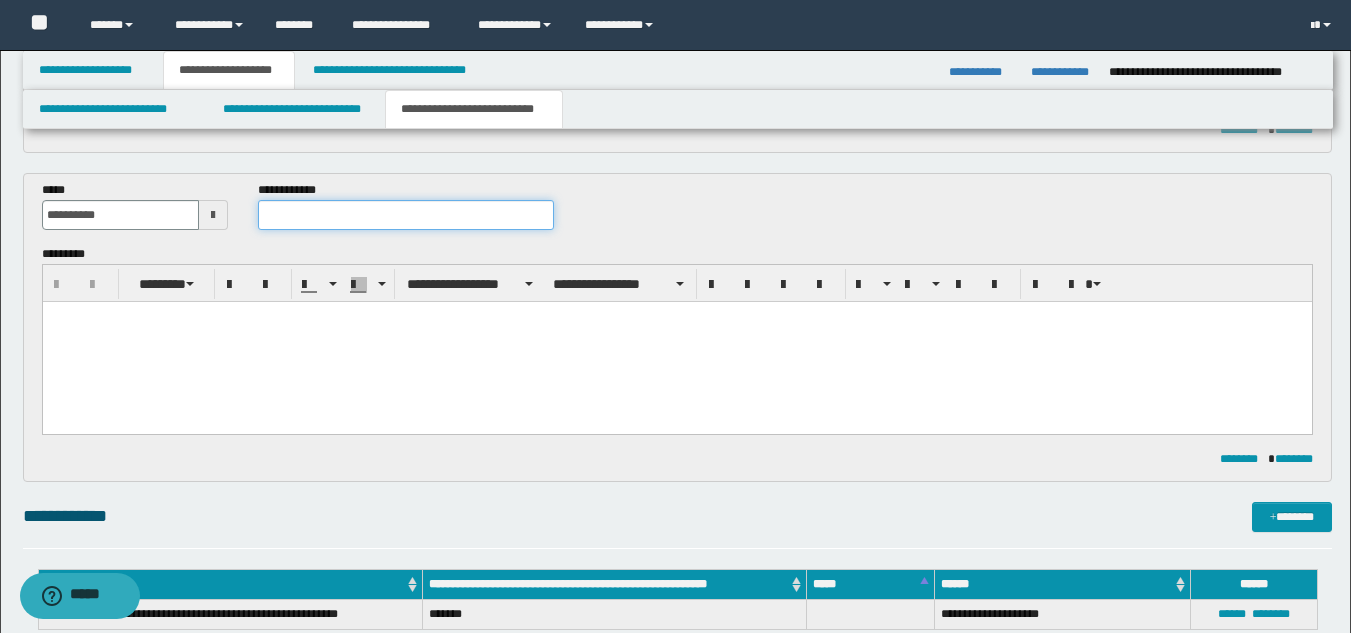 click at bounding box center (405, 215) 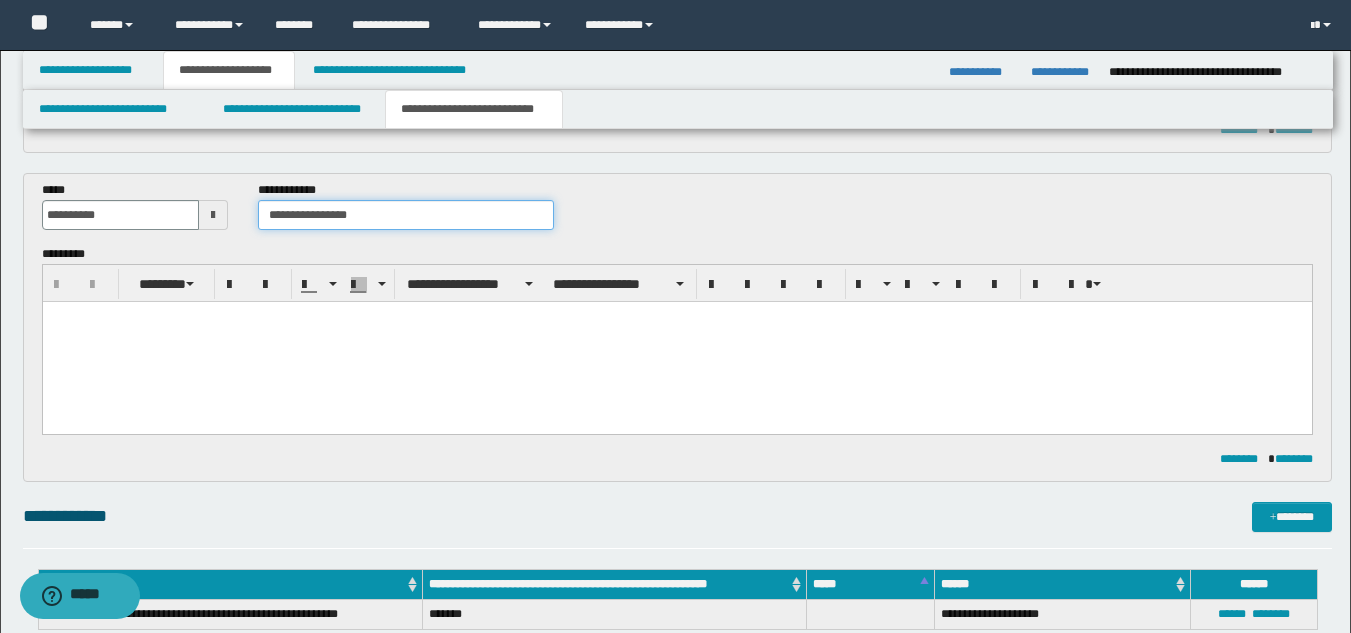 type on "**********" 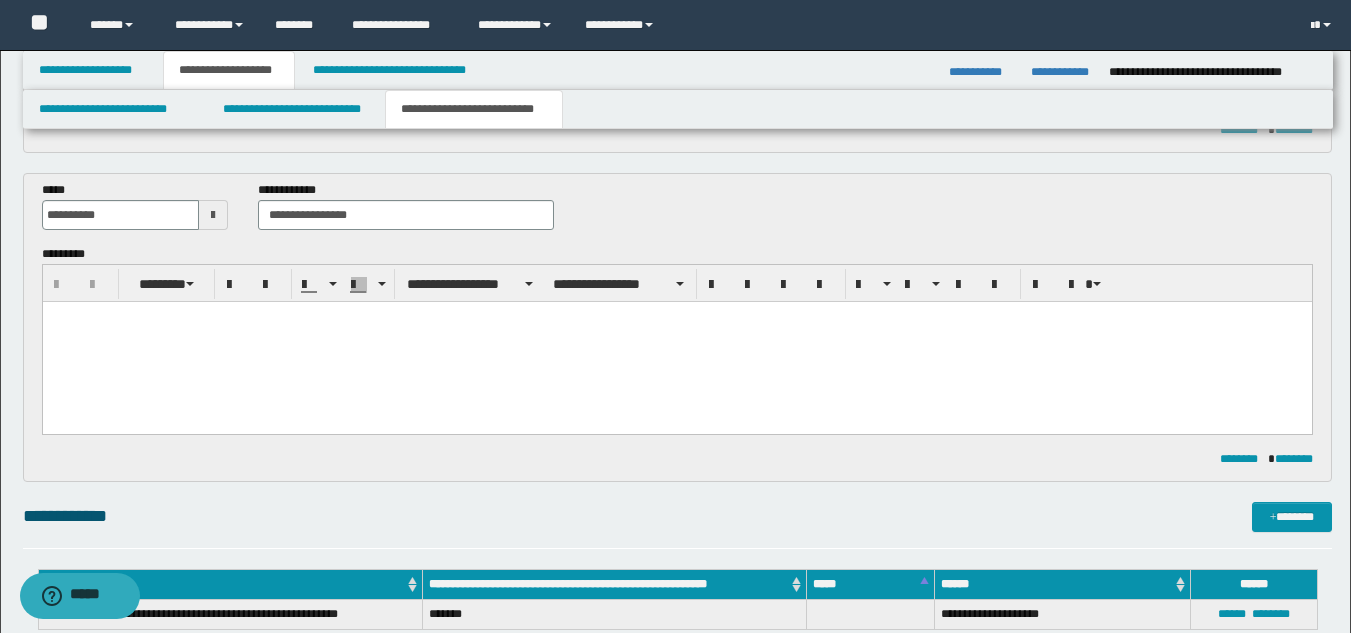 click at bounding box center (676, 316) 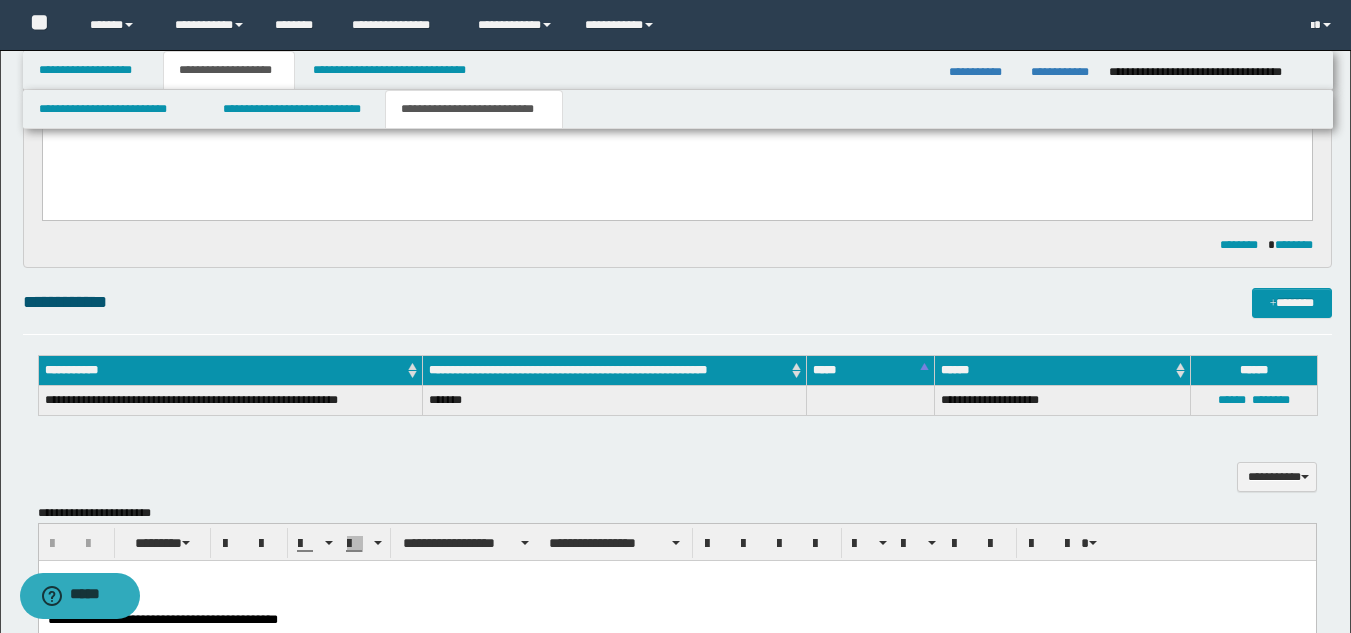 scroll, scrollTop: 730, scrollLeft: 0, axis: vertical 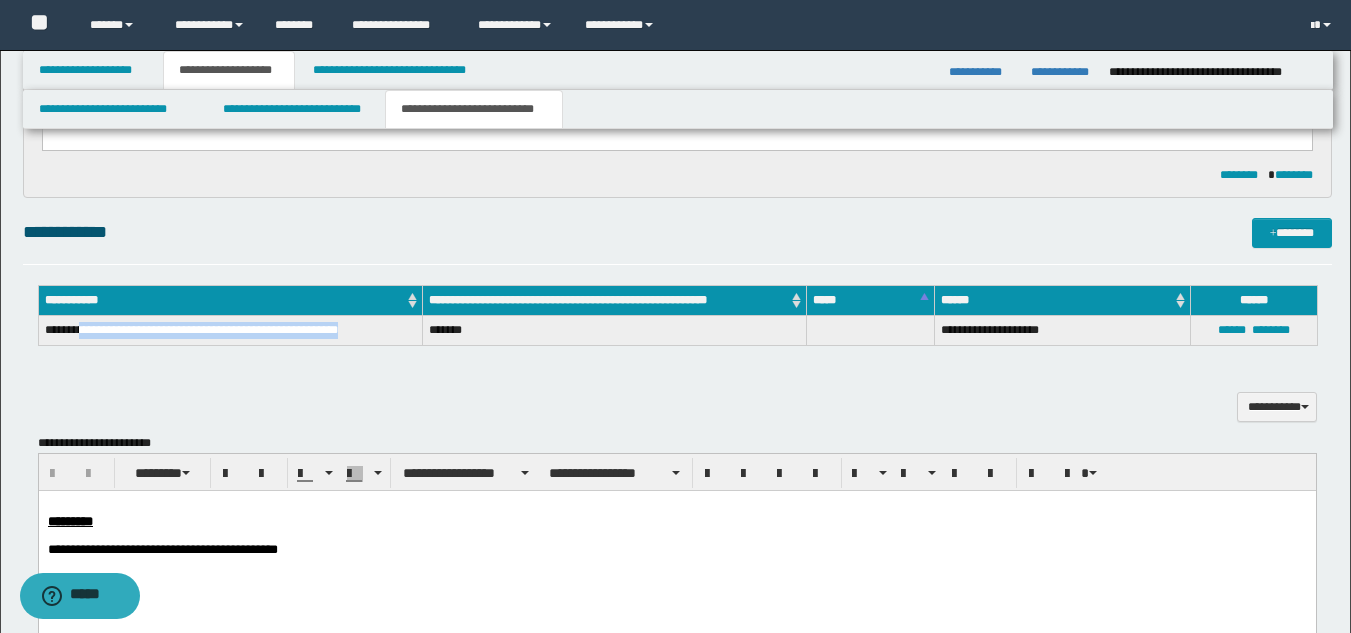 drag, startPoint x: 82, startPoint y: 328, endPoint x: 360, endPoint y: 336, distance: 278.11508 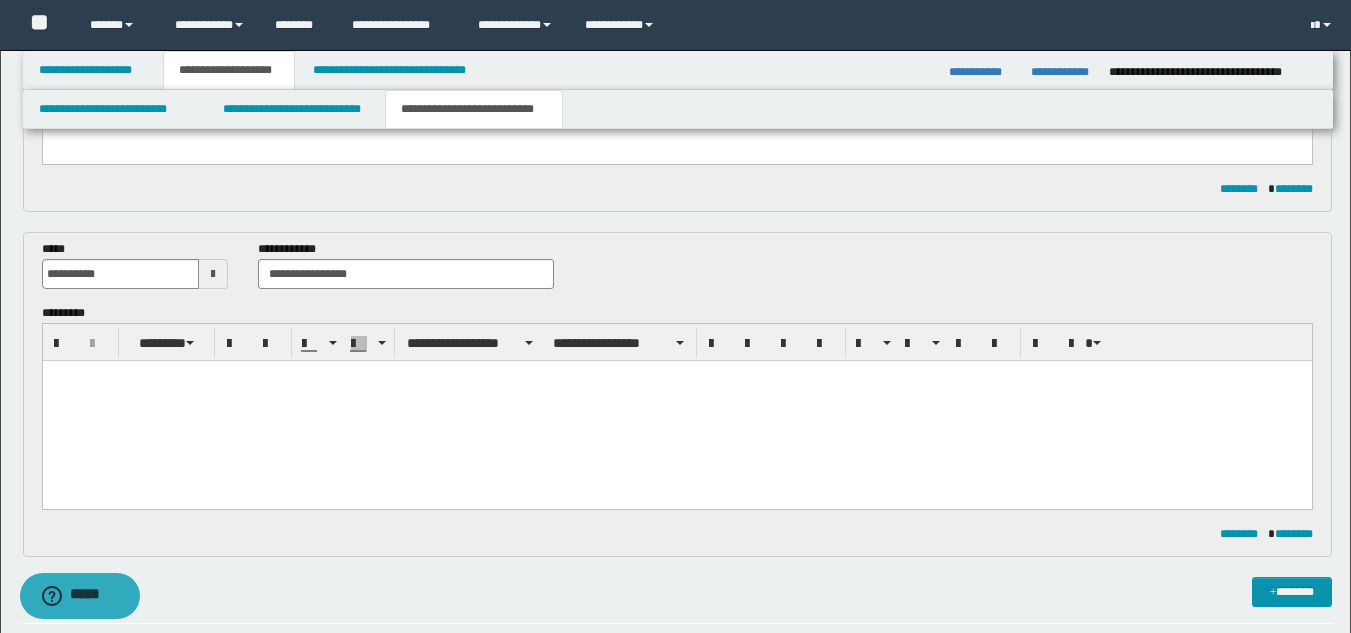 scroll, scrollTop: 330, scrollLeft: 0, axis: vertical 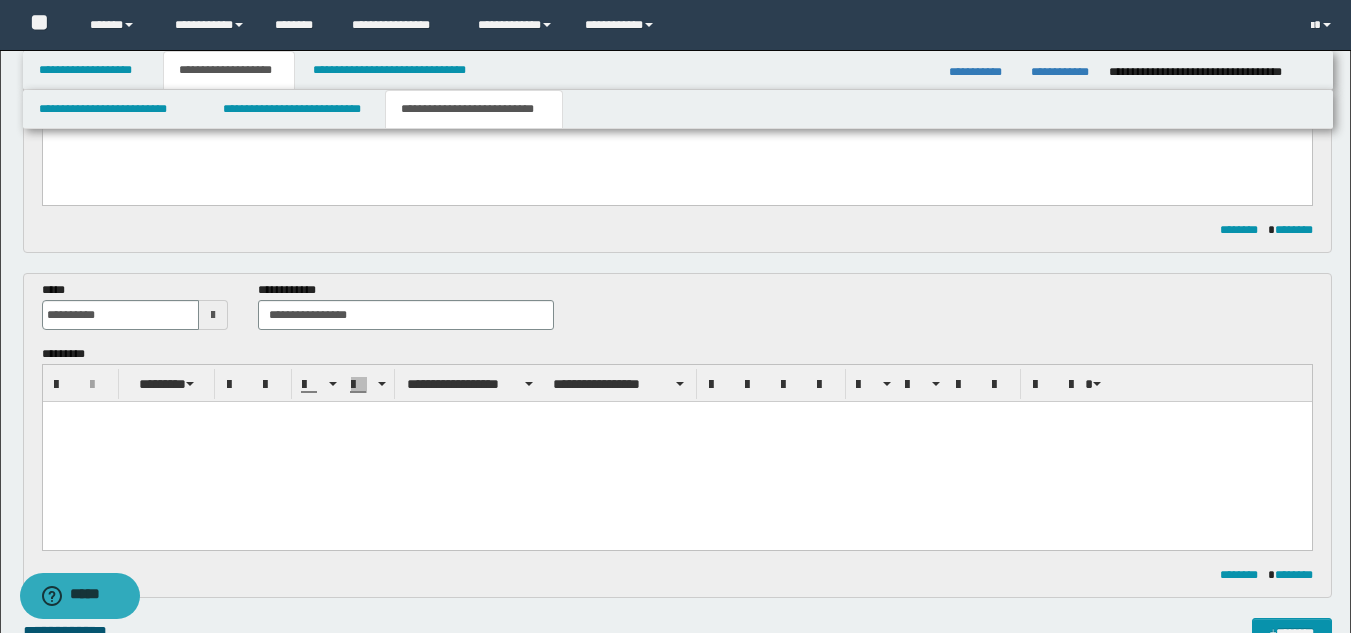 click at bounding box center [676, 448] 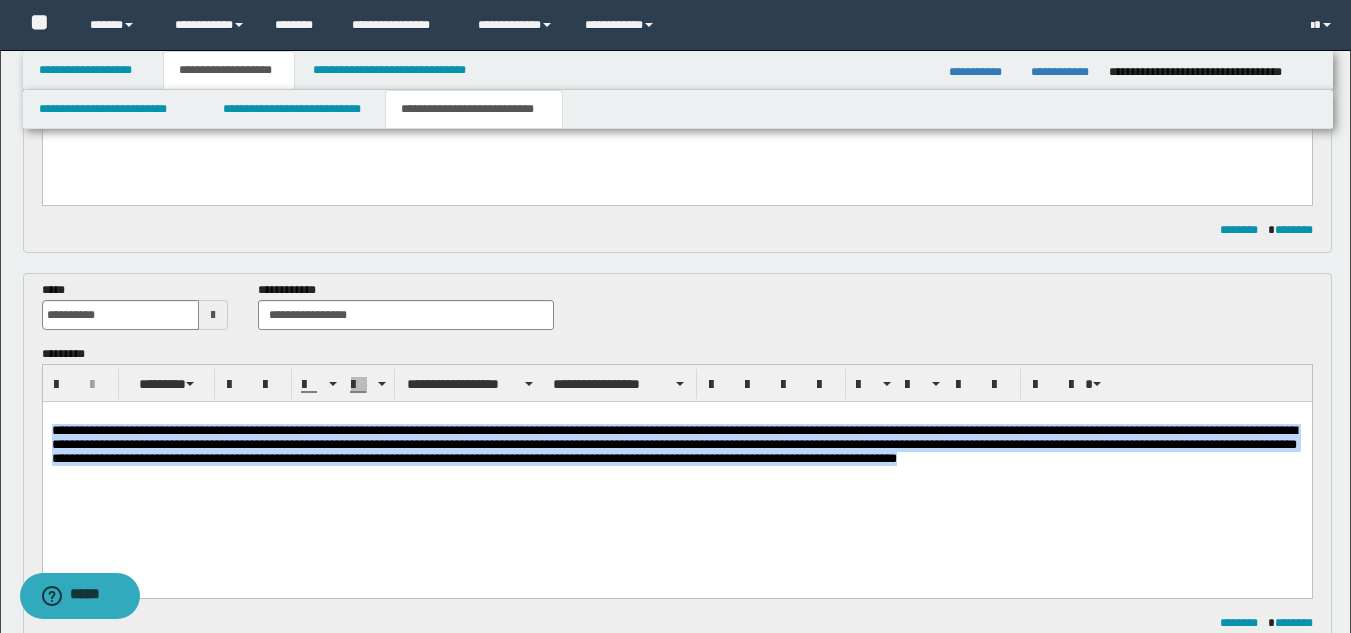 drag, startPoint x: 272, startPoint y: 487, endPoint x: 24, endPoint y: 432, distance: 254.02559 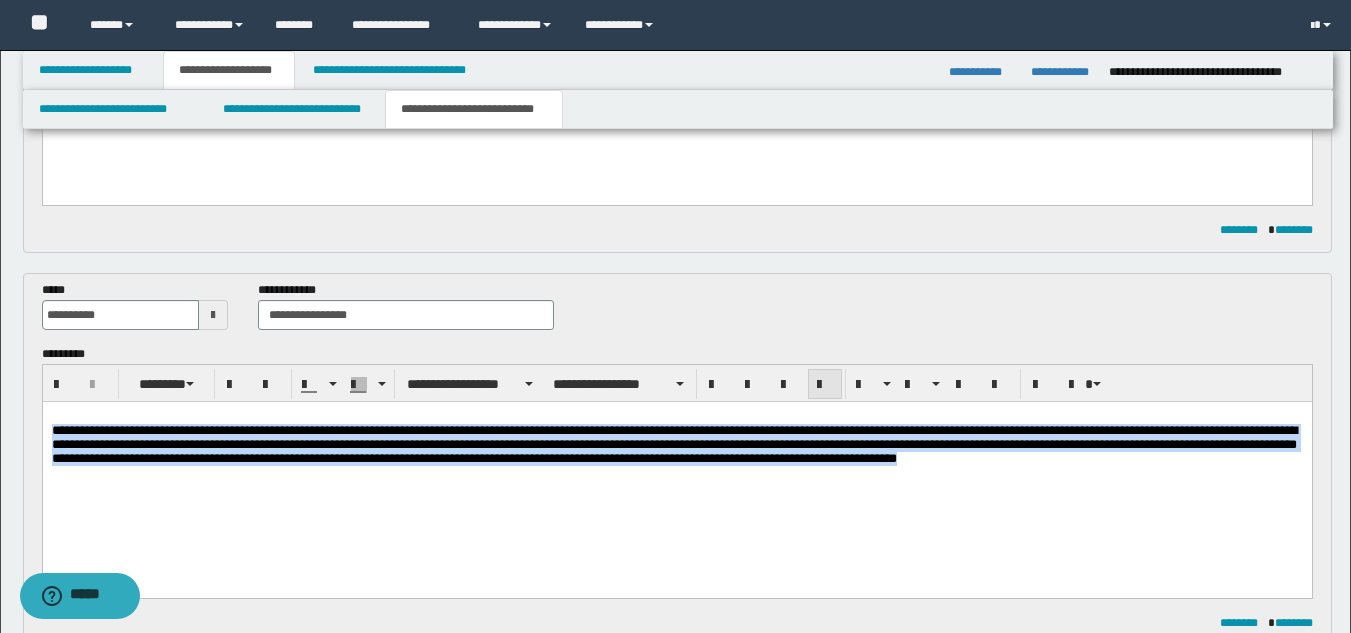 click at bounding box center (825, 385) 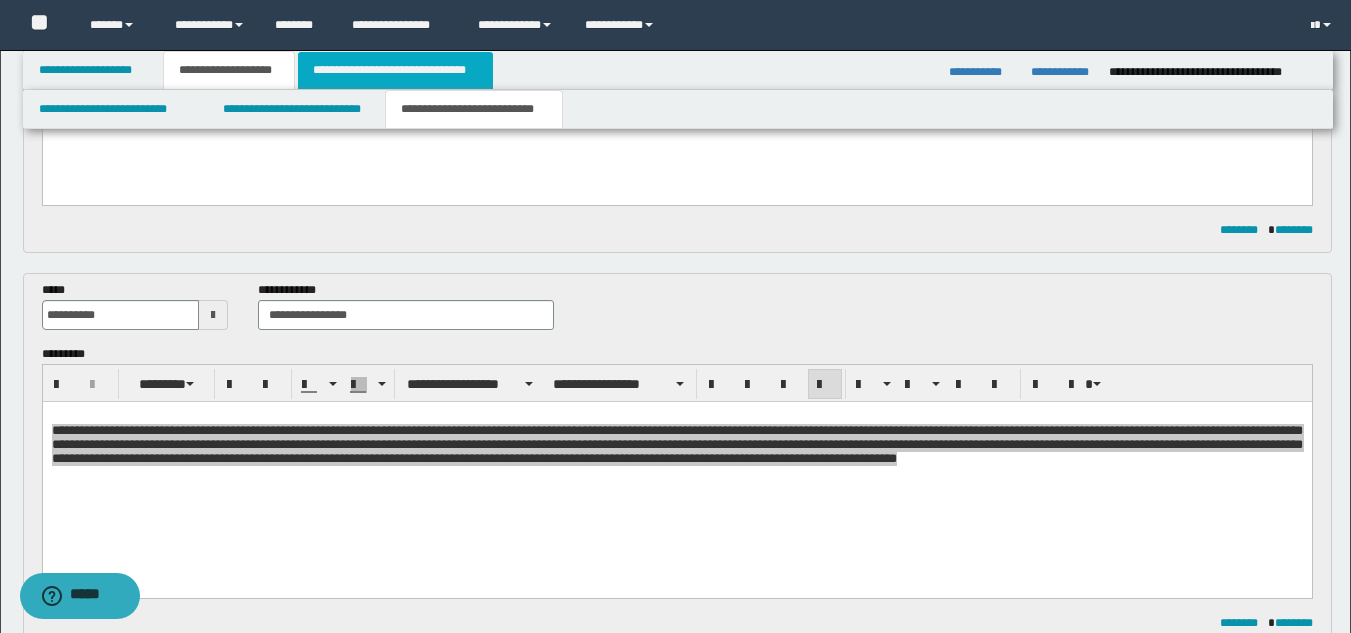 click on "**********" at bounding box center (395, 70) 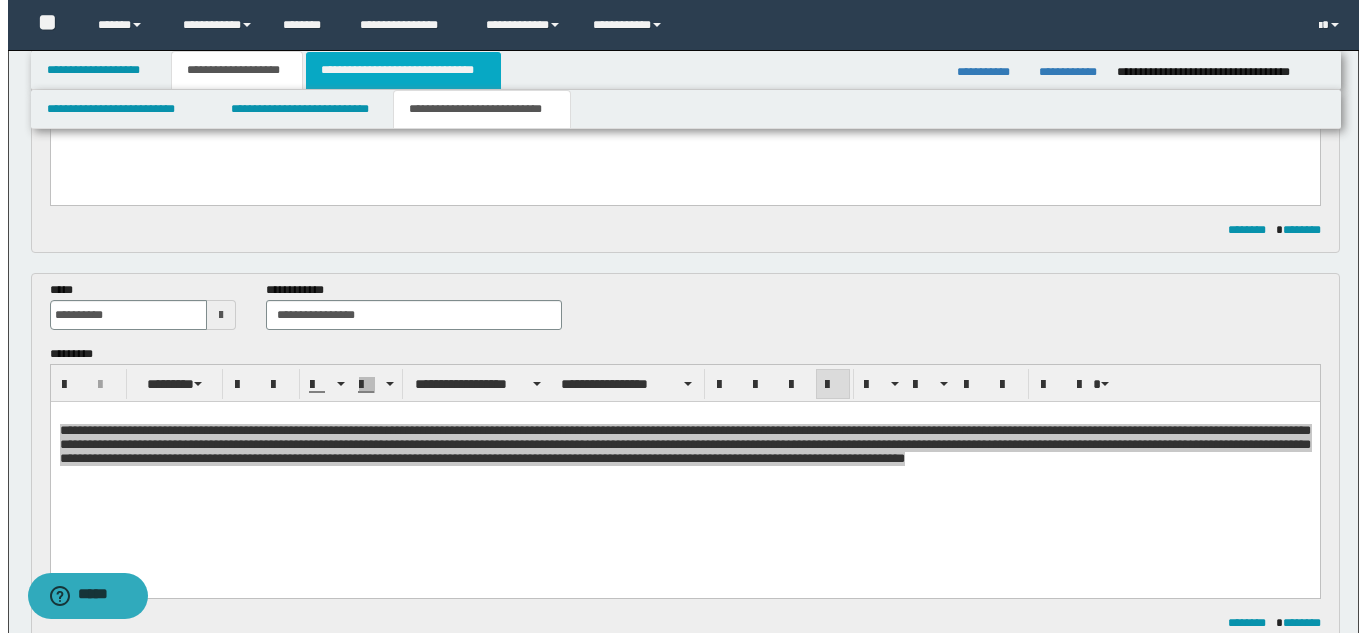 scroll, scrollTop: 0, scrollLeft: 0, axis: both 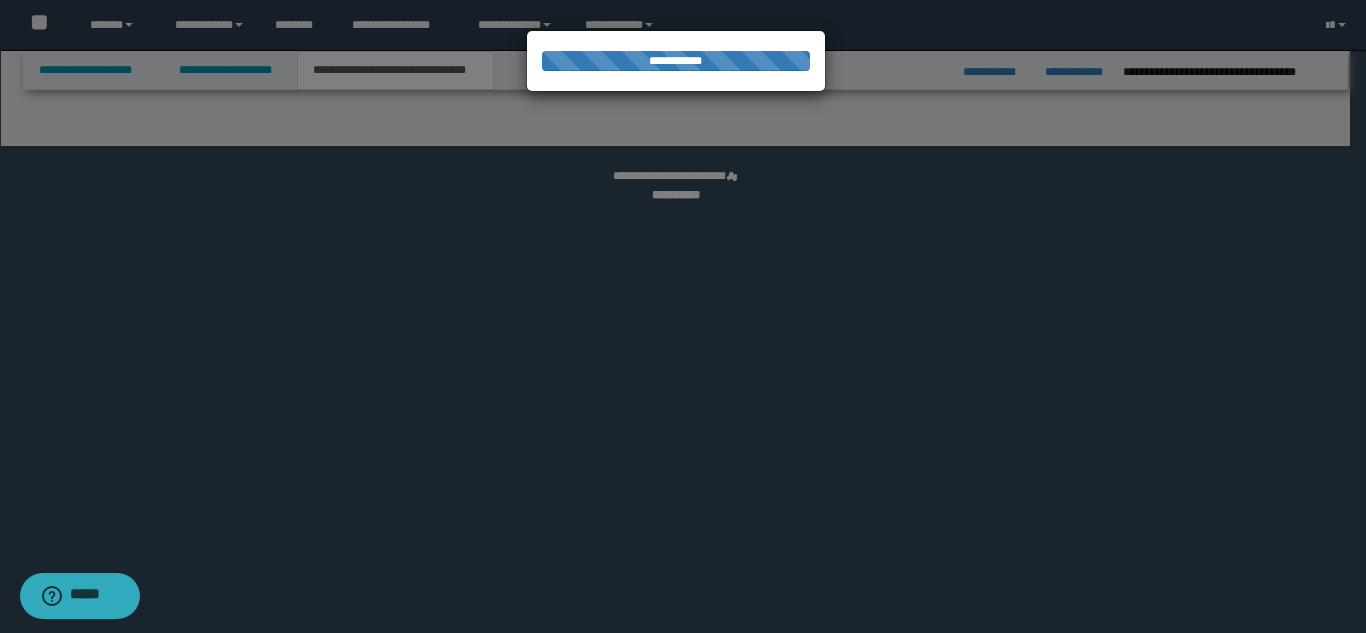 select on "*" 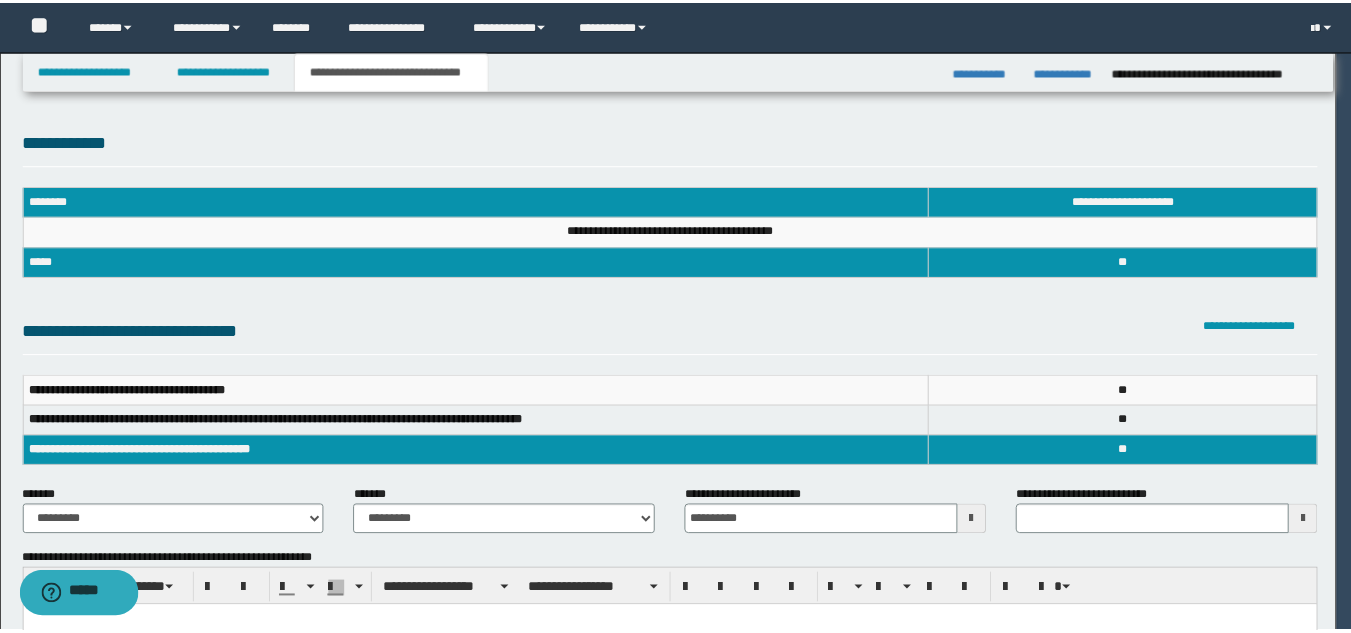 scroll, scrollTop: 0, scrollLeft: 0, axis: both 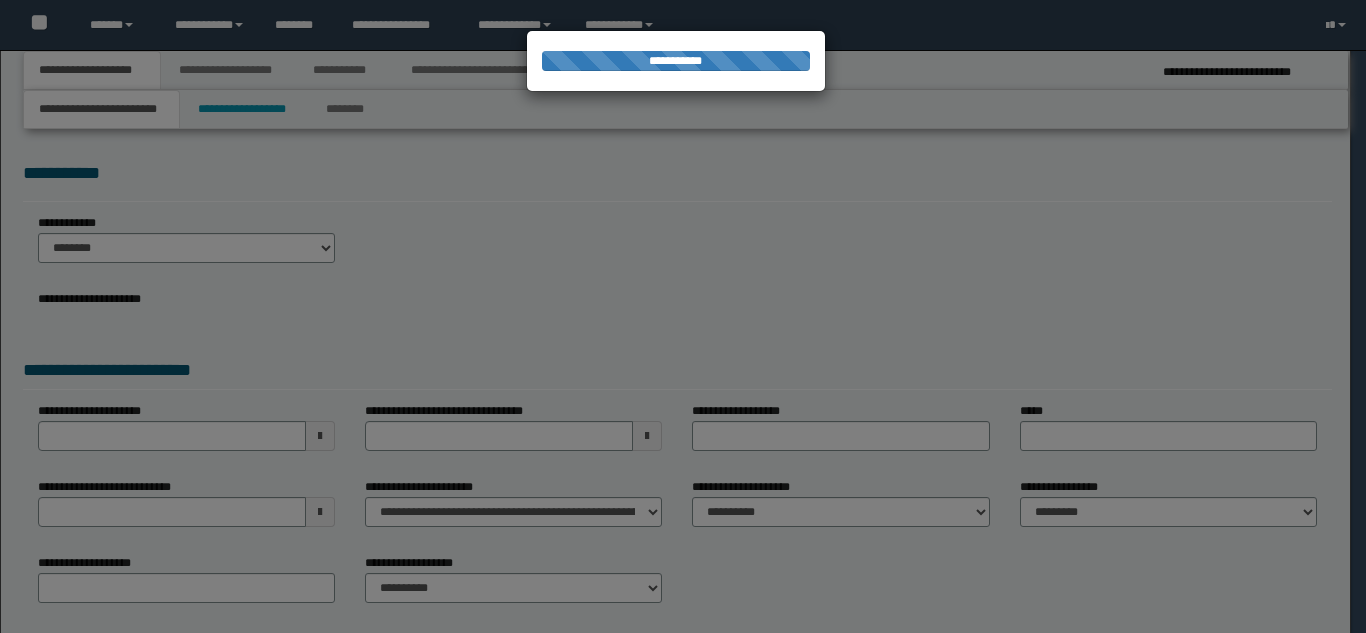 select on "*" 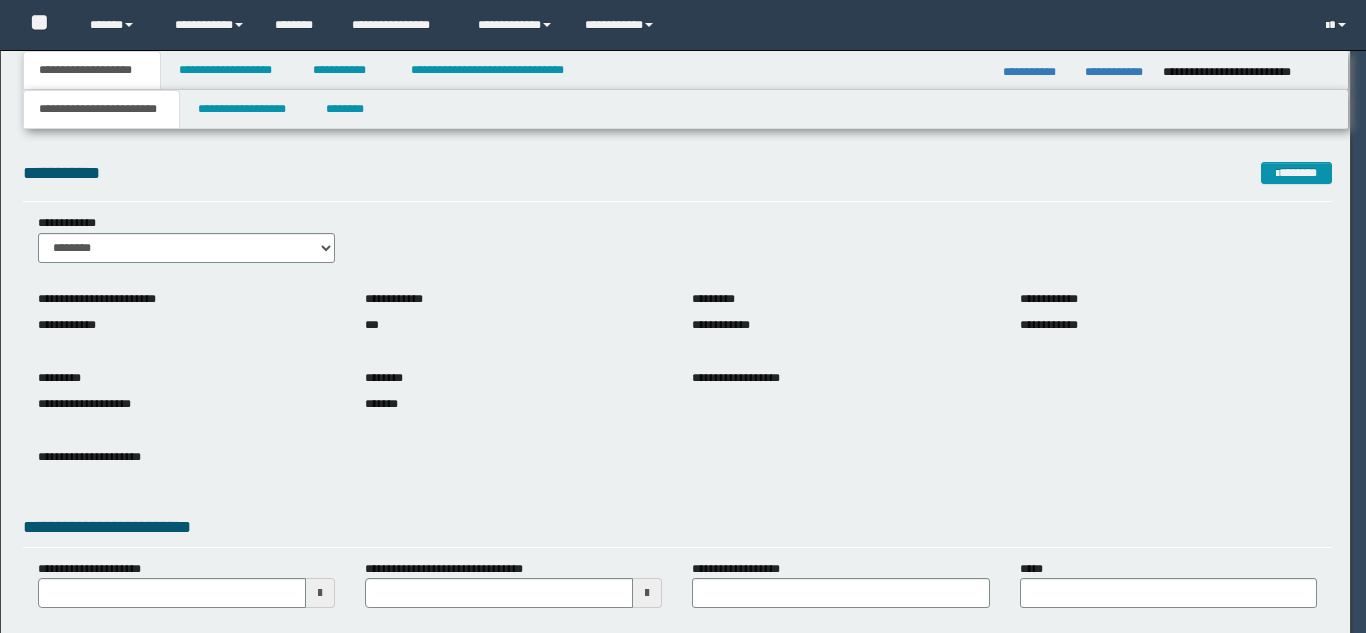 scroll, scrollTop: 0, scrollLeft: 0, axis: both 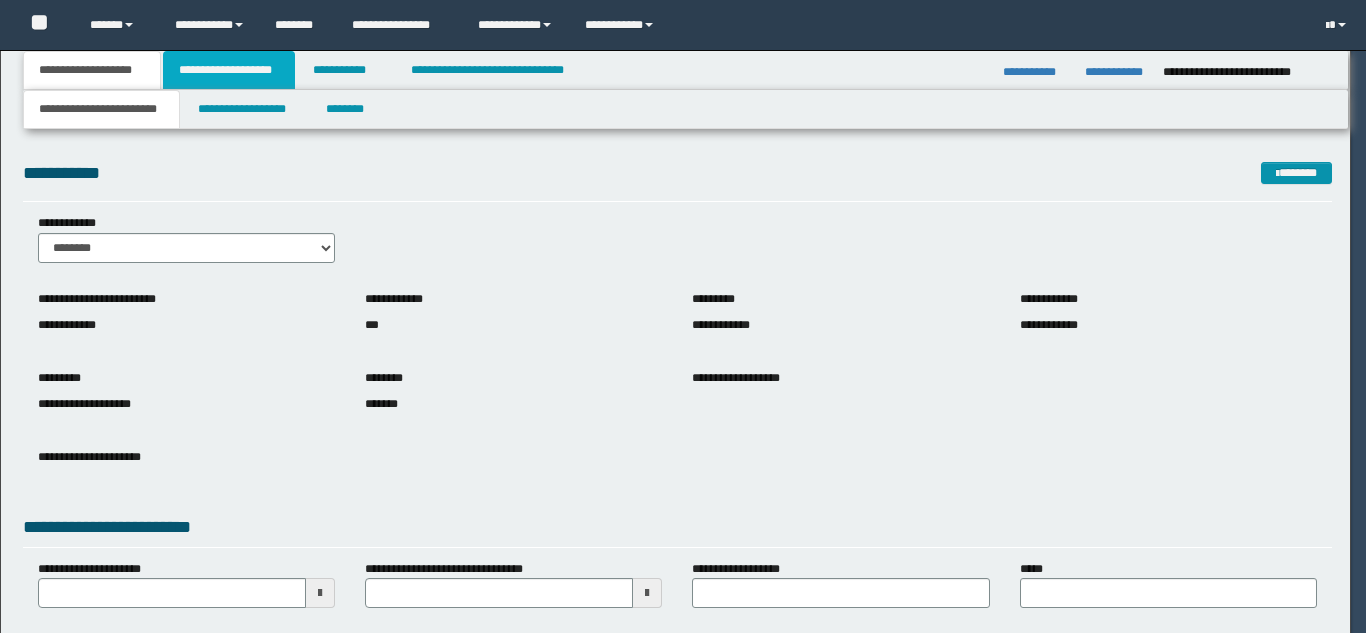 click on "**********" at bounding box center [229, 70] 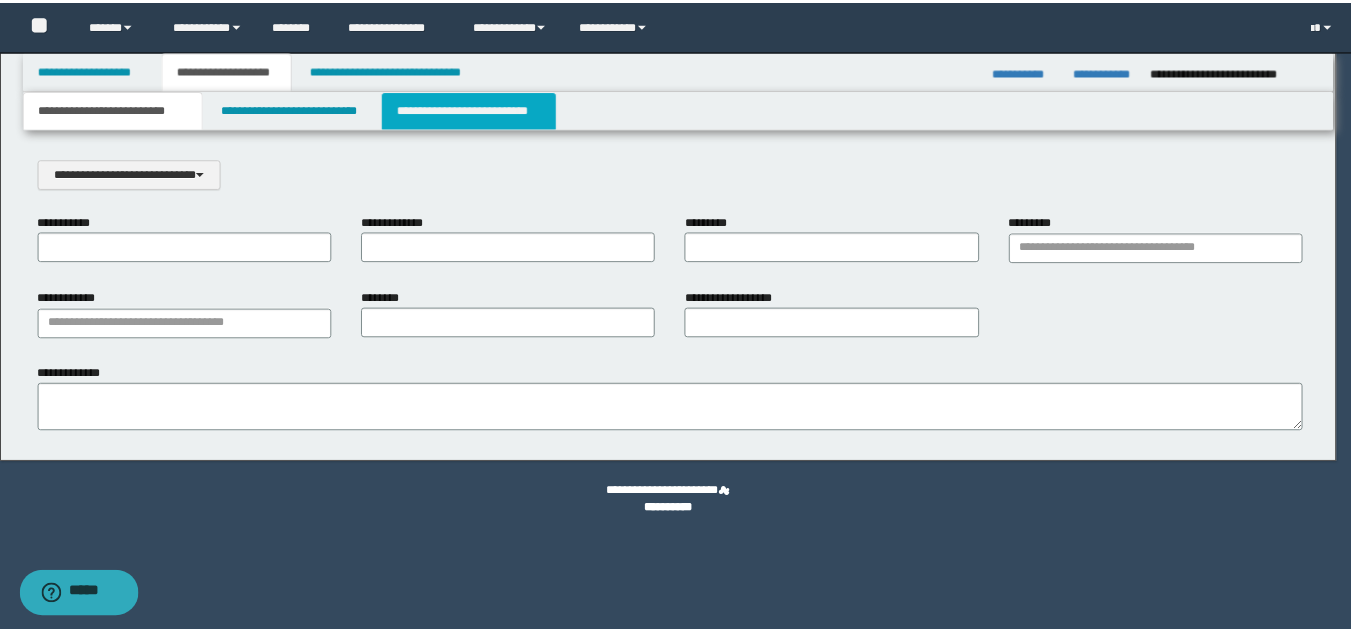 scroll, scrollTop: 0, scrollLeft: 0, axis: both 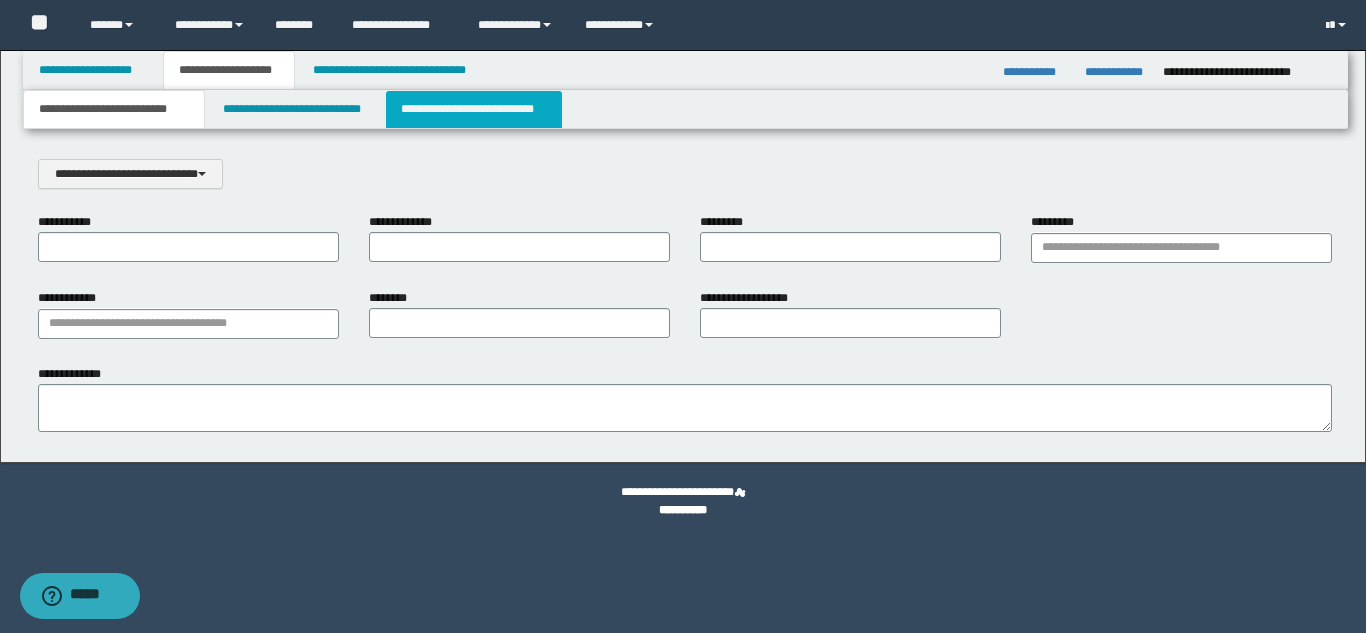 click on "**********" at bounding box center (474, 109) 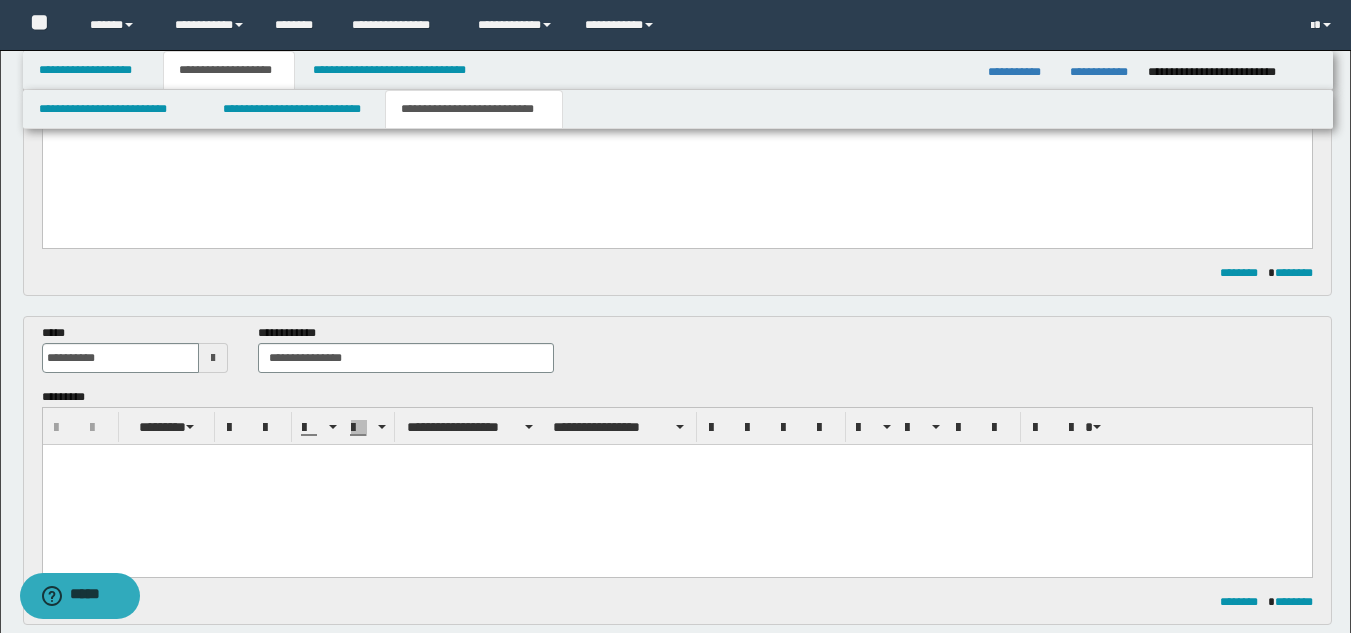 scroll, scrollTop: 300, scrollLeft: 0, axis: vertical 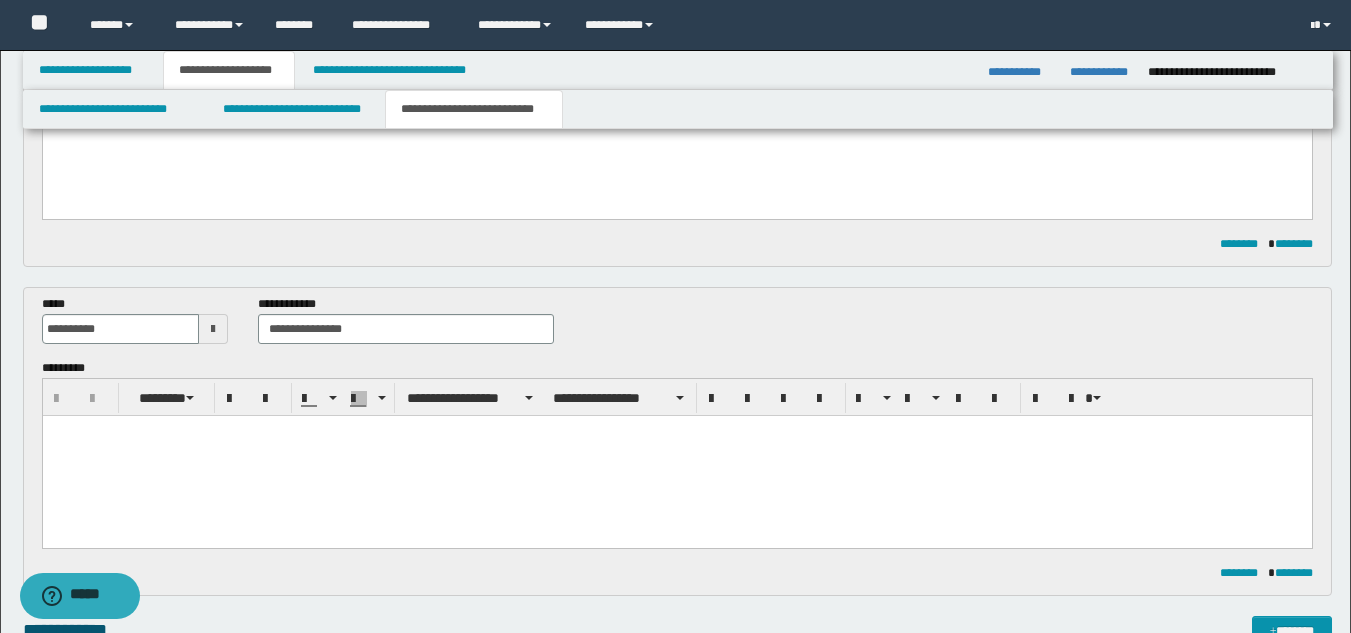 click at bounding box center (676, 455) 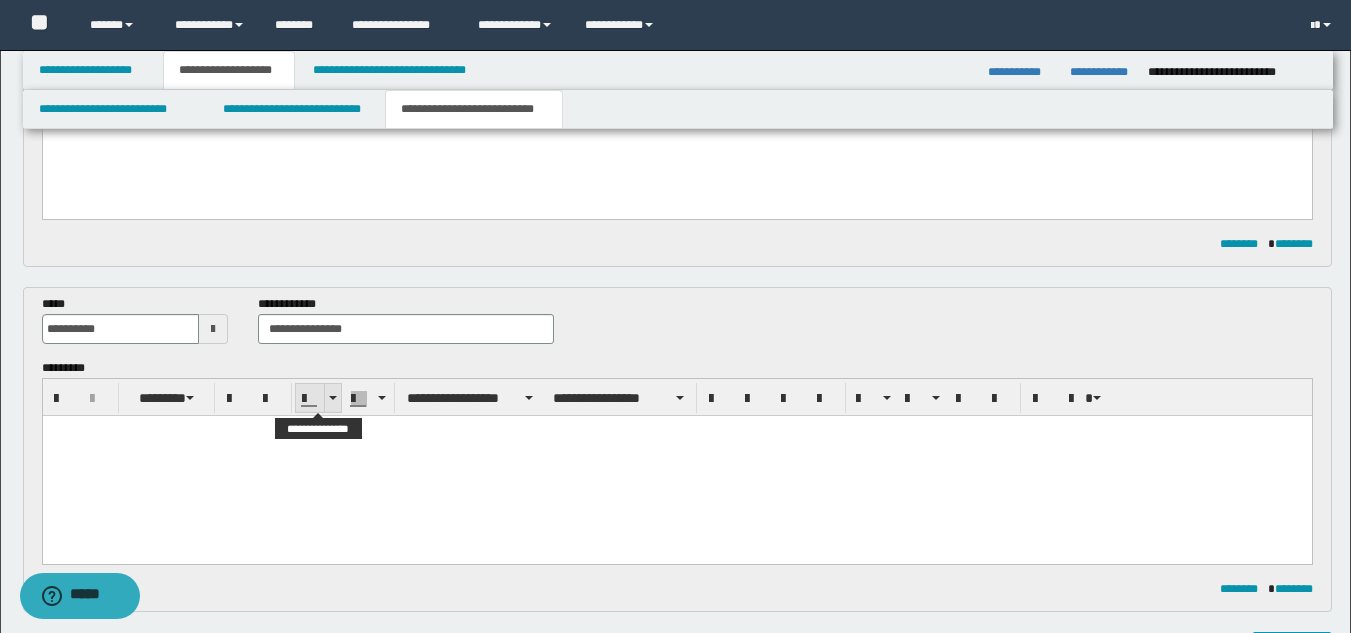 paste 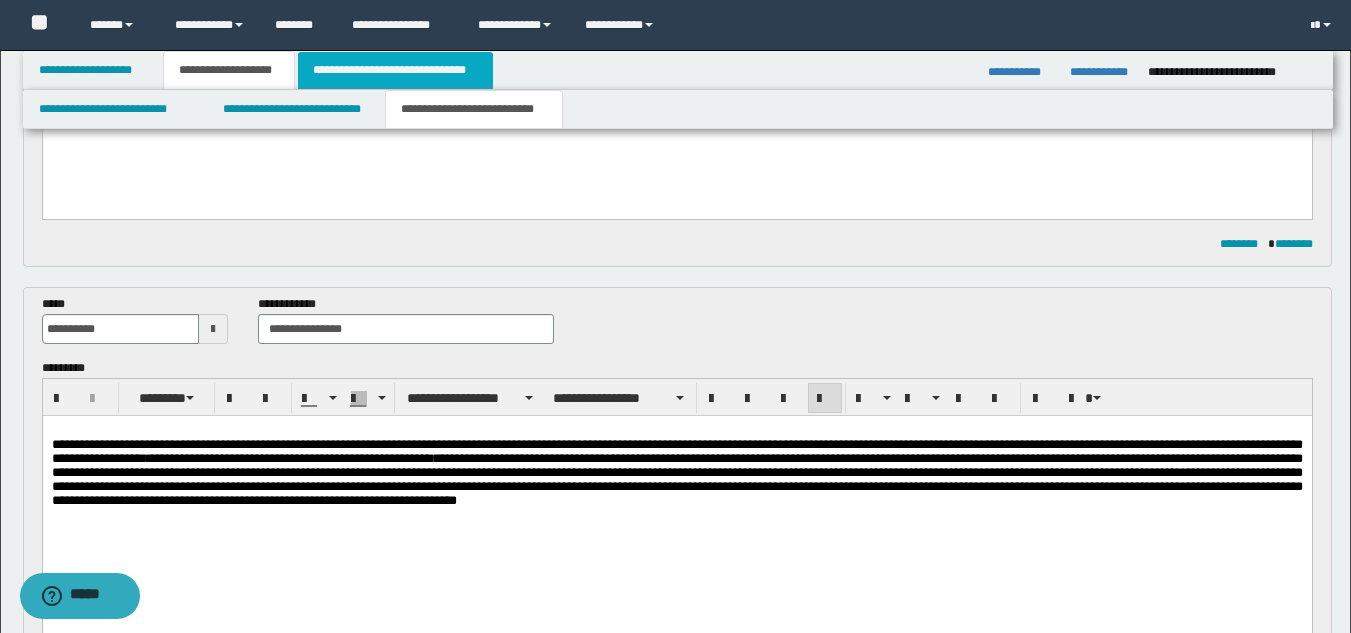 click on "**********" at bounding box center (395, 70) 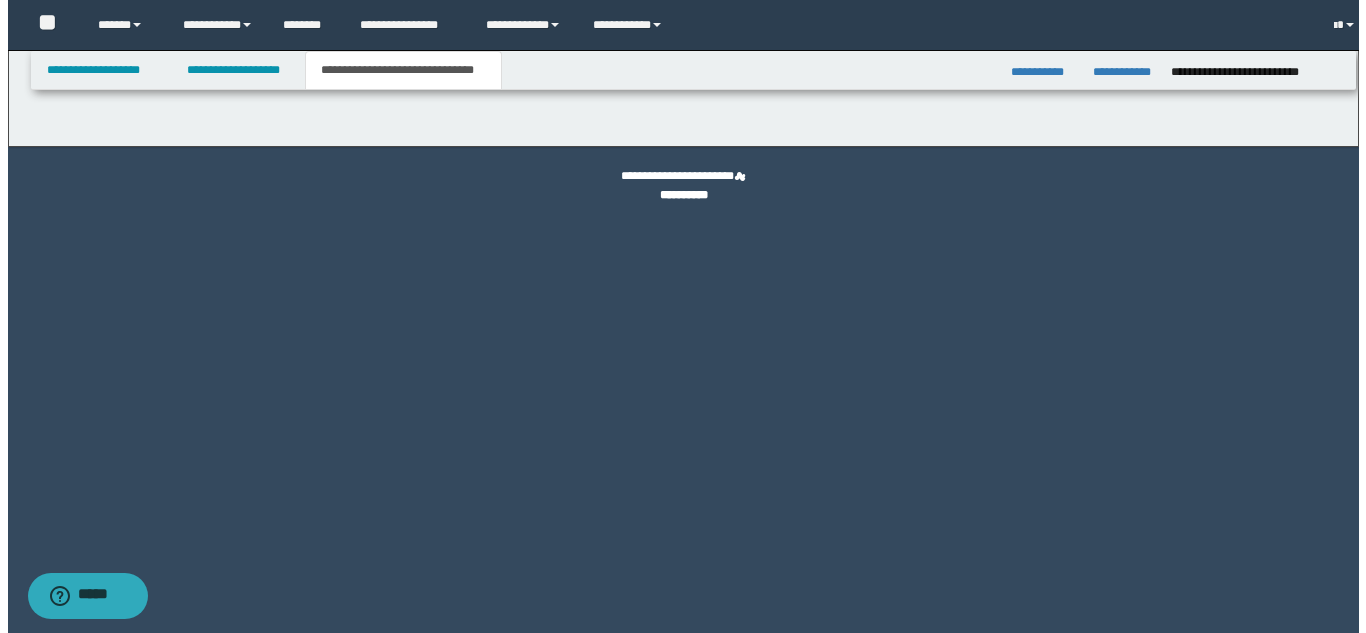 scroll, scrollTop: 0, scrollLeft: 0, axis: both 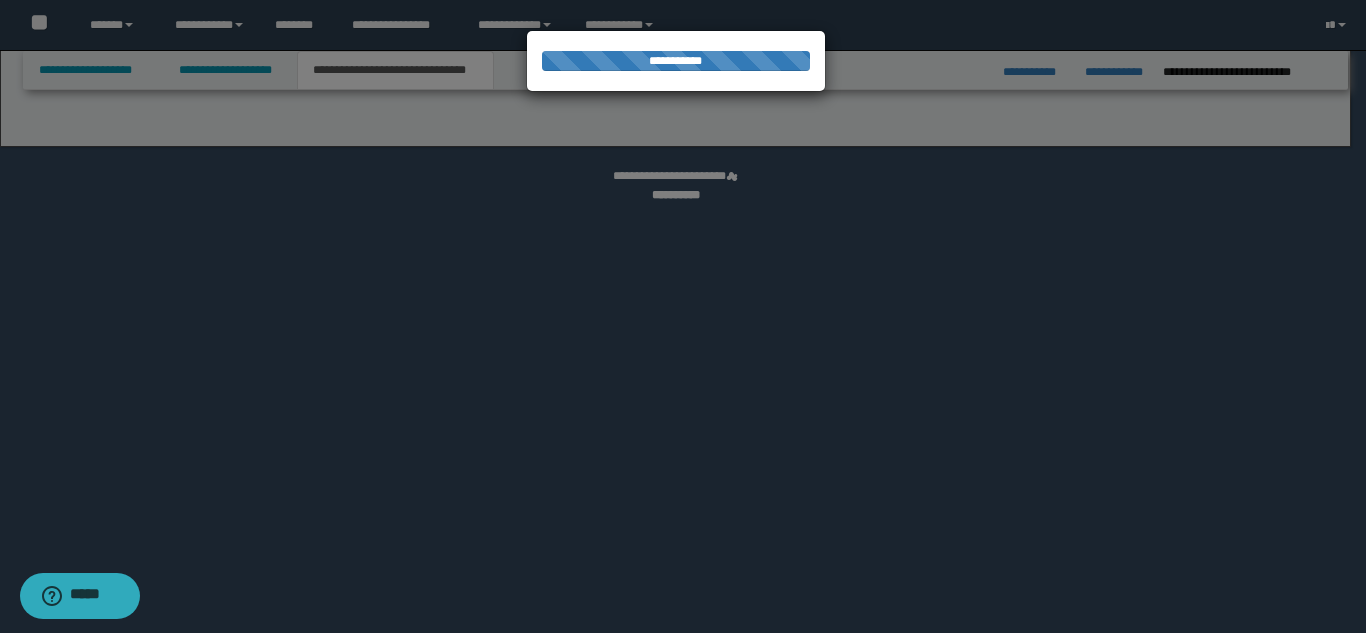select on "*" 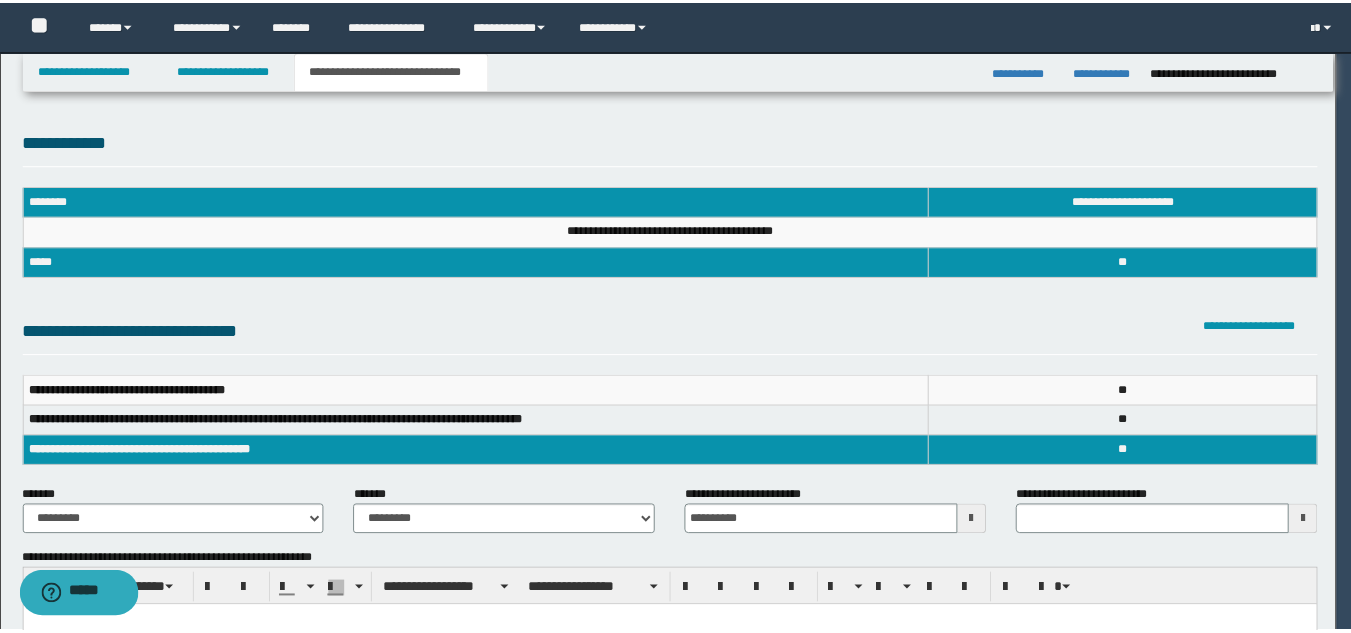 scroll, scrollTop: 0, scrollLeft: 0, axis: both 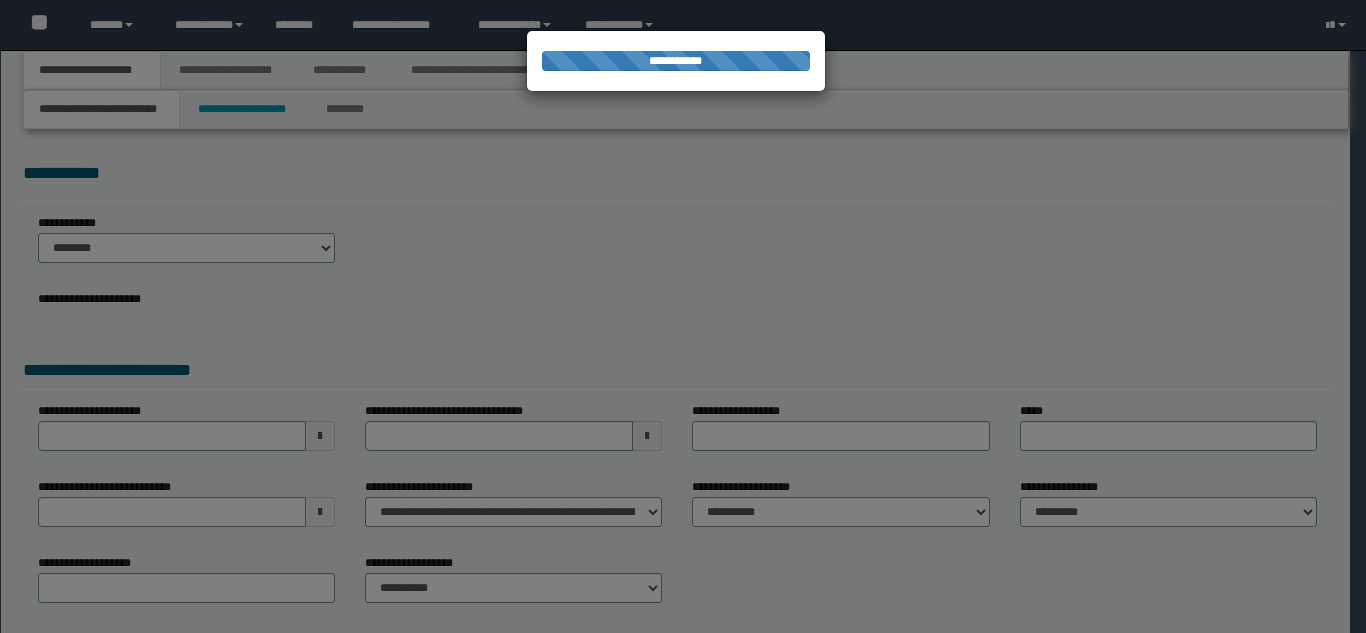 select on "*" 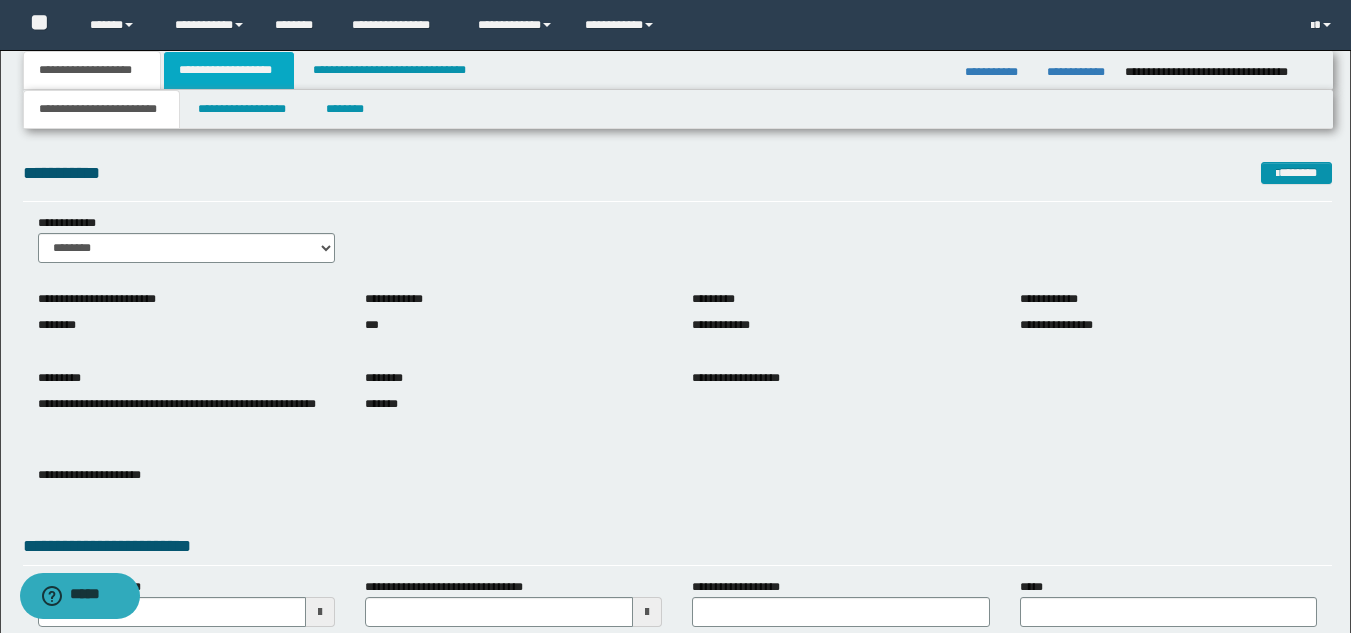 click on "**********" at bounding box center (229, 70) 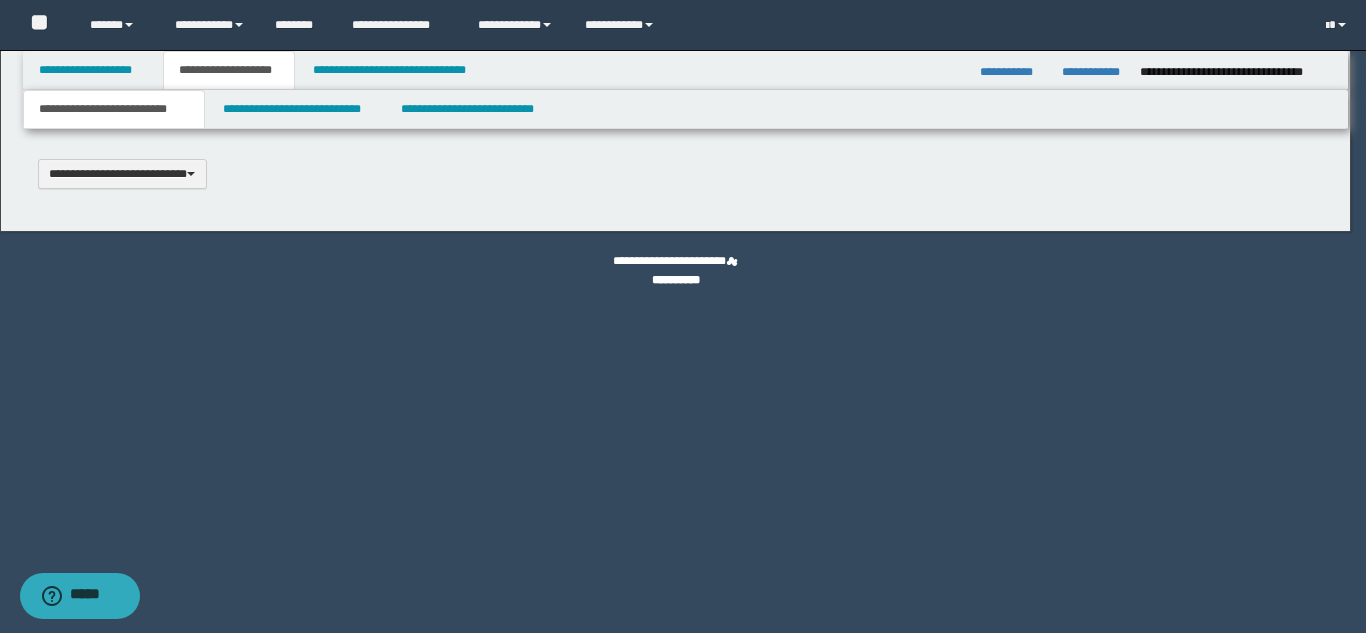 type 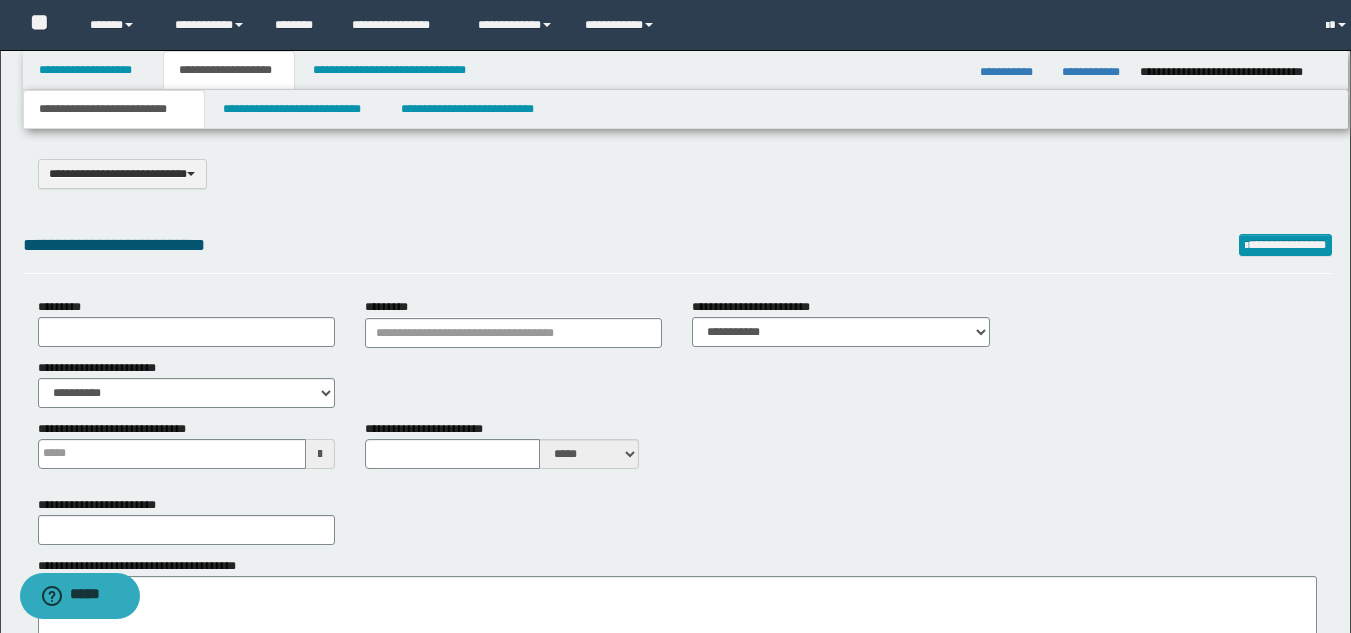 click on "**********" at bounding box center [675, 679] 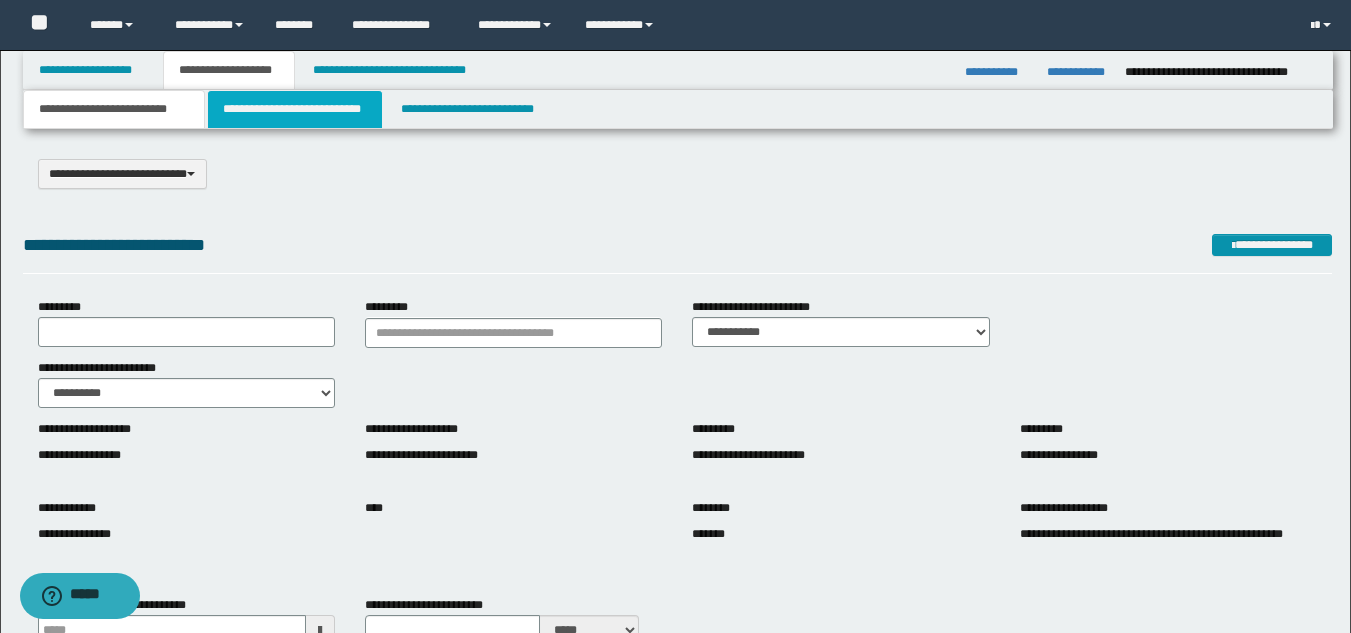 click on "**********" at bounding box center (295, 109) 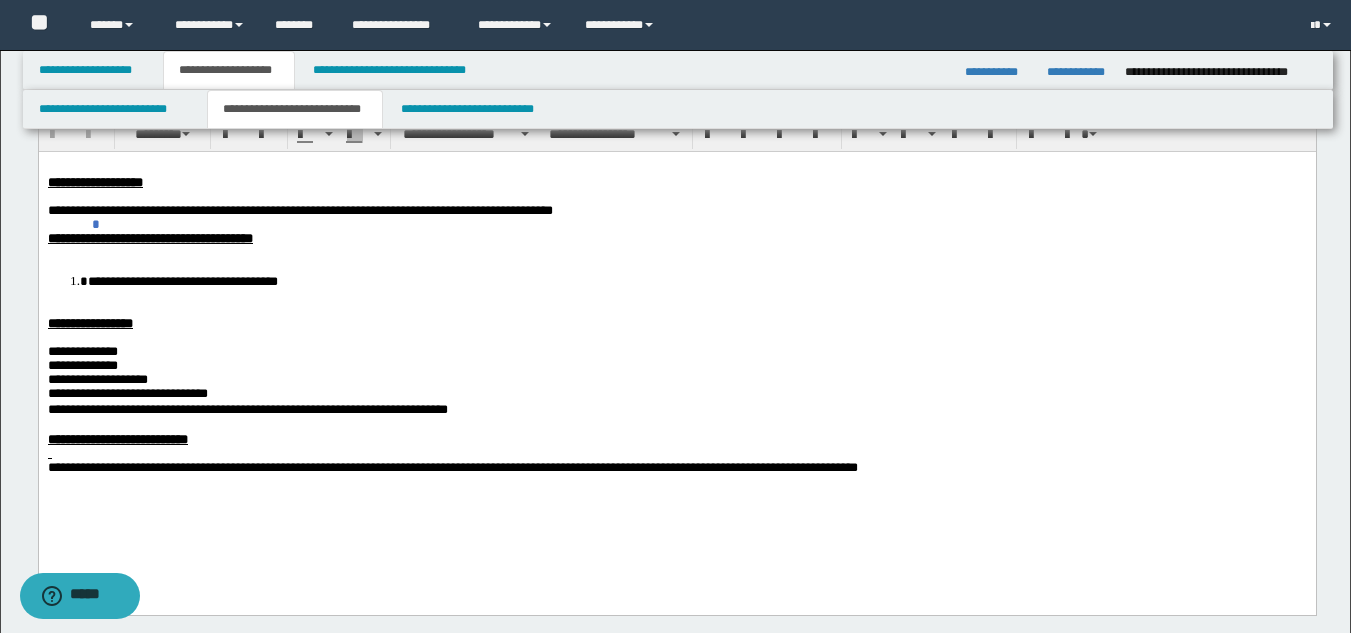 scroll, scrollTop: 100, scrollLeft: 0, axis: vertical 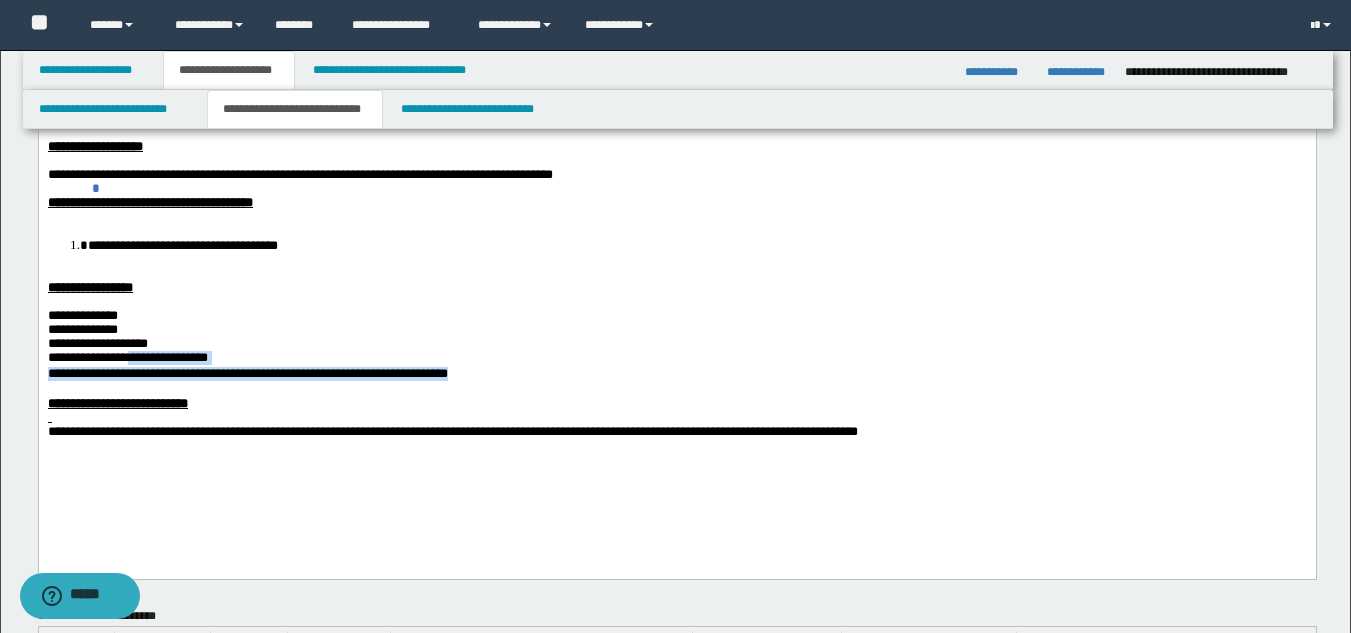 drag, startPoint x: 565, startPoint y: 393, endPoint x: 148, endPoint y: 380, distance: 417.20258 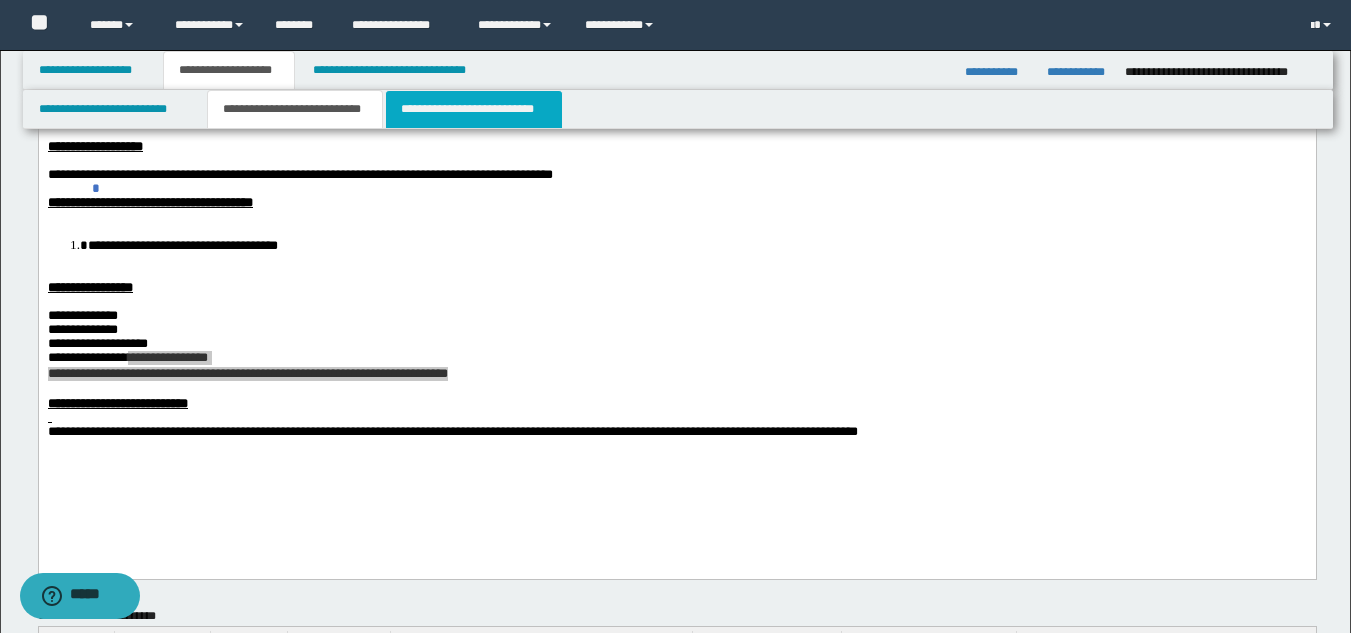 click on "**********" at bounding box center [474, 109] 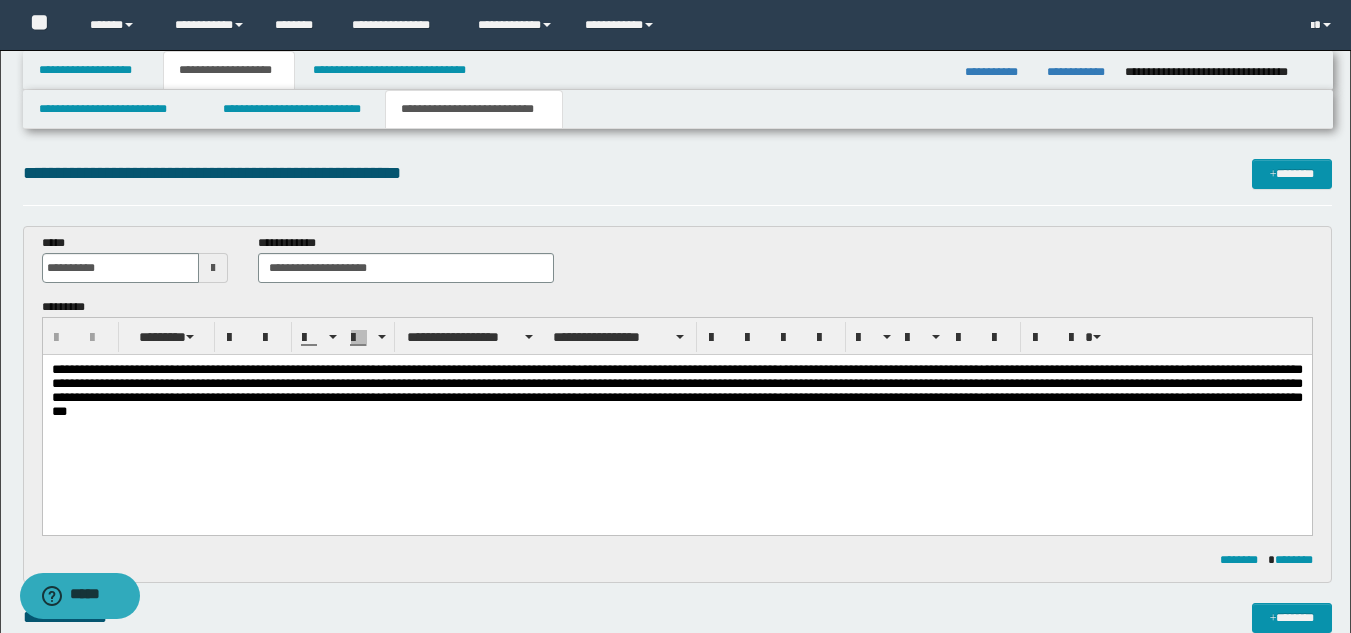 scroll, scrollTop: 0, scrollLeft: 0, axis: both 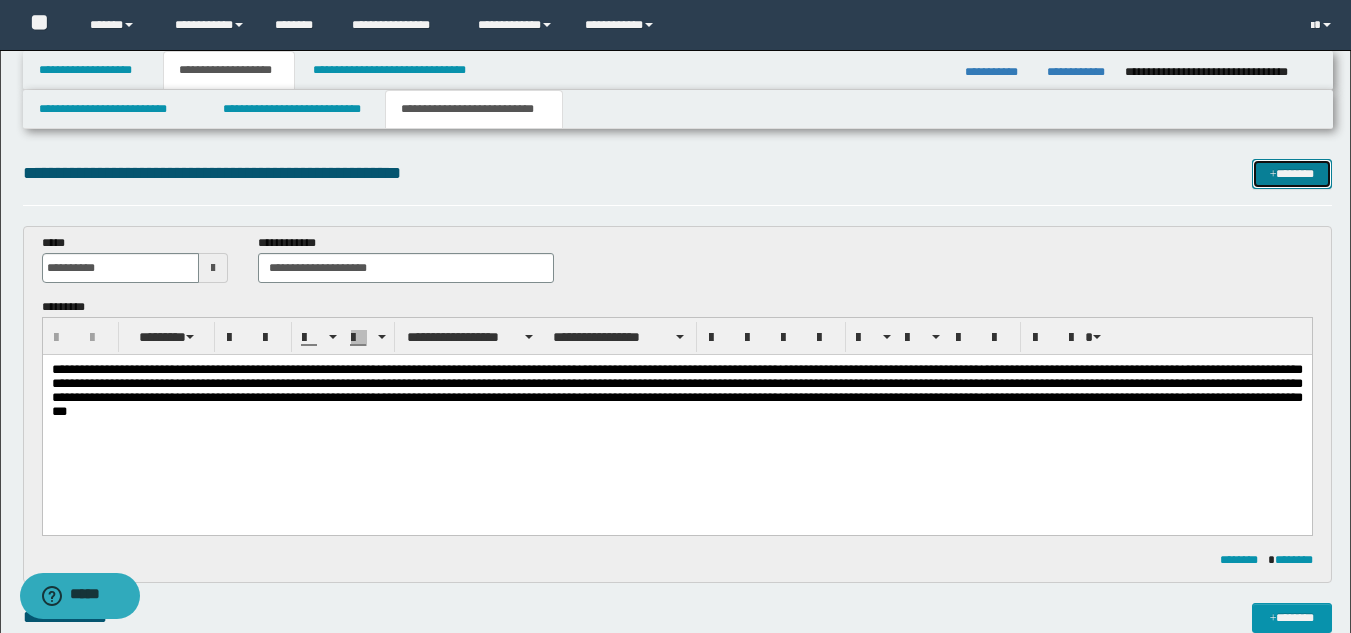 click on "*******" at bounding box center [1292, 174] 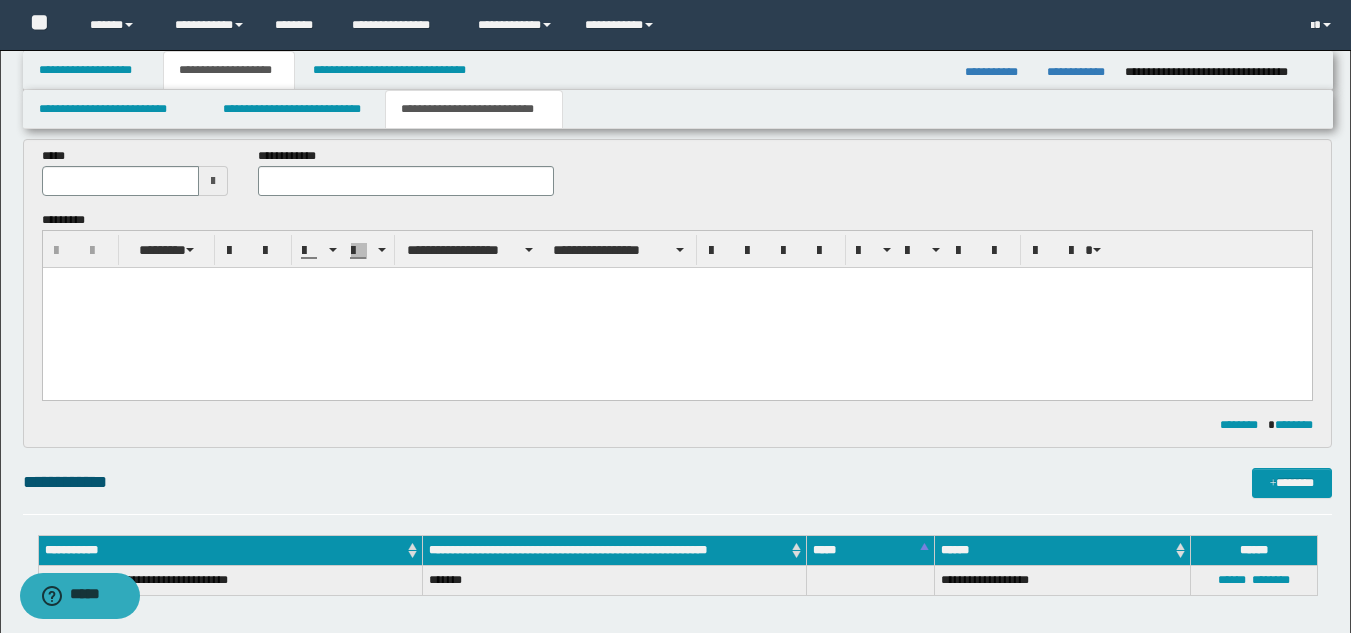 scroll, scrollTop: 430, scrollLeft: 0, axis: vertical 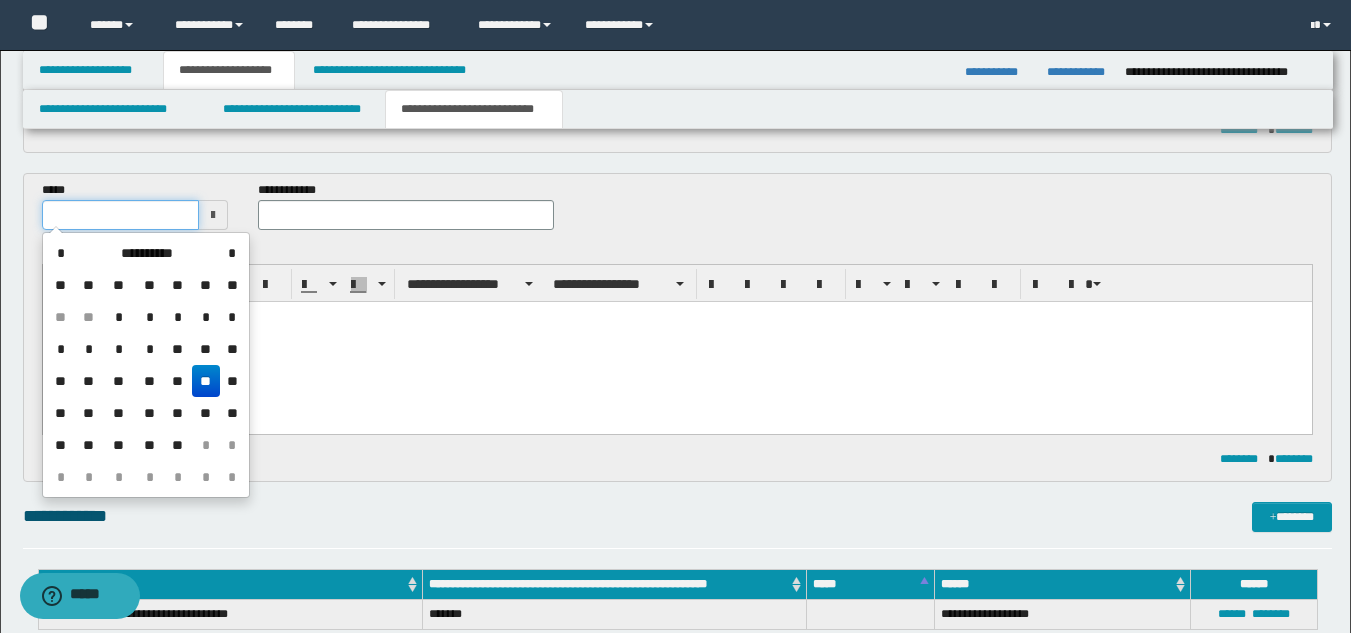 click at bounding box center [121, 215] 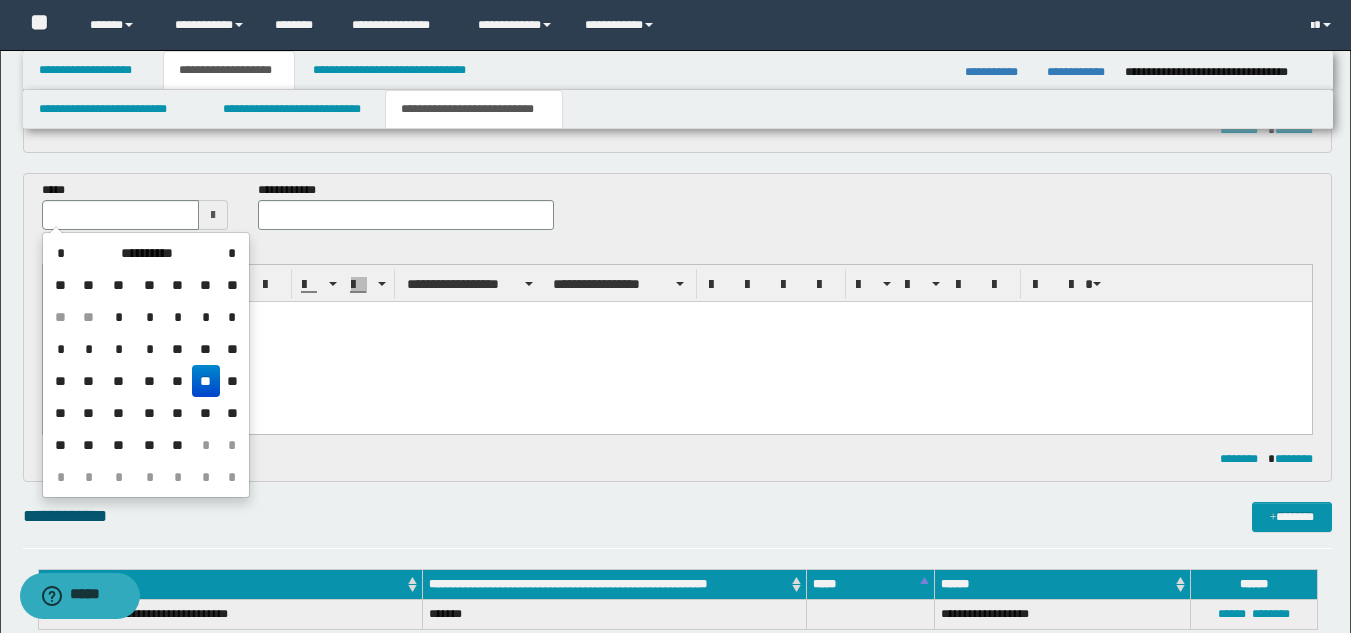 click on "**" at bounding box center (206, 381) 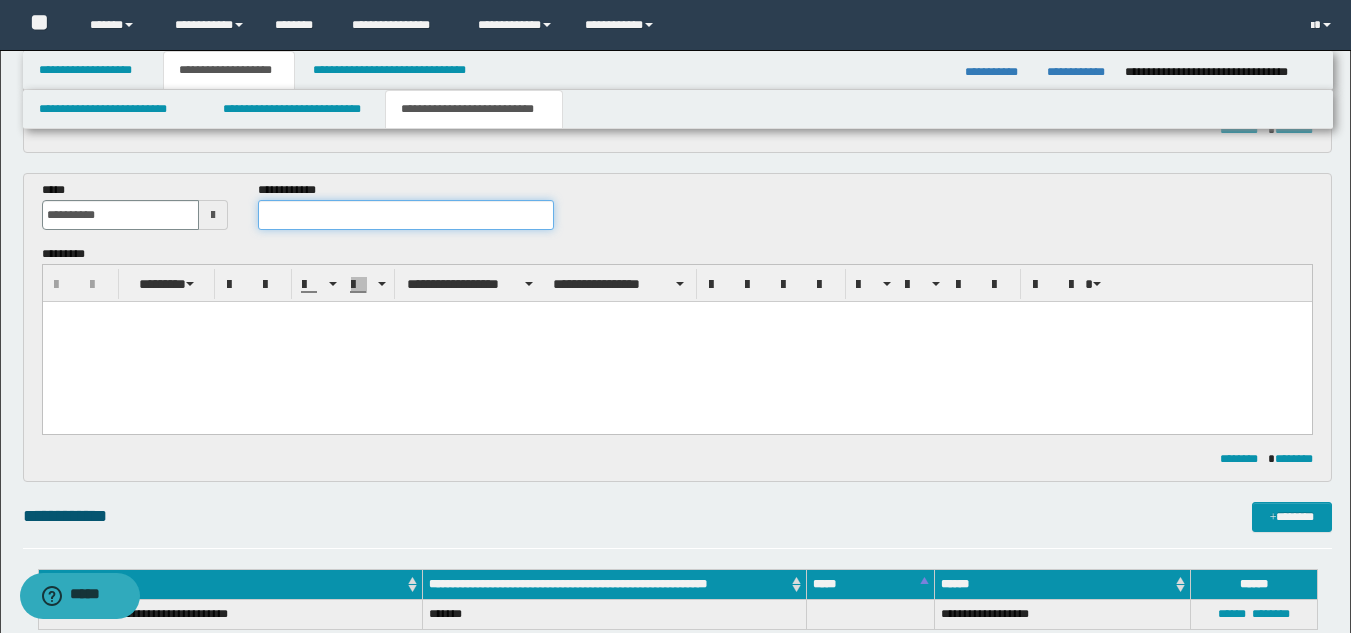 click at bounding box center (405, 215) 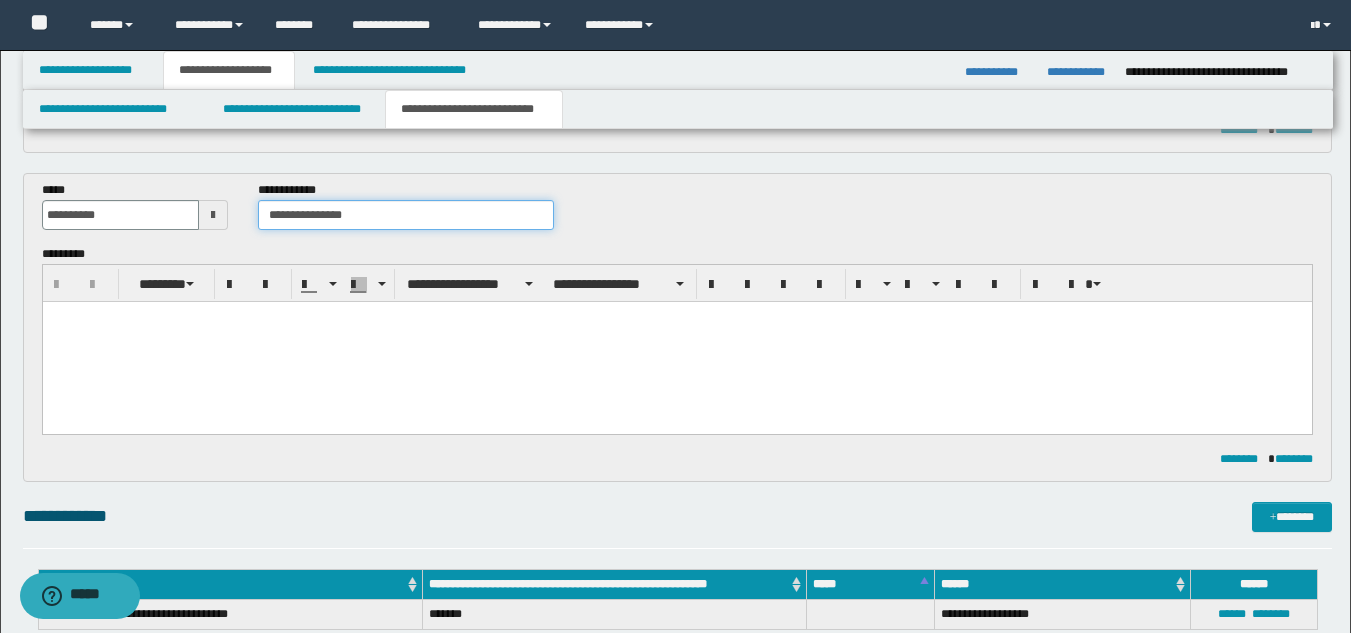 type on "**********" 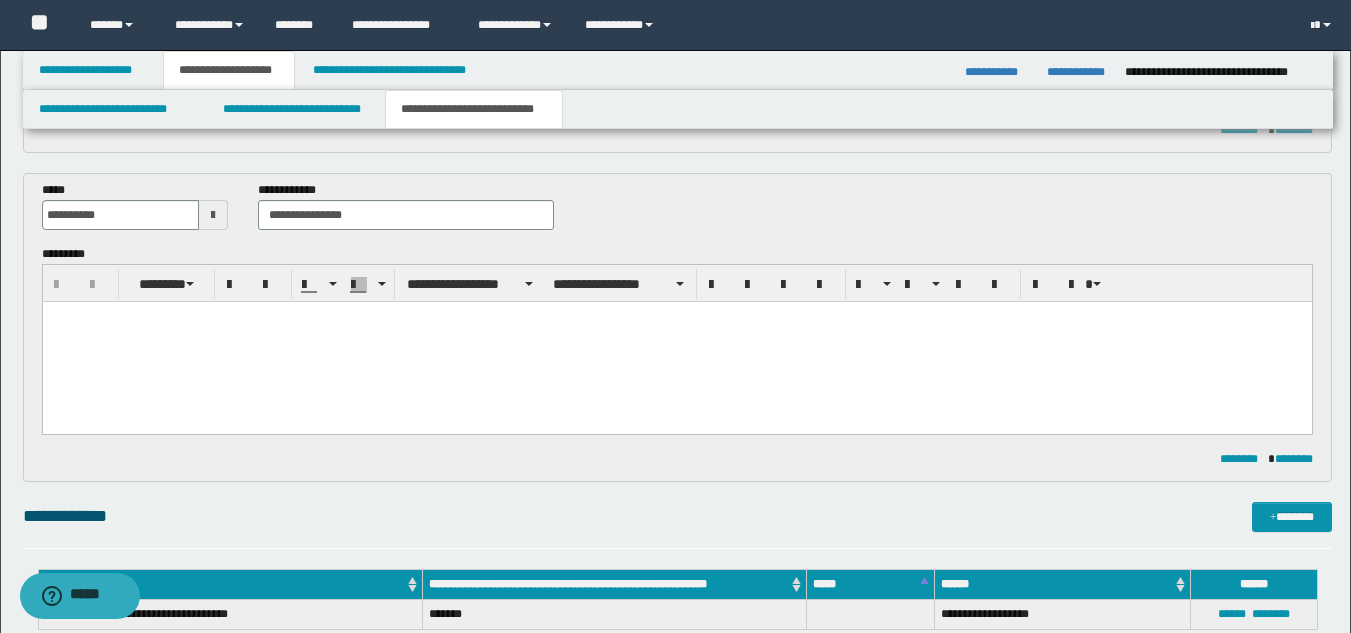 click at bounding box center [676, 341] 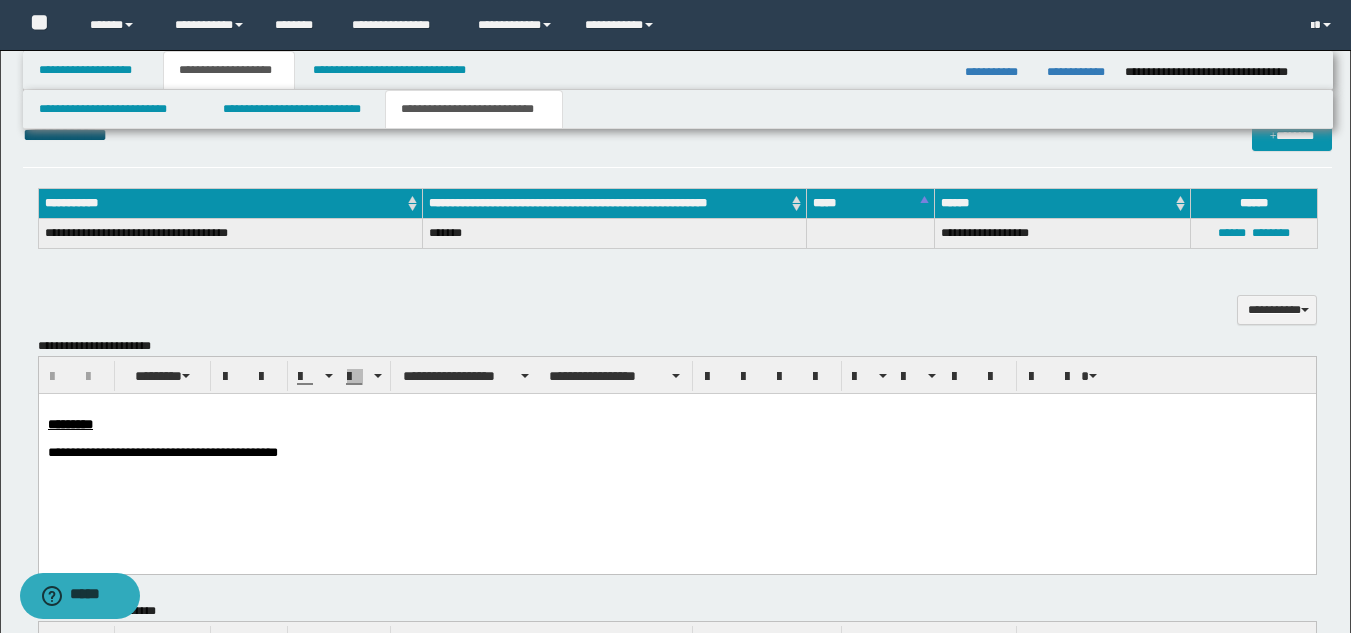 scroll, scrollTop: 830, scrollLeft: 0, axis: vertical 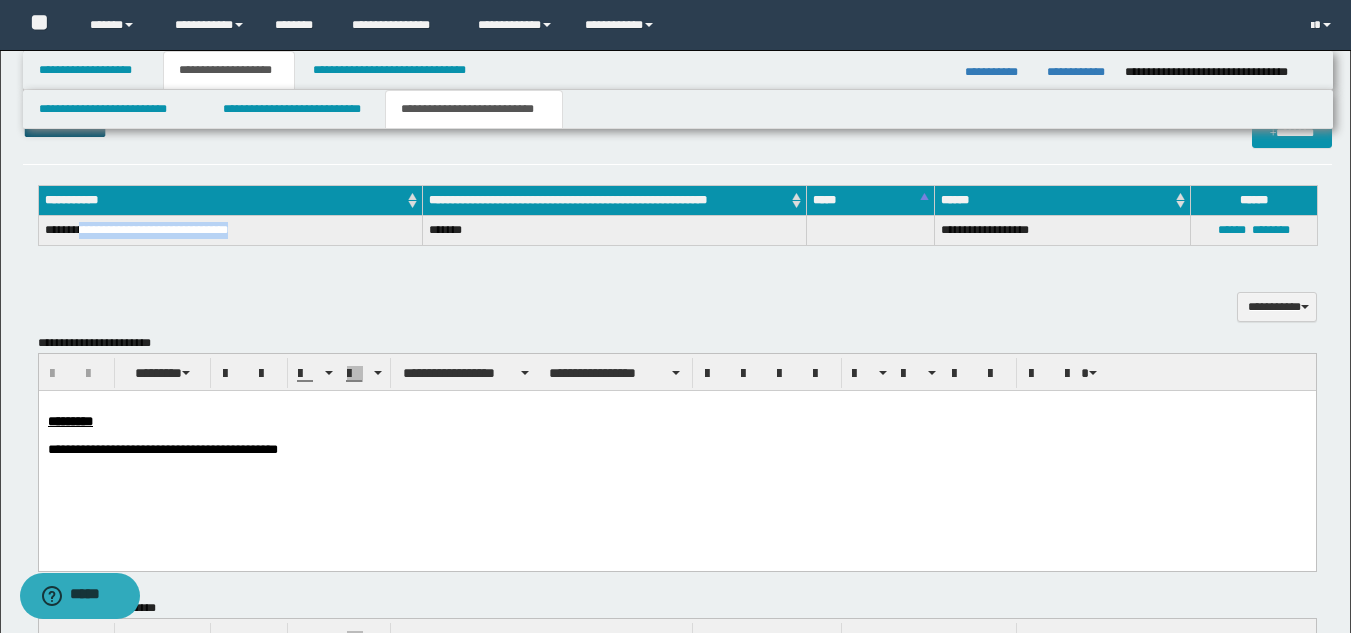 drag, startPoint x: 86, startPoint y: 227, endPoint x: 276, endPoint y: 244, distance: 190.759 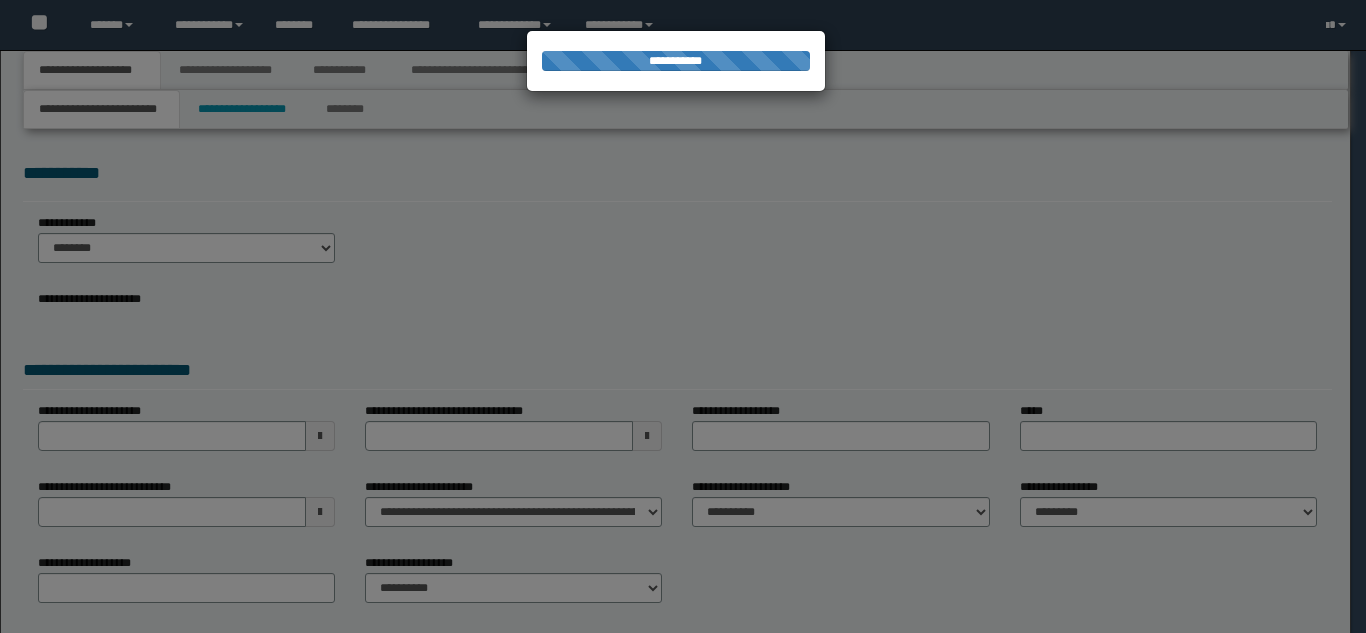 scroll, scrollTop: 0, scrollLeft: 0, axis: both 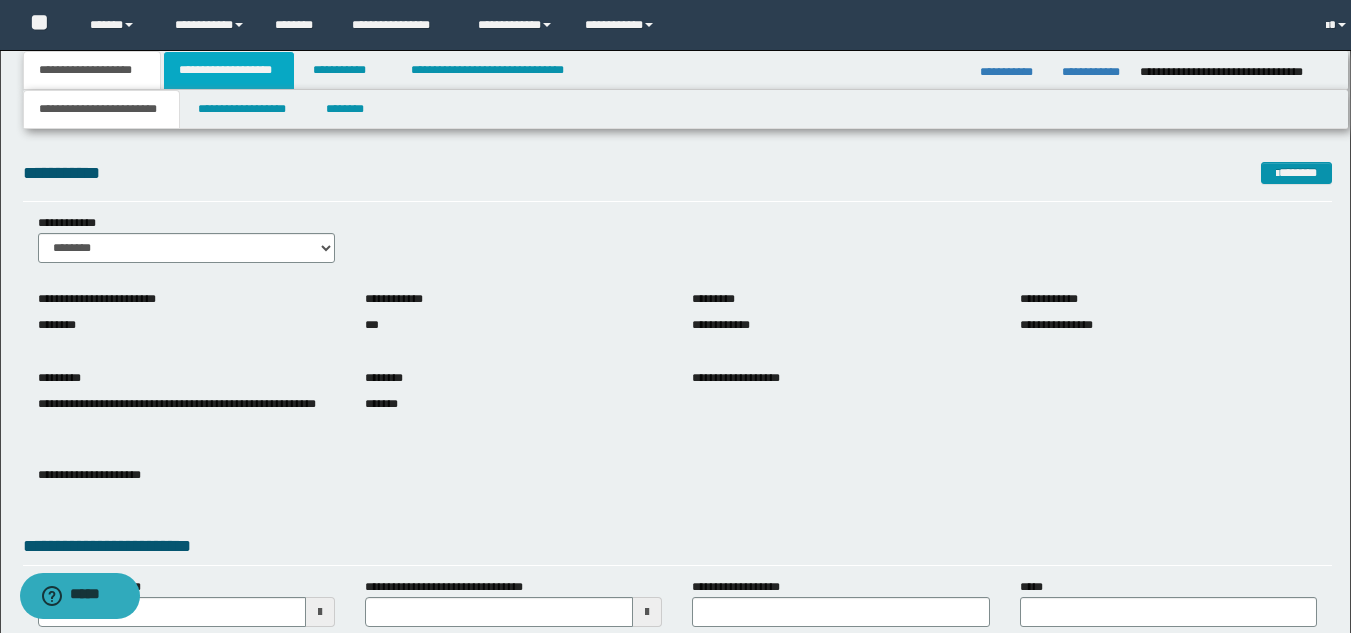 click on "**********" at bounding box center [229, 70] 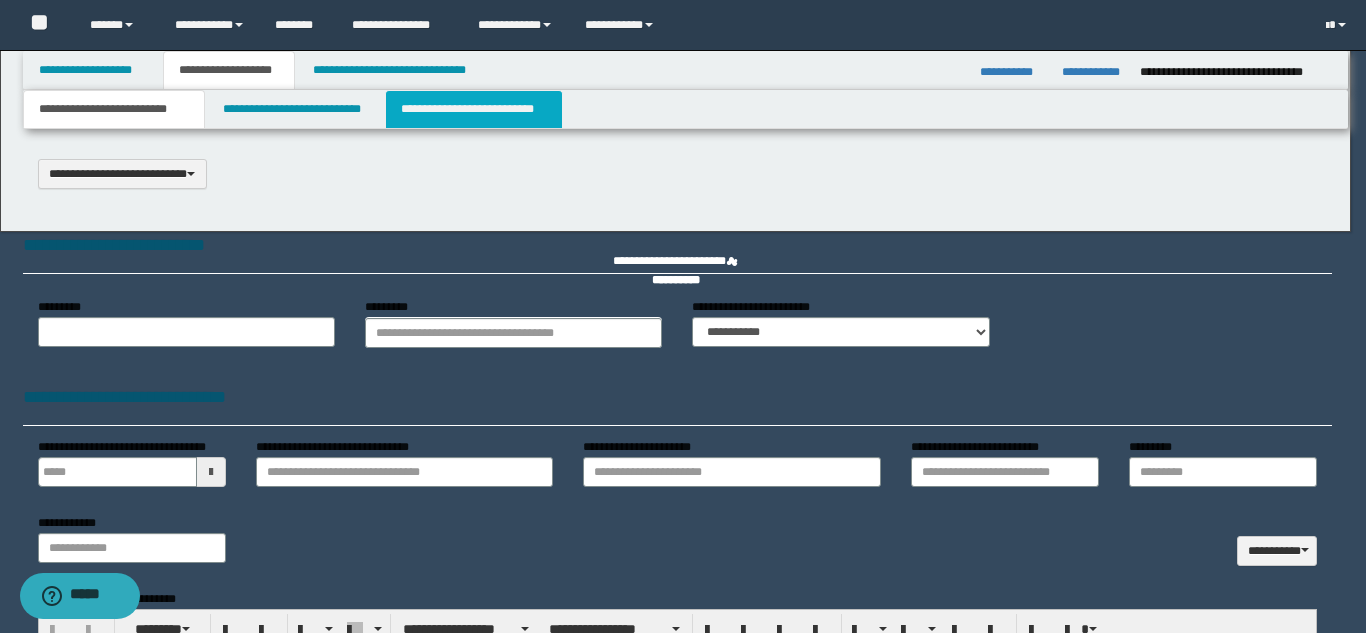 scroll, scrollTop: 0, scrollLeft: 0, axis: both 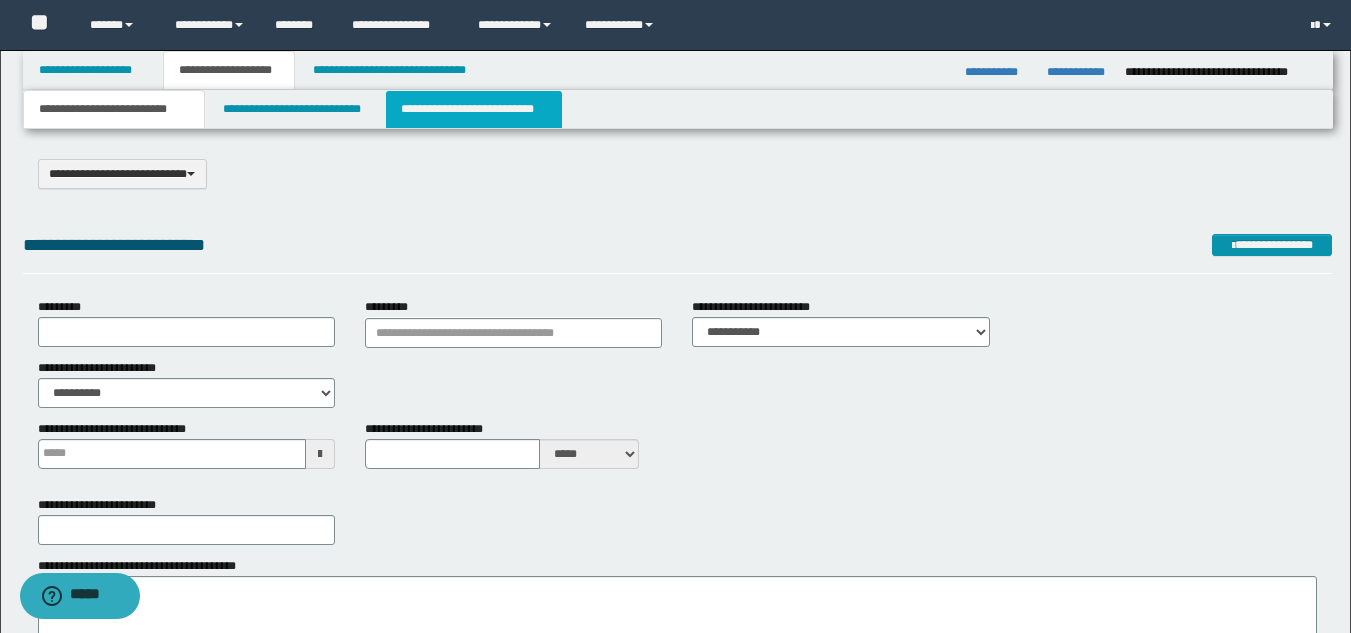 click on "**********" at bounding box center [474, 109] 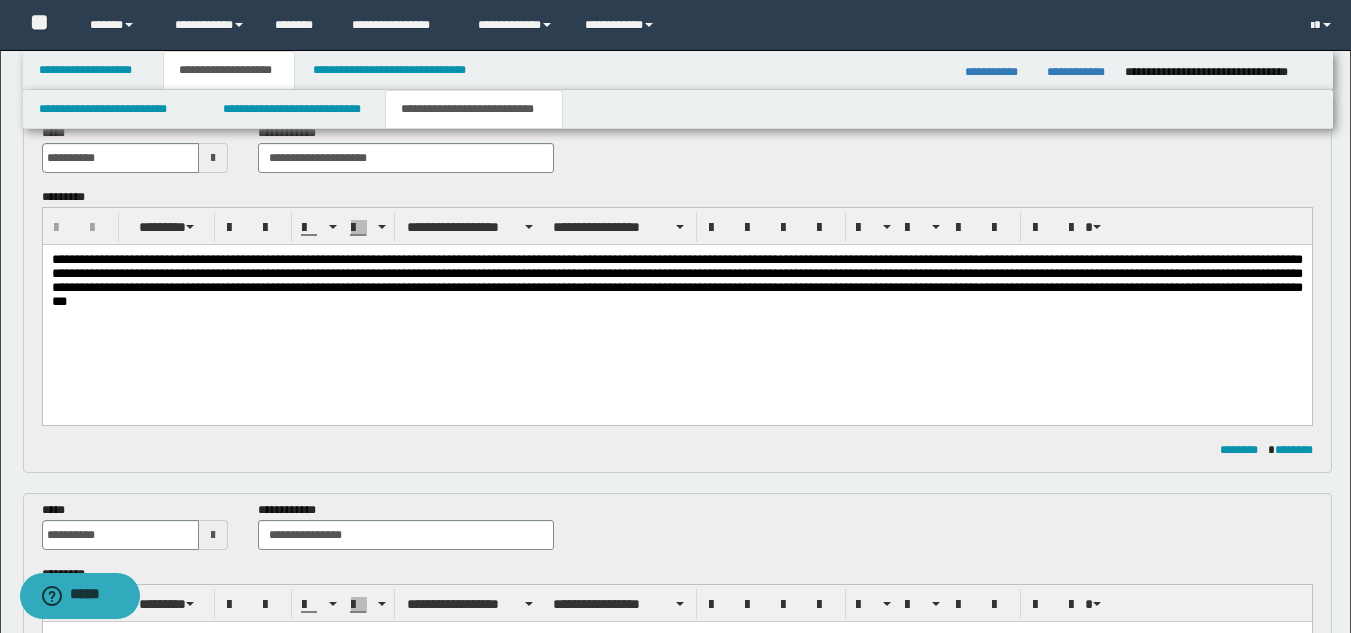 scroll, scrollTop: 400, scrollLeft: 0, axis: vertical 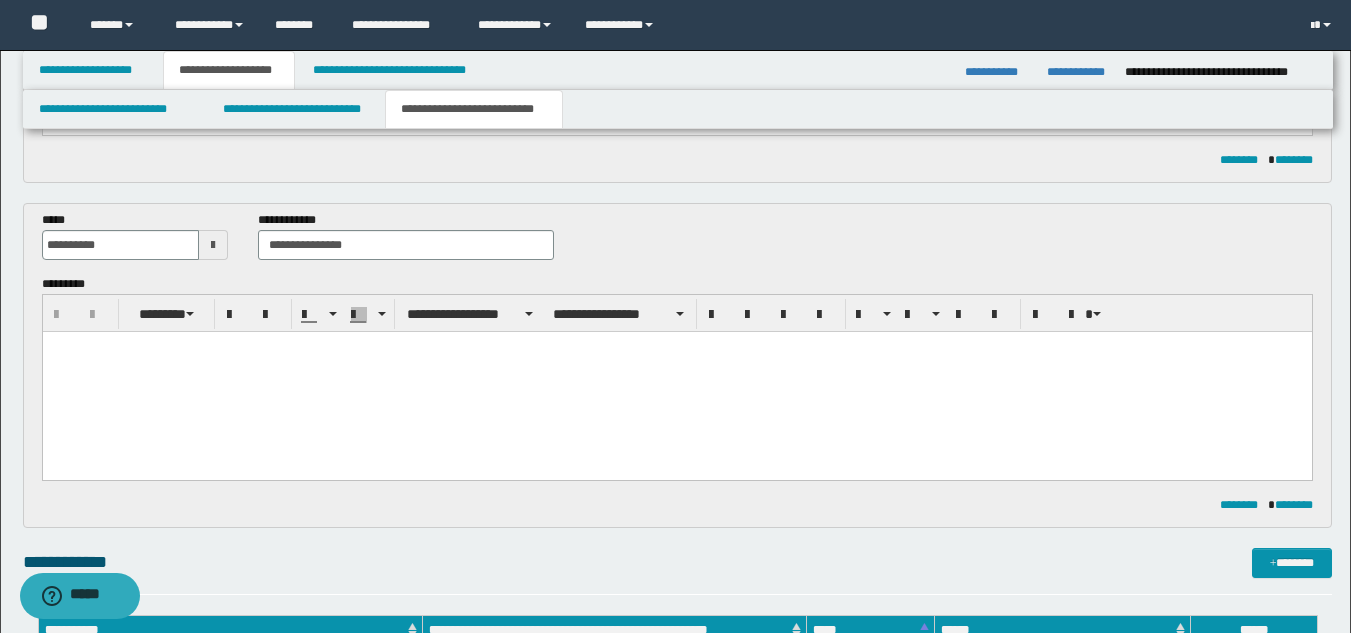 click at bounding box center (676, 380) 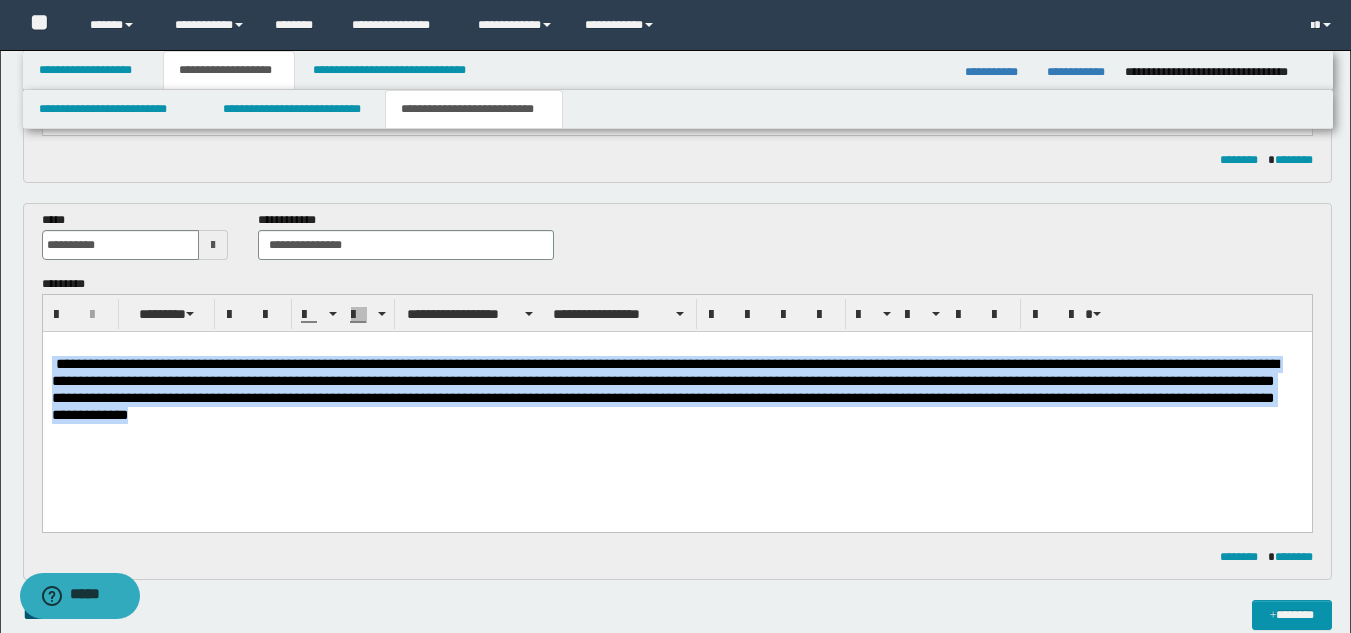 drag, startPoint x: 477, startPoint y: 422, endPoint x: 46, endPoint y: 369, distance: 434.24646 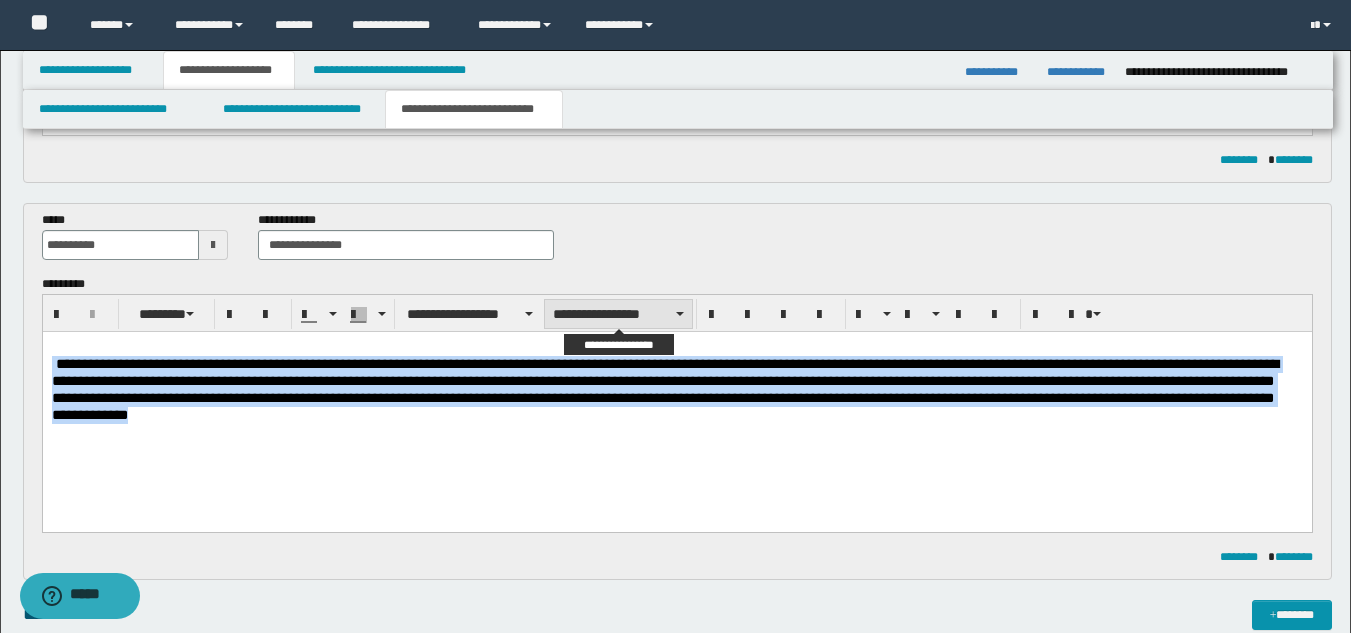 click on "**********" at bounding box center (618, 314) 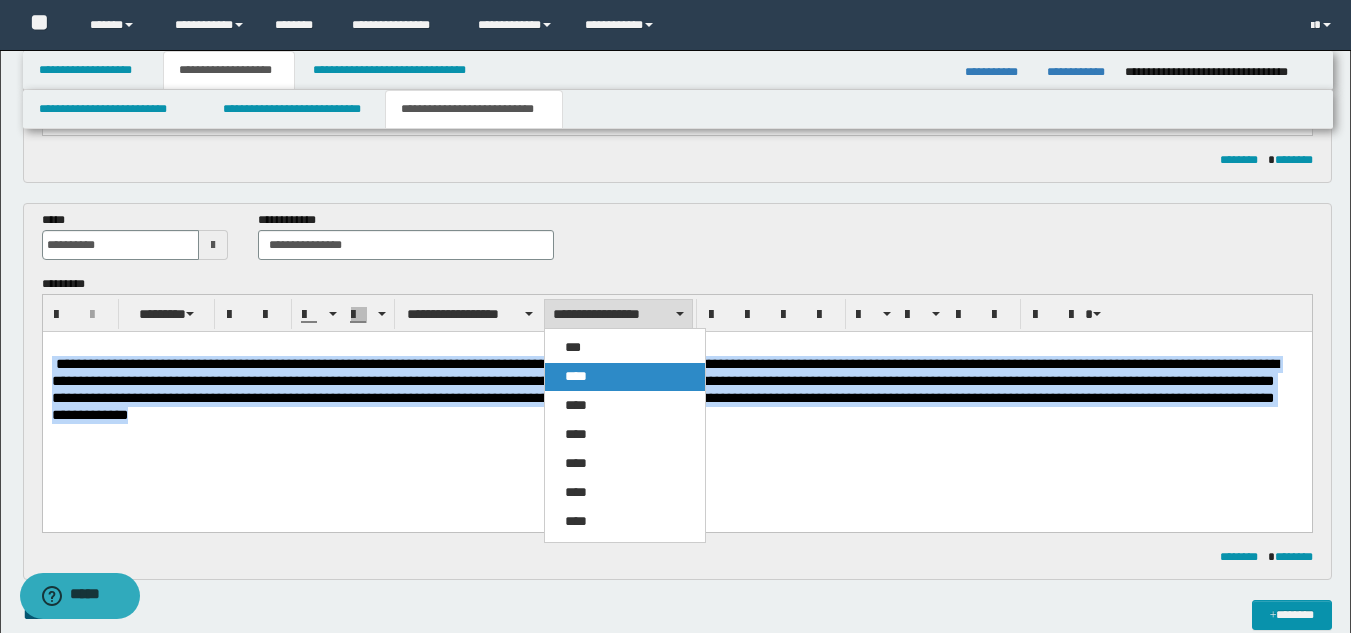 click on "****" at bounding box center [625, 377] 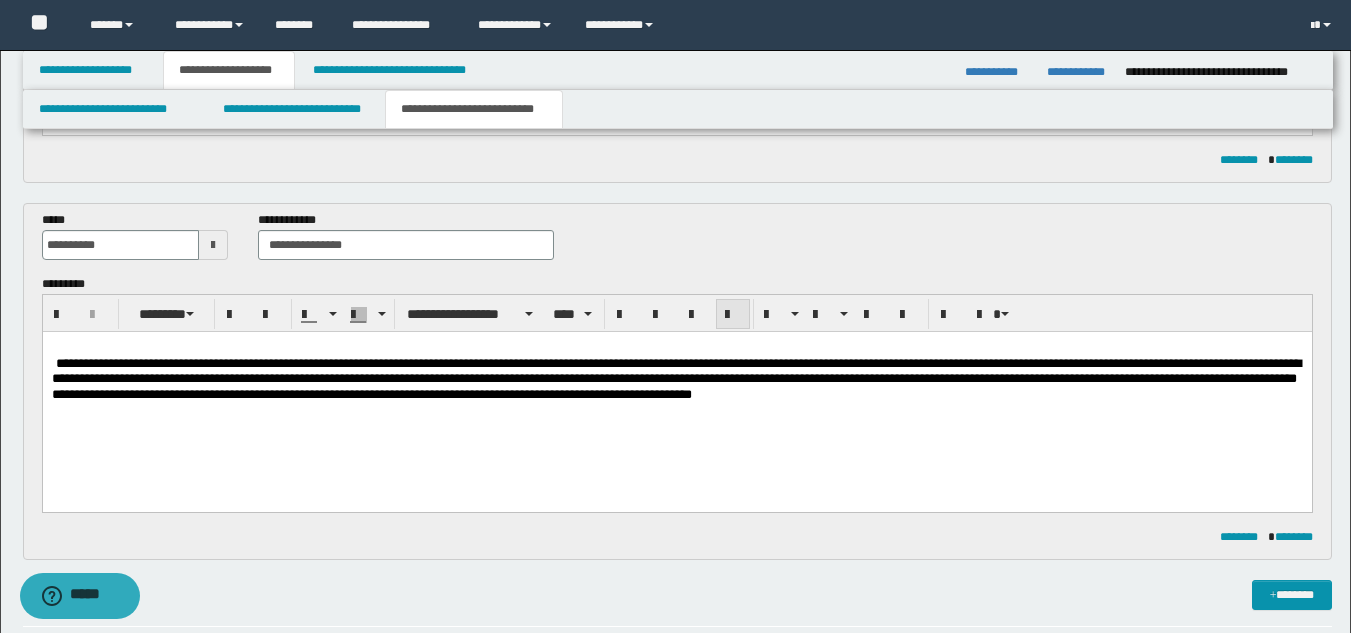 click at bounding box center [733, 315] 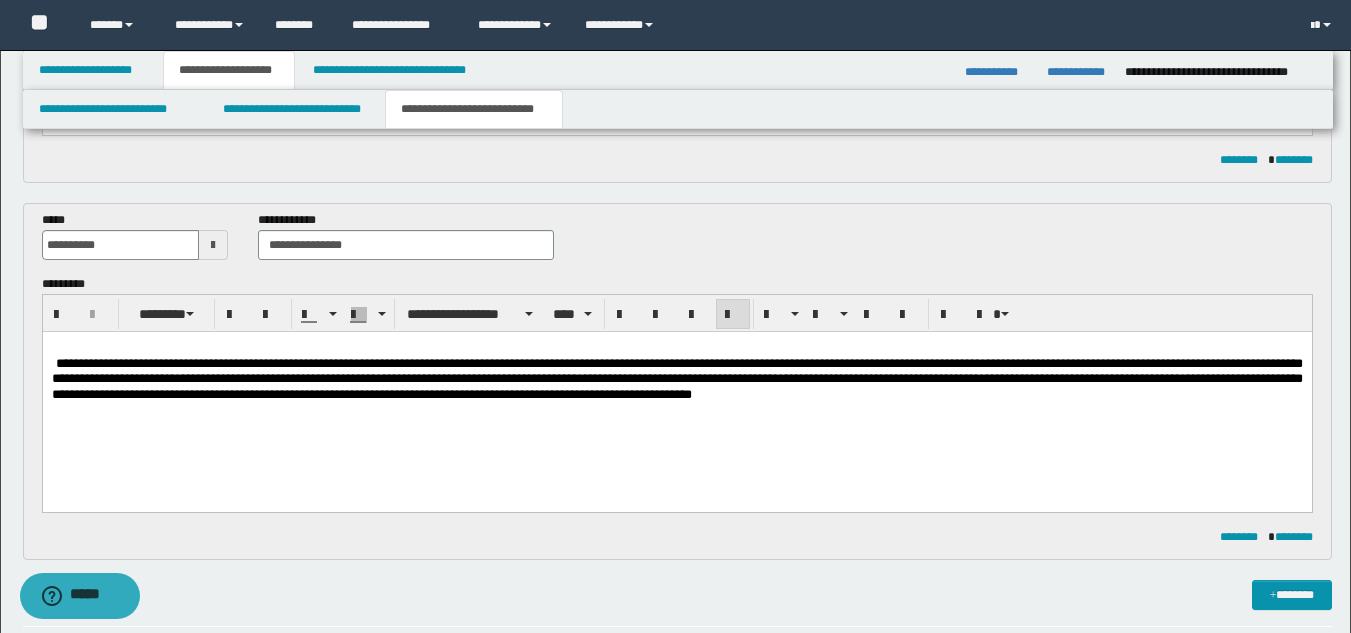 click on "**********" at bounding box center (676, 396) 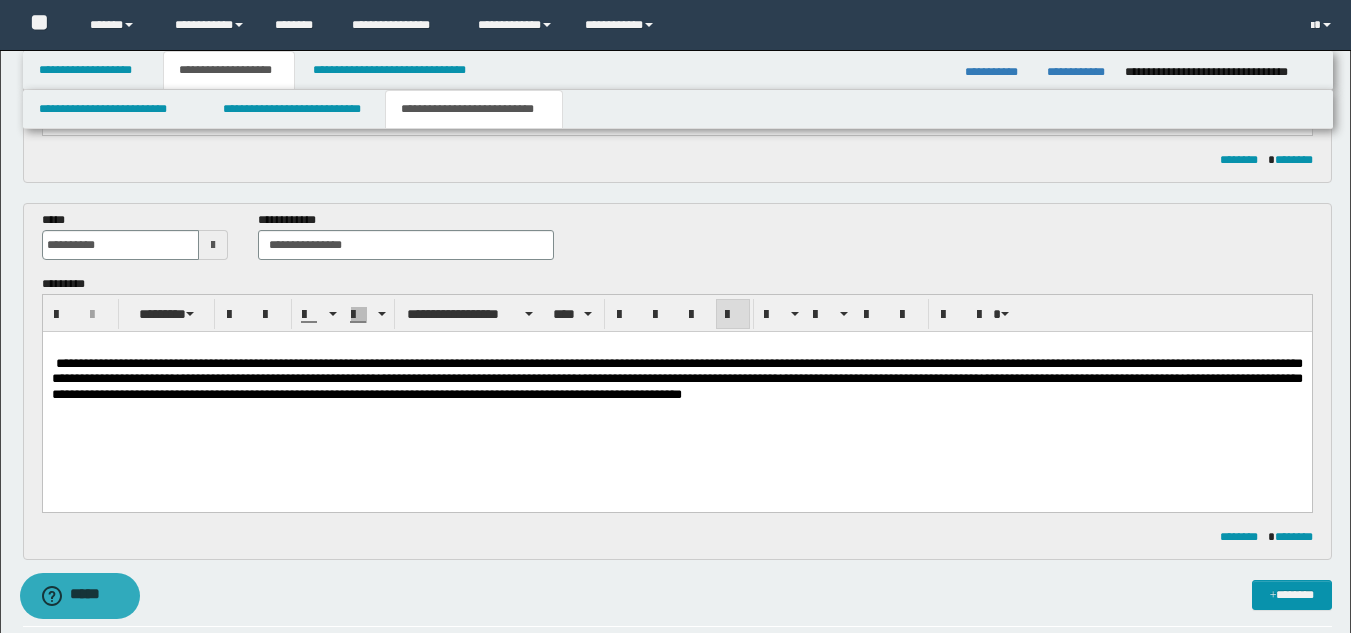click on "**********" at bounding box center (676, 378) 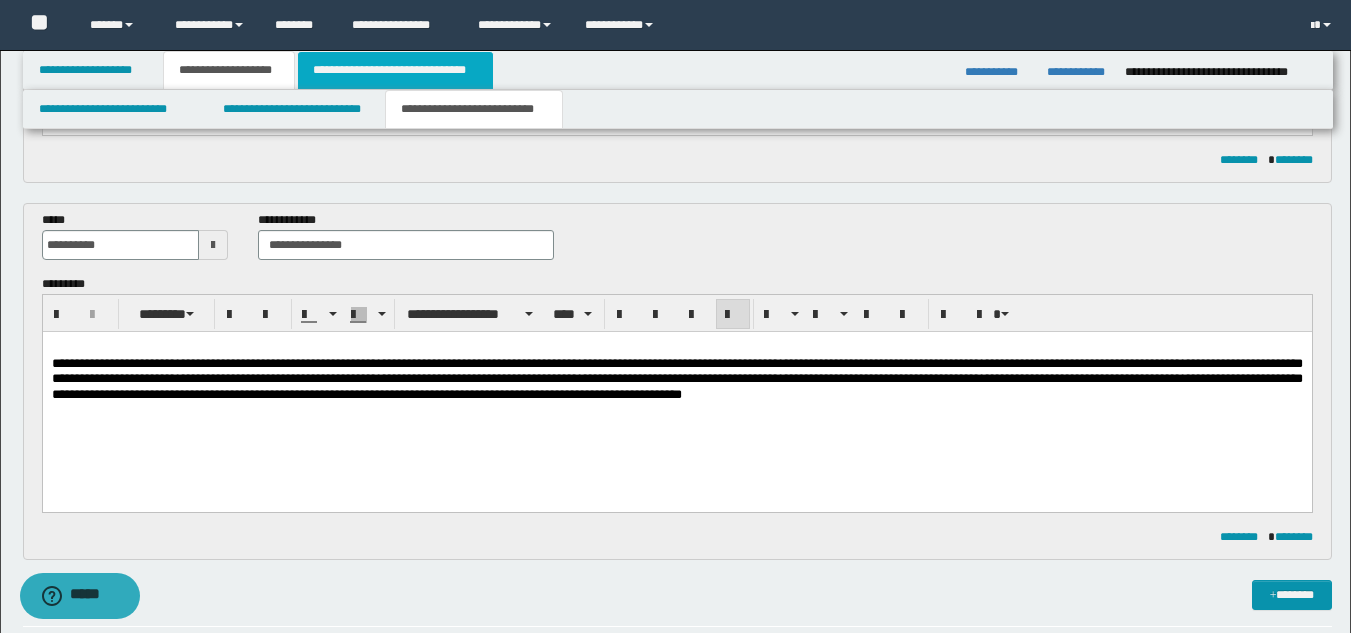 click on "**********" at bounding box center [395, 70] 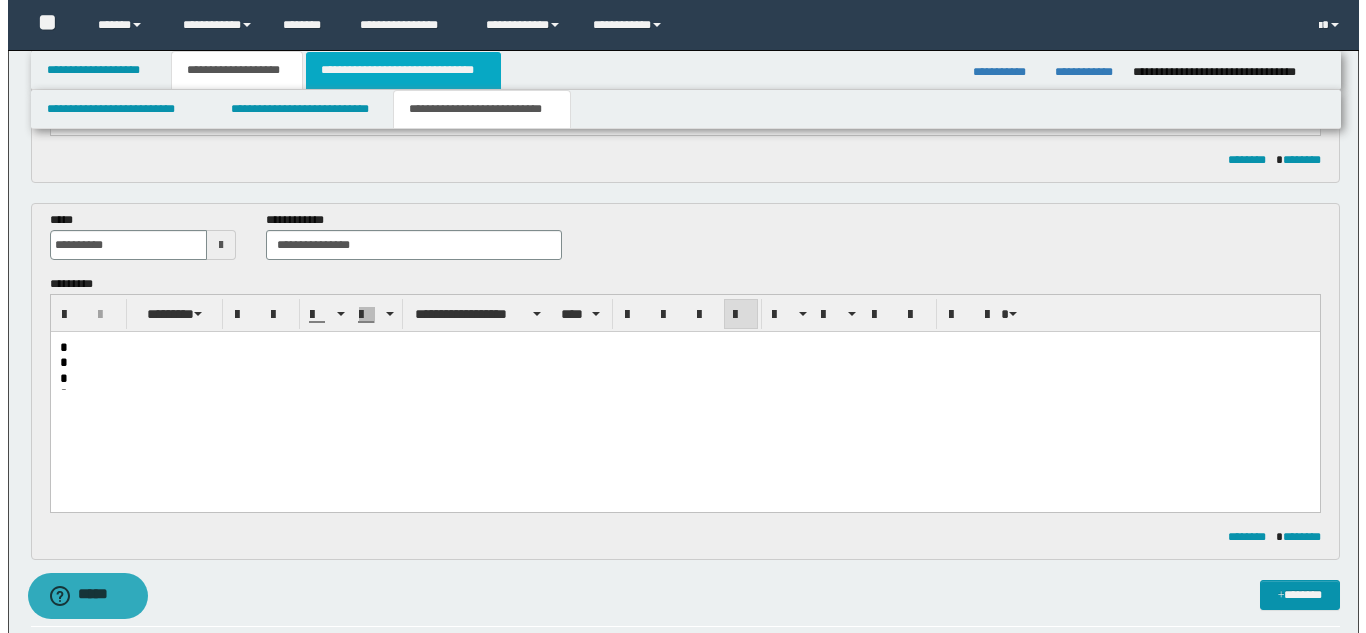 scroll, scrollTop: 0, scrollLeft: 0, axis: both 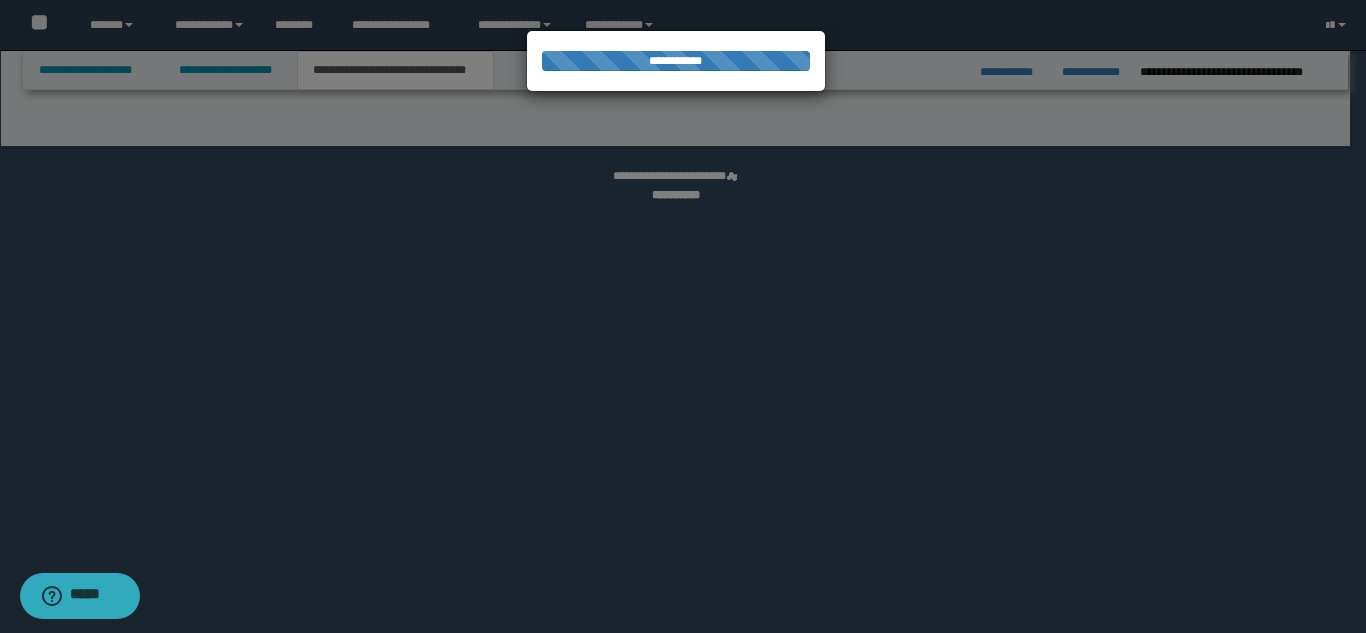 select on "*" 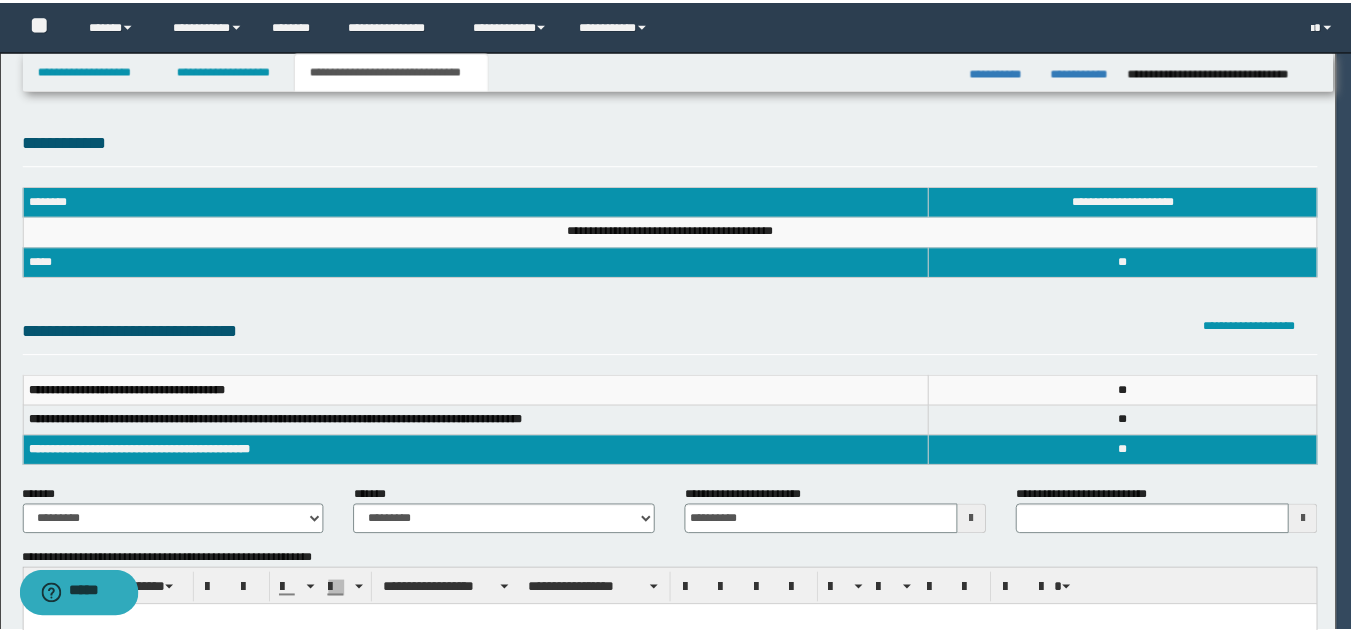 scroll, scrollTop: 0, scrollLeft: 0, axis: both 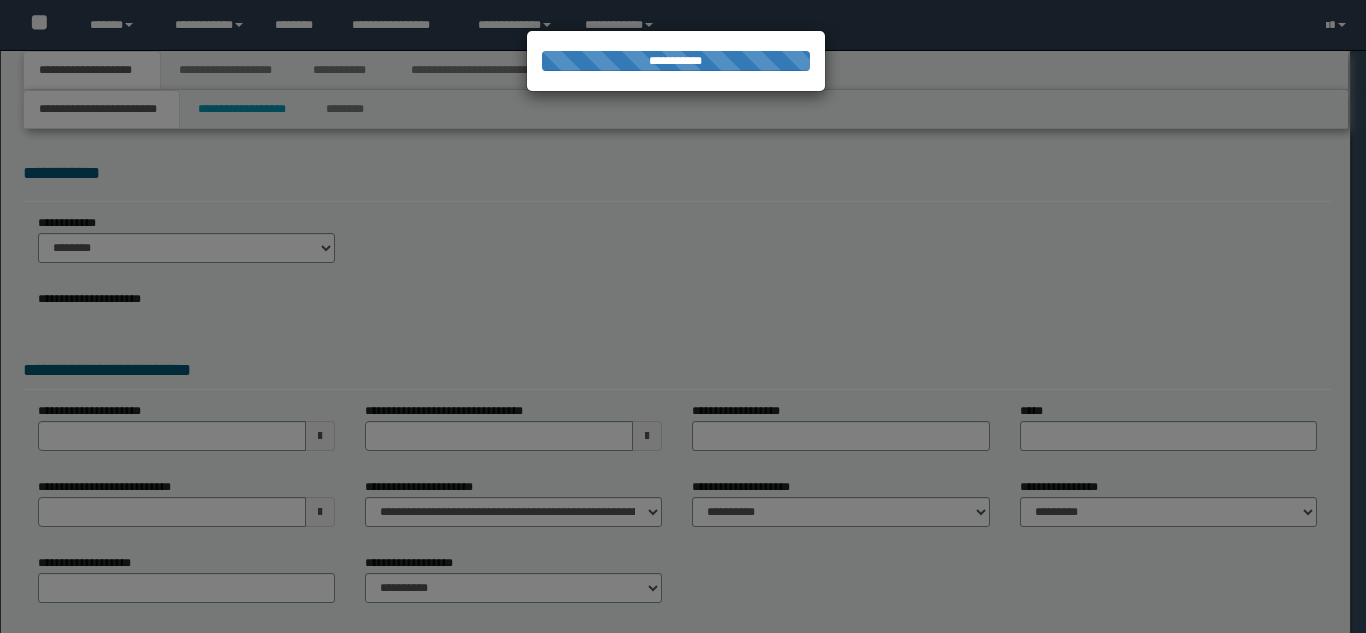 select on "*" 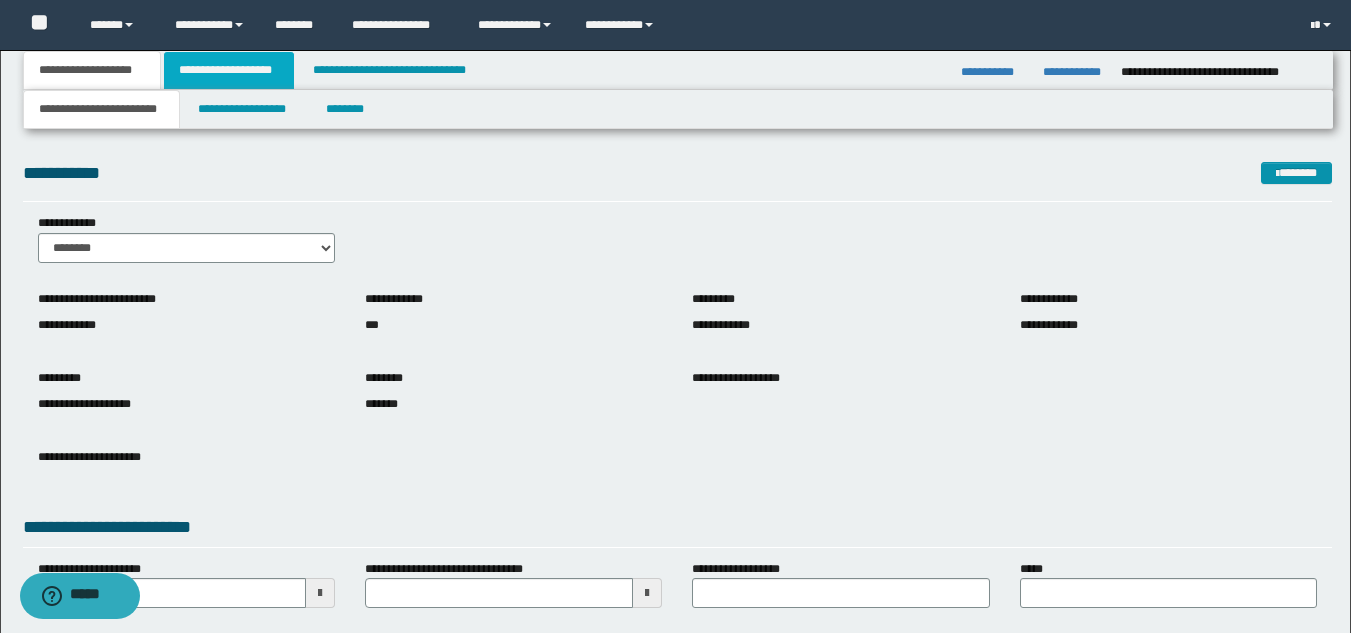 click on "**********" at bounding box center (229, 70) 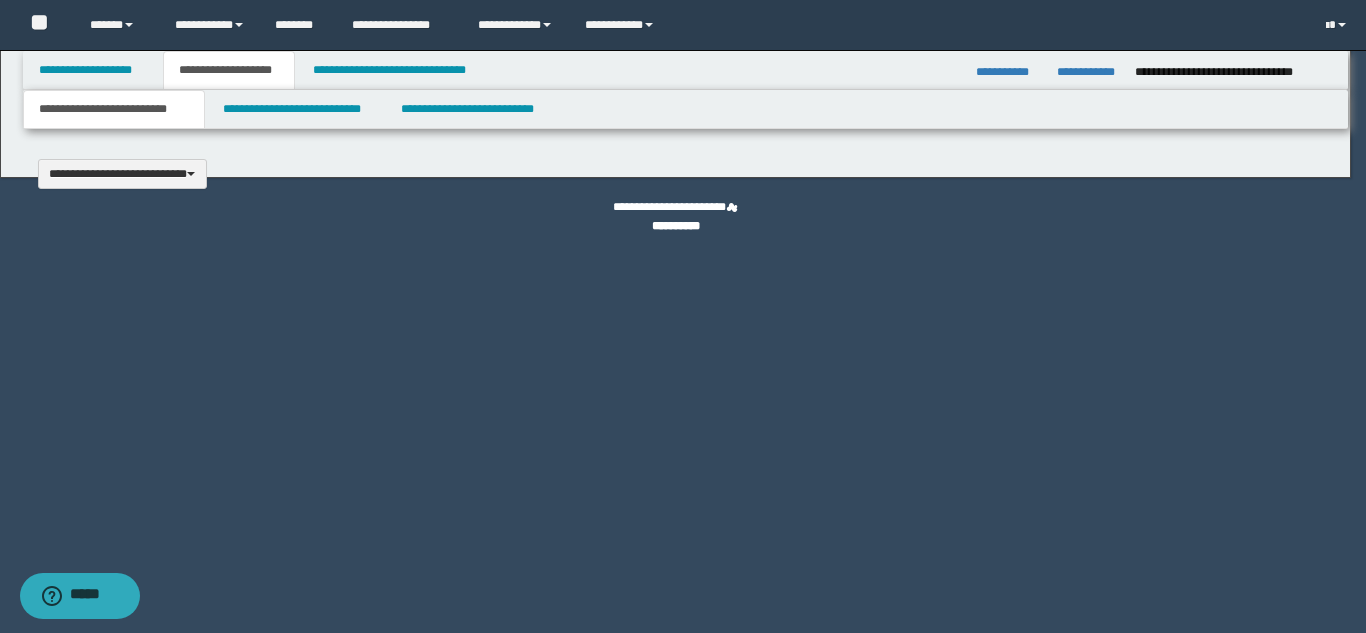 type 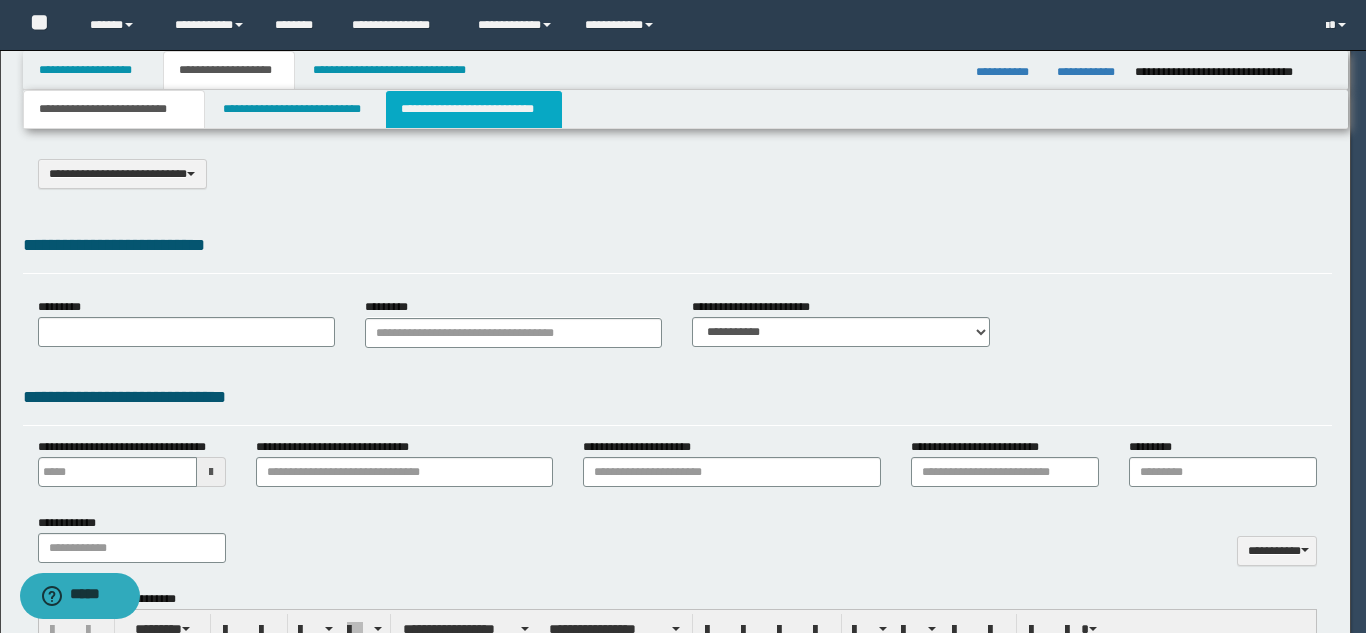 type on "**********" 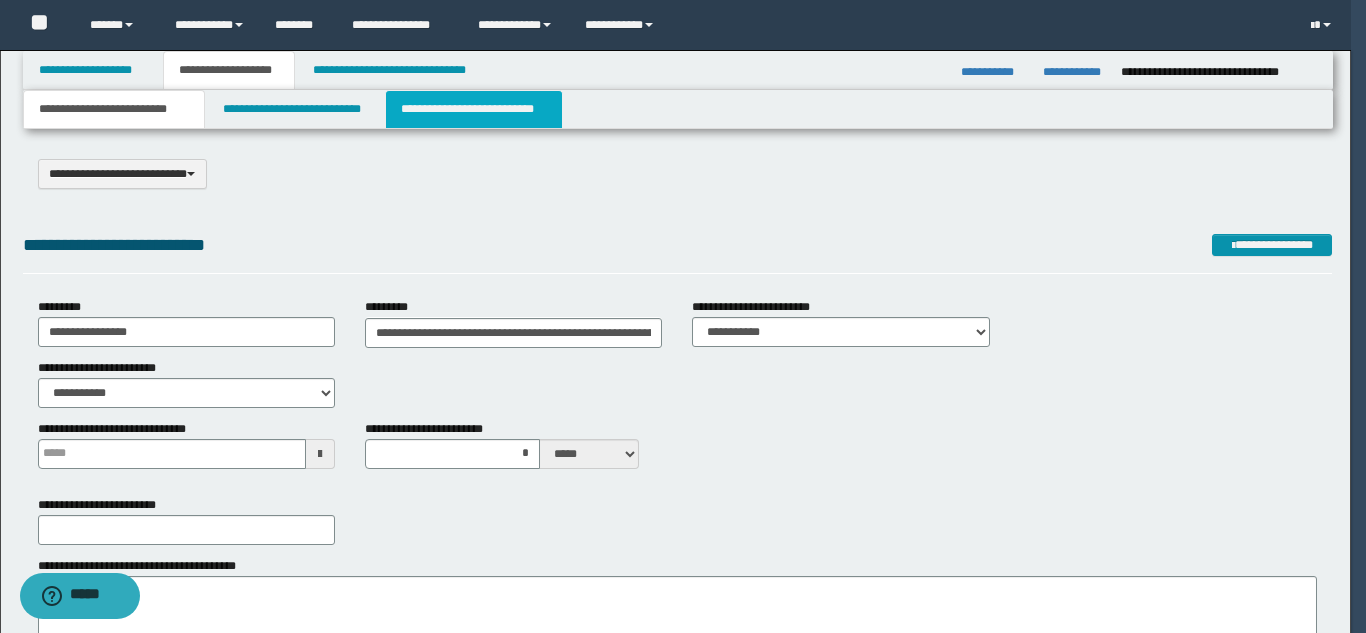 click on "**********" at bounding box center (474, 109) 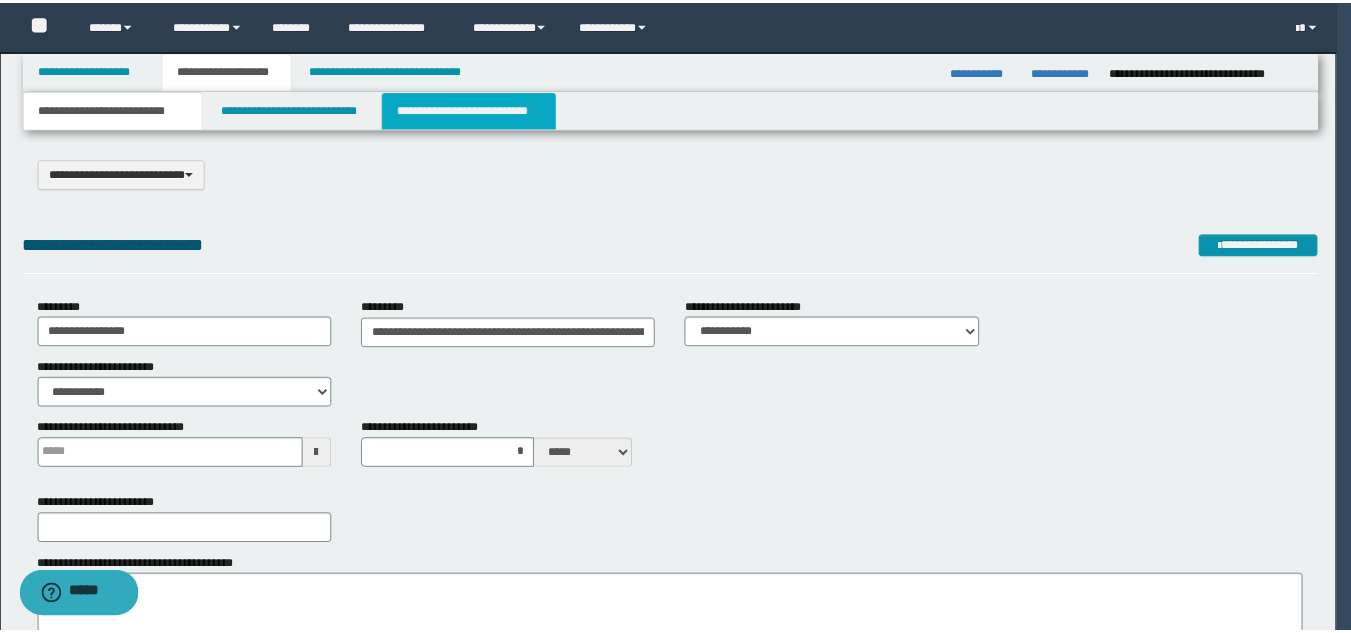 scroll, scrollTop: 0, scrollLeft: 0, axis: both 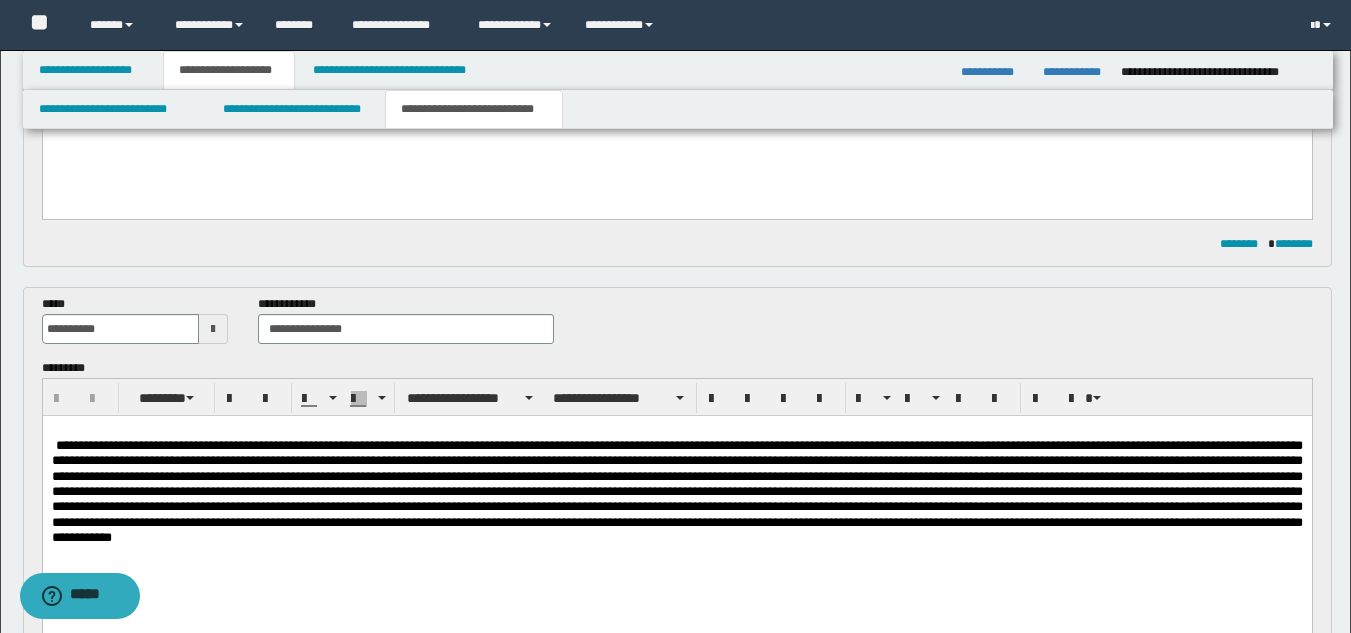click at bounding box center [676, 490] 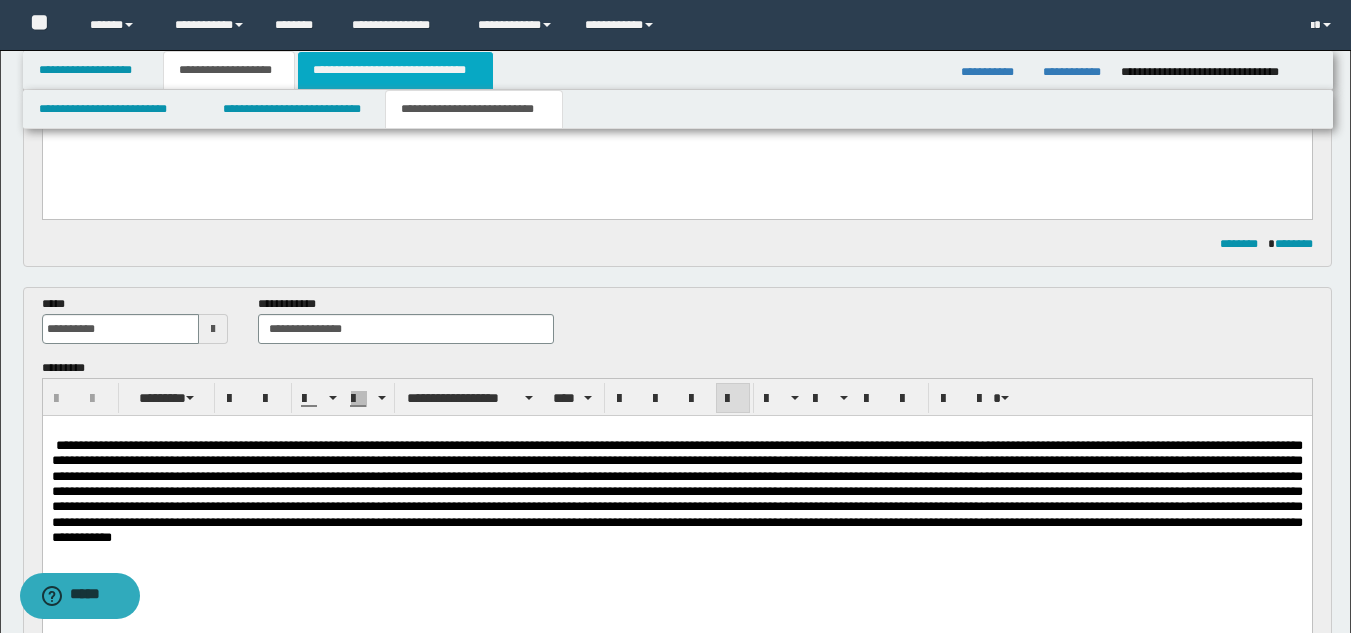 click on "**********" at bounding box center [395, 70] 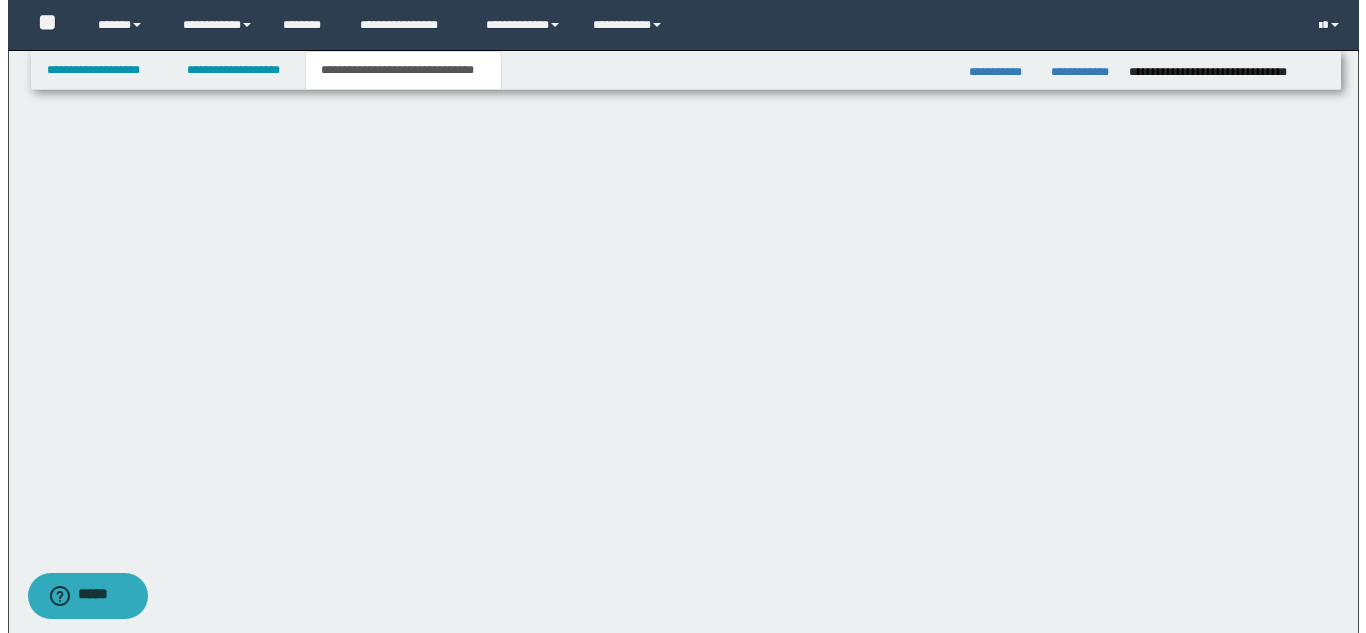 scroll, scrollTop: 0, scrollLeft: 0, axis: both 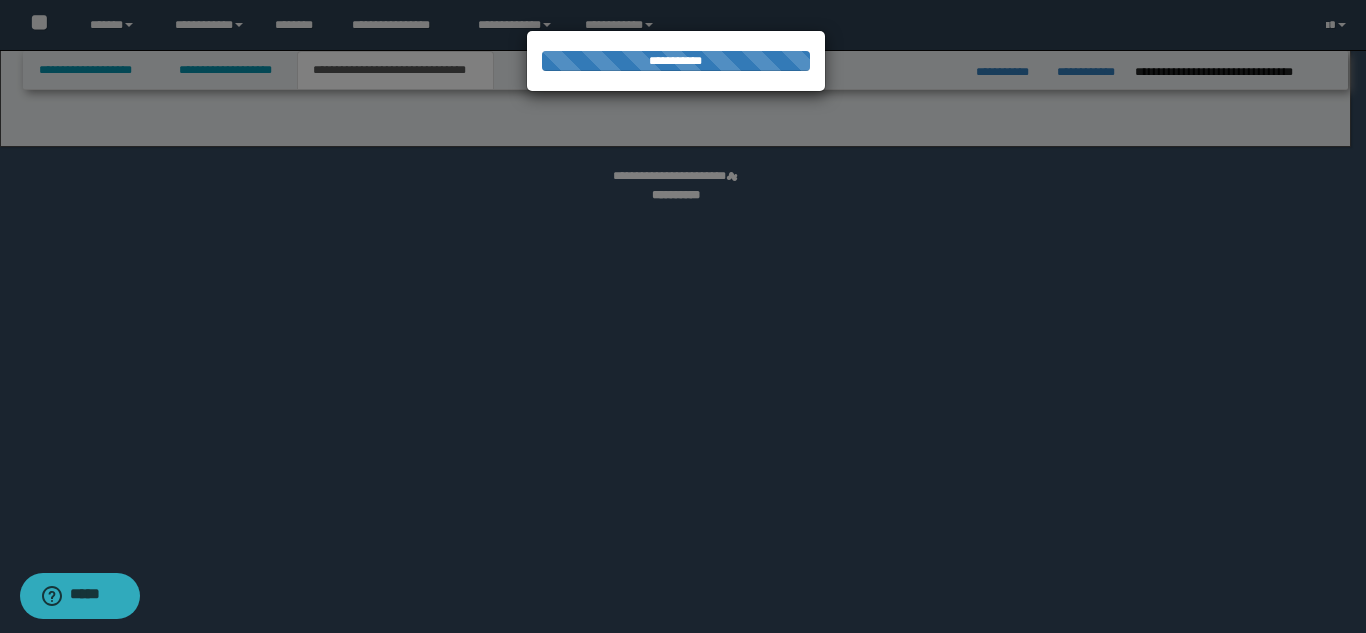 select on "*" 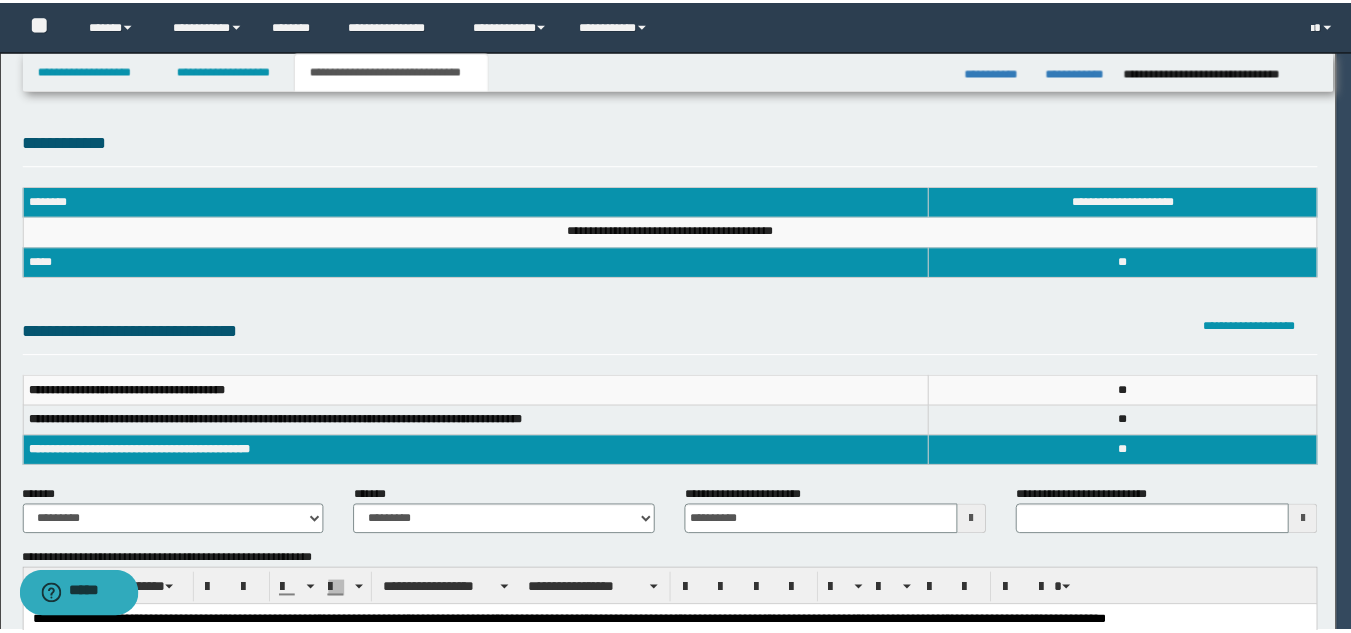 scroll, scrollTop: 0, scrollLeft: 0, axis: both 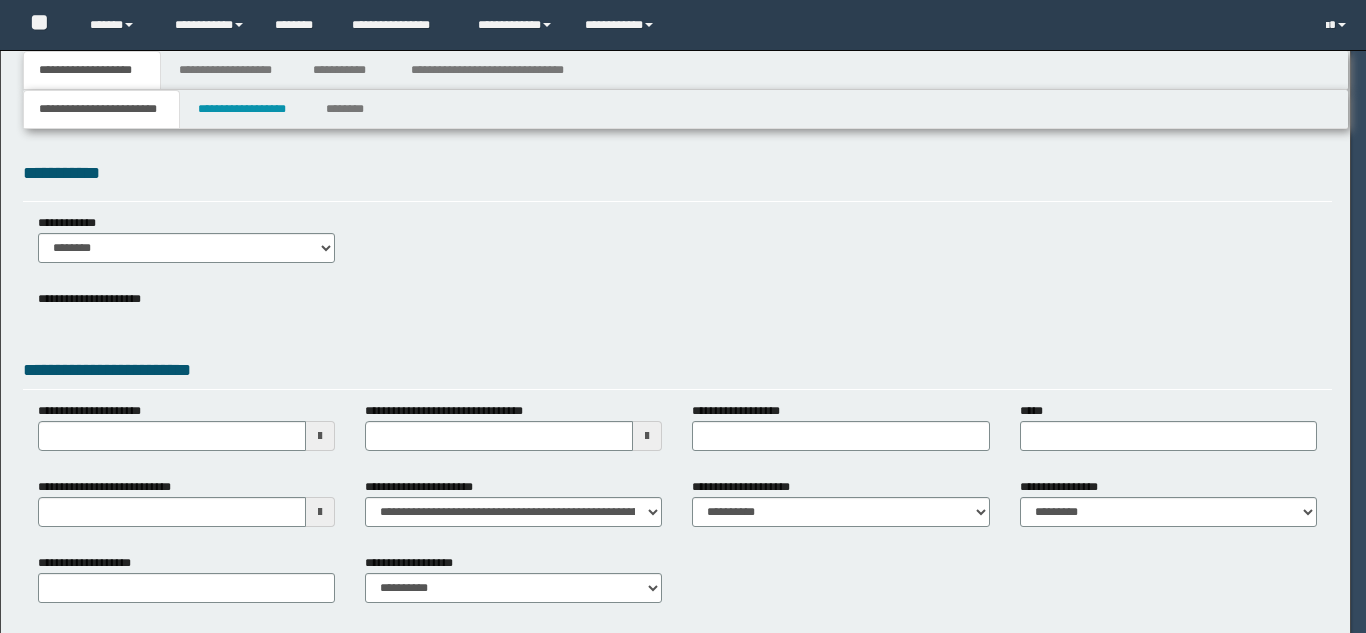 select on "*" 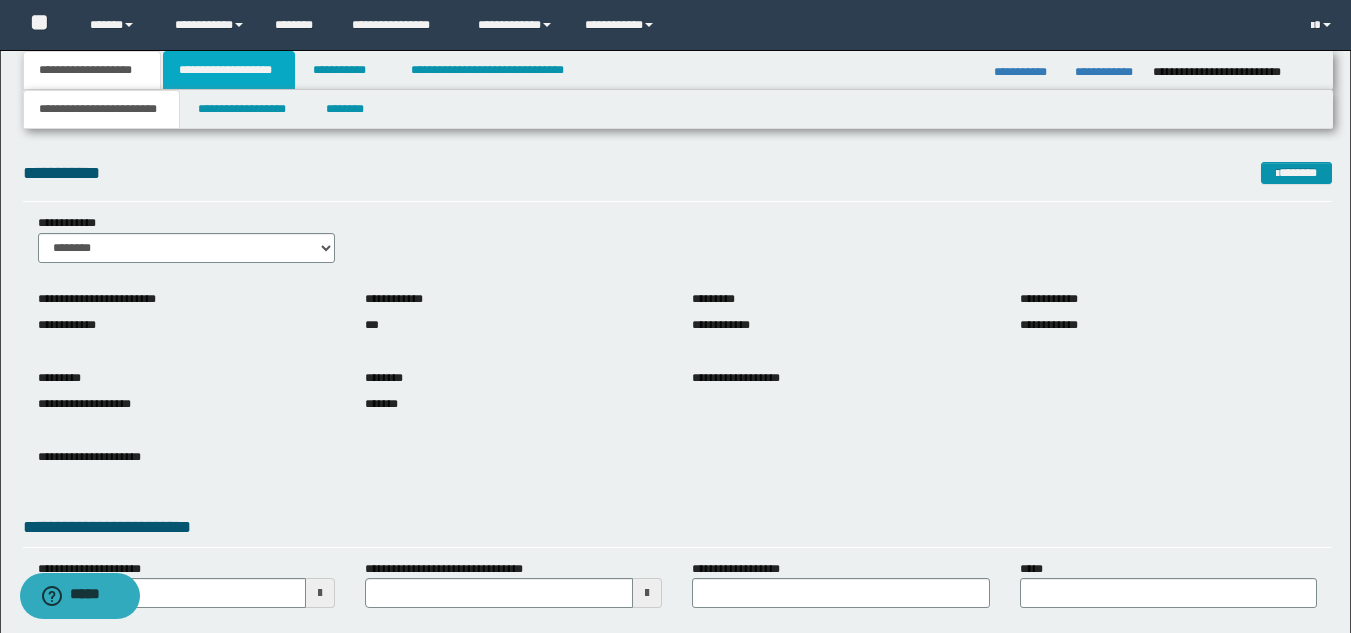 click on "**********" at bounding box center (229, 70) 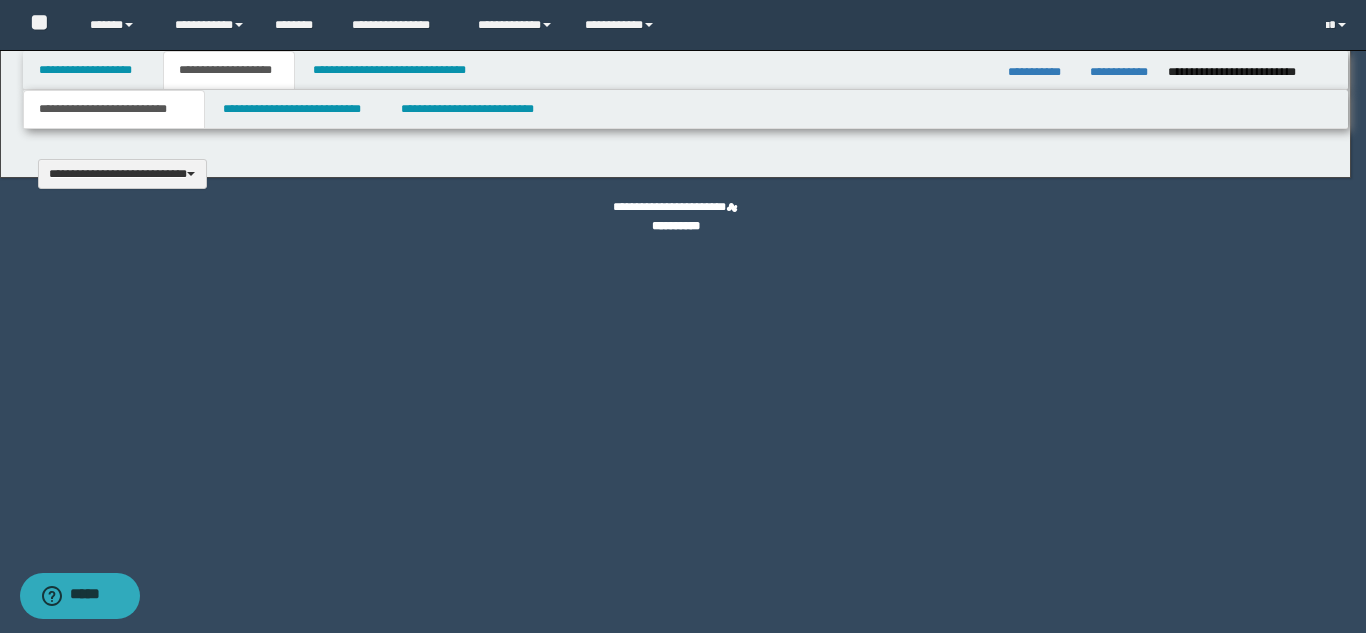 type 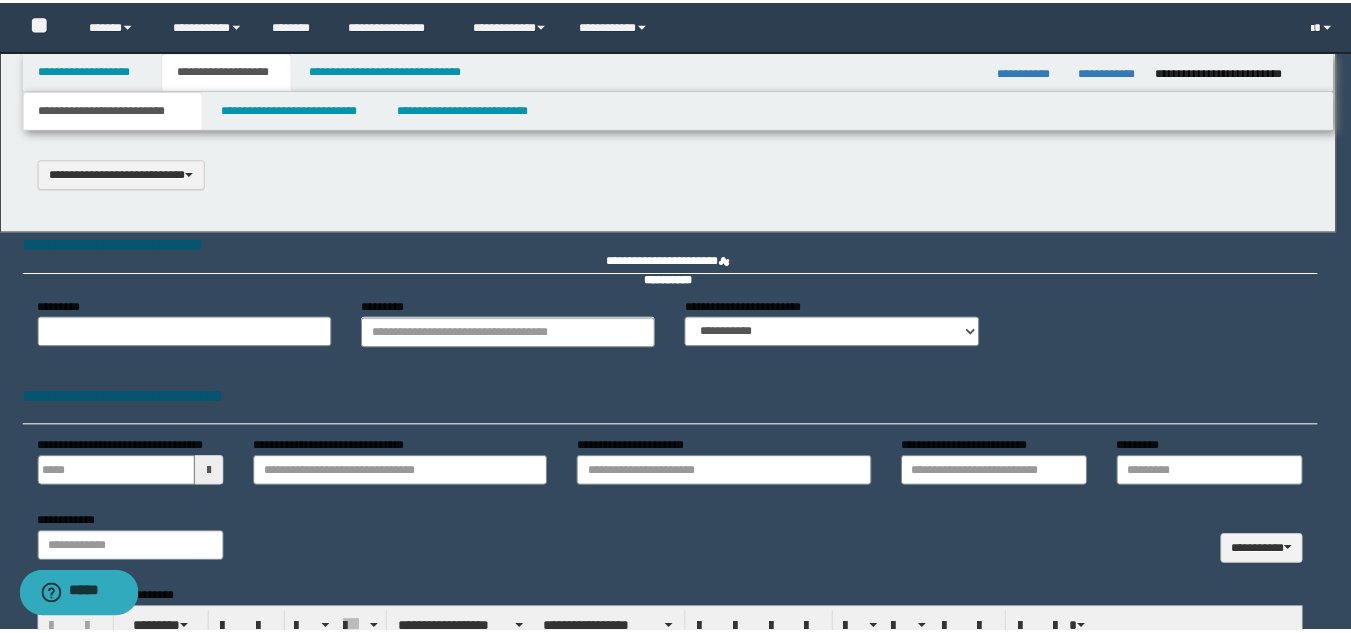 scroll, scrollTop: 0, scrollLeft: 0, axis: both 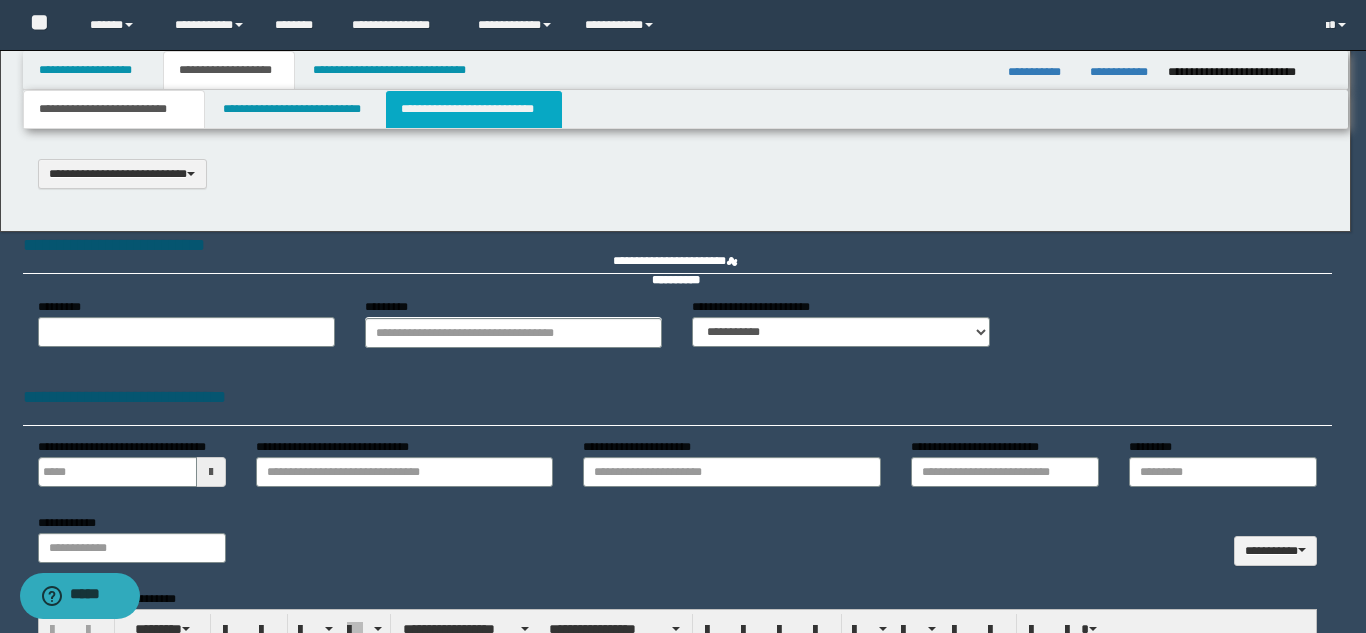 click on "**********" at bounding box center (474, 109) 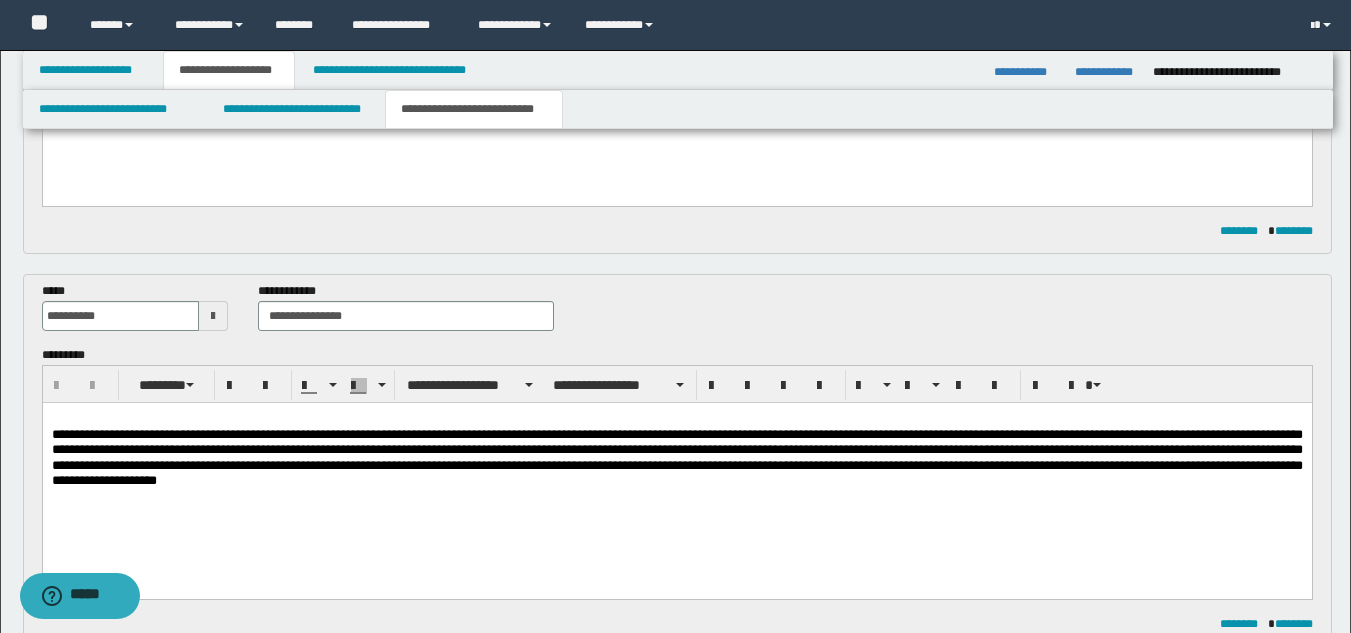 scroll, scrollTop: 400, scrollLeft: 0, axis: vertical 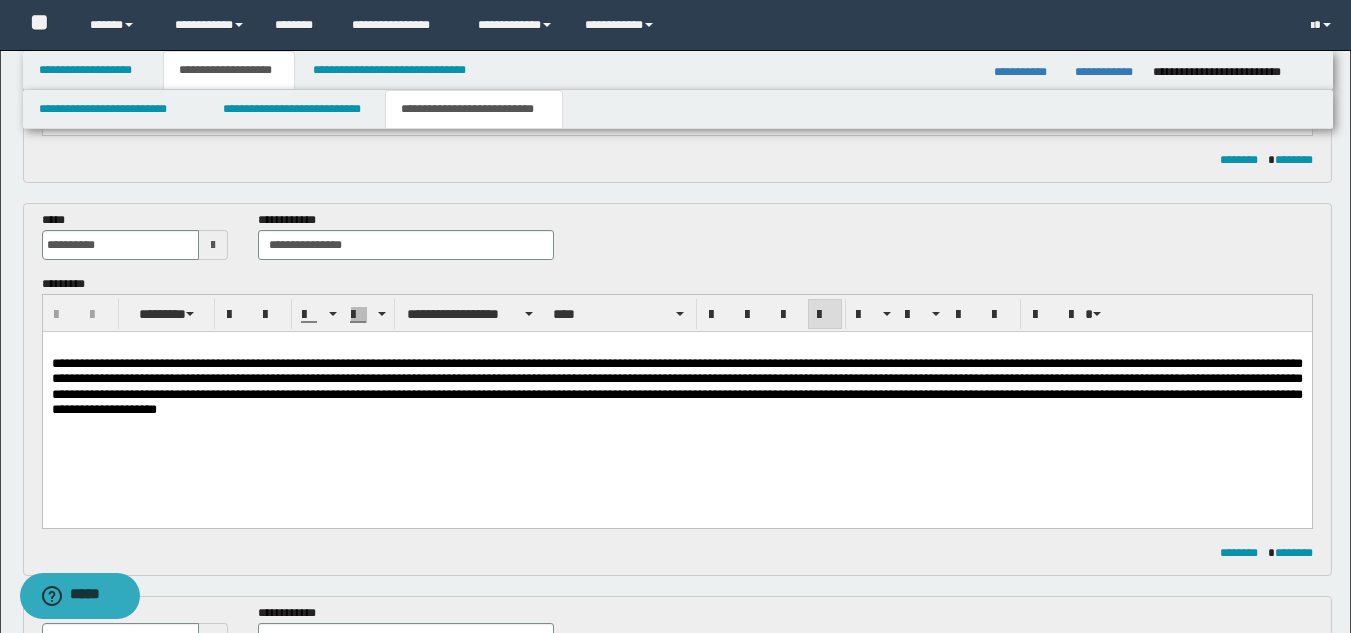 click on "**********" at bounding box center [676, 385] 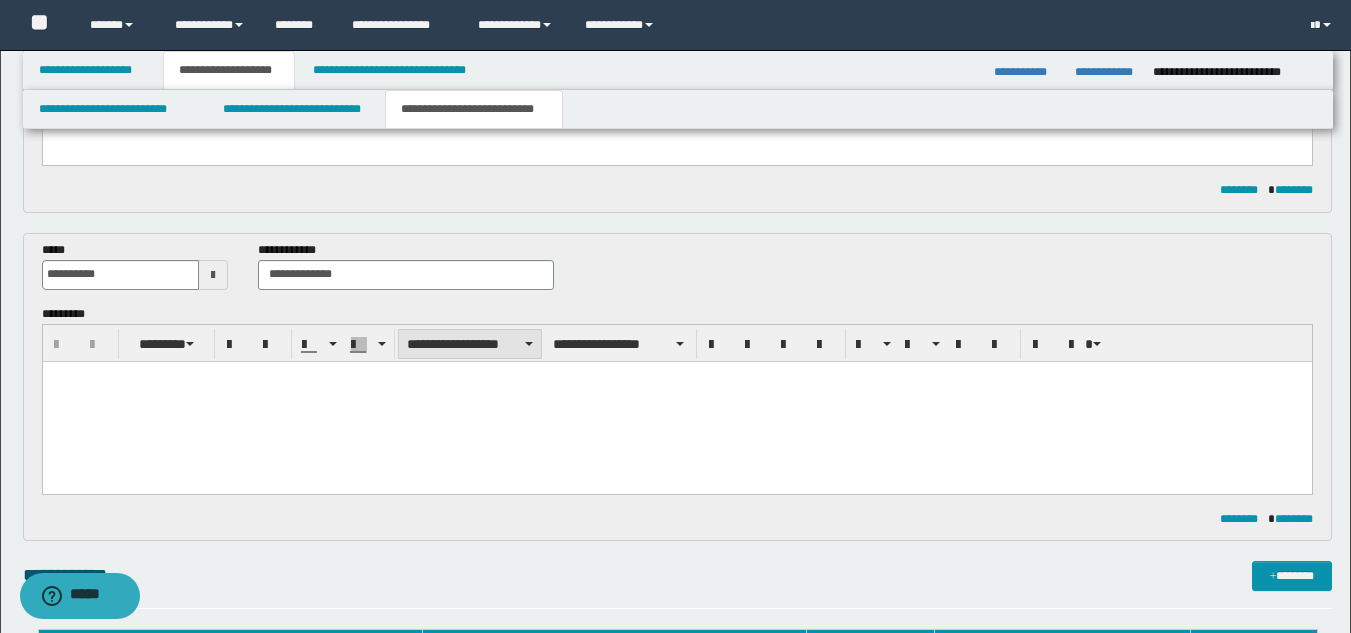 scroll, scrollTop: 800, scrollLeft: 0, axis: vertical 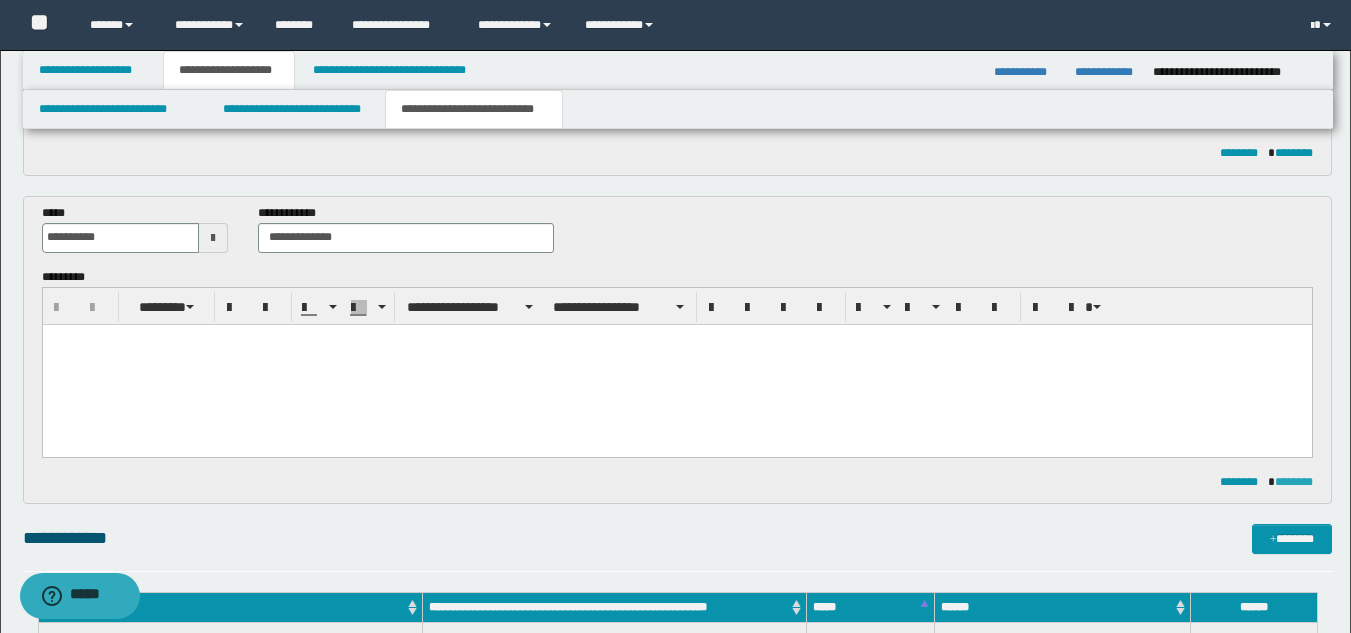 click on "********" at bounding box center (1294, 482) 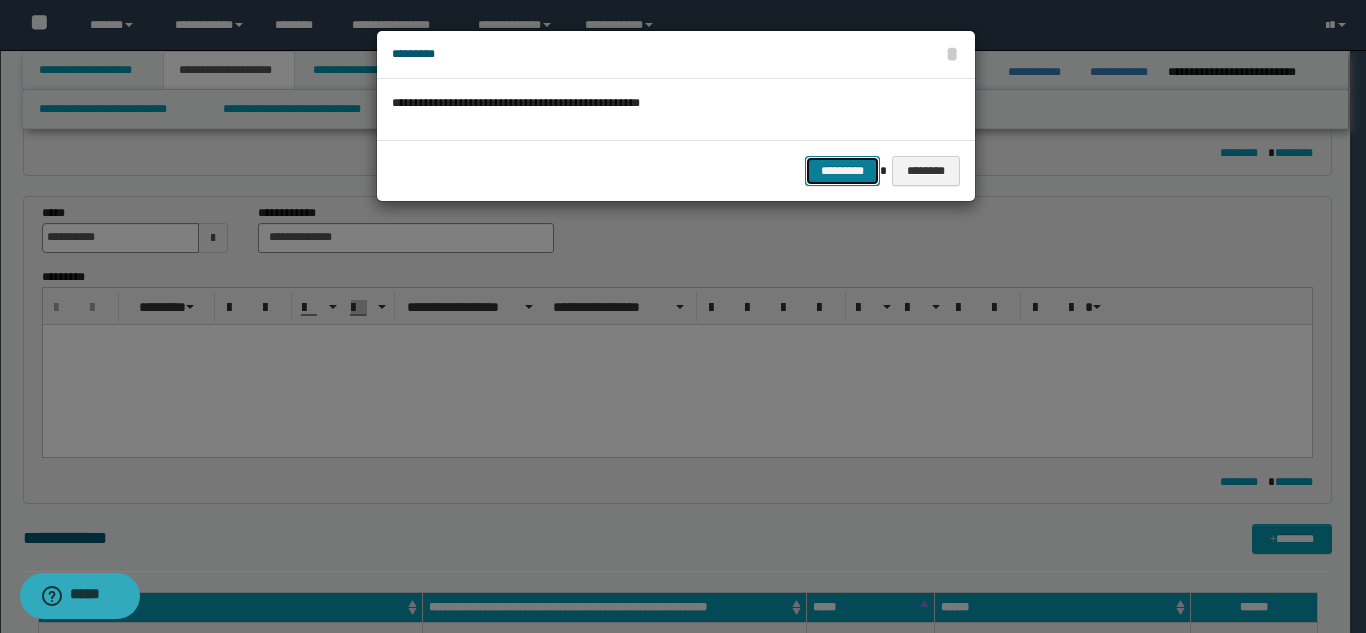 click on "*********" at bounding box center (842, 171) 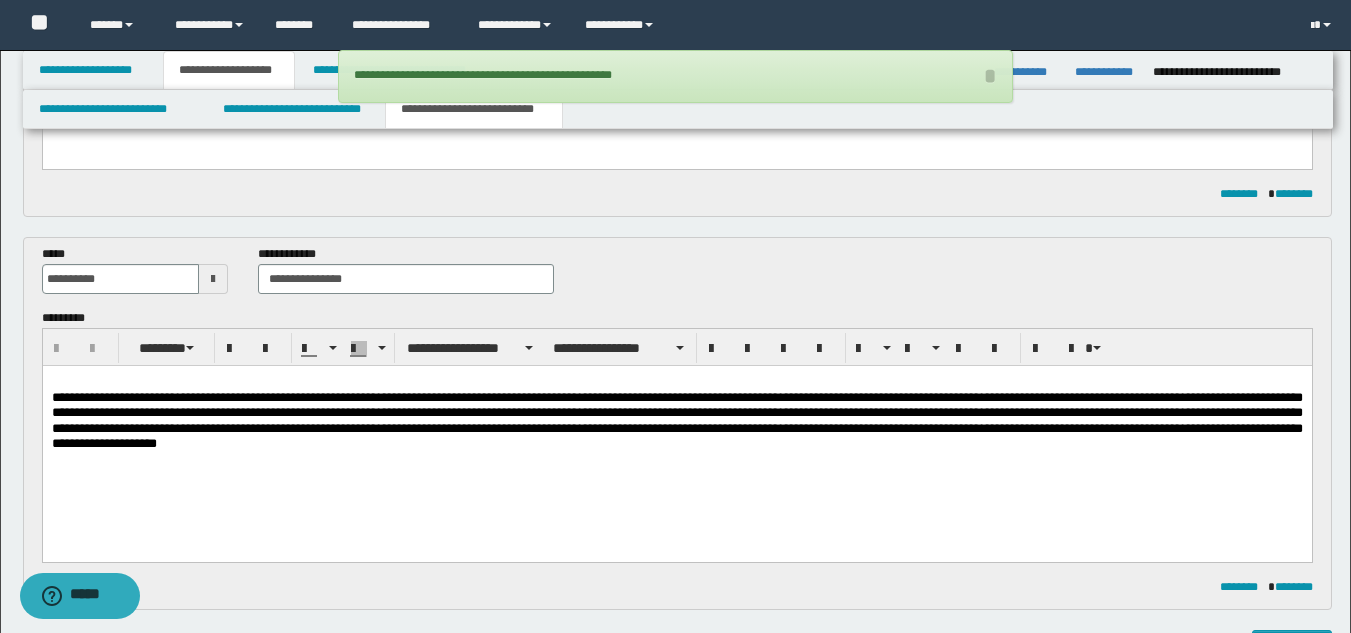 scroll, scrollTop: 400, scrollLeft: 0, axis: vertical 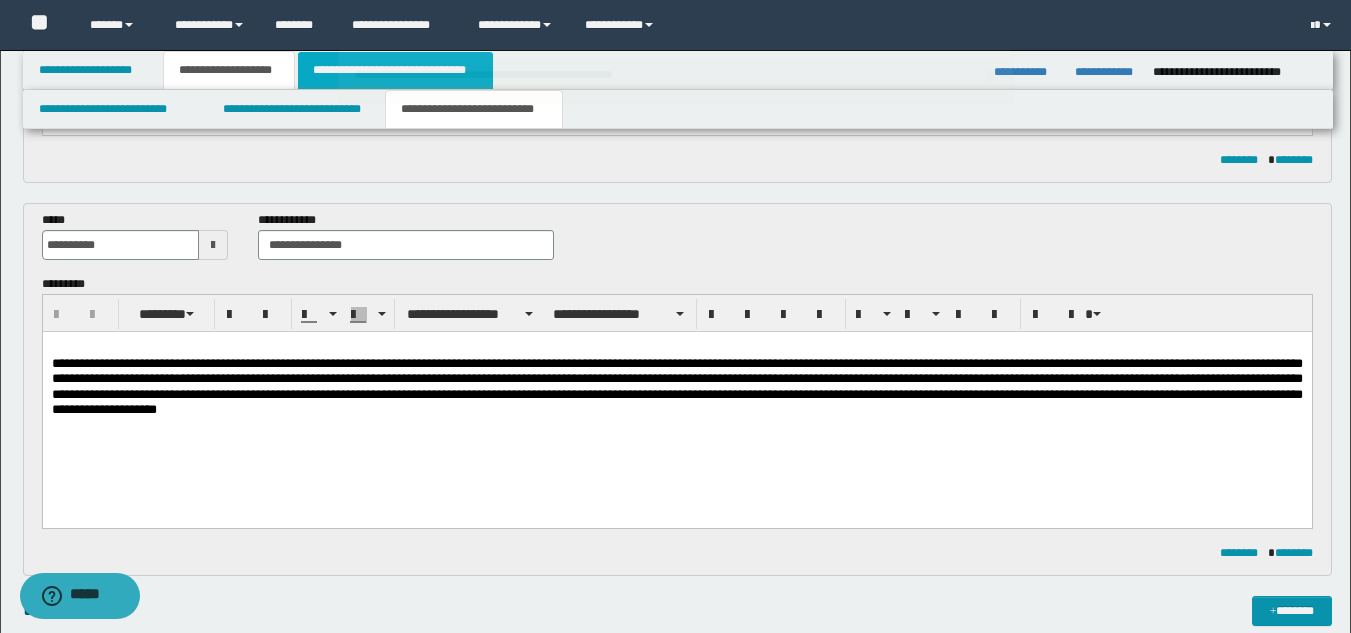 click on "**********" at bounding box center [395, 70] 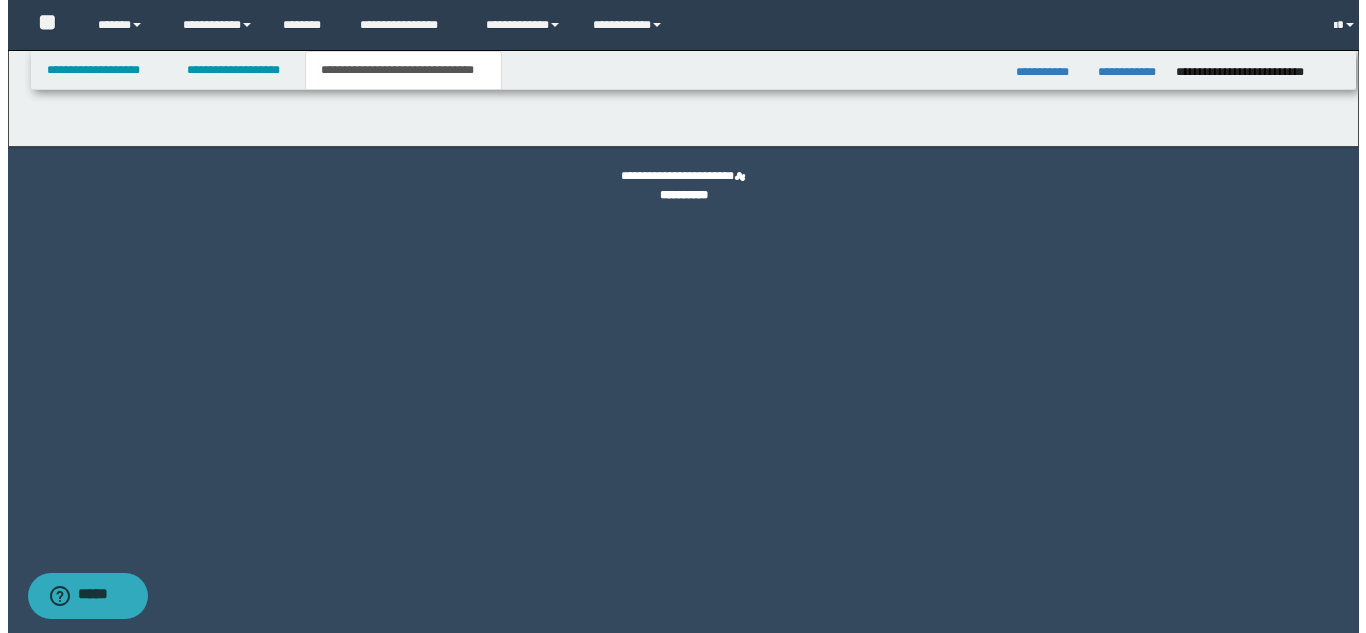 scroll, scrollTop: 0, scrollLeft: 0, axis: both 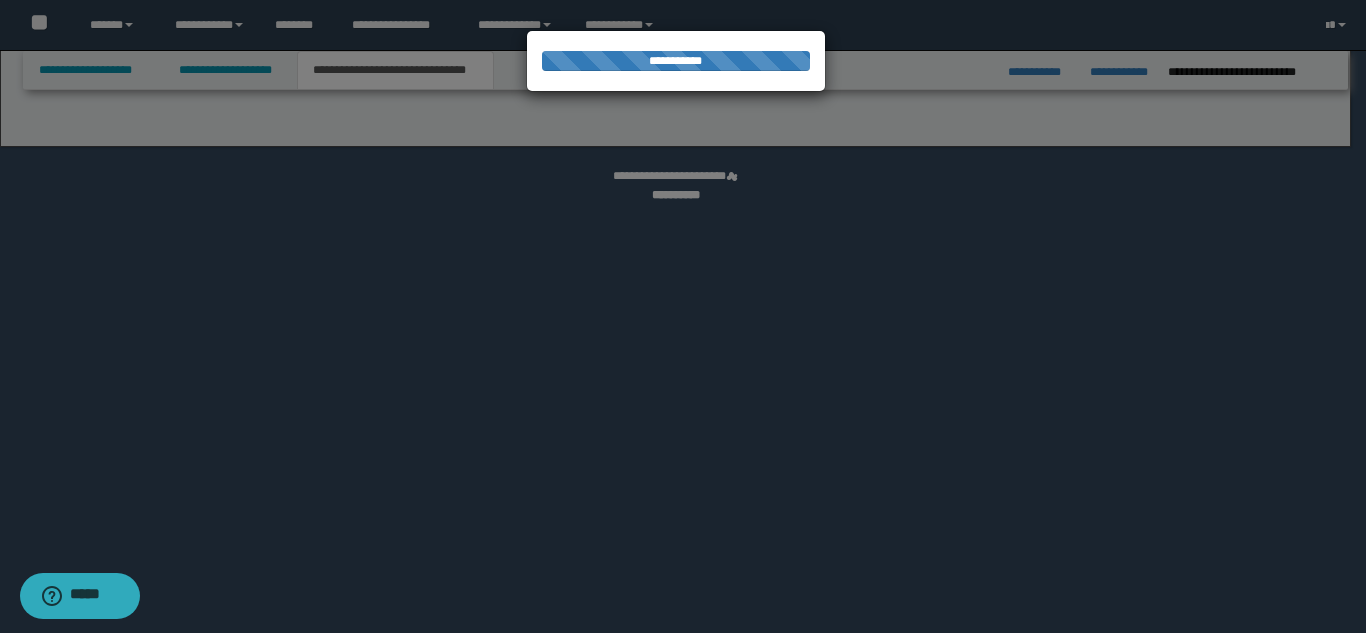 select on "*" 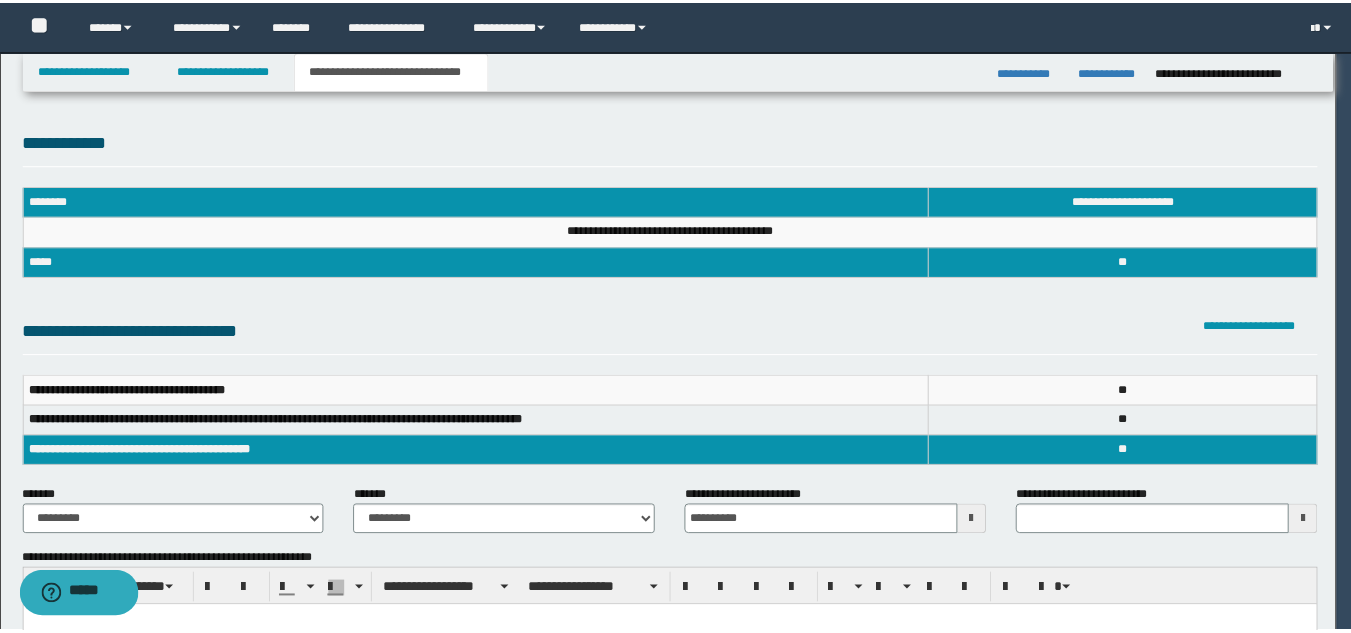 scroll, scrollTop: 0, scrollLeft: 0, axis: both 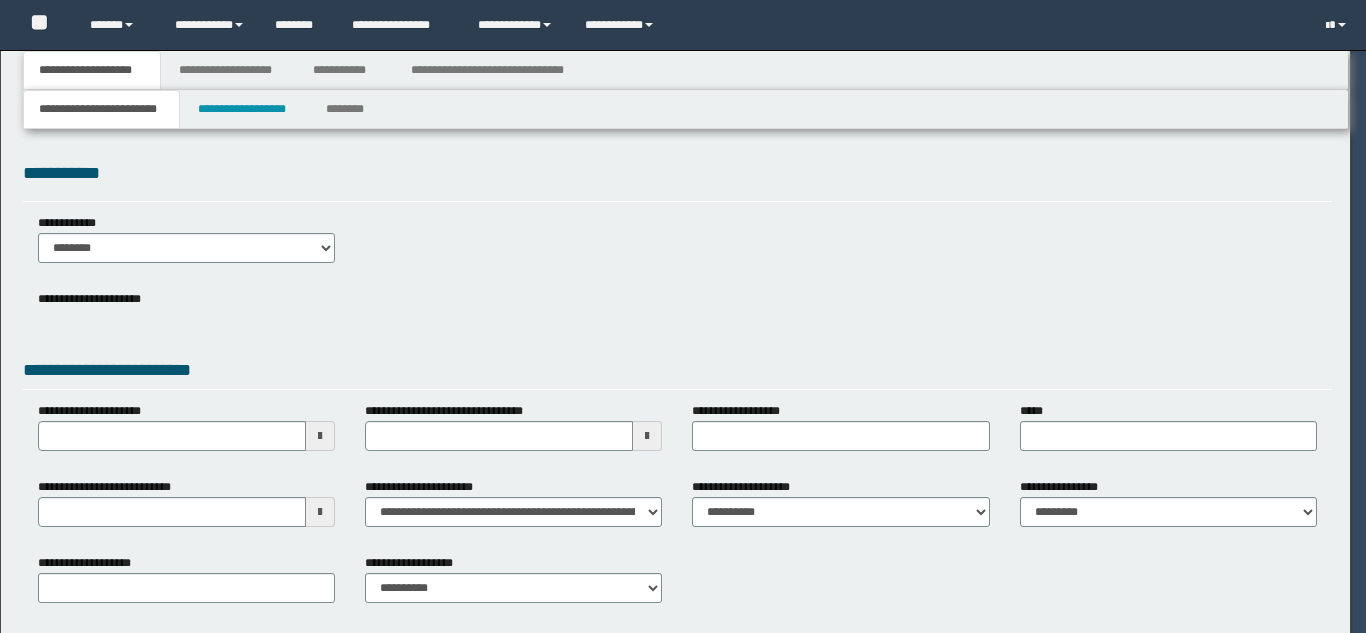 select on "*" 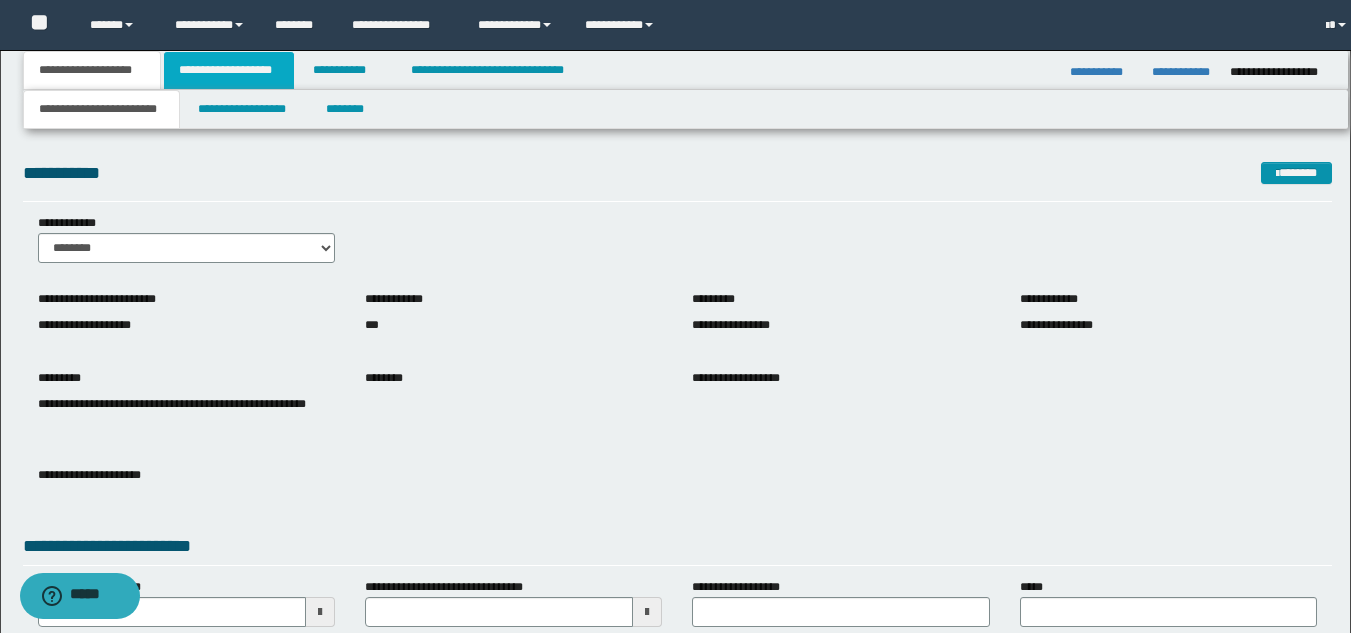 click on "**********" at bounding box center (229, 70) 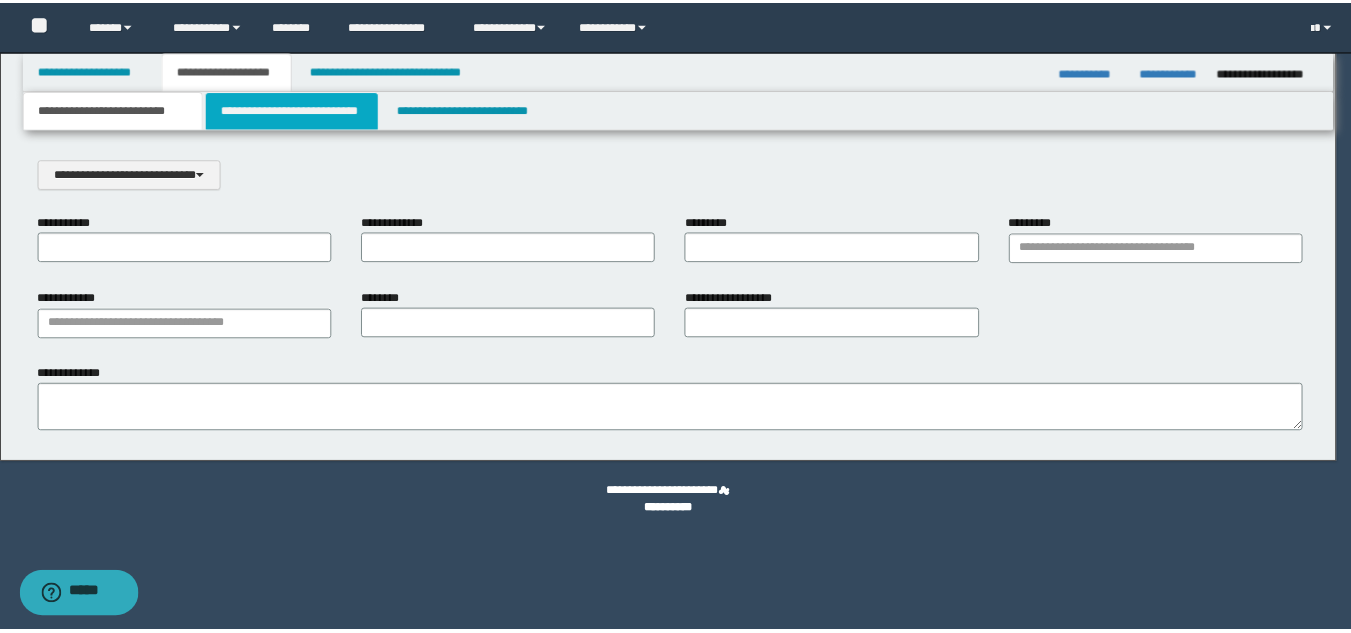 scroll, scrollTop: 0, scrollLeft: 0, axis: both 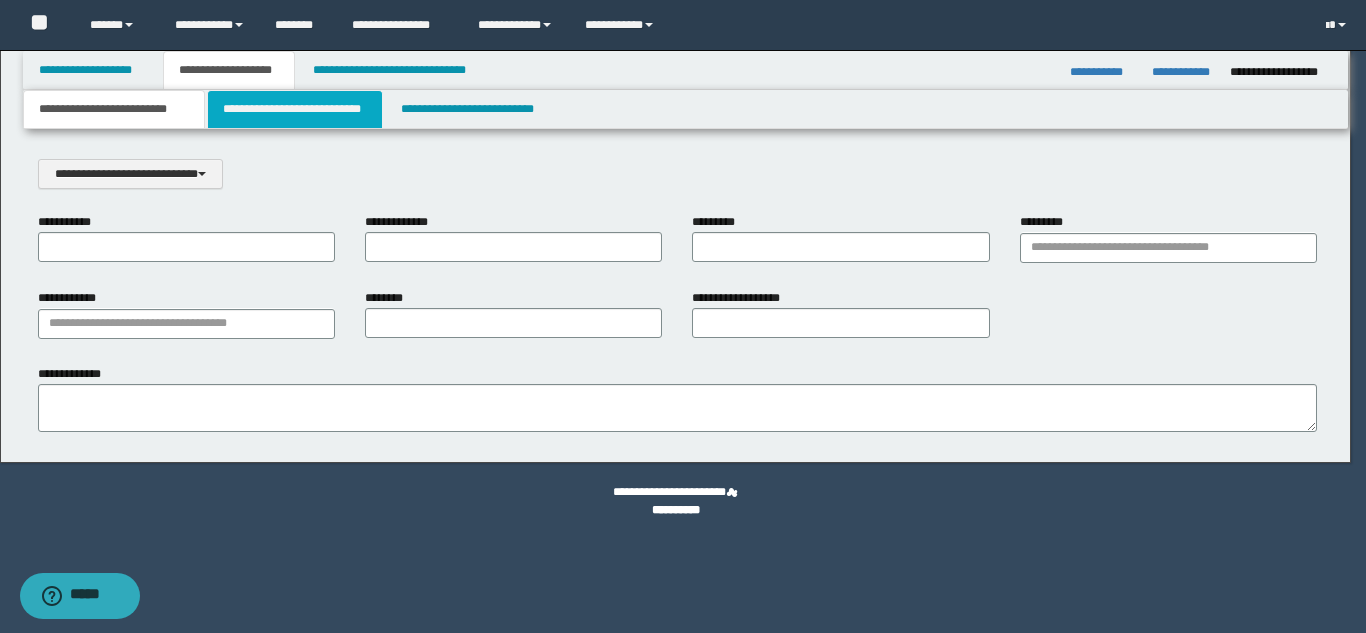click on "**********" at bounding box center [295, 109] 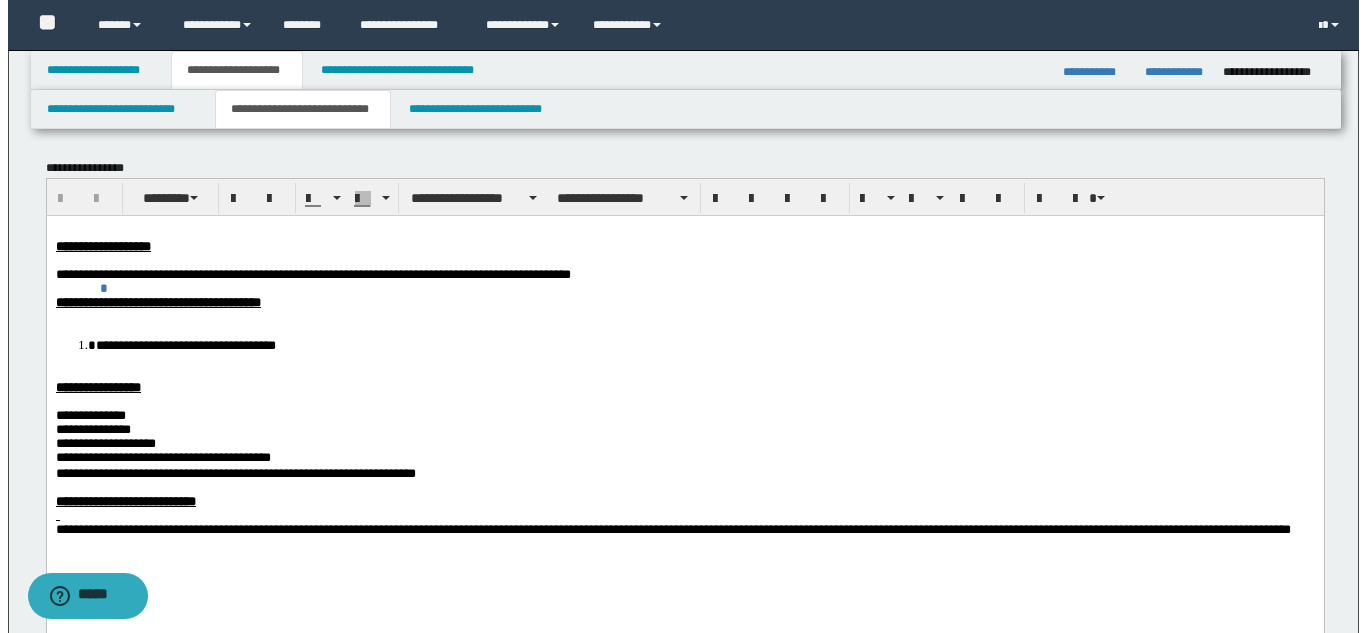 scroll, scrollTop: 0, scrollLeft: 0, axis: both 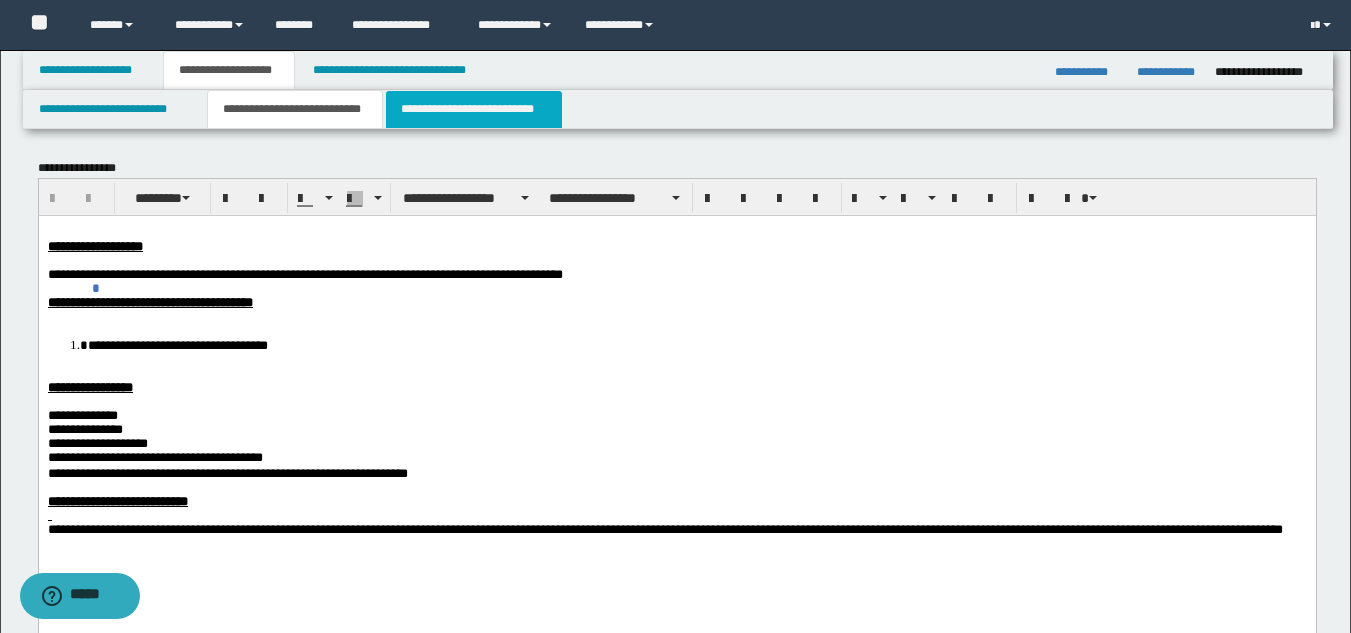 click on "**********" at bounding box center (474, 109) 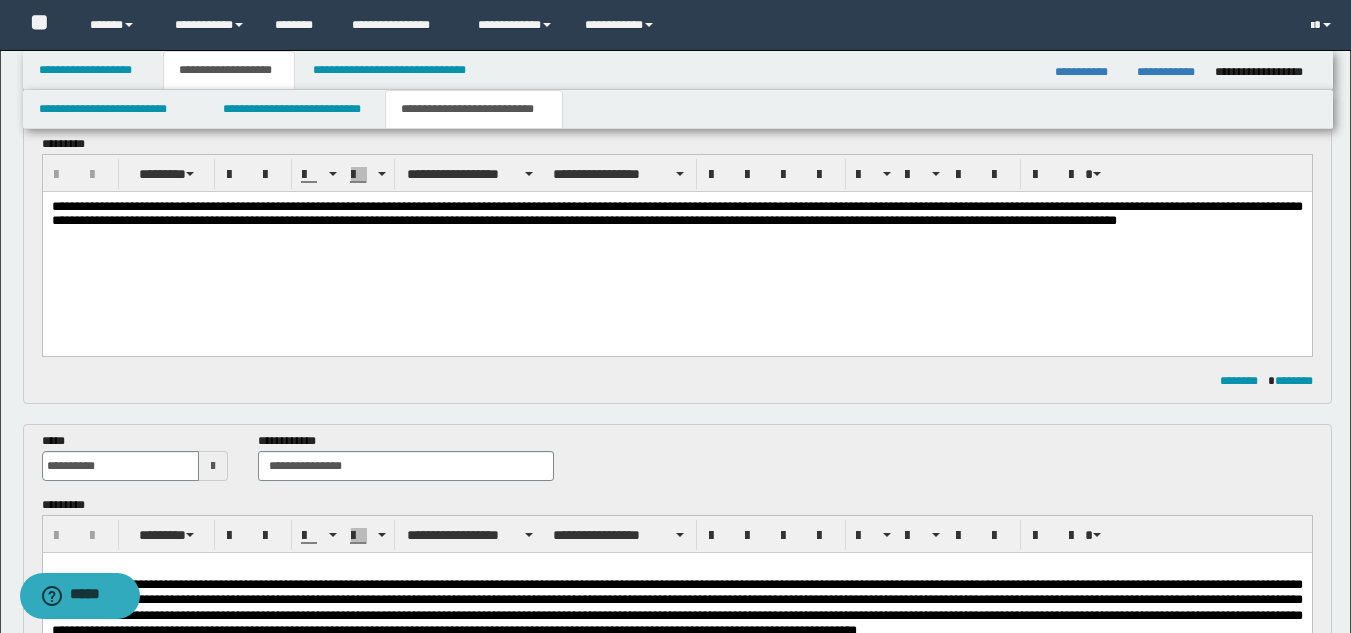scroll, scrollTop: 300, scrollLeft: 0, axis: vertical 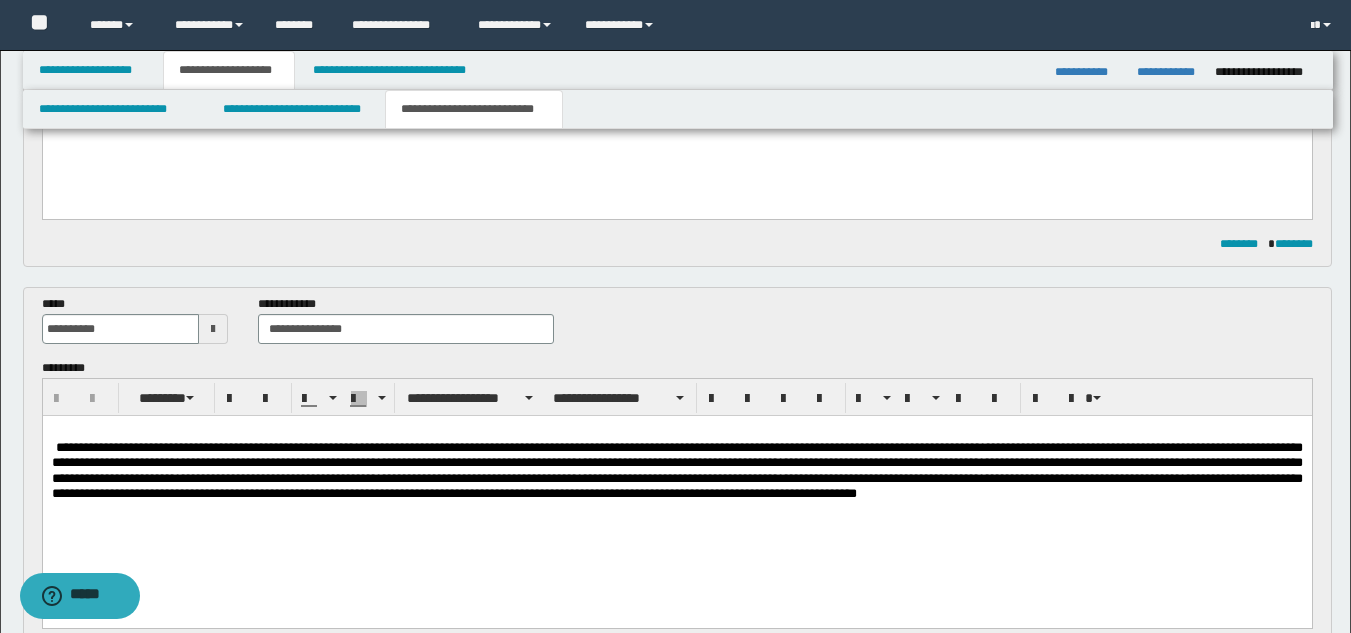 click on "**********" at bounding box center (676, 469) 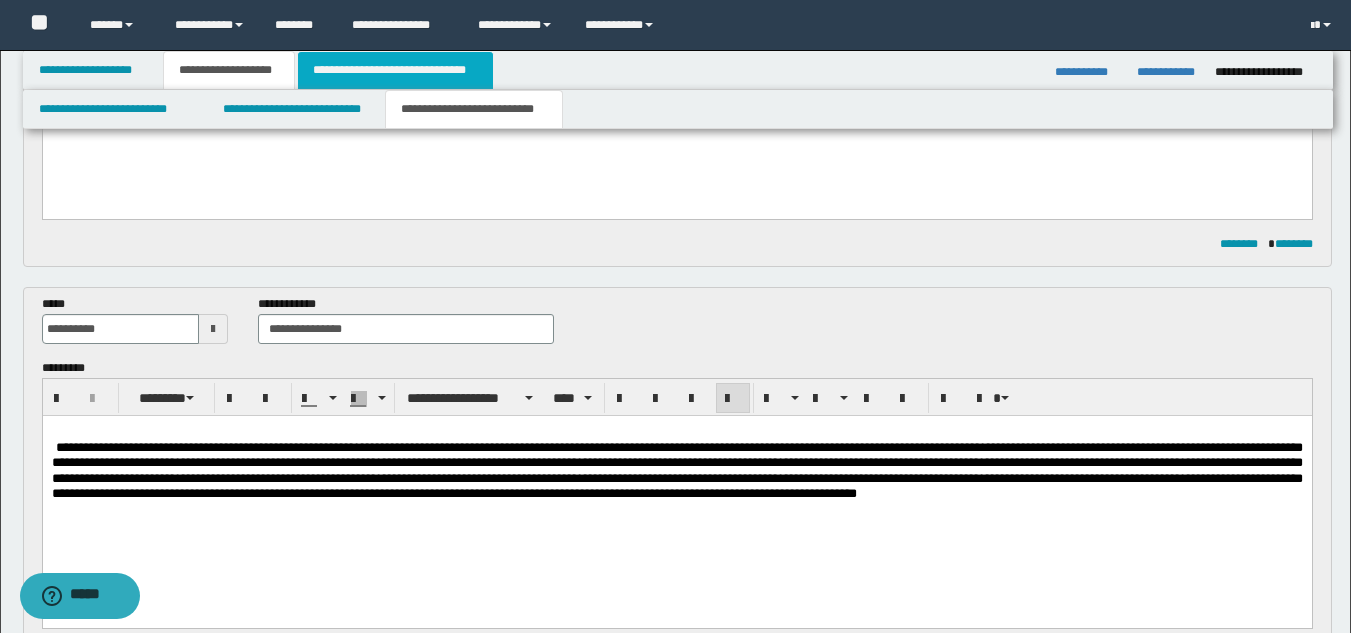 click on "**********" at bounding box center [395, 70] 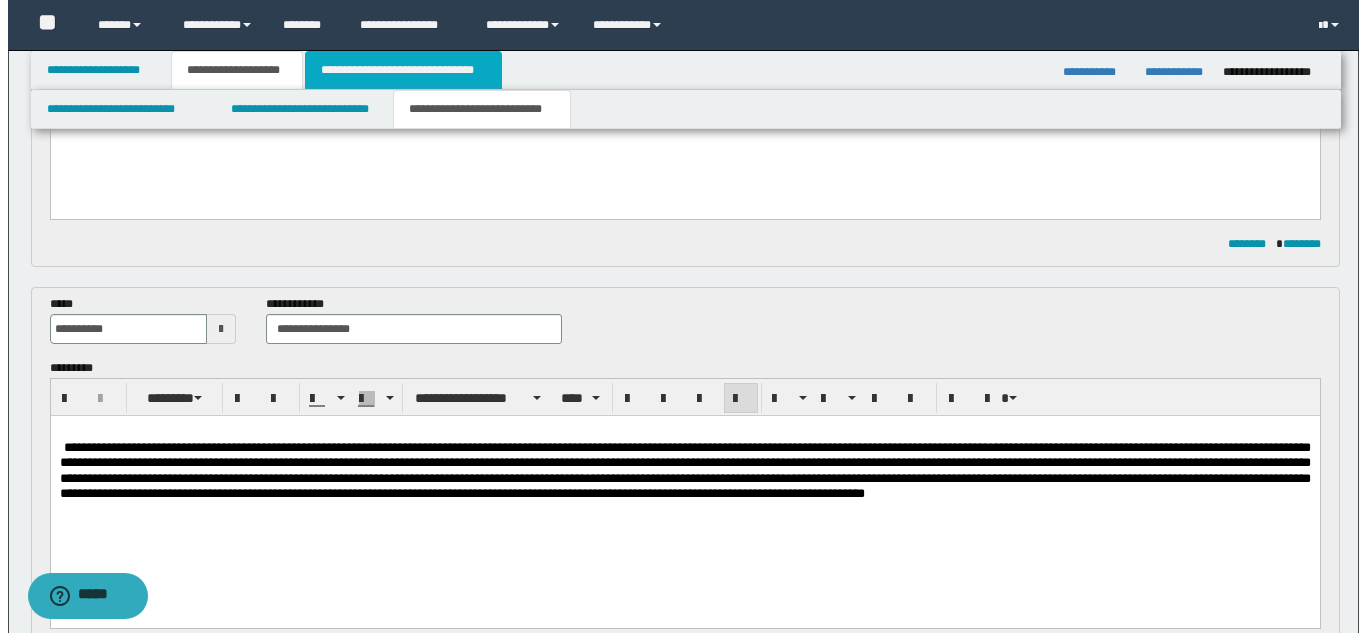 scroll, scrollTop: 0, scrollLeft: 0, axis: both 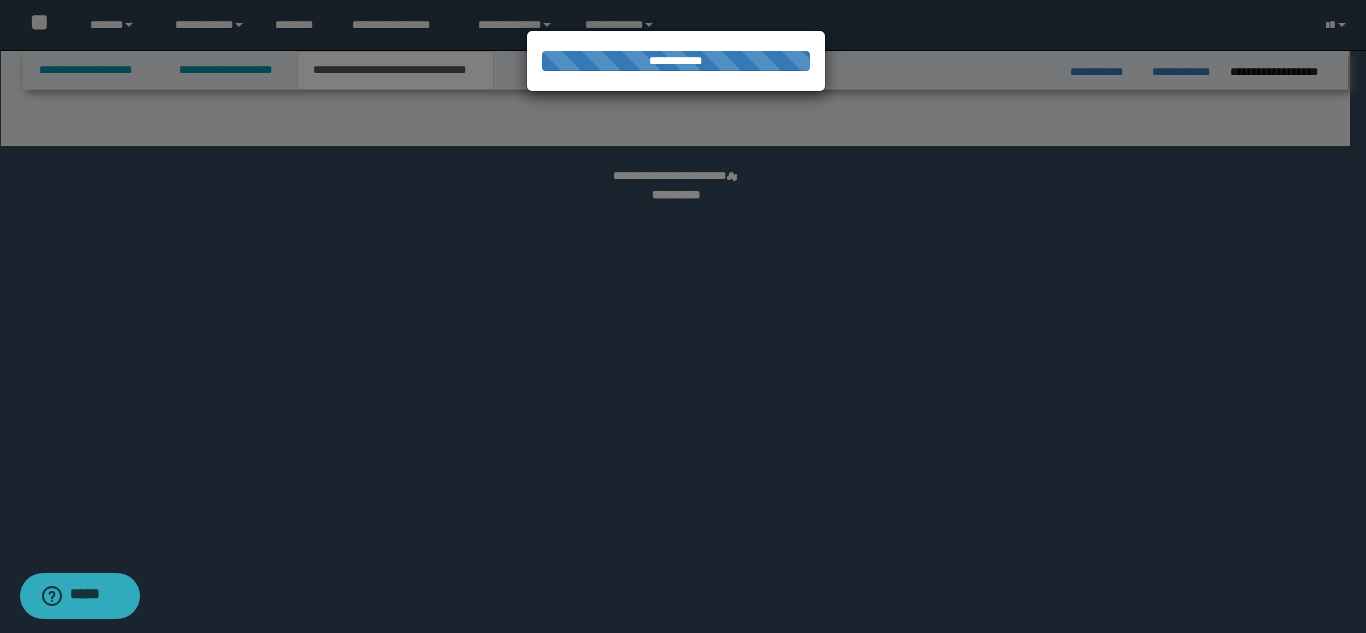 select on "*" 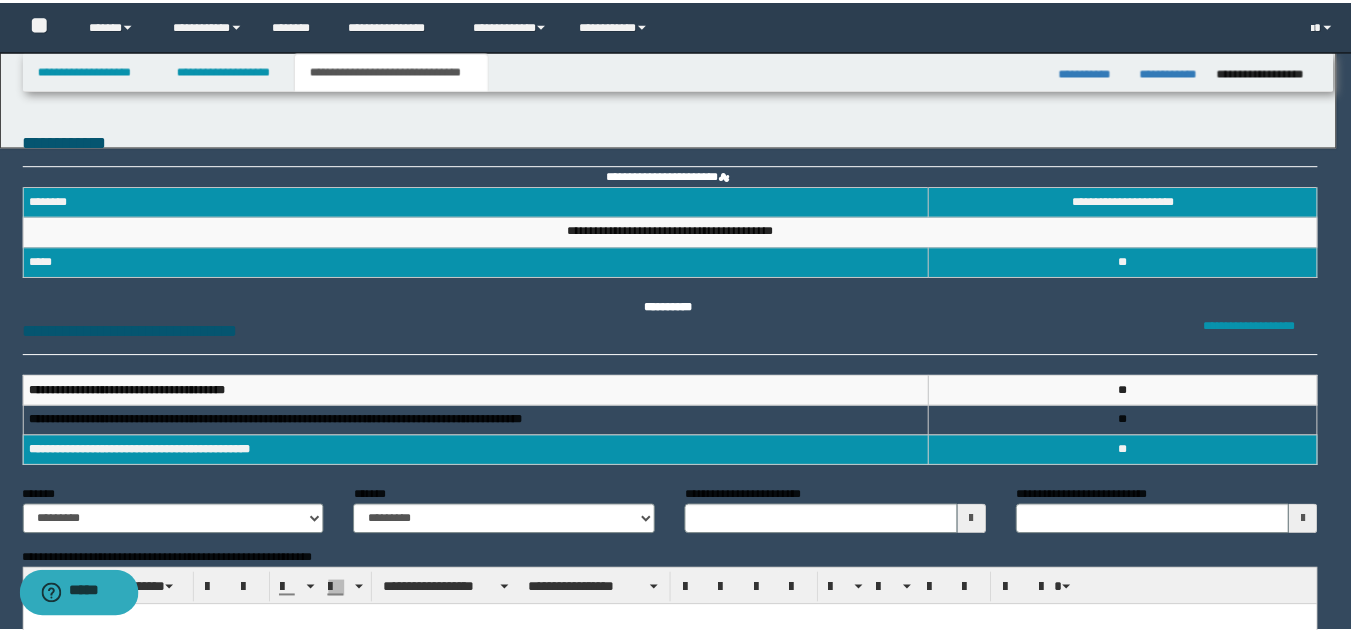 scroll, scrollTop: 0, scrollLeft: 0, axis: both 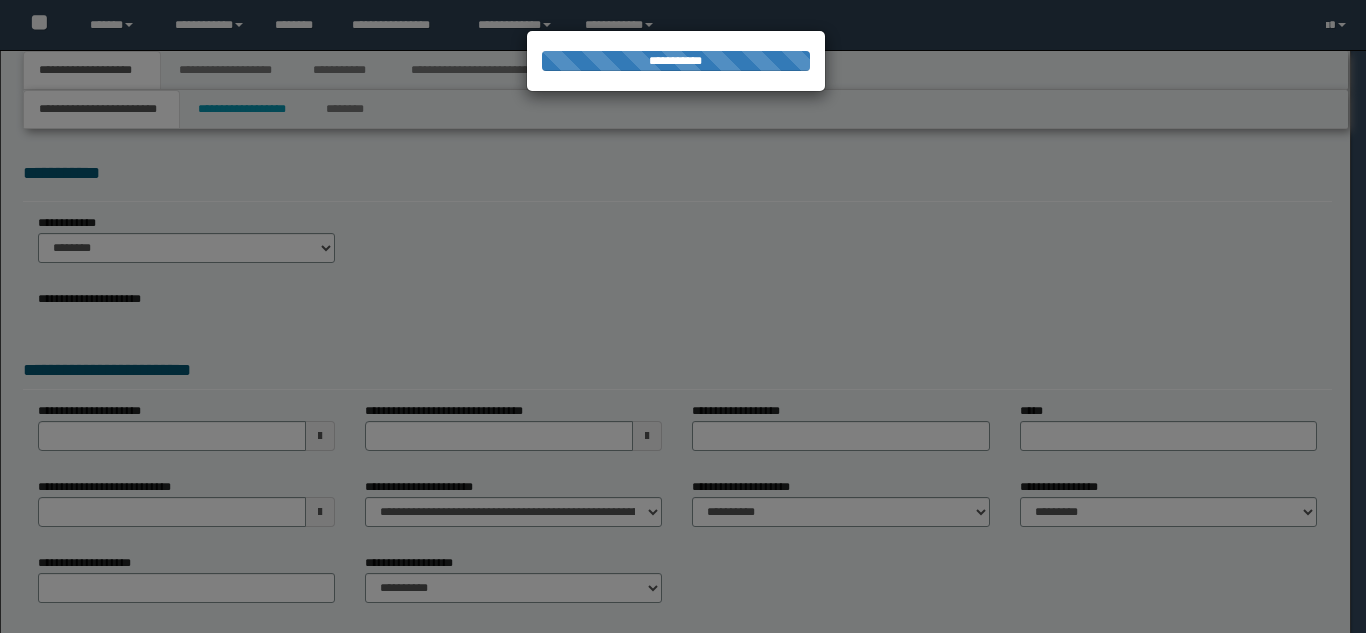 select on "*" 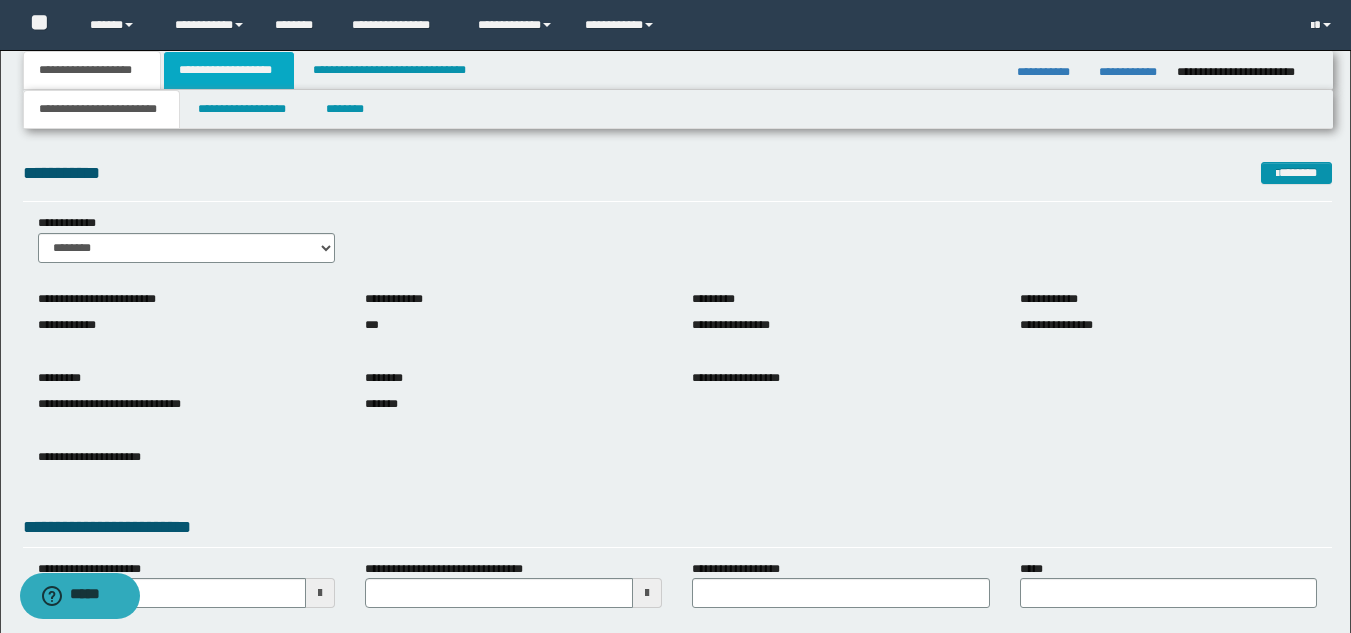 click on "**********" at bounding box center [229, 70] 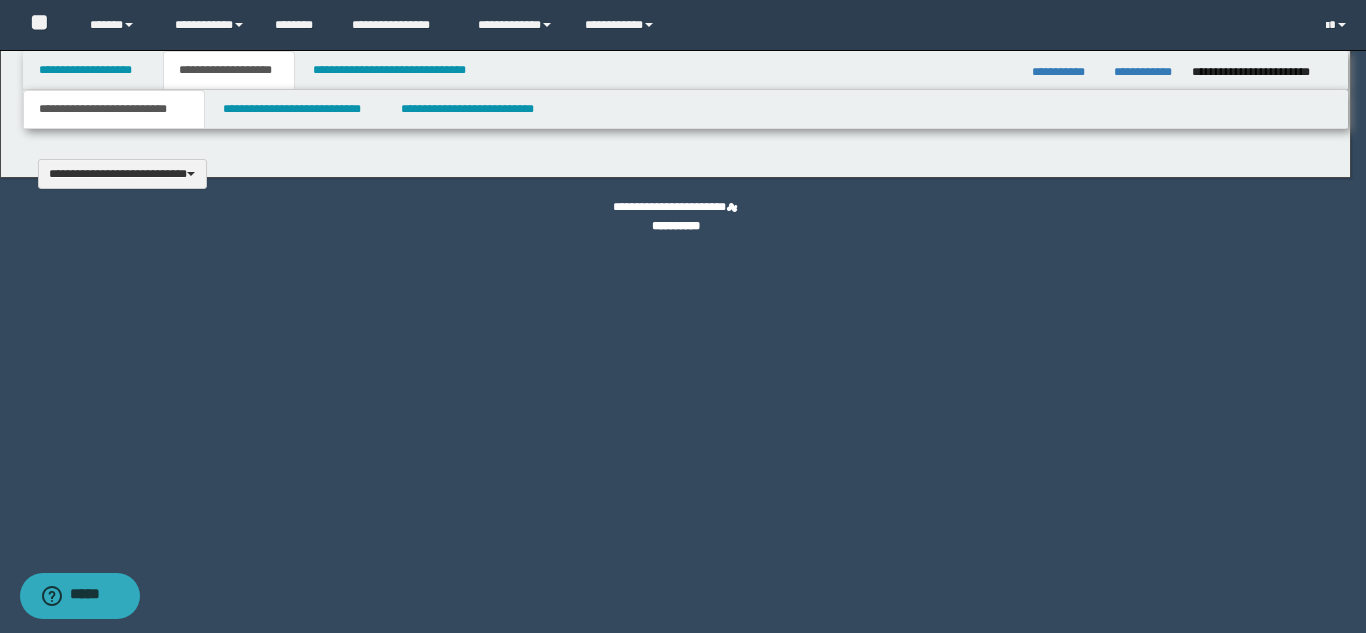 type 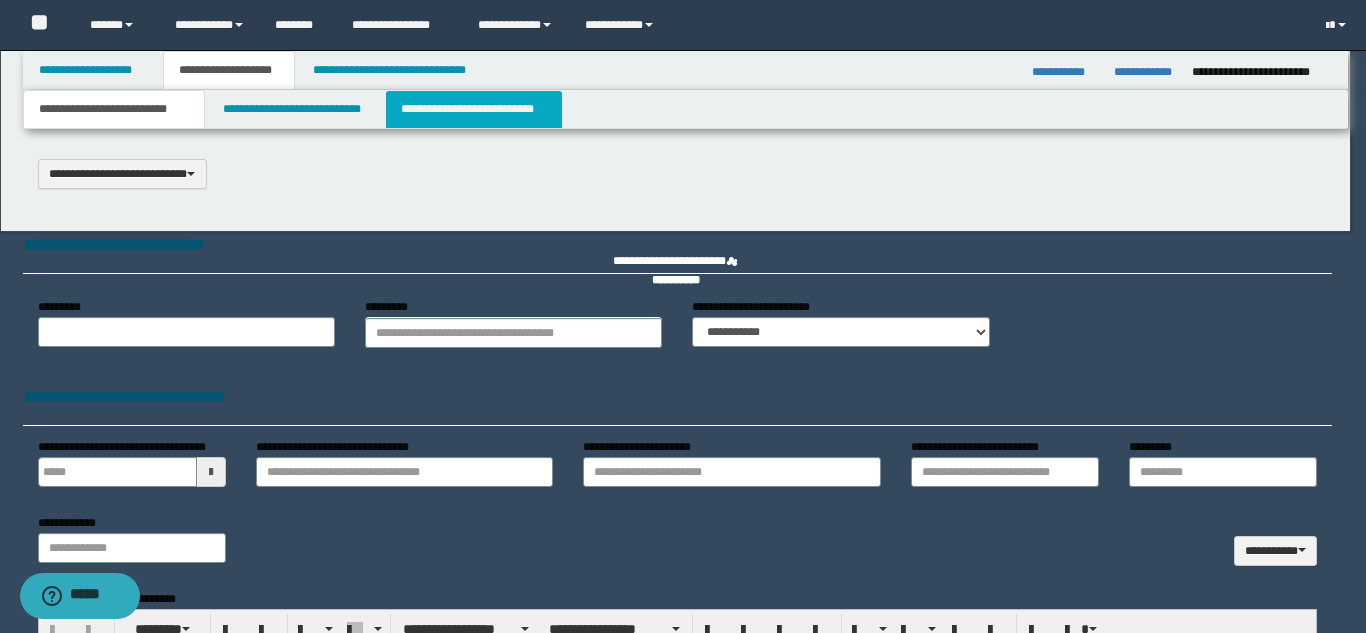click on "**********" at bounding box center (683, 316) 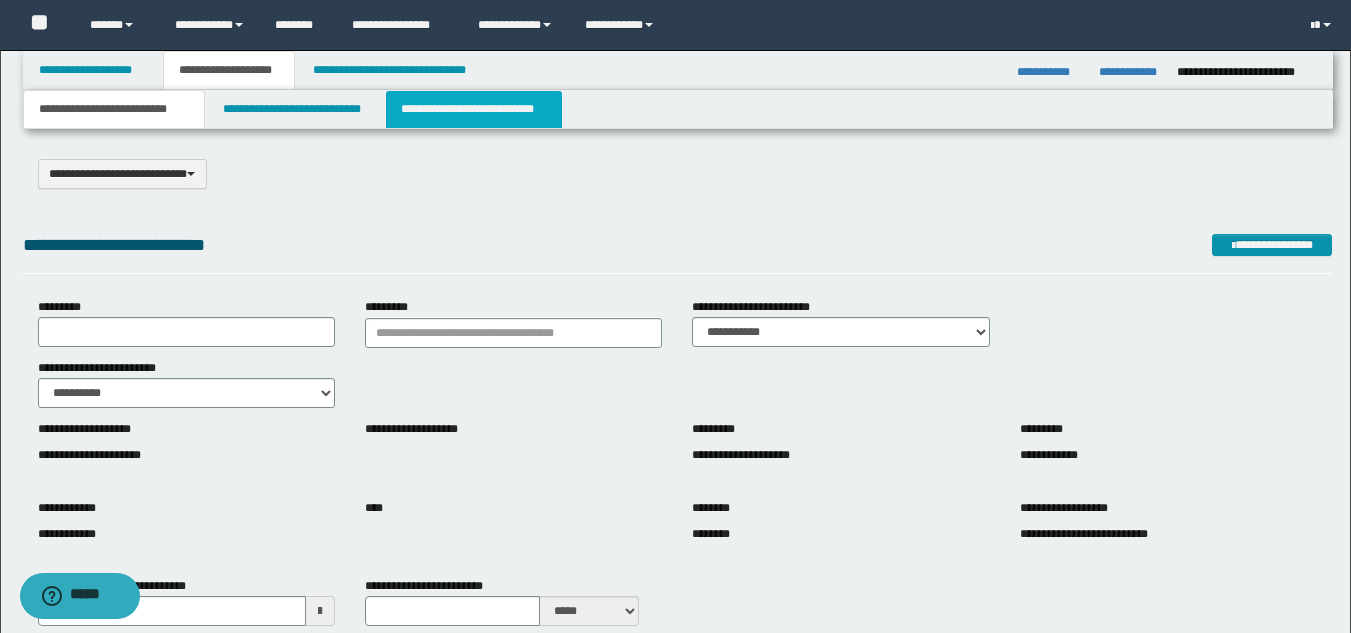 click on "**********" at bounding box center (474, 109) 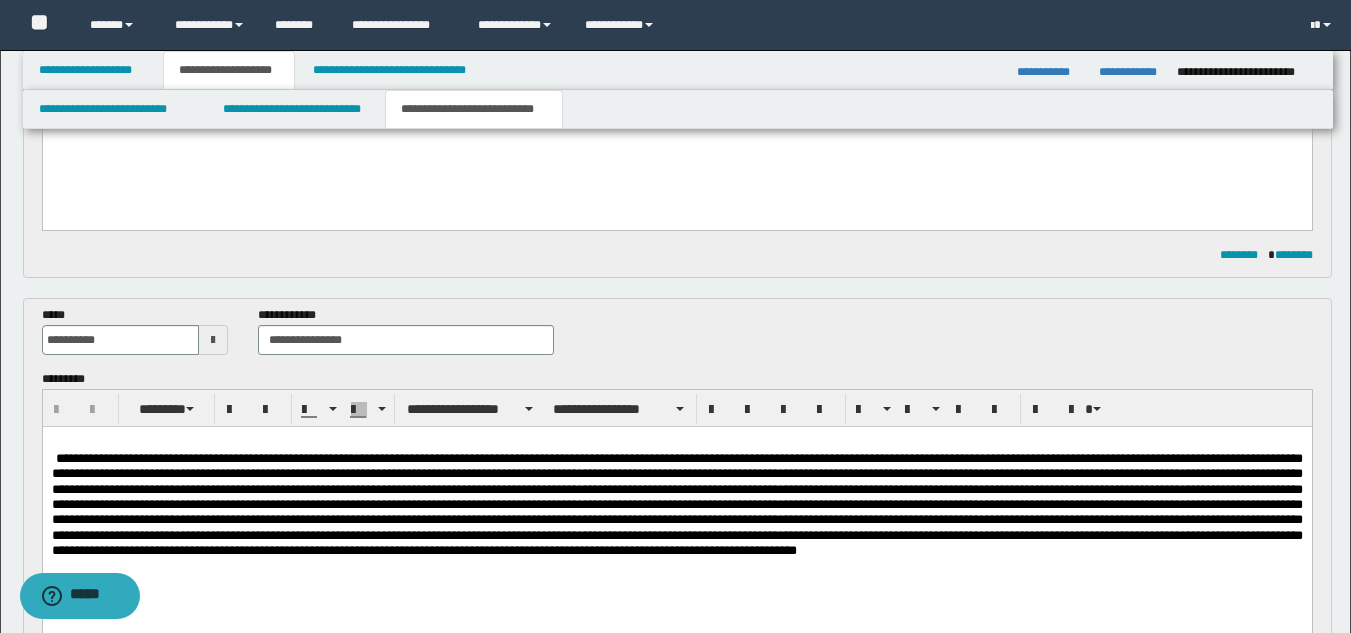 scroll, scrollTop: 400, scrollLeft: 0, axis: vertical 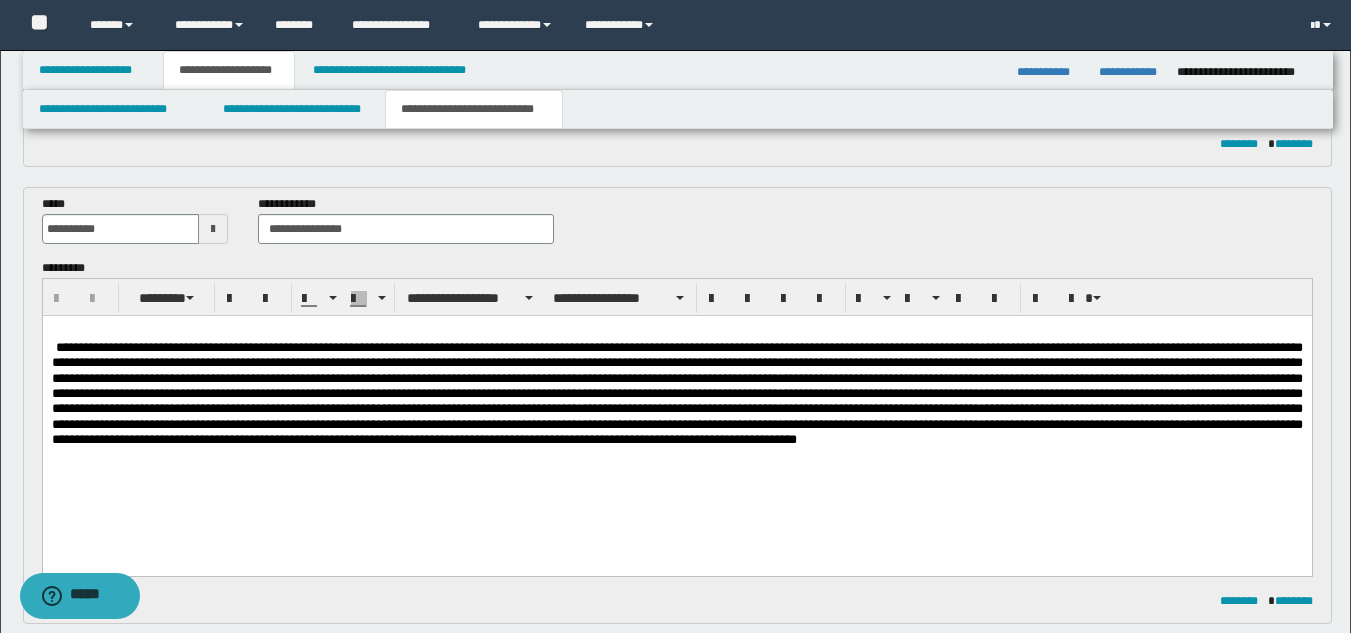 click at bounding box center (676, 392) 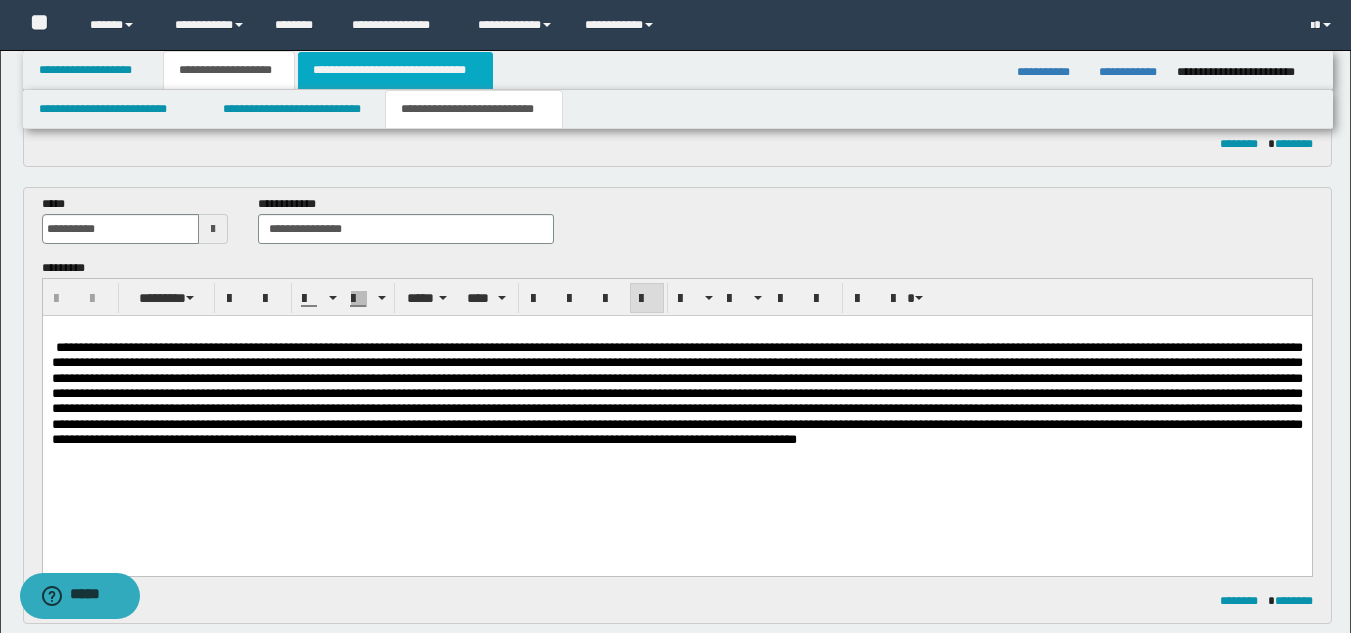 click on "**********" at bounding box center [395, 70] 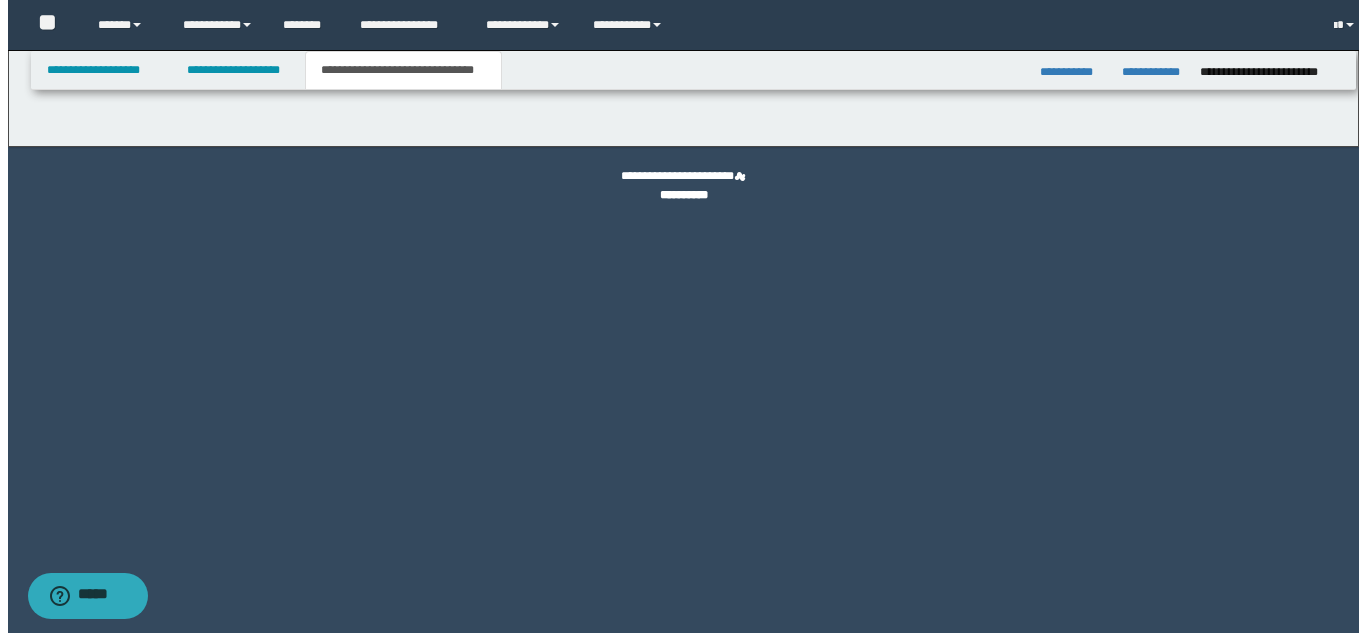 scroll, scrollTop: 0, scrollLeft: 0, axis: both 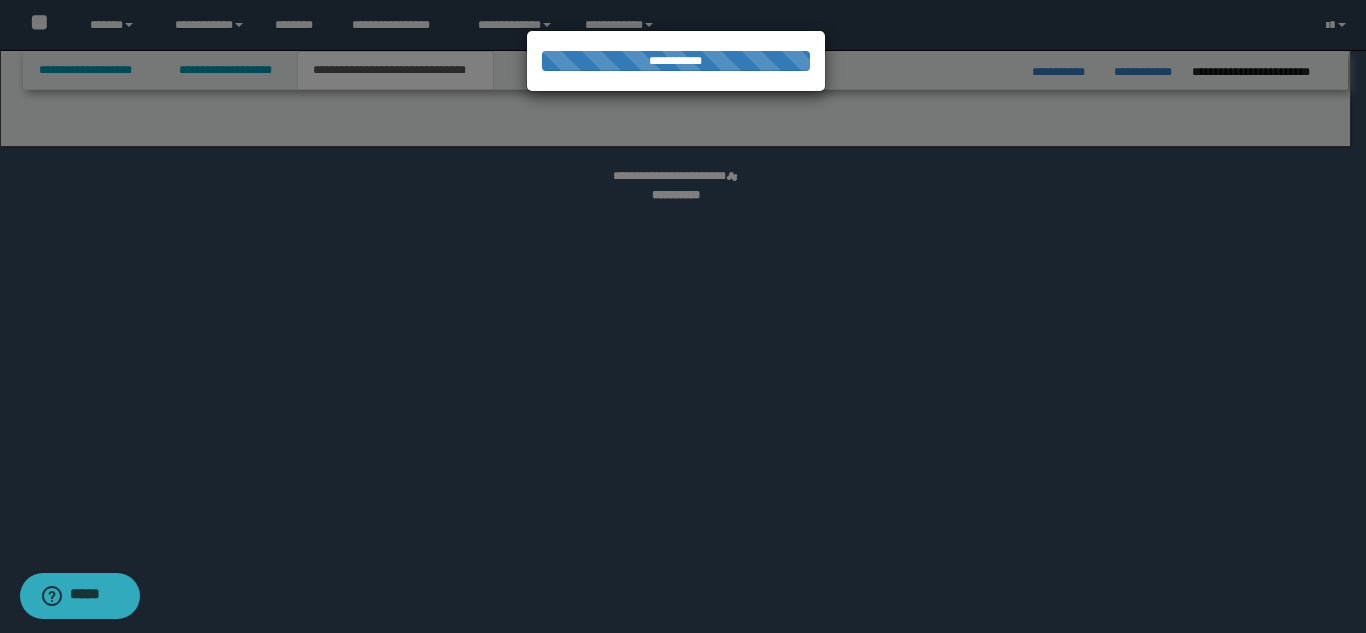select on "*" 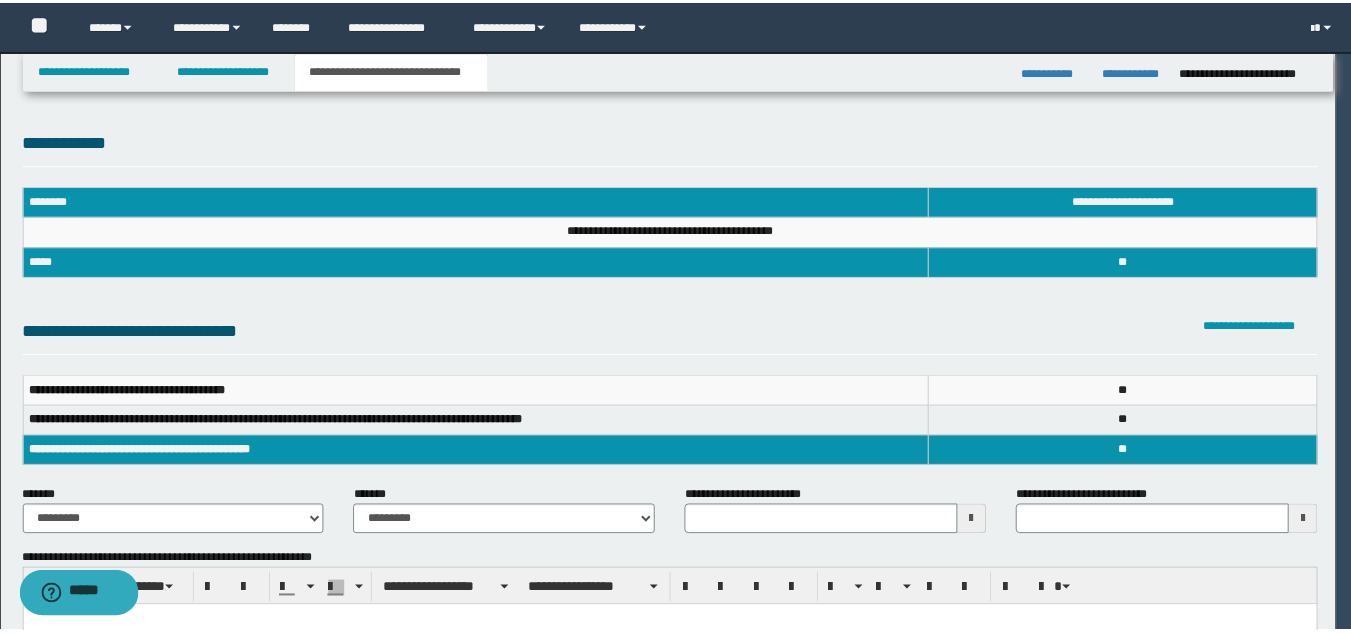 scroll, scrollTop: 0, scrollLeft: 0, axis: both 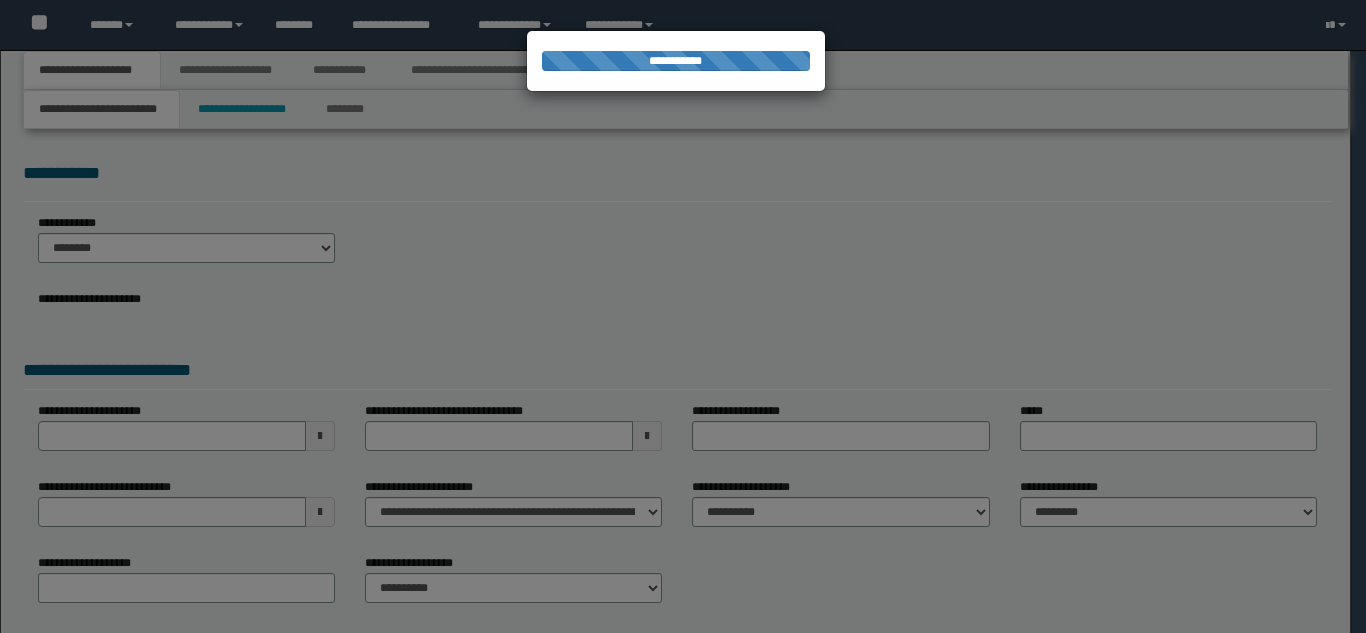 select on "*" 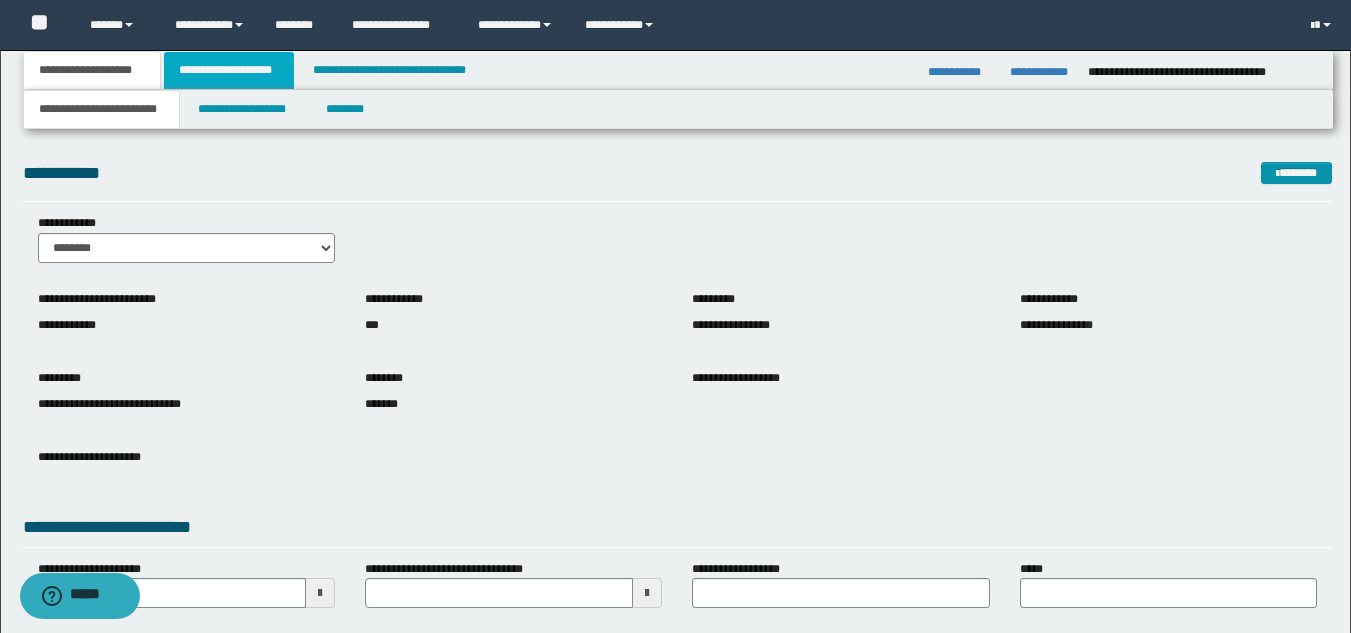 click on "**********" at bounding box center [229, 70] 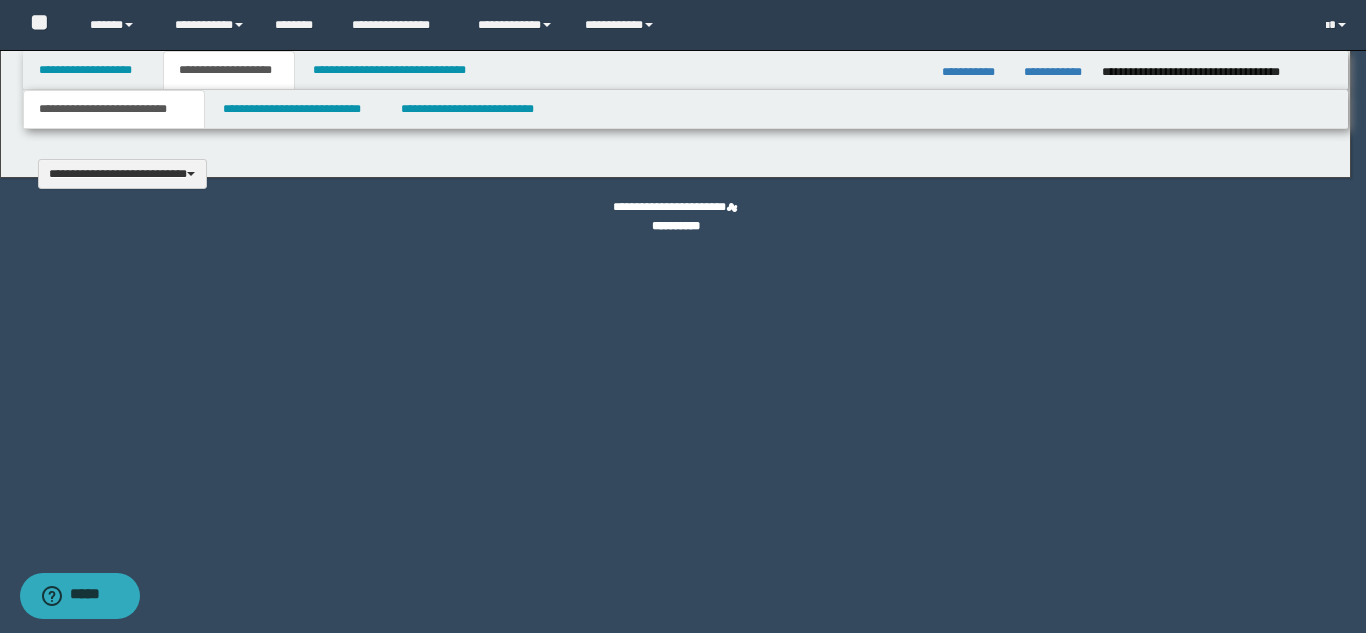 type 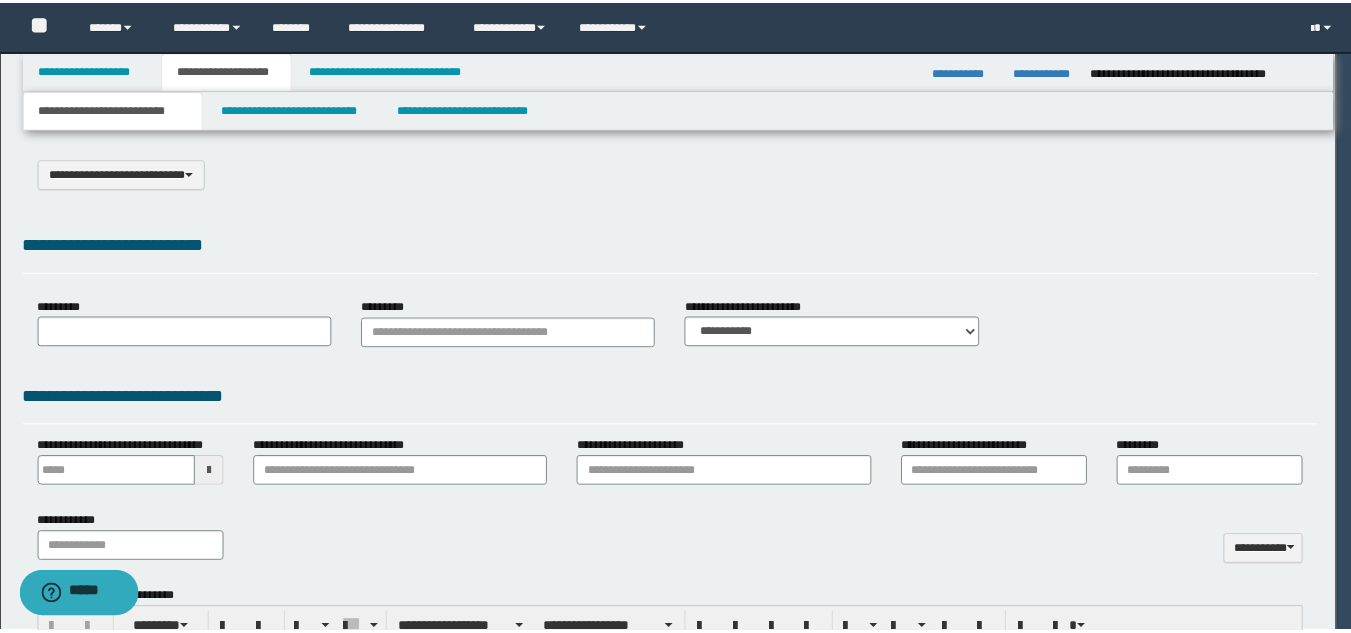 scroll, scrollTop: 0, scrollLeft: 0, axis: both 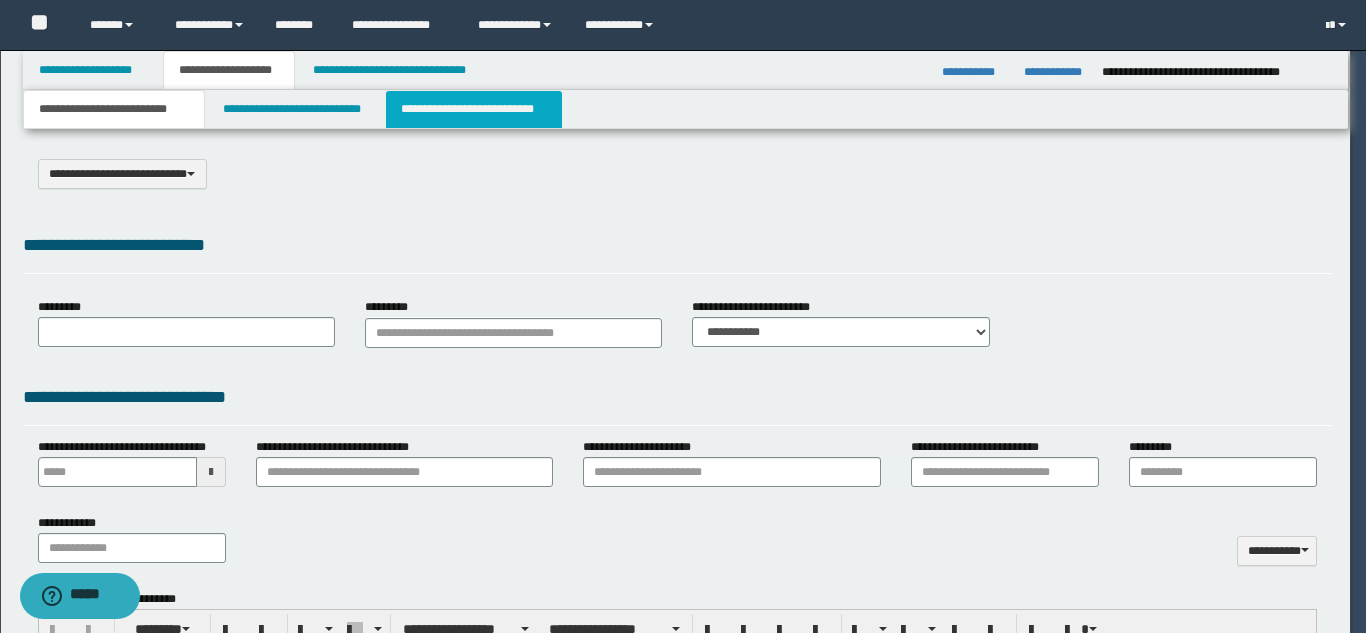 select on "*" 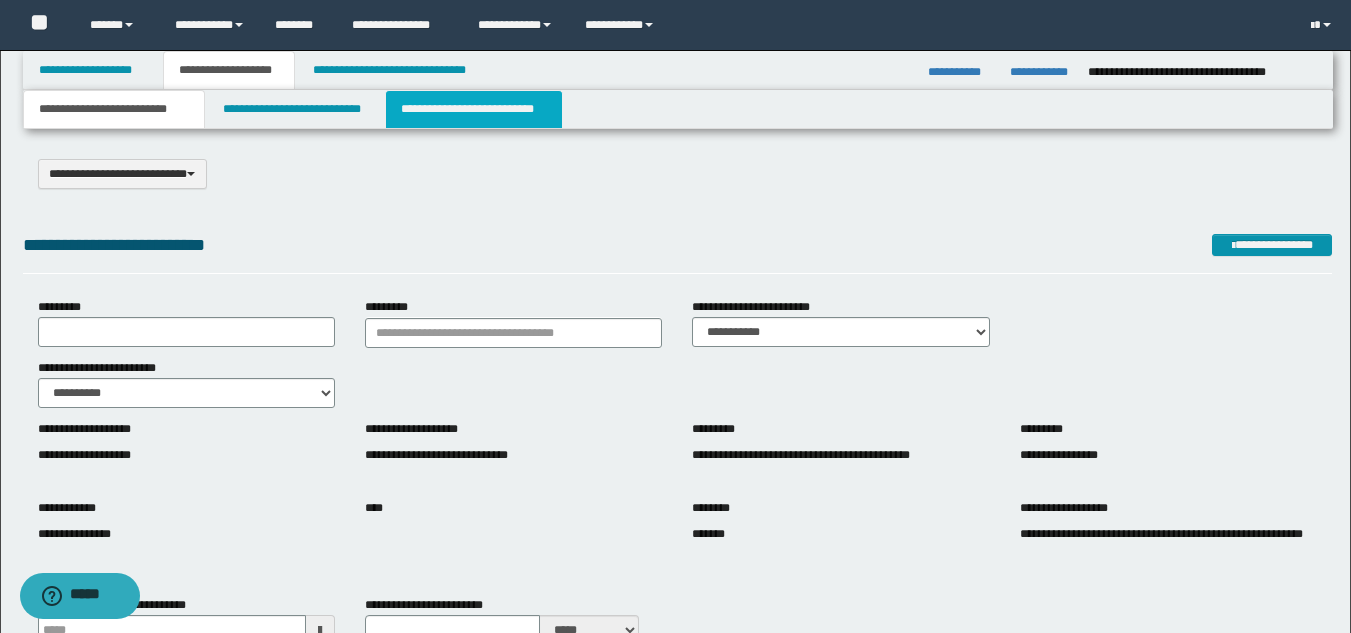 click on "**********" at bounding box center (474, 109) 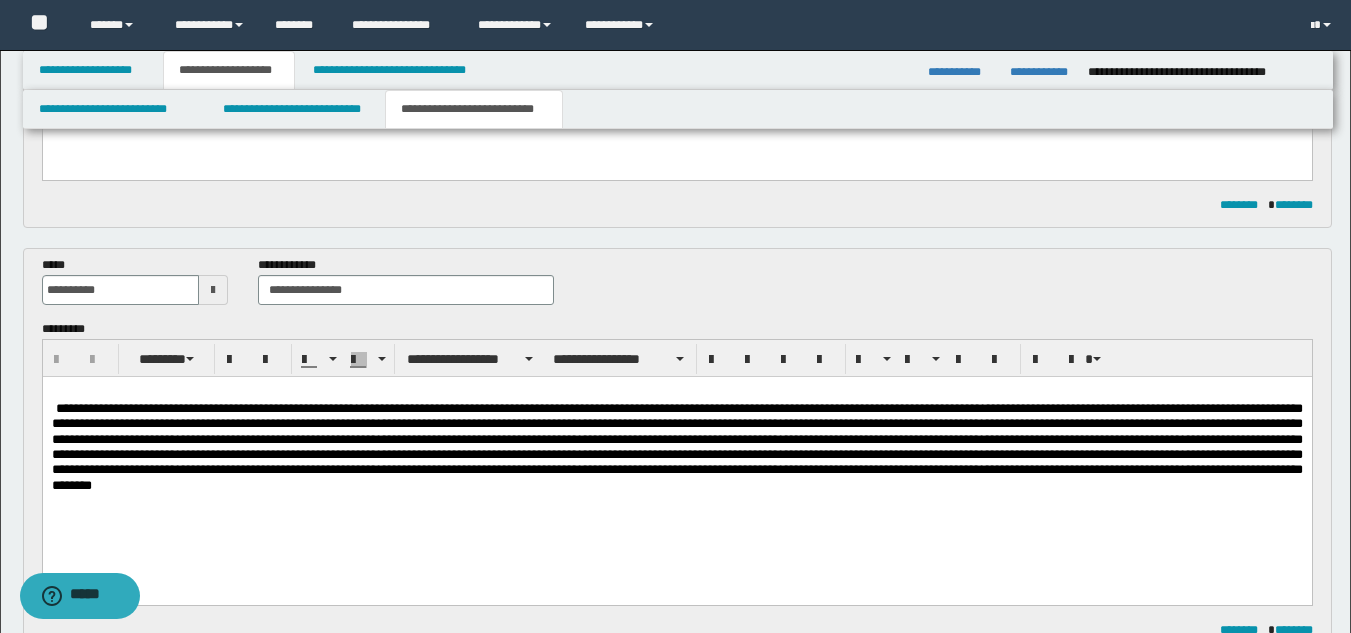 scroll, scrollTop: 400, scrollLeft: 0, axis: vertical 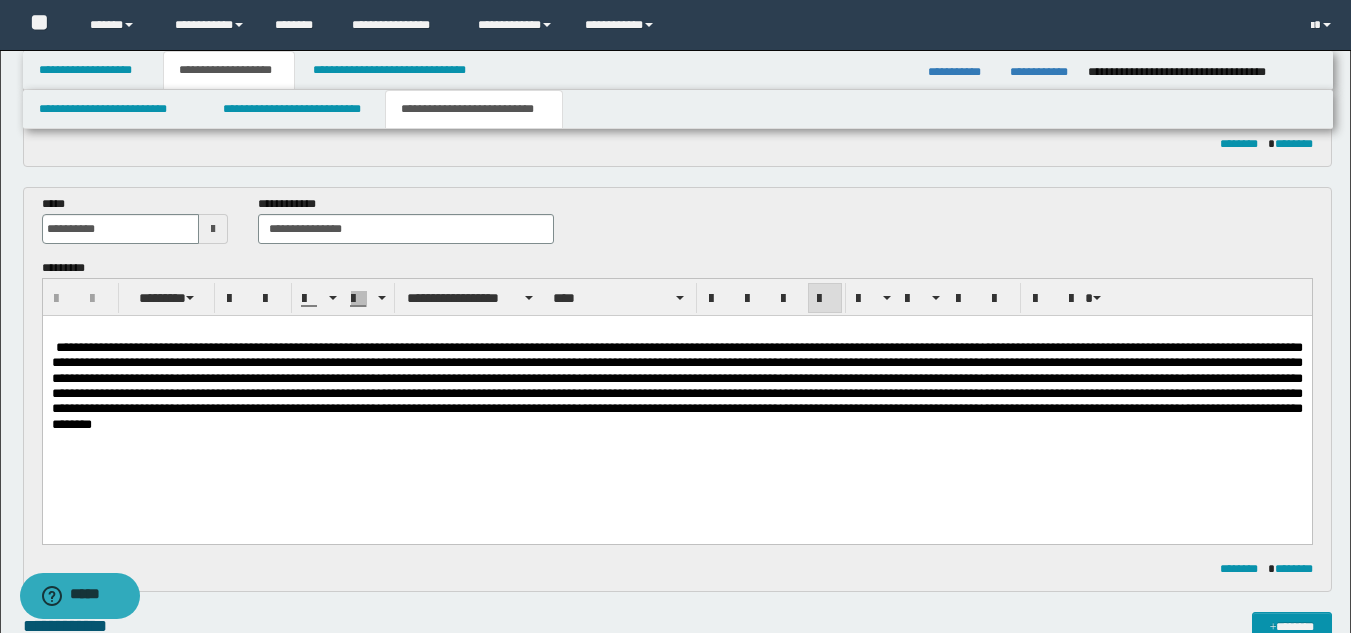 click at bounding box center [676, 385] 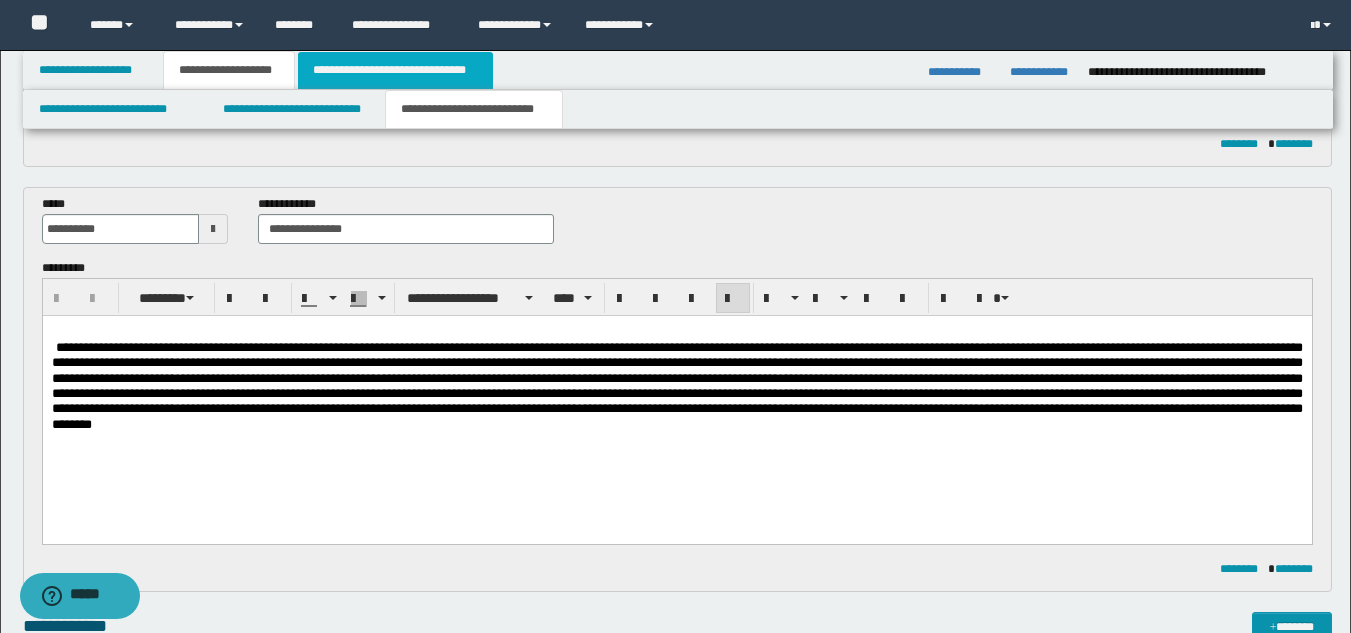 drag, startPoint x: 419, startPoint y: 68, endPoint x: 429, endPoint y: 77, distance: 13.453624 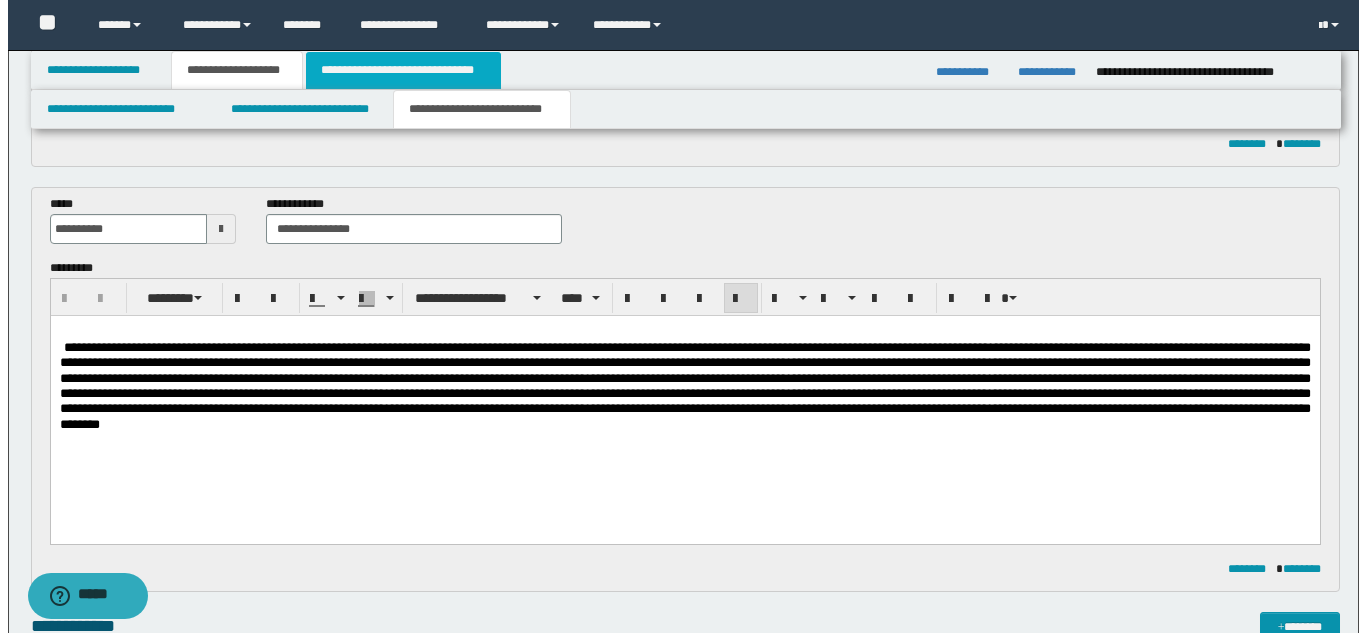 scroll, scrollTop: 0, scrollLeft: 0, axis: both 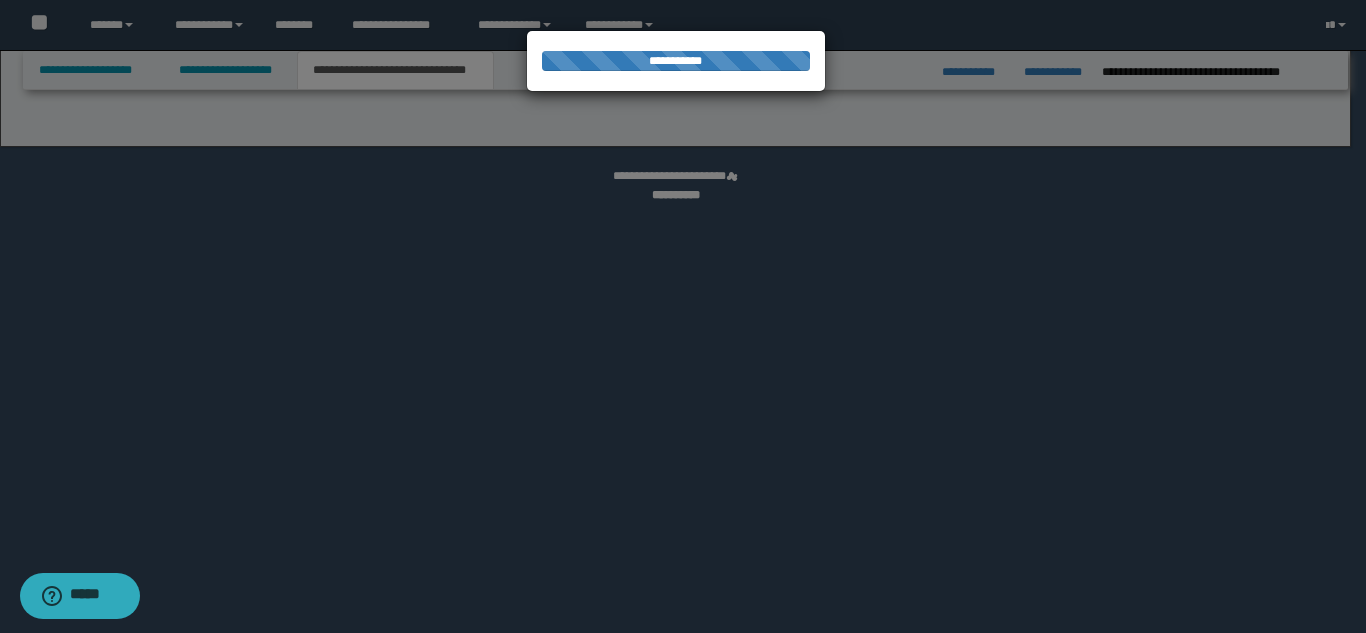 select on "*" 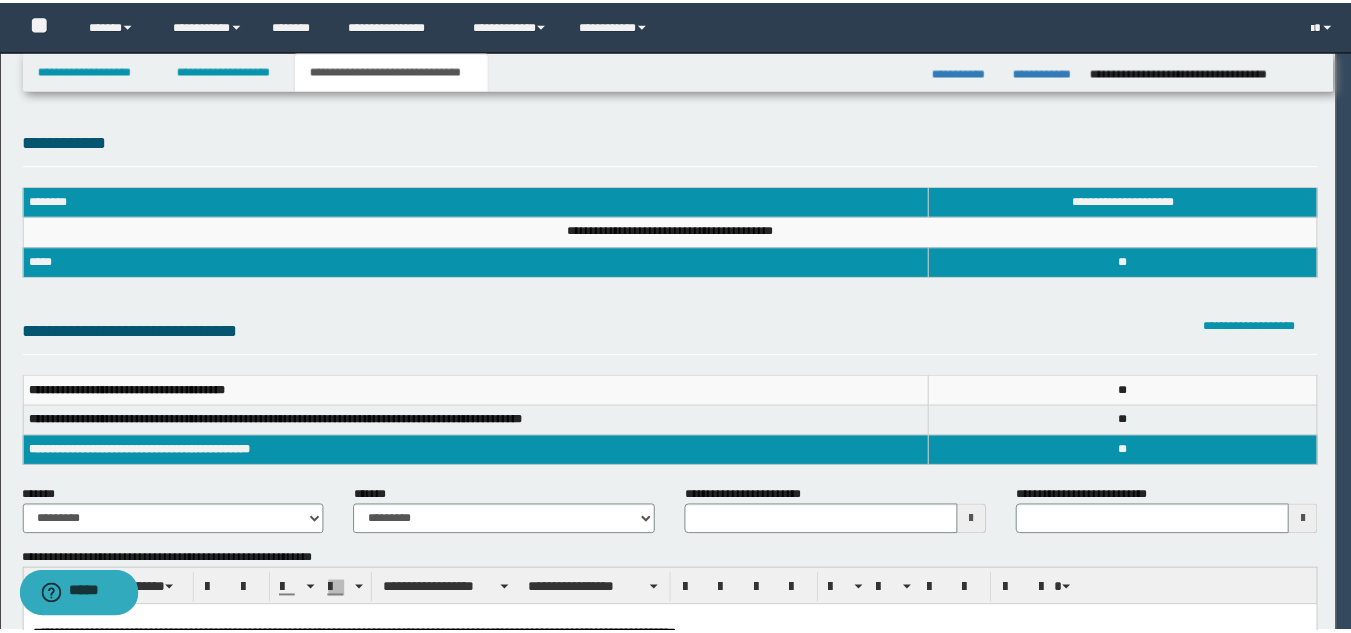 scroll, scrollTop: 0, scrollLeft: 0, axis: both 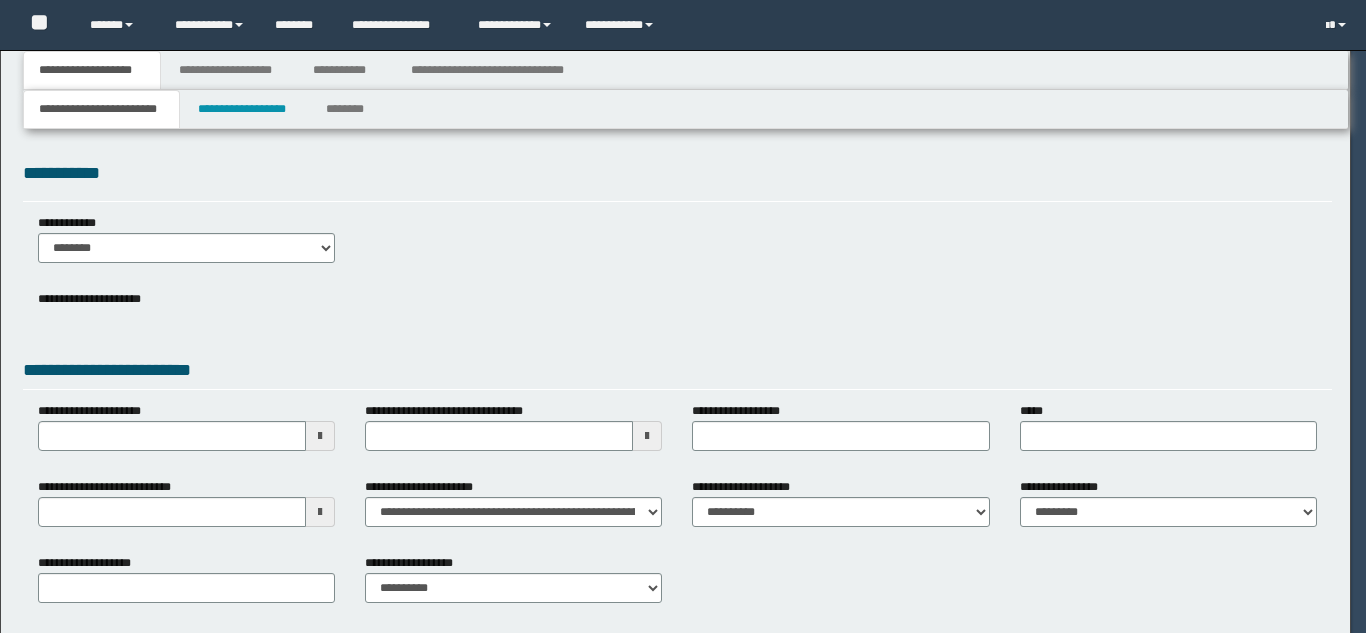 select on "*" 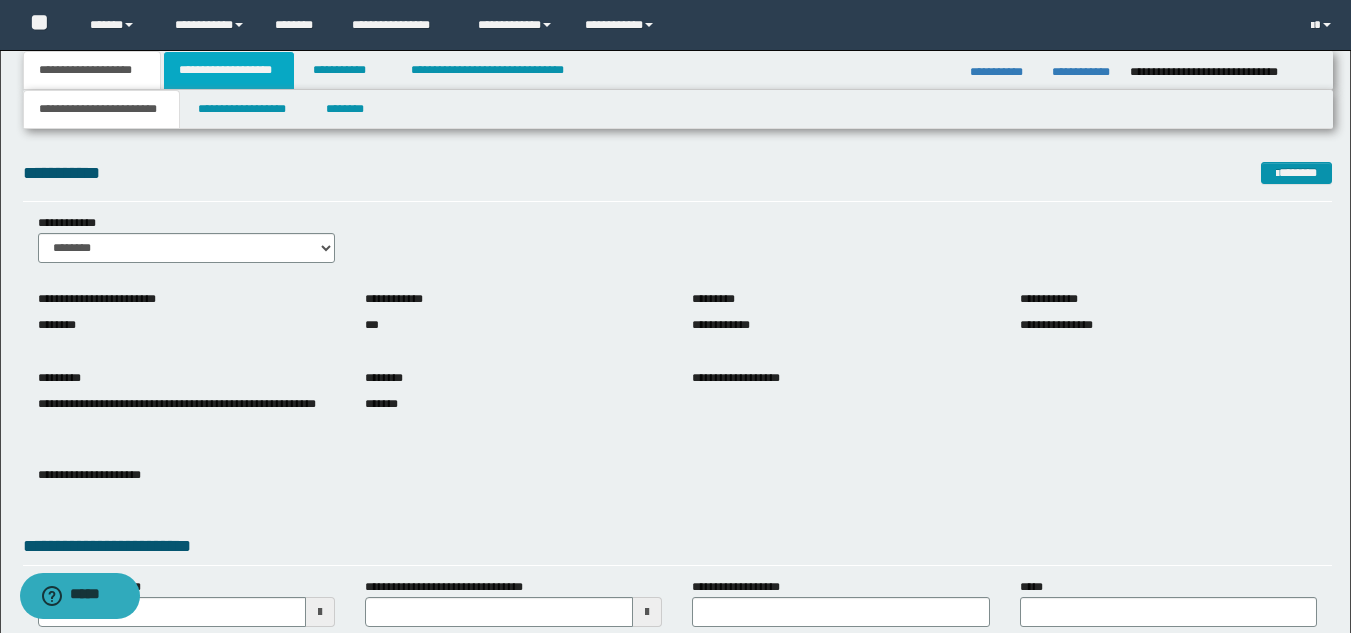 click on "**********" at bounding box center [229, 70] 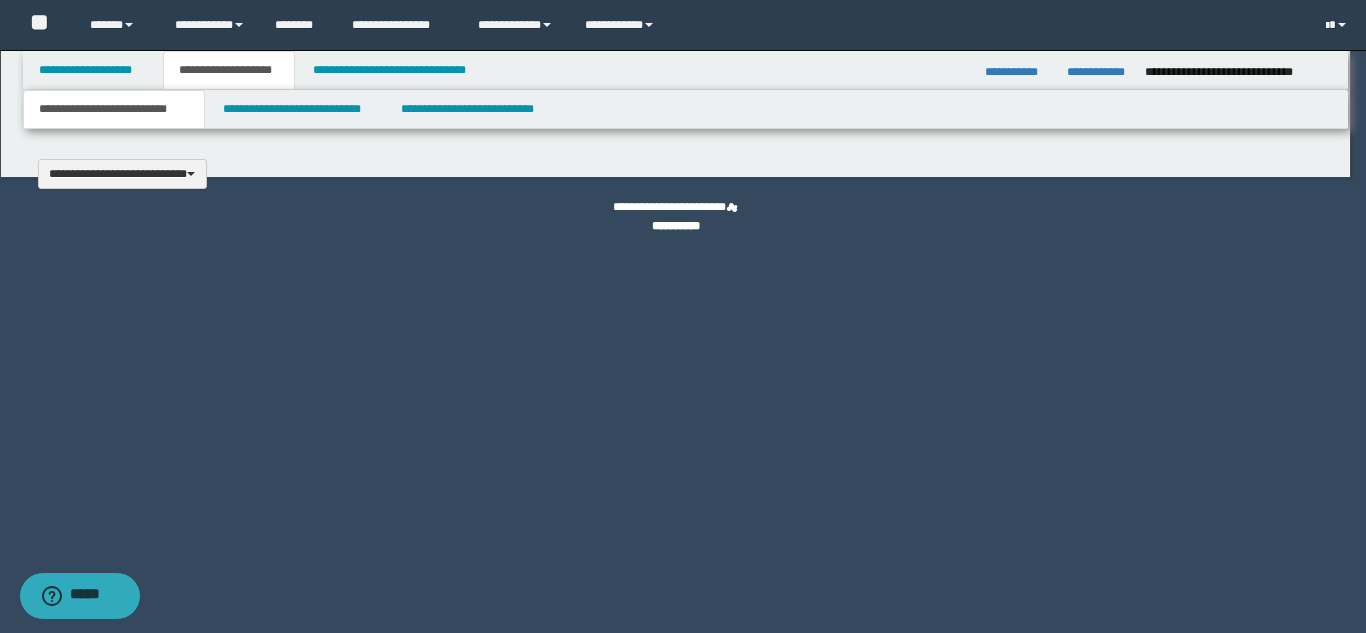 type 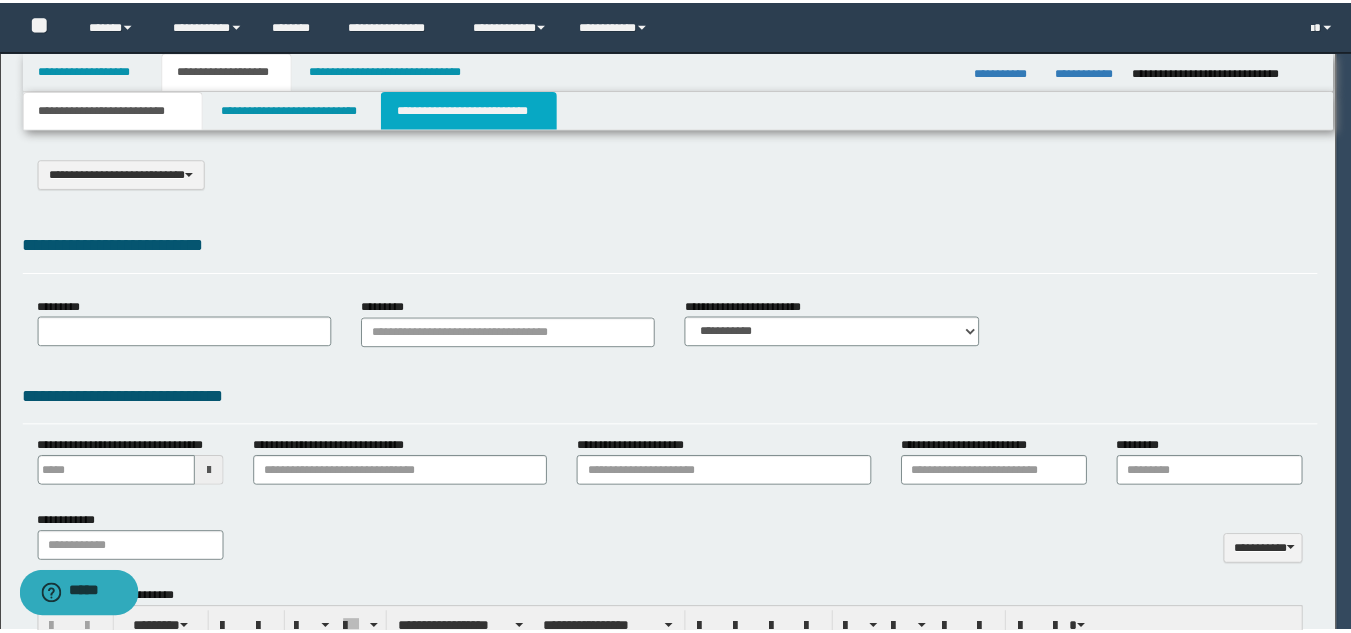 scroll, scrollTop: 0, scrollLeft: 0, axis: both 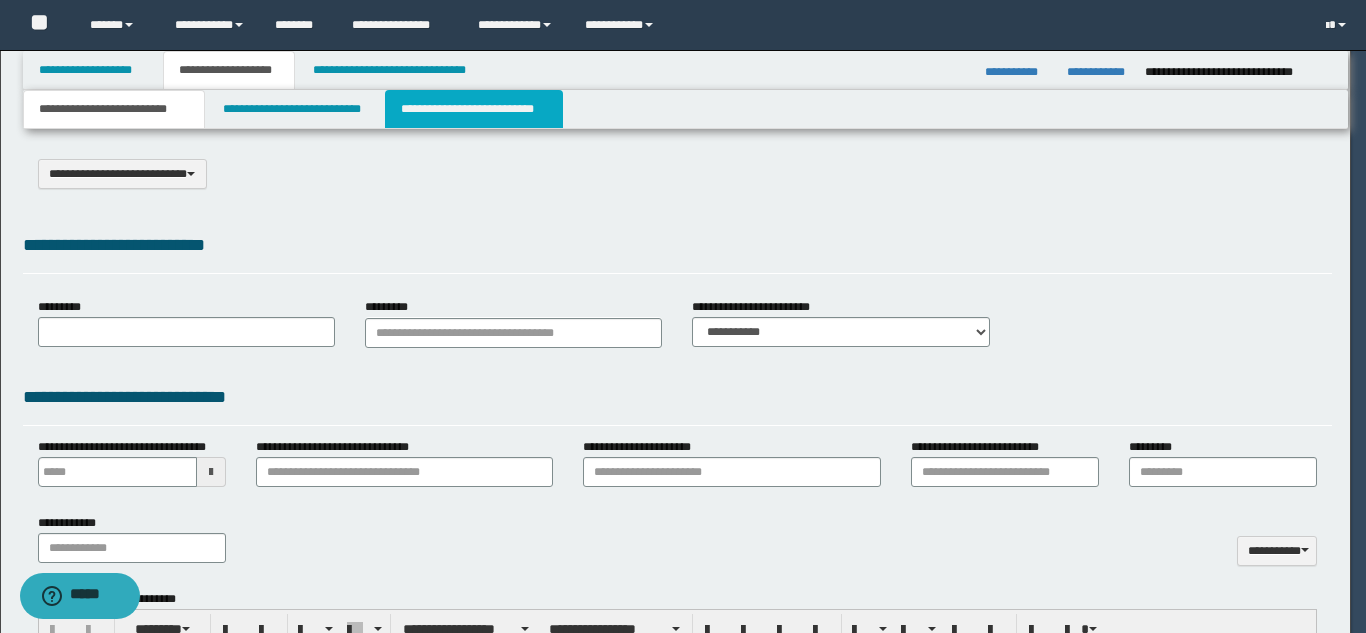 click on "**********" at bounding box center [474, 109] 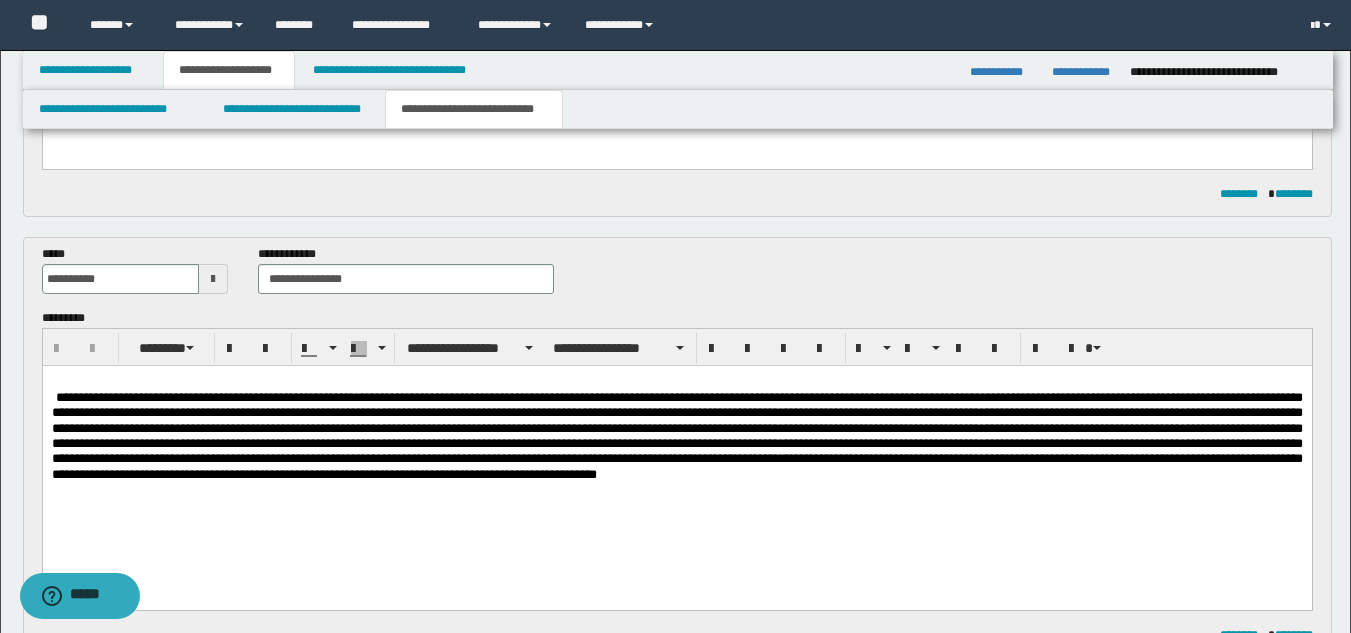 scroll, scrollTop: 500, scrollLeft: 0, axis: vertical 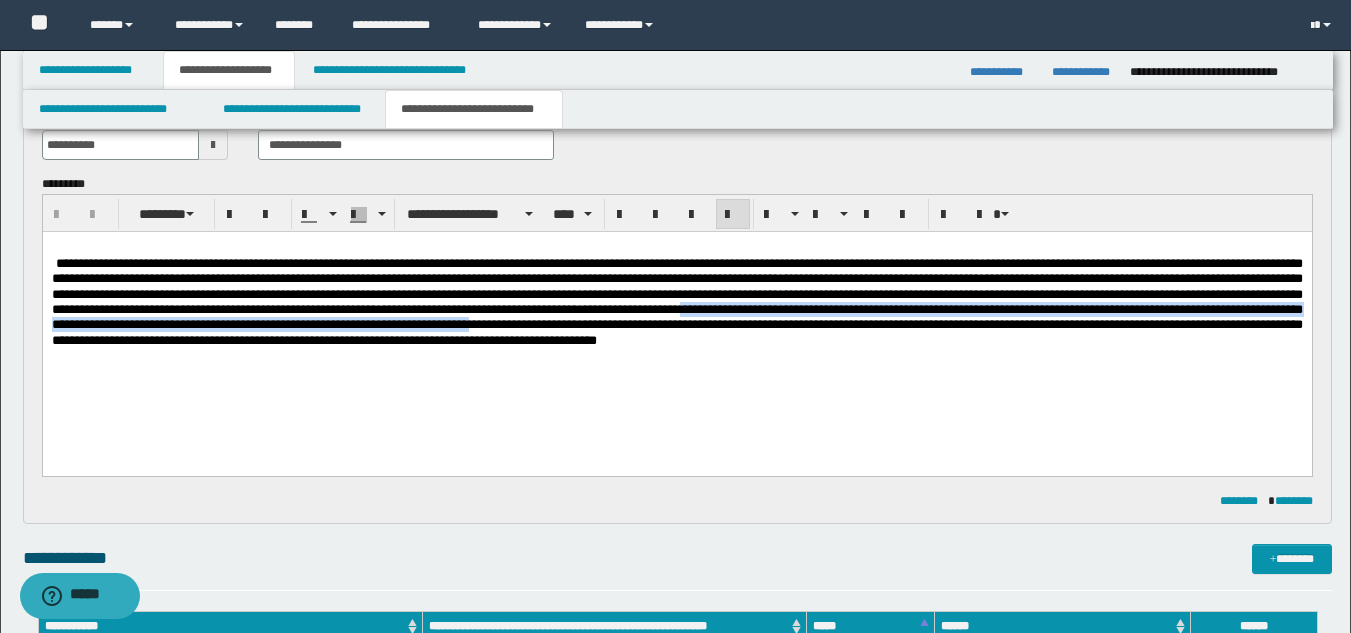 click at bounding box center [676, 301] 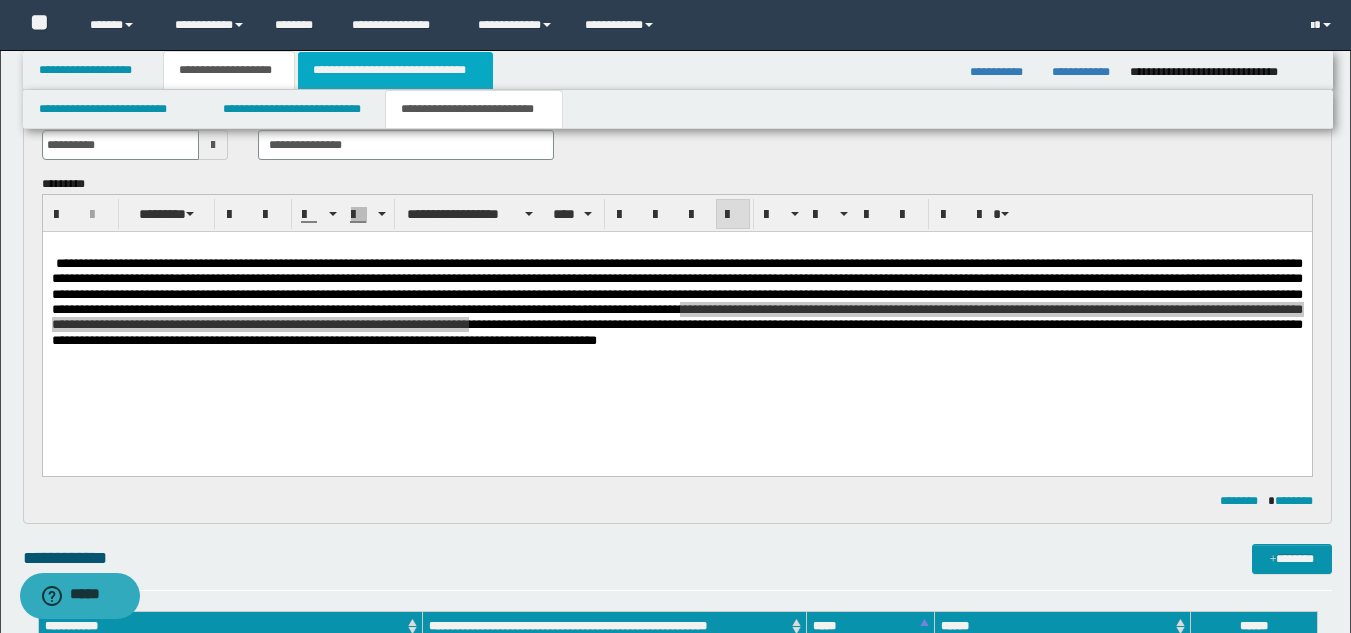 click on "**********" at bounding box center [395, 70] 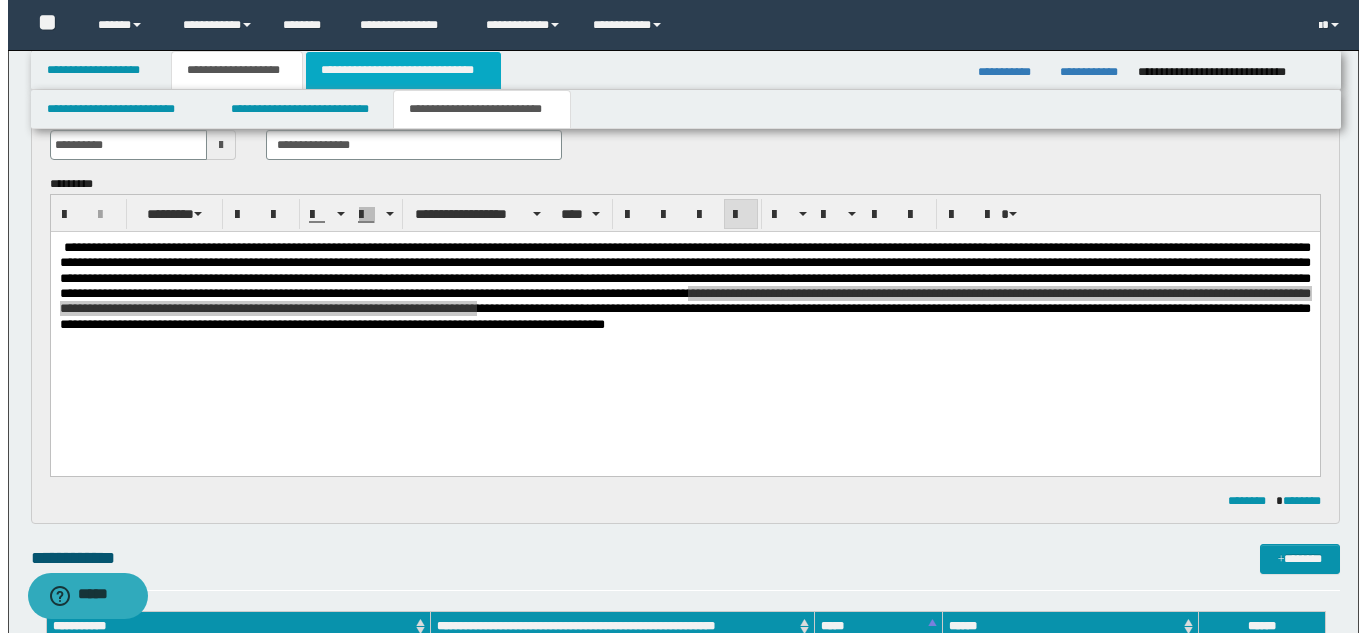 scroll, scrollTop: 0, scrollLeft: 0, axis: both 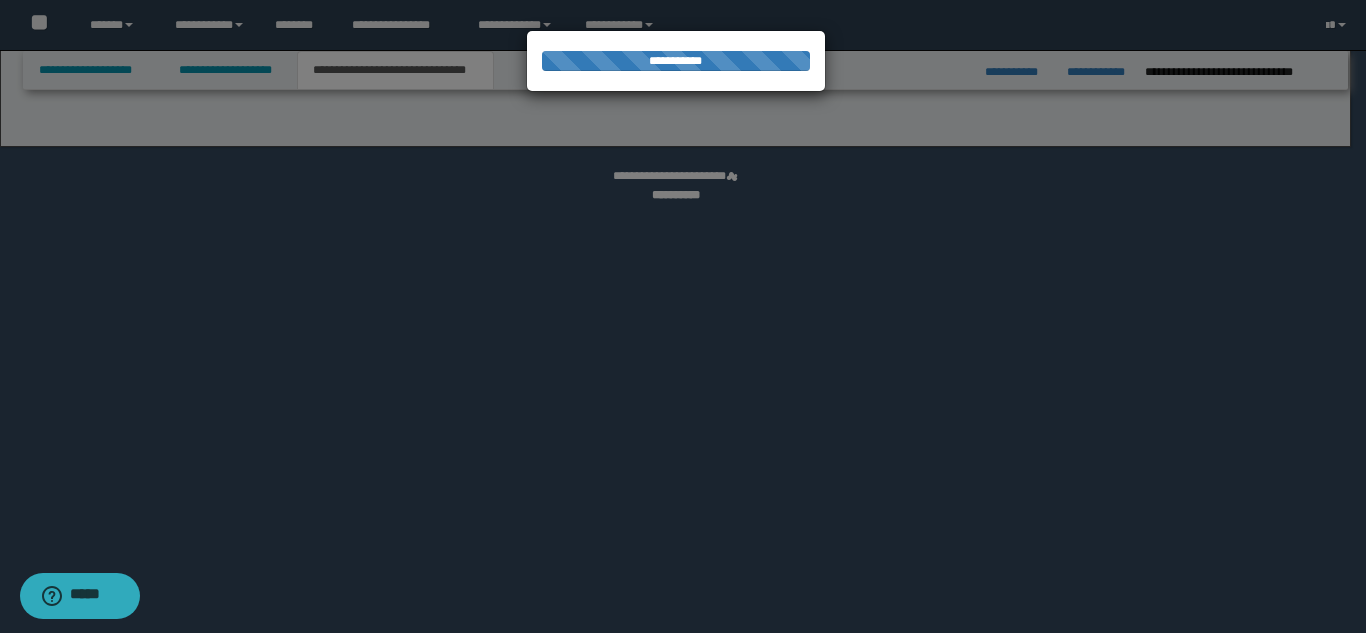 select on "*" 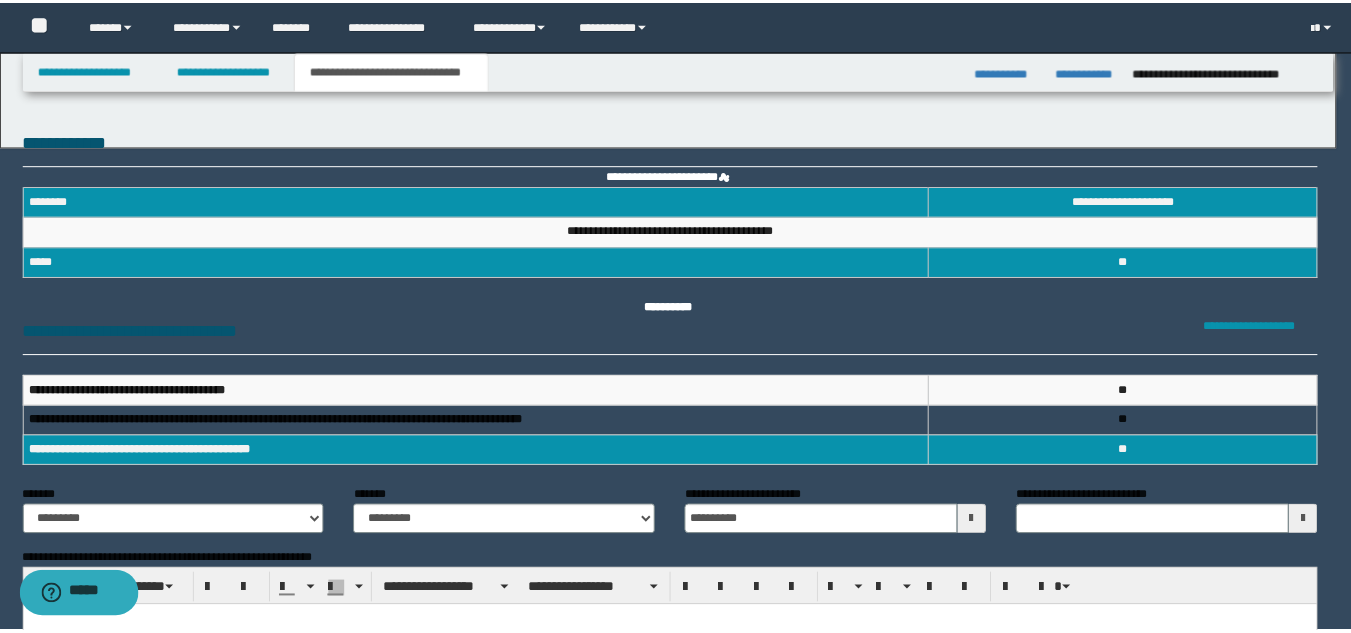 scroll, scrollTop: 0, scrollLeft: 0, axis: both 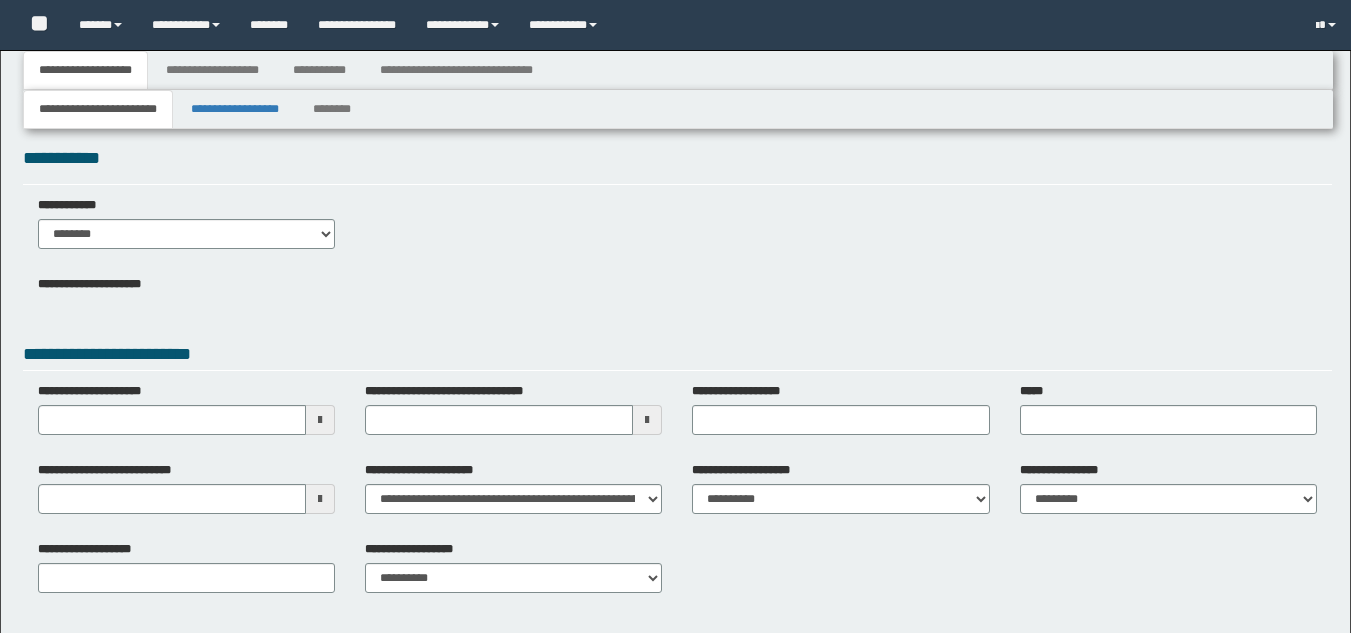 type 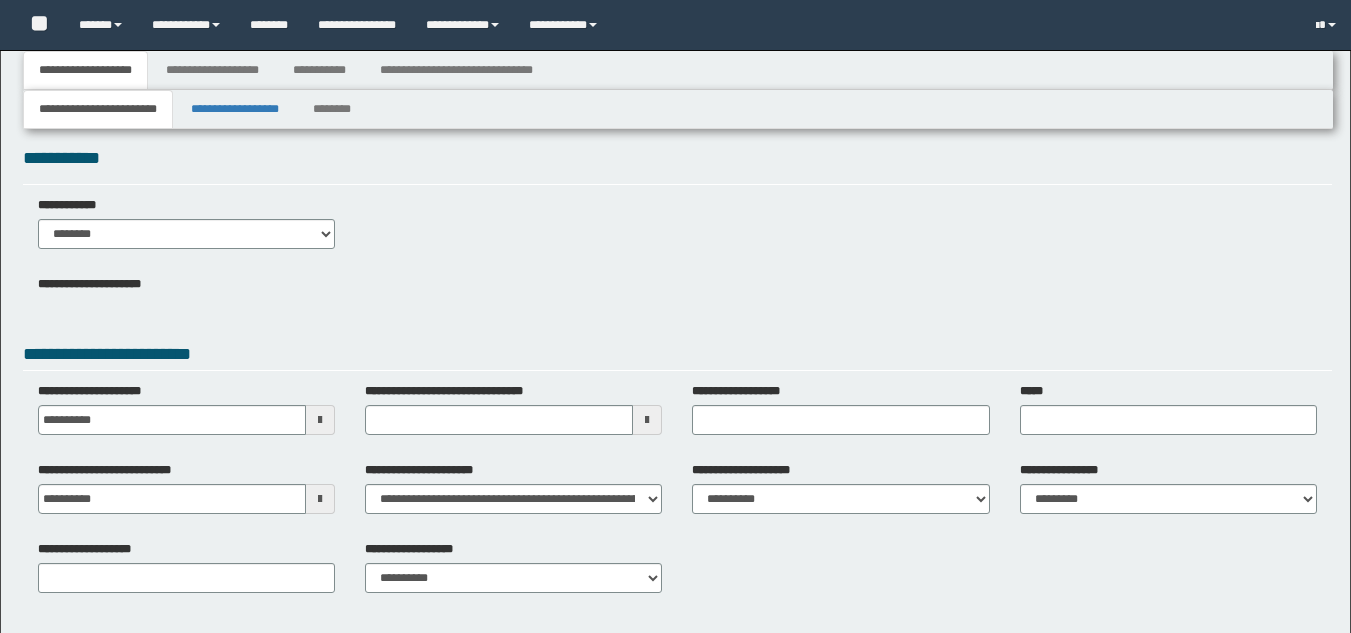 select on "*" 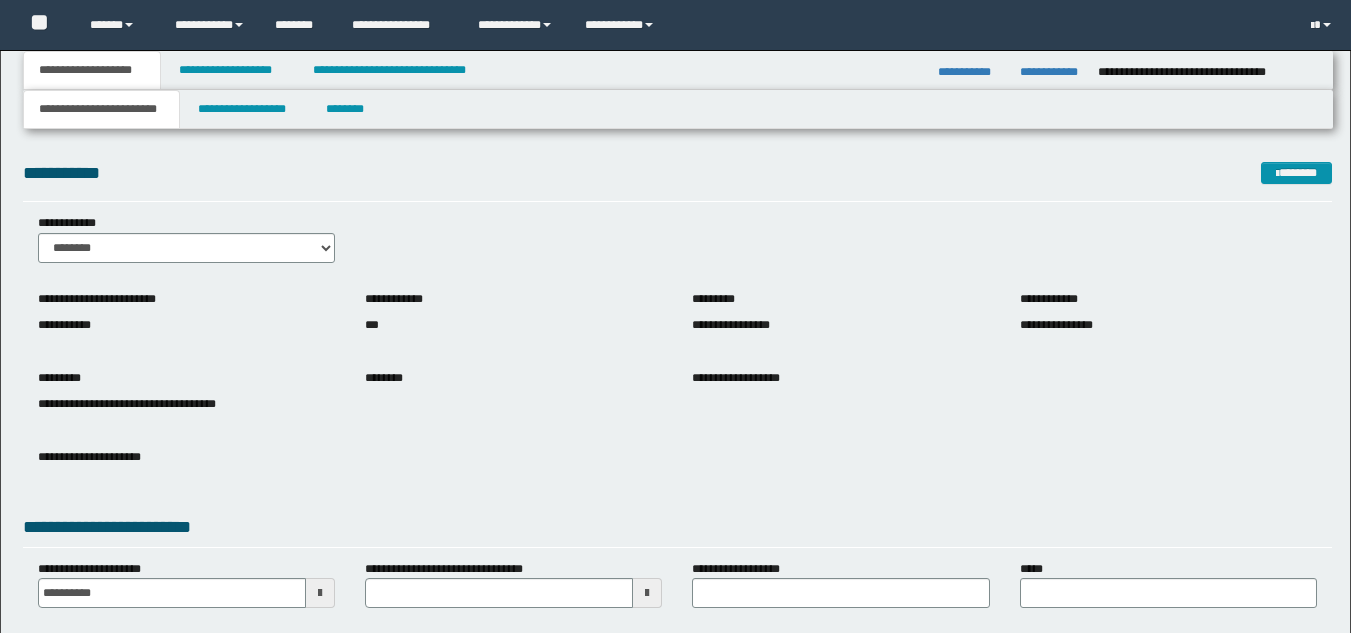 scroll, scrollTop: 0, scrollLeft: 0, axis: both 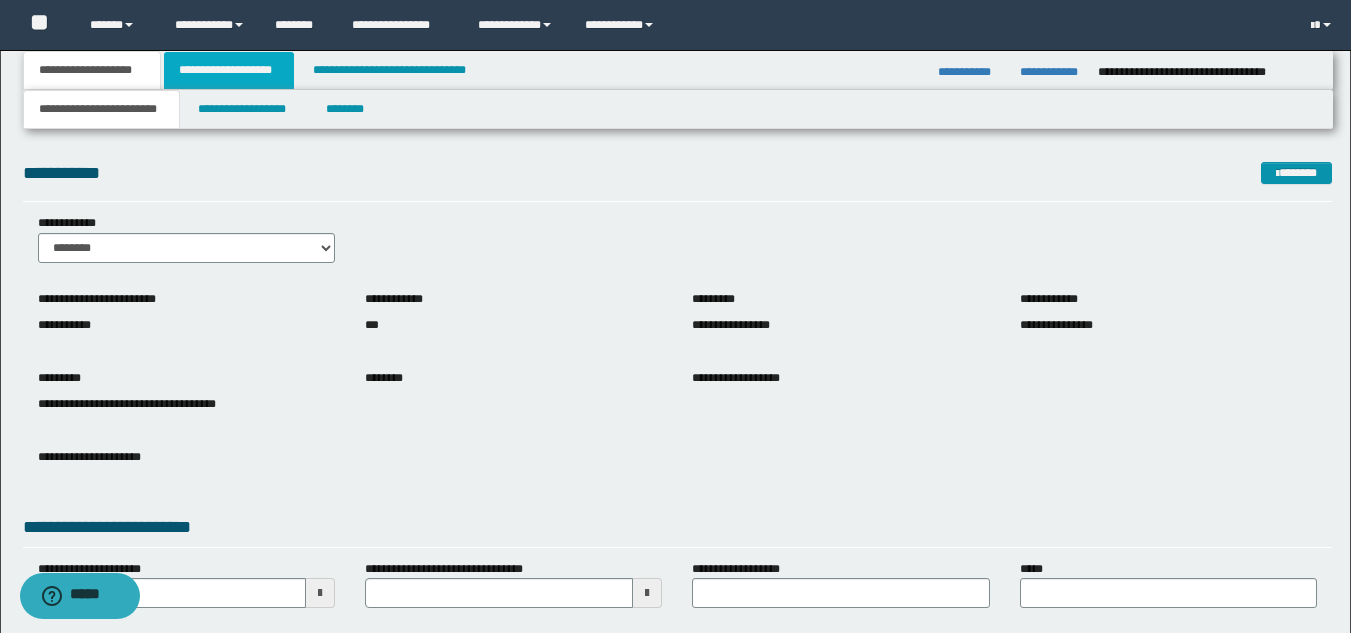 click on "**********" at bounding box center [229, 70] 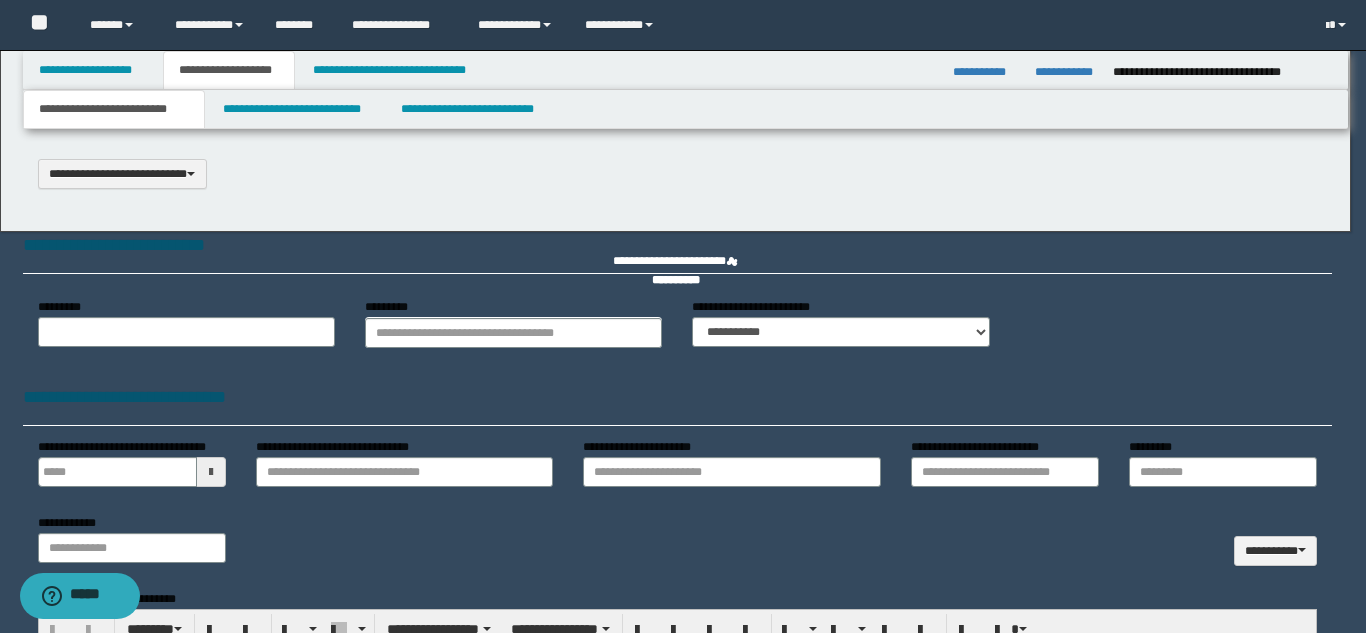 type 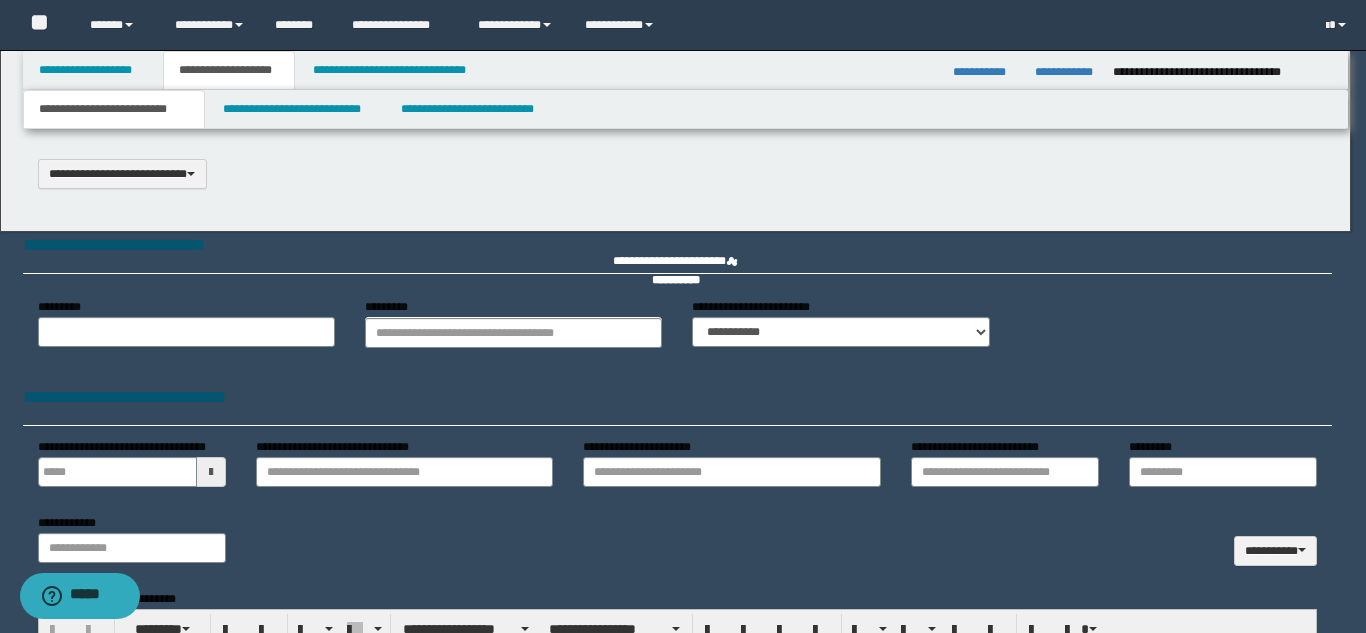 scroll, scrollTop: 0, scrollLeft: 0, axis: both 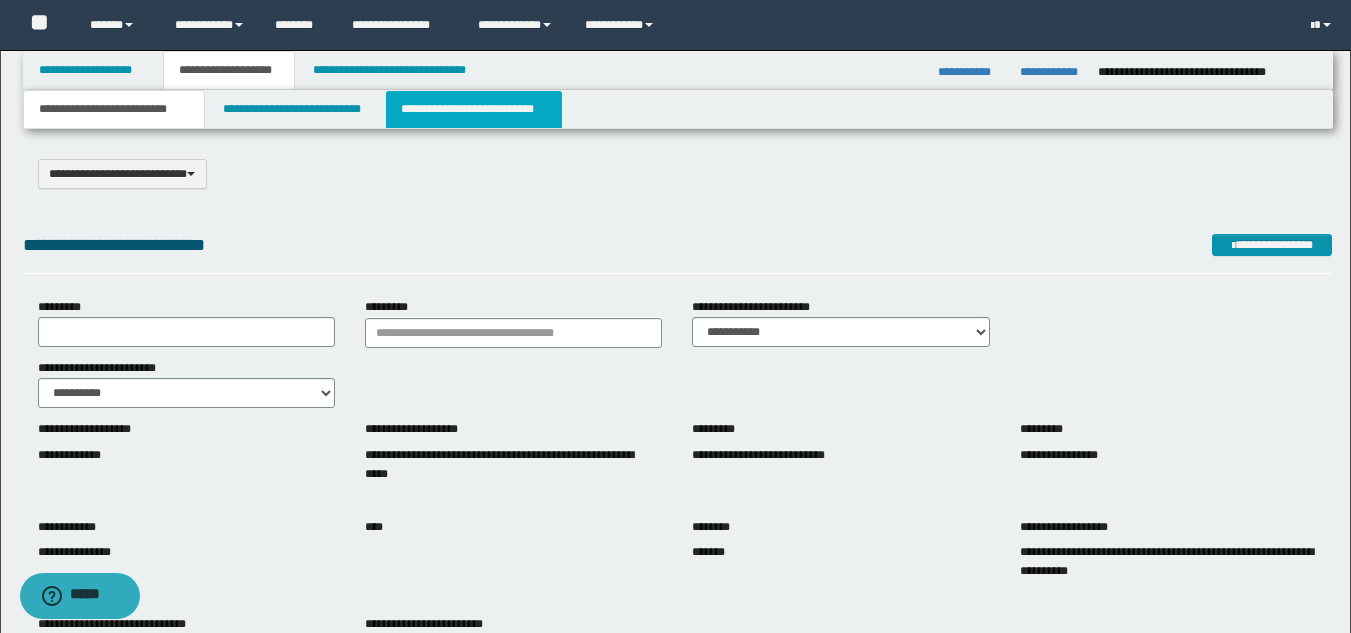 click on "**********" at bounding box center [474, 109] 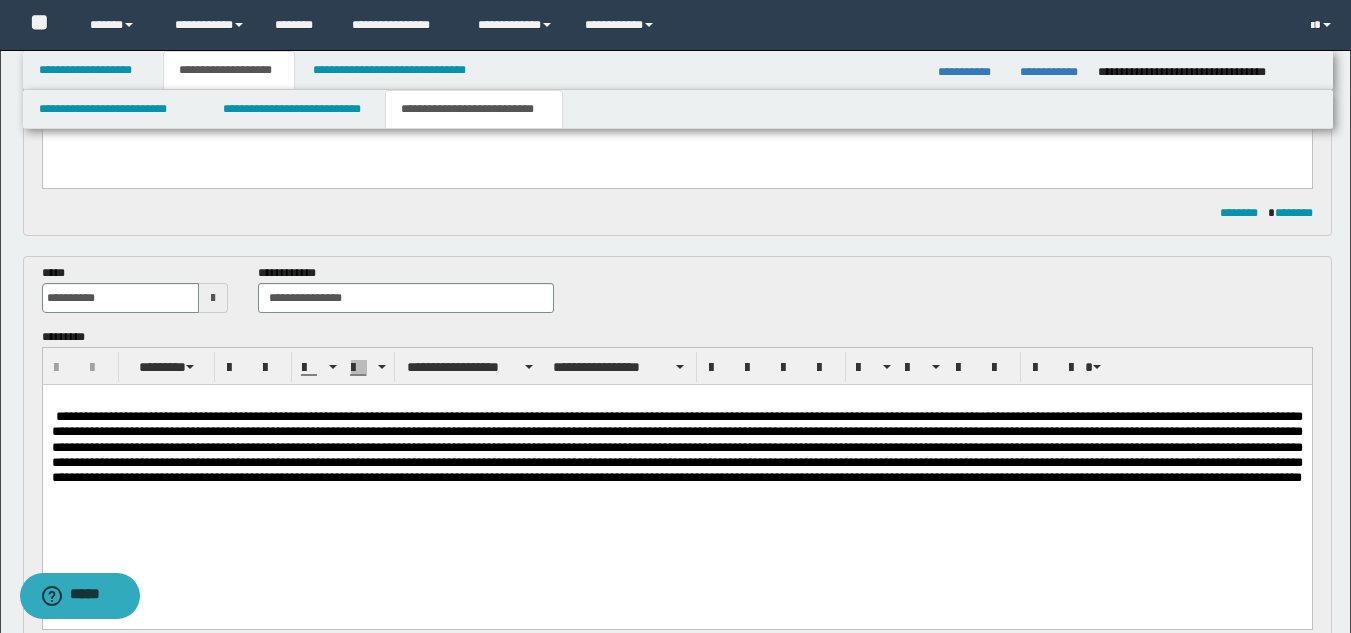 scroll, scrollTop: 400, scrollLeft: 0, axis: vertical 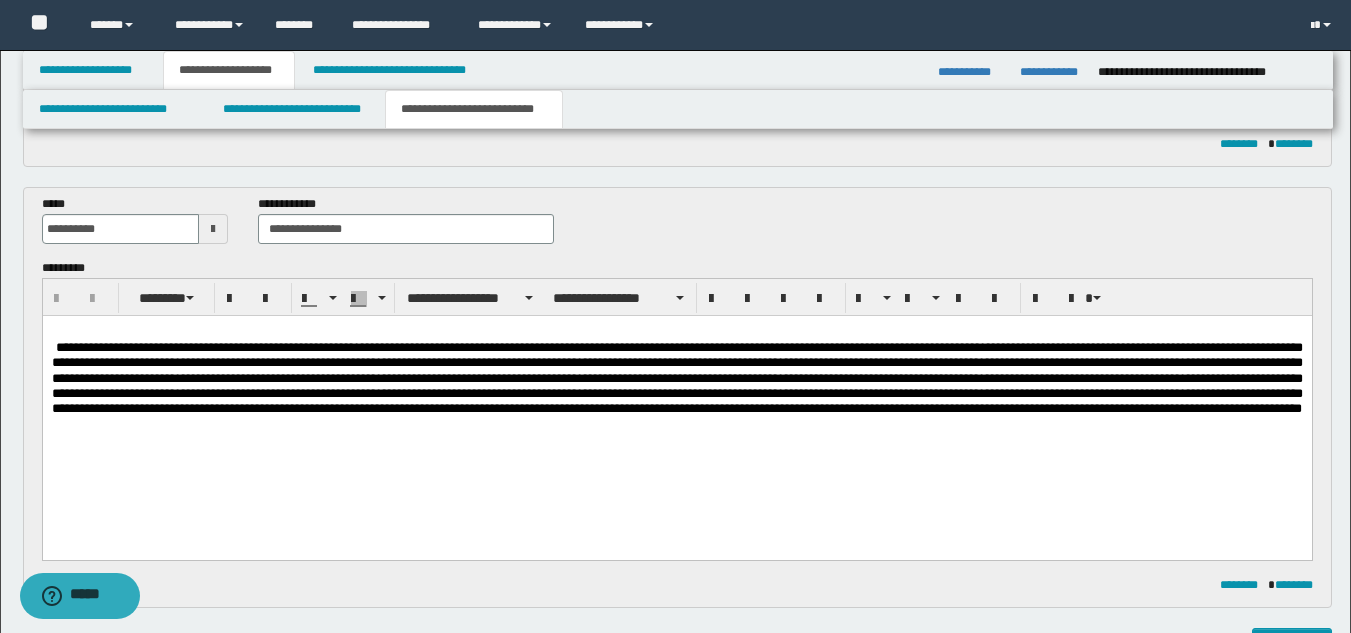click at bounding box center [676, 377] 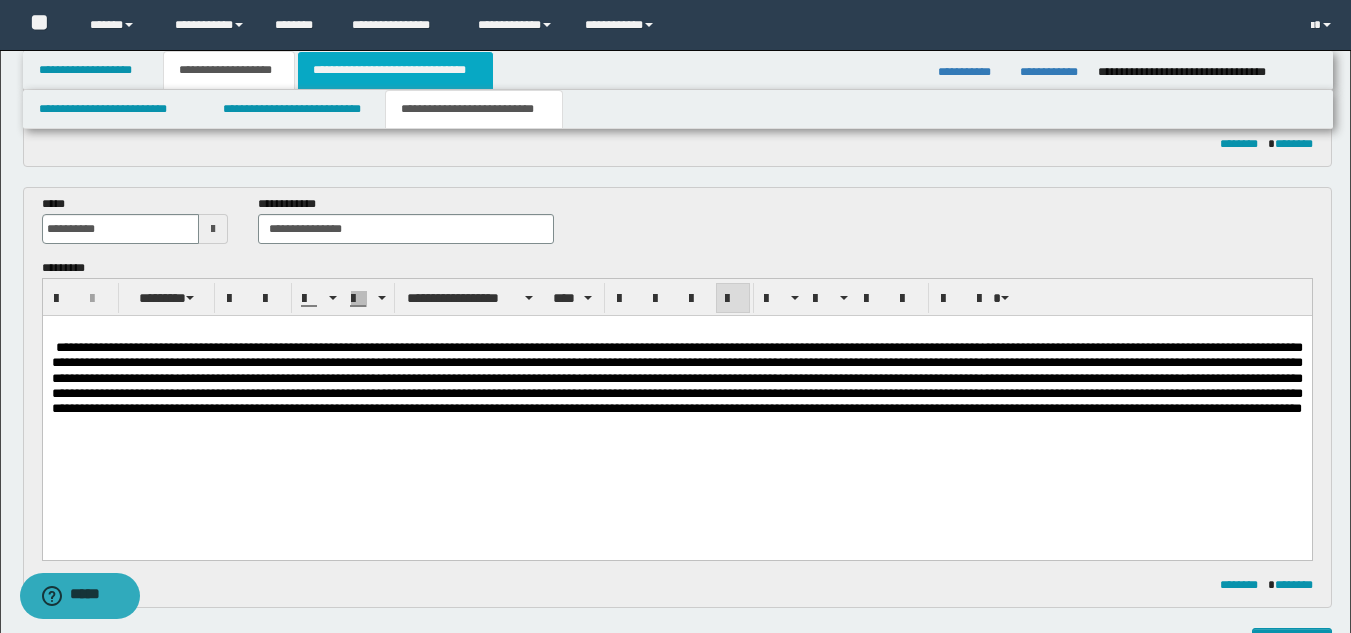 drag, startPoint x: 387, startPoint y: 75, endPoint x: 393, endPoint y: 85, distance: 11.661903 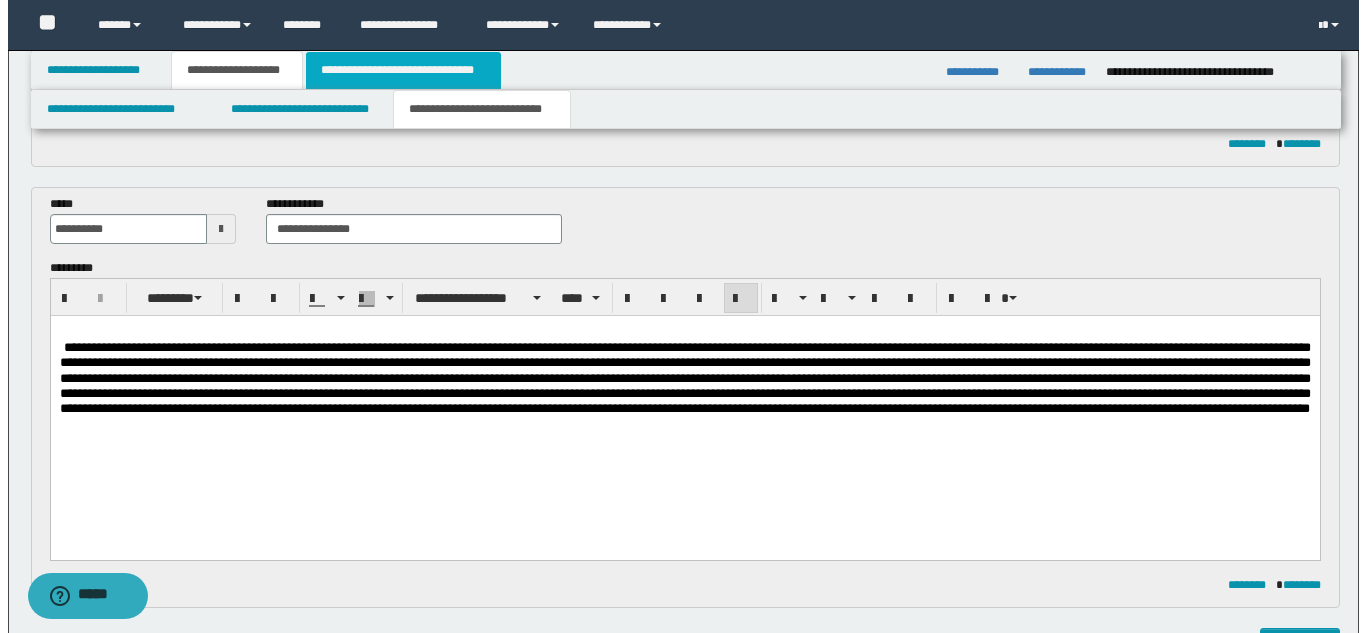 scroll, scrollTop: 0, scrollLeft: 0, axis: both 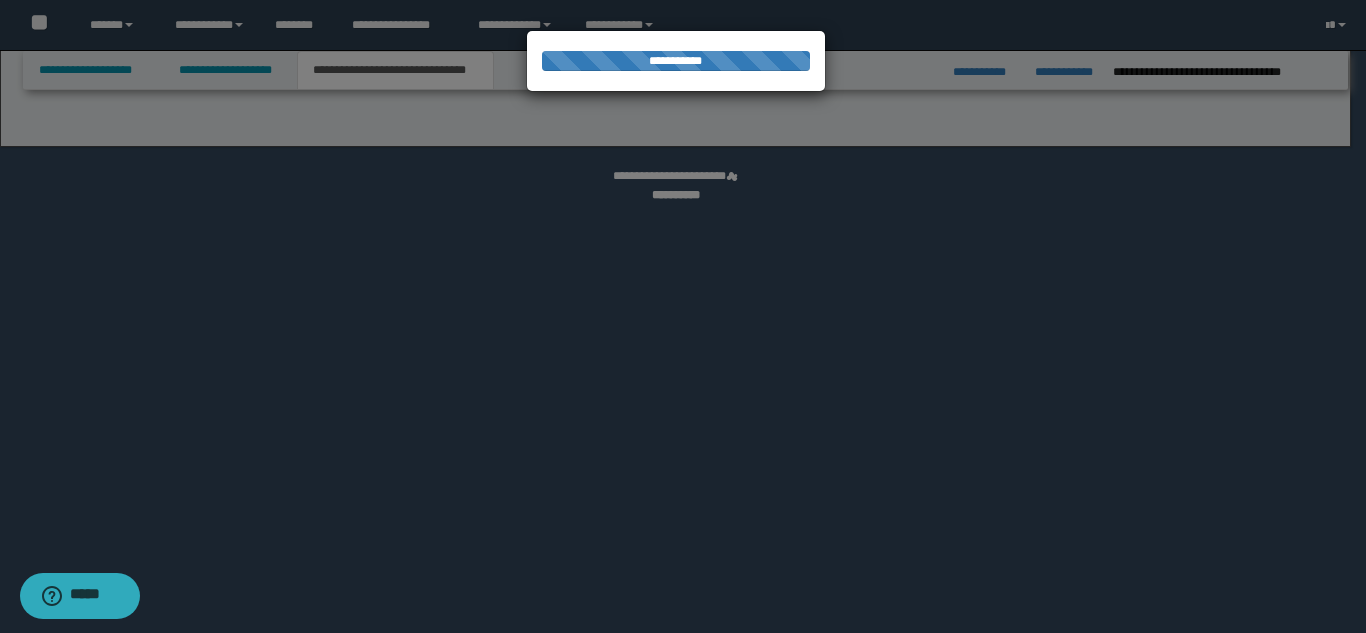 select on "*" 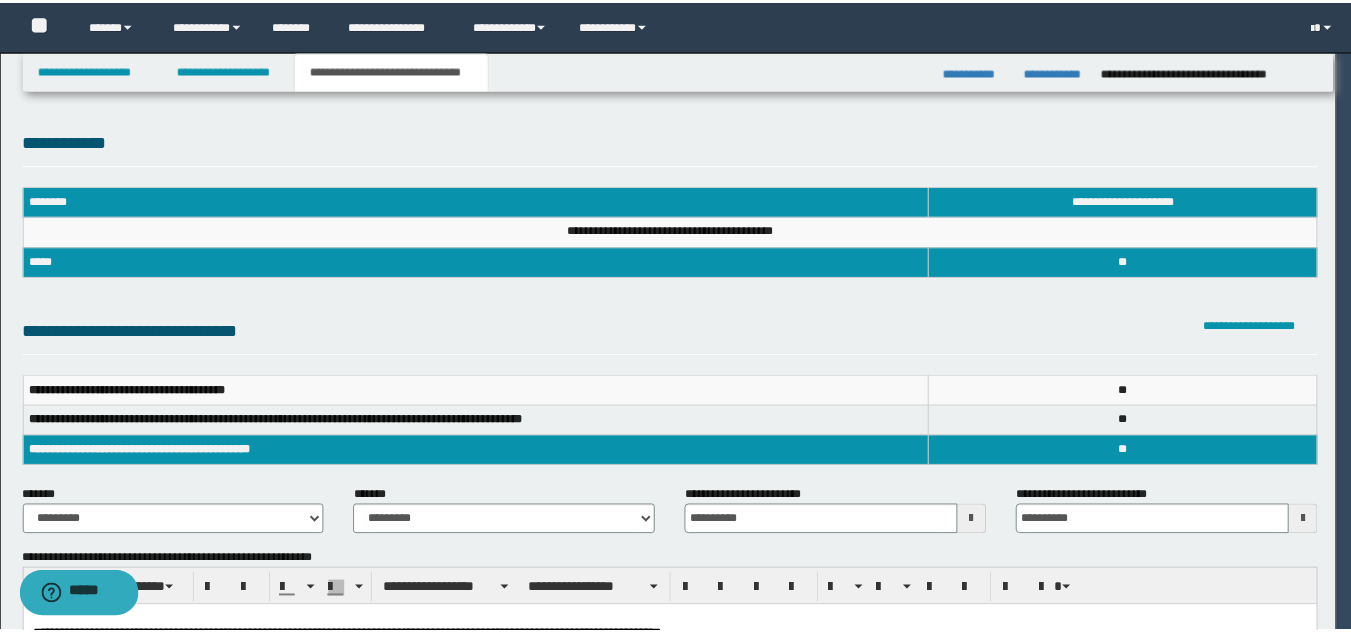 scroll, scrollTop: 0, scrollLeft: 0, axis: both 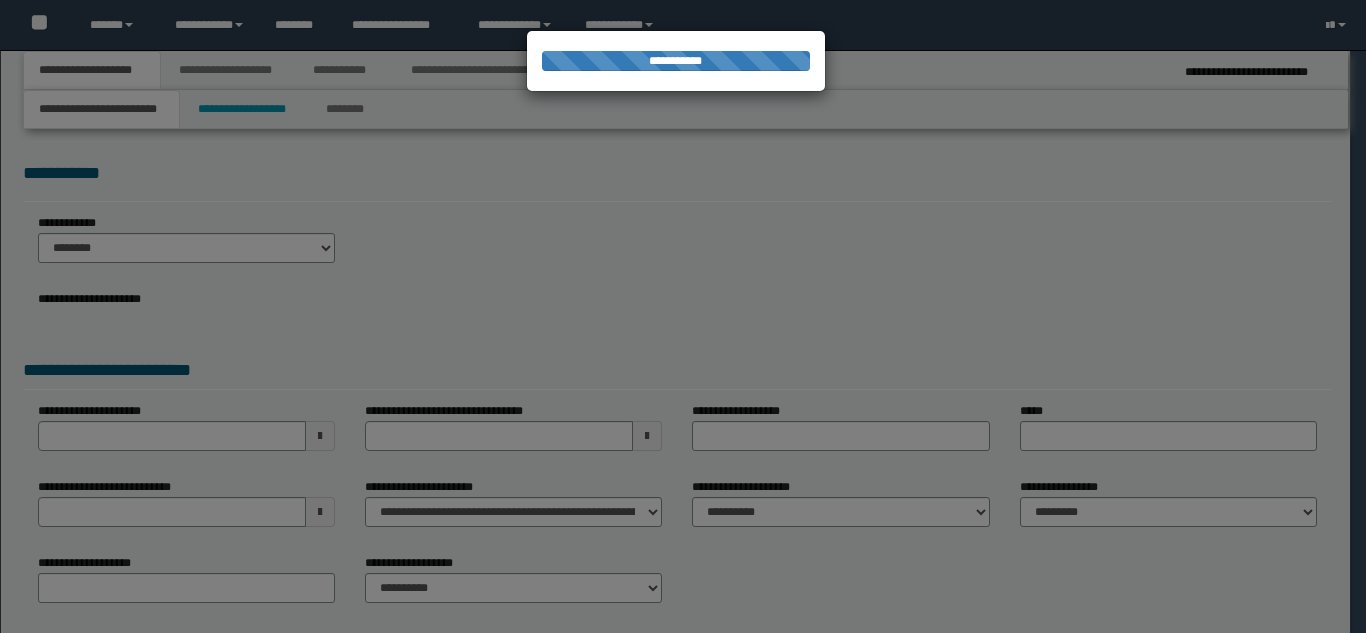 select on "*" 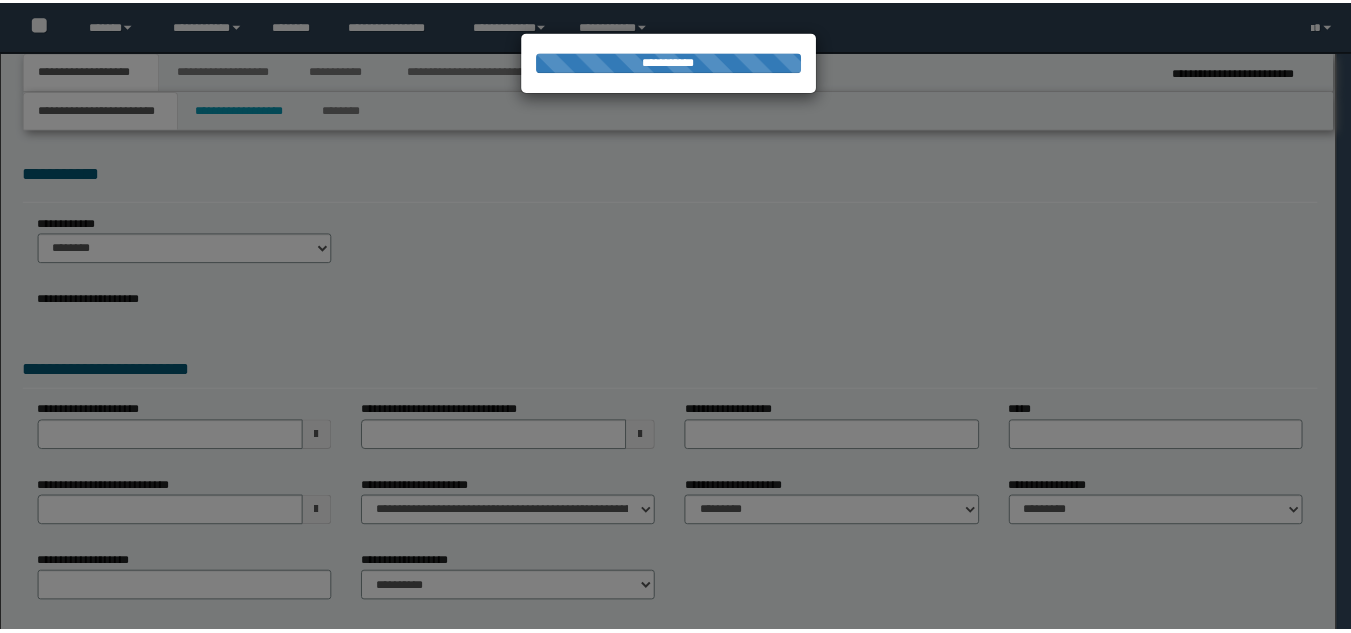 scroll, scrollTop: 0, scrollLeft: 0, axis: both 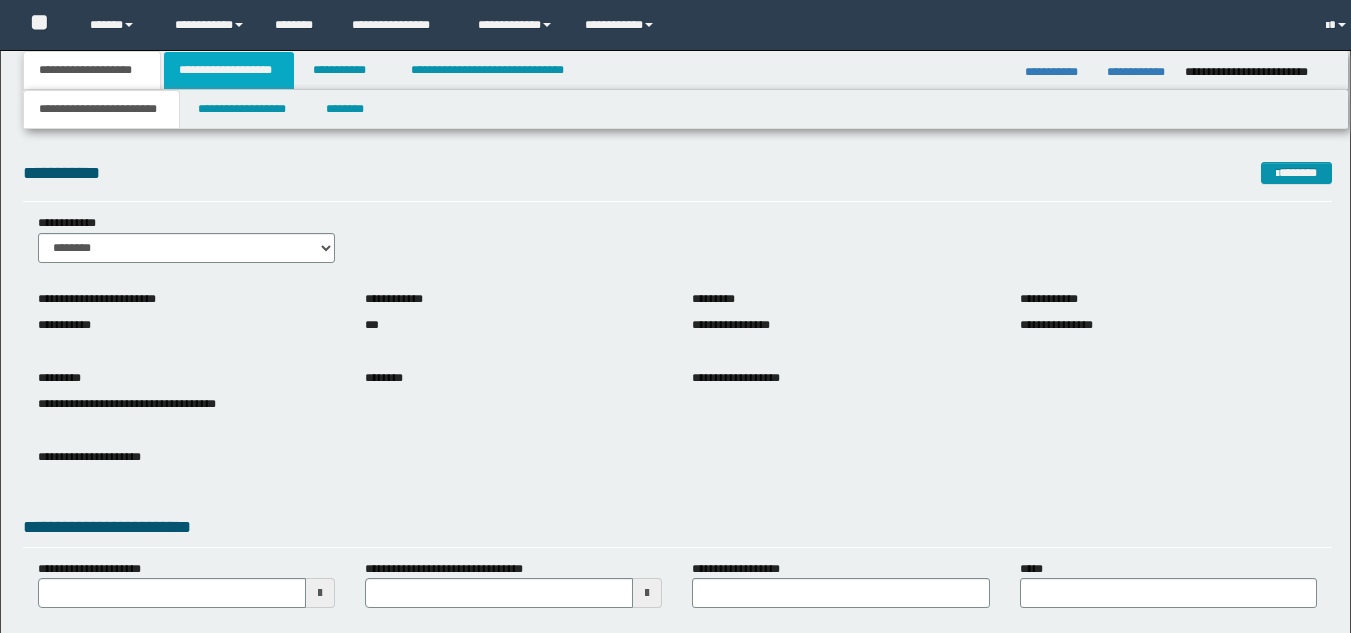 click on "**********" at bounding box center [229, 70] 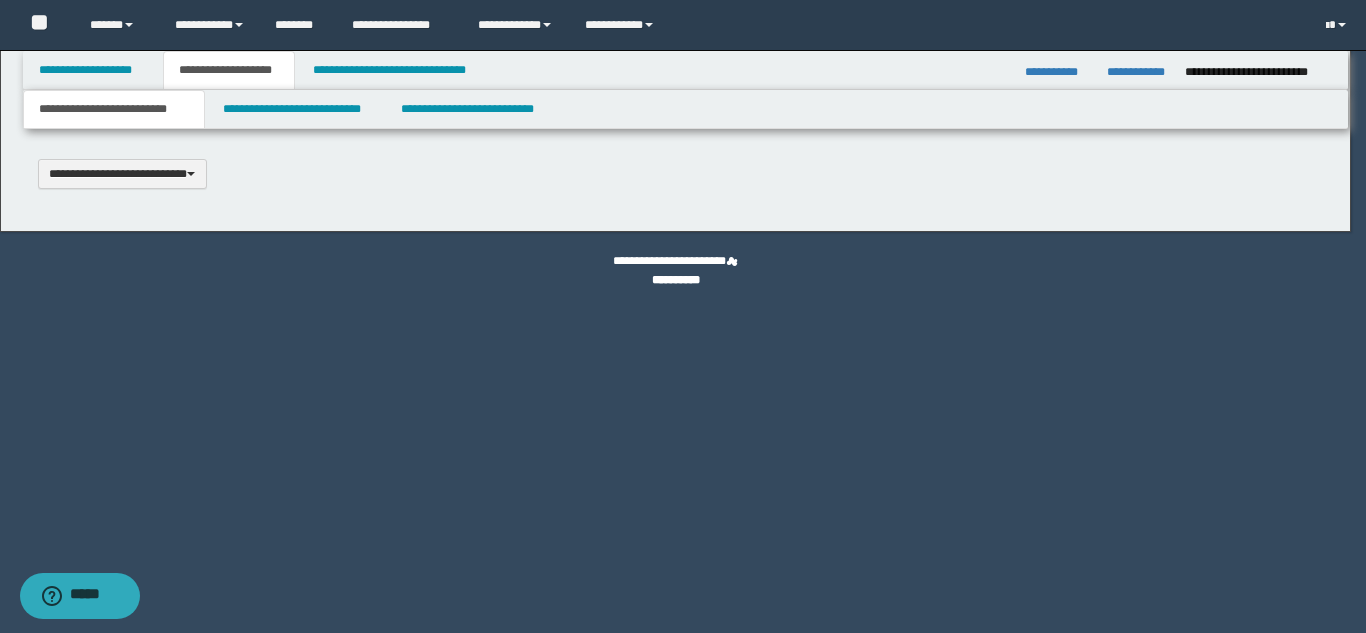 type 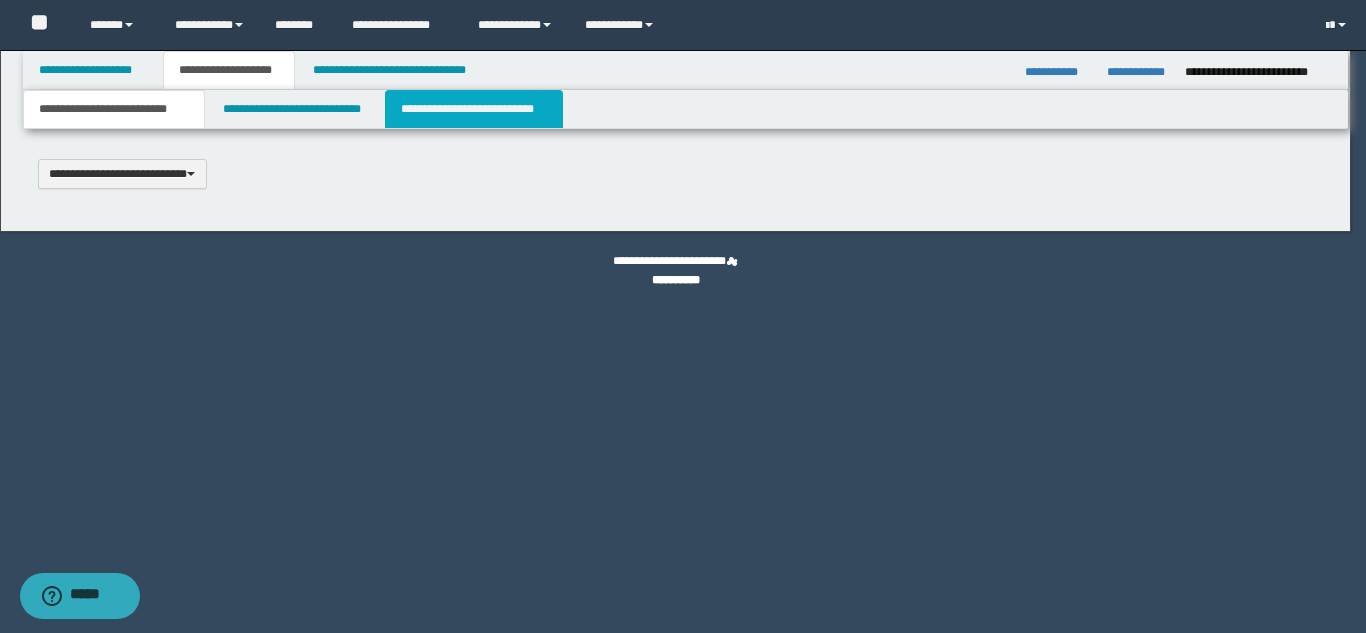 click on "**********" at bounding box center [474, 109] 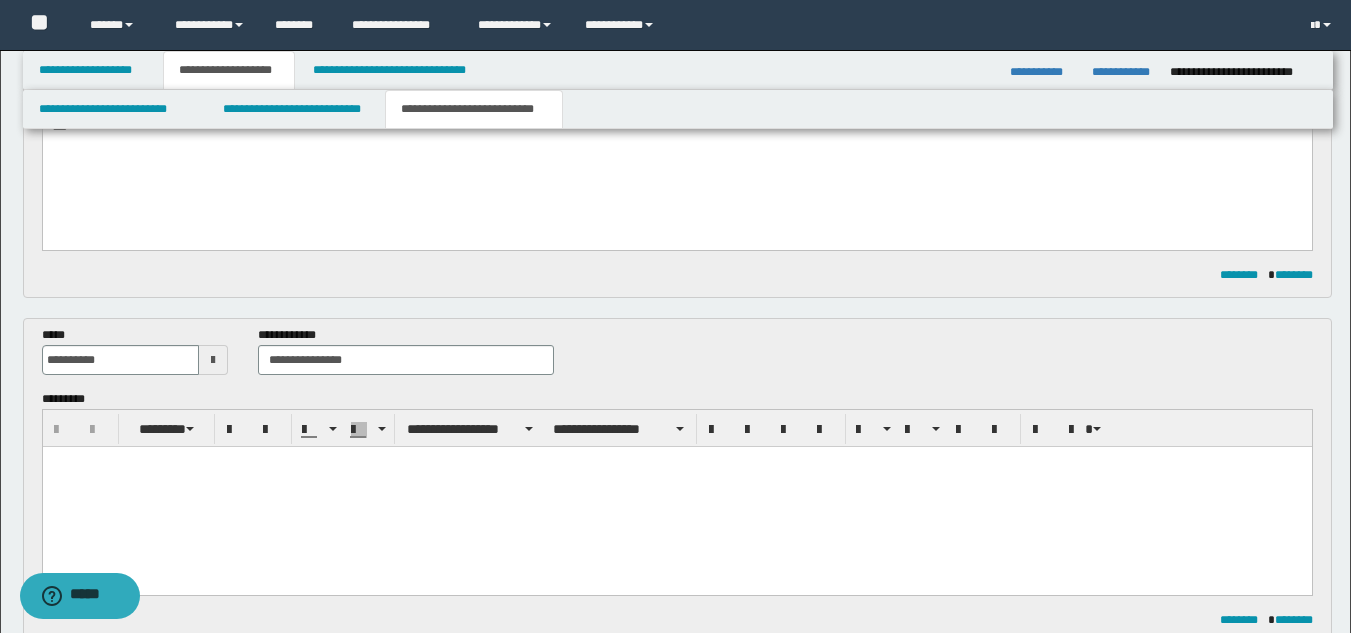 scroll, scrollTop: 400, scrollLeft: 0, axis: vertical 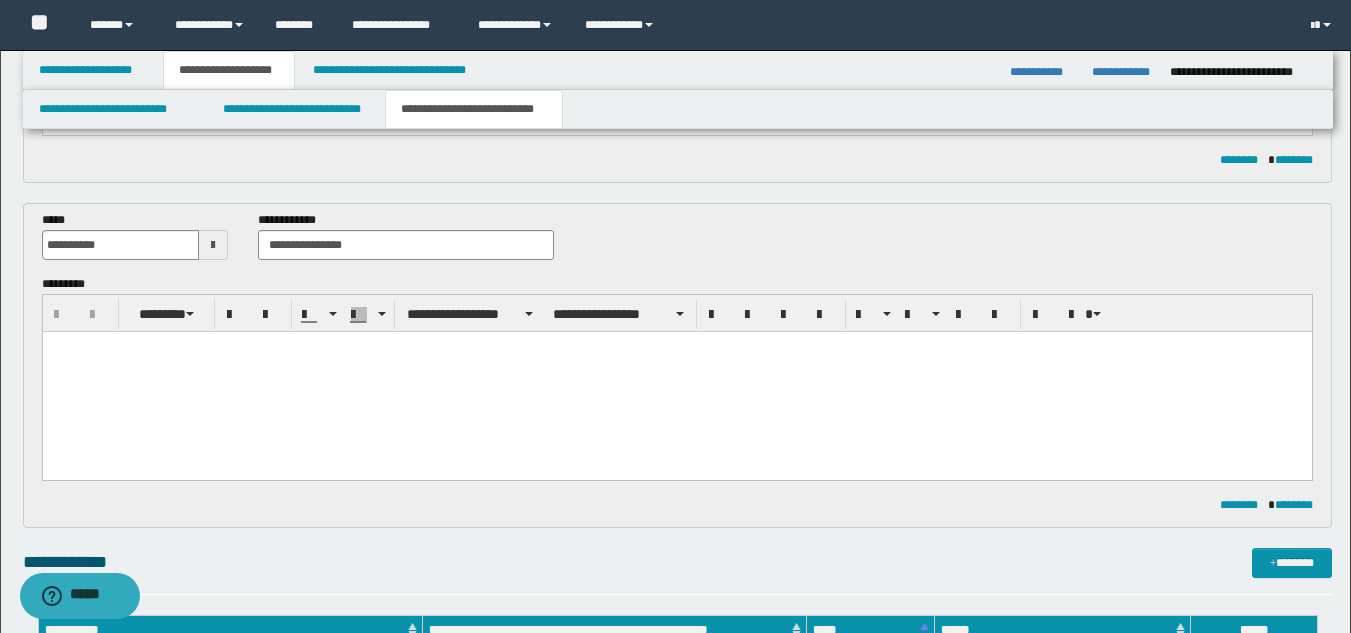 click at bounding box center [676, 380] 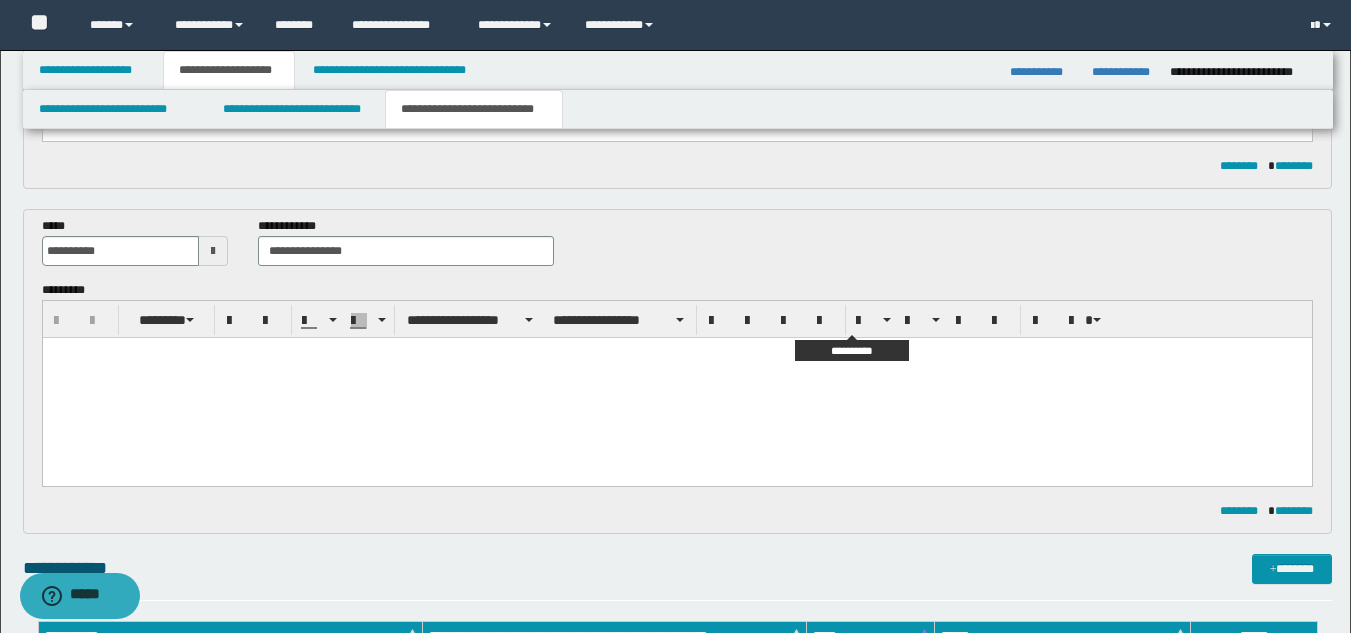 scroll, scrollTop: 300, scrollLeft: 0, axis: vertical 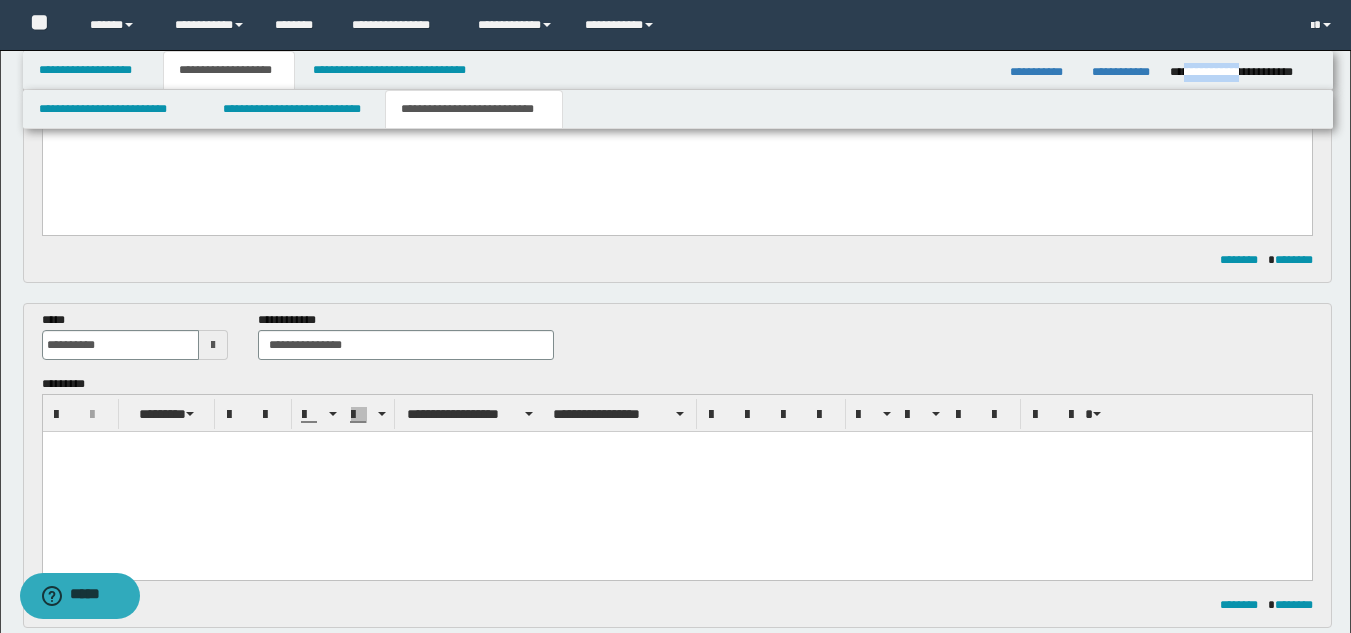 drag, startPoint x: 1183, startPoint y: 70, endPoint x: 1257, endPoint y: 79, distance: 74.54529 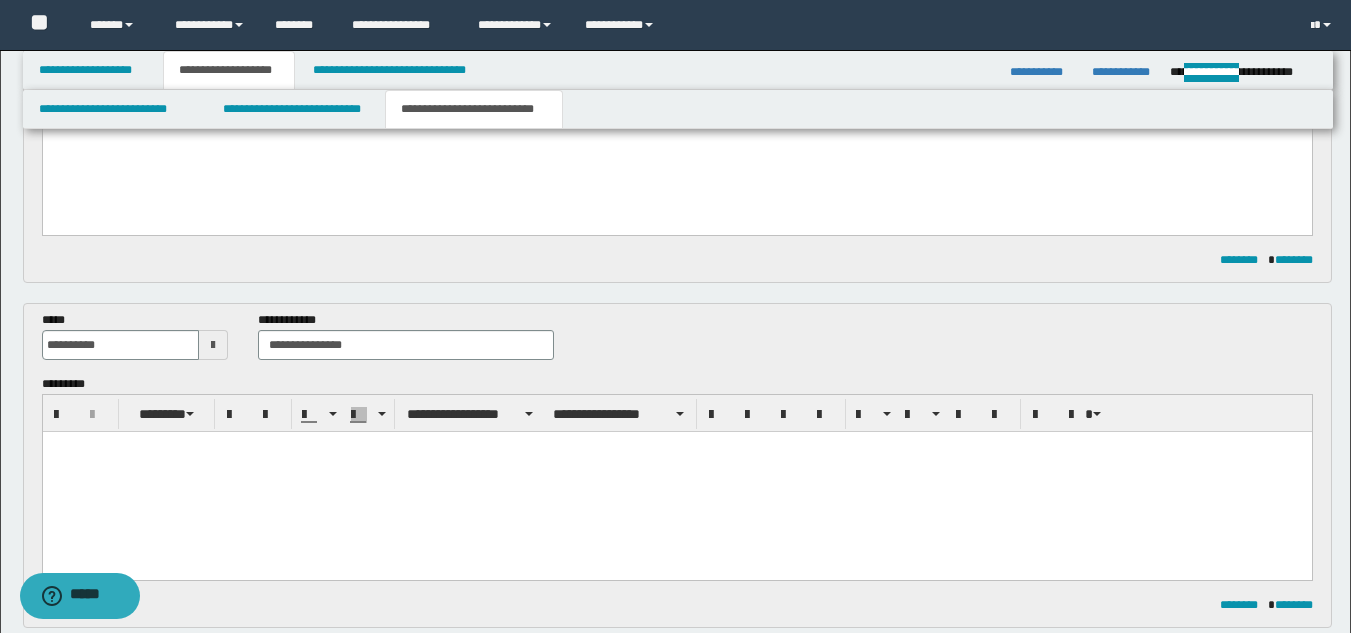 drag, startPoint x: 1191, startPoint y: 143, endPoint x: 1068, endPoint y: 193, distance: 132.77425 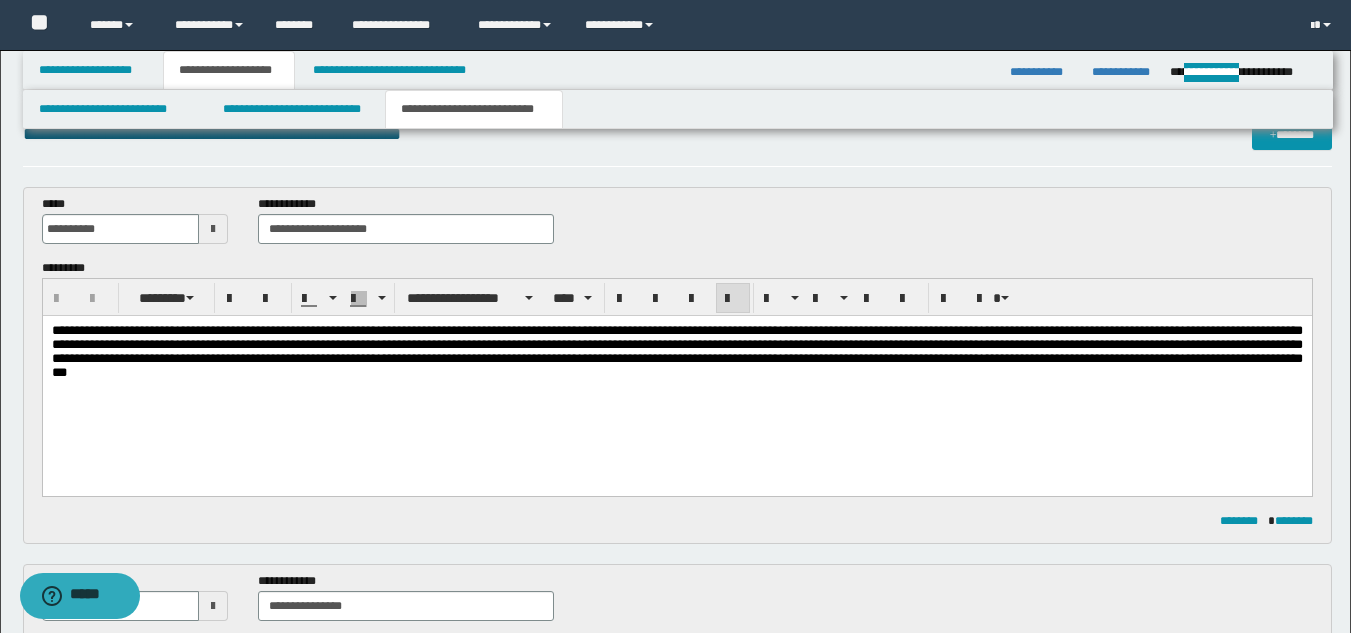 scroll, scrollTop: 0, scrollLeft: 0, axis: both 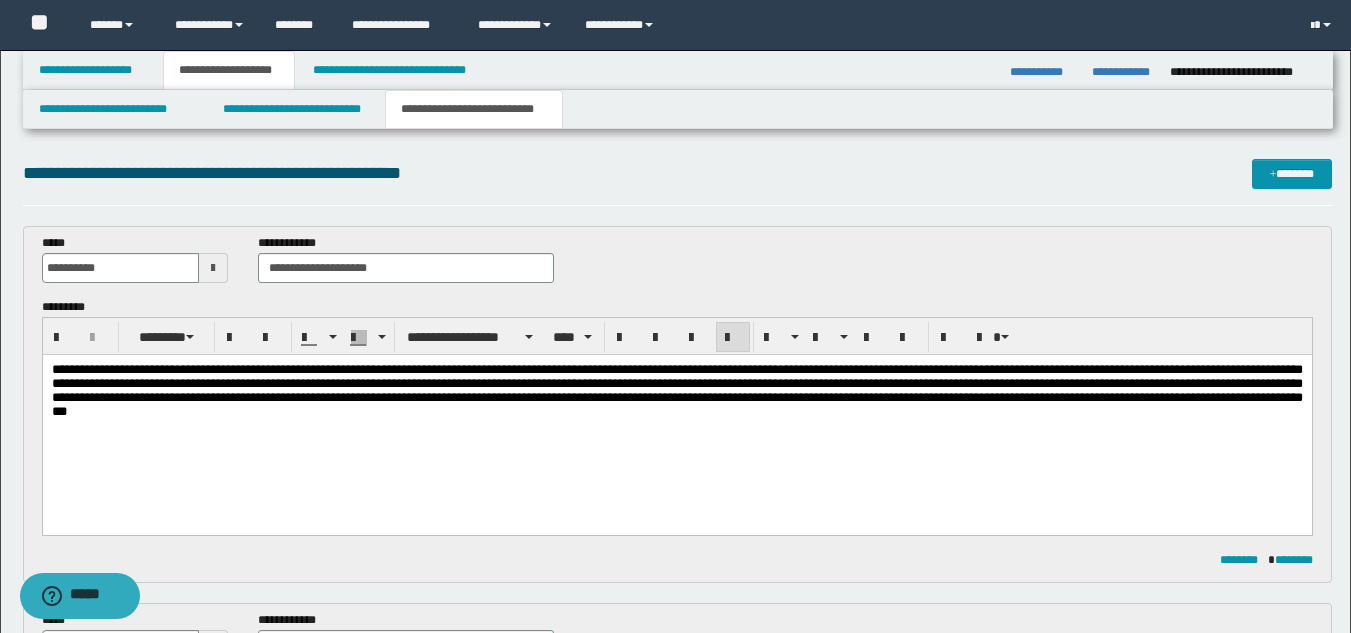 click on "**********" at bounding box center (678, 109) 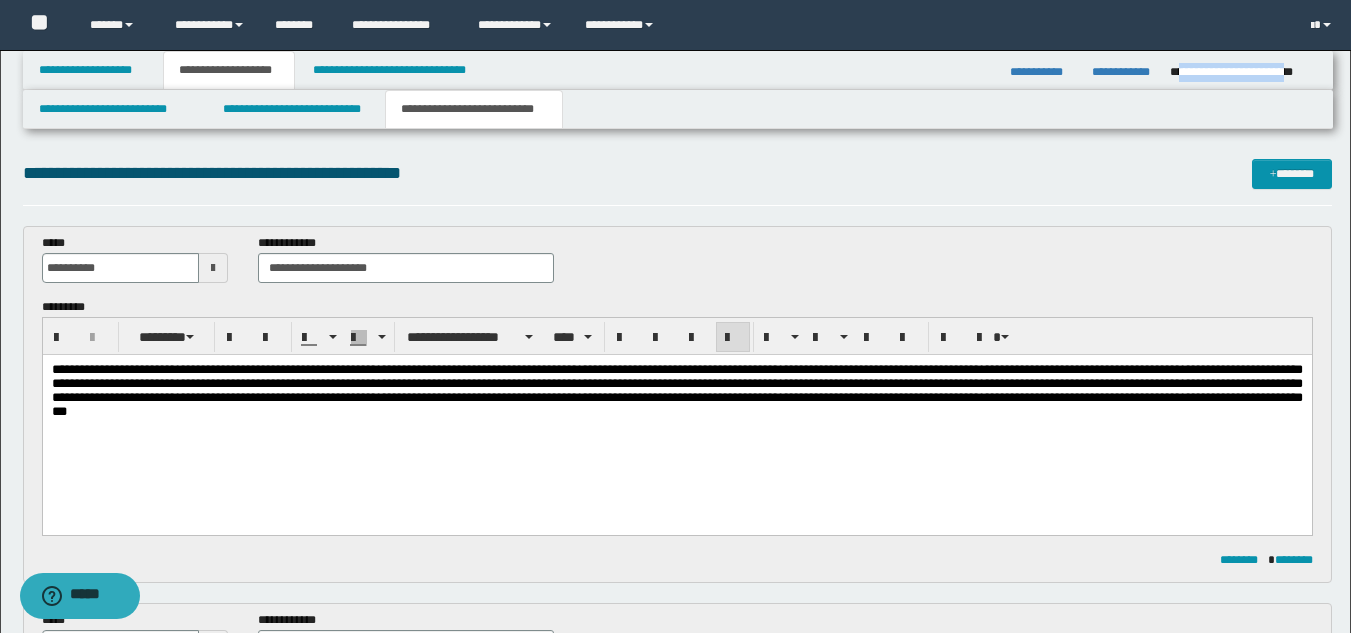 drag, startPoint x: 1177, startPoint y: 73, endPoint x: 1313, endPoint y: 77, distance: 136.0588 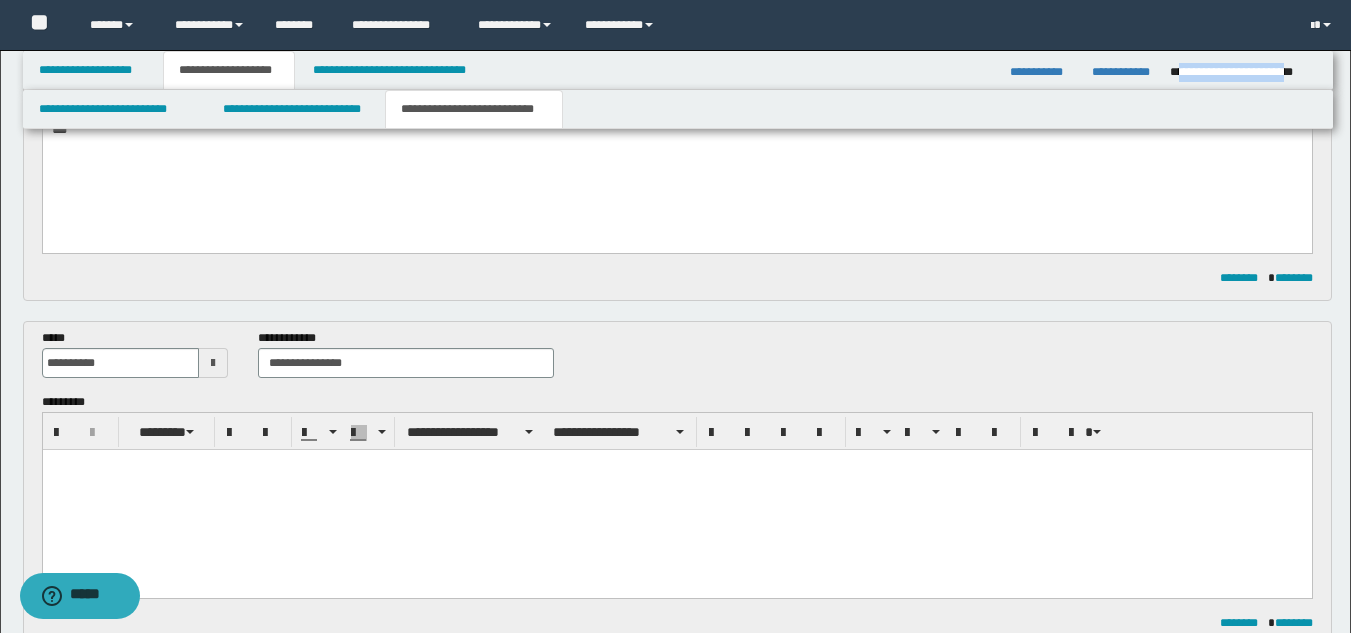 scroll, scrollTop: 300, scrollLeft: 0, axis: vertical 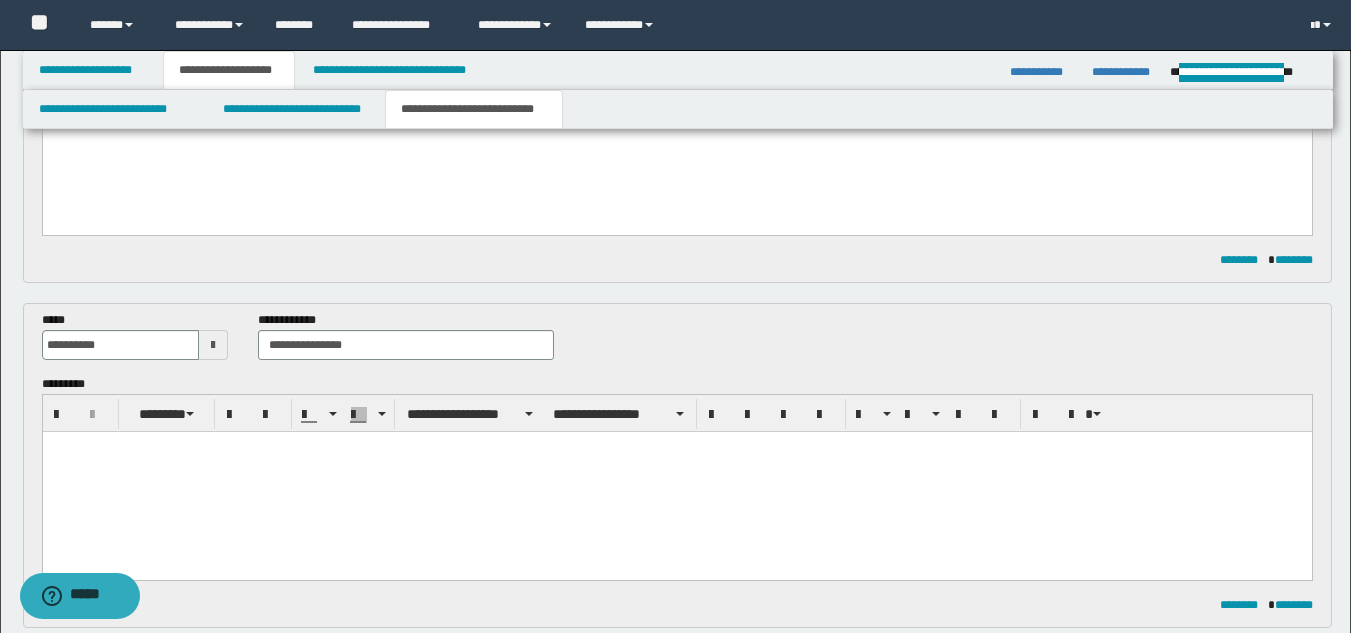 click at bounding box center [676, 480] 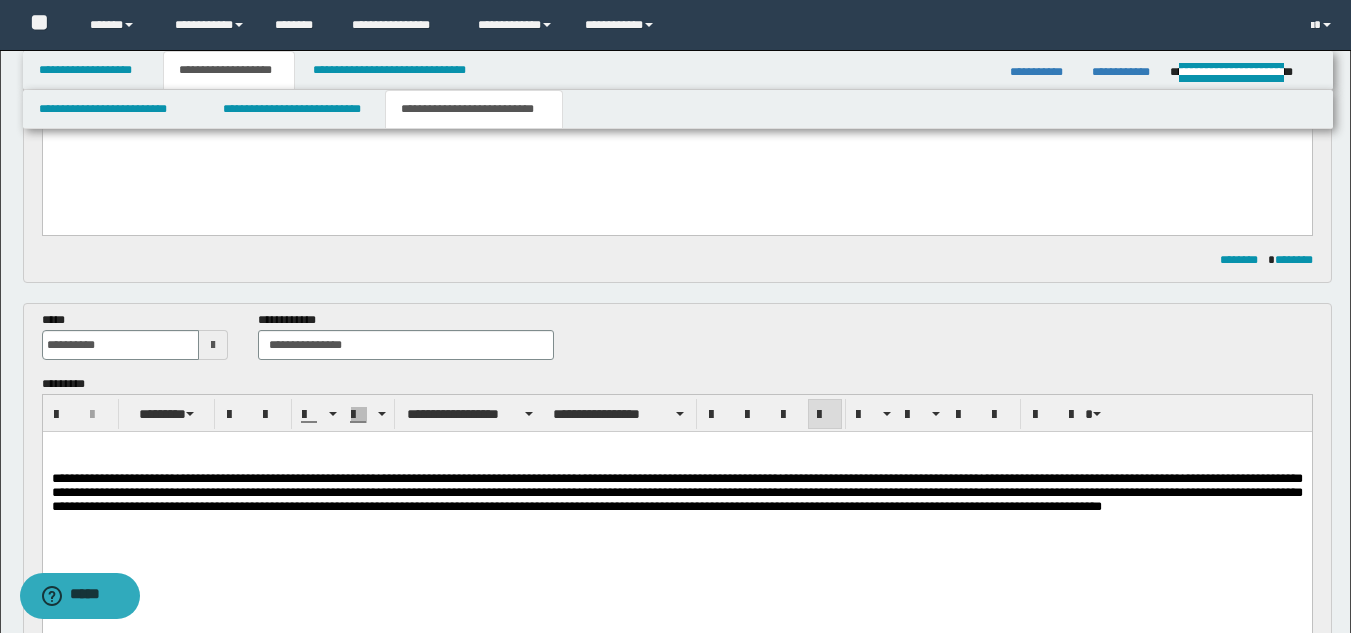 click at bounding box center (676, 463) 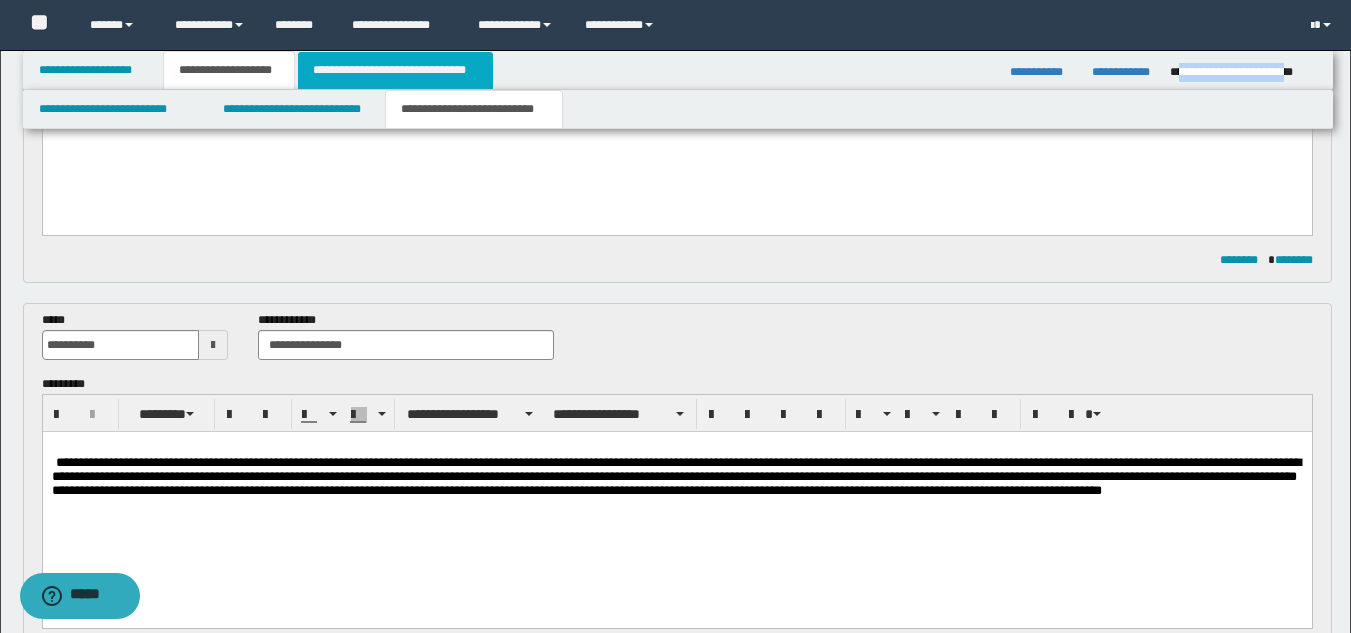 click on "**********" at bounding box center (395, 70) 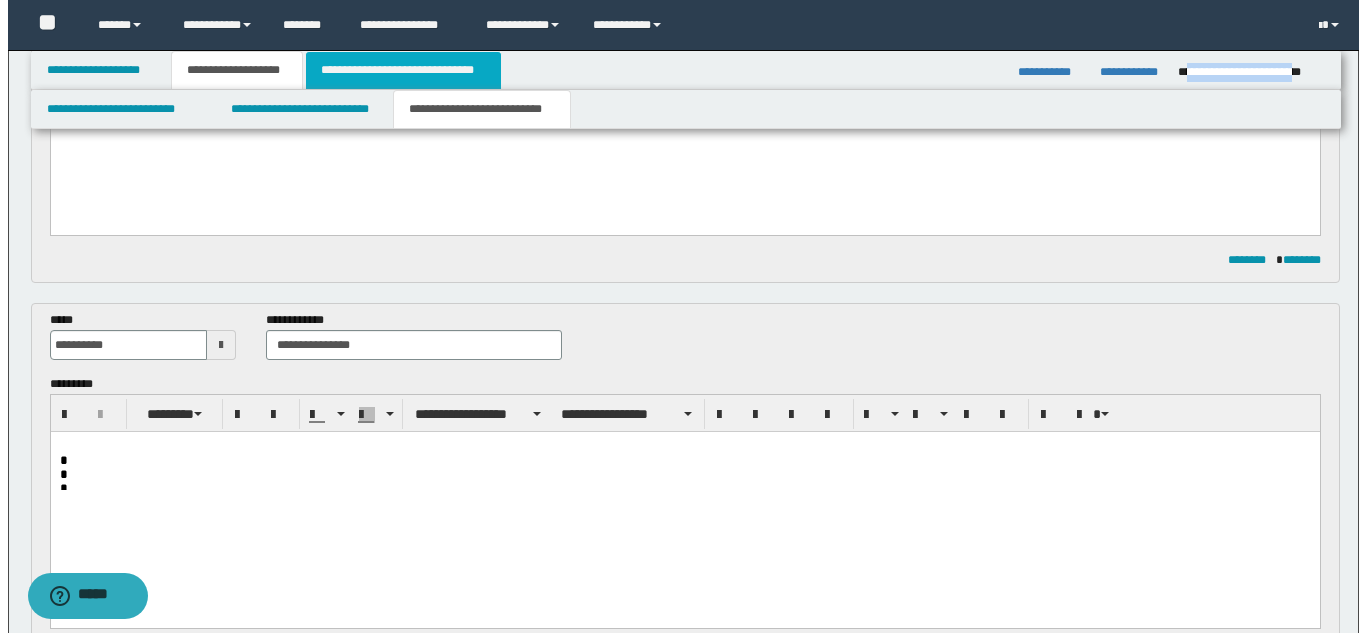 scroll, scrollTop: 0, scrollLeft: 0, axis: both 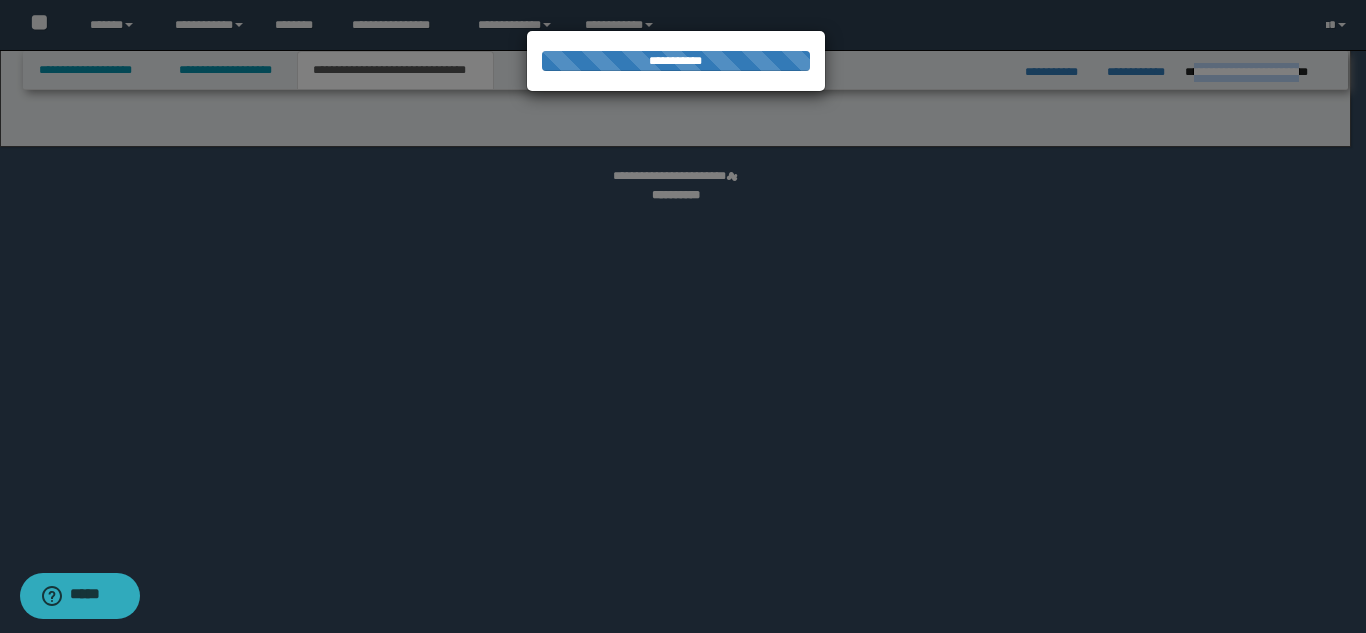 select on "*" 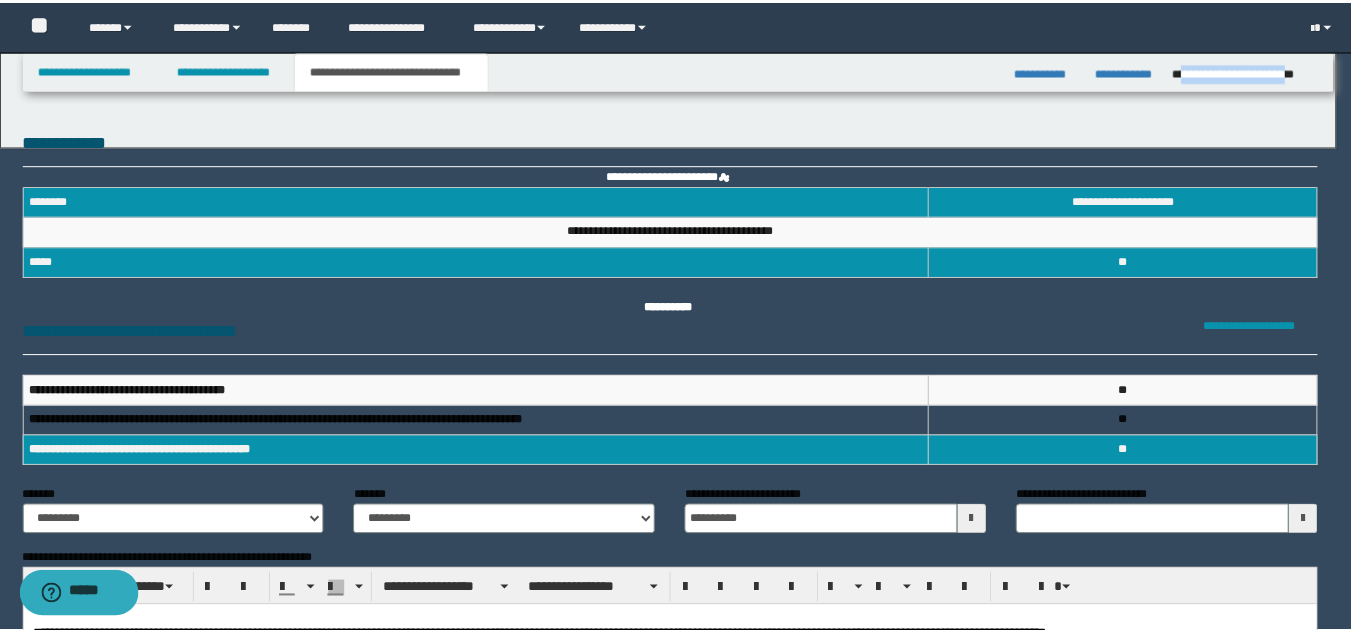 scroll, scrollTop: 0, scrollLeft: 0, axis: both 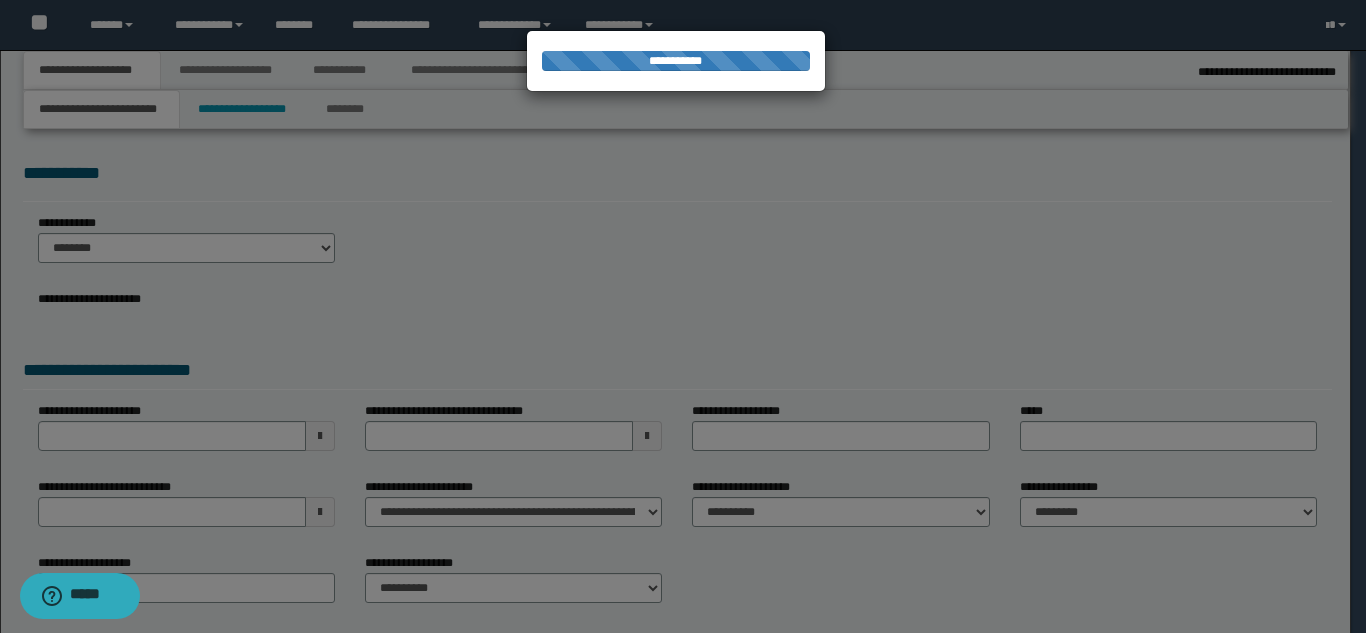 select on "*" 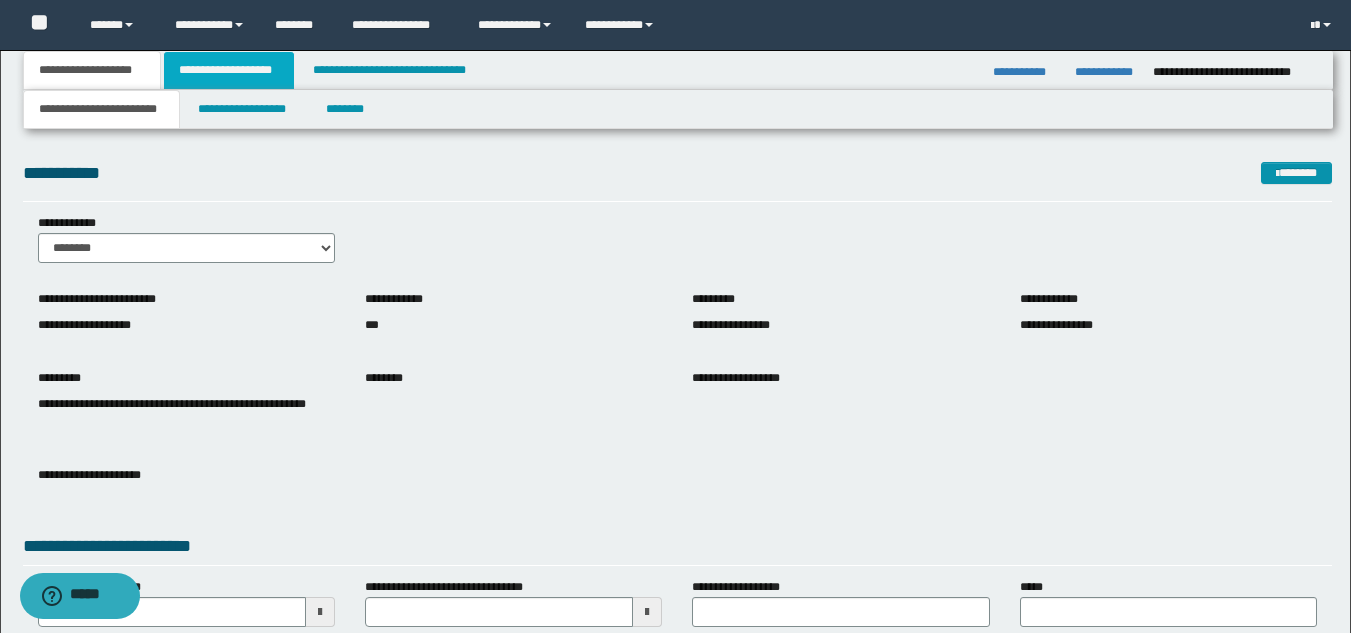 click on "**********" at bounding box center [229, 70] 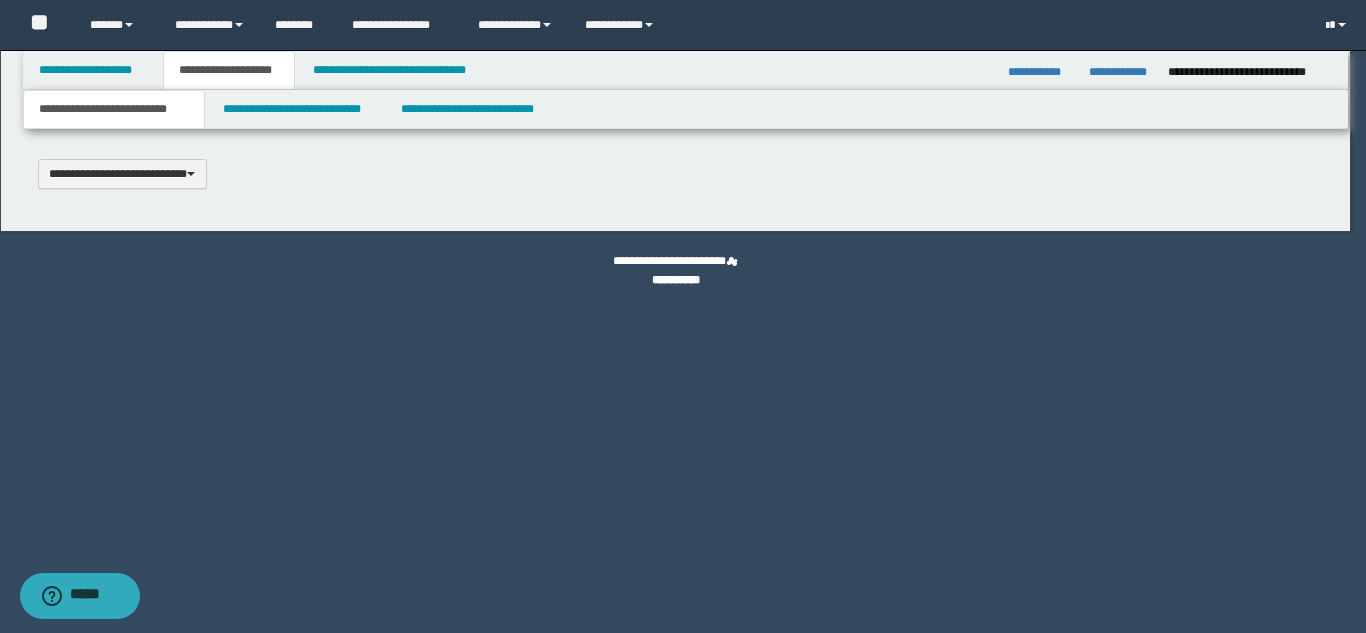type 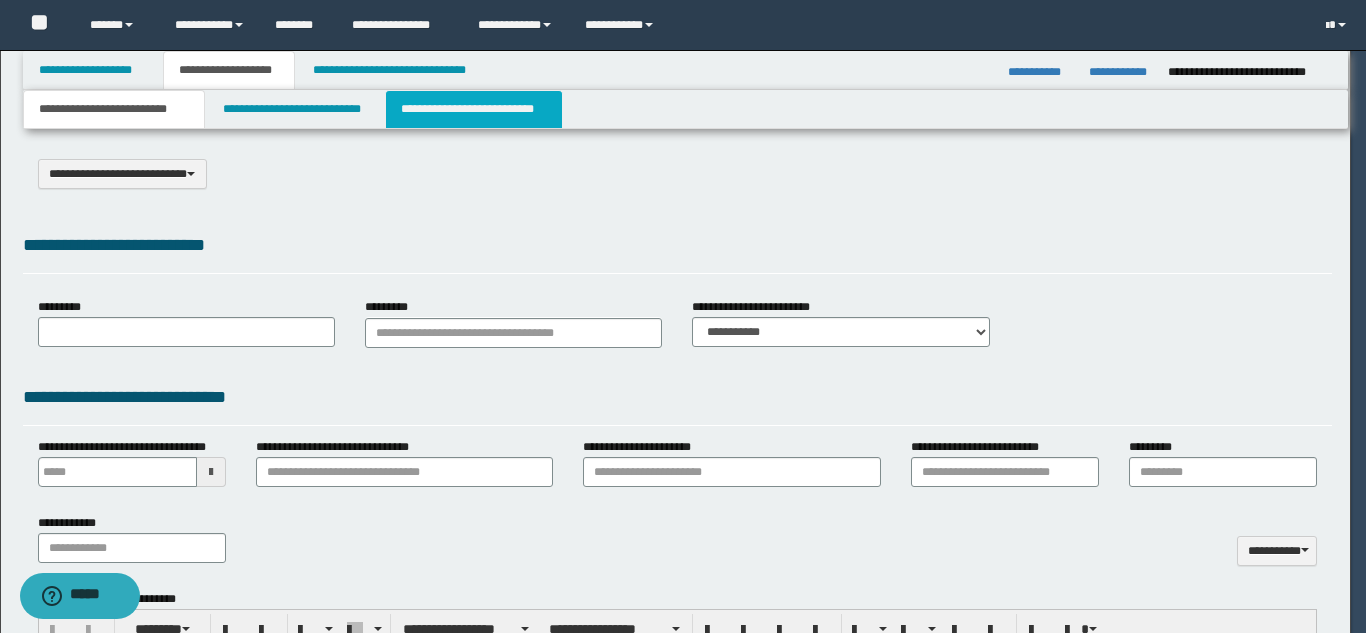 type on "********" 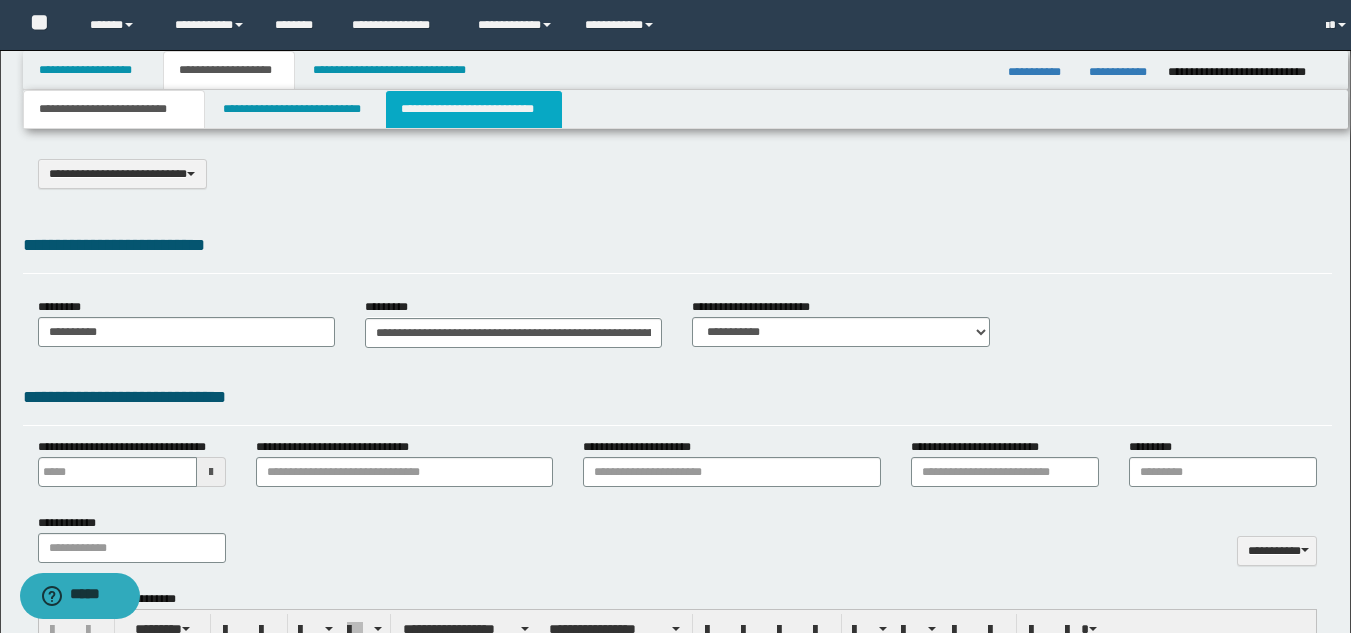 click on "**********" at bounding box center [474, 109] 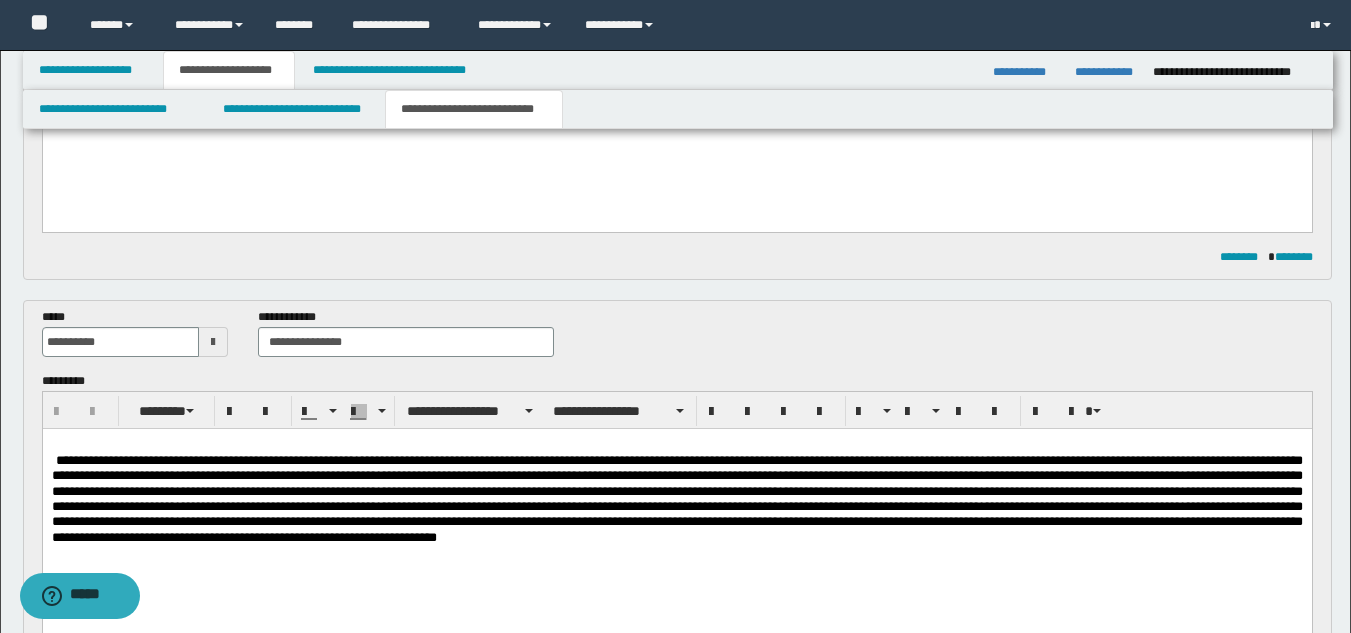 scroll, scrollTop: 400, scrollLeft: 0, axis: vertical 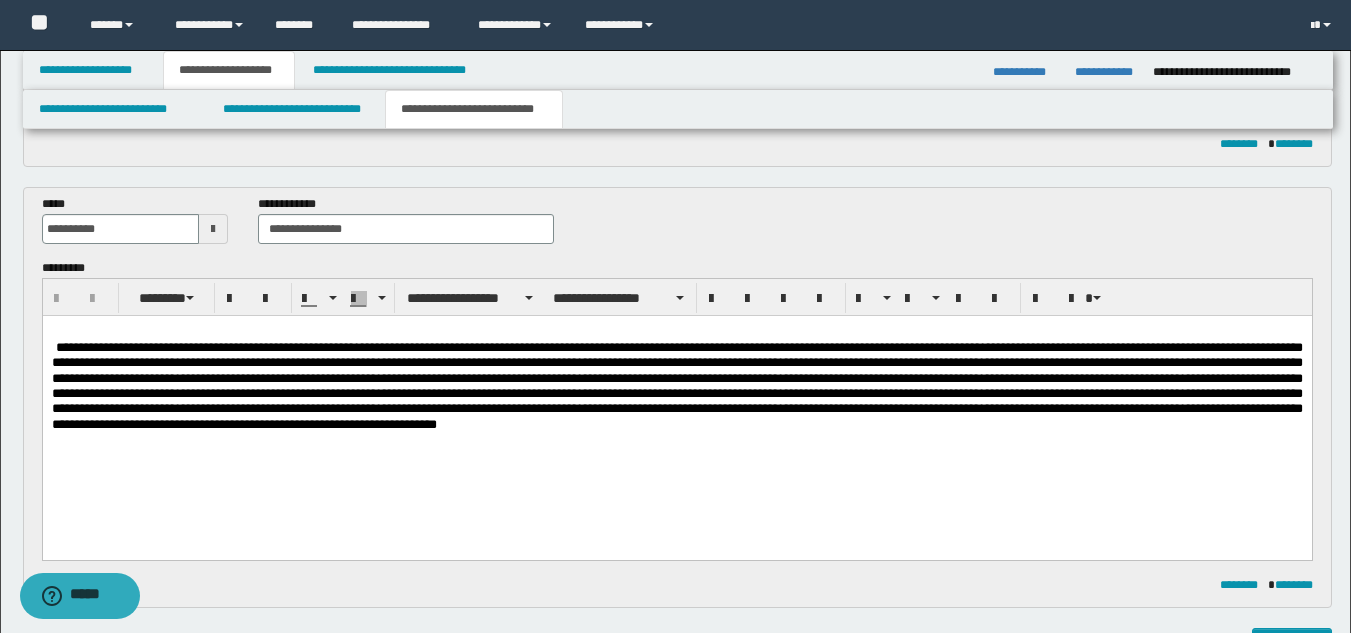 click at bounding box center [676, 385] 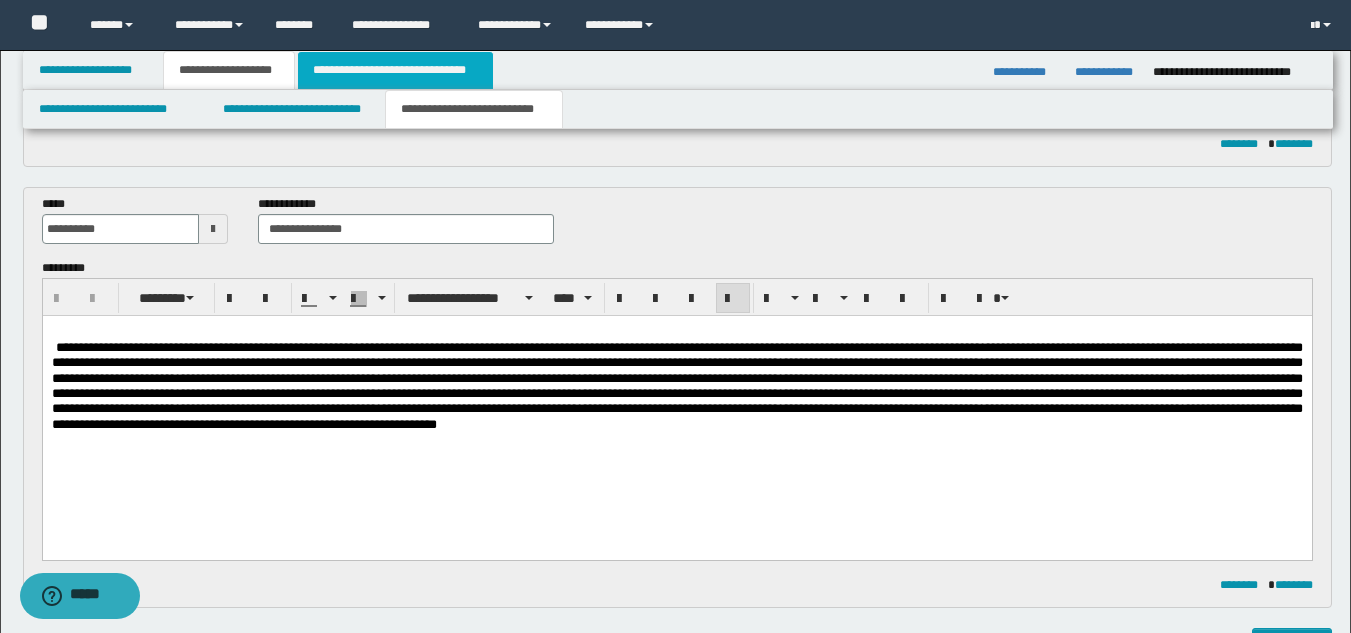 click on "**********" at bounding box center (395, 70) 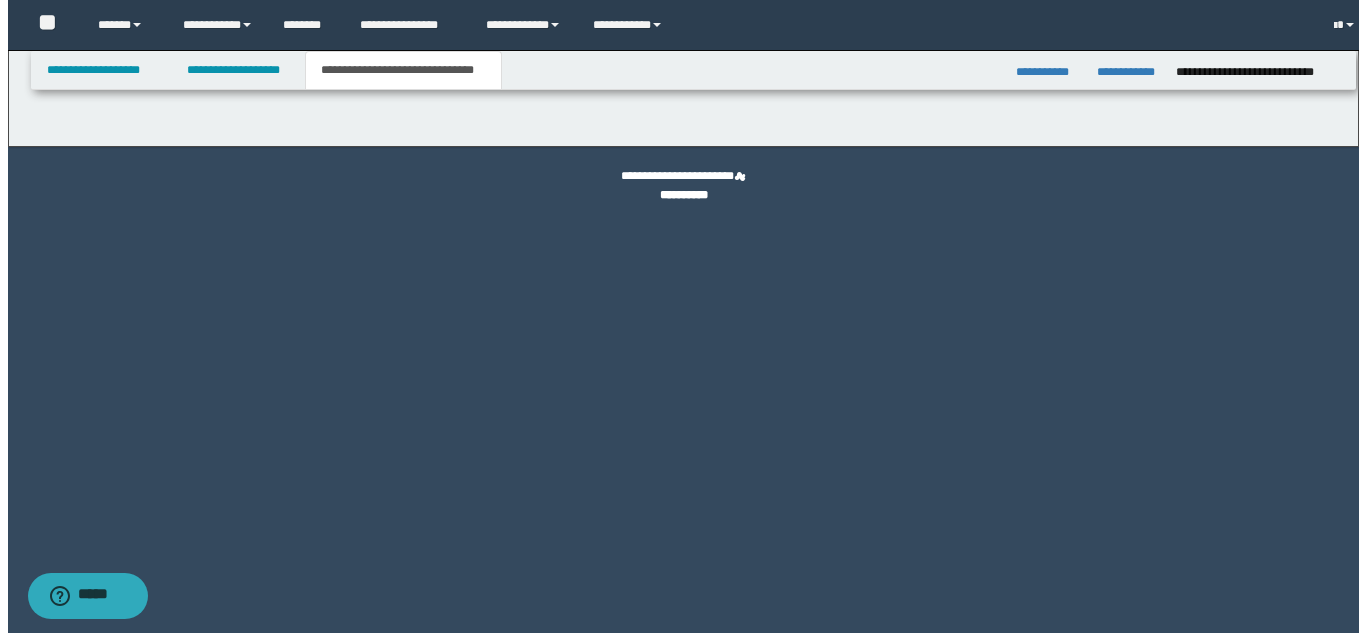 scroll, scrollTop: 0, scrollLeft: 0, axis: both 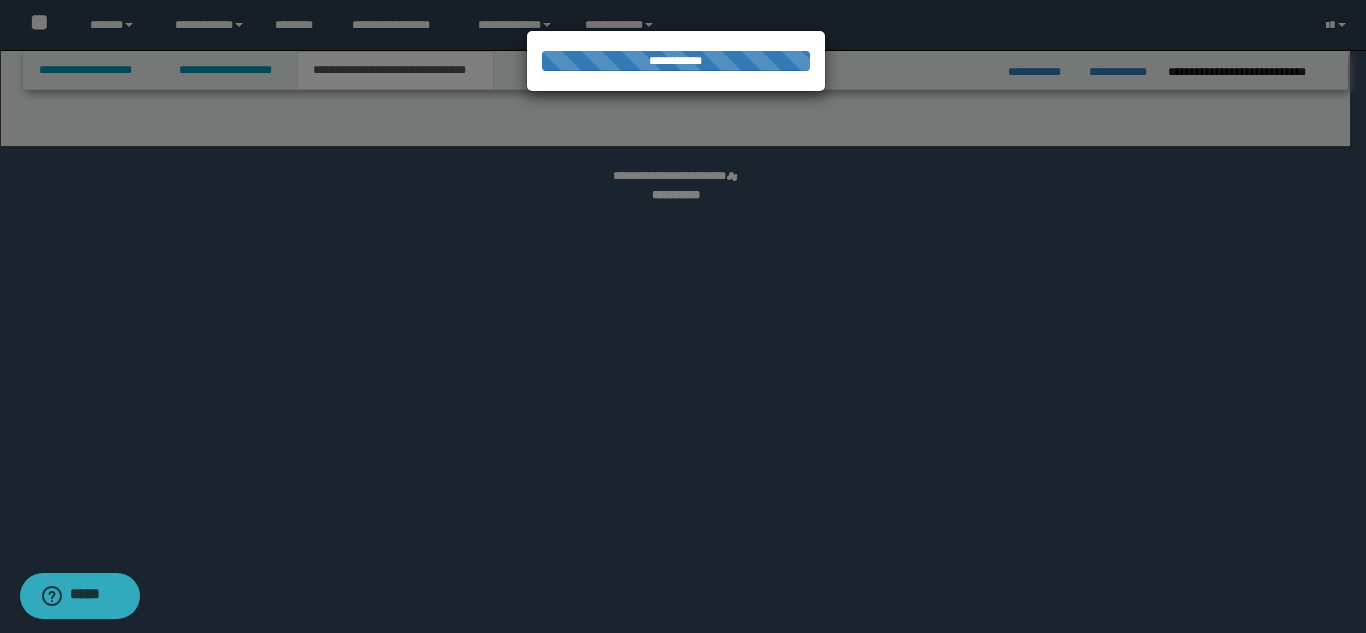 select on "*" 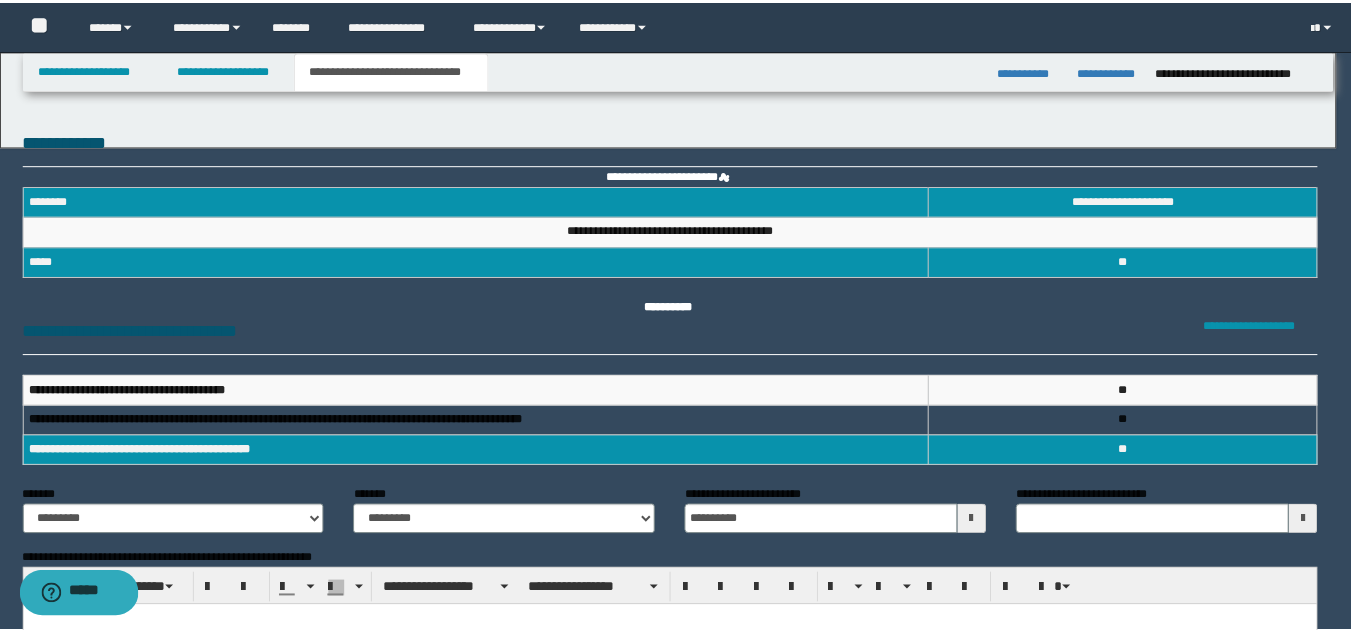 scroll, scrollTop: 0, scrollLeft: 0, axis: both 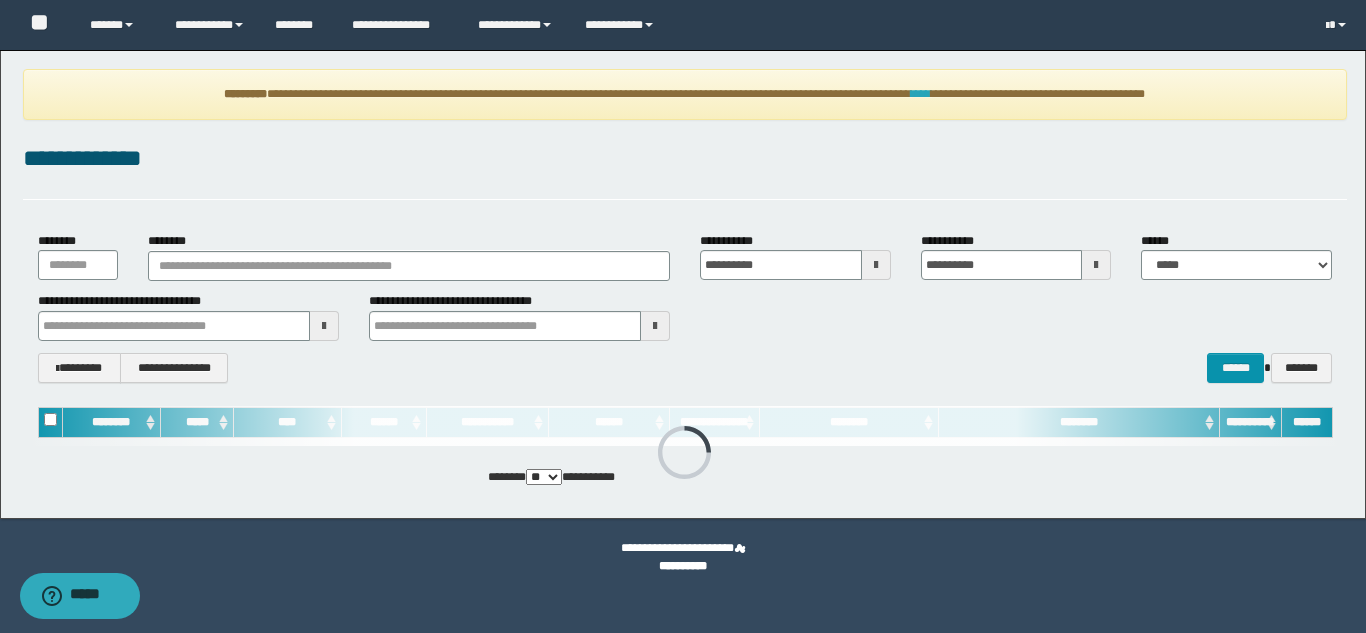 click on "****" at bounding box center (921, 94) 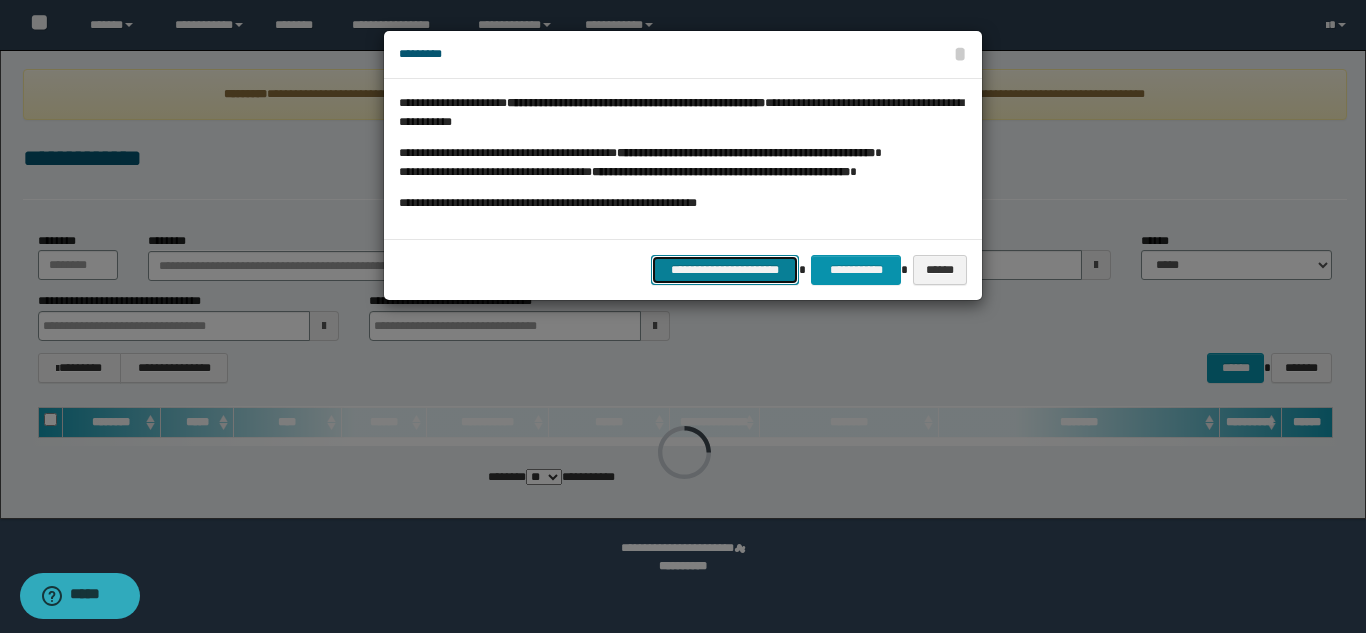 click on "**********" at bounding box center [725, 270] 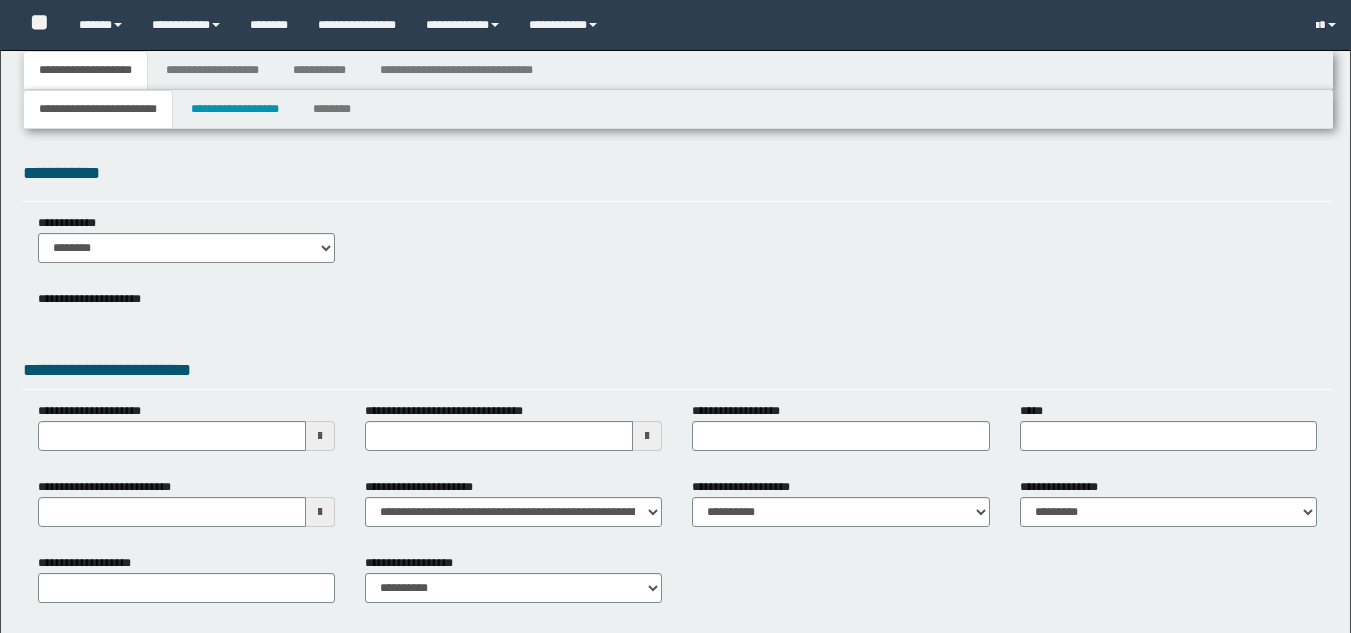 type 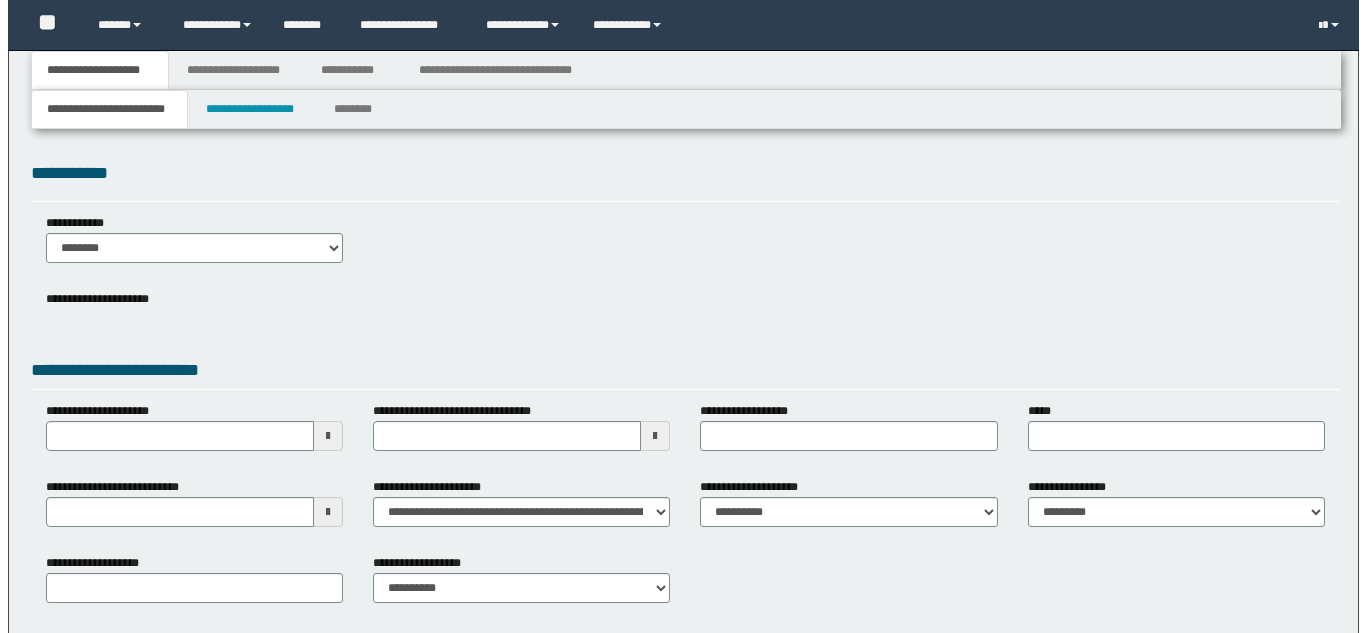 scroll, scrollTop: 0, scrollLeft: 0, axis: both 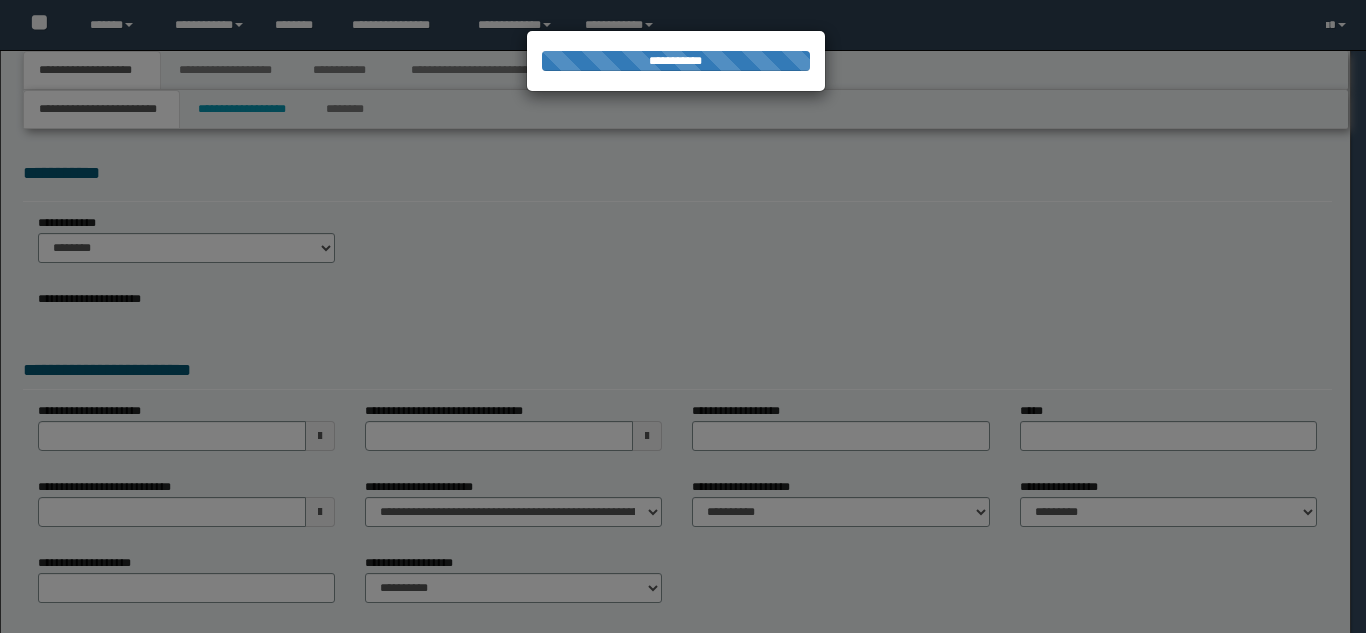 type on "**********" 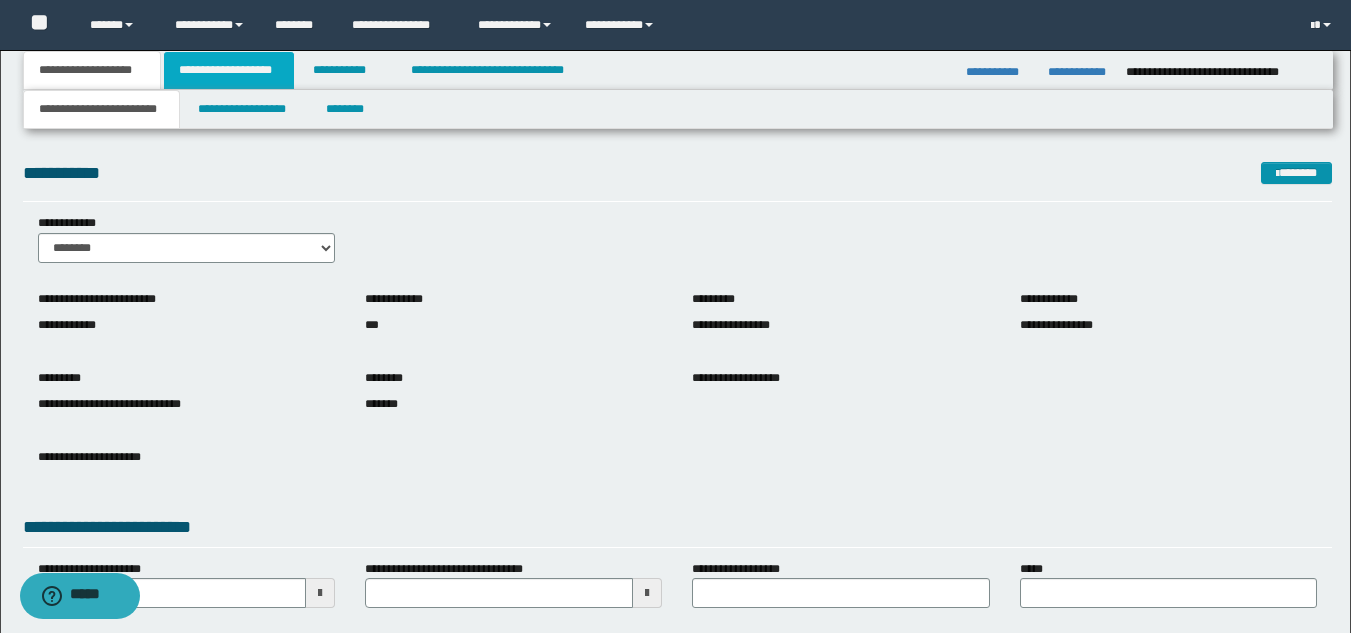 click on "**********" at bounding box center (229, 70) 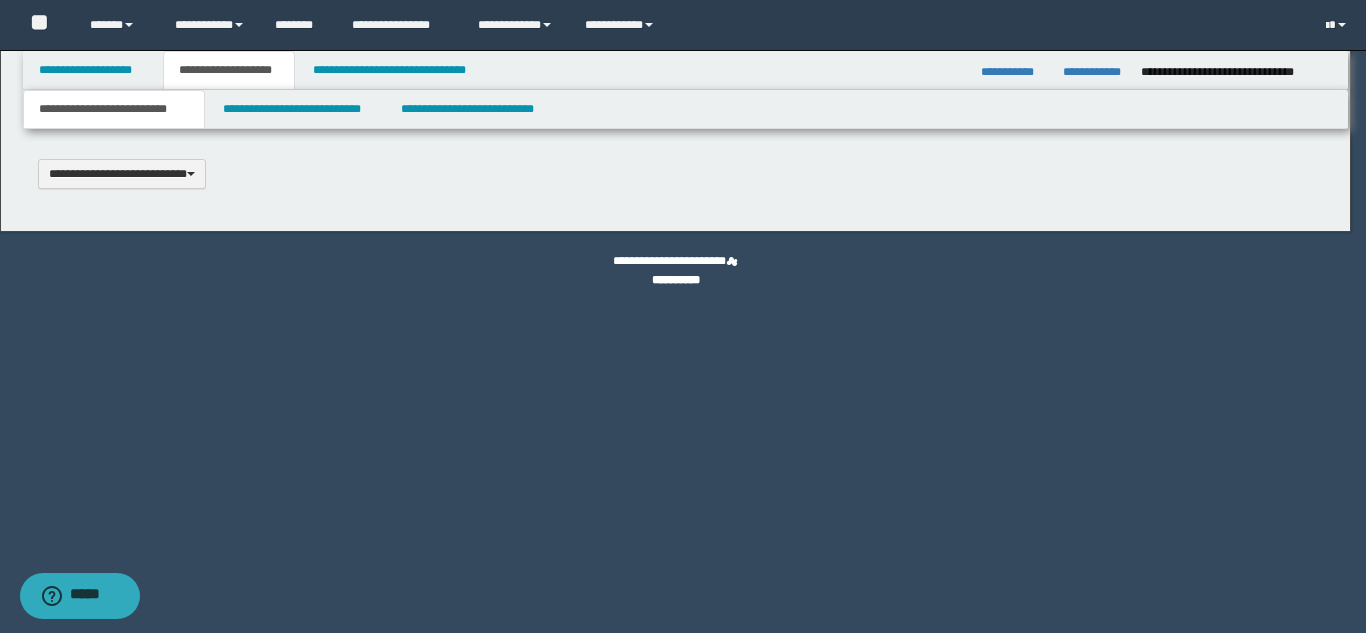 type 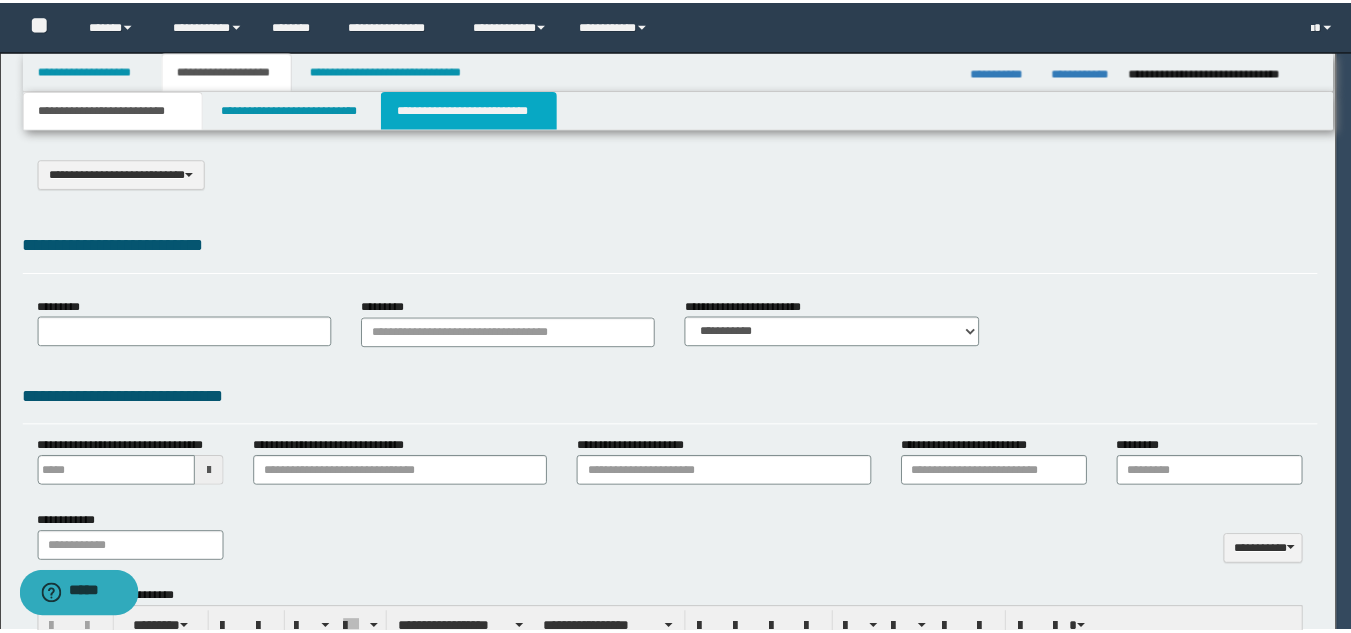 scroll, scrollTop: 0, scrollLeft: 0, axis: both 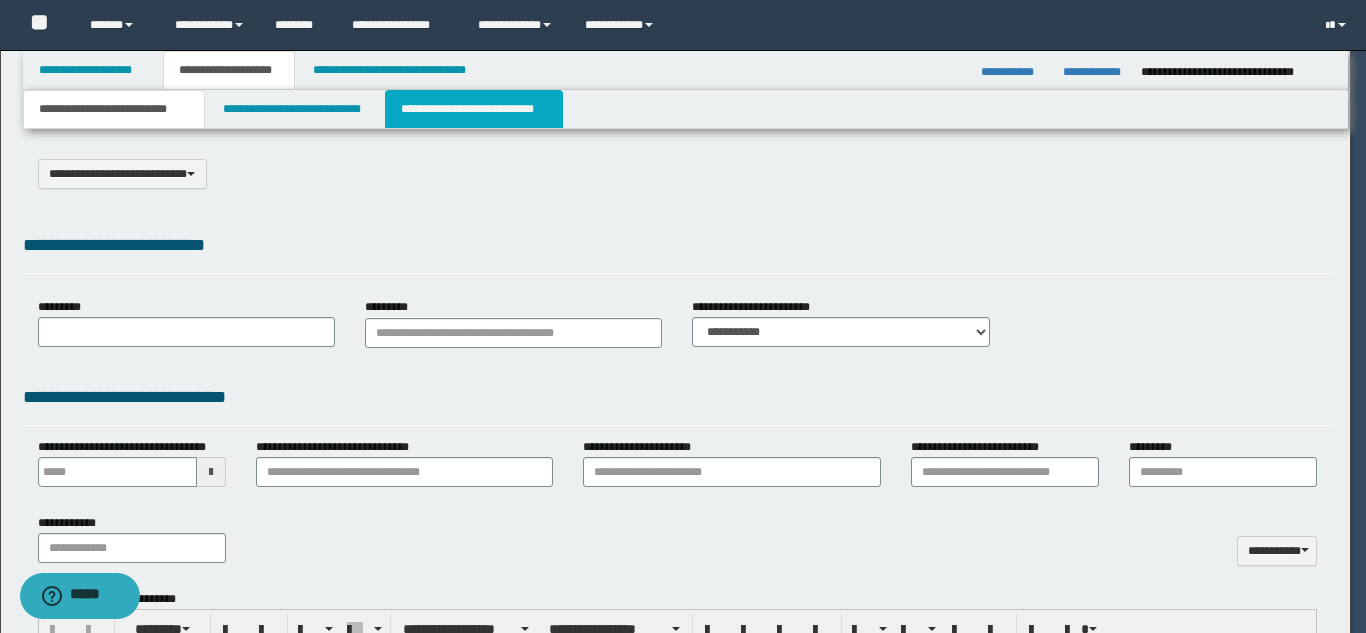 click on "**********" at bounding box center (474, 109) 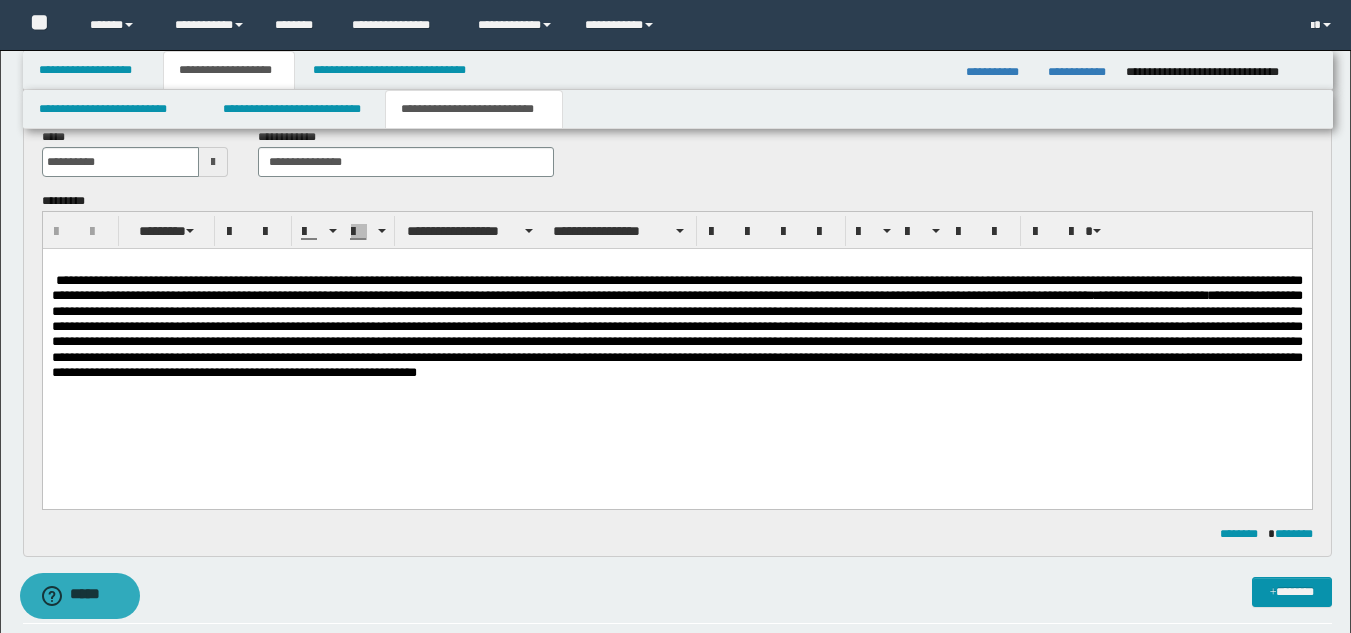 scroll, scrollTop: 500, scrollLeft: 0, axis: vertical 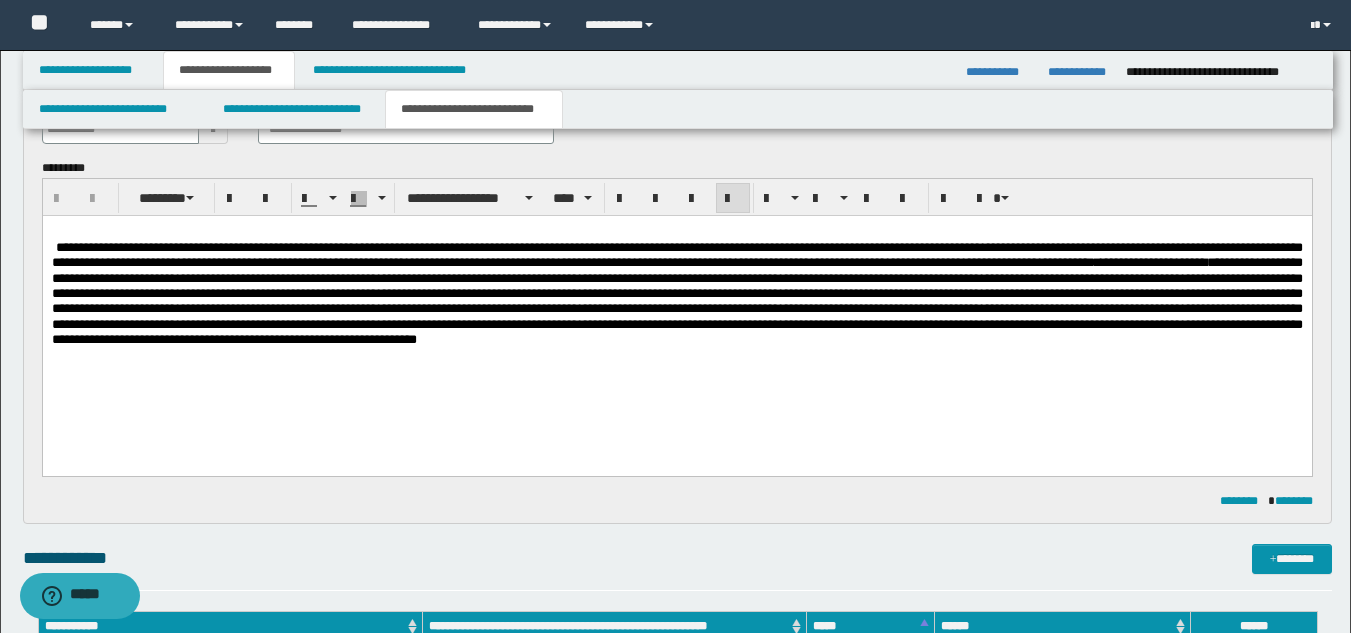 click on "**********" at bounding box center (676, 320) 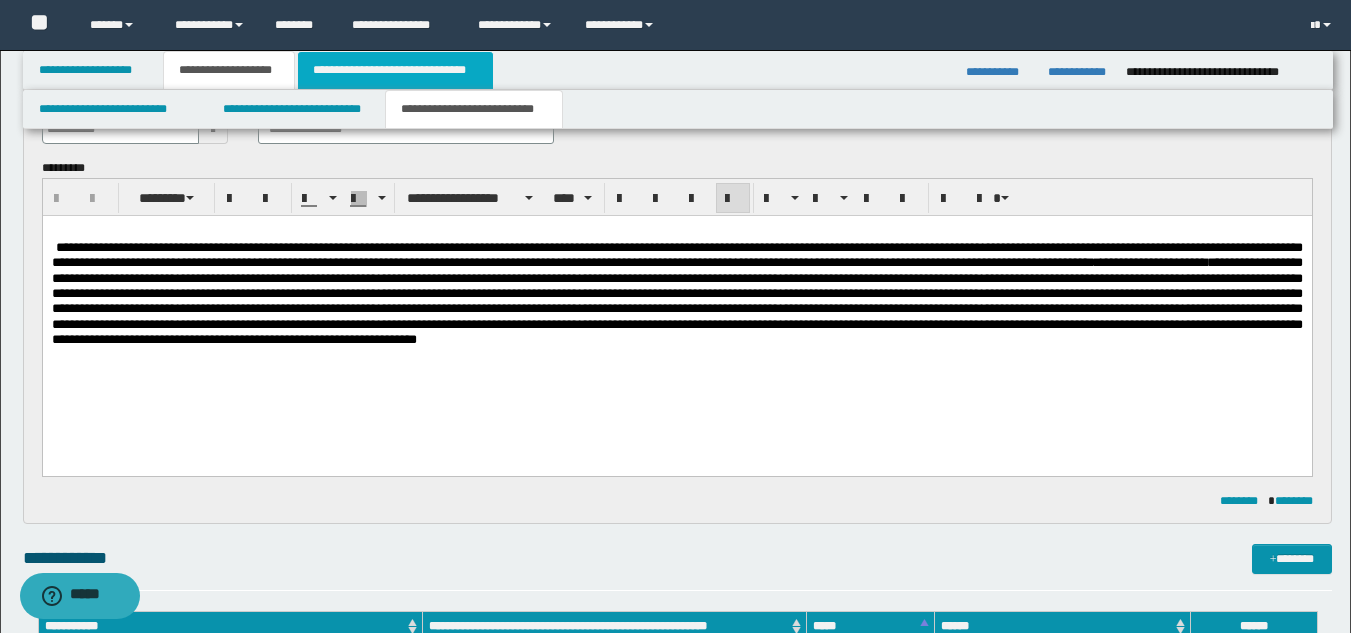 click on "**********" at bounding box center [395, 70] 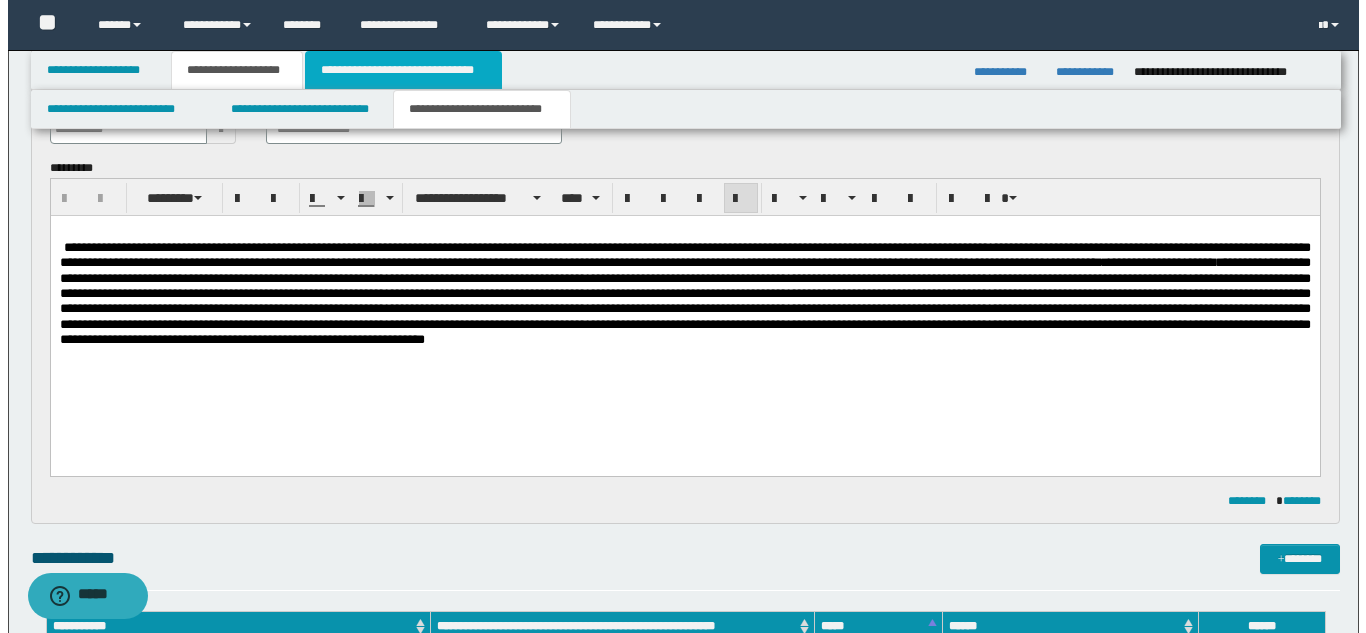 scroll, scrollTop: 0, scrollLeft: 0, axis: both 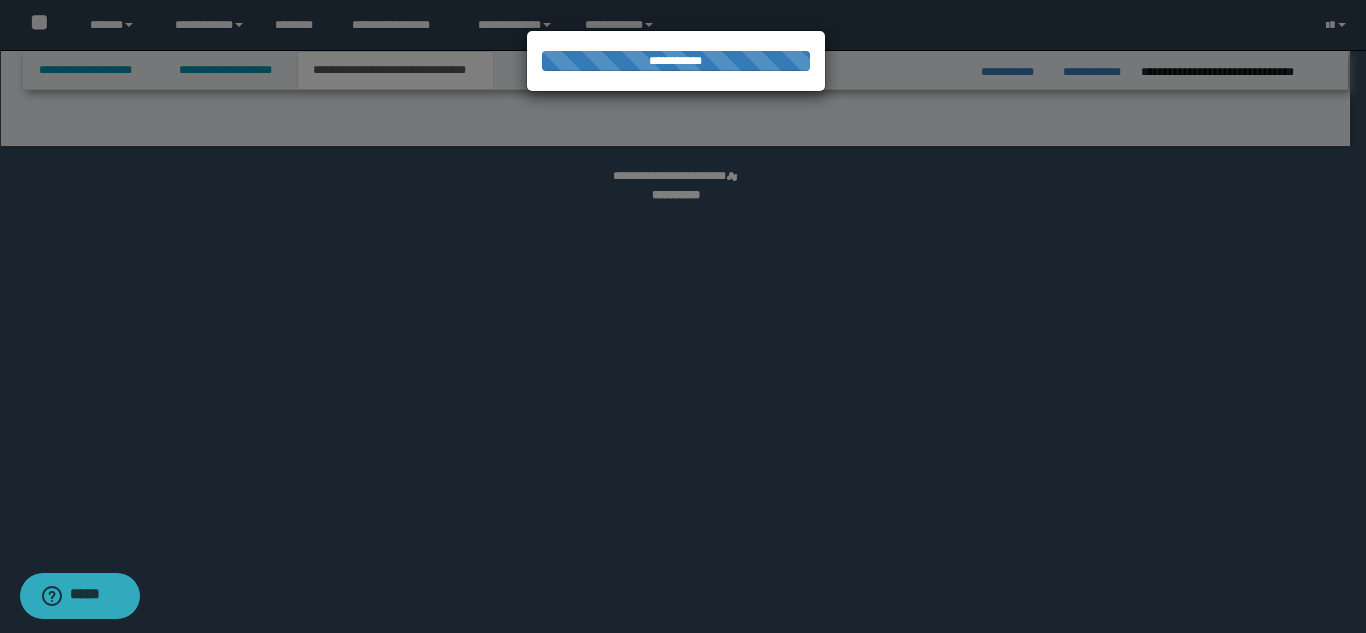 select on "*" 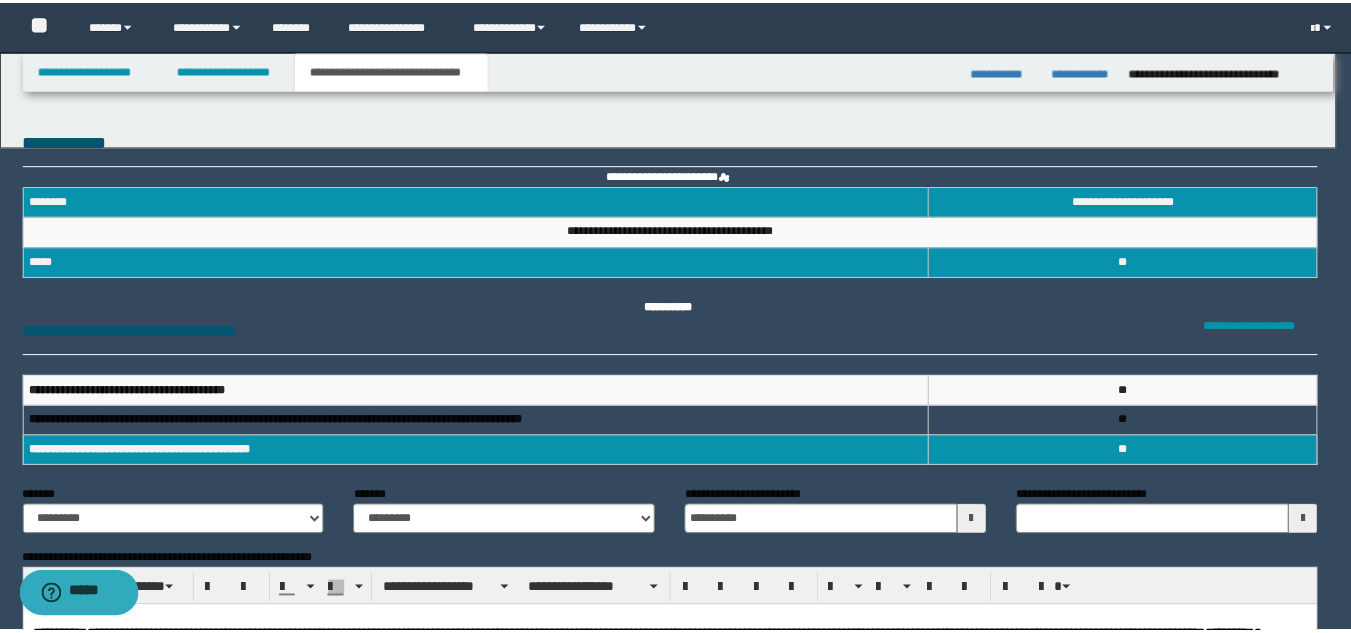 scroll, scrollTop: 0, scrollLeft: 0, axis: both 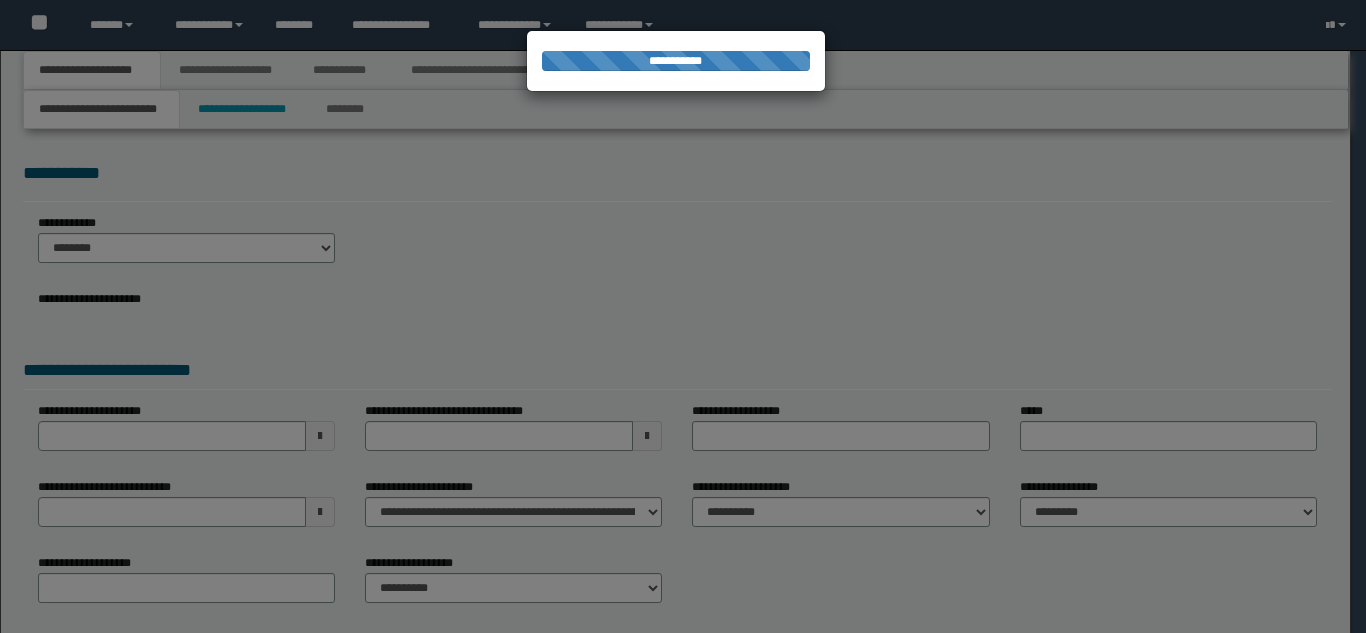 select on "*" 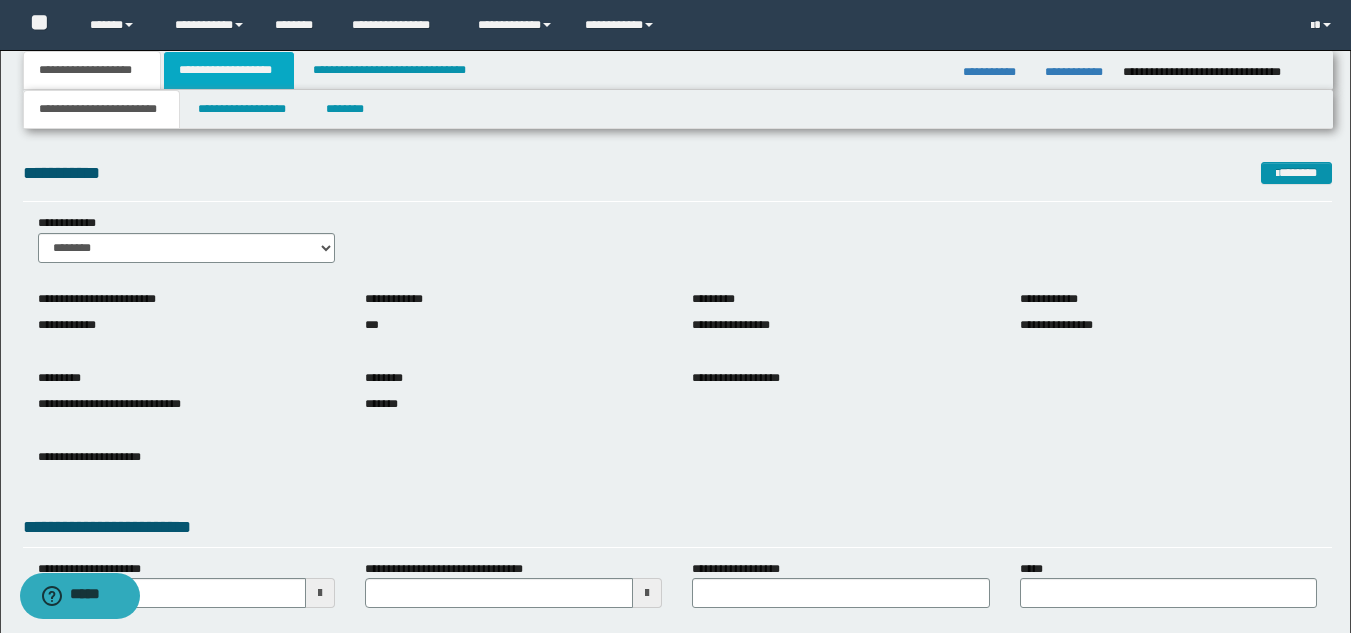 click on "**********" at bounding box center (229, 70) 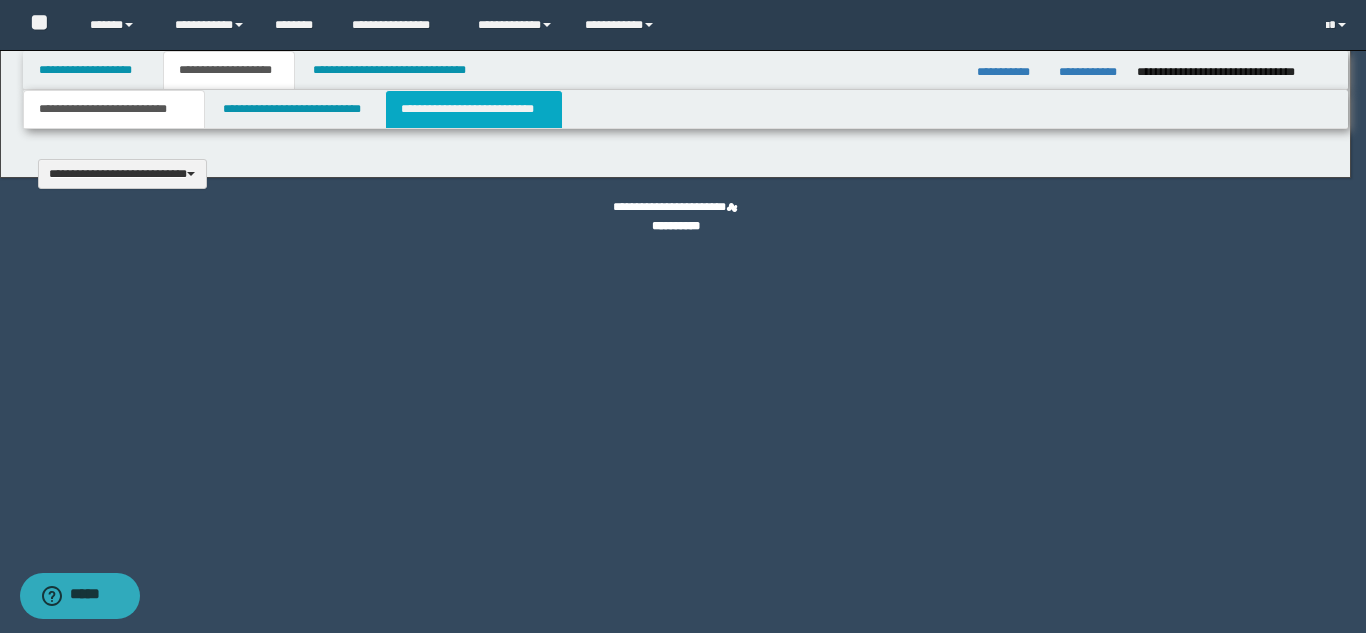 type 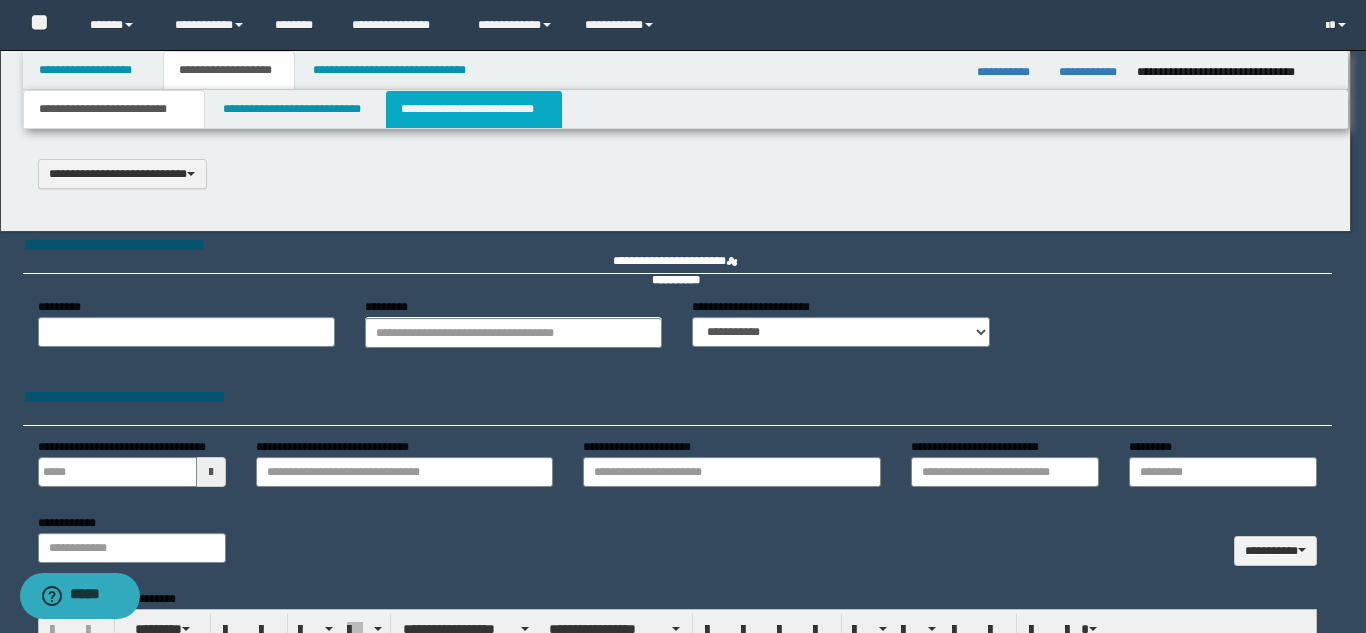 scroll, scrollTop: 0, scrollLeft: 0, axis: both 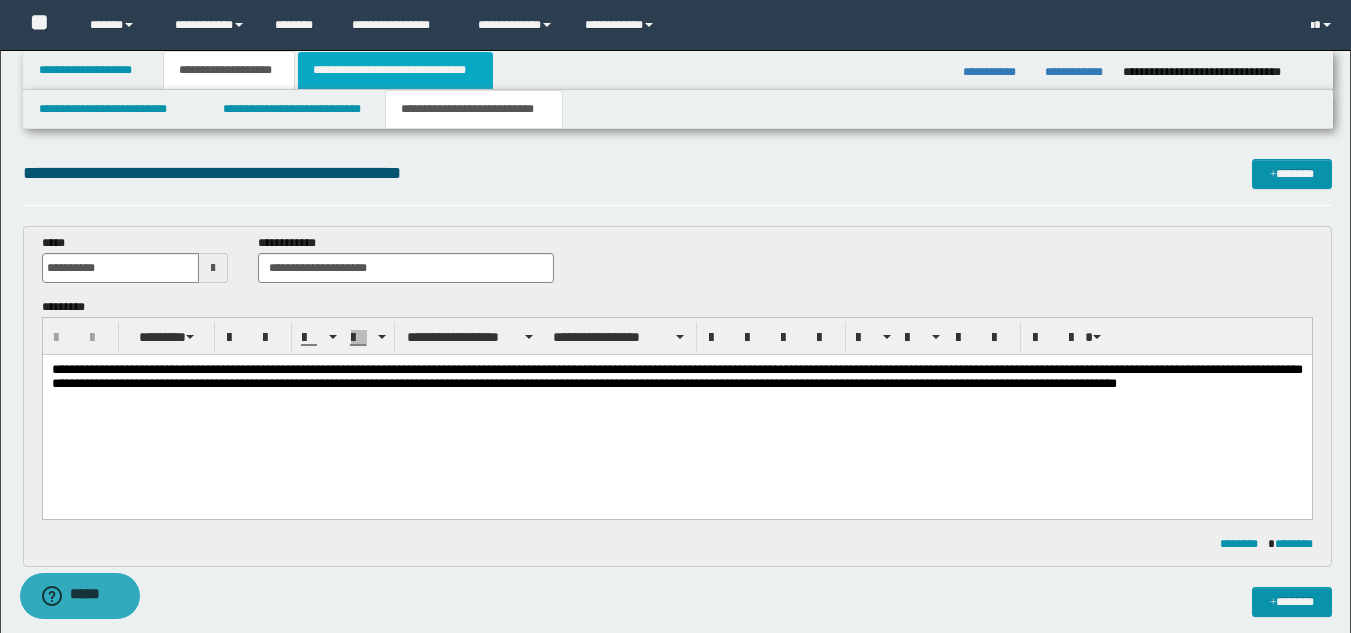 click on "**********" at bounding box center [395, 70] 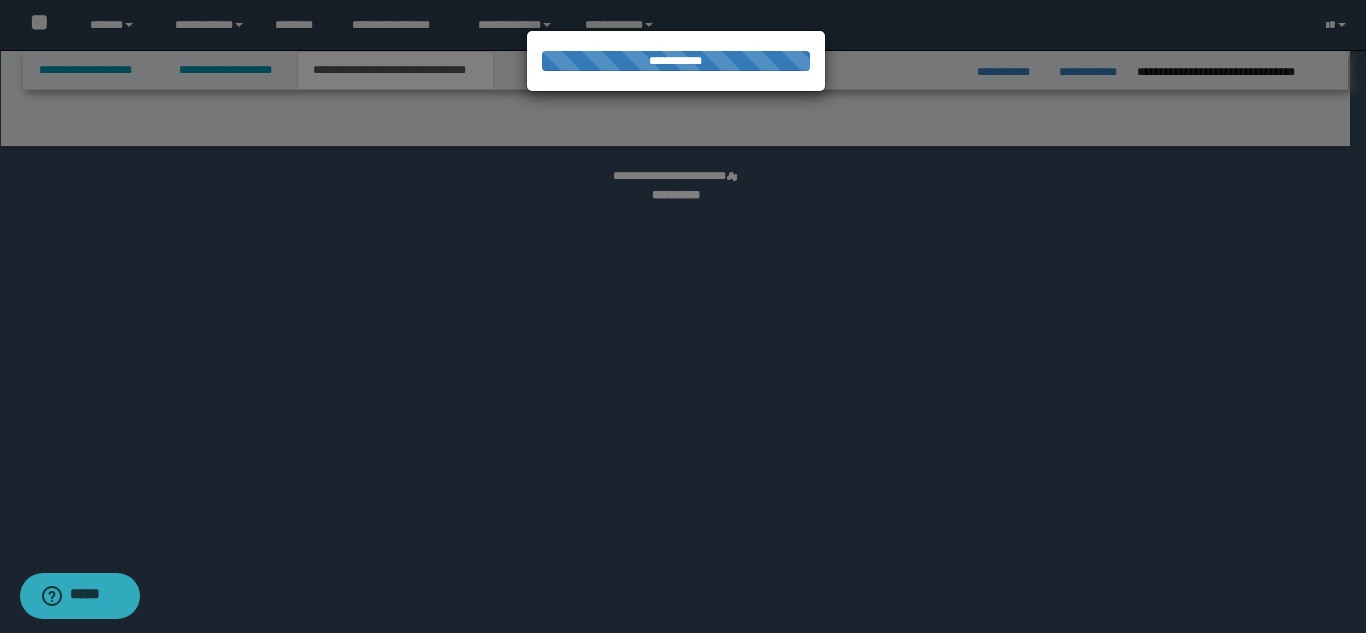 select on "*" 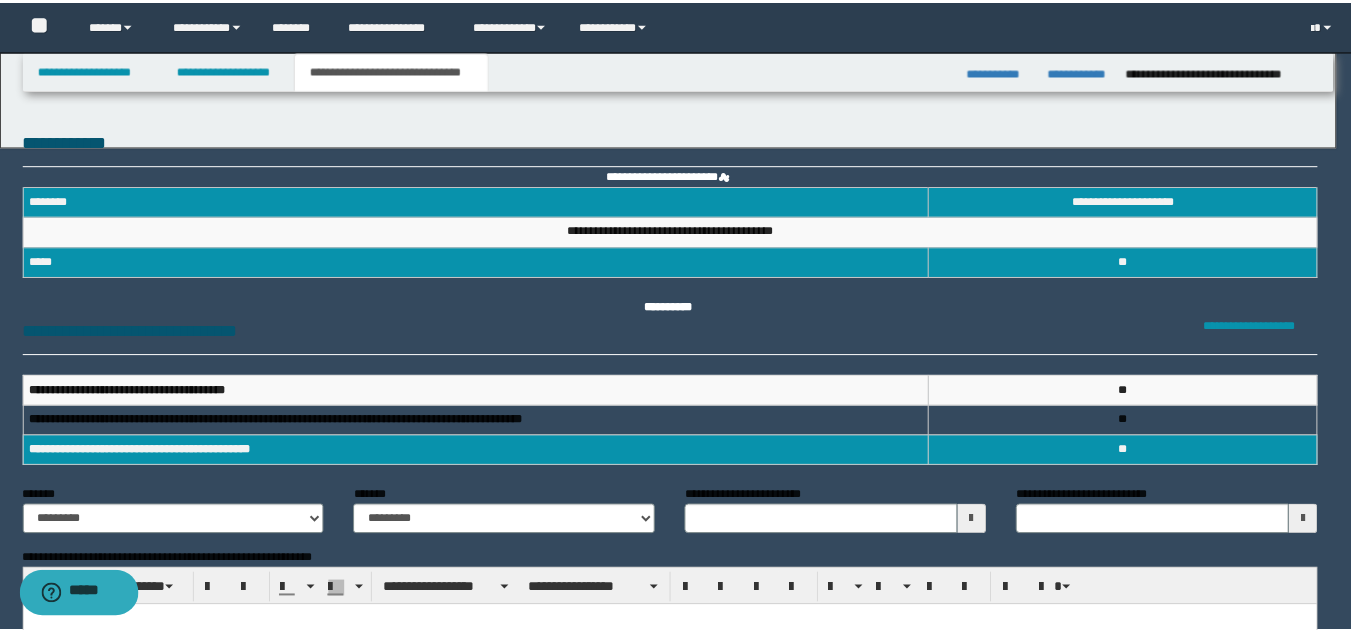 scroll, scrollTop: 0, scrollLeft: 0, axis: both 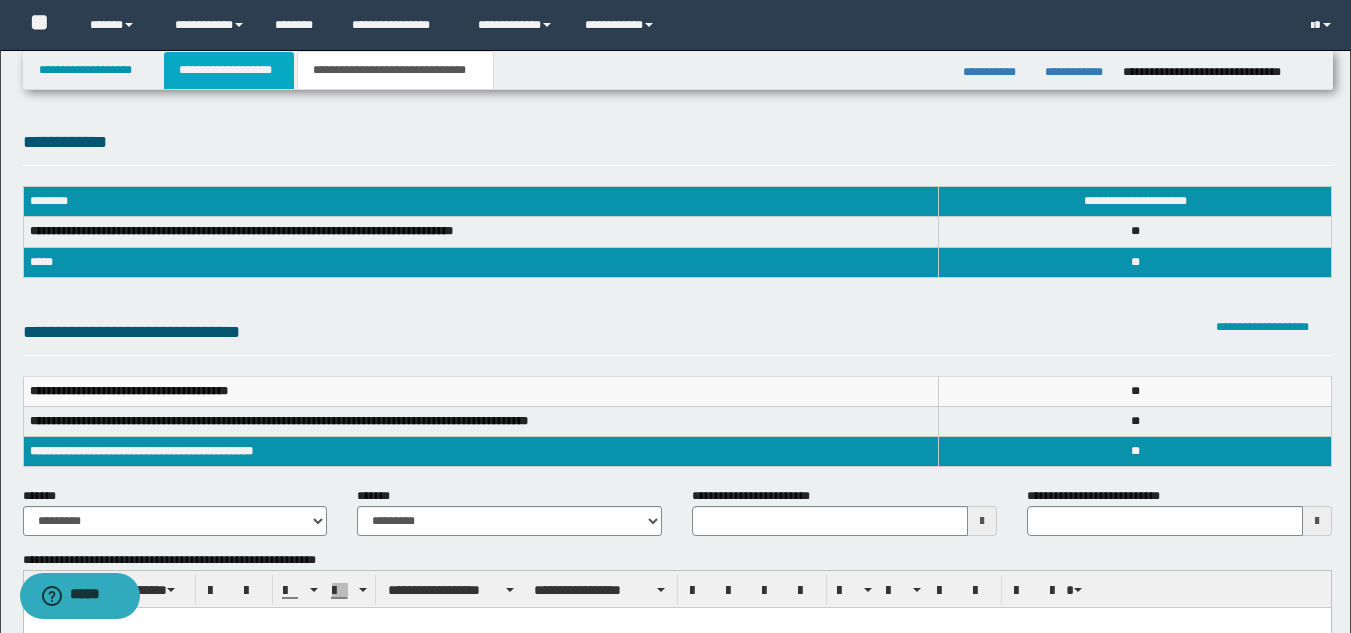 click on "**********" at bounding box center [229, 70] 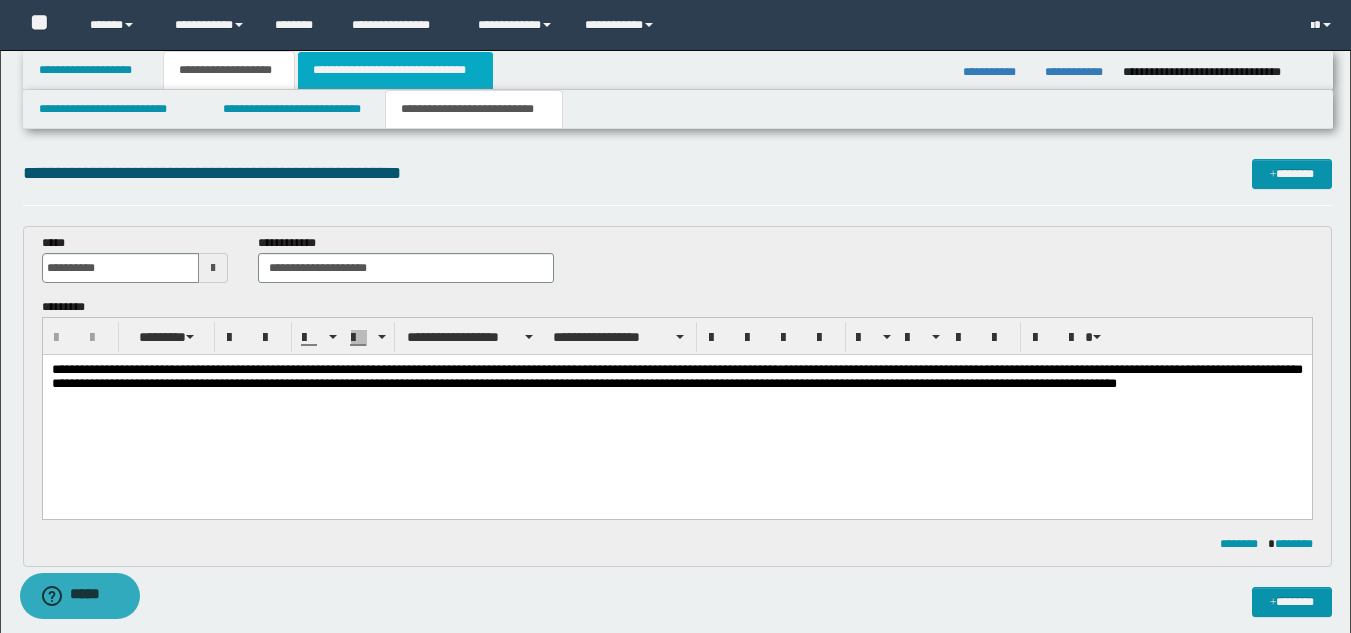 click on "**********" at bounding box center (395, 70) 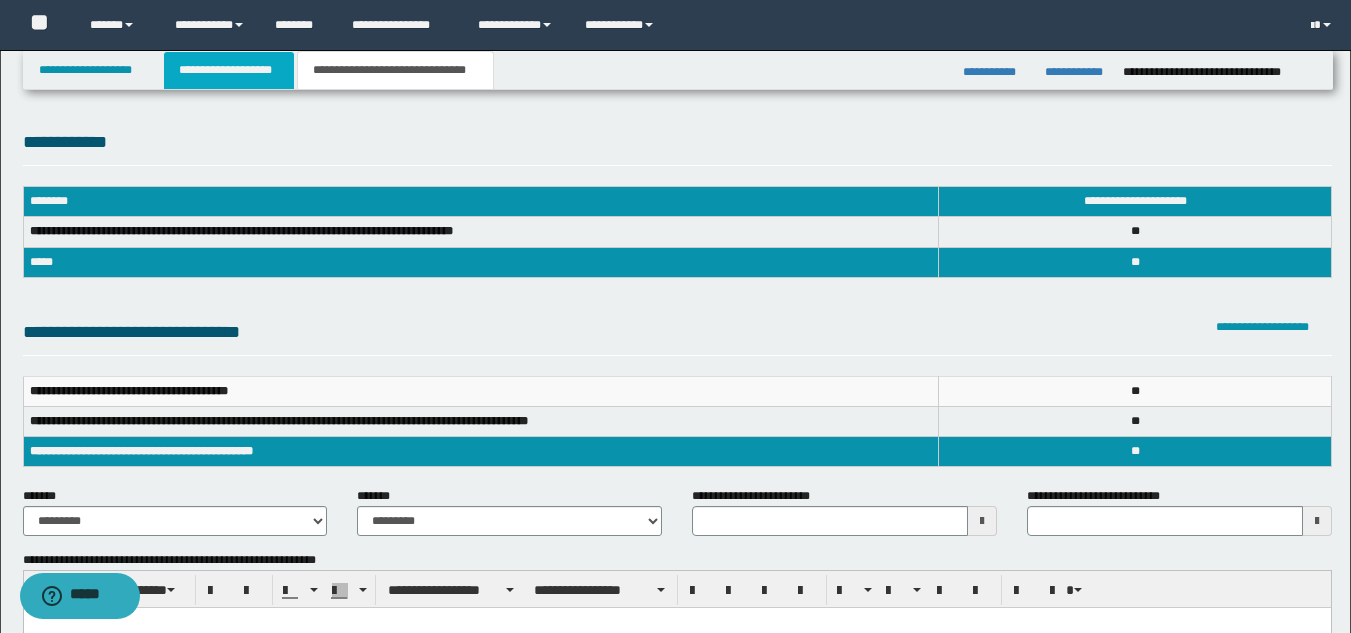 click on "**********" at bounding box center [229, 70] 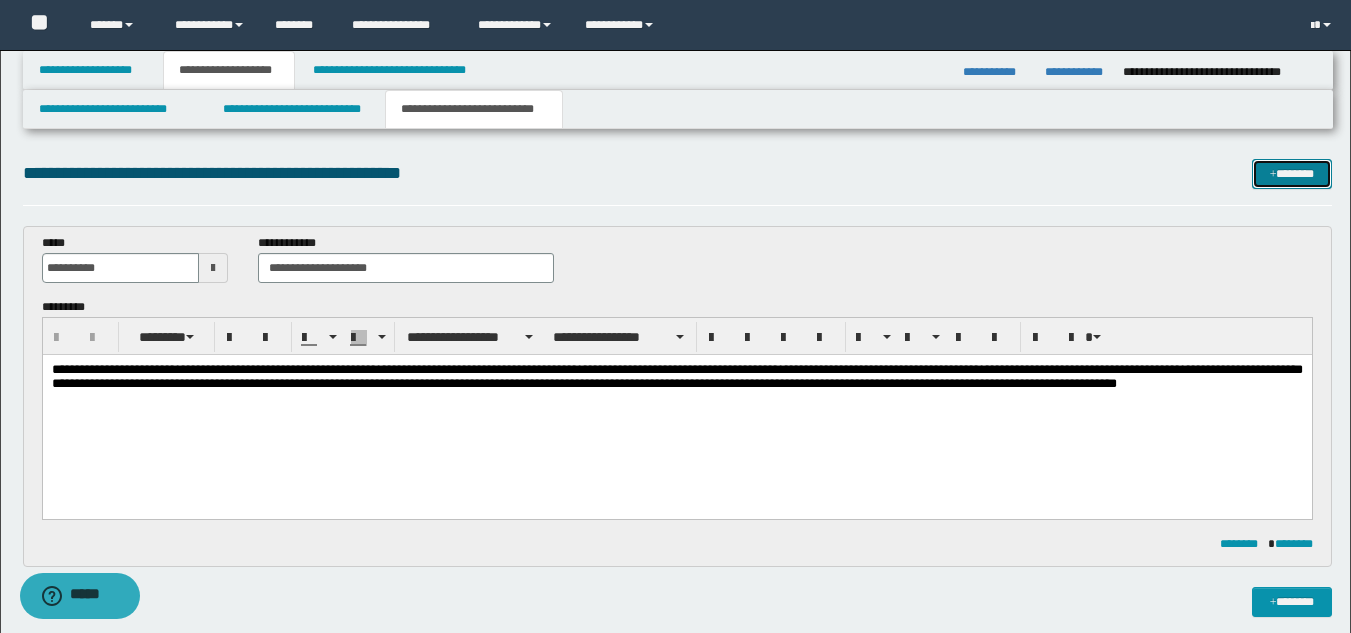 click on "*******" at bounding box center [1292, 174] 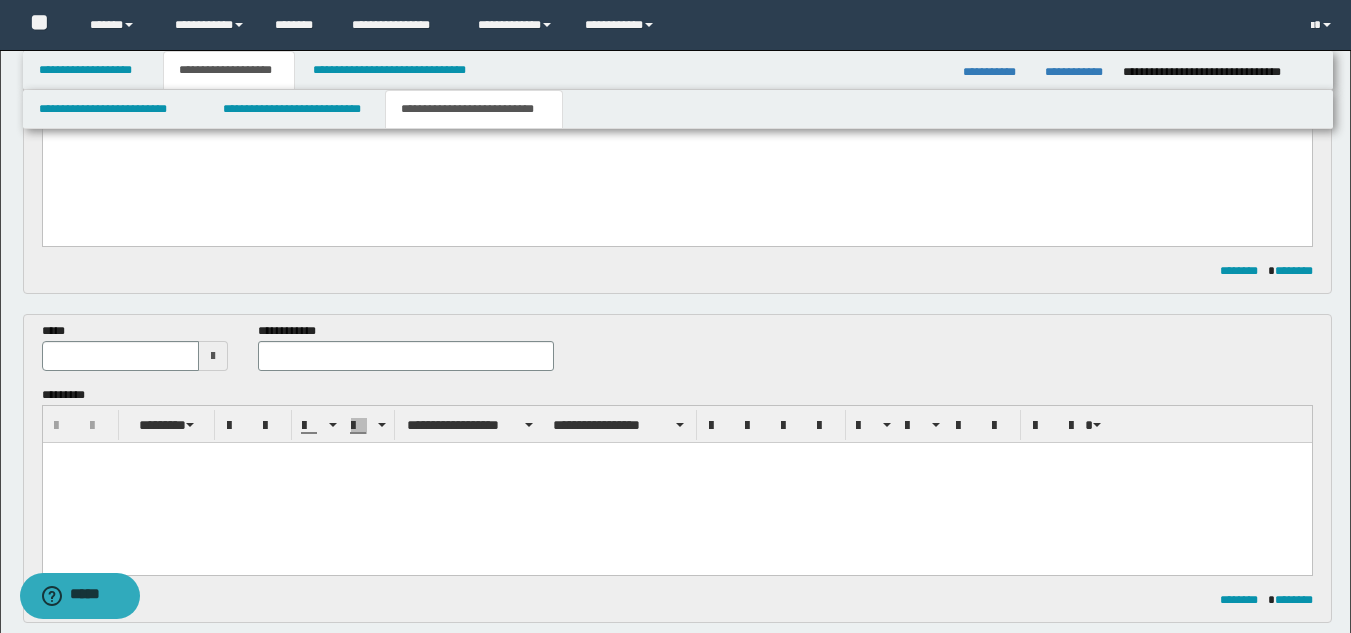 scroll, scrollTop: 300, scrollLeft: 0, axis: vertical 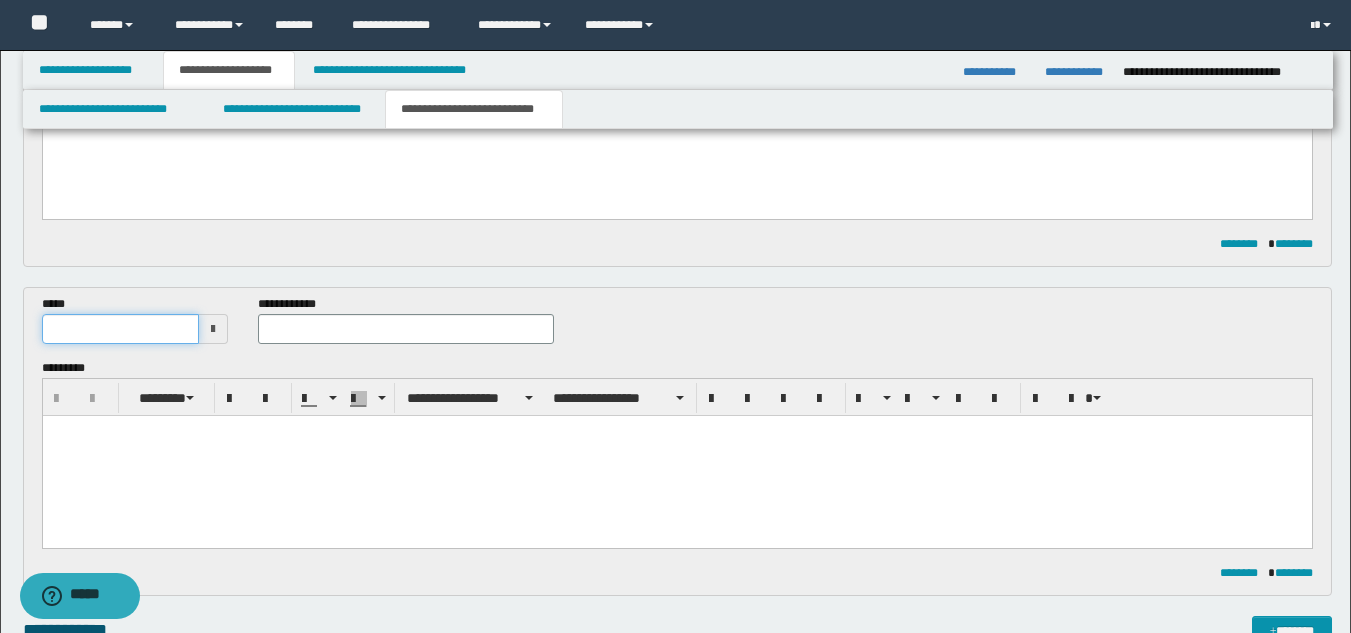 click at bounding box center [121, 329] 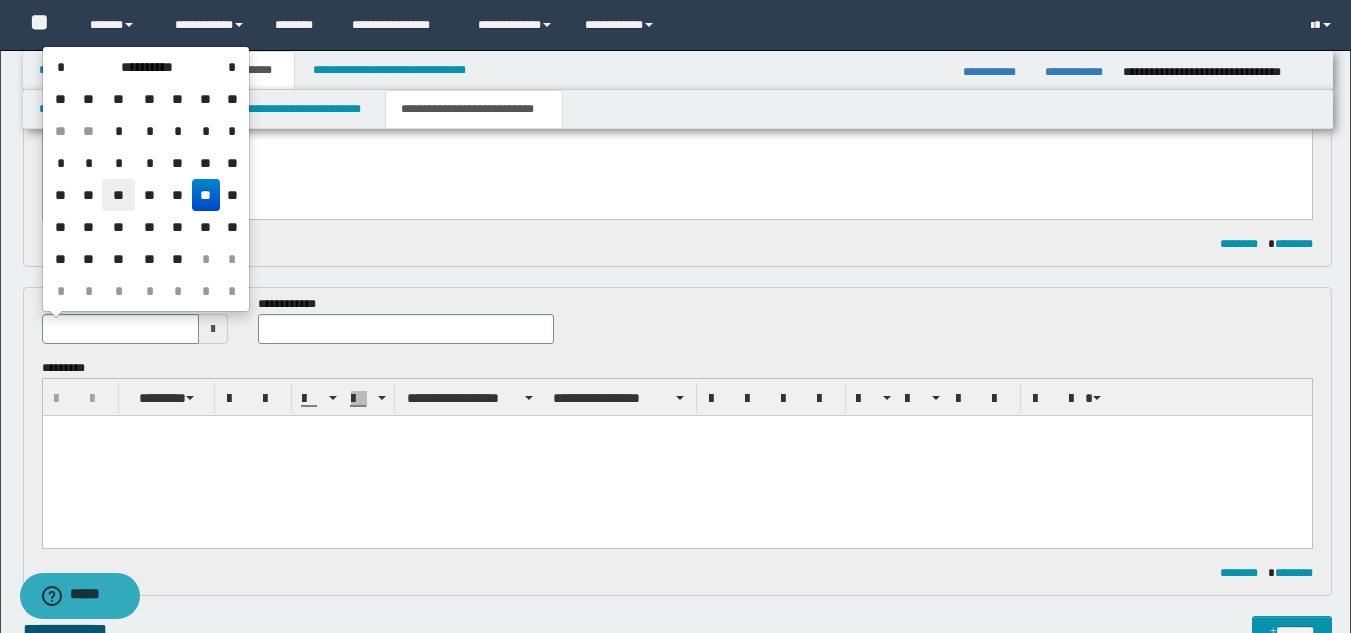 click on "**" at bounding box center (118, 195) 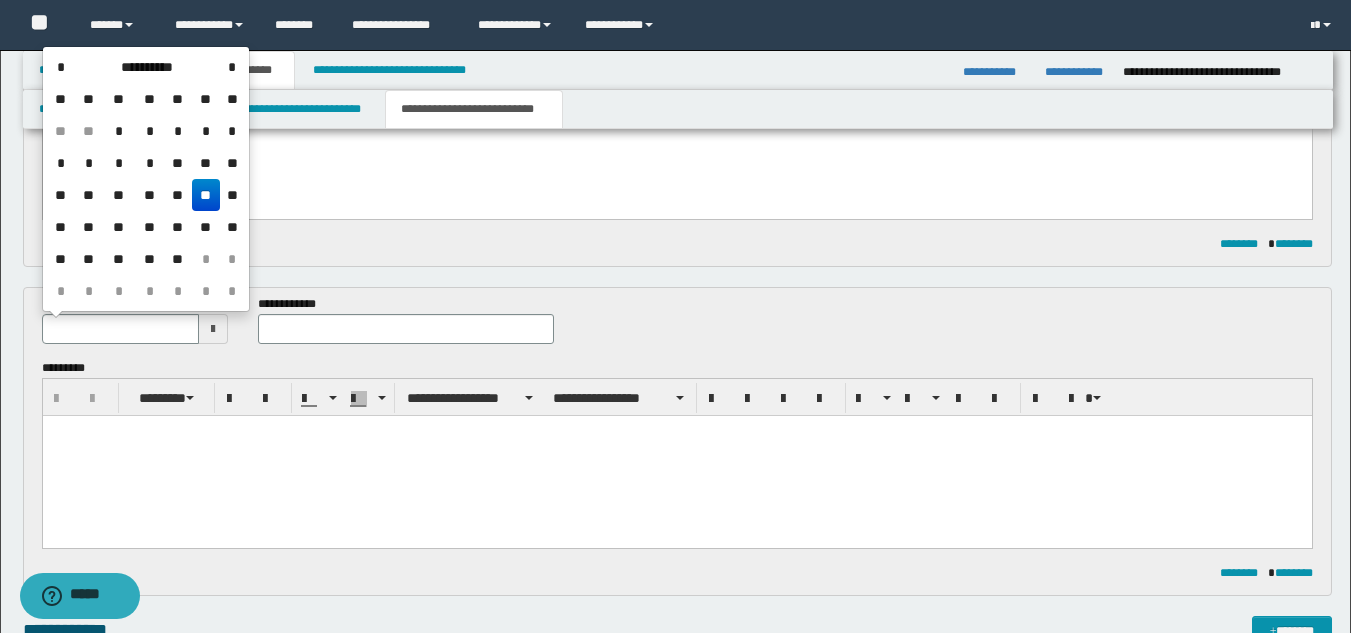 type on "**********" 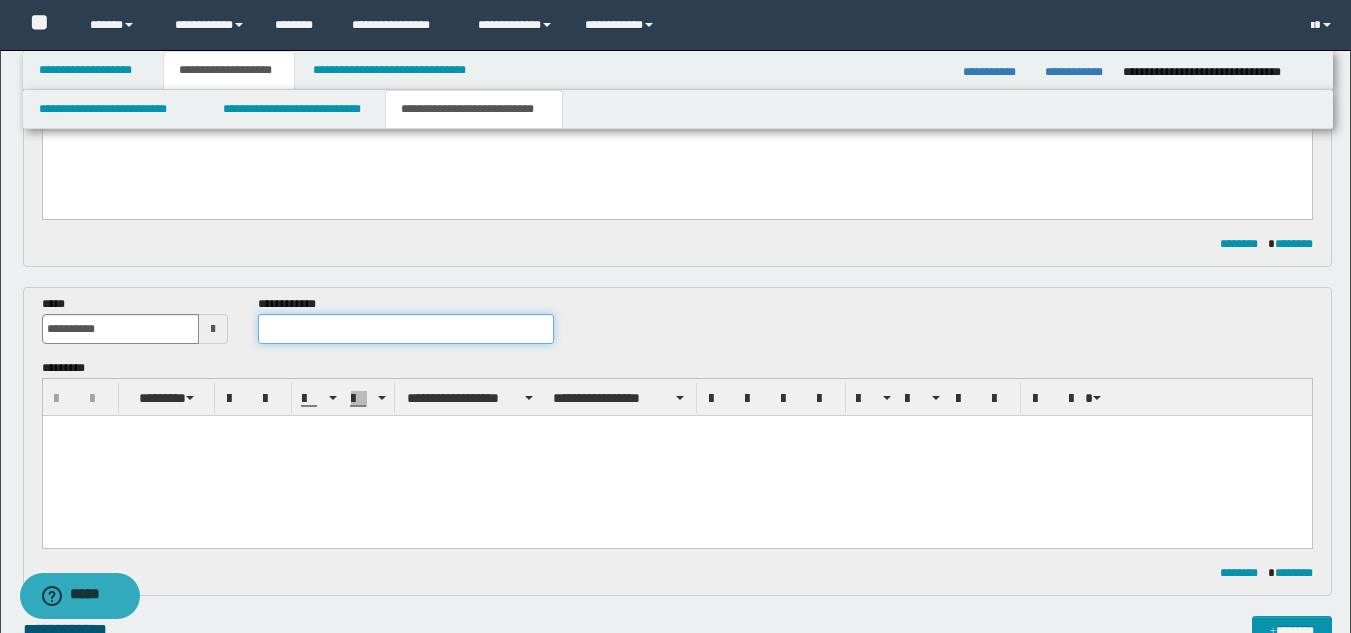 click at bounding box center (405, 329) 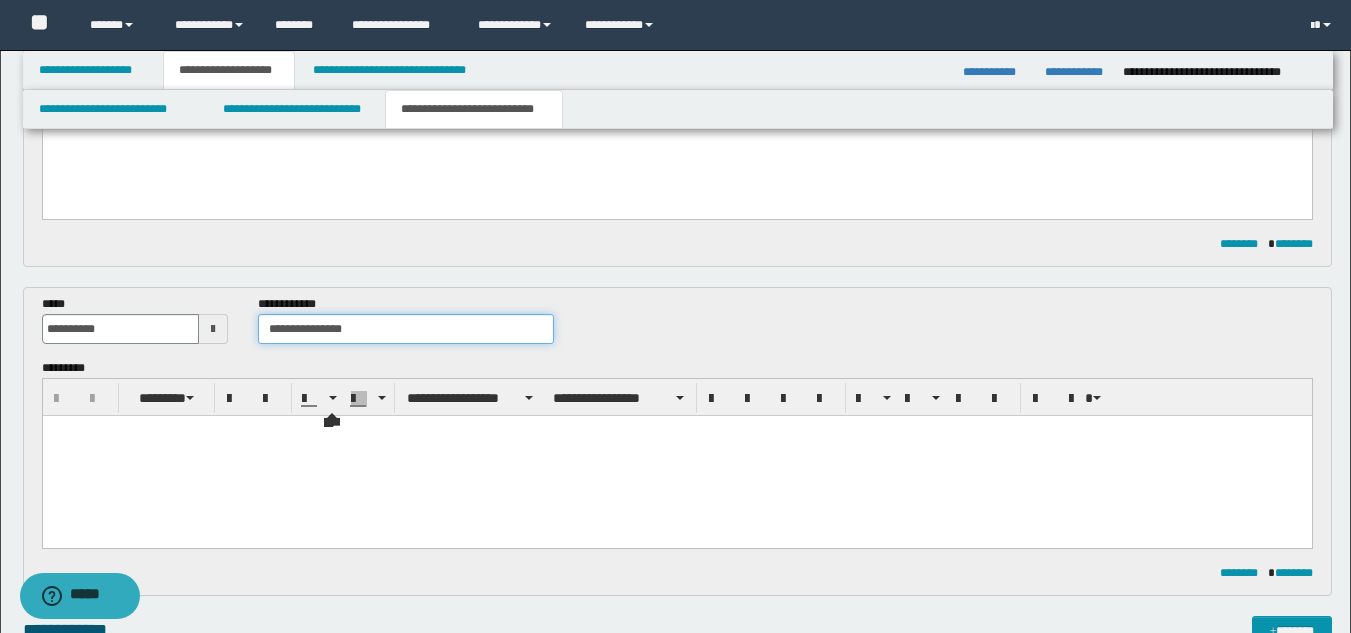 type on "**********" 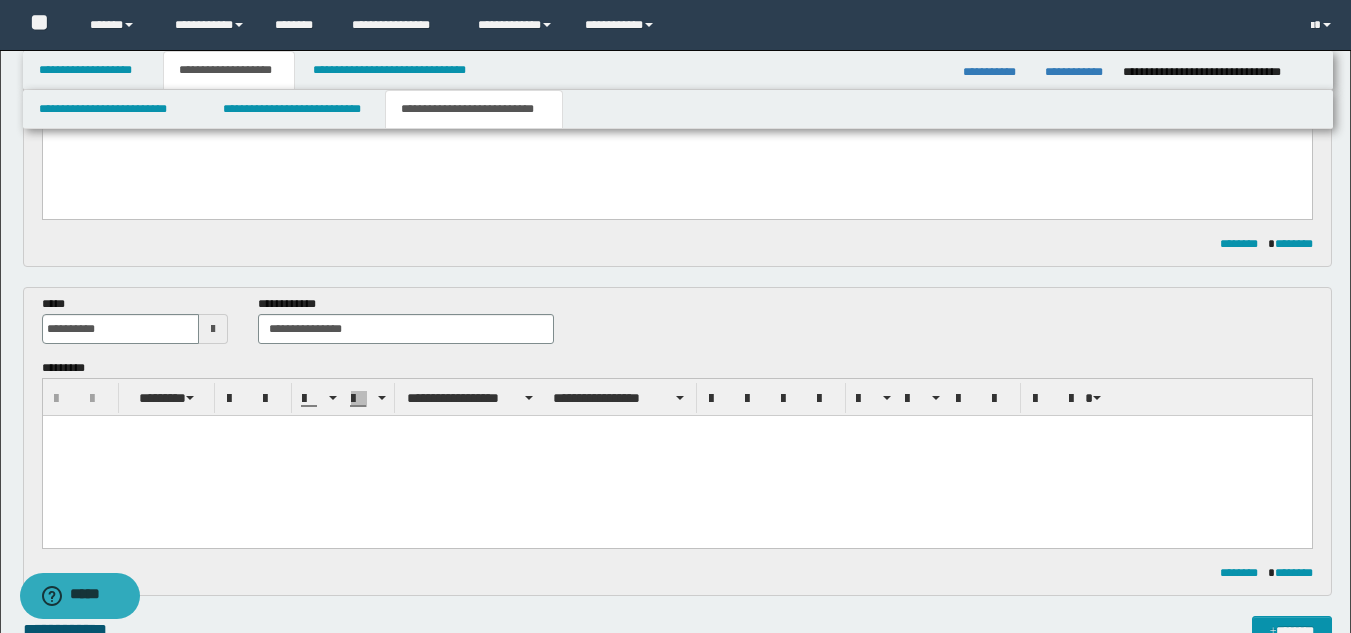 click at bounding box center [676, 455] 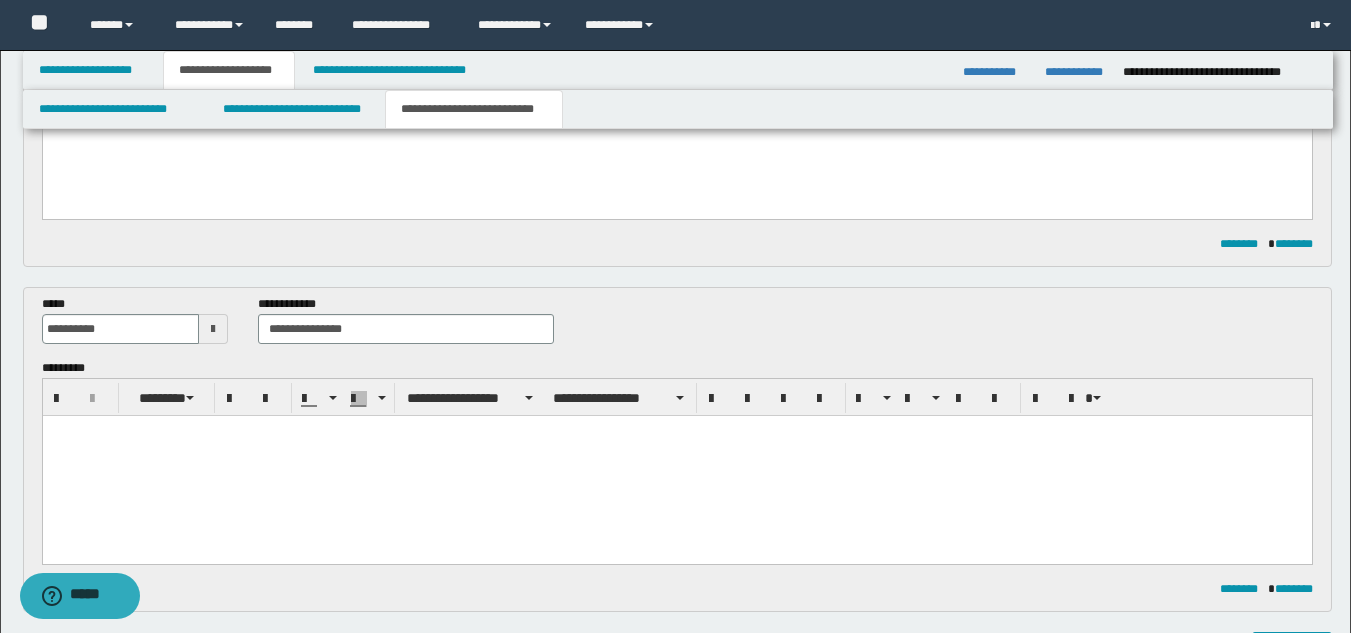 paste 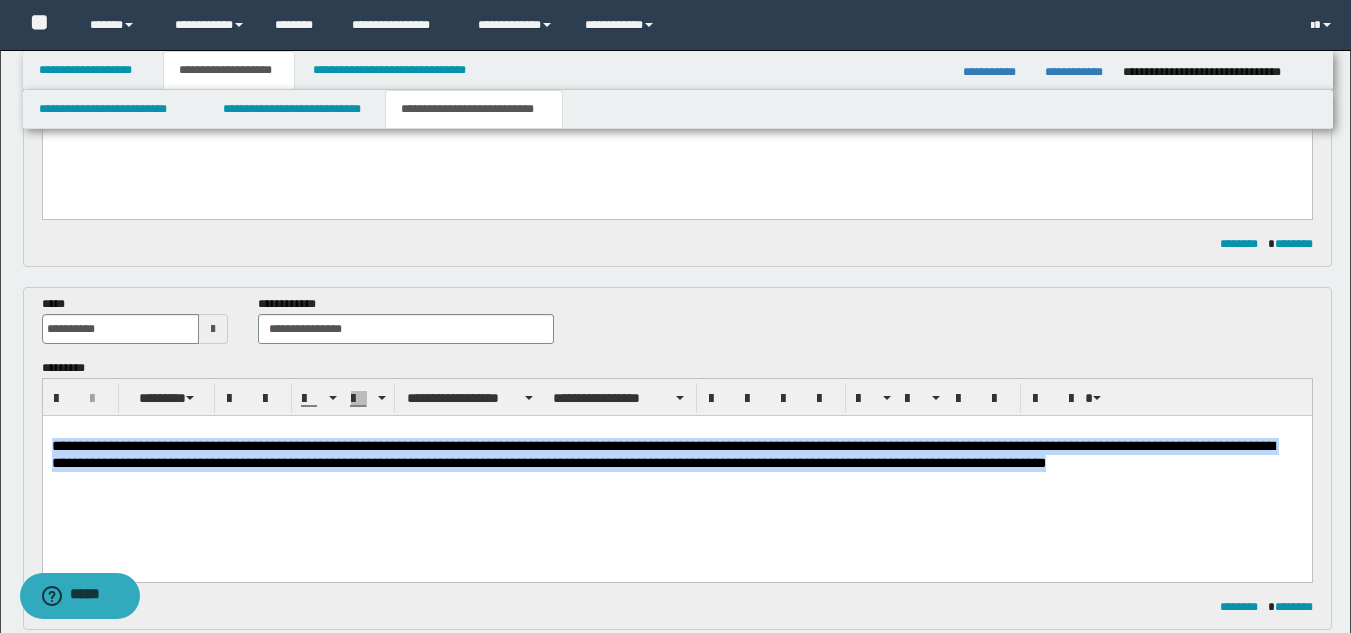 drag, startPoint x: 1211, startPoint y: 475, endPoint x: -1, endPoint y: 451, distance: 1212.2375 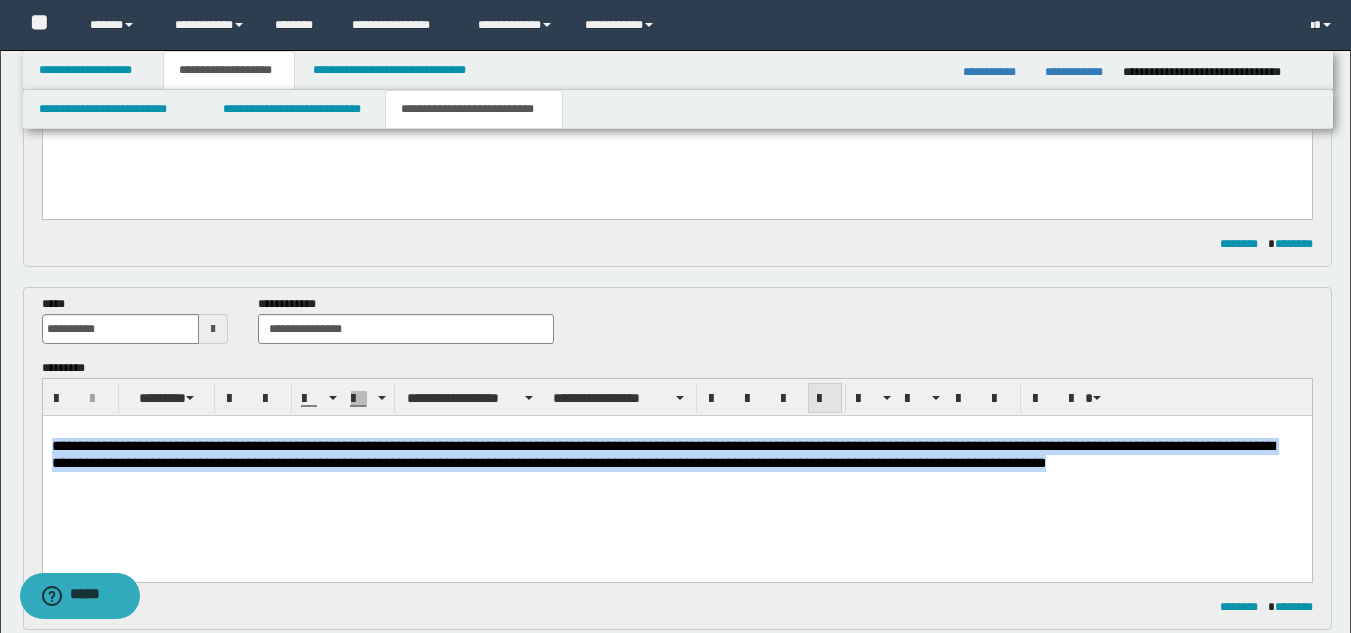 click at bounding box center [825, 399] 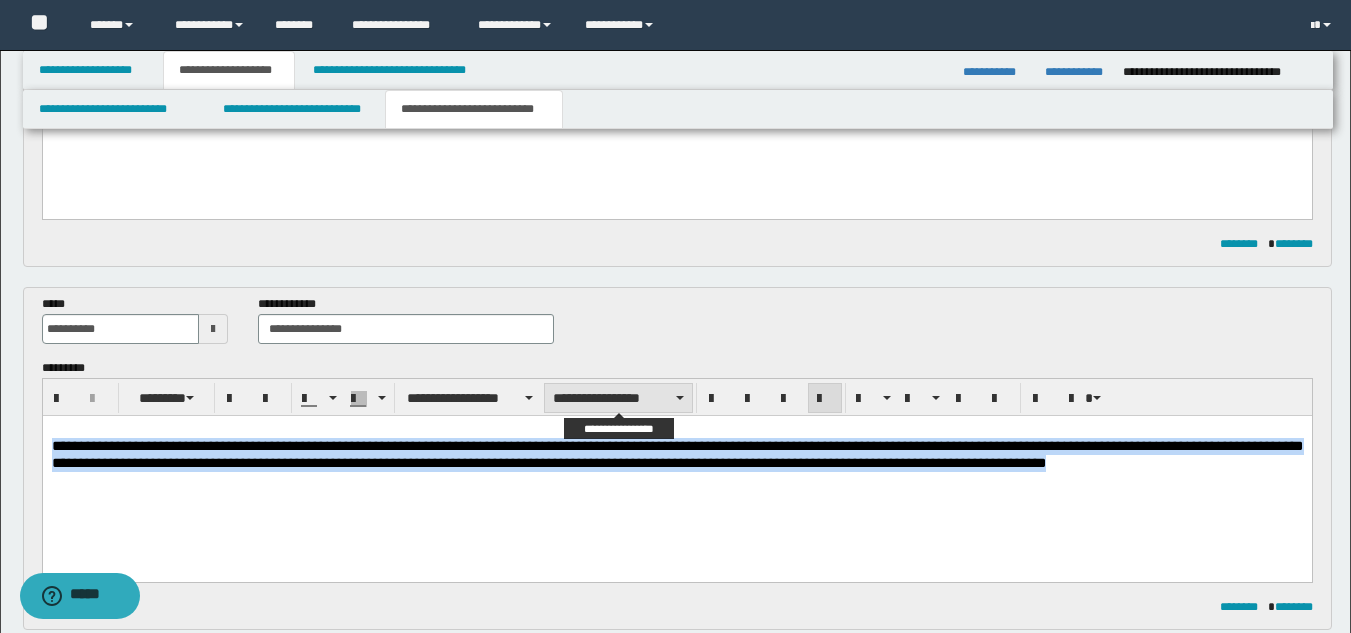 click on "**********" at bounding box center (618, 398) 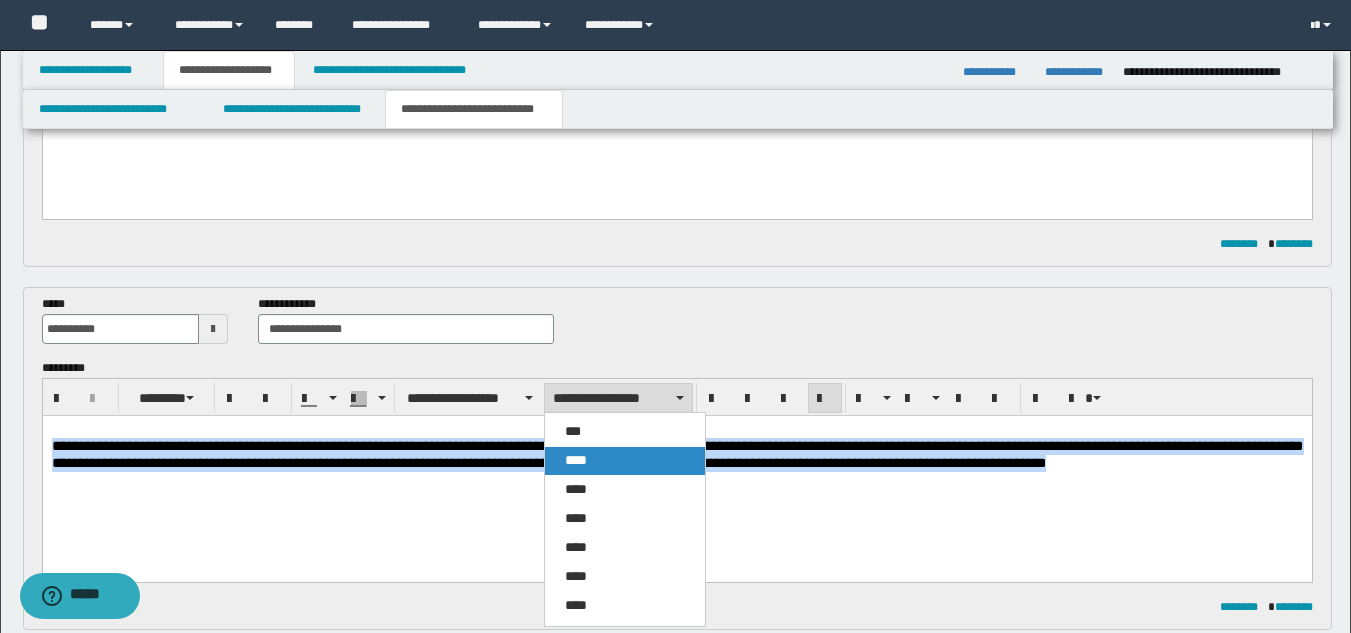 click on "****" at bounding box center [625, 461] 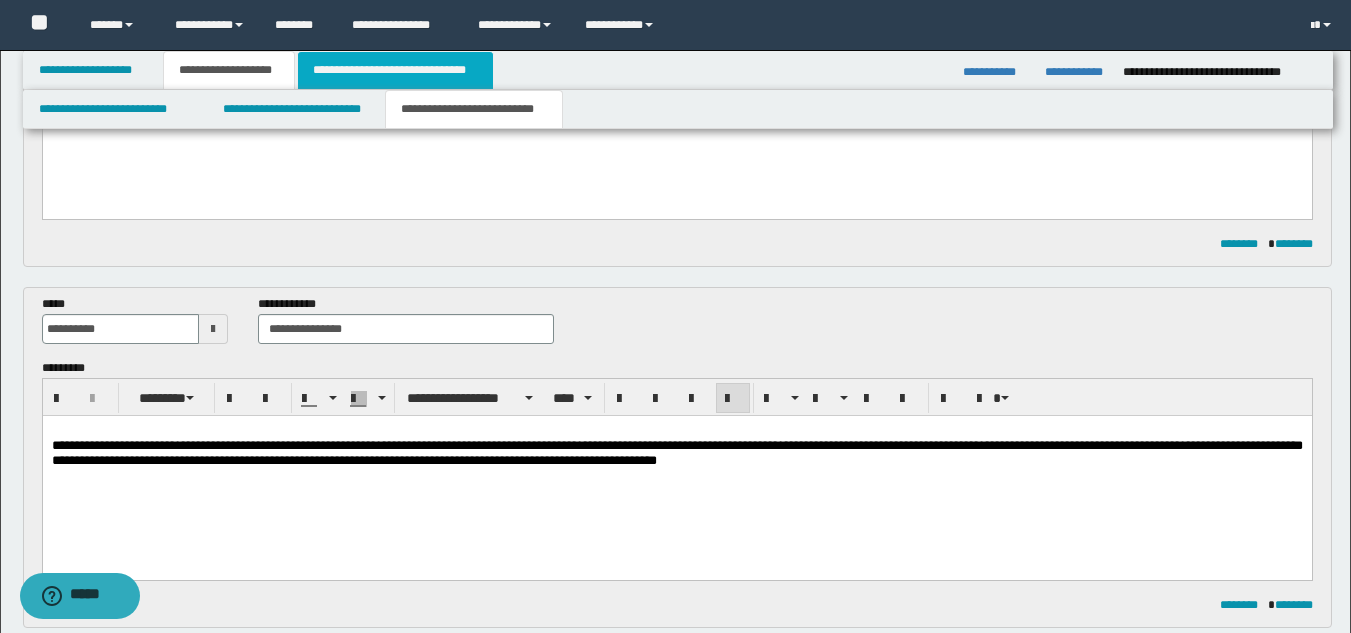 click on "**********" at bounding box center (395, 70) 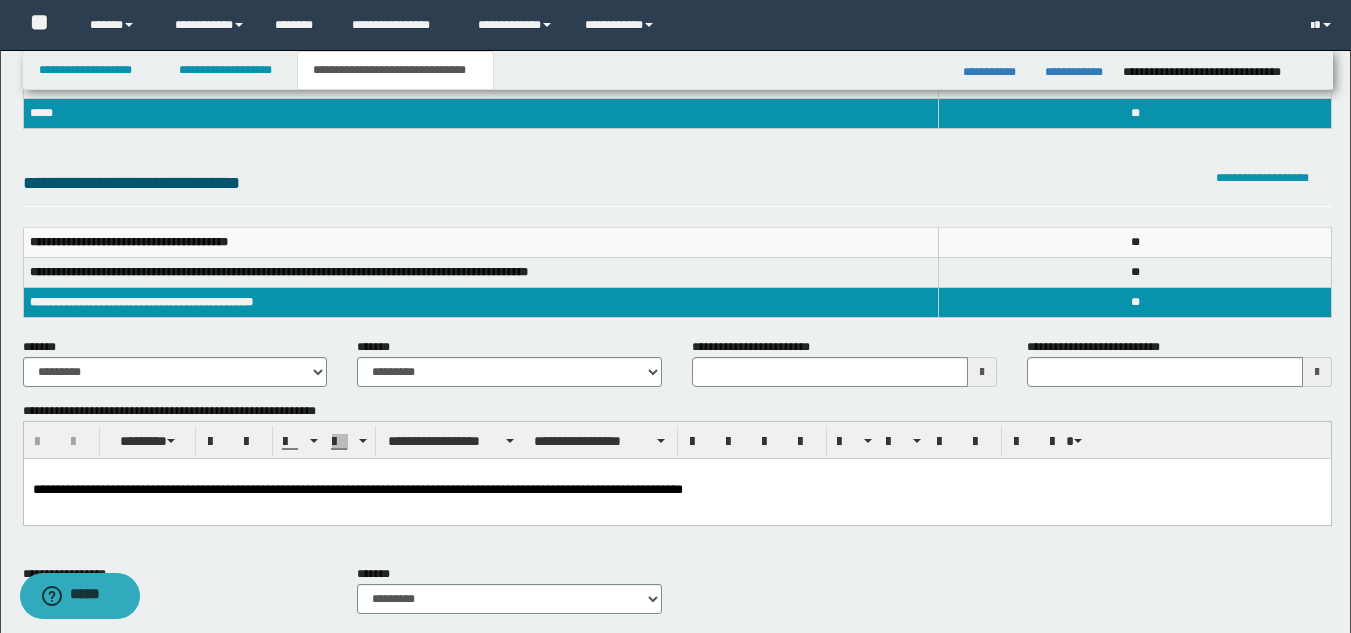 scroll, scrollTop: 0, scrollLeft: 0, axis: both 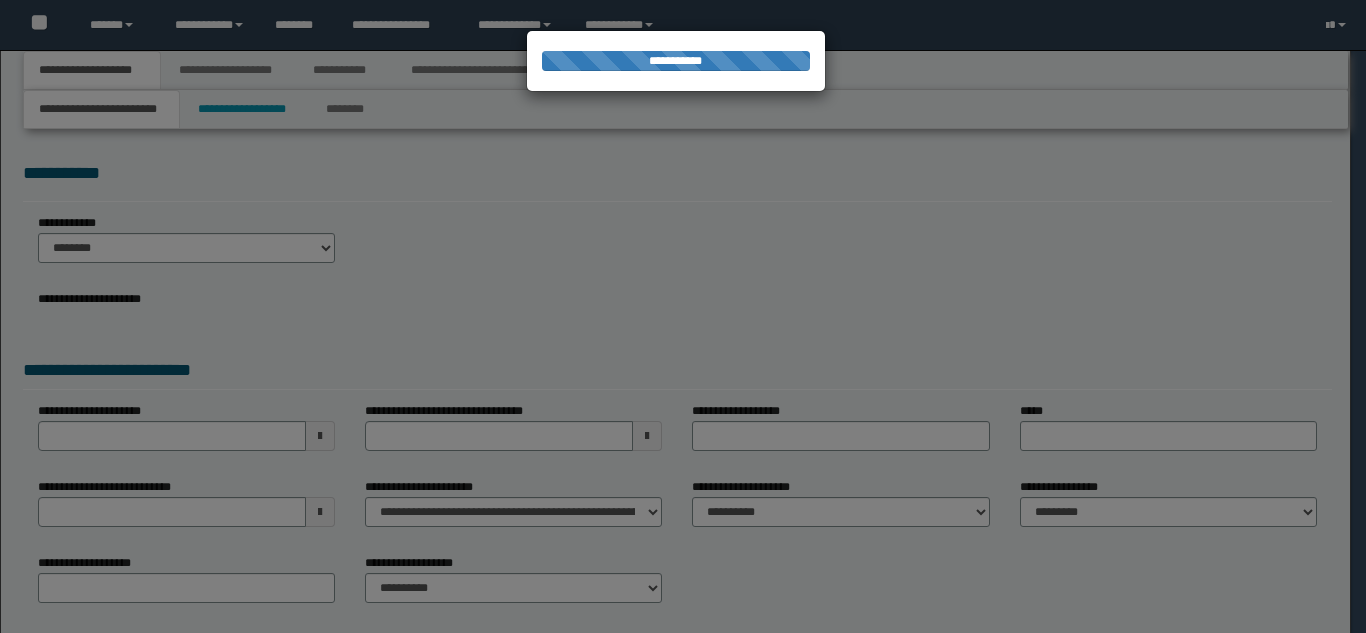 select on "*" 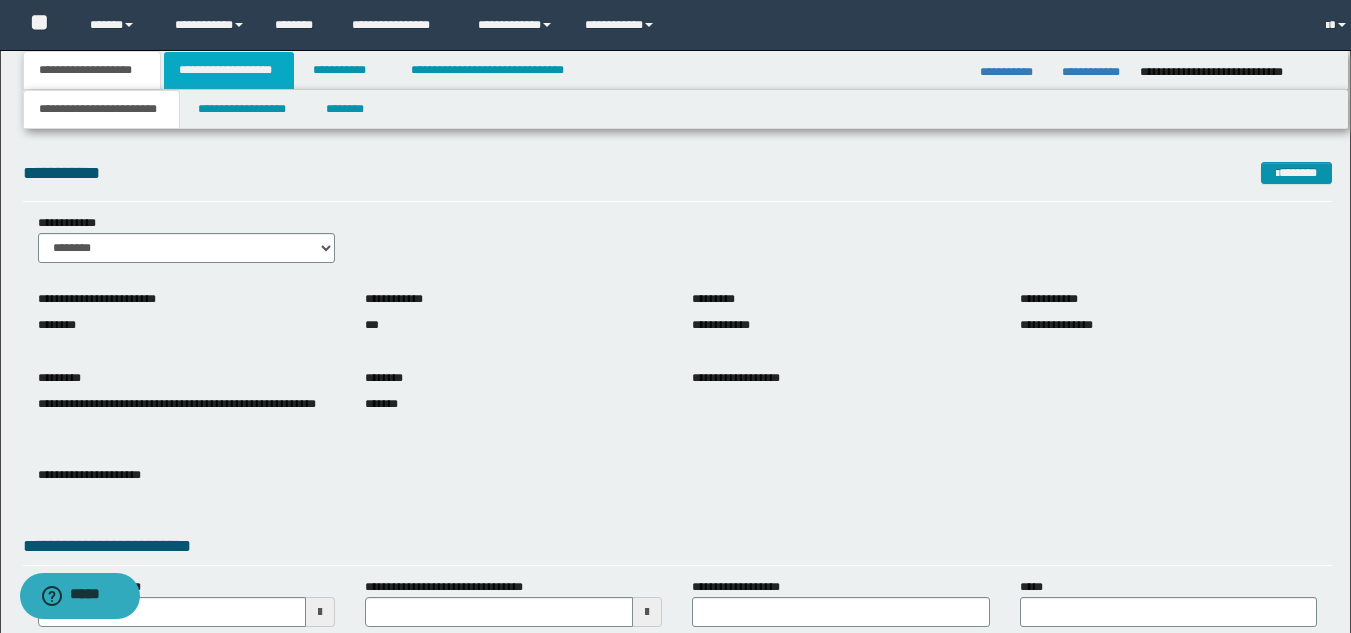 click on "**********" at bounding box center (229, 70) 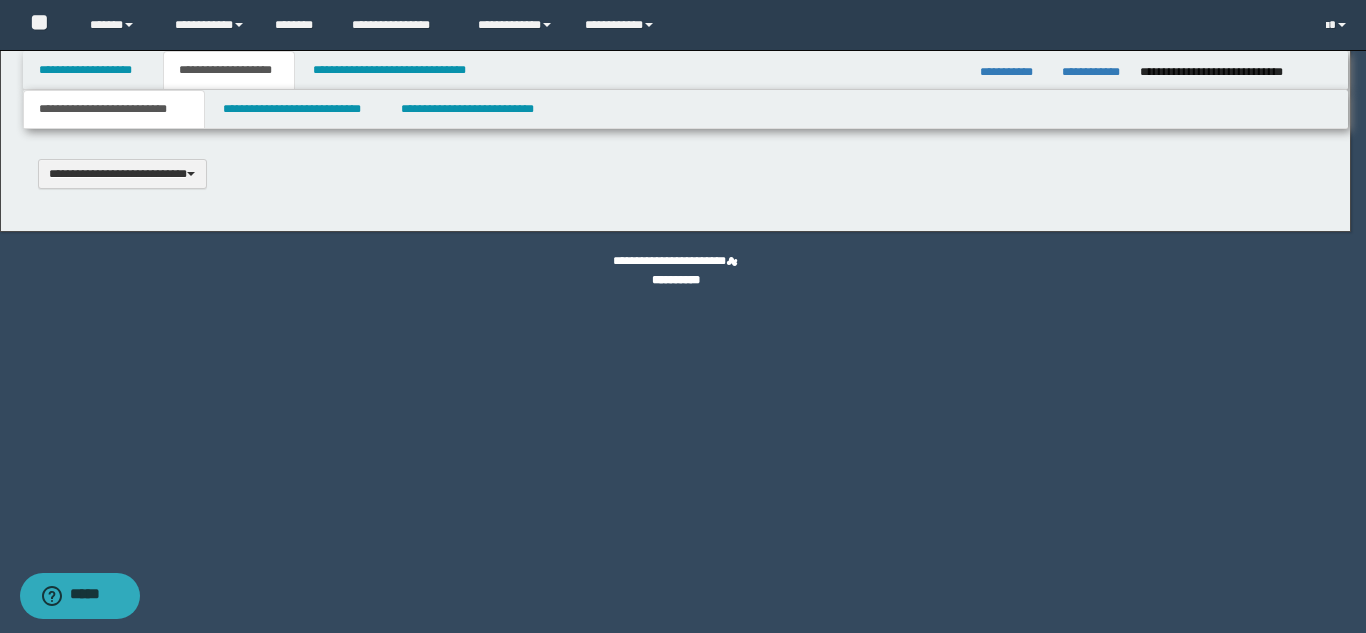 type 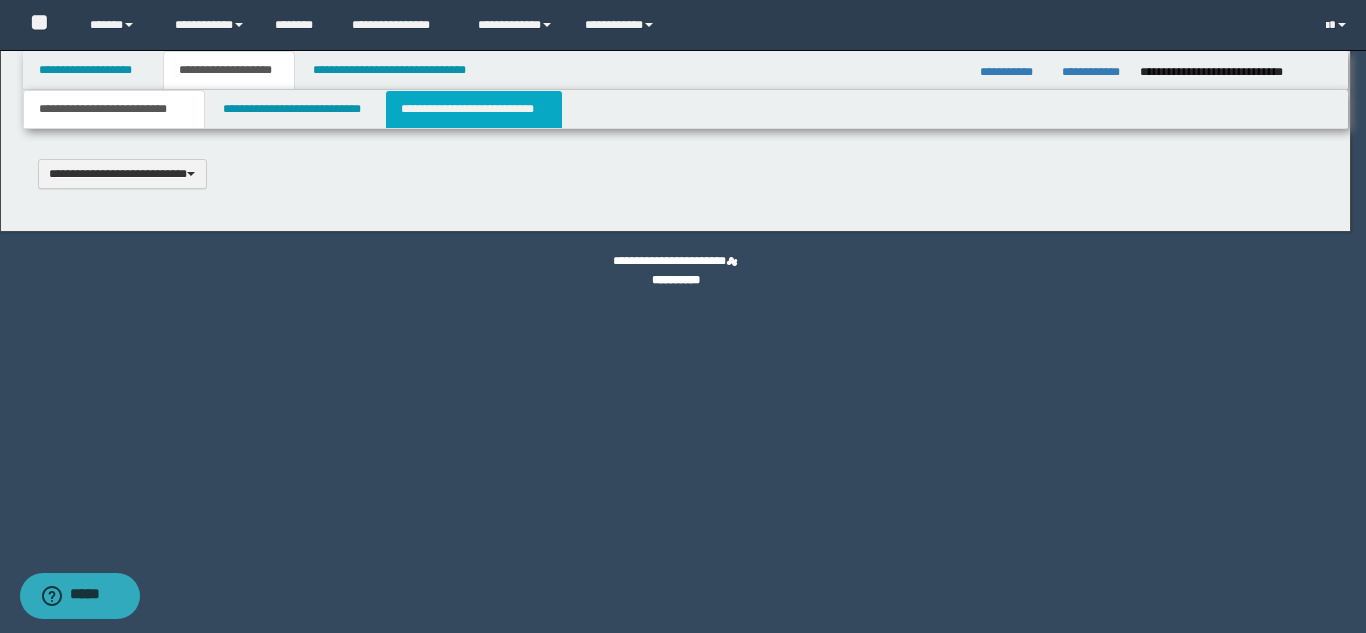 select on "*" 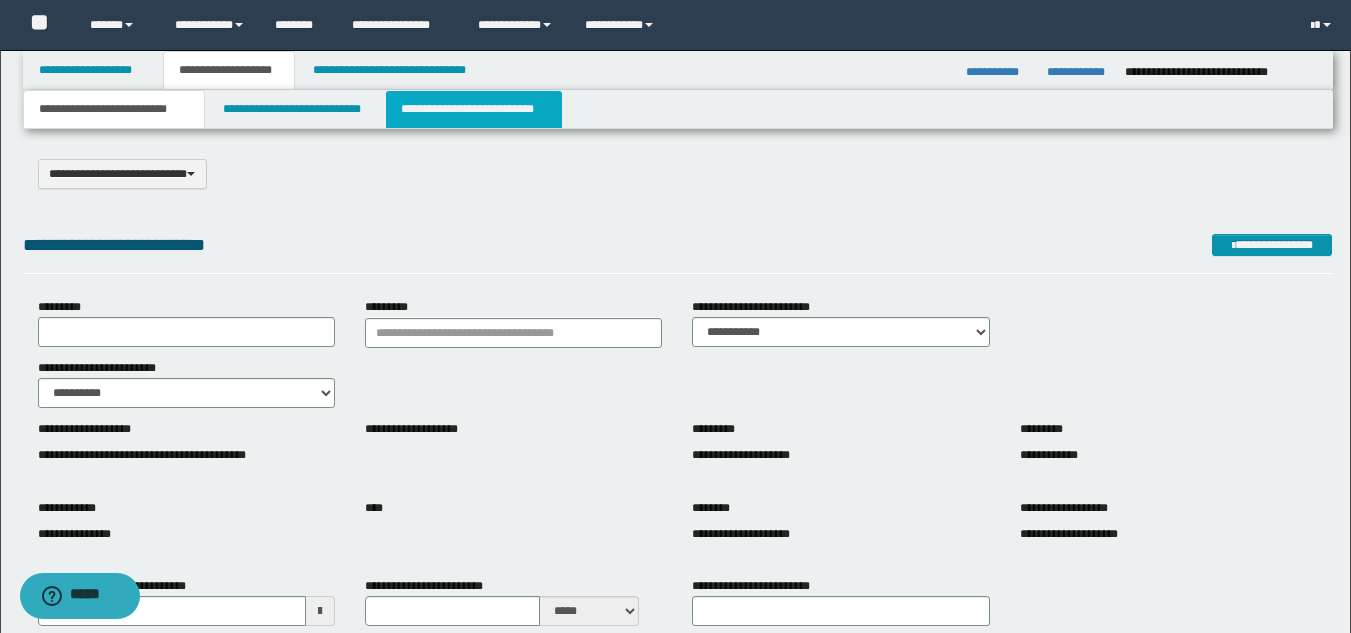 click on "**********" at bounding box center (474, 109) 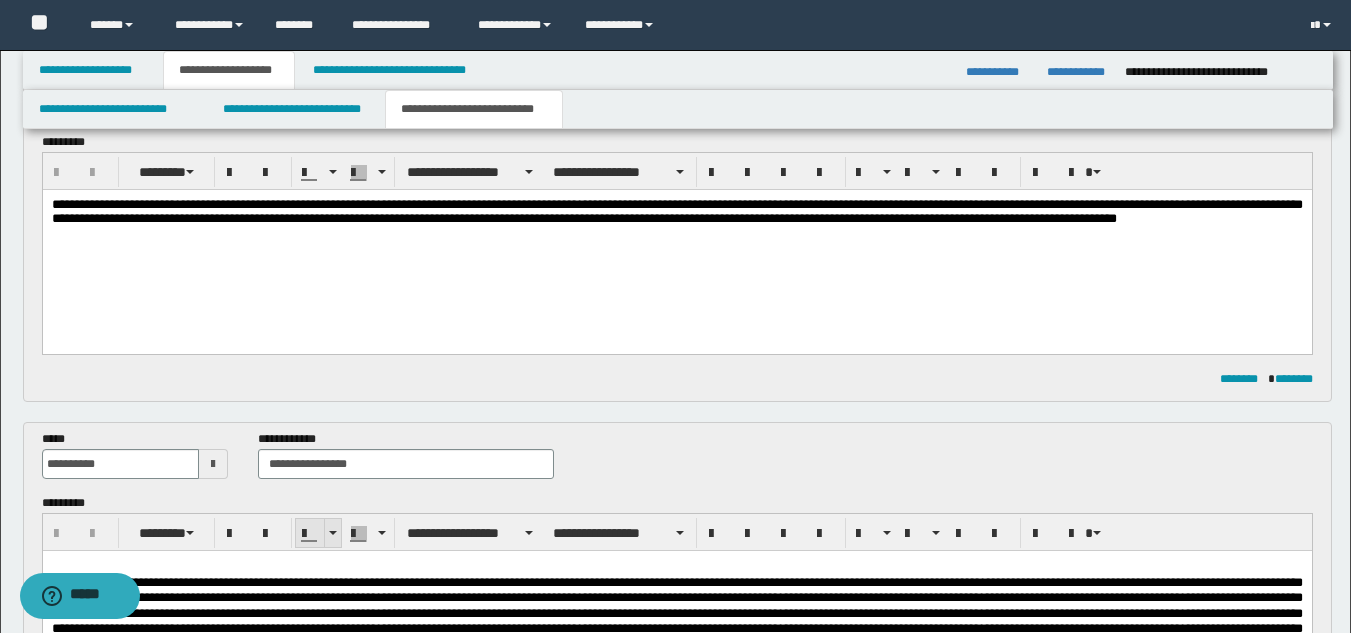 scroll, scrollTop: 200, scrollLeft: 0, axis: vertical 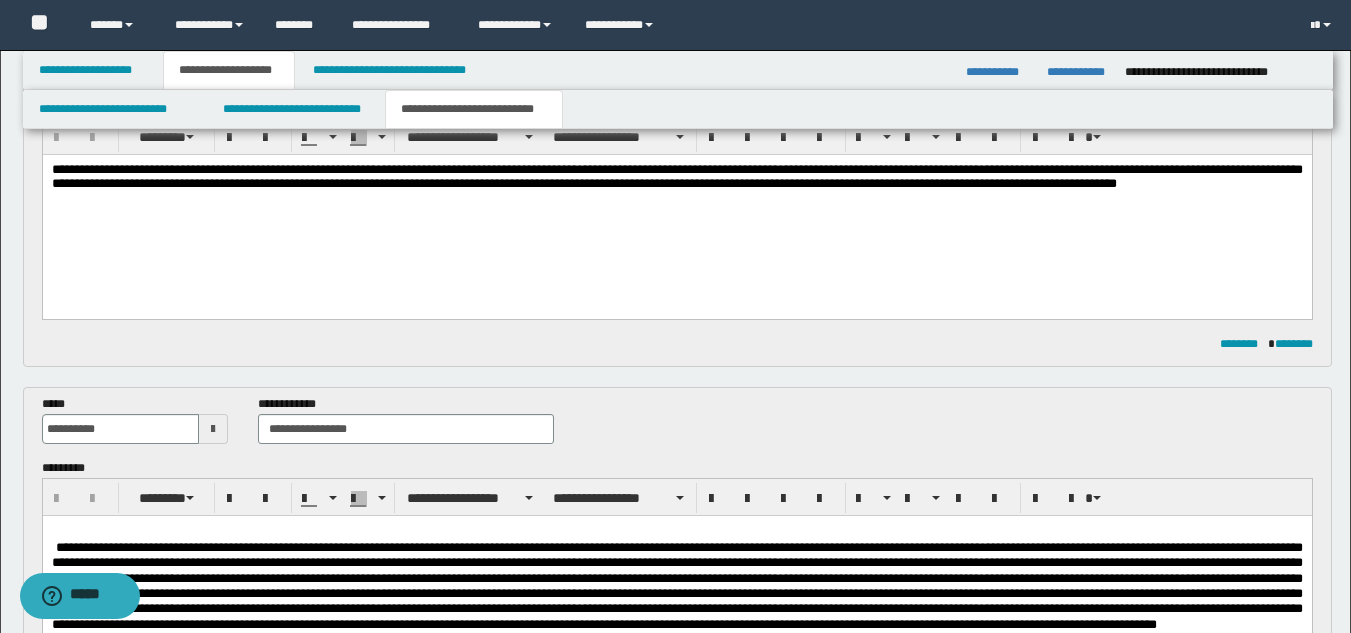 click at bounding box center [676, 585] 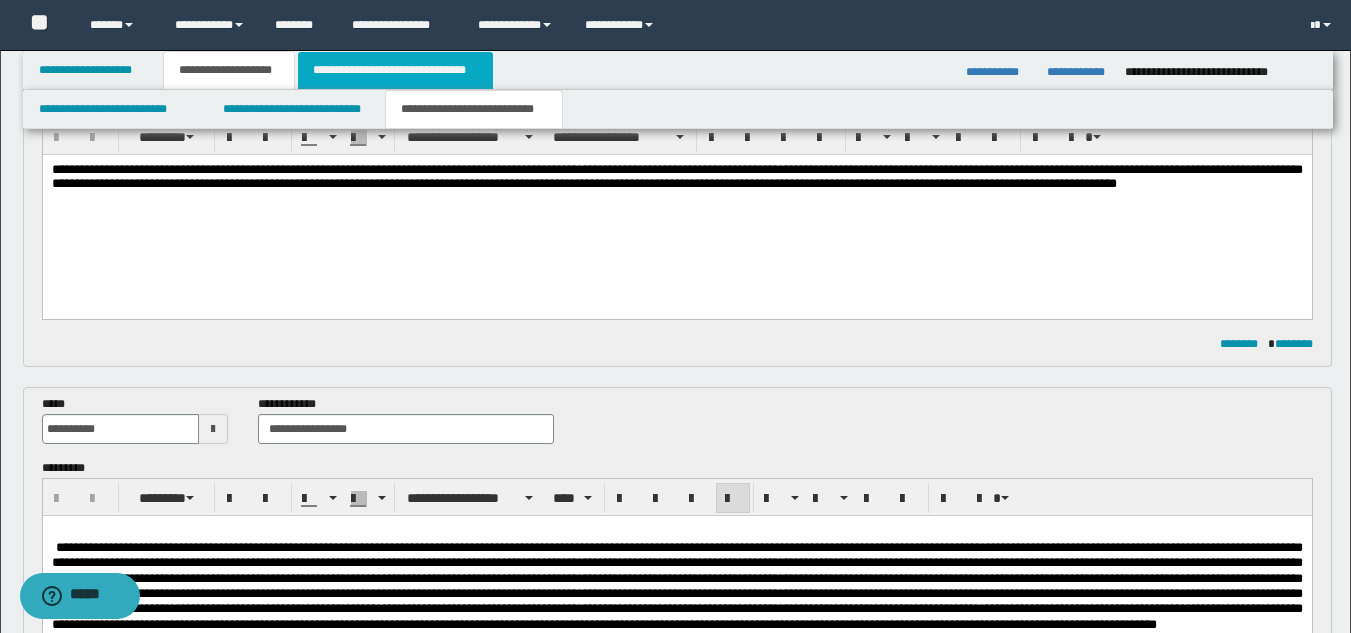 click on "**********" at bounding box center [395, 70] 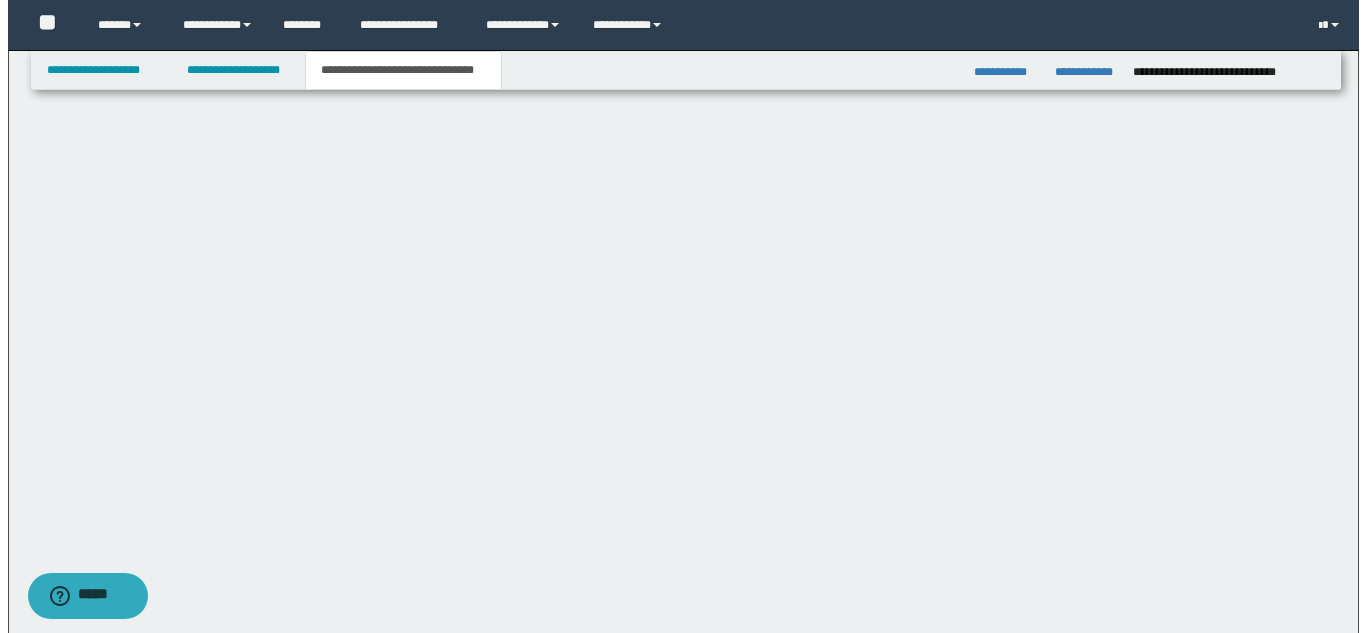 scroll, scrollTop: 0, scrollLeft: 0, axis: both 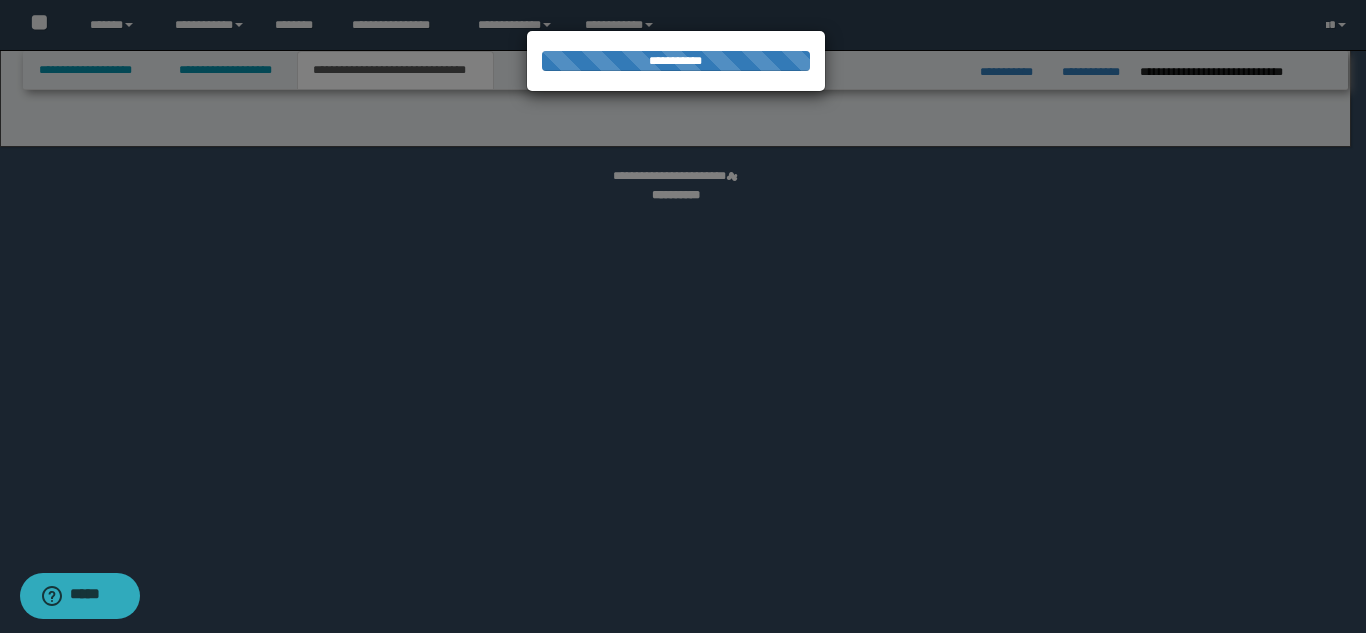 select on "*" 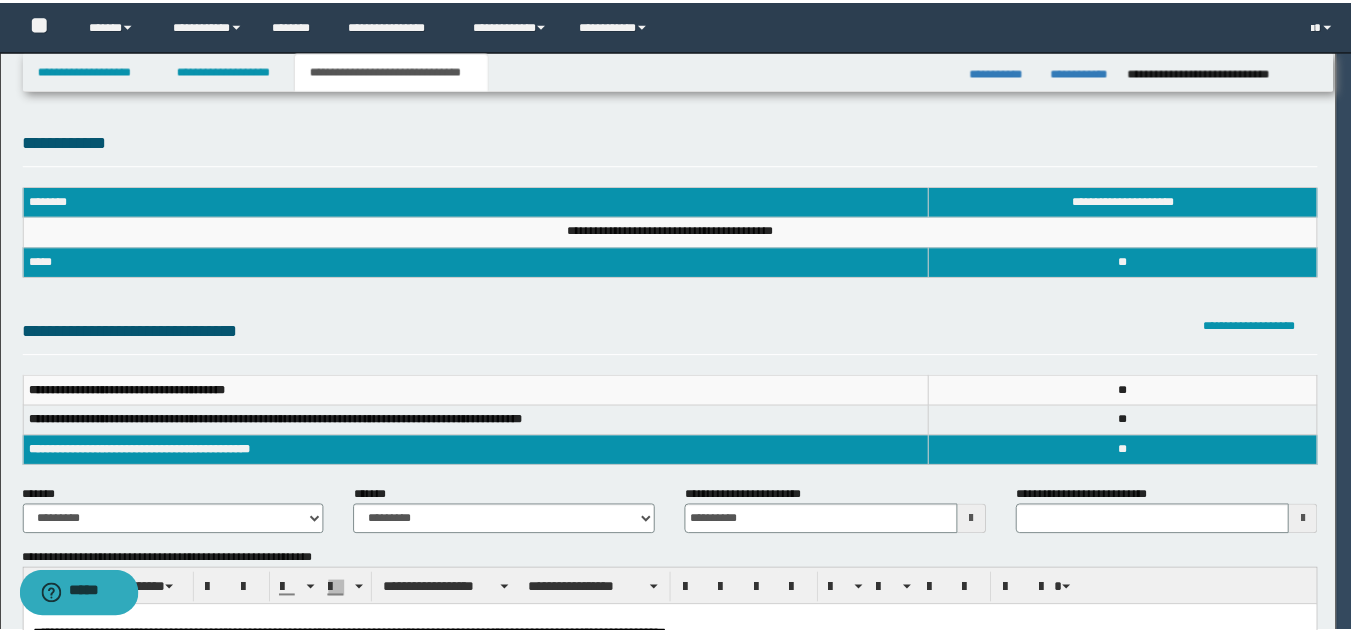 scroll, scrollTop: 0, scrollLeft: 0, axis: both 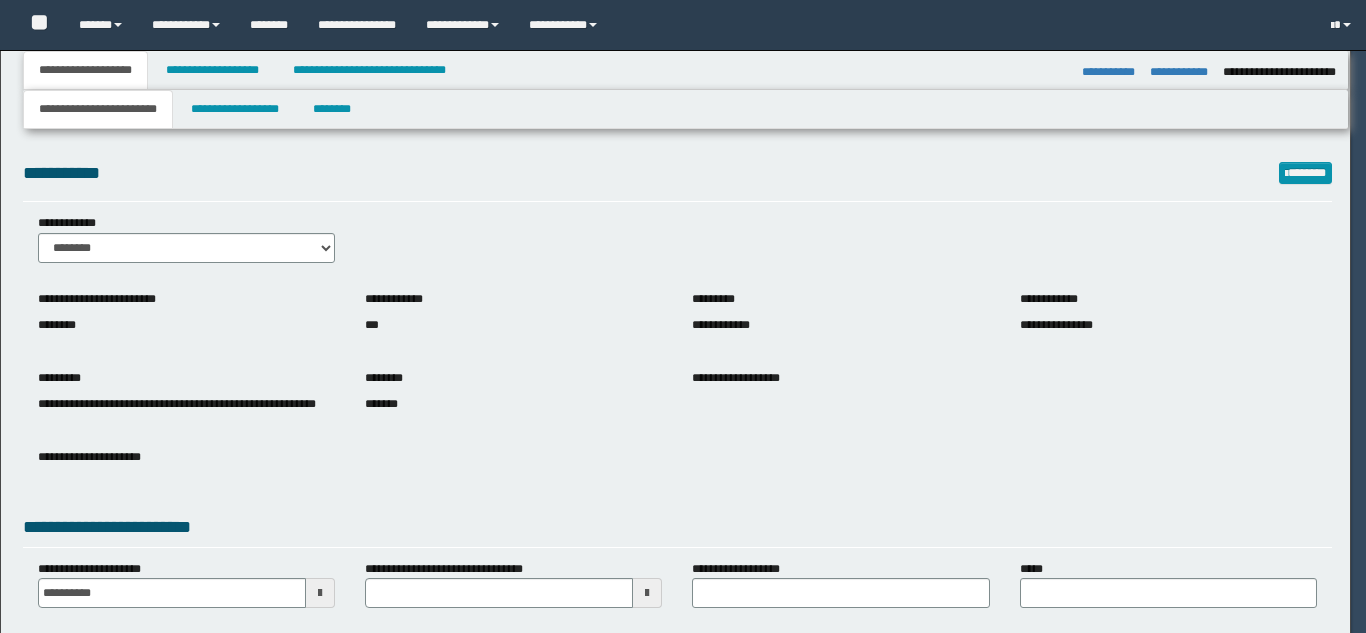 select on "*" 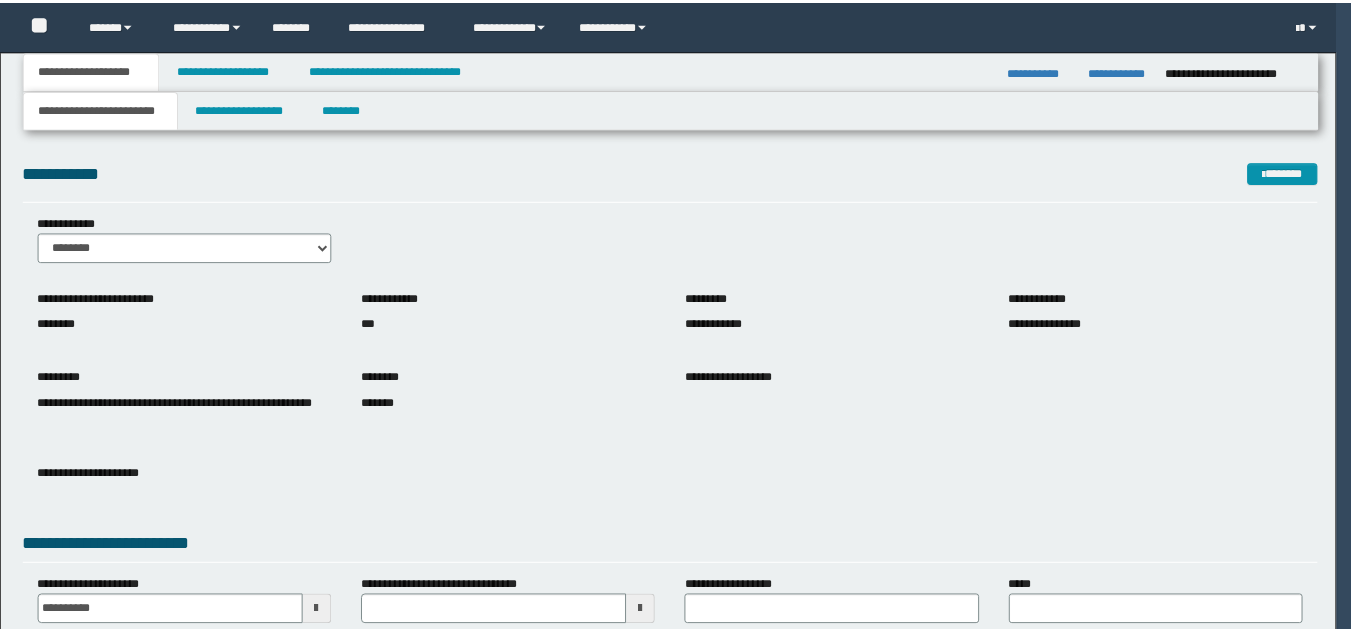 scroll, scrollTop: 0, scrollLeft: 0, axis: both 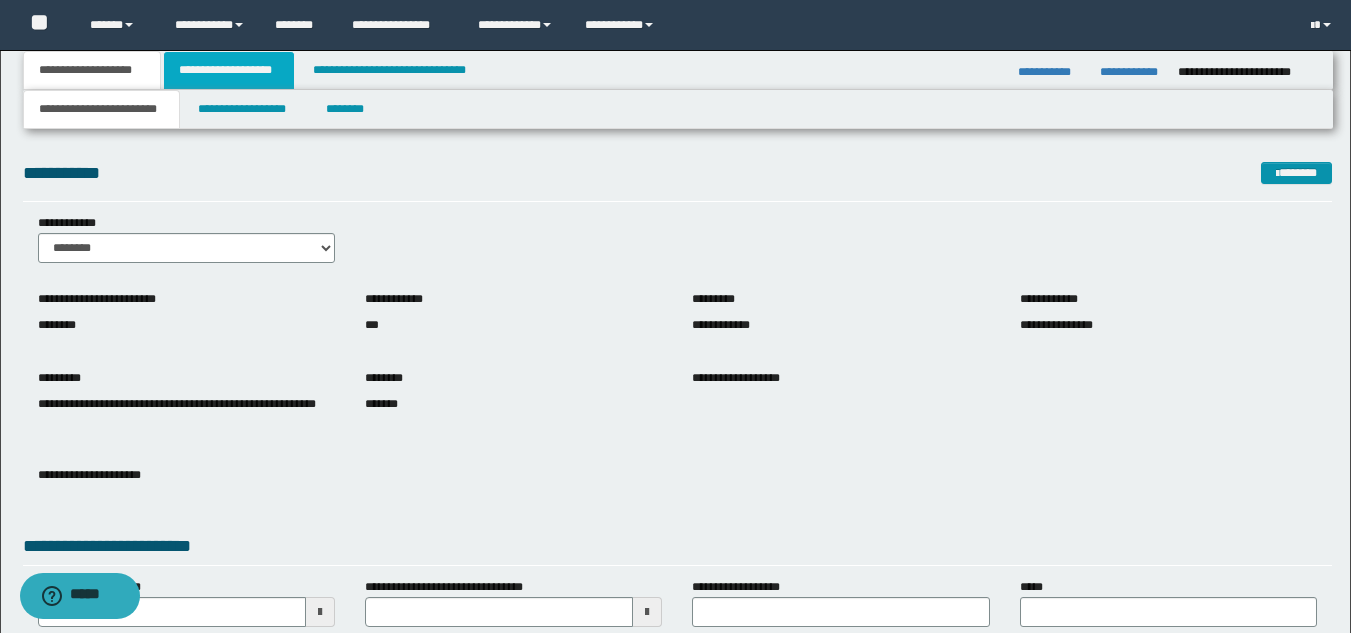 click on "**********" at bounding box center (229, 70) 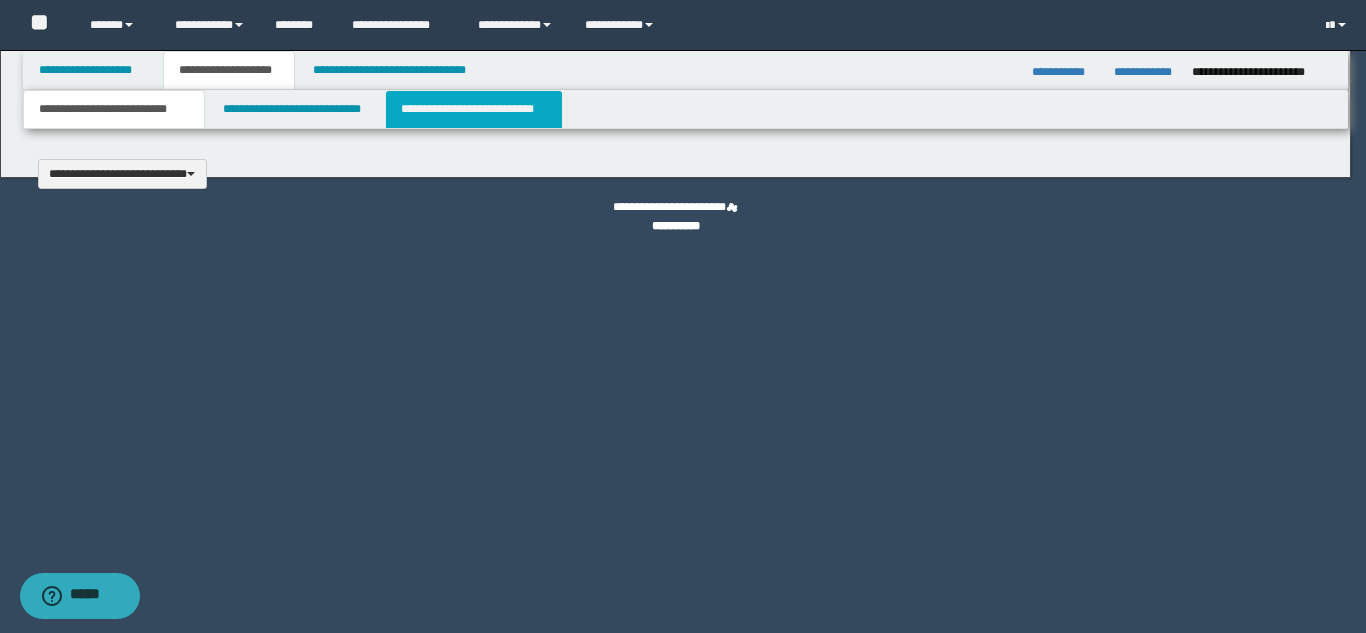 type 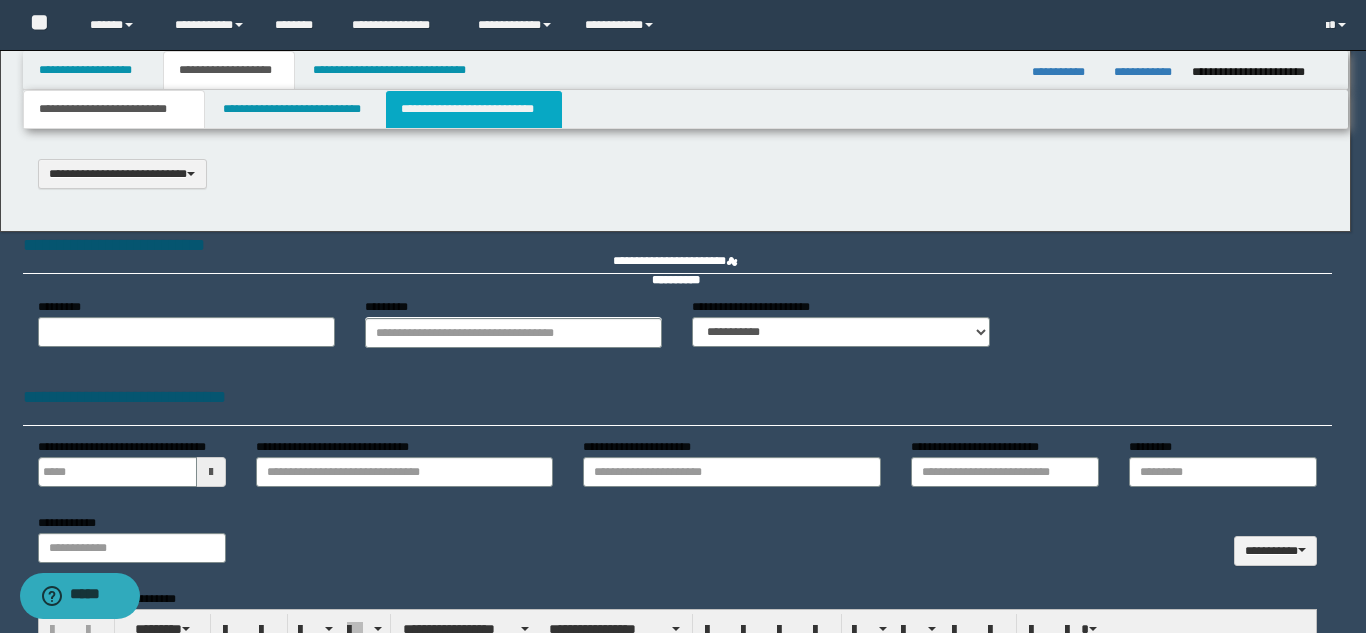 scroll, scrollTop: 0, scrollLeft: 0, axis: both 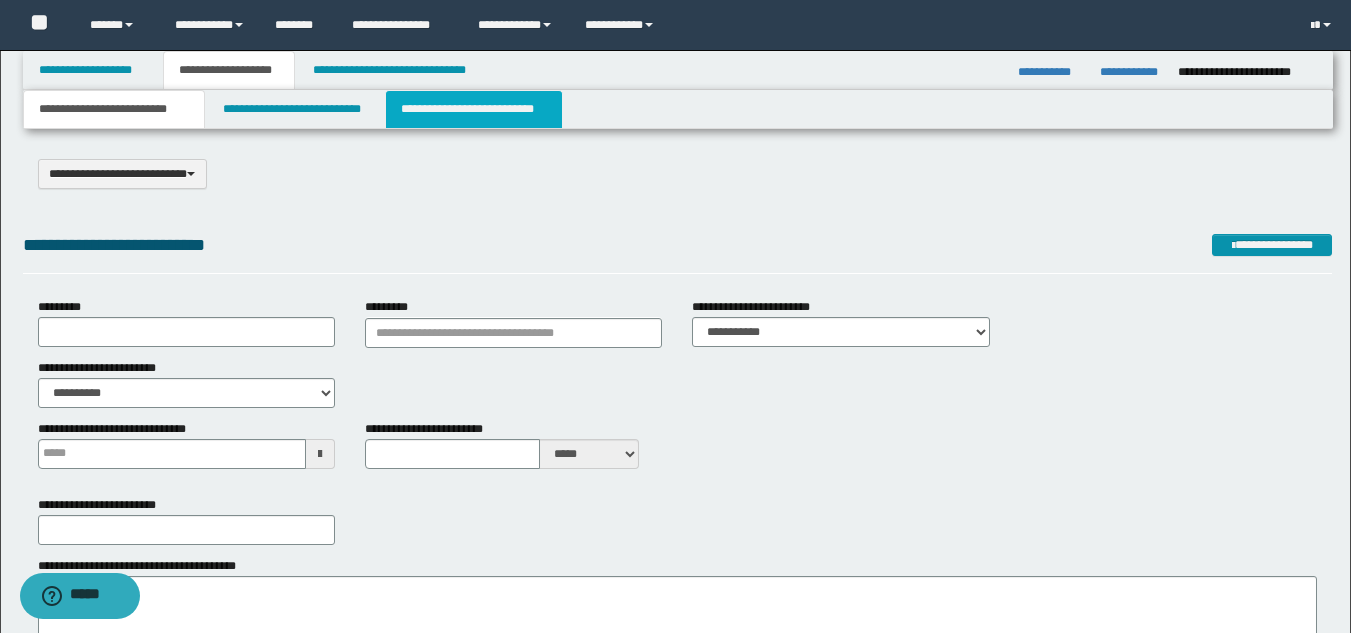 click on "**********" at bounding box center [474, 109] 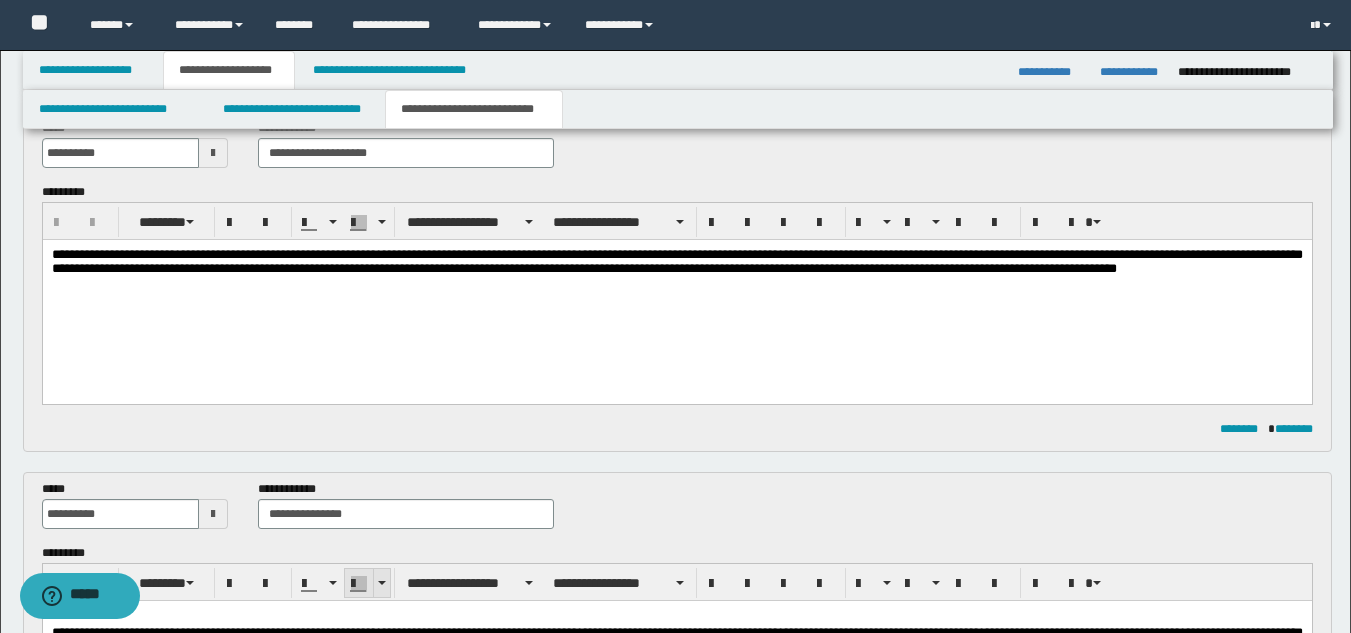 scroll, scrollTop: 300, scrollLeft: 0, axis: vertical 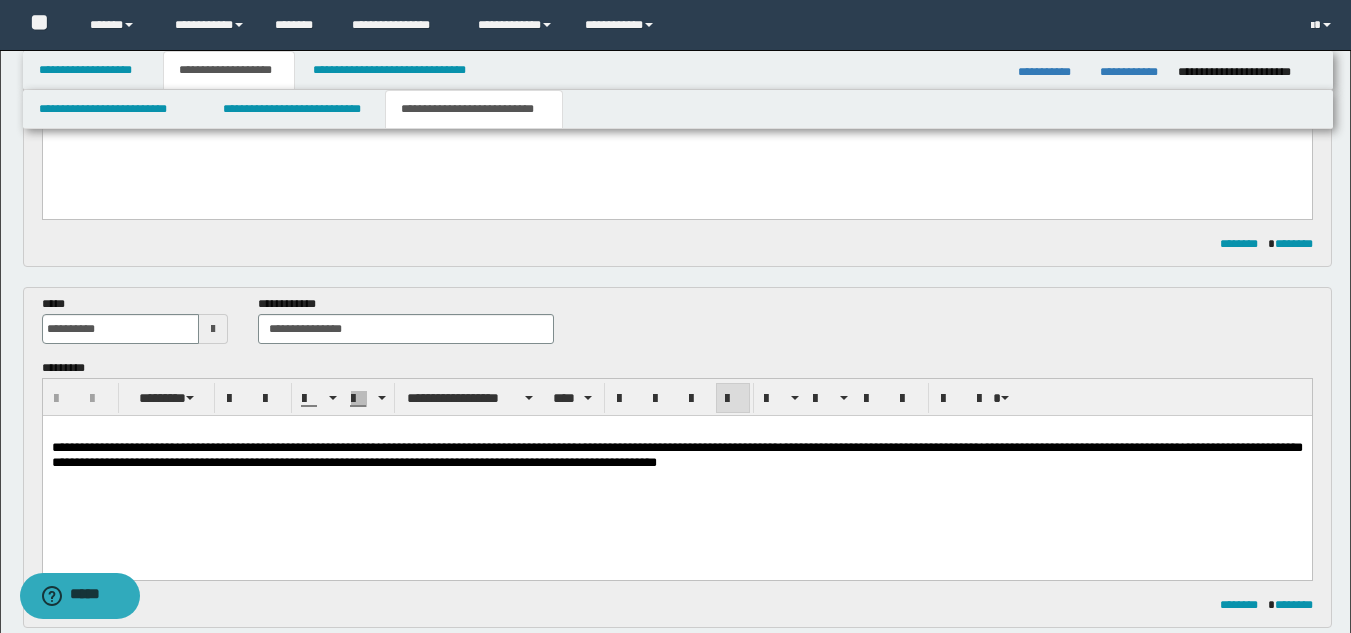 click on "**********" at bounding box center [676, 454] 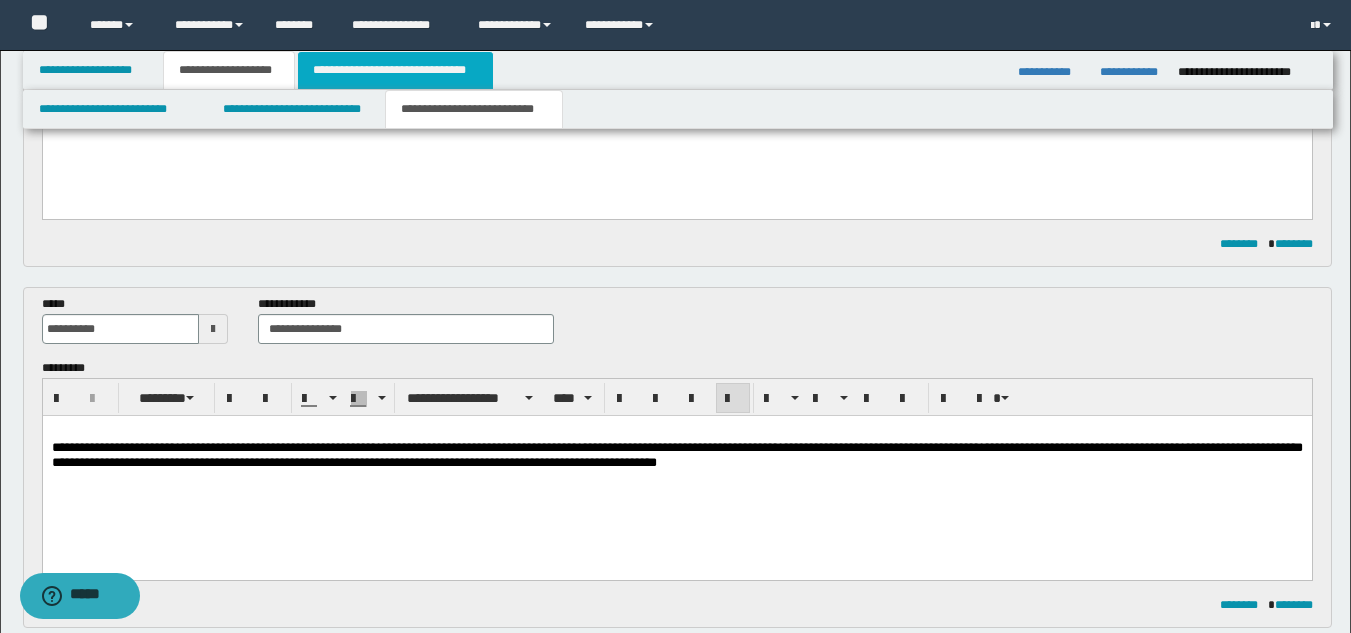 click on "**********" at bounding box center (395, 70) 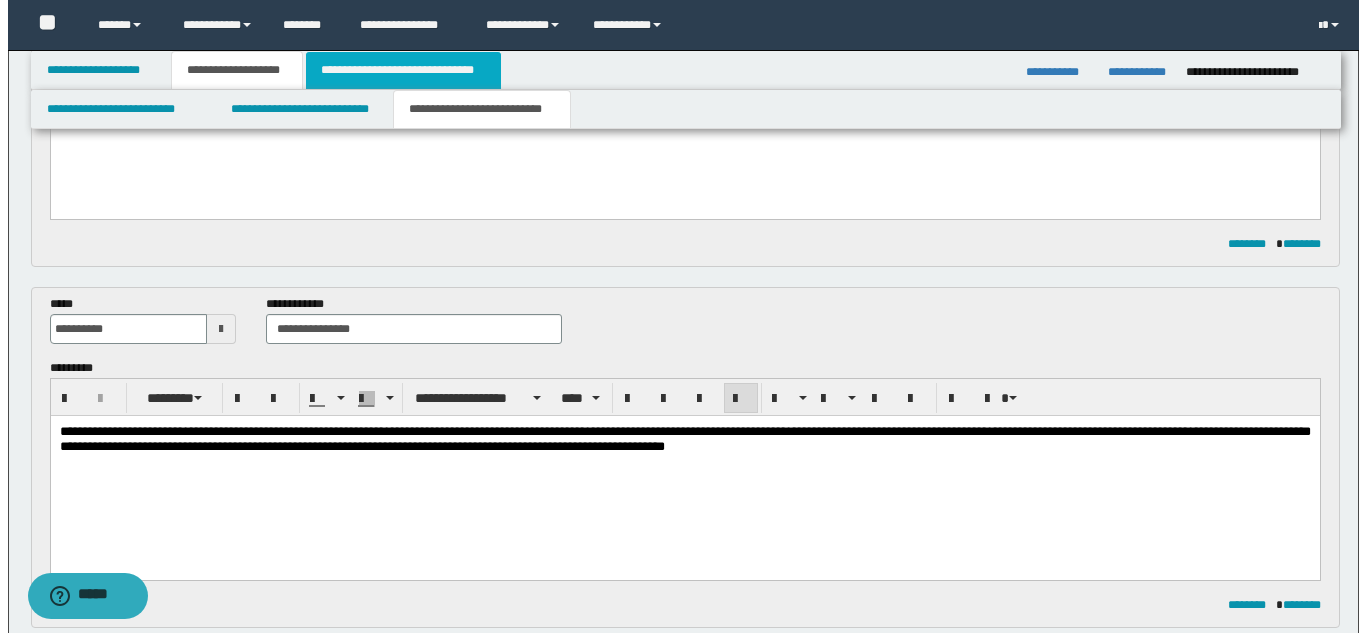 scroll, scrollTop: 0, scrollLeft: 0, axis: both 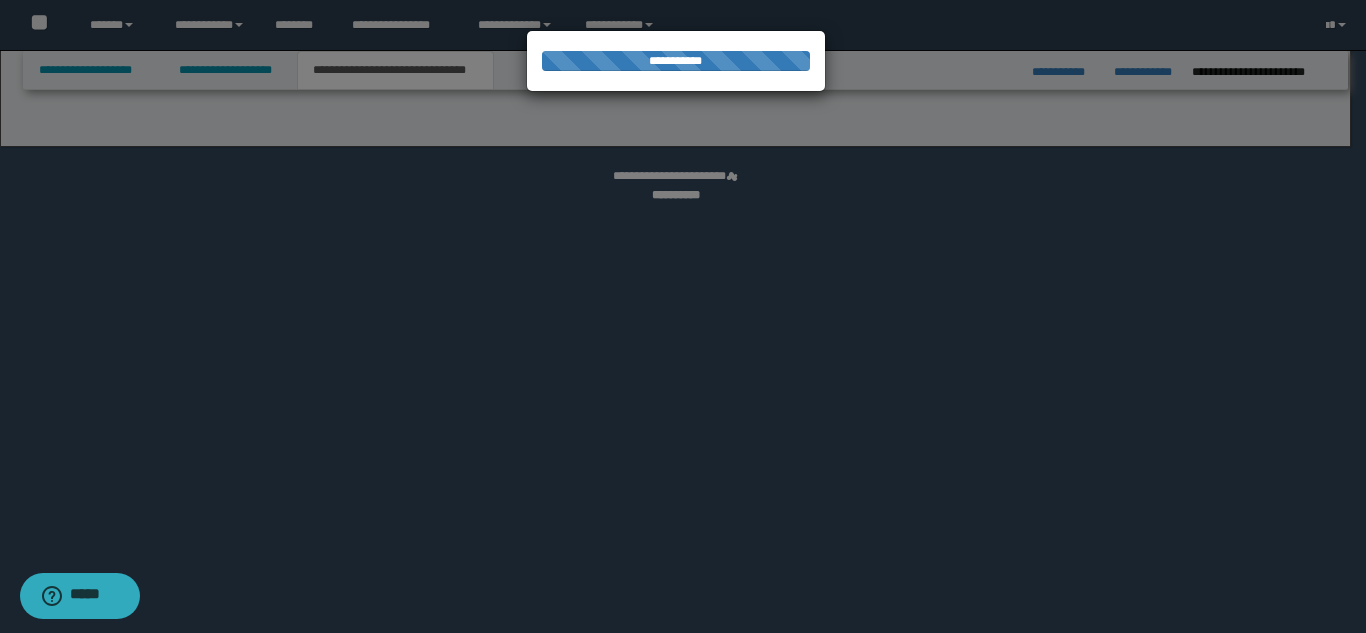 select on "*" 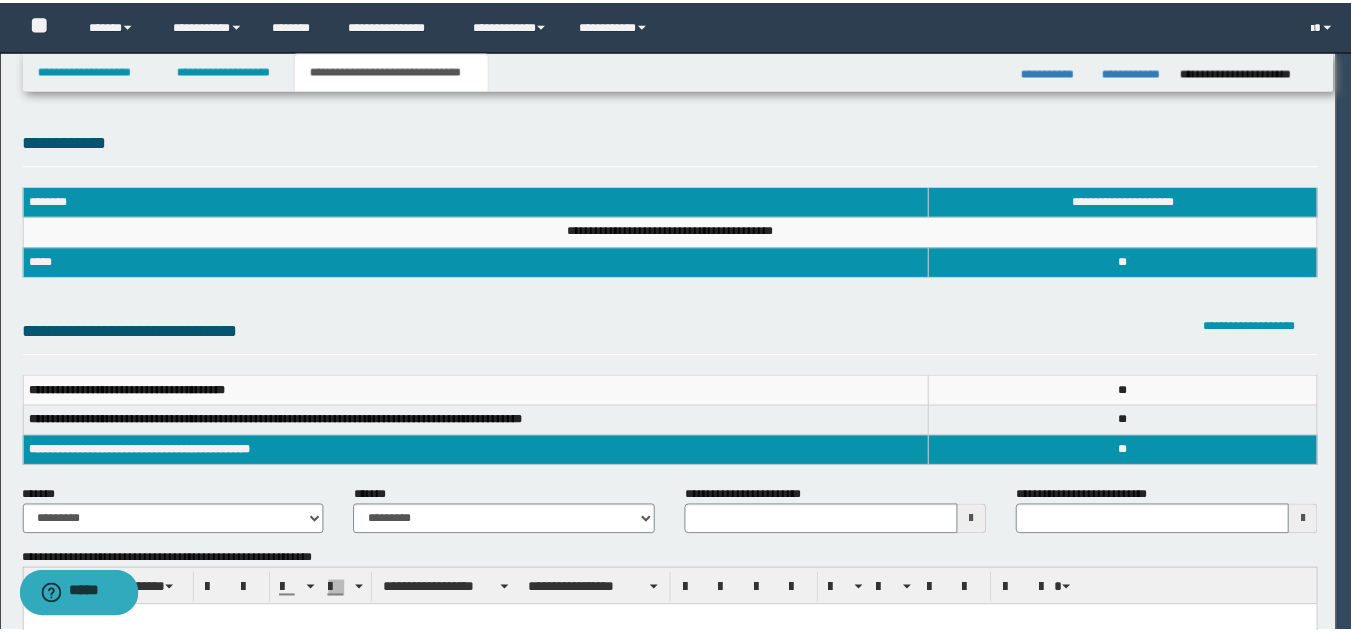 scroll, scrollTop: 0, scrollLeft: 0, axis: both 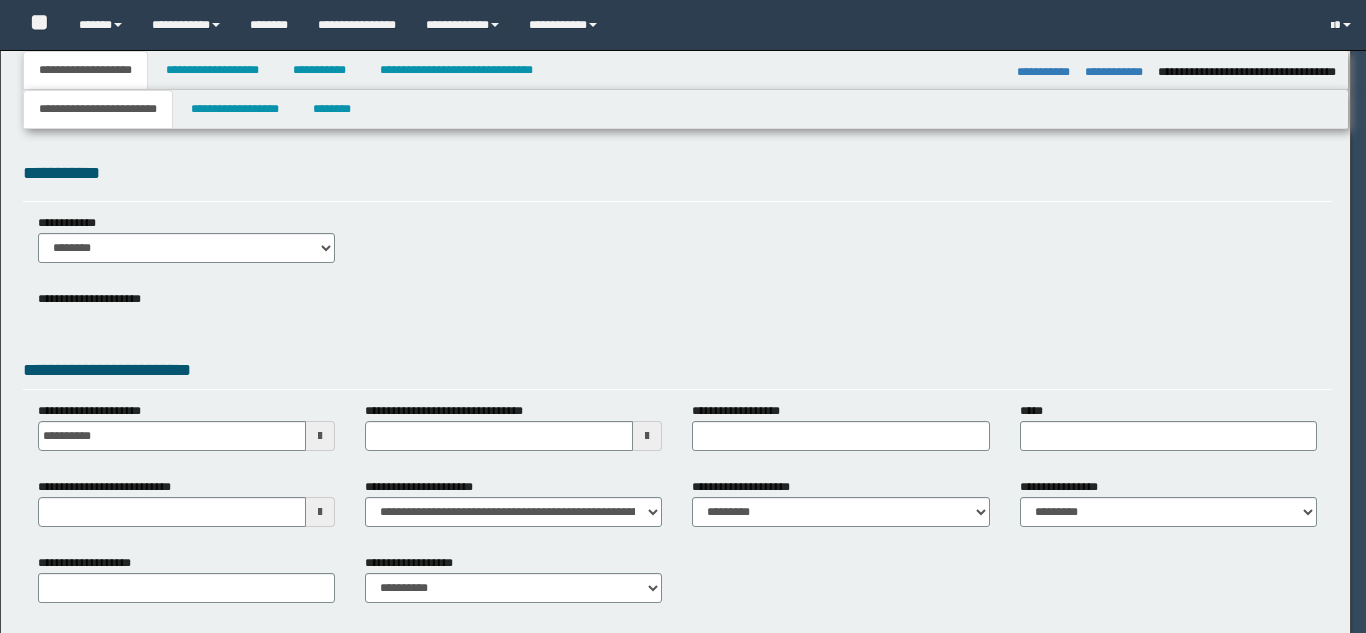 select on "*" 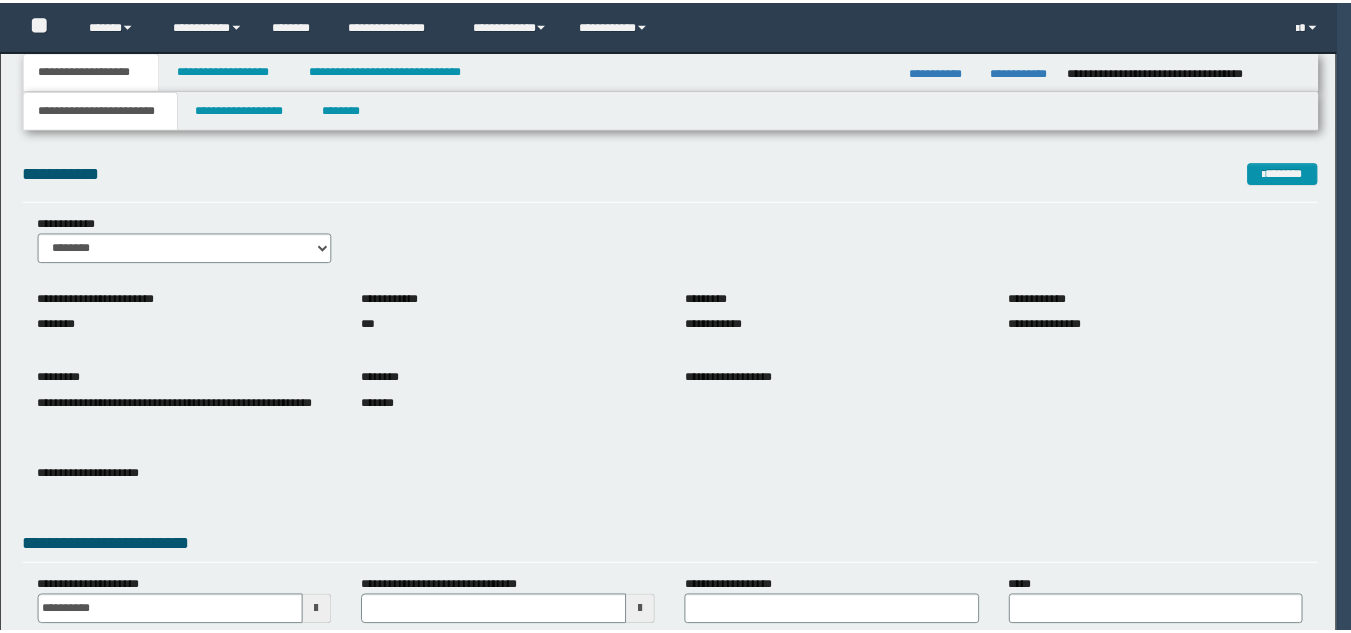 scroll, scrollTop: 0, scrollLeft: 0, axis: both 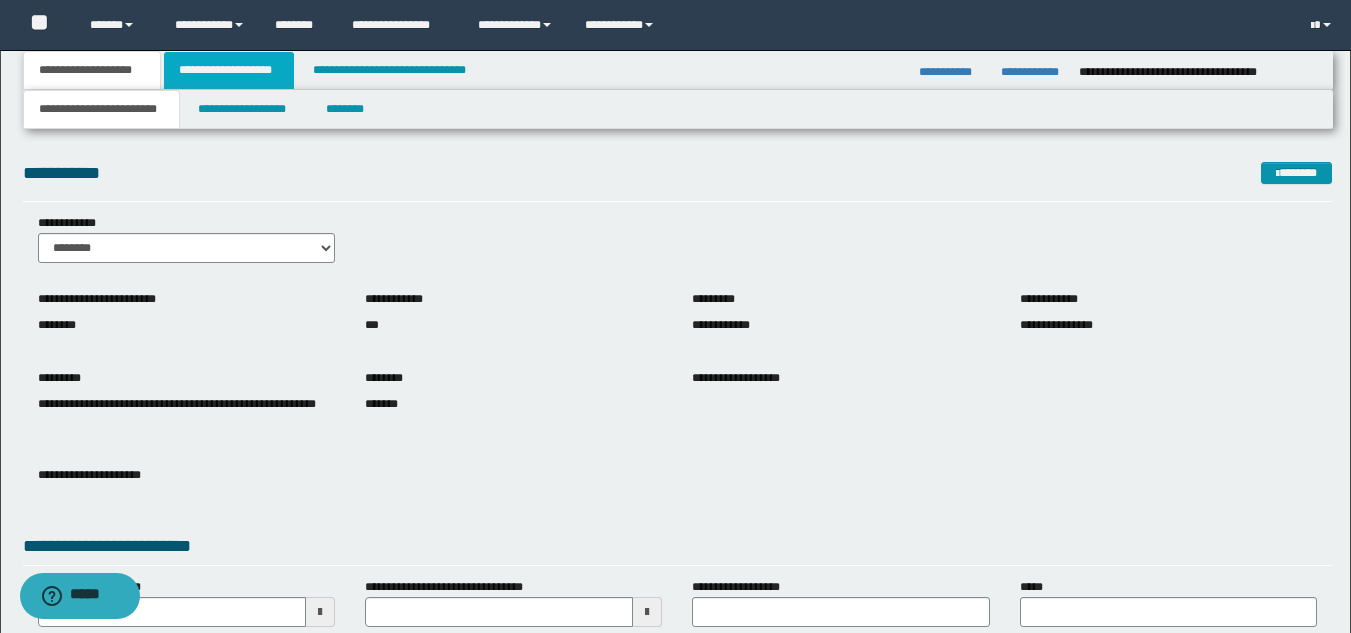 click on "**********" at bounding box center [229, 70] 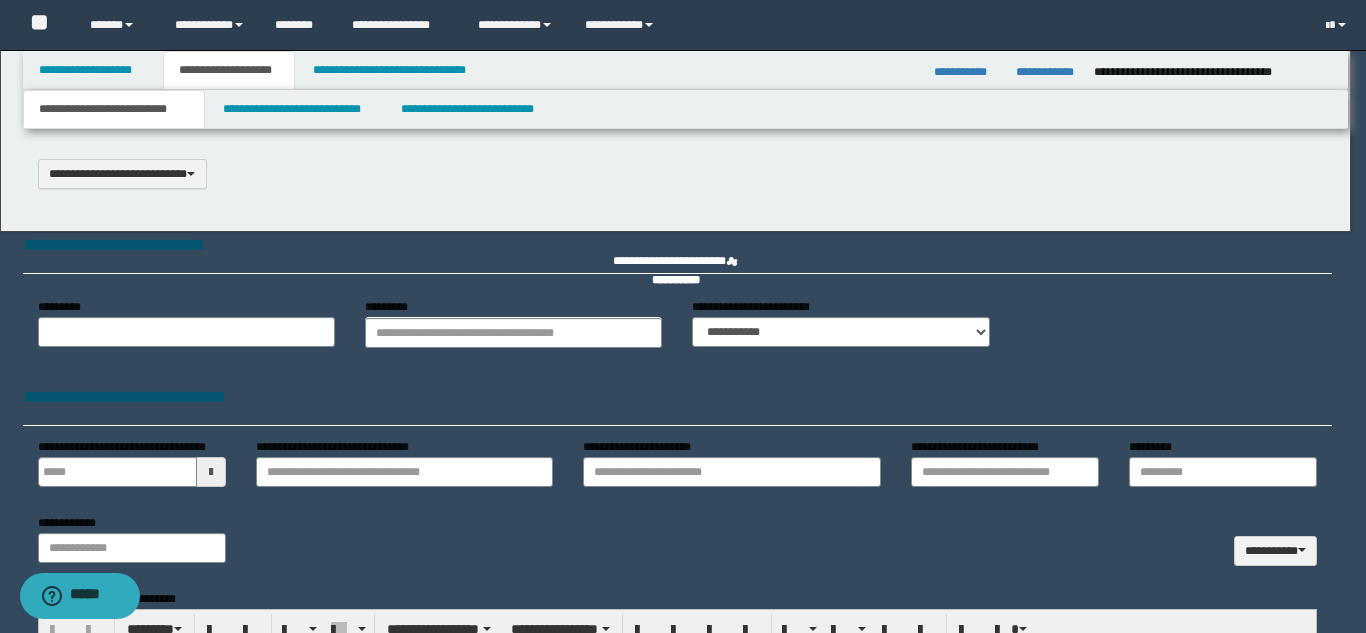 type 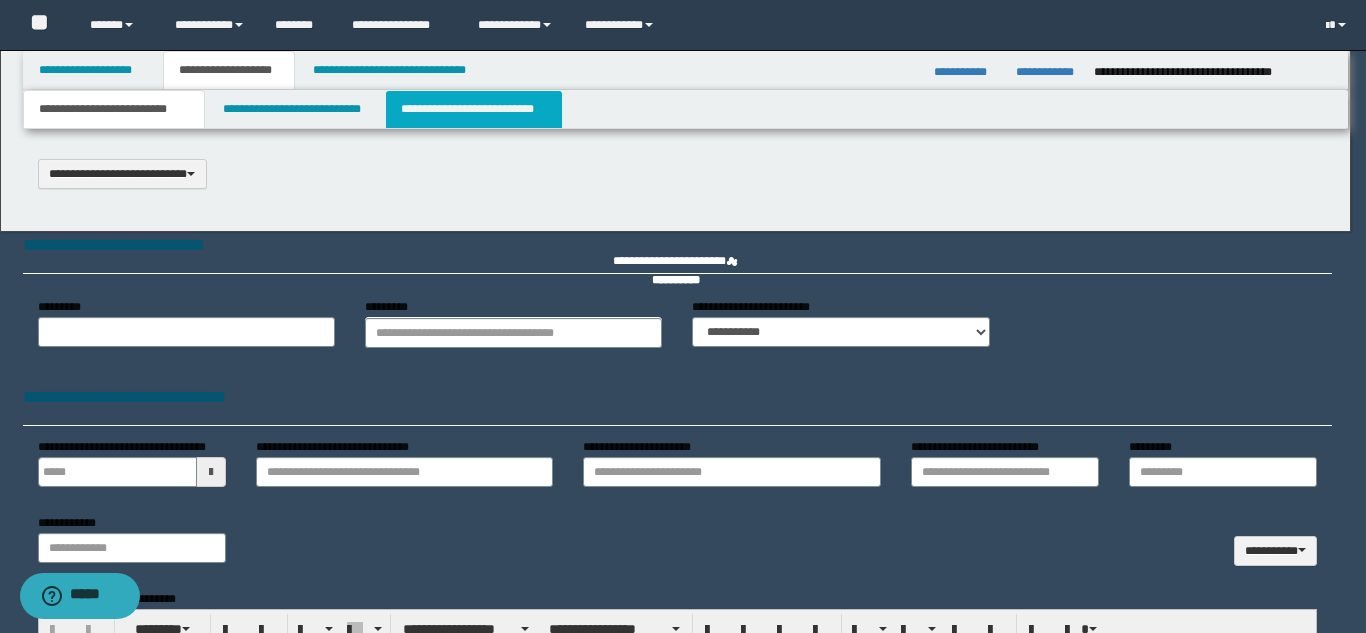 scroll, scrollTop: 0, scrollLeft: 0, axis: both 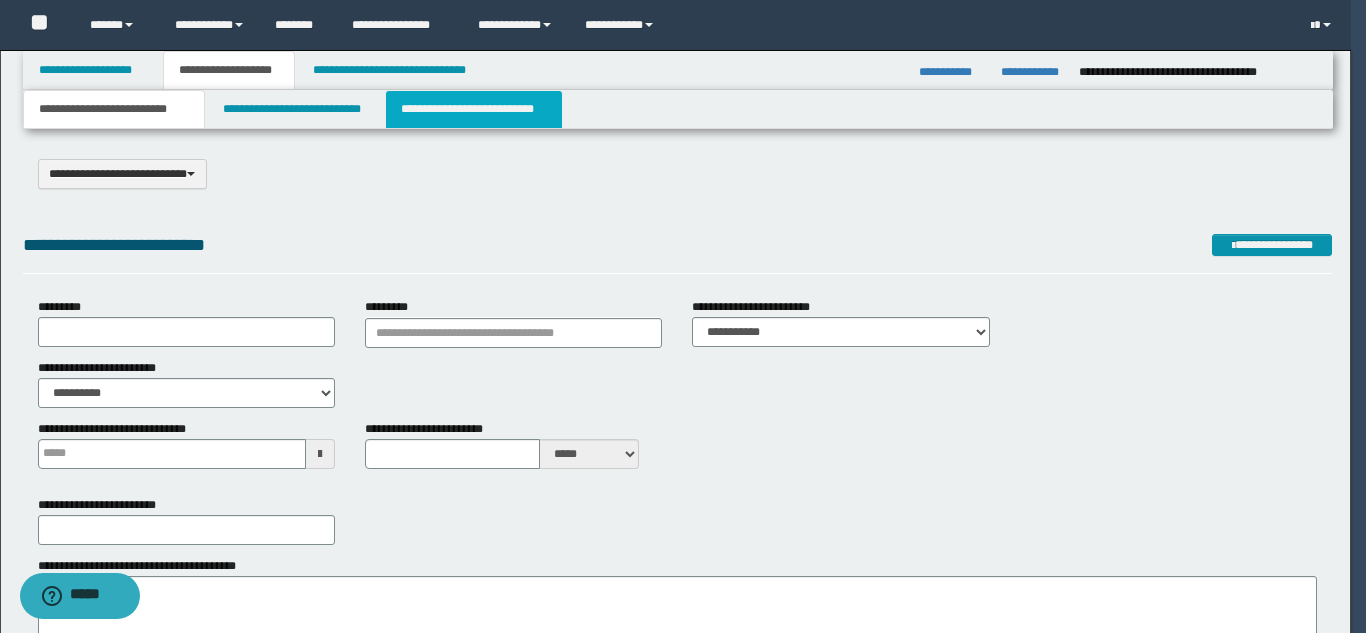 click on "**********" at bounding box center (474, 109) 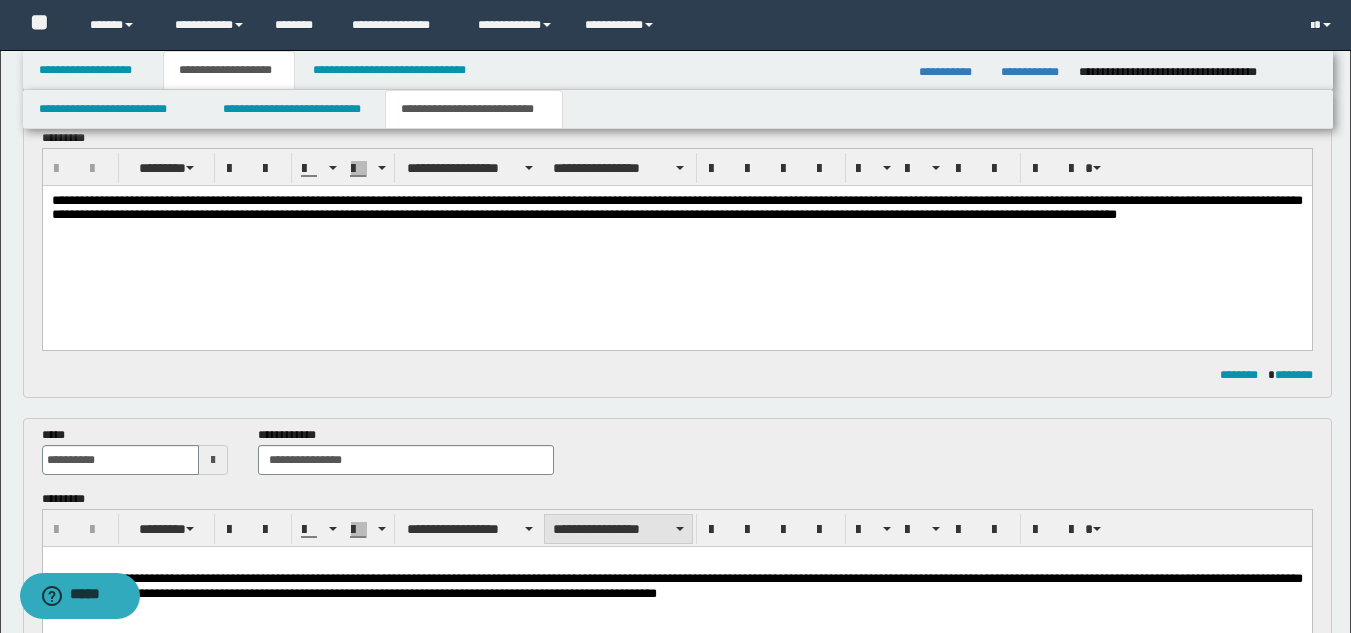scroll, scrollTop: 300, scrollLeft: 0, axis: vertical 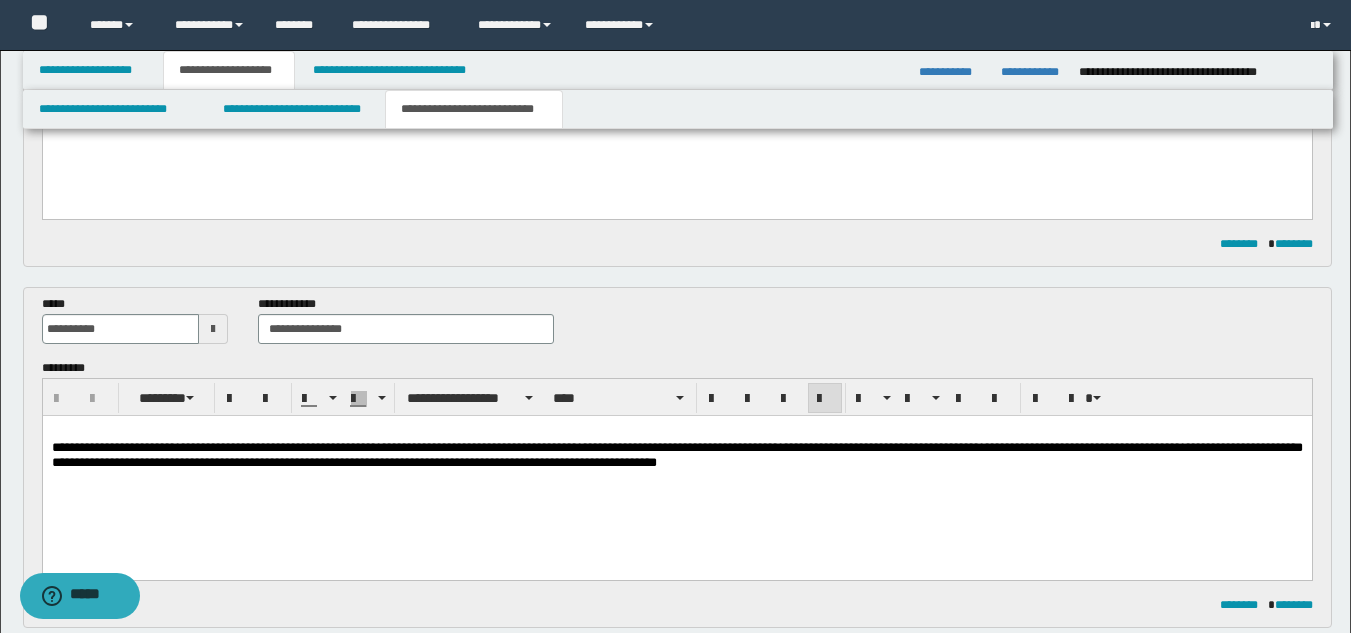 click on "**********" at bounding box center [676, 471] 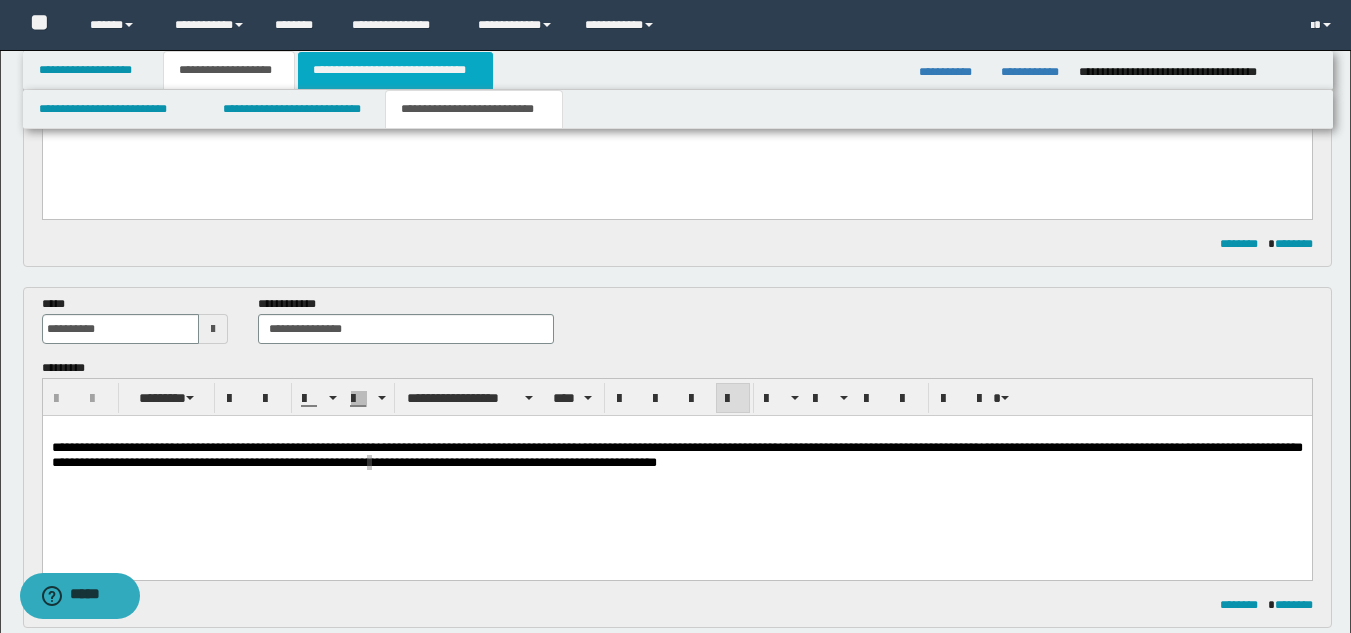 click on "**********" at bounding box center (395, 70) 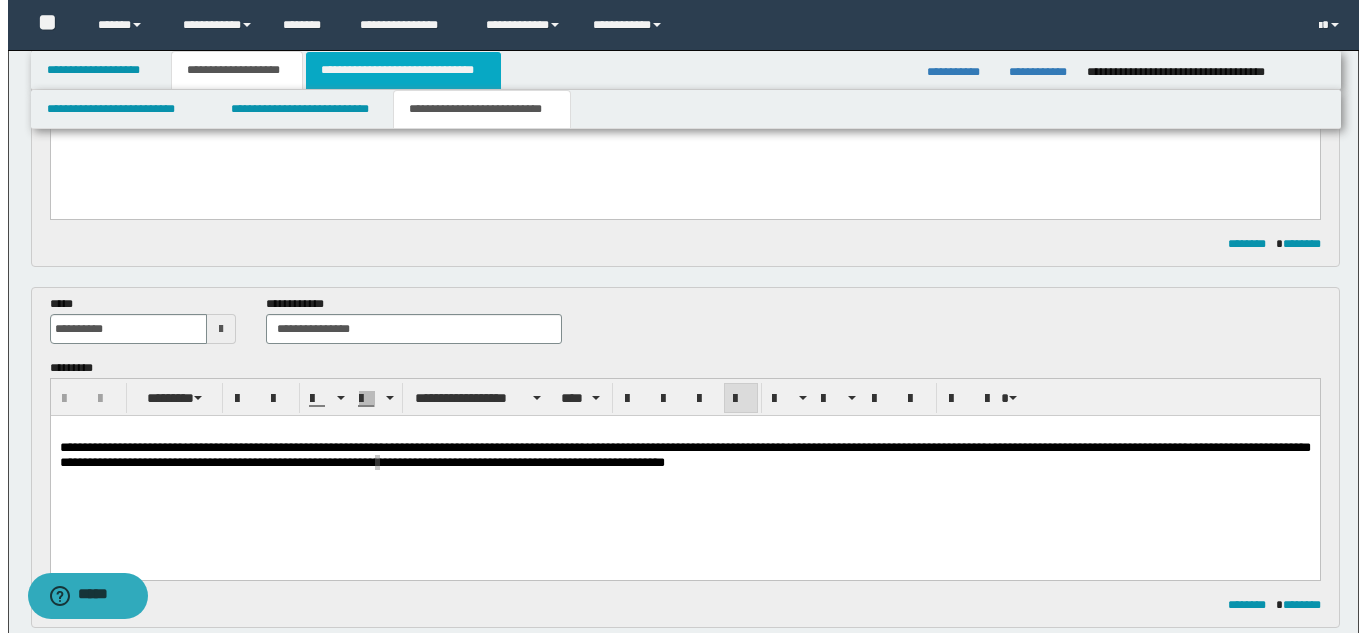 scroll, scrollTop: 0, scrollLeft: 0, axis: both 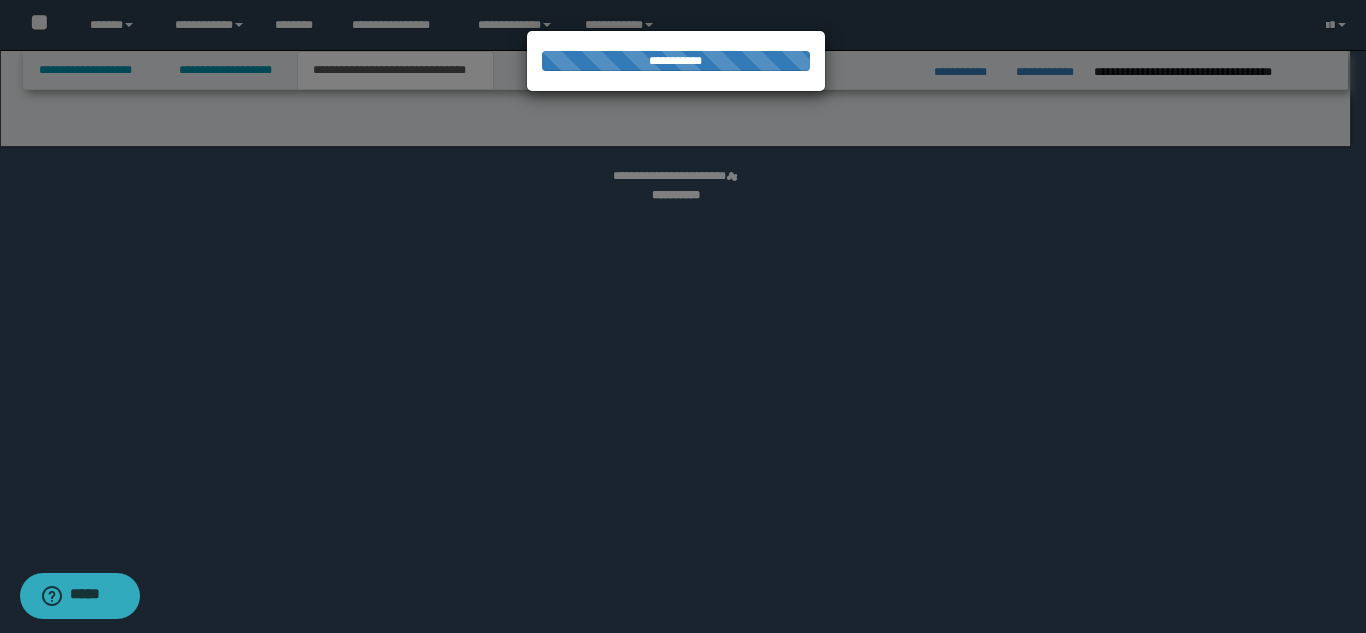 select on "*" 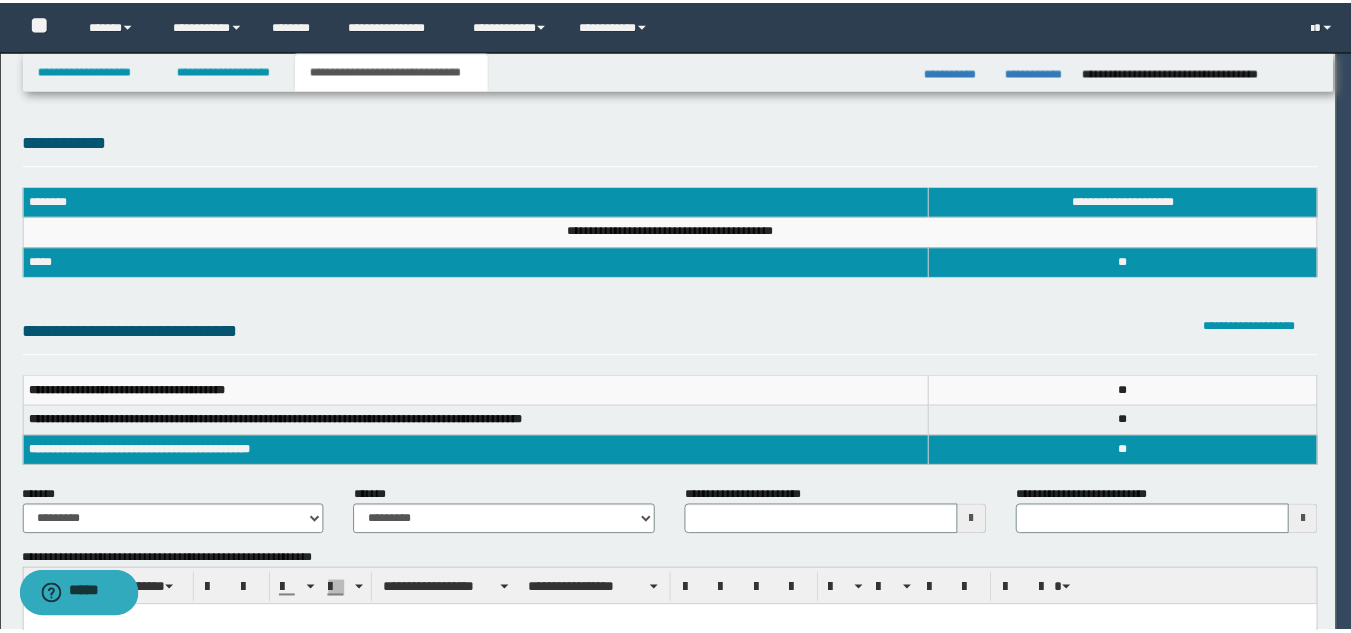 scroll, scrollTop: 0, scrollLeft: 0, axis: both 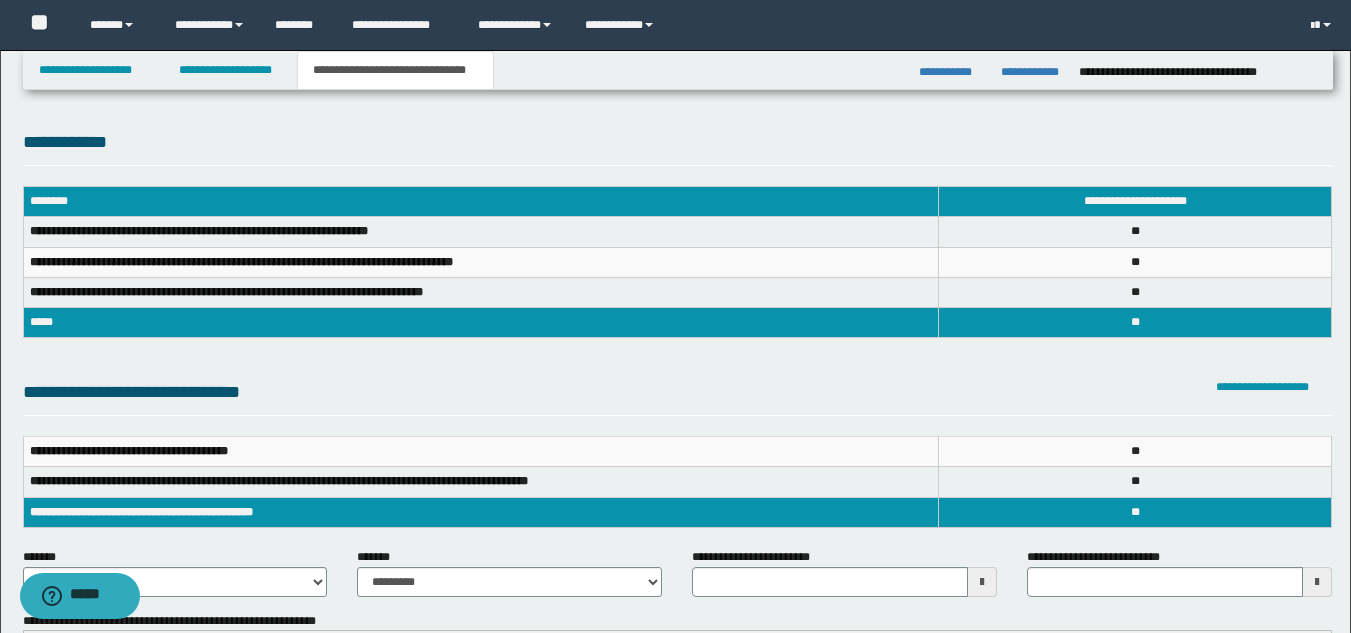 type 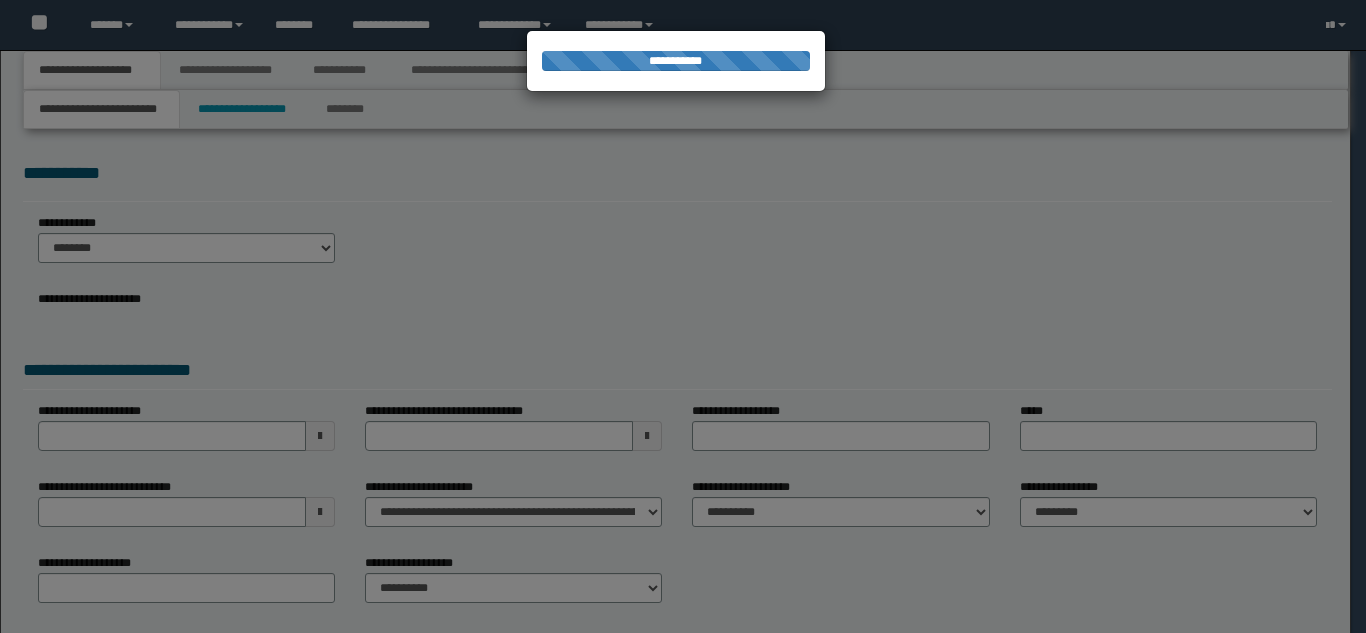 scroll, scrollTop: 0, scrollLeft: 0, axis: both 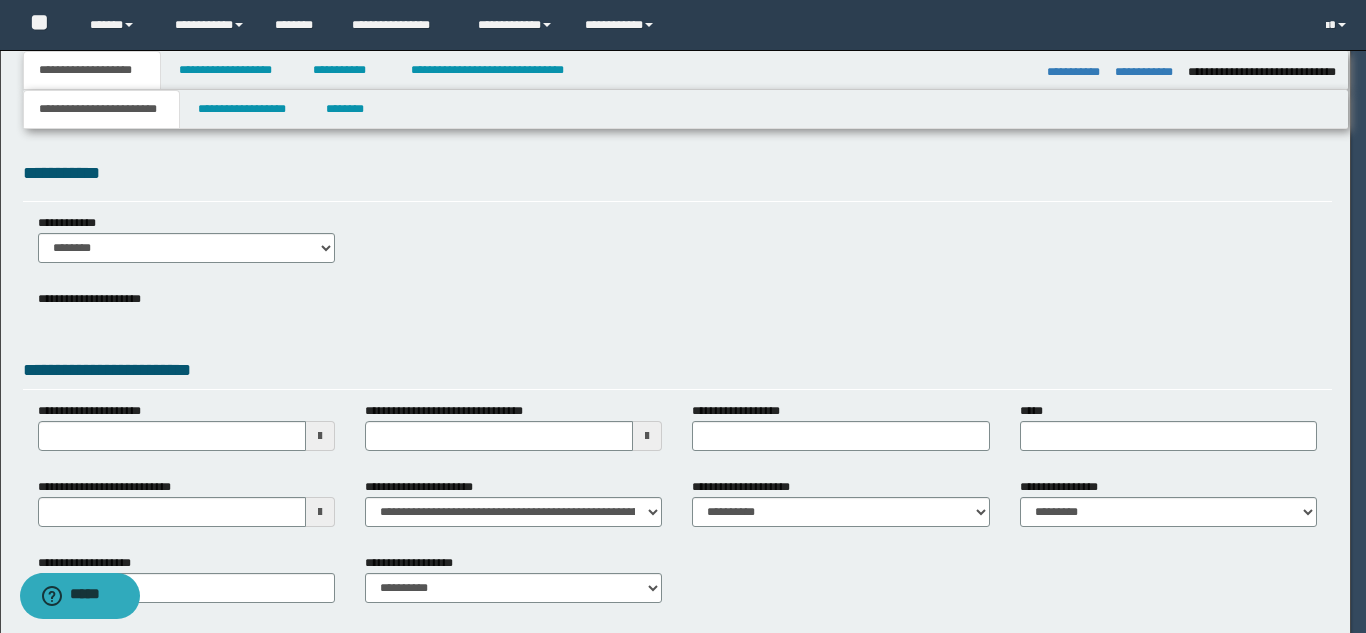 select on "*" 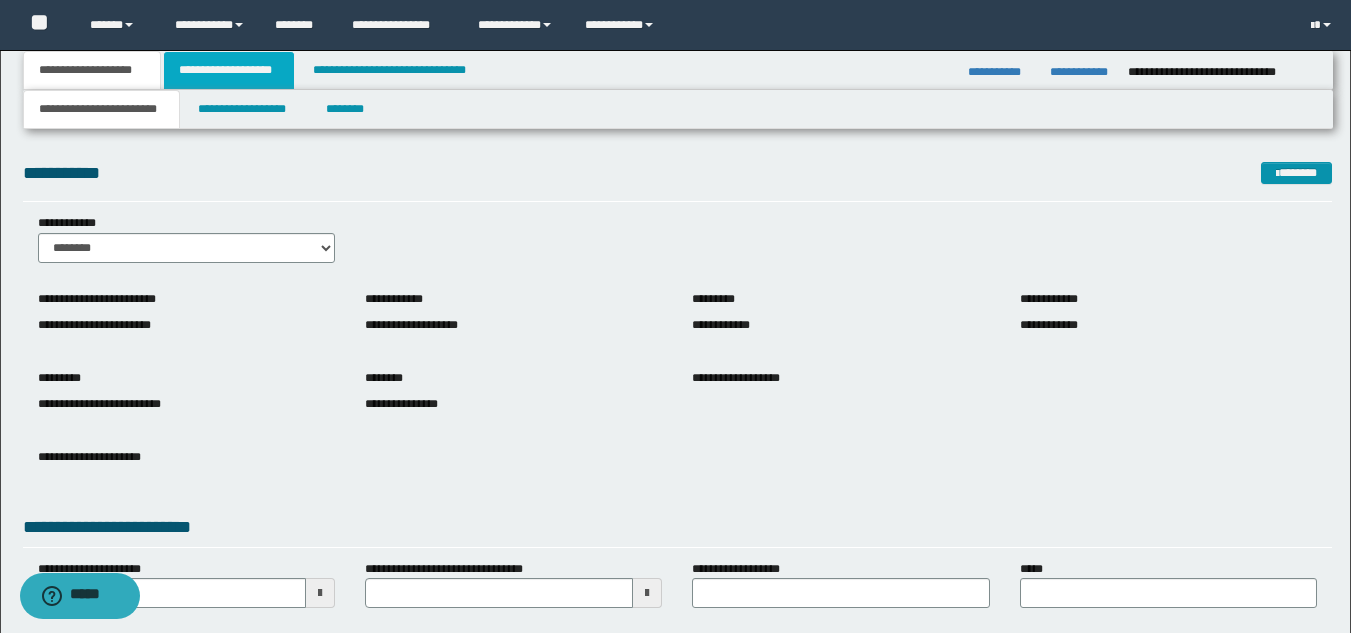 click on "**********" at bounding box center [229, 70] 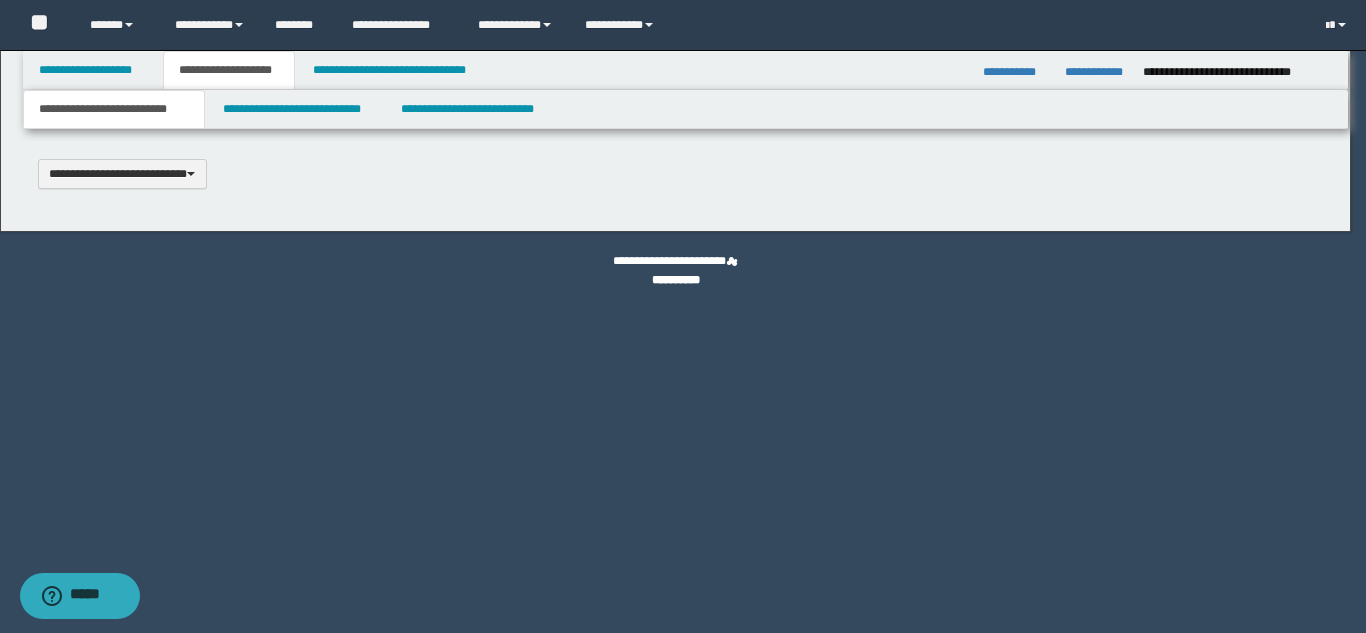 type 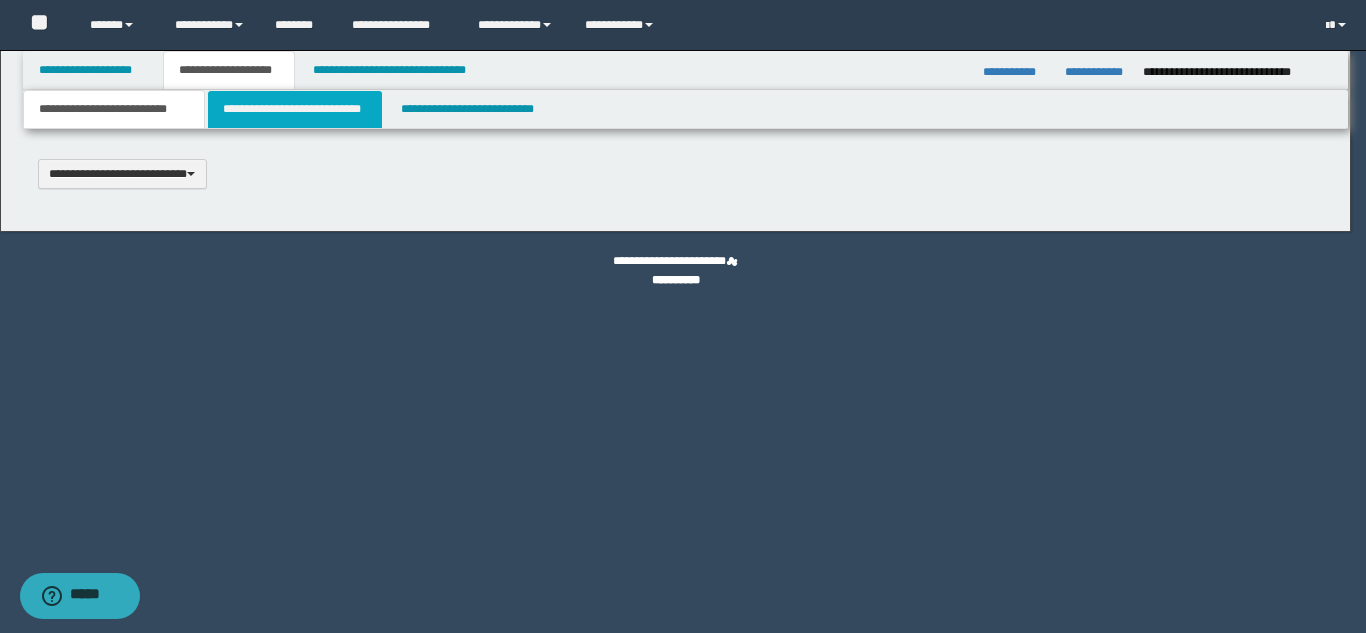 select on "*" 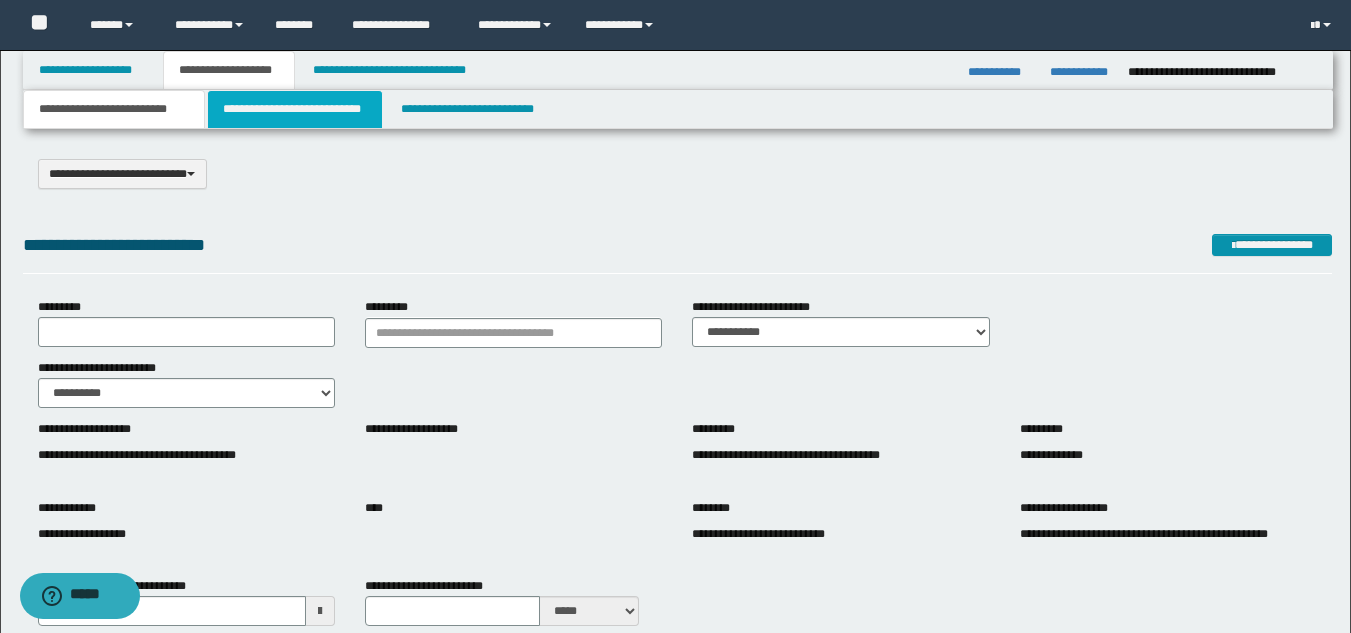 click on "**********" at bounding box center [295, 109] 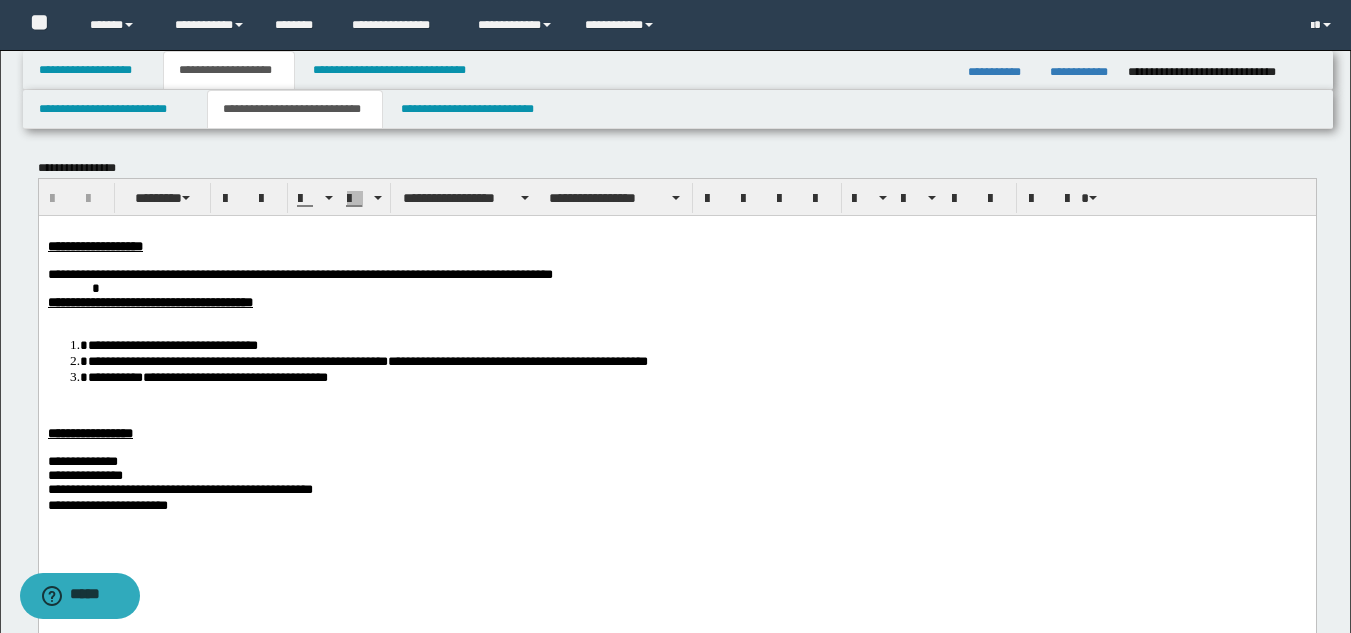 scroll, scrollTop: 200, scrollLeft: 0, axis: vertical 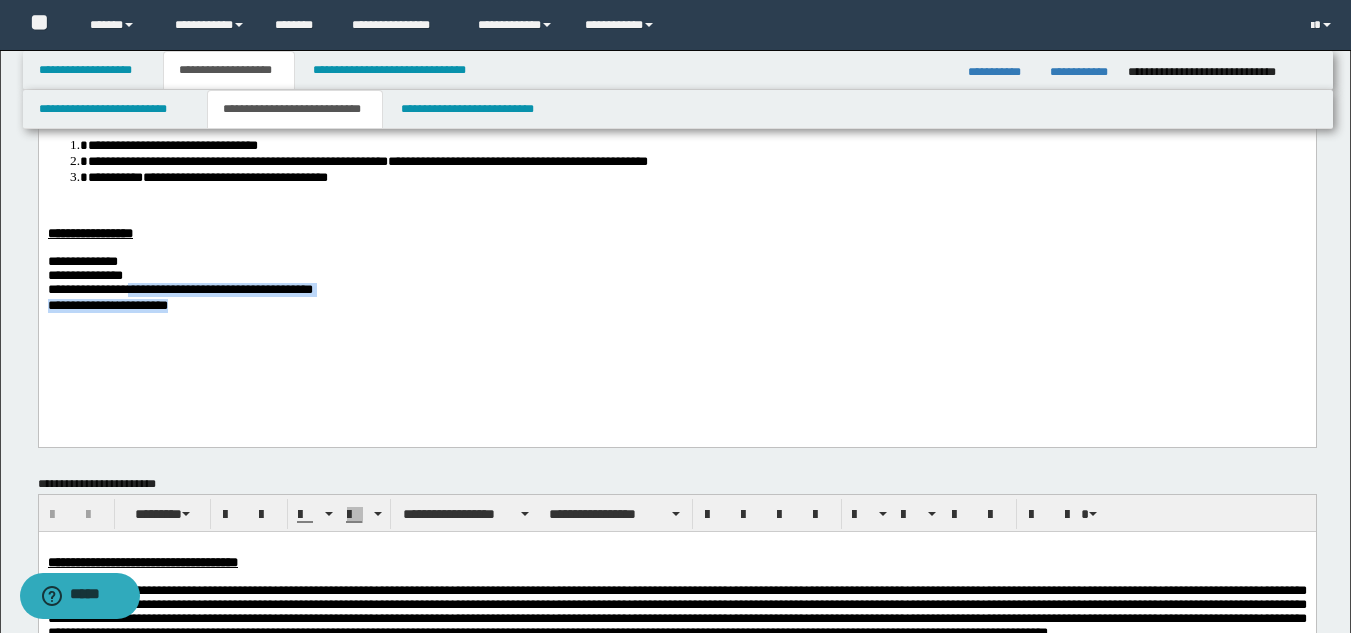 drag, startPoint x: 212, startPoint y: 336, endPoint x: 149, endPoint y: 316, distance: 66.09841 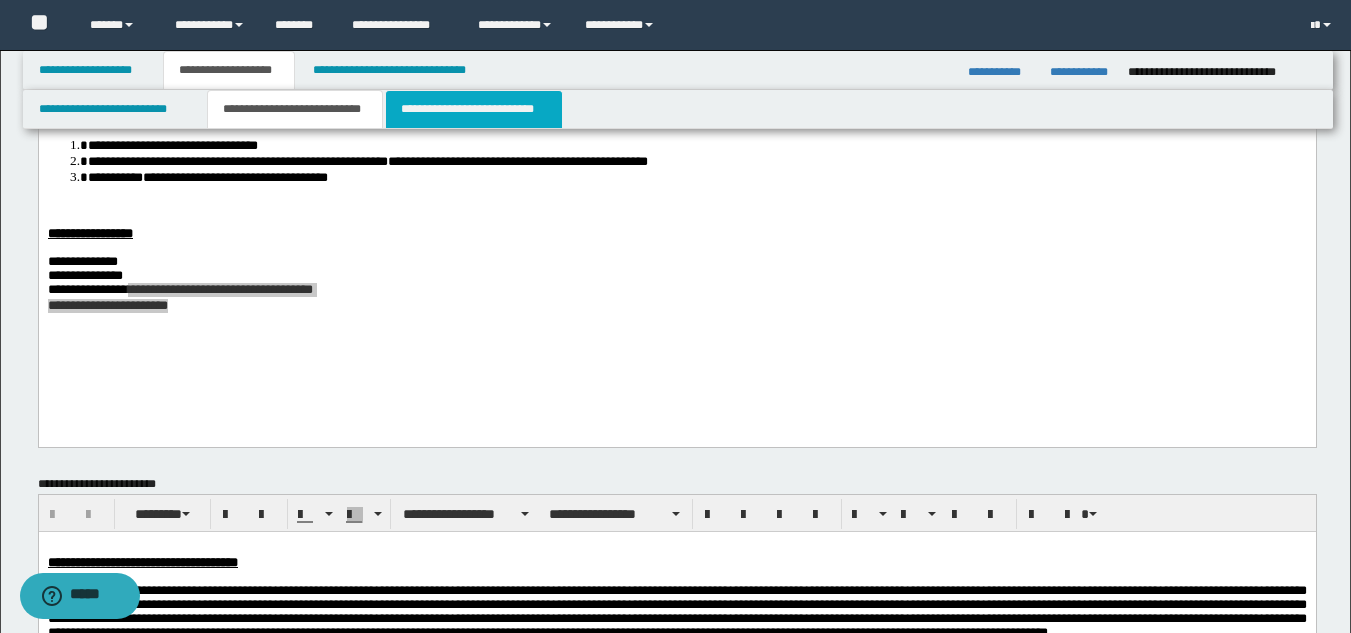 click on "**********" at bounding box center (474, 109) 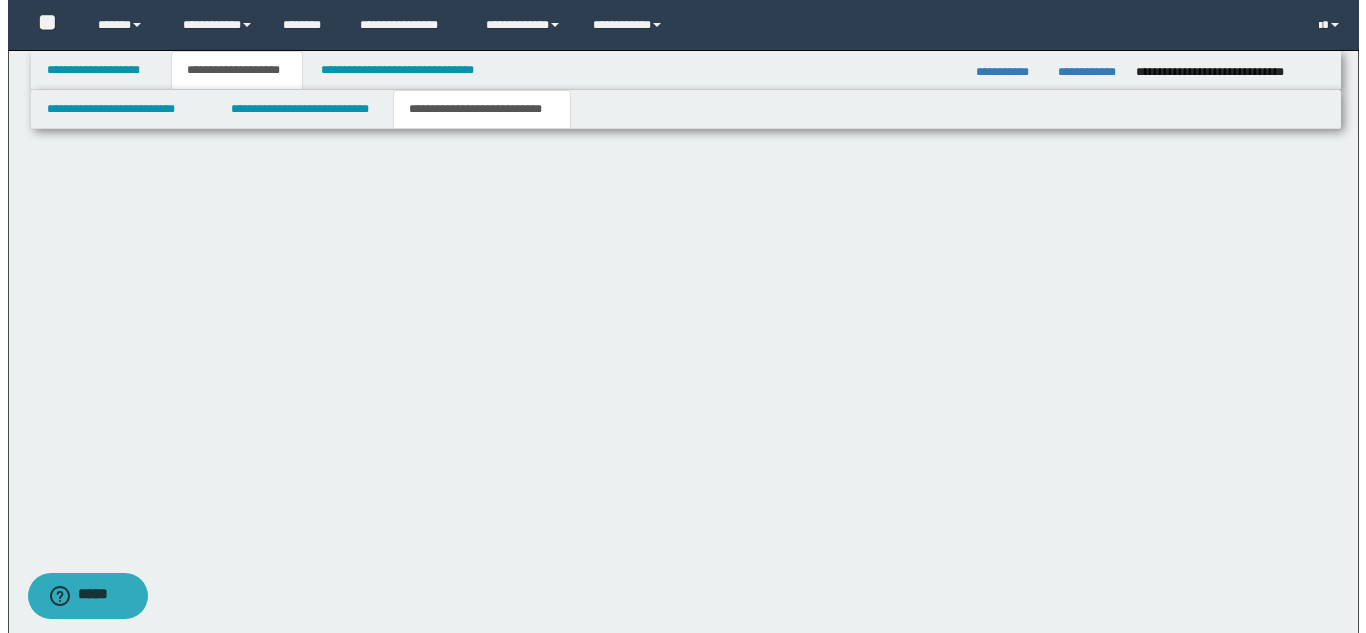 scroll, scrollTop: 0, scrollLeft: 0, axis: both 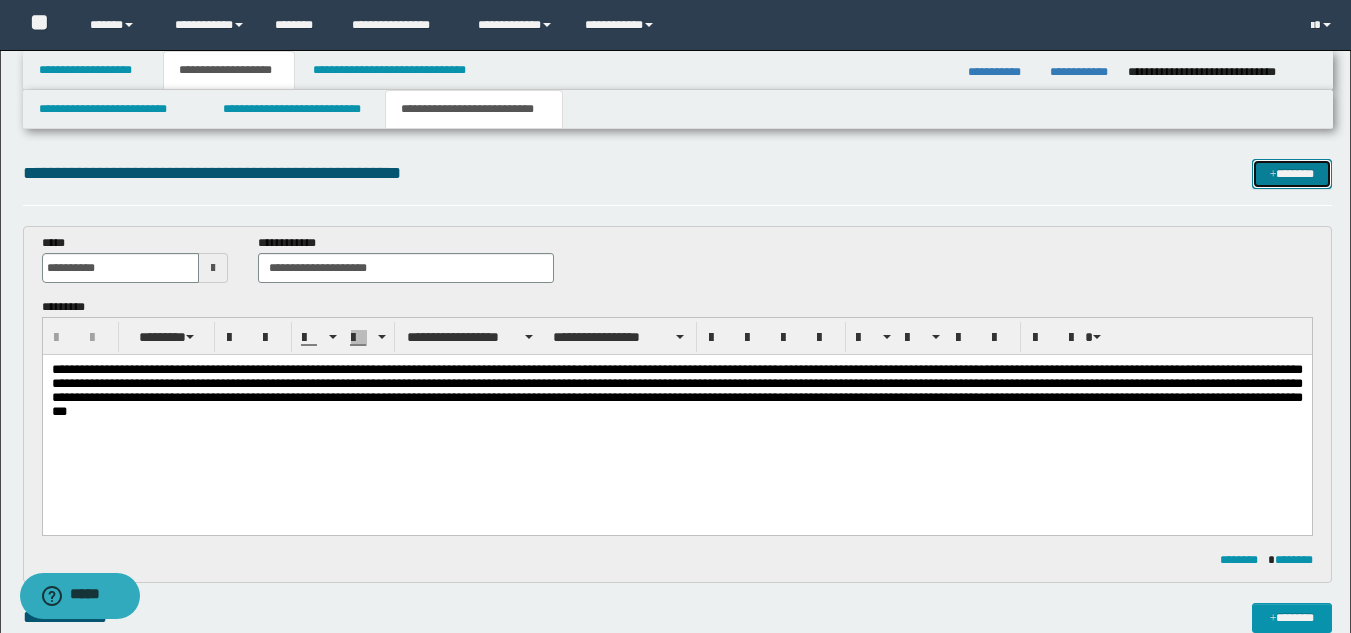 click on "*******" at bounding box center (1292, 174) 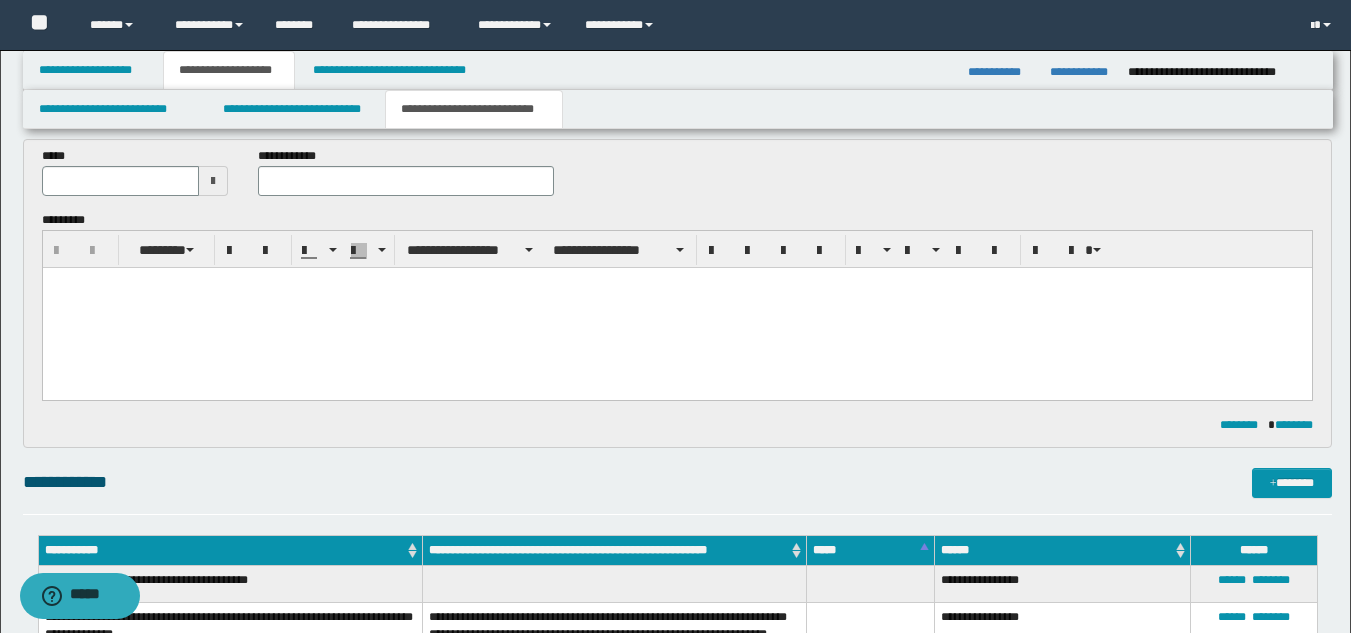 scroll, scrollTop: 430, scrollLeft: 0, axis: vertical 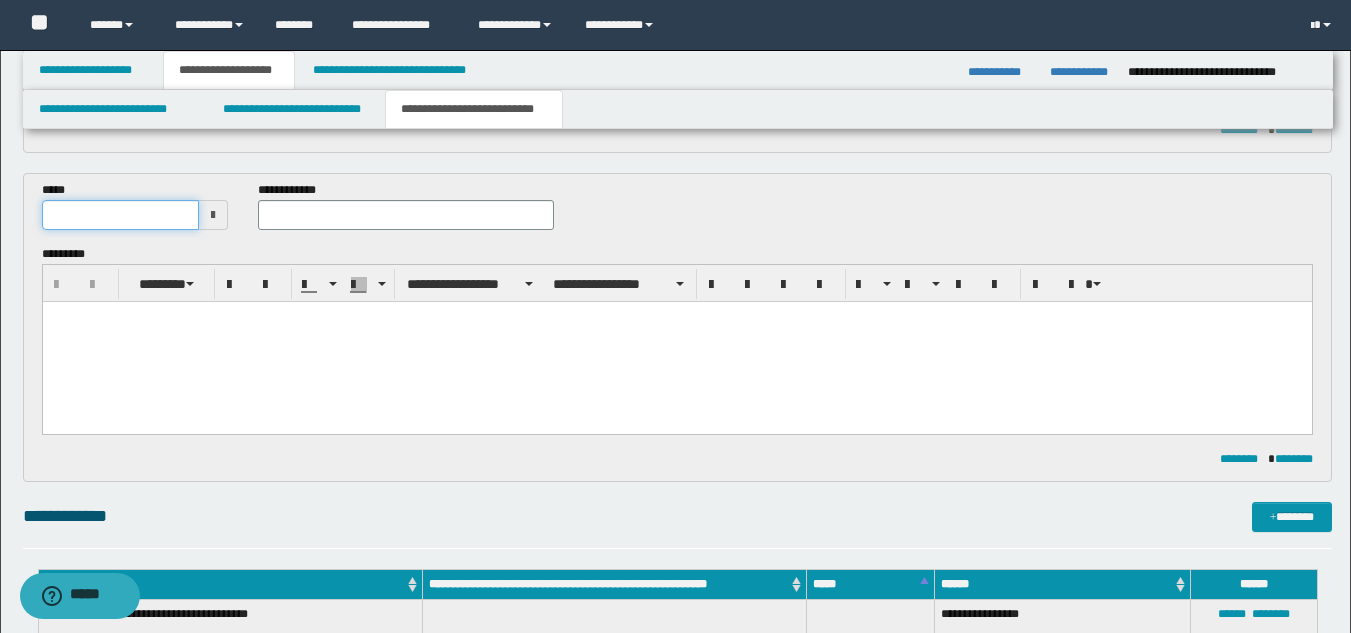 click at bounding box center (121, 215) 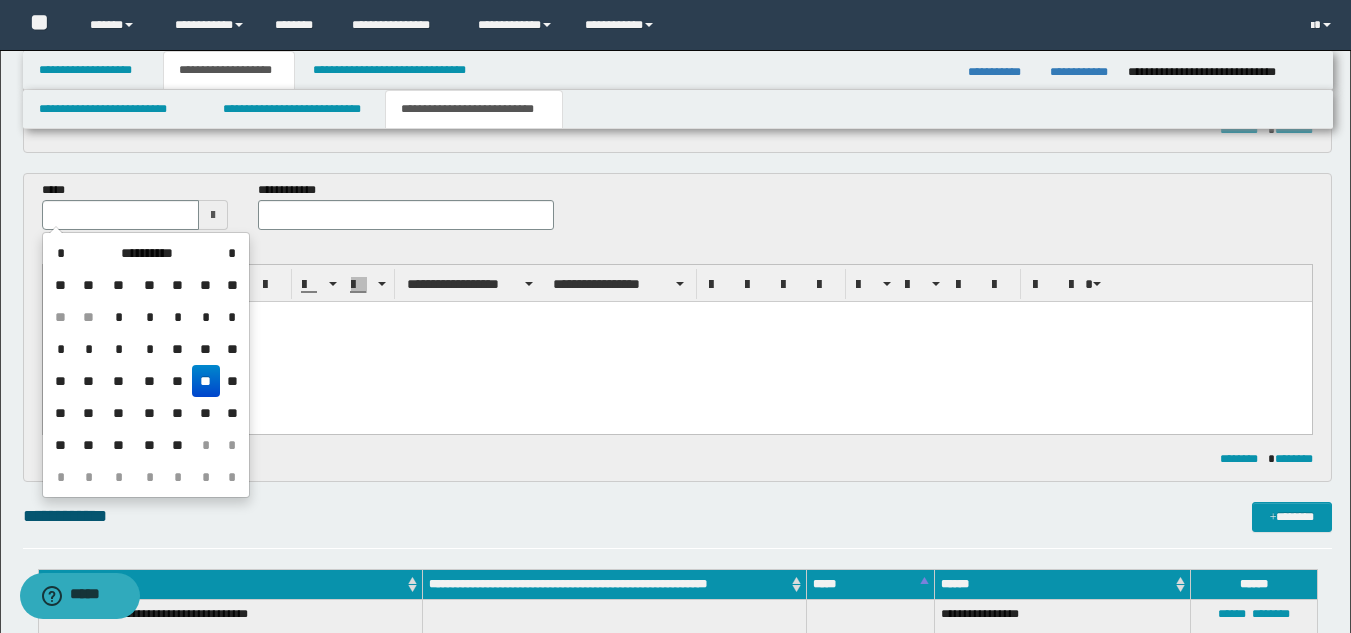 click on "**" at bounding box center (206, 381) 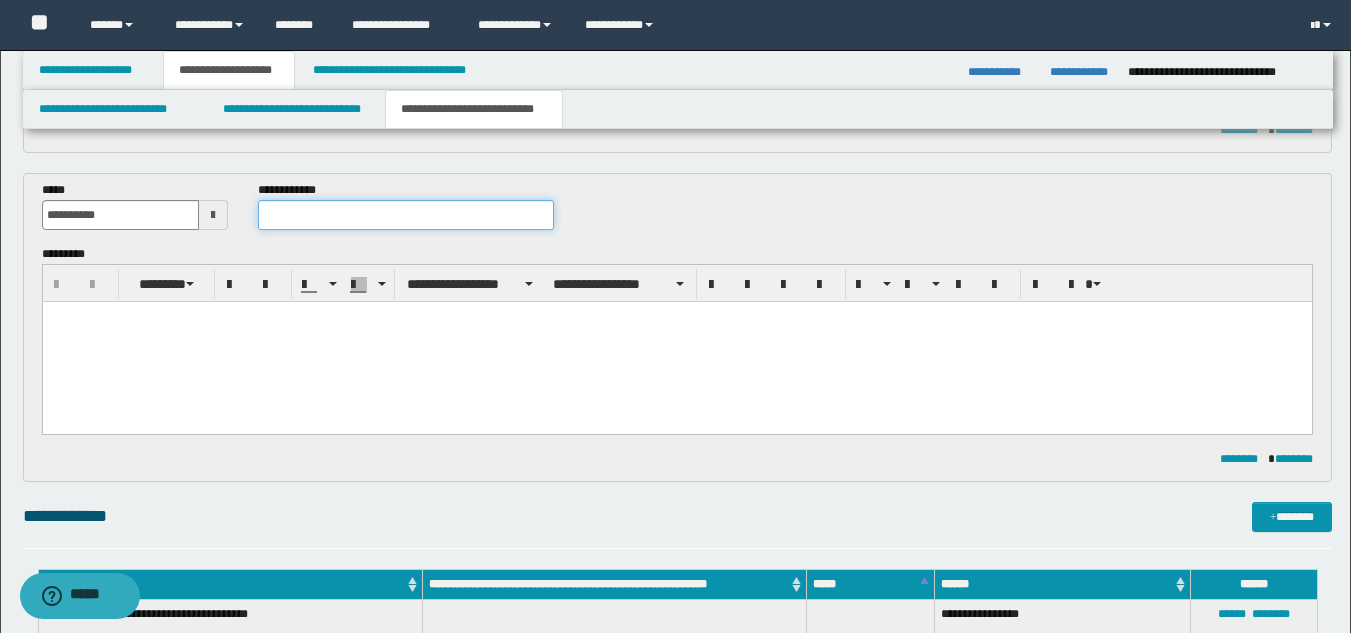 click at bounding box center (405, 215) 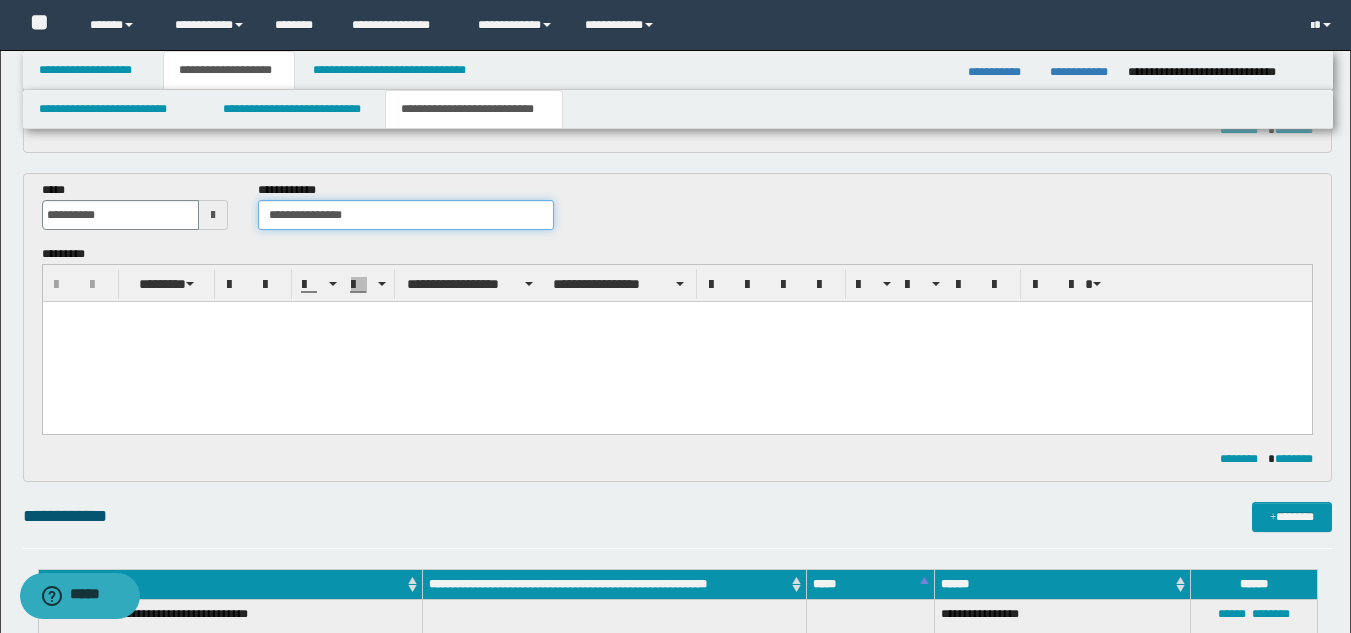 type on "**********" 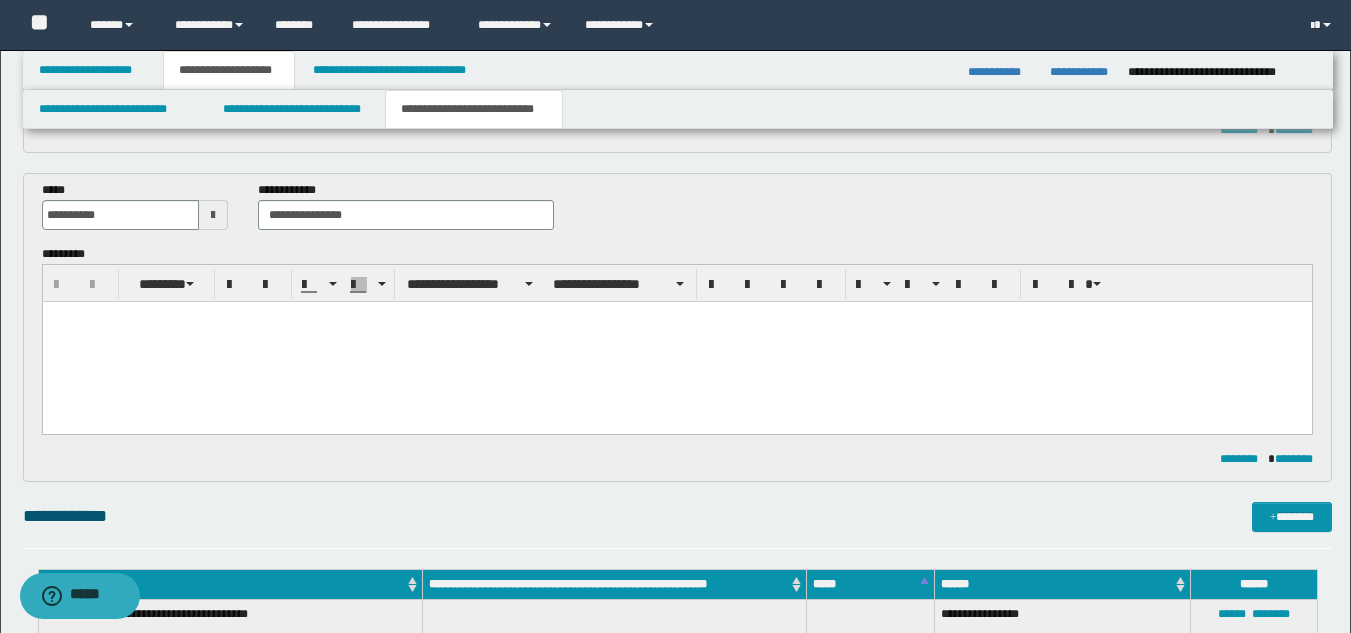 click at bounding box center (676, 341) 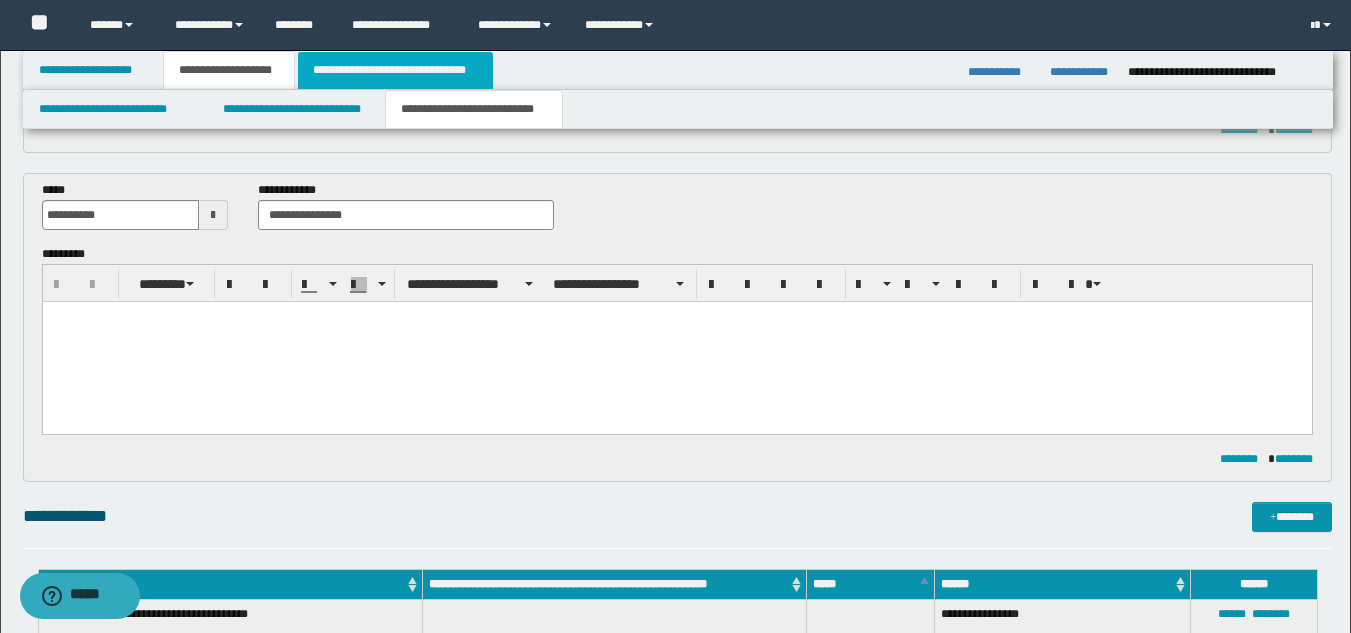 click on "**********" at bounding box center (395, 70) 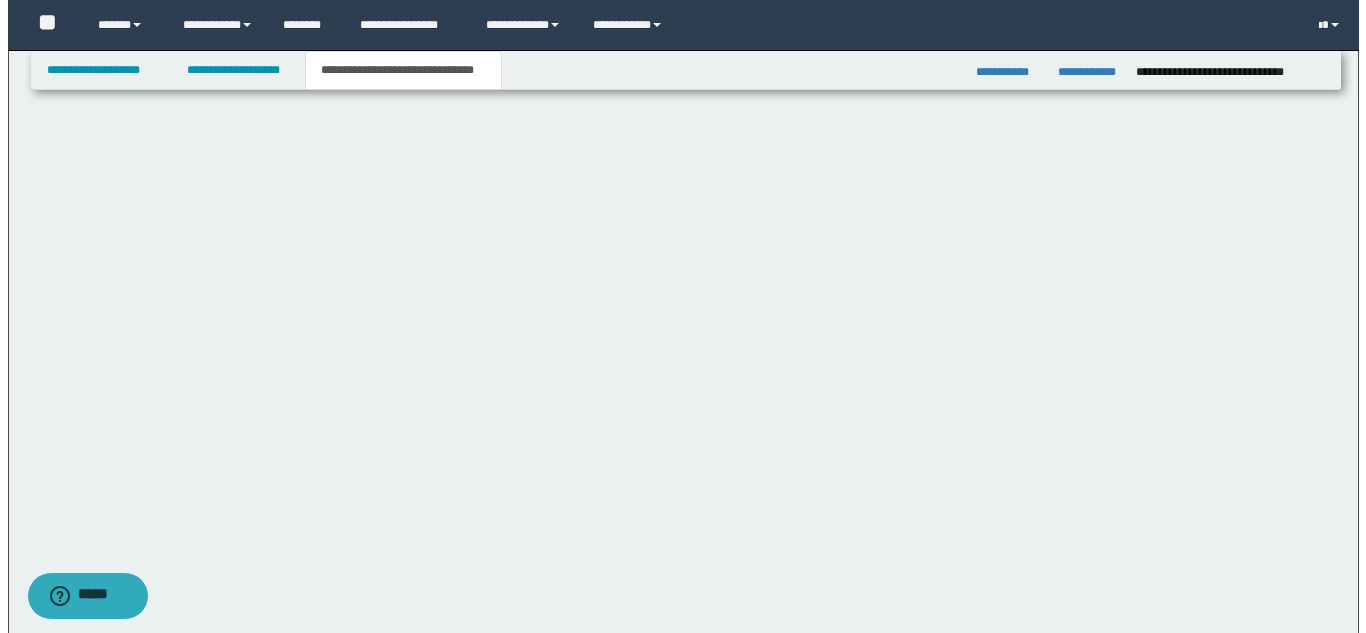 scroll, scrollTop: 0, scrollLeft: 0, axis: both 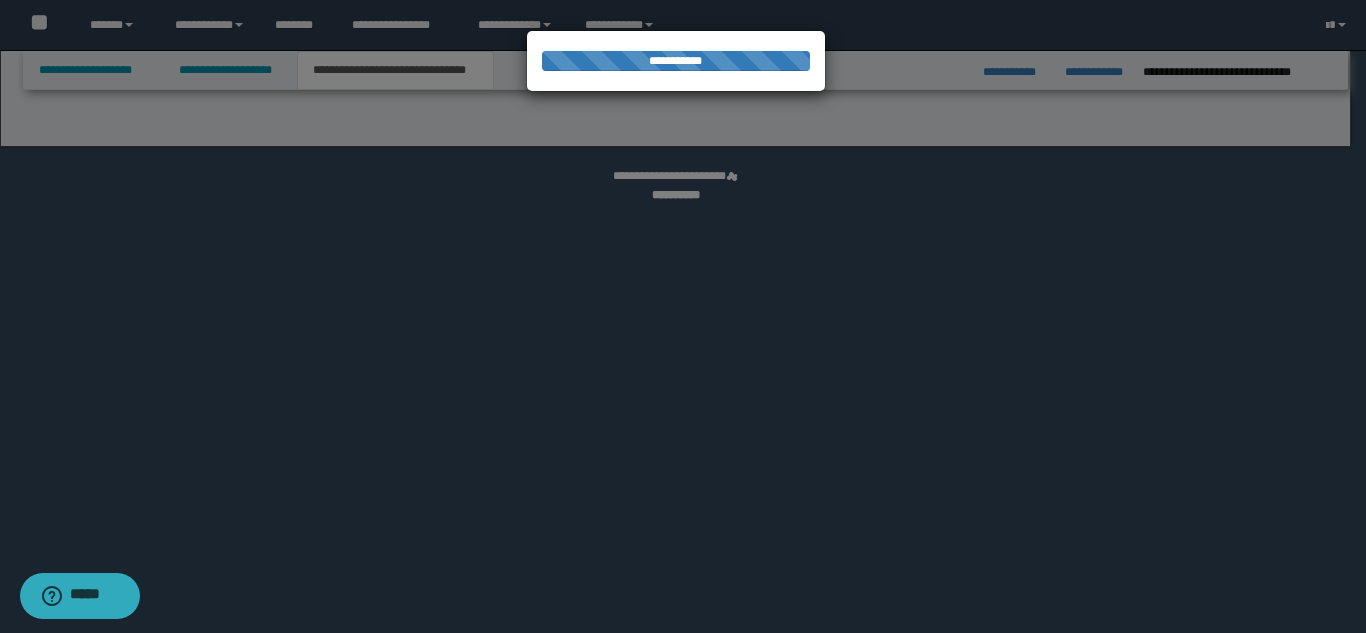select on "*" 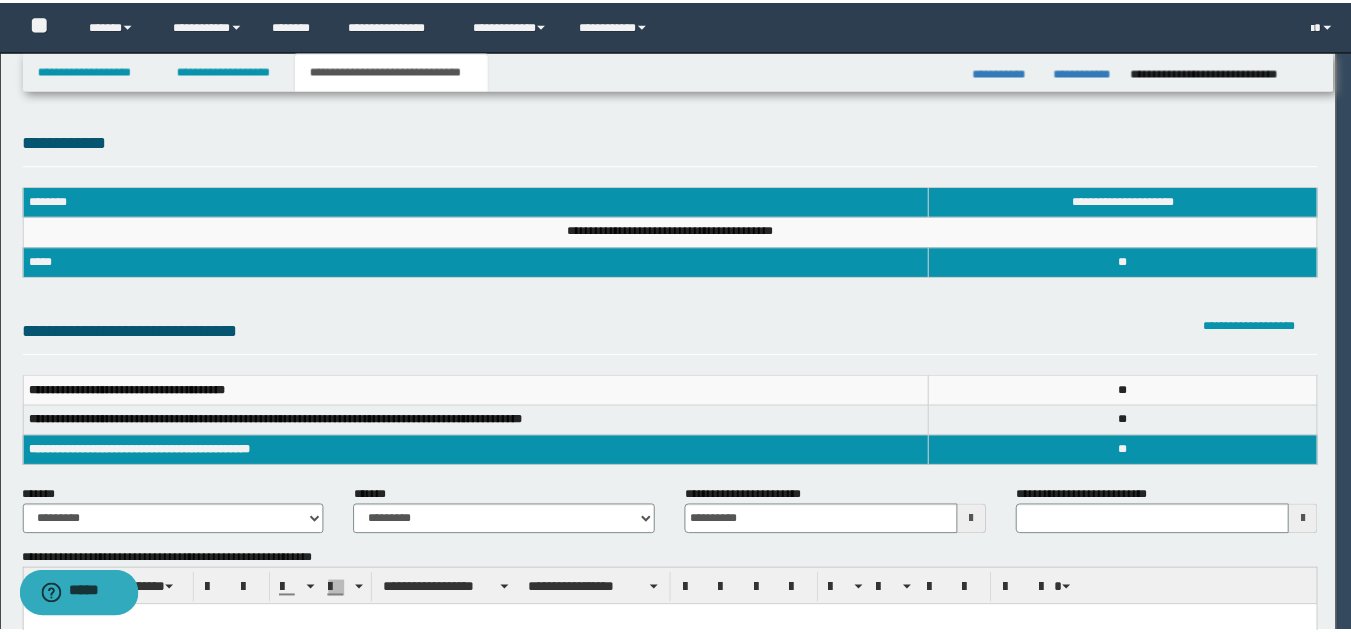 scroll, scrollTop: 0, scrollLeft: 0, axis: both 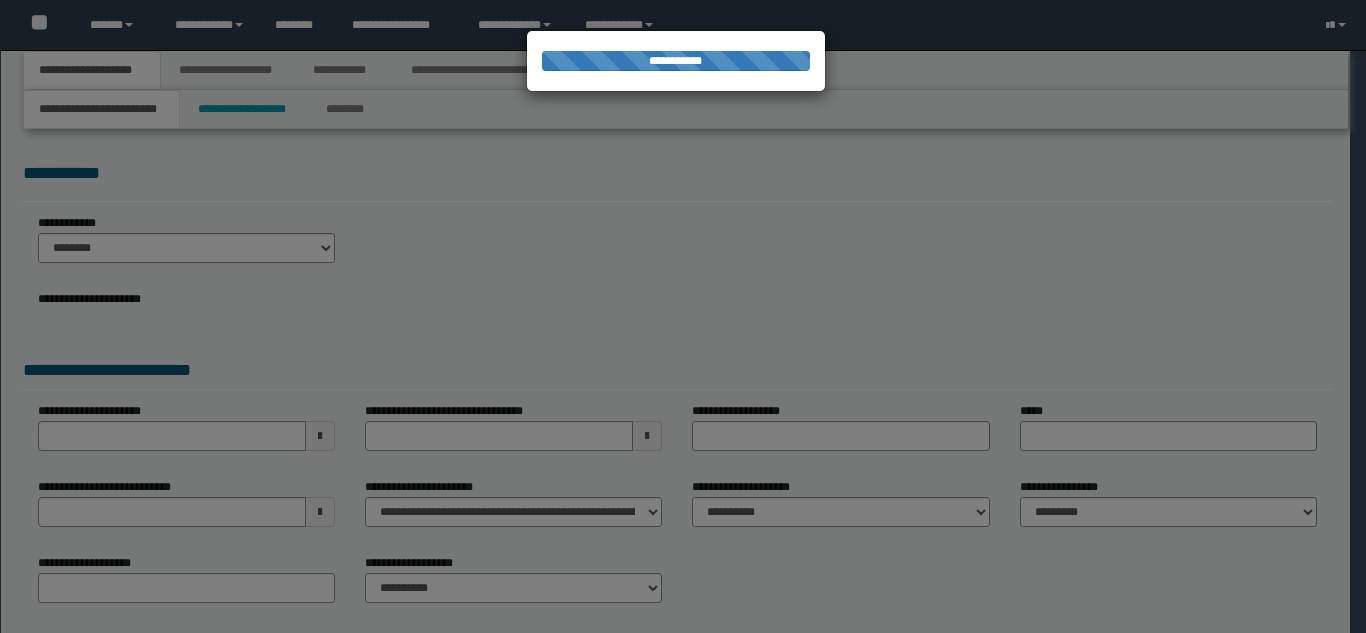 select on "*" 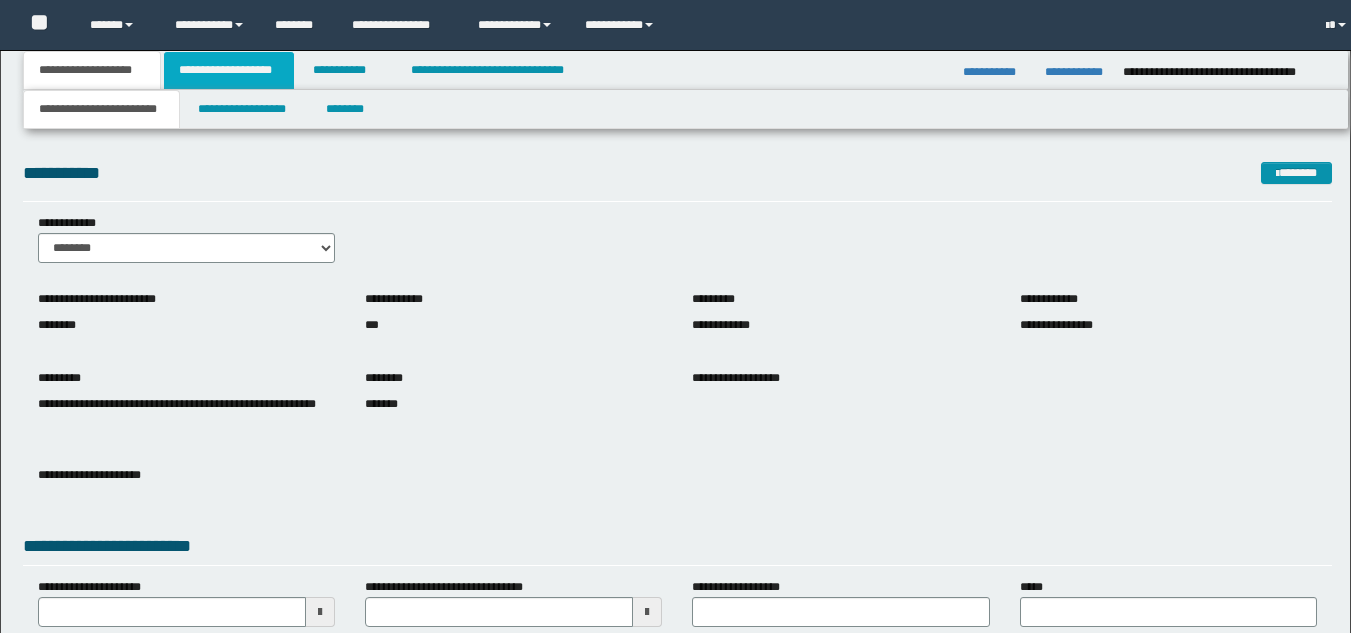 click on "**********" at bounding box center (229, 70) 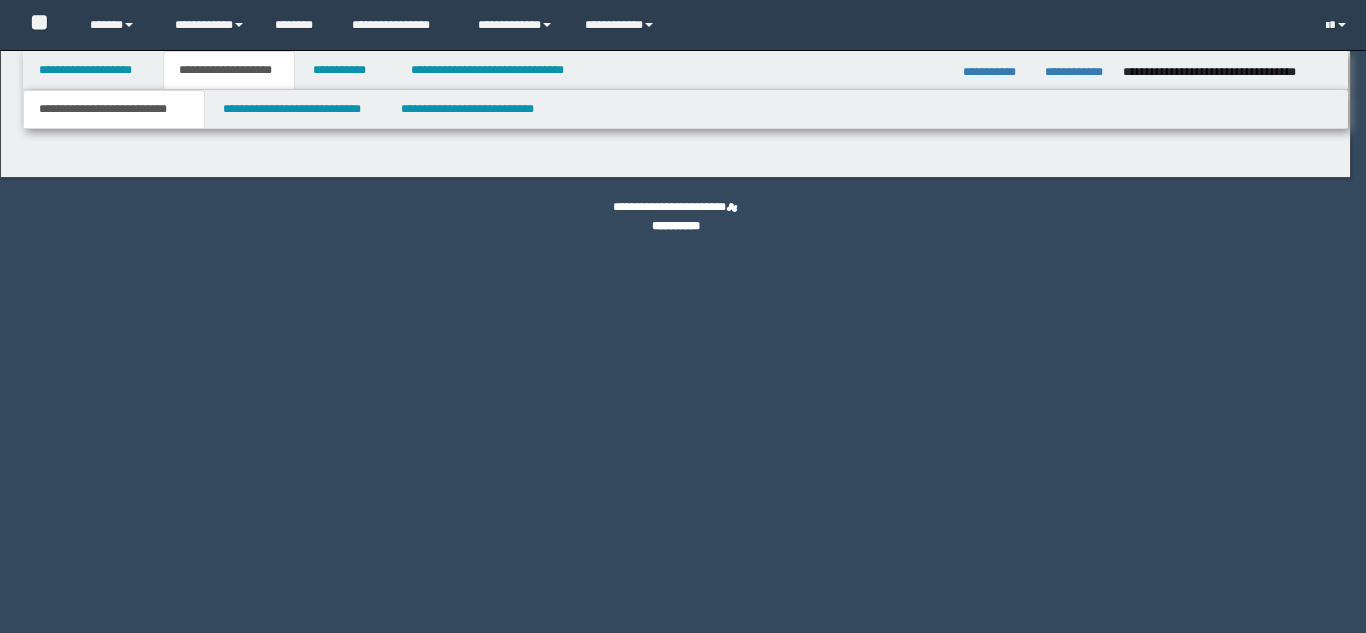 scroll, scrollTop: 0, scrollLeft: 0, axis: both 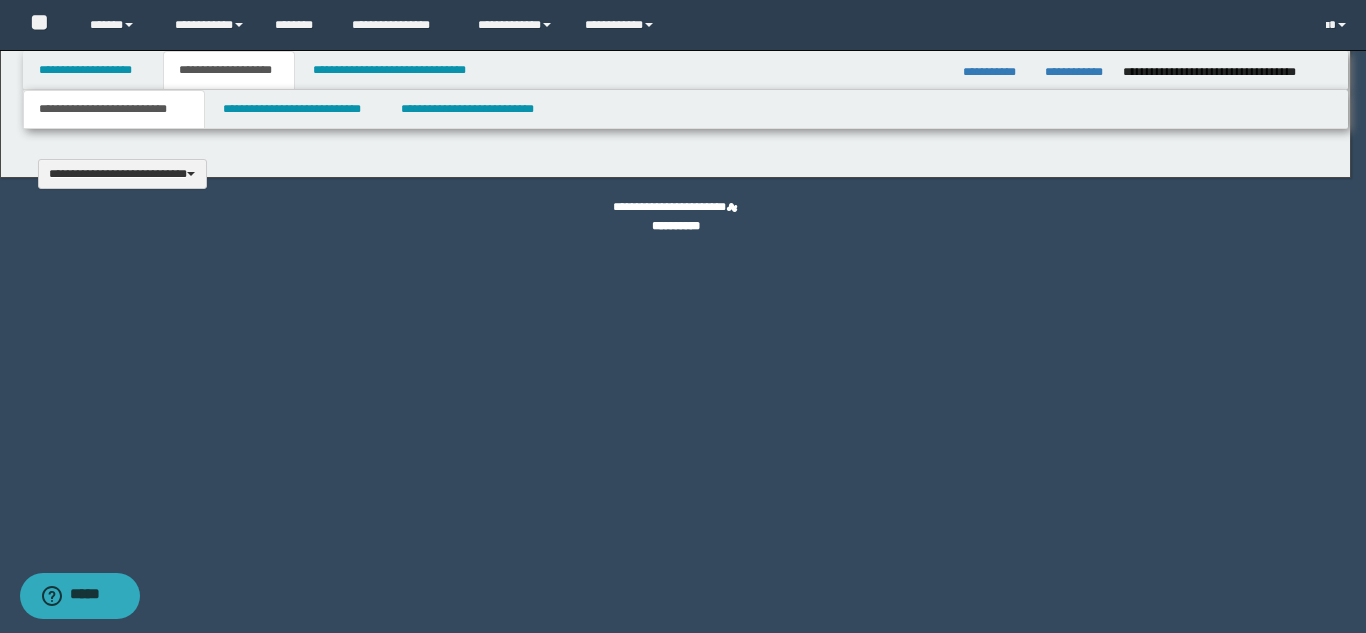 type 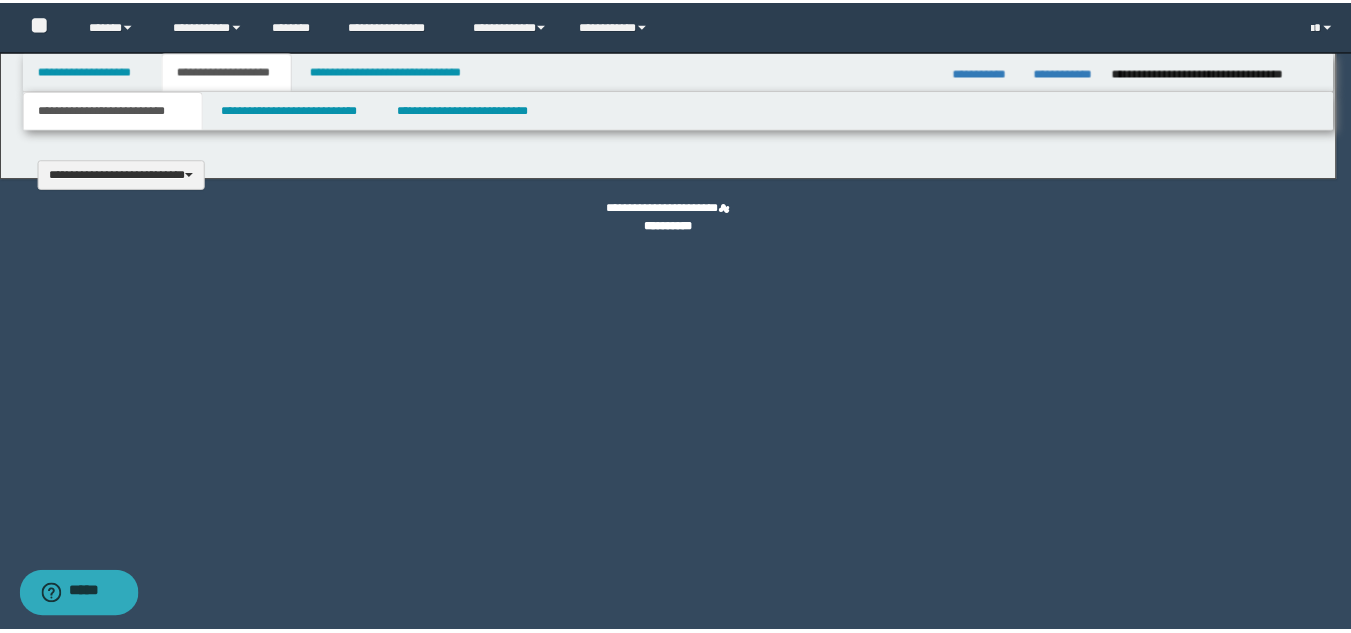 scroll, scrollTop: 0, scrollLeft: 0, axis: both 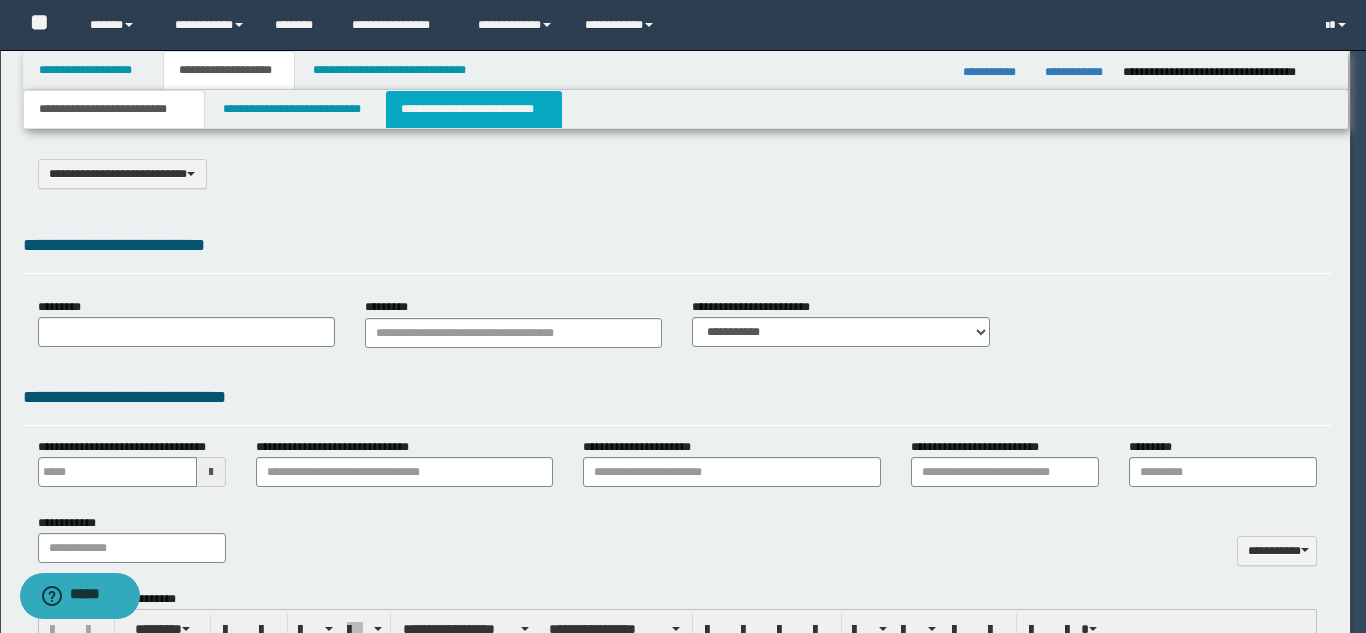 click on "**********" at bounding box center [474, 109] 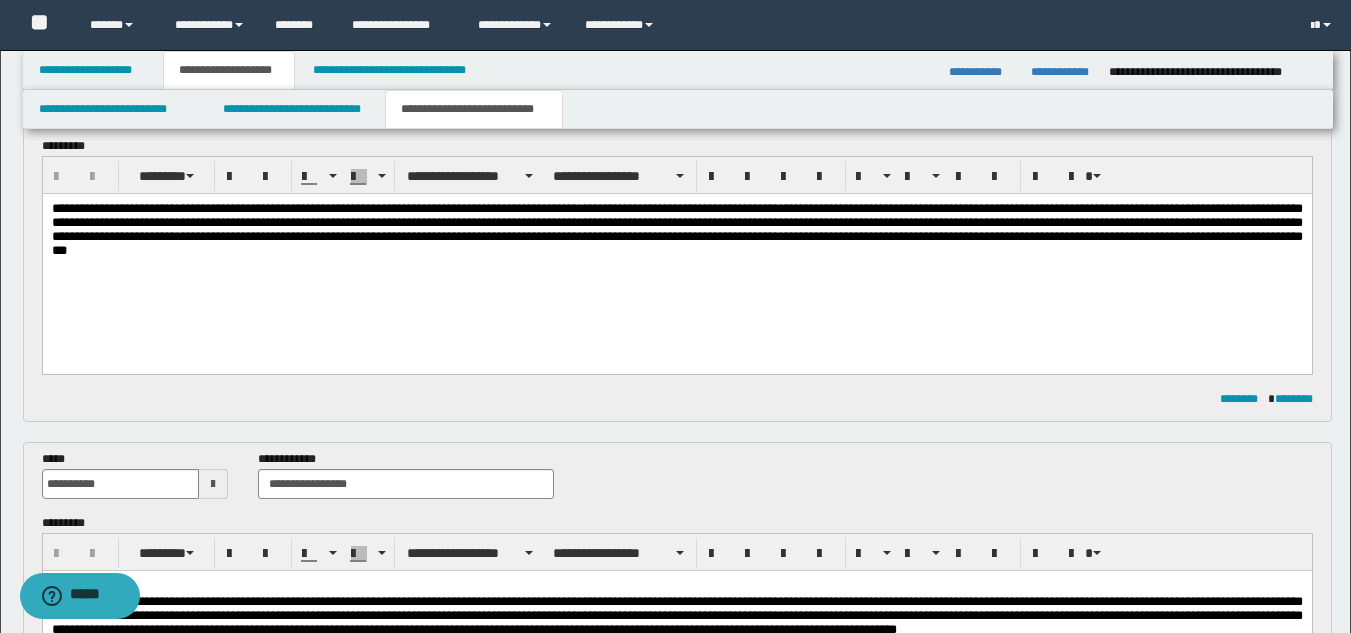 scroll, scrollTop: 200, scrollLeft: 0, axis: vertical 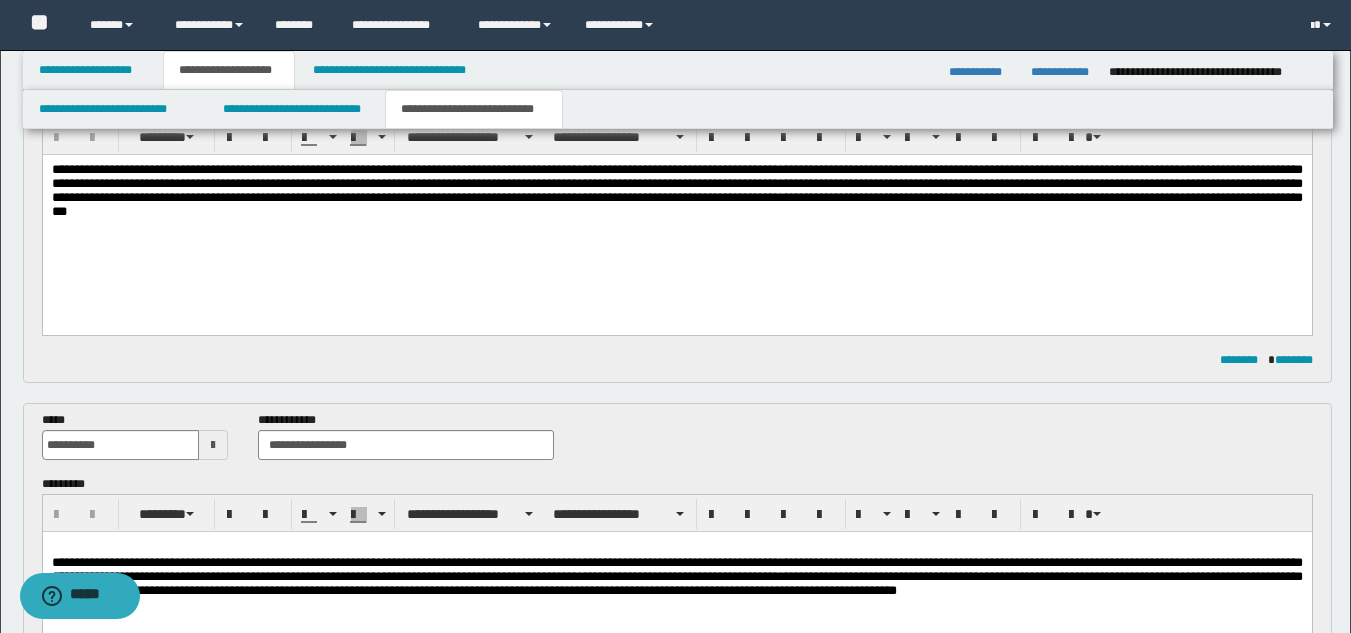 click on "**********" at bounding box center [676, 575] 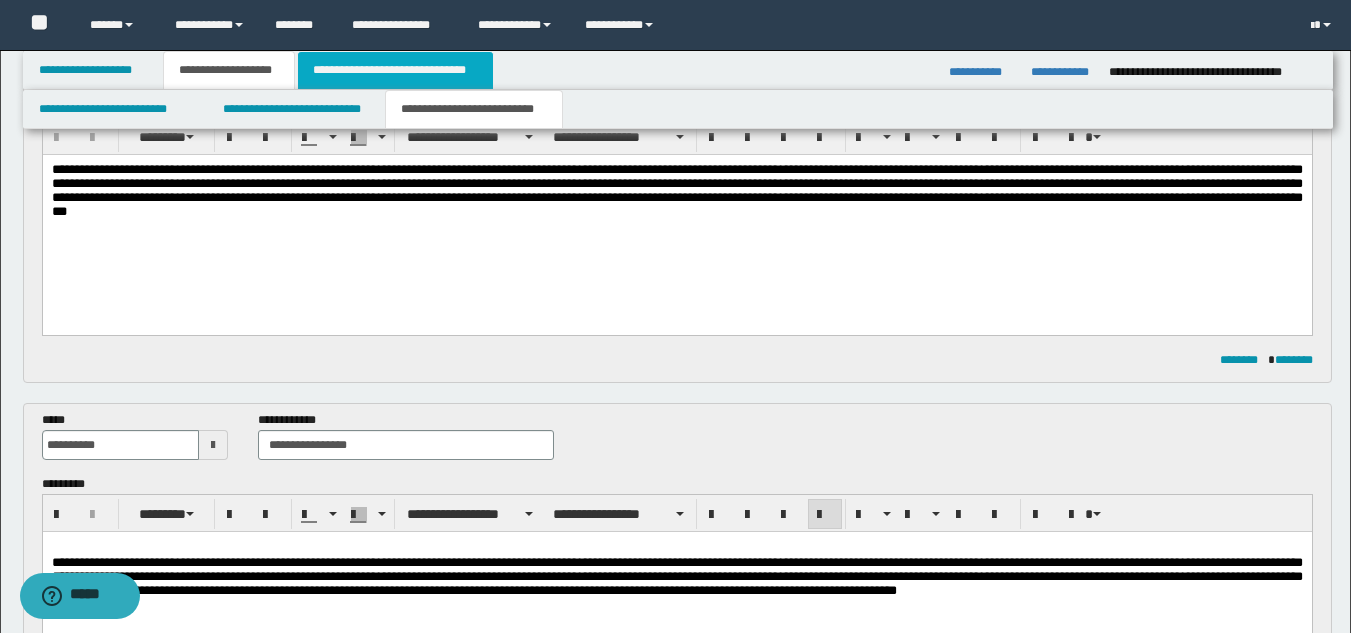 click on "**********" at bounding box center [395, 70] 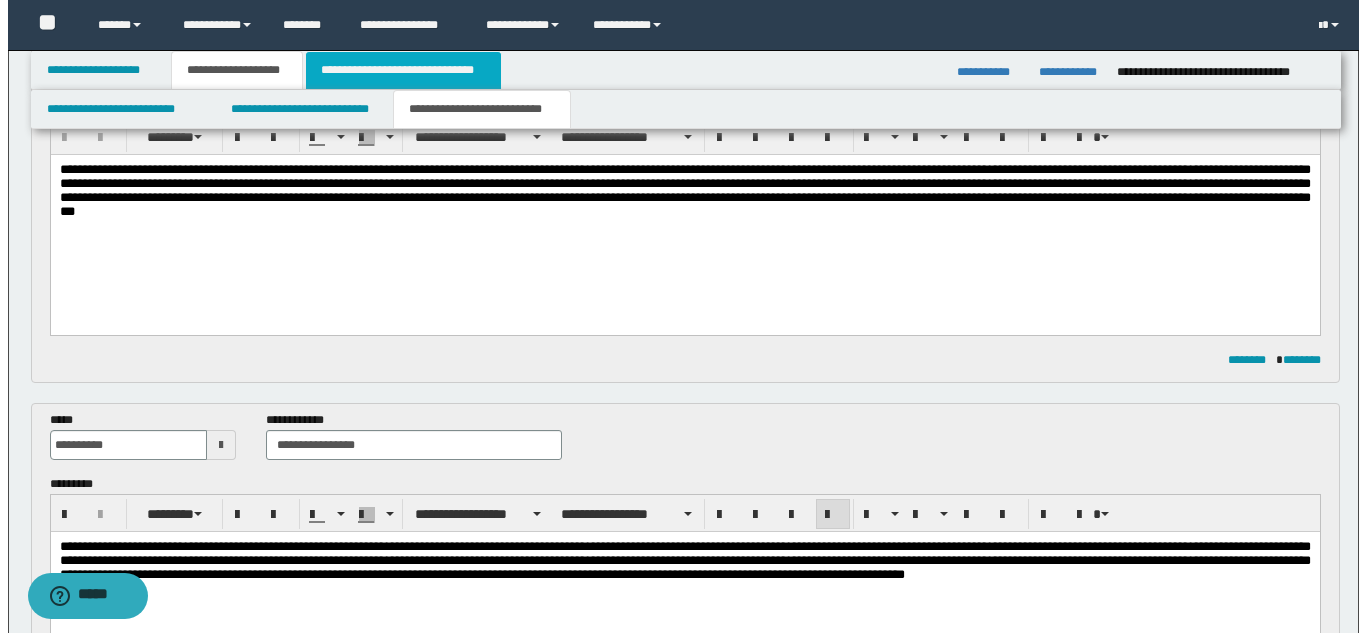 scroll, scrollTop: 0, scrollLeft: 0, axis: both 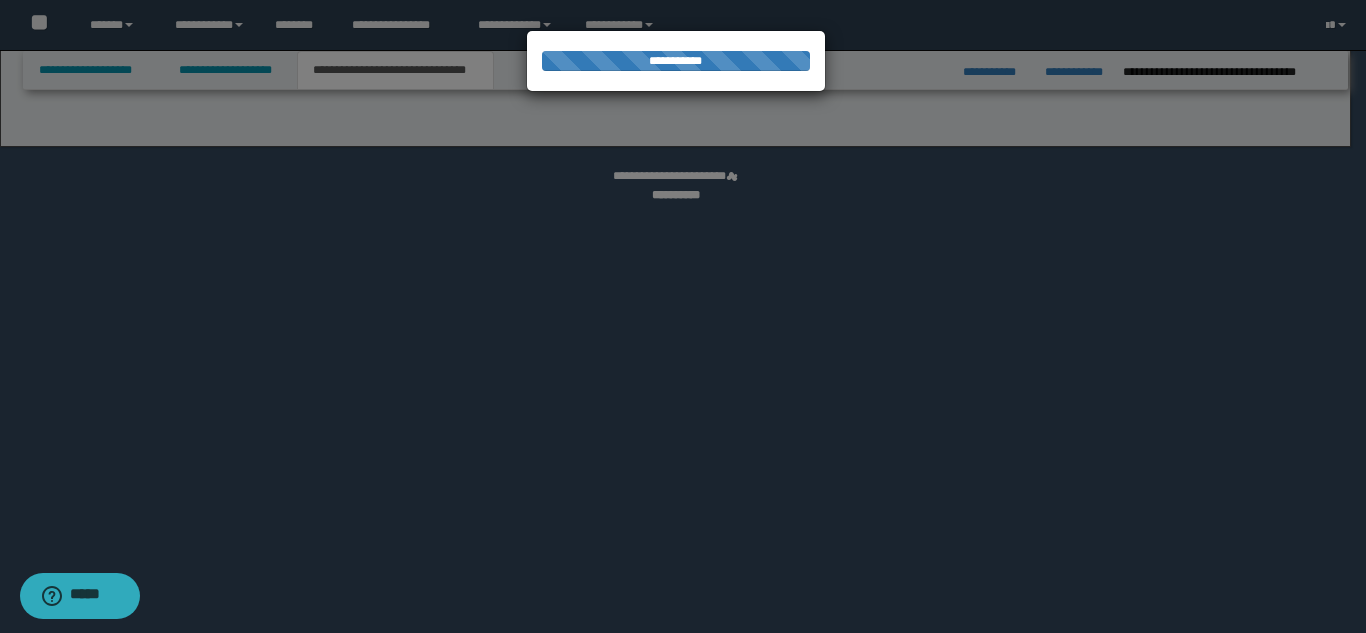 select on "*" 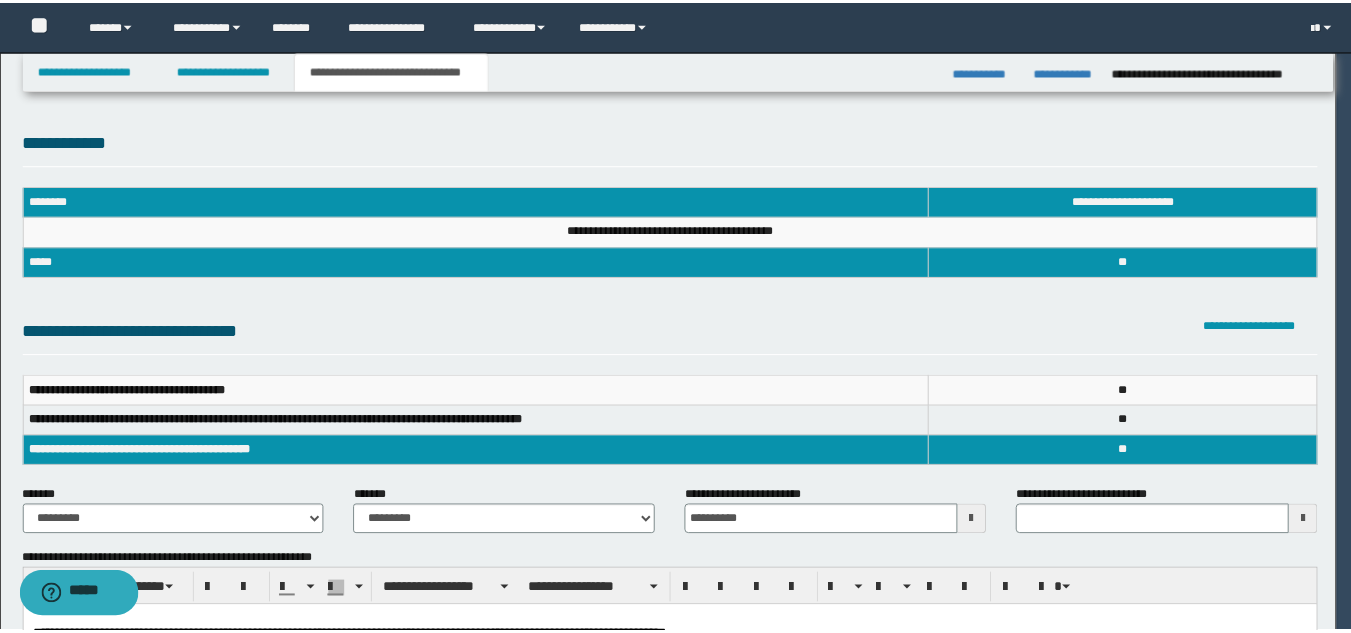 scroll, scrollTop: 0, scrollLeft: 0, axis: both 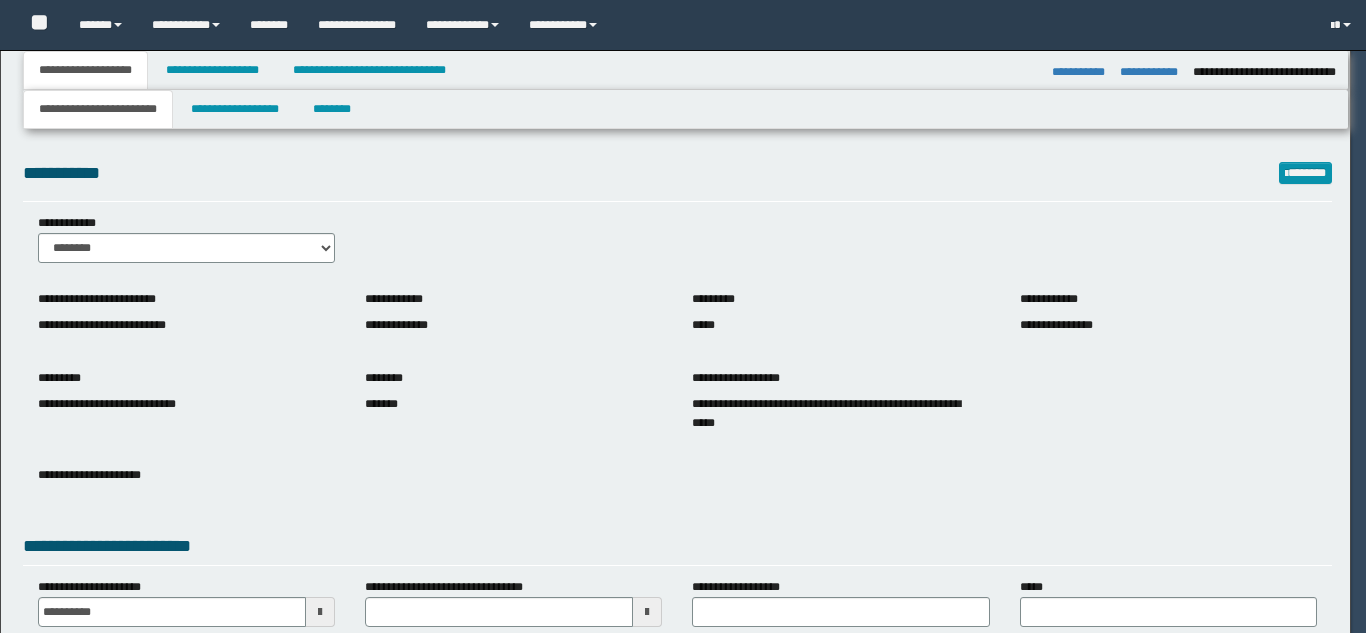 select on "*" 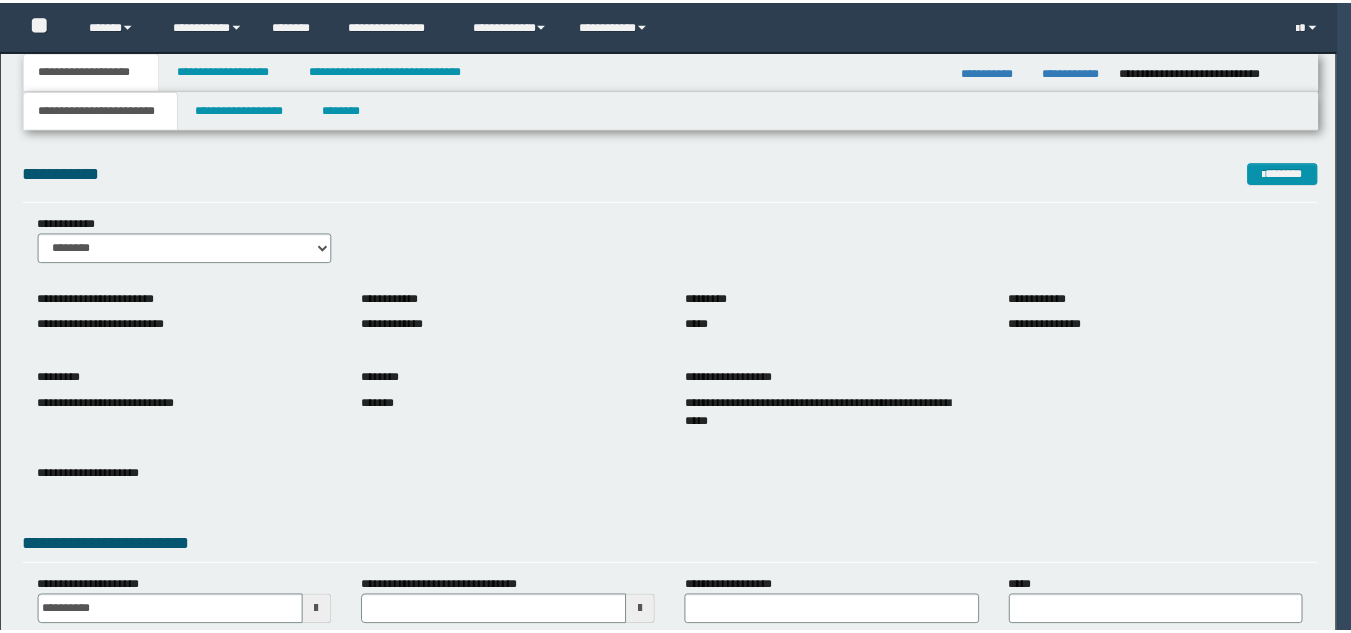 scroll, scrollTop: 0, scrollLeft: 0, axis: both 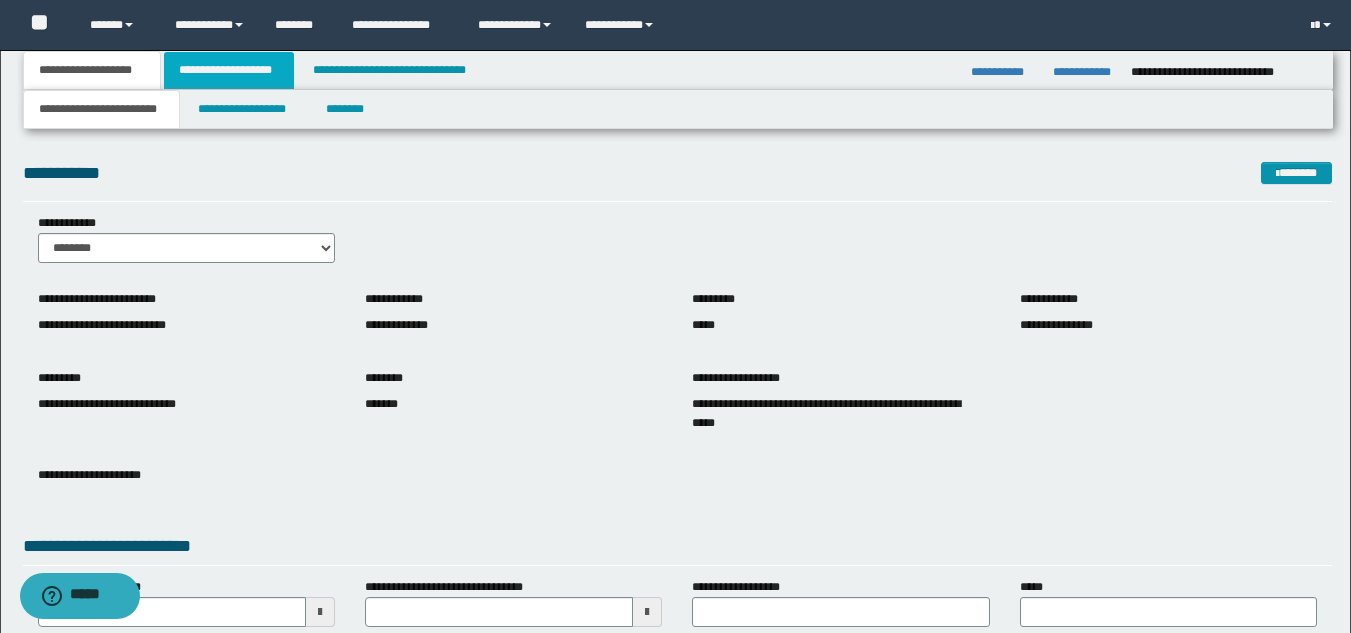 click on "**********" at bounding box center (229, 70) 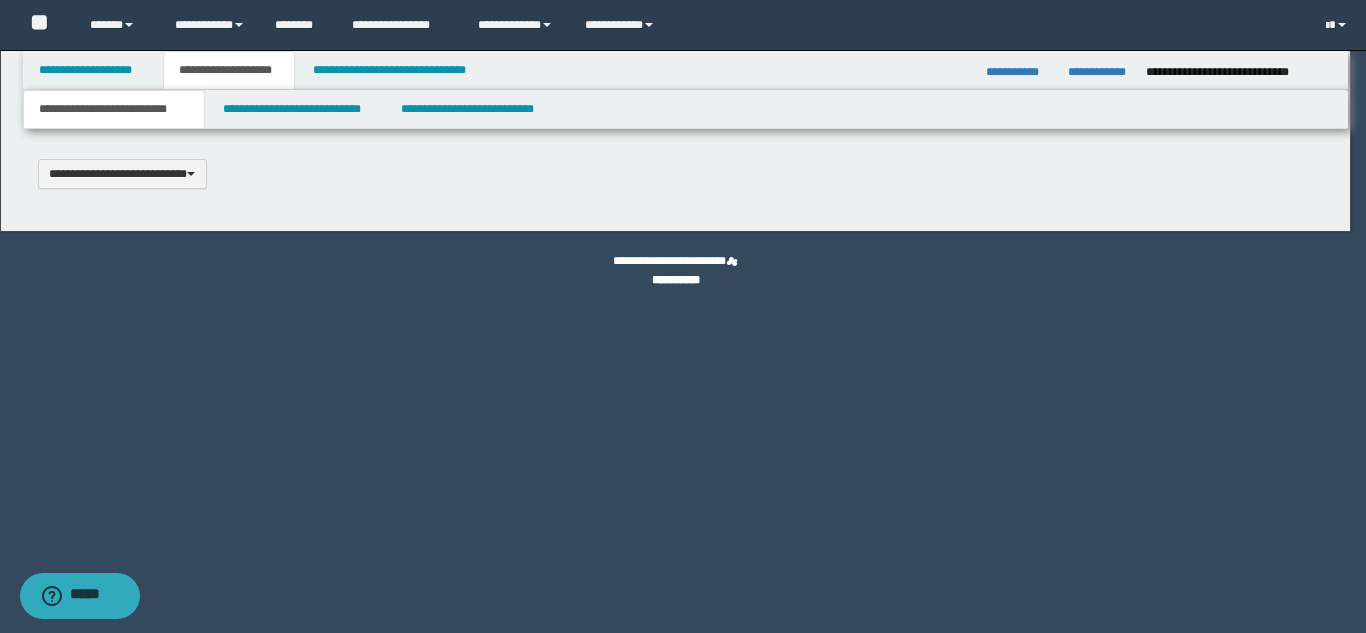 type 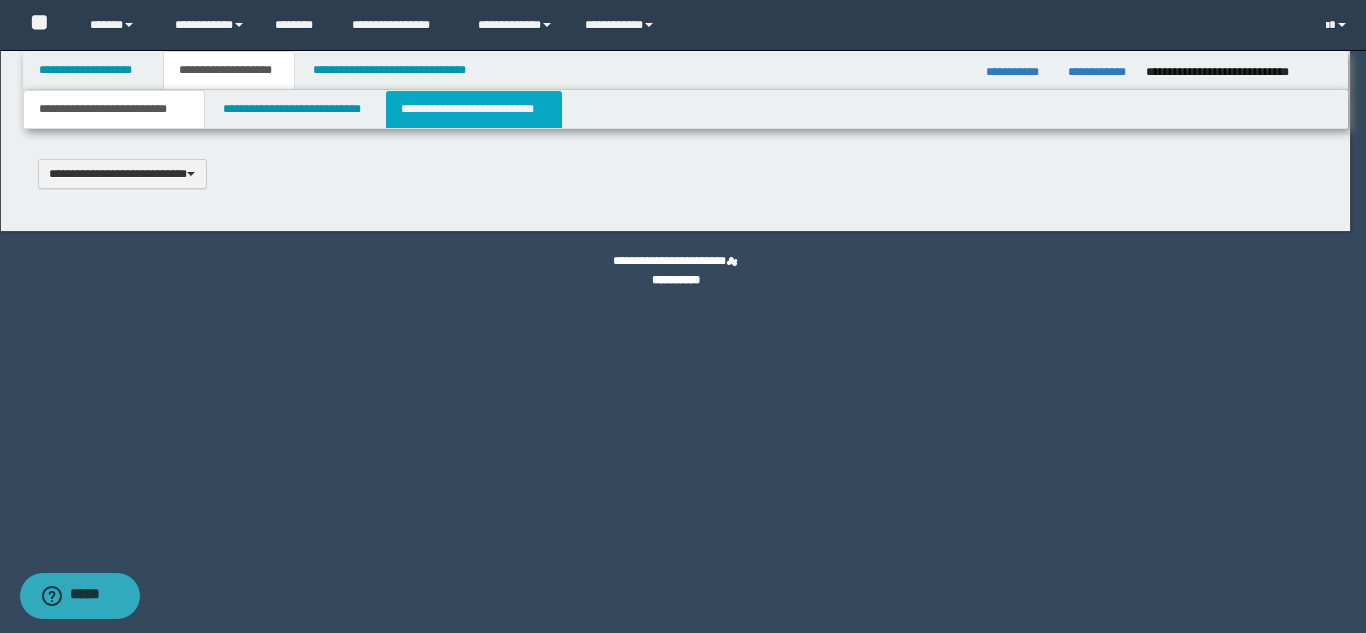 scroll, scrollTop: 0, scrollLeft: 0, axis: both 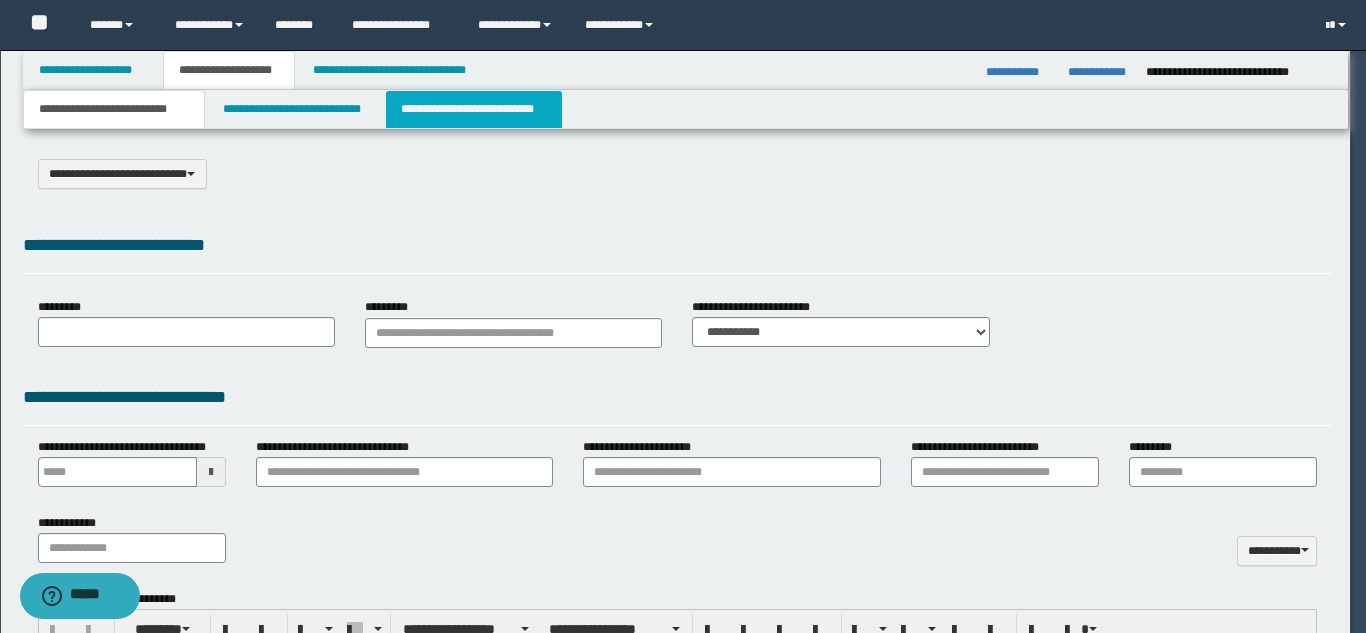 select on "*" 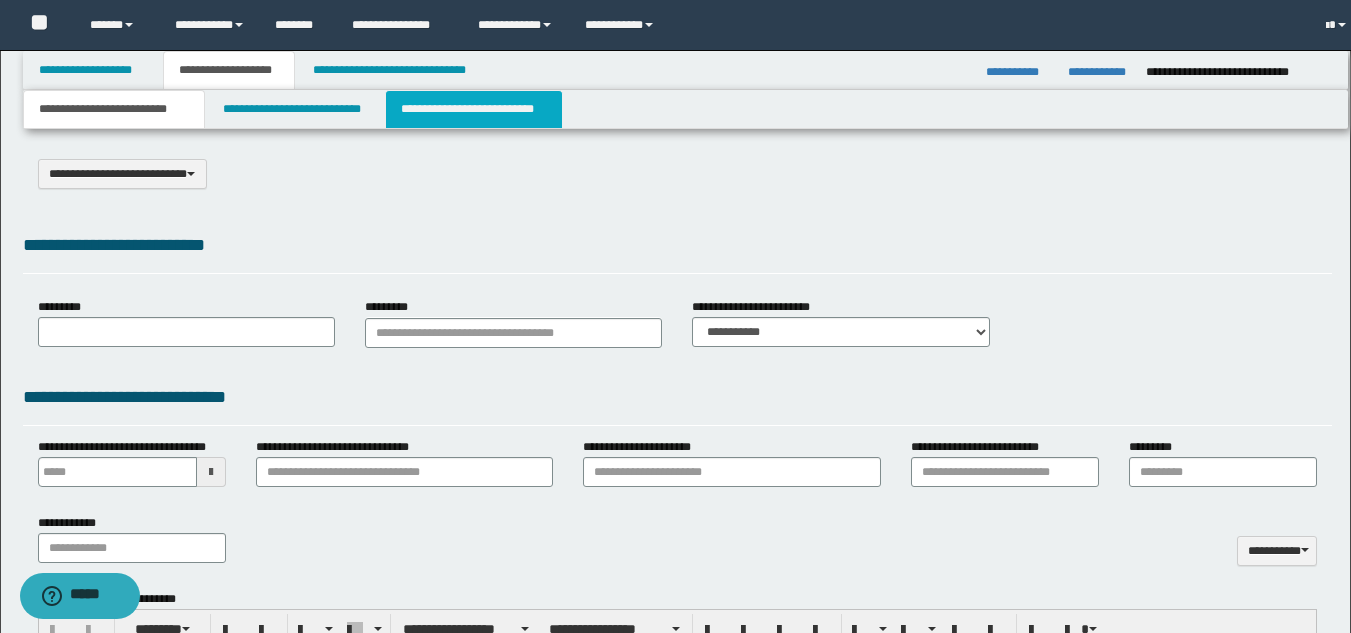 click on "**********" at bounding box center (474, 109) 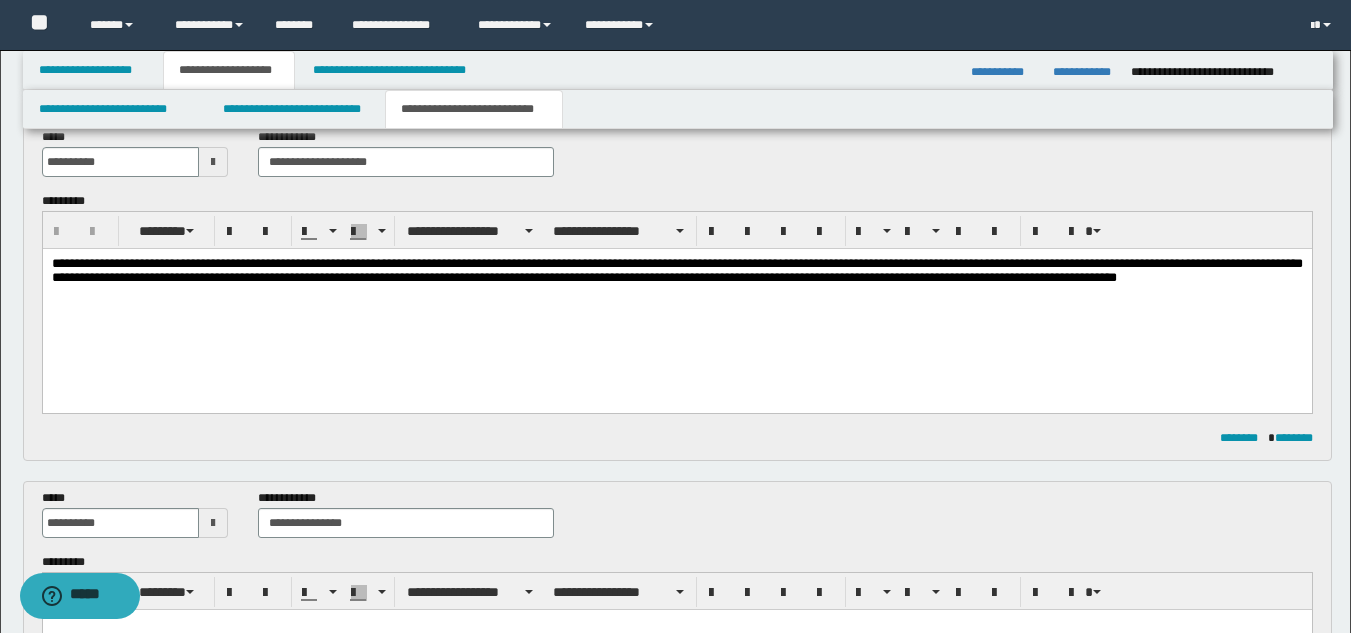 scroll, scrollTop: 300, scrollLeft: 0, axis: vertical 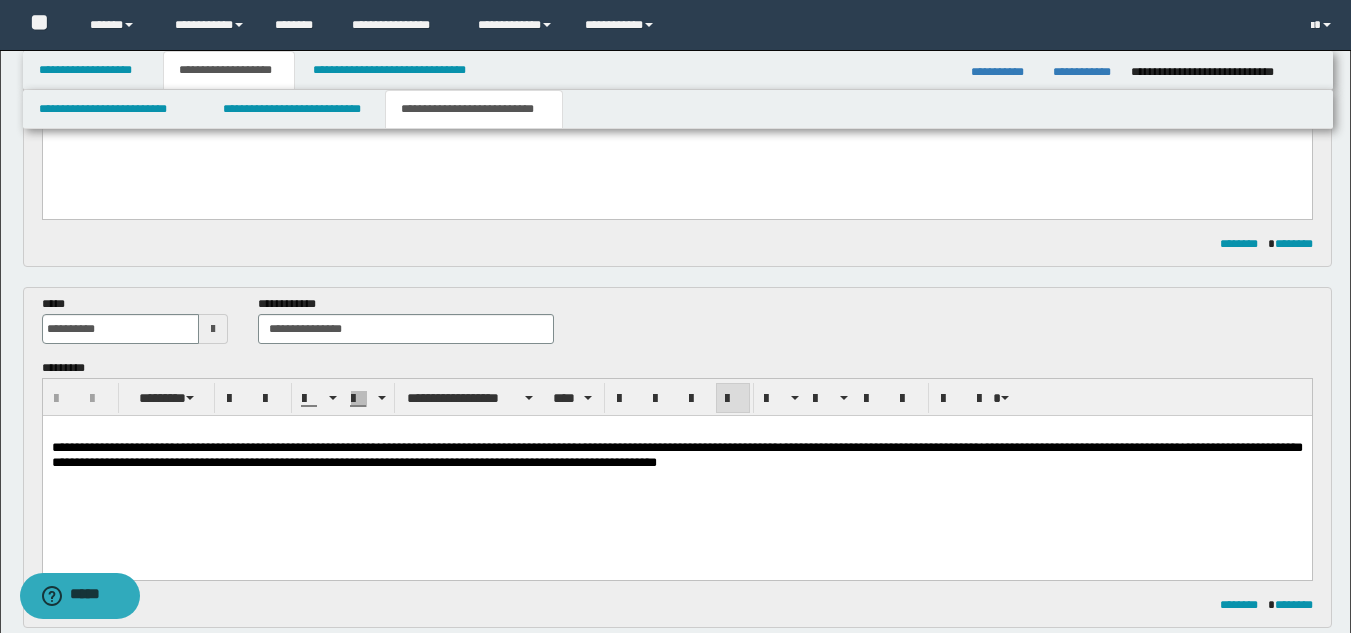 click on "**********" at bounding box center (676, 454) 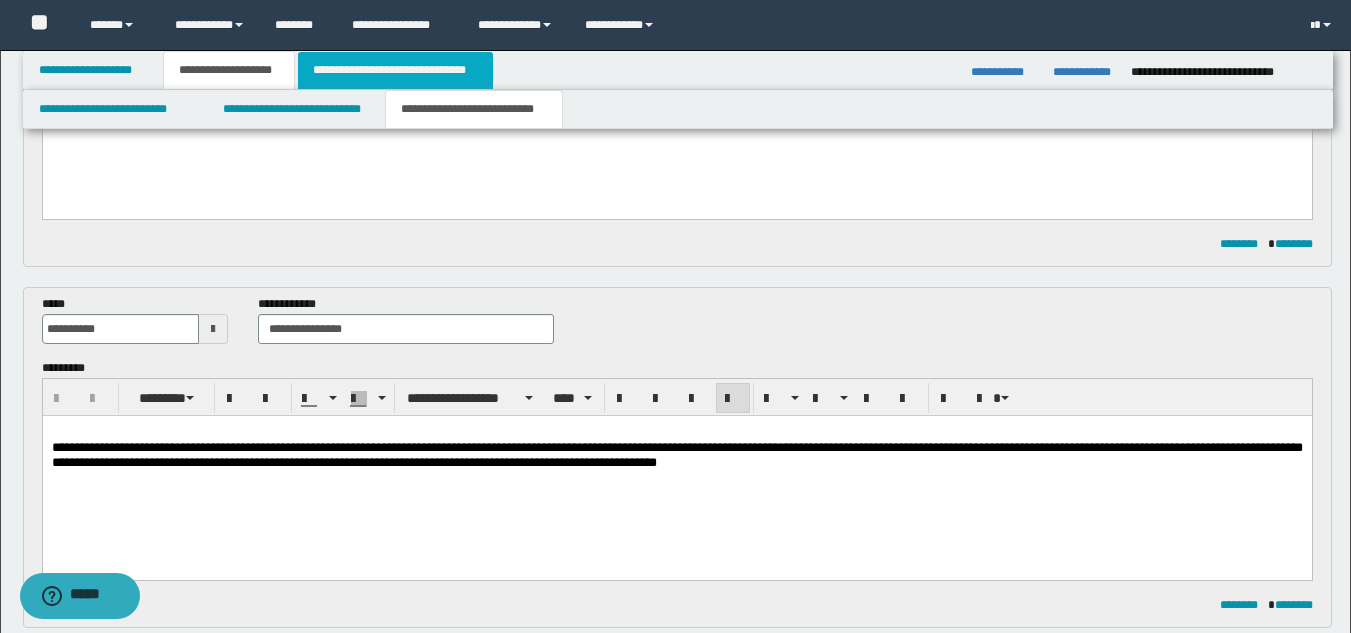 click on "**********" at bounding box center (395, 70) 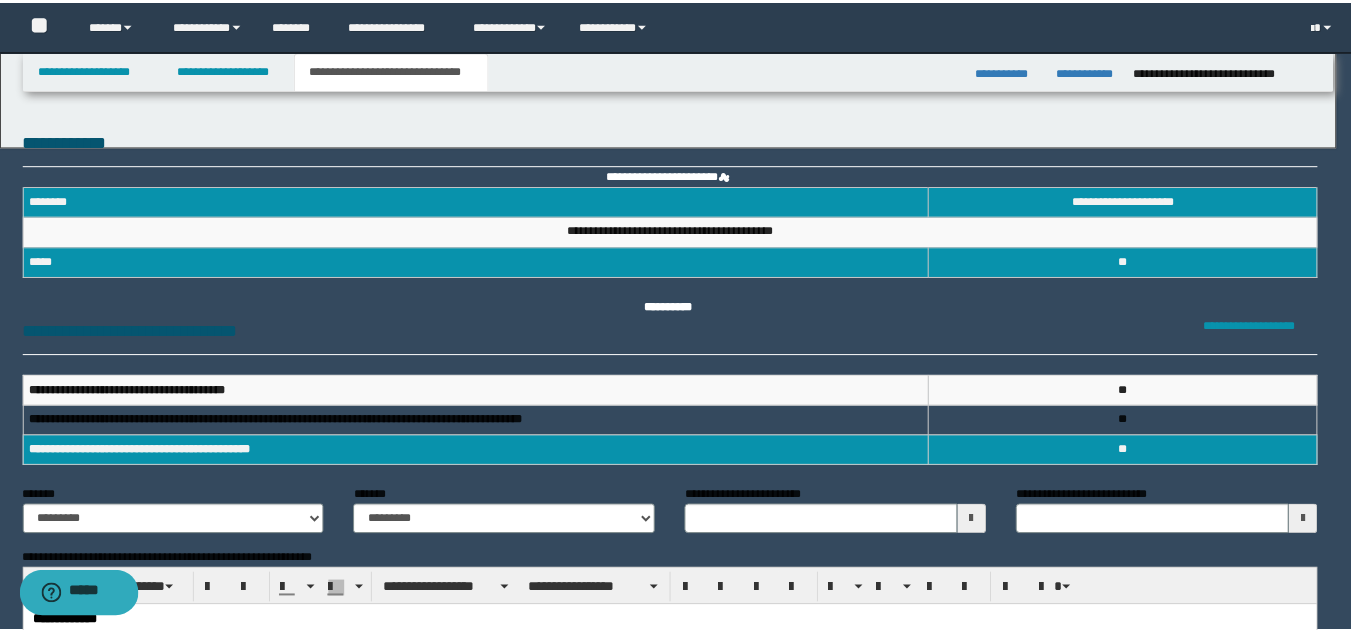 scroll, scrollTop: 0, scrollLeft: 0, axis: both 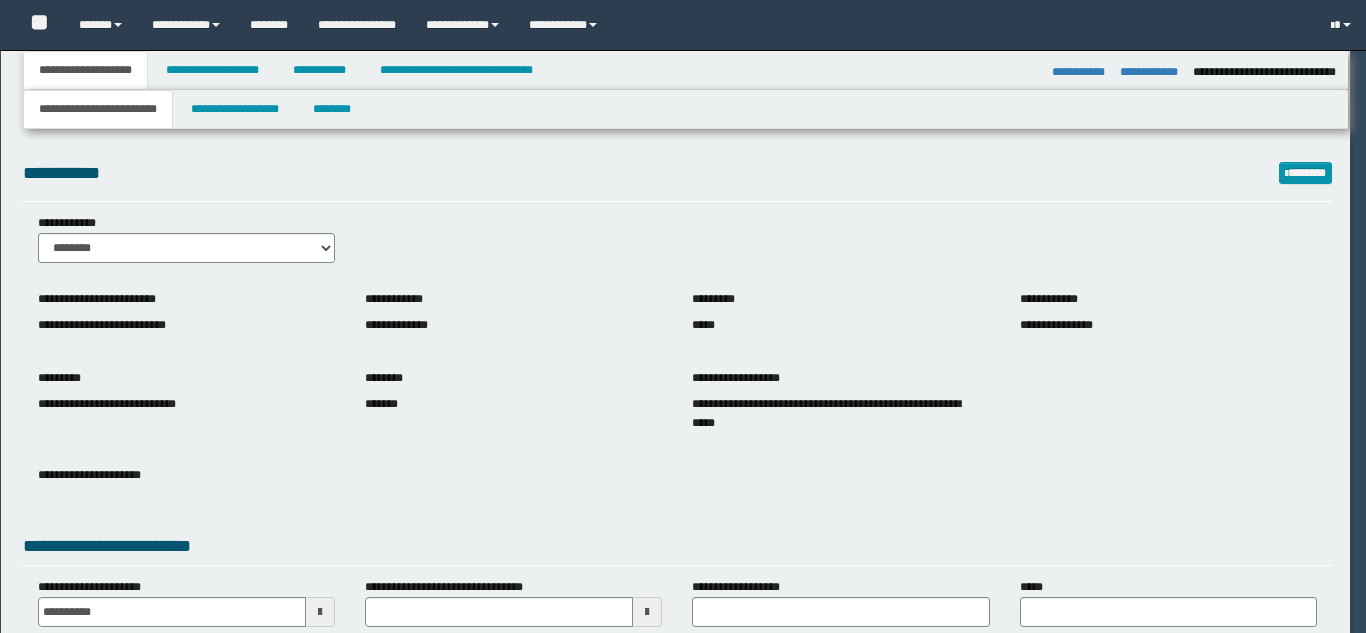 select on "*" 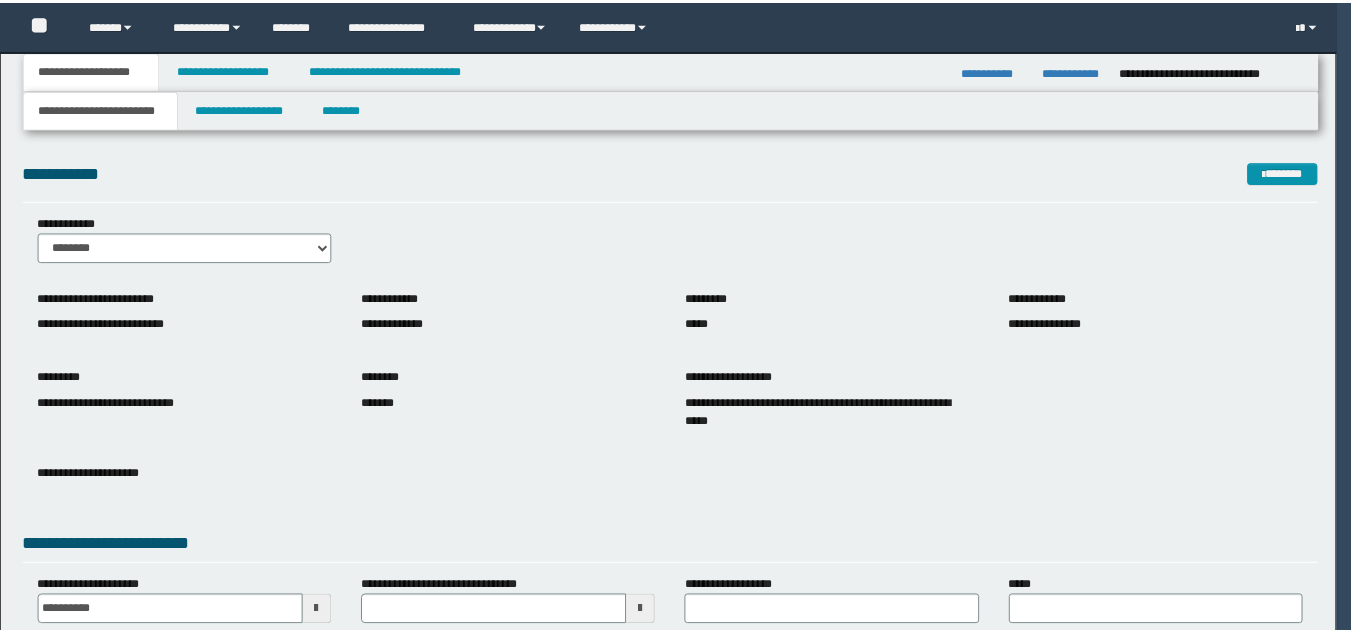 scroll, scrollTop: 0, scrollLeft: 0, axis: both 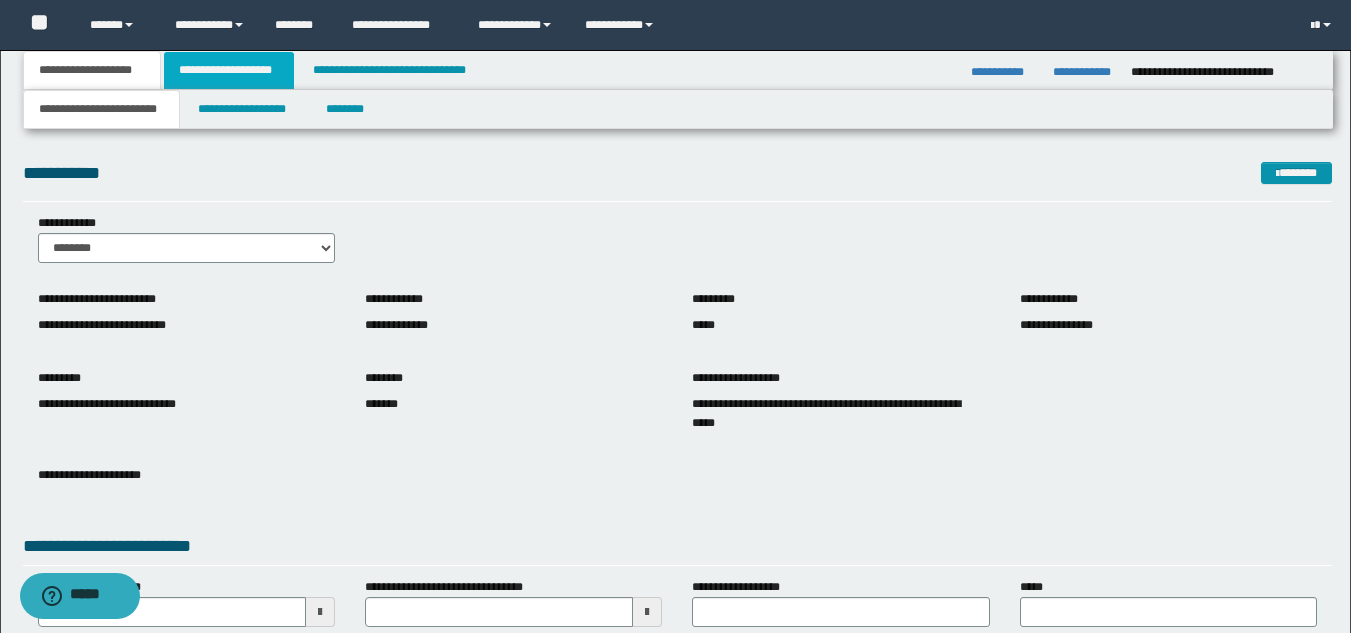 click on "**********" at bounding box center (229, 70) 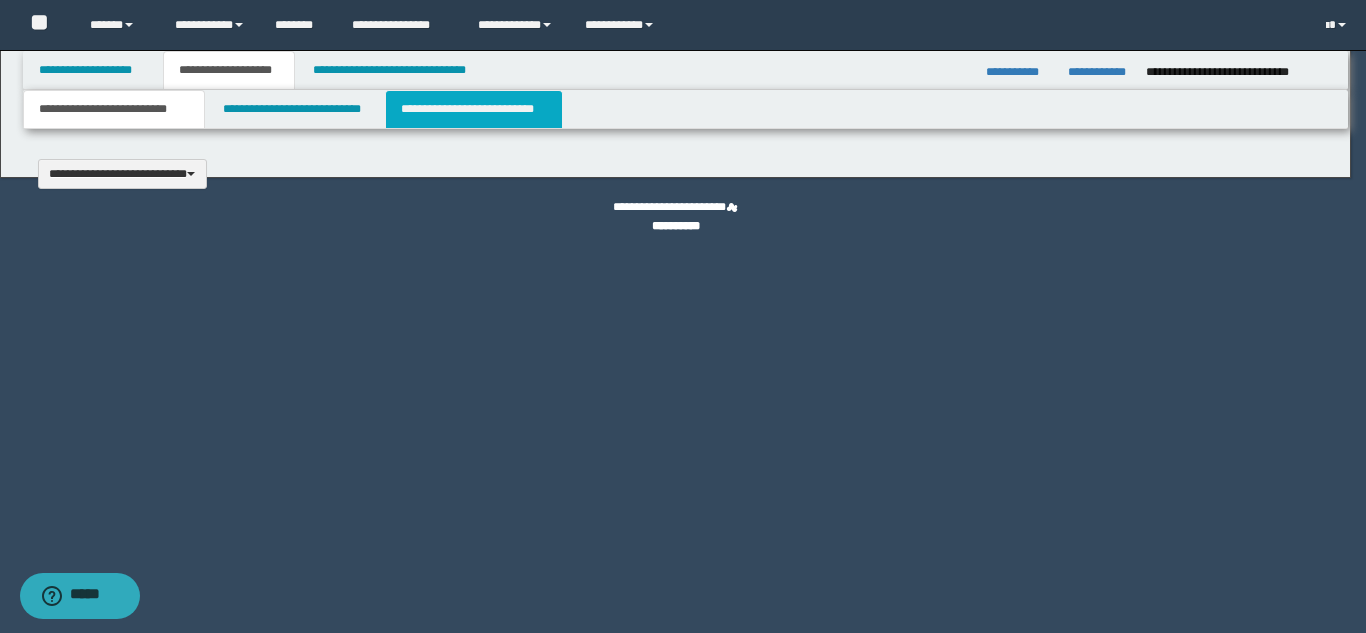 type 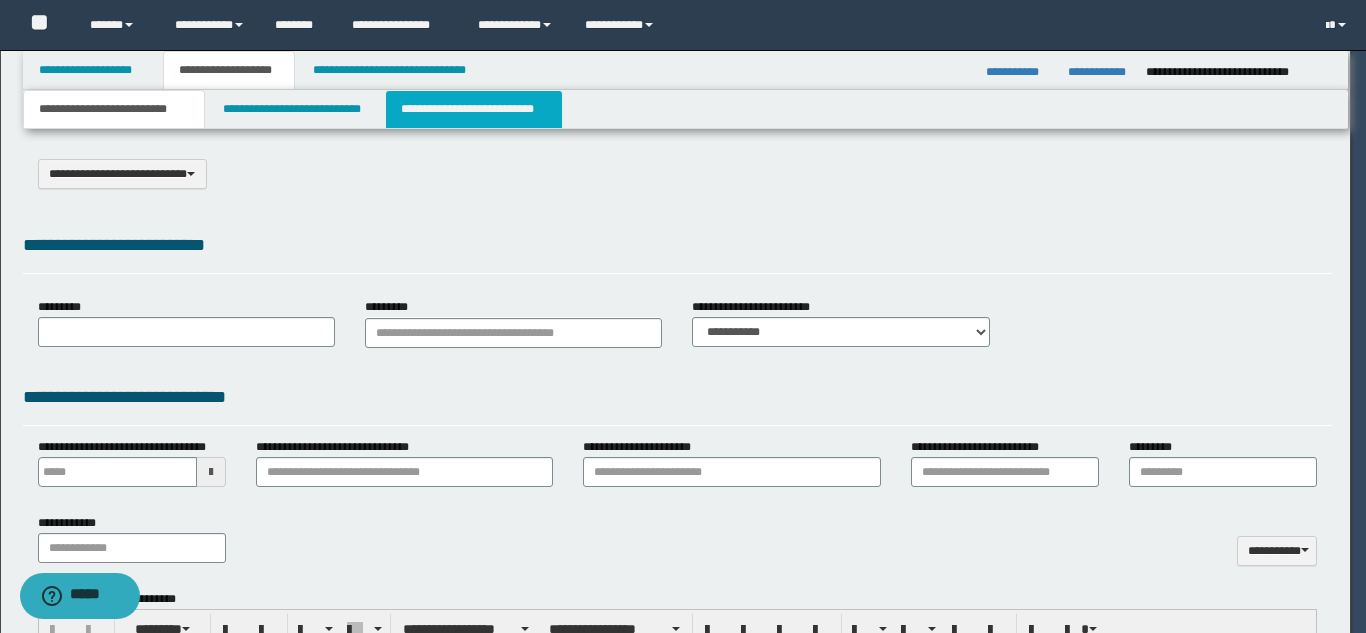 select on "*" 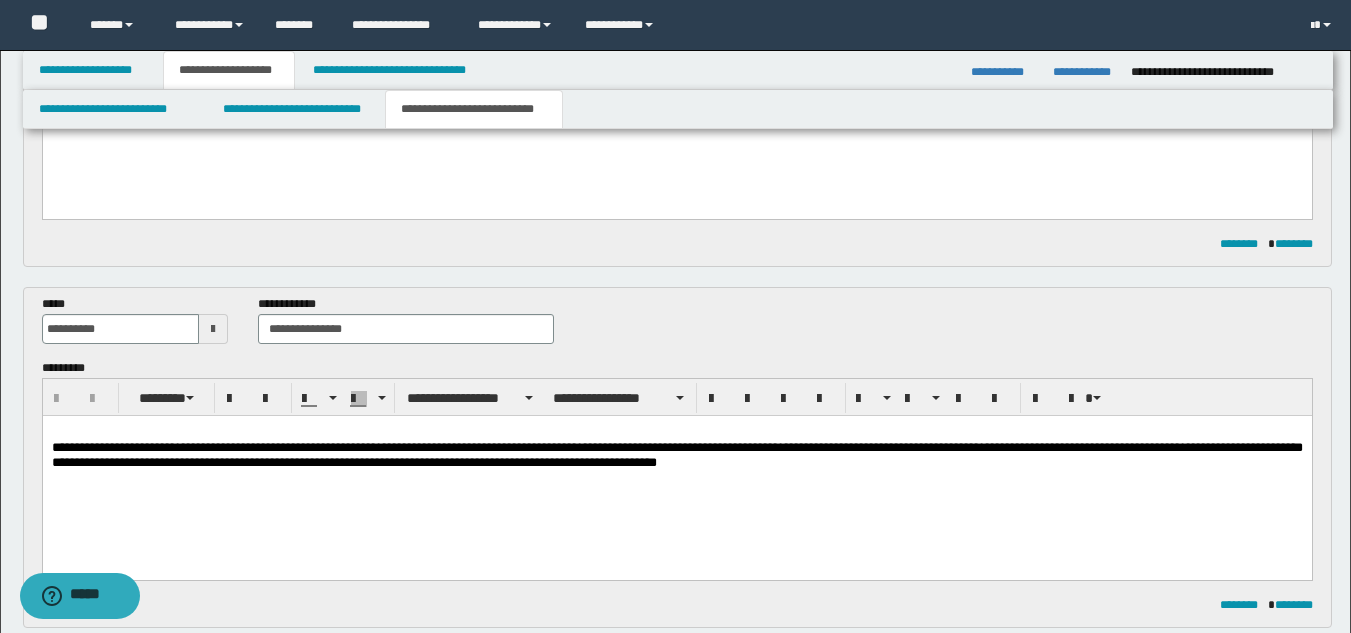 scroll, scrollTop: 400, scrollLeft: 0, axis: vertical 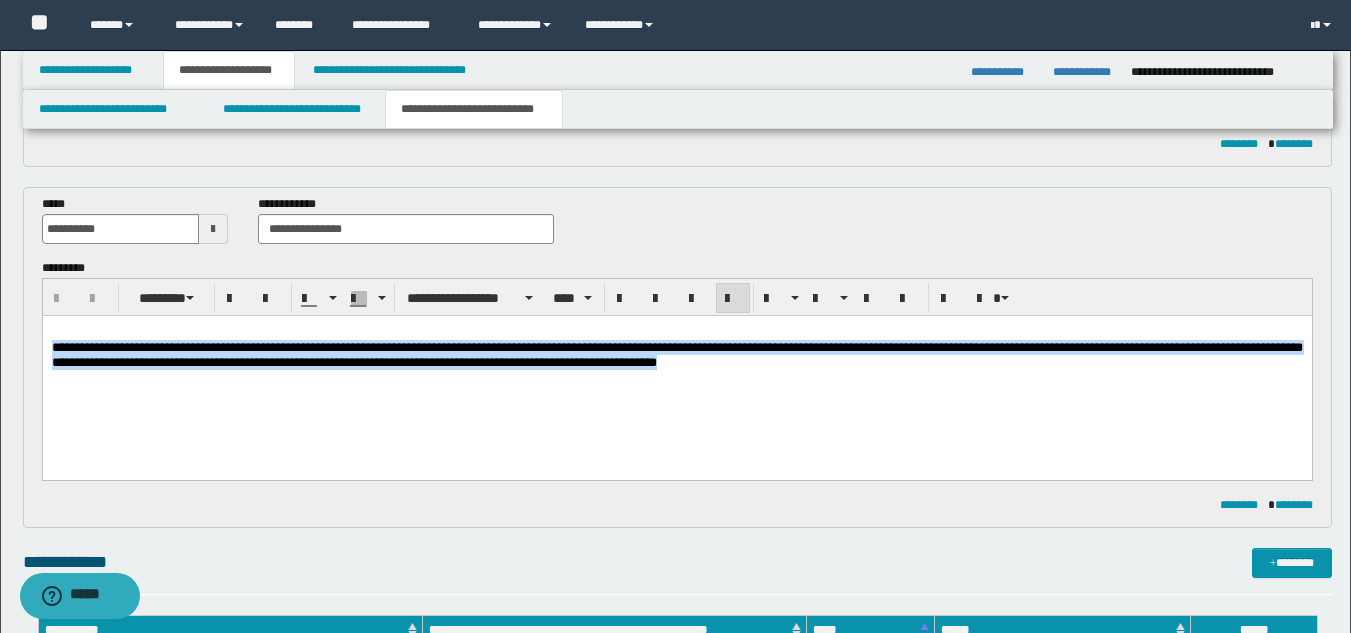 drag, startPoint x: 1010, startPoint y: 365, endPoint x: 28, endPoint y: 346, distance: 982.1838 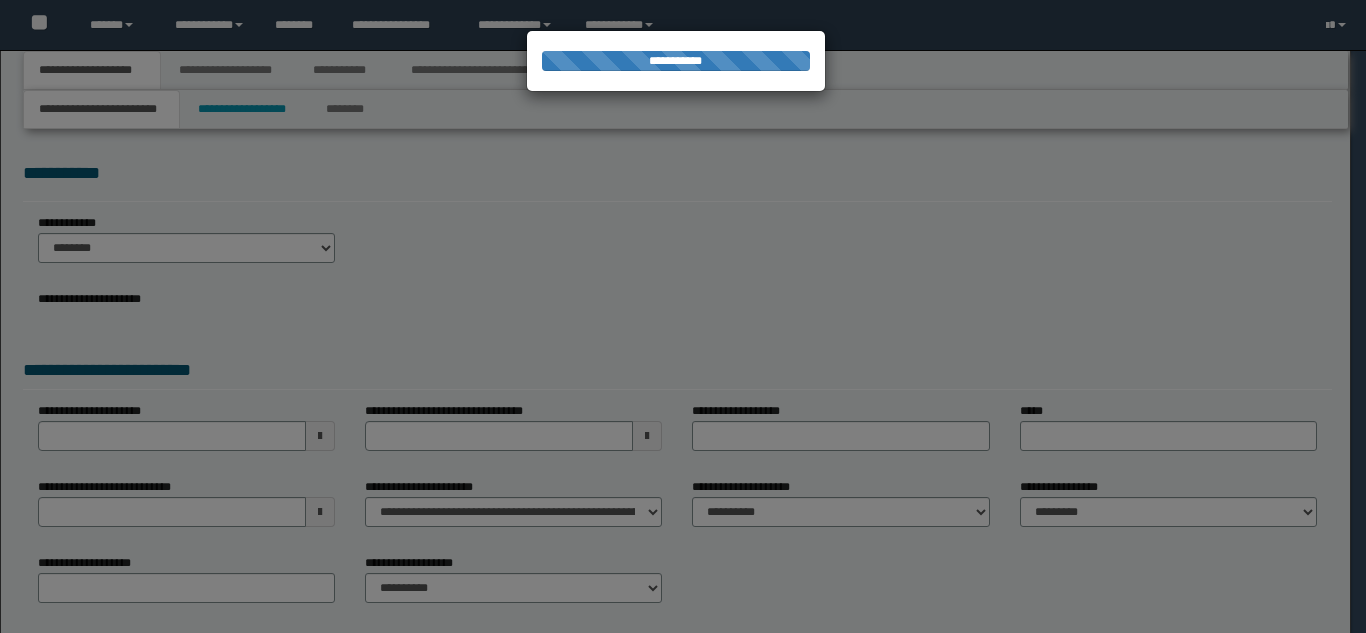 scroll, scrollTop: 0, scrollLeft: 0, axis: both 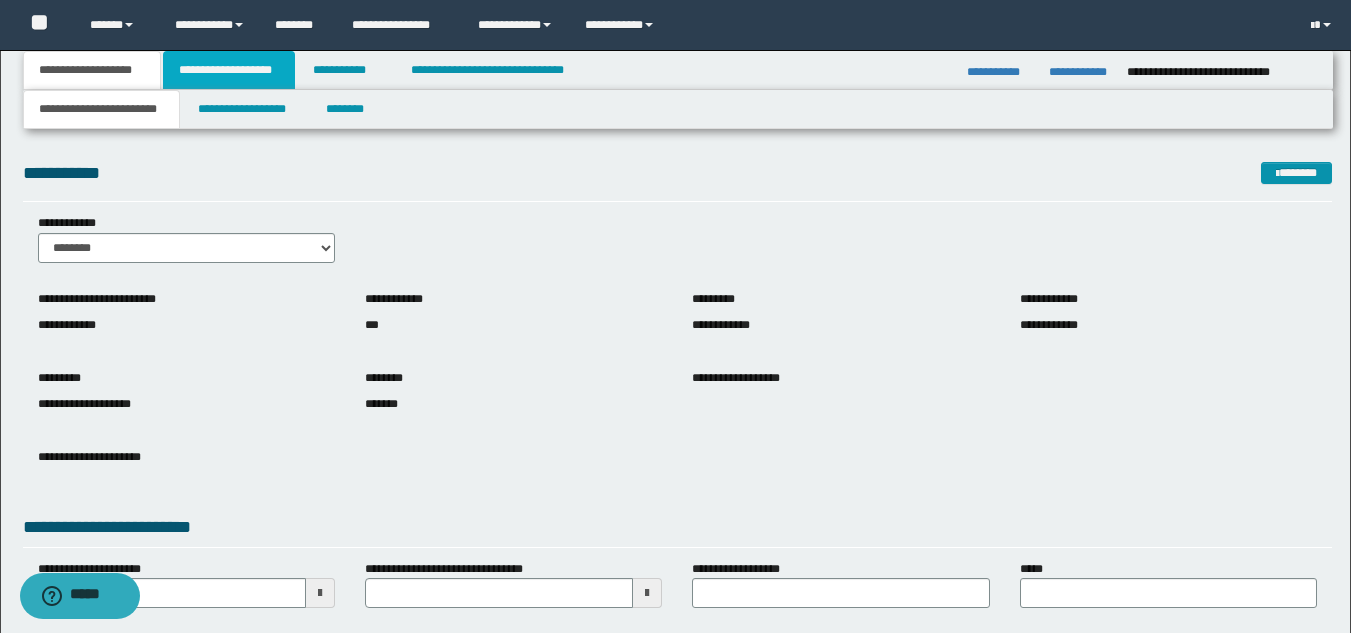 click on "**********" at bounding box center (229, 70) 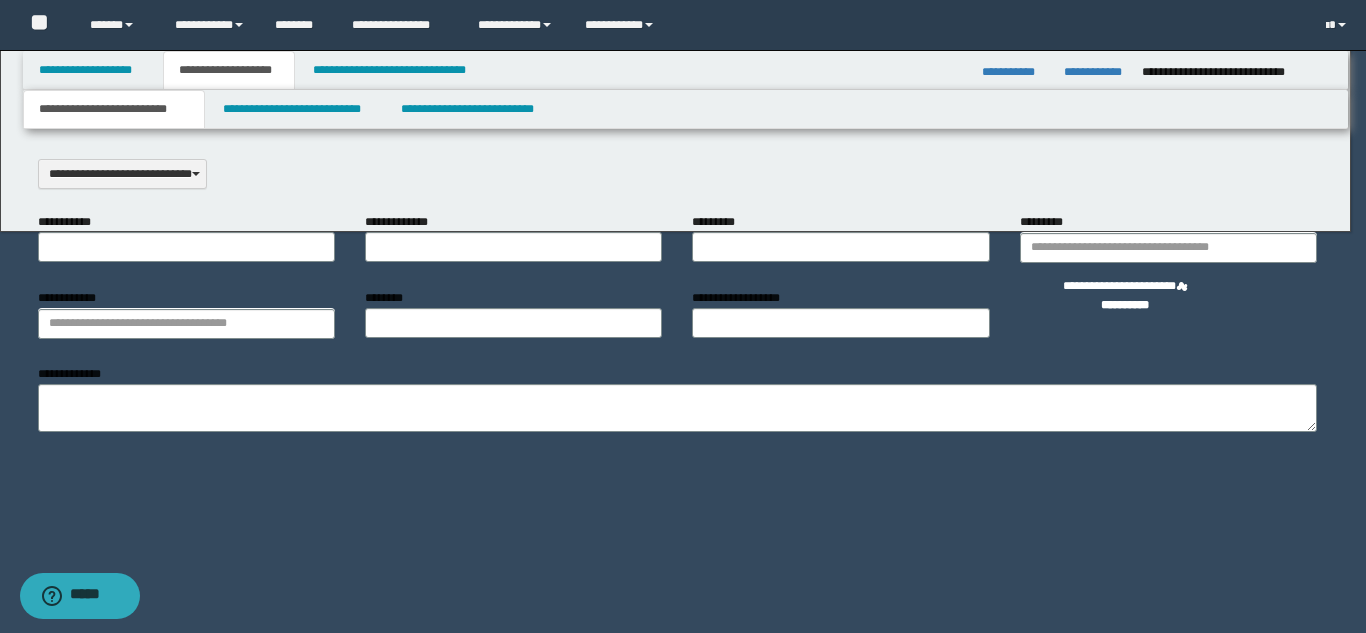 scroll, scrollTop: 0, scrollLeft: 0, axis: both 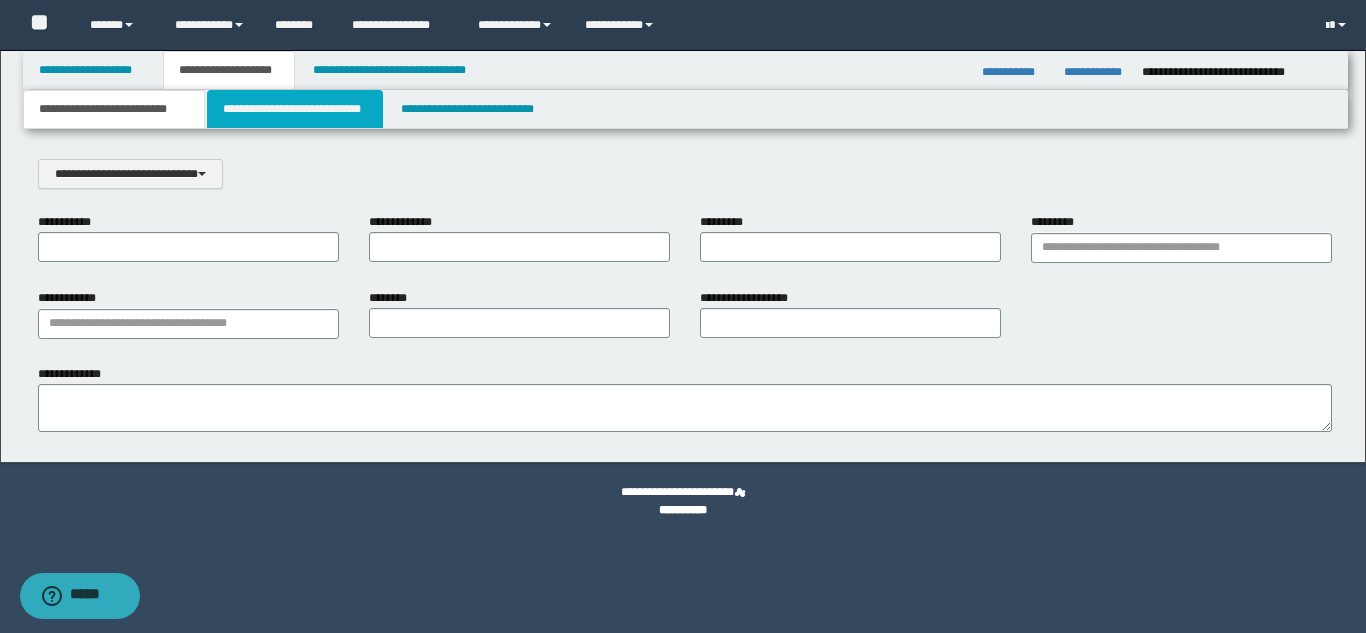 click on "**********" at bounding box center (295, 109) 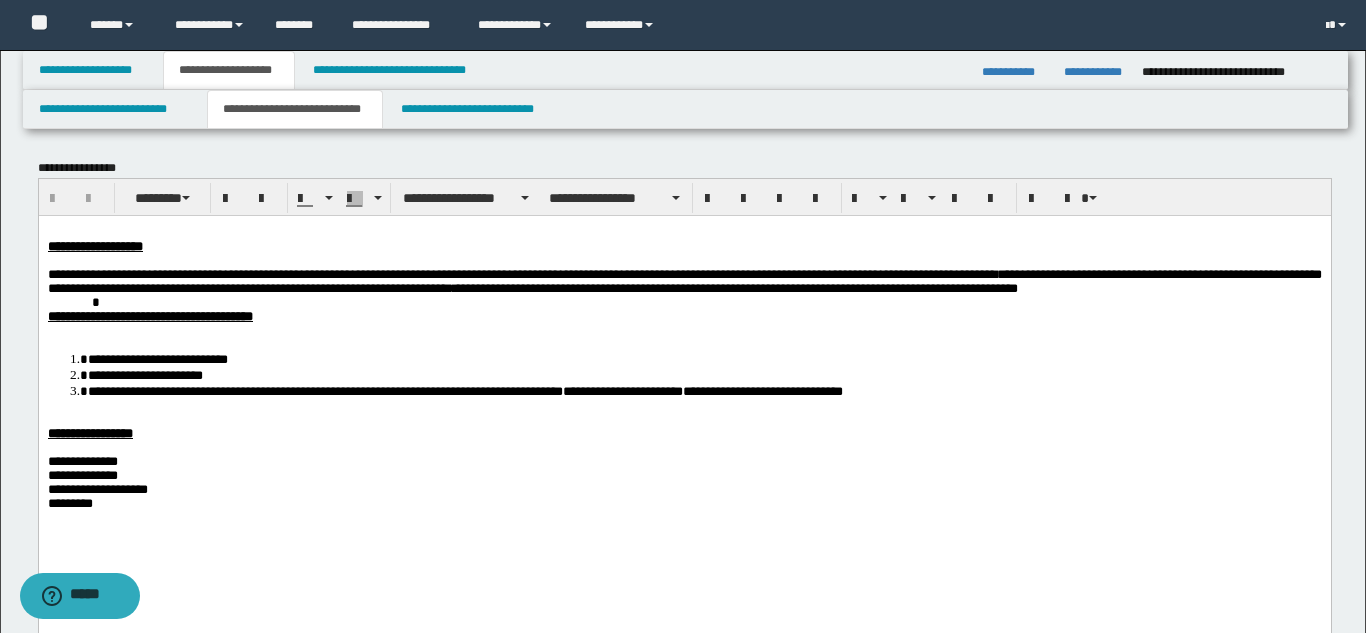 scroll, scrollTop: 0, scrollLeft: 0, axis: both 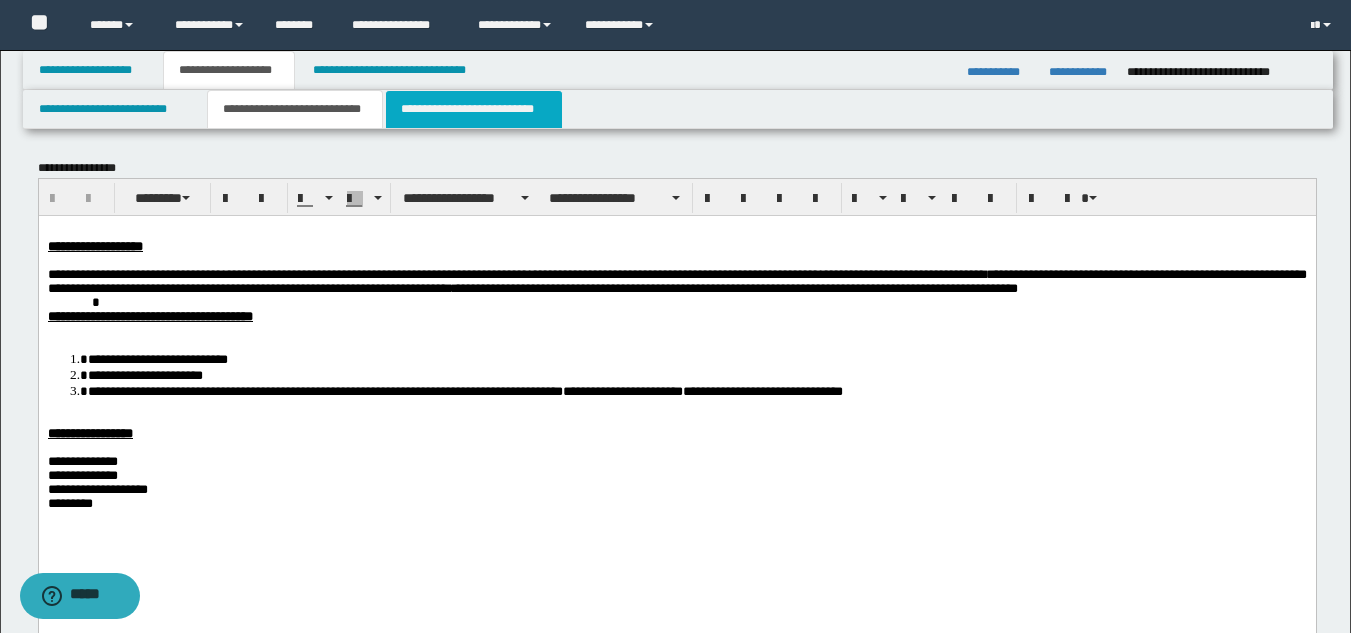click on "**********" at bounding box center [474, 109] 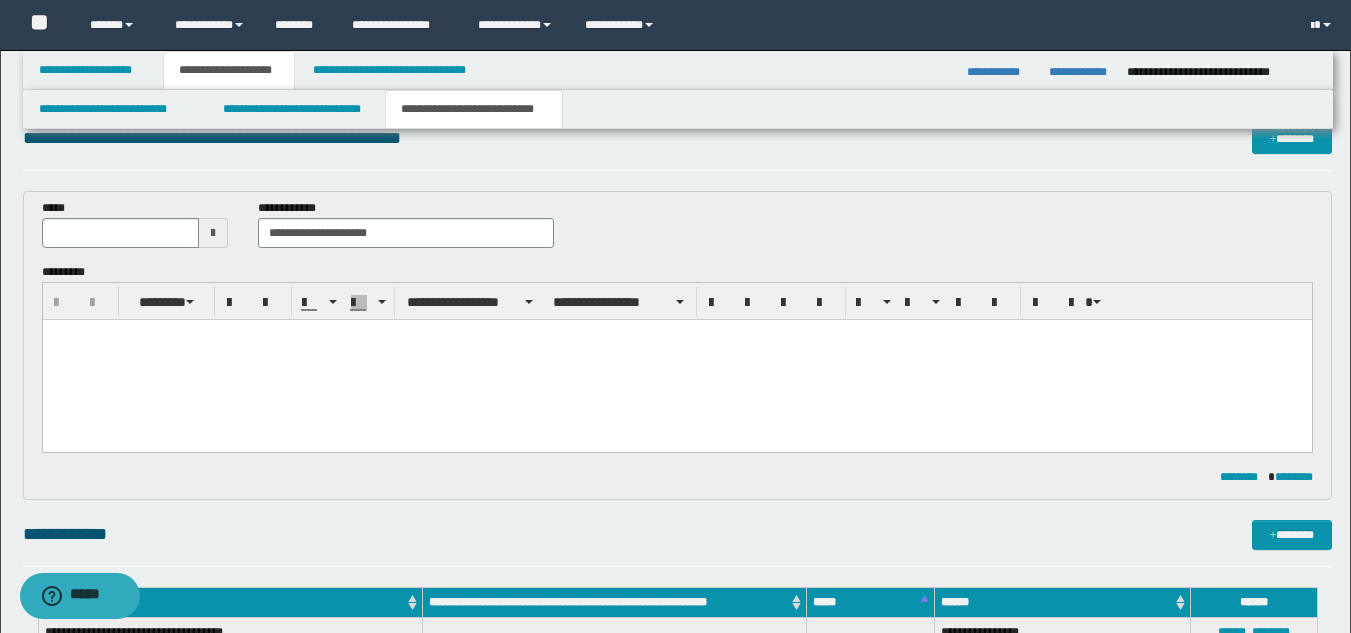 scroll, scrollTop: 0, scrollLeft: 0, axis: both 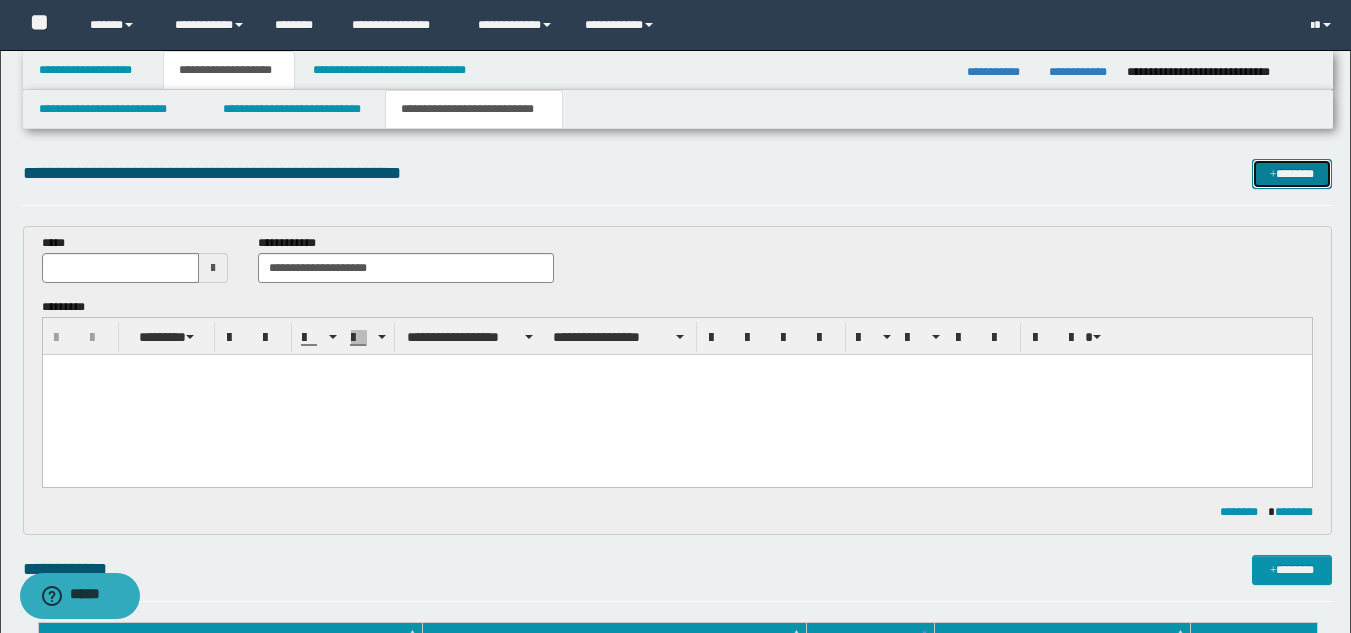 click on "*******" at bounding box center [1292, 174] 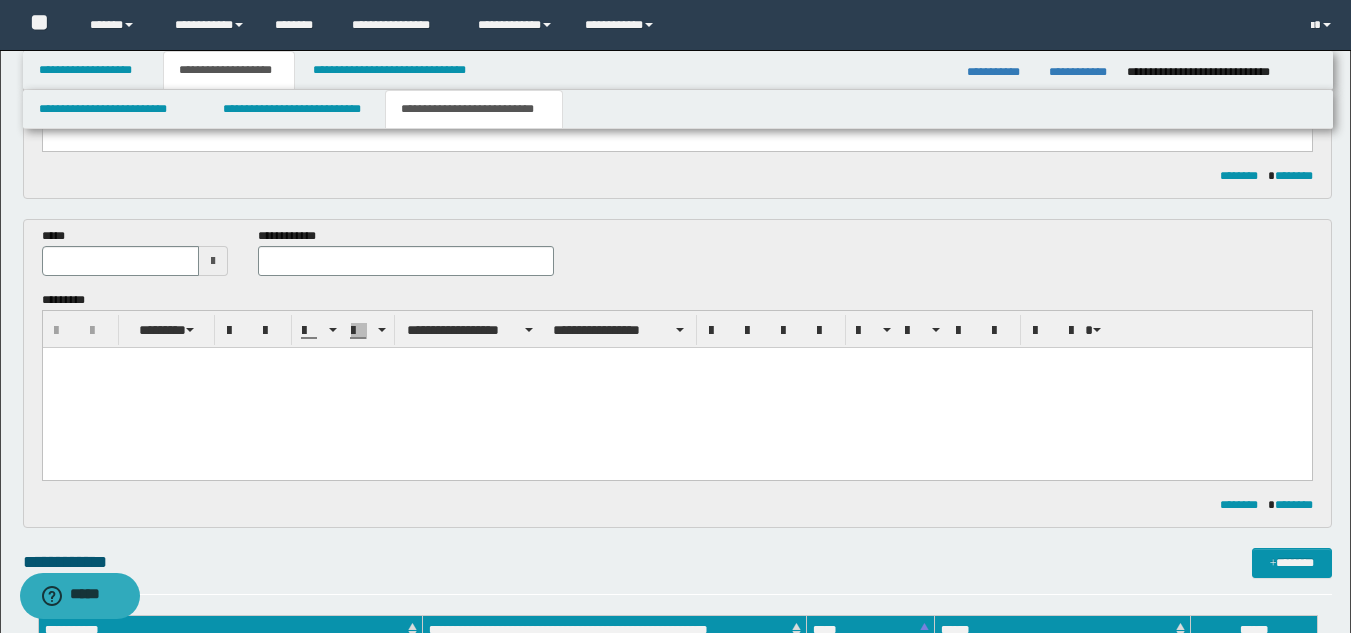 scroll, scrollTop: 282, scrollLeft: 0, axis: vertical 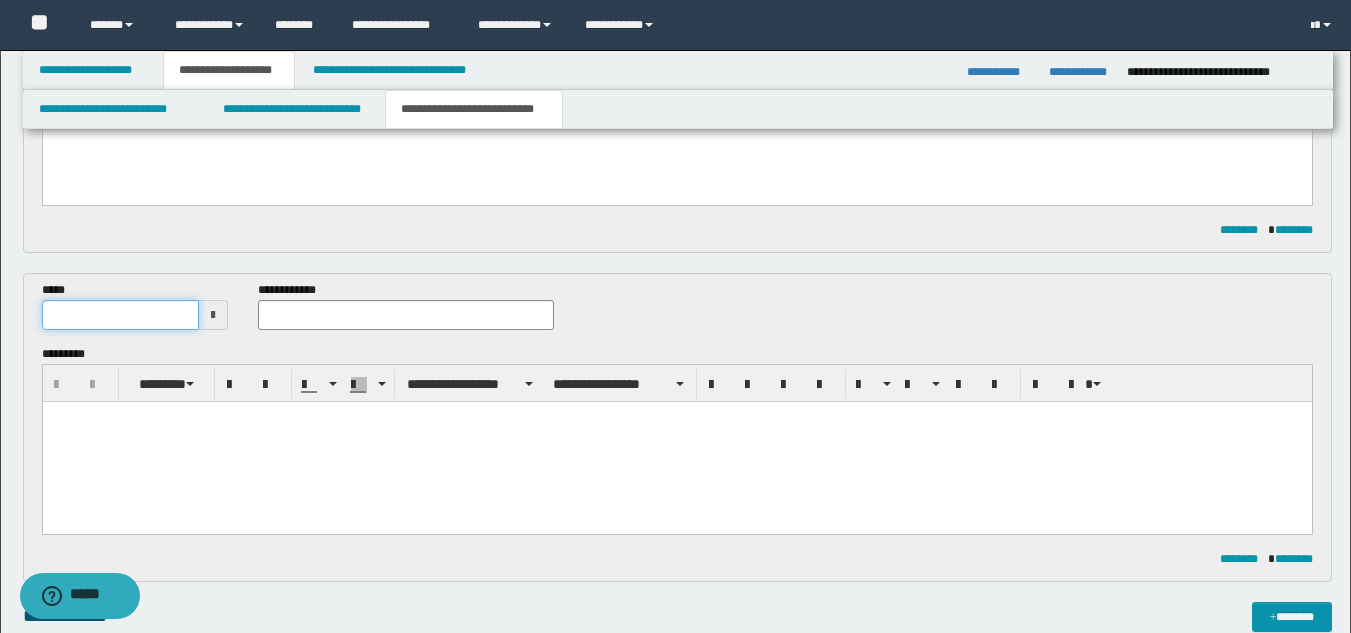 click at bounding box center [121, 315] 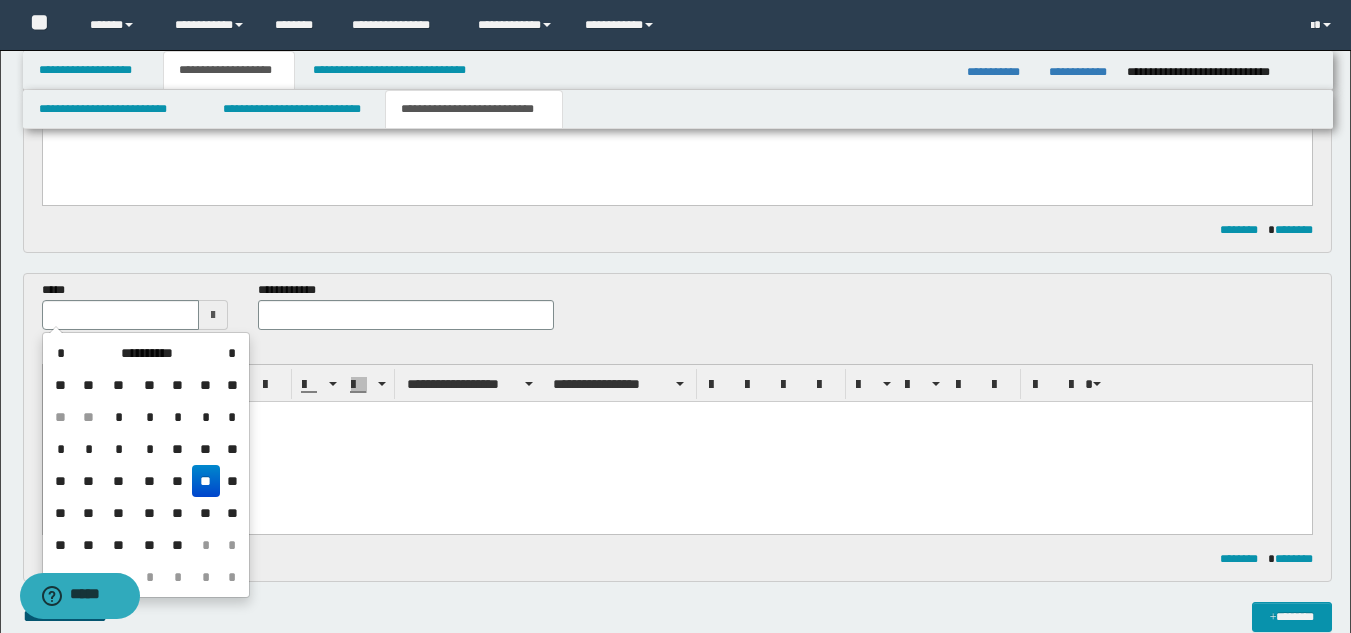 click on "**" at bounding box center (206, 481) 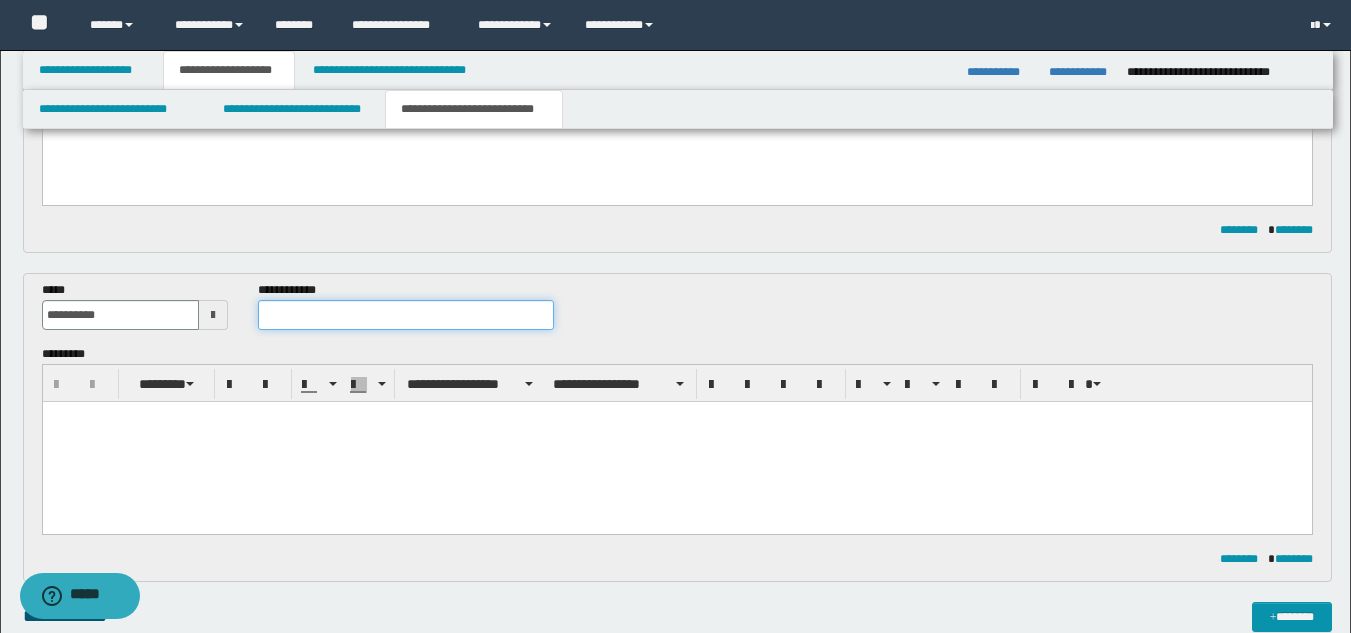 click at bounding box center (405, 315) 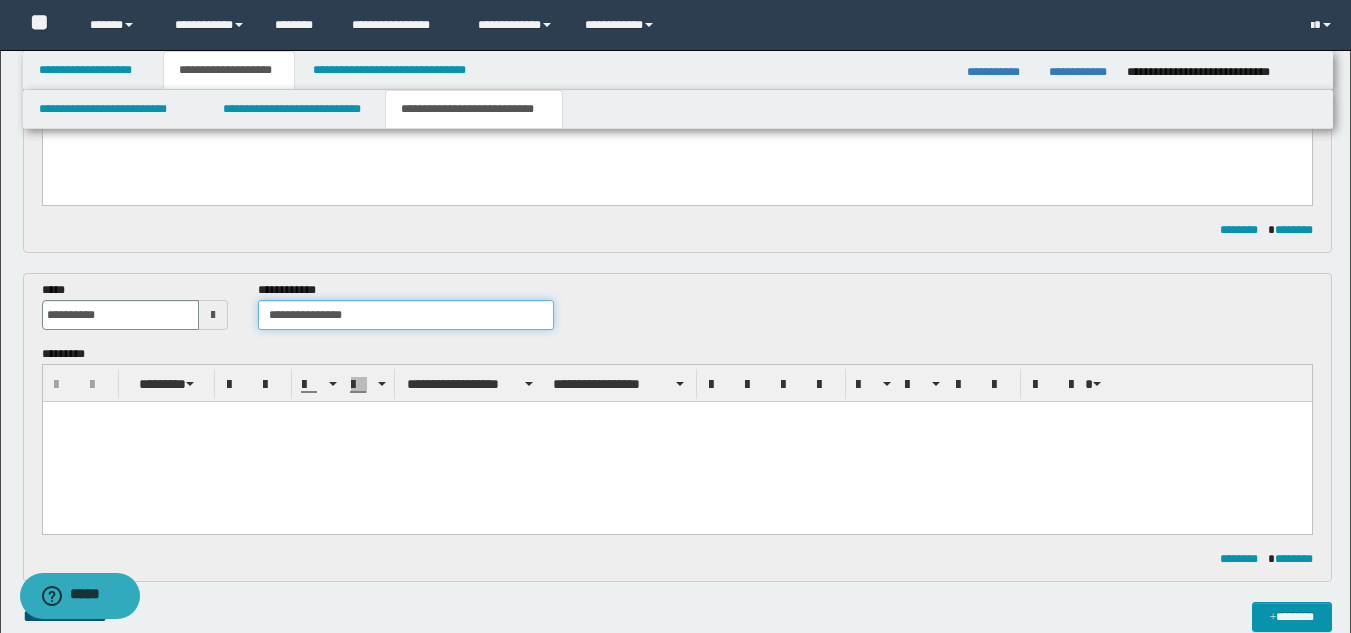 type on "**********" 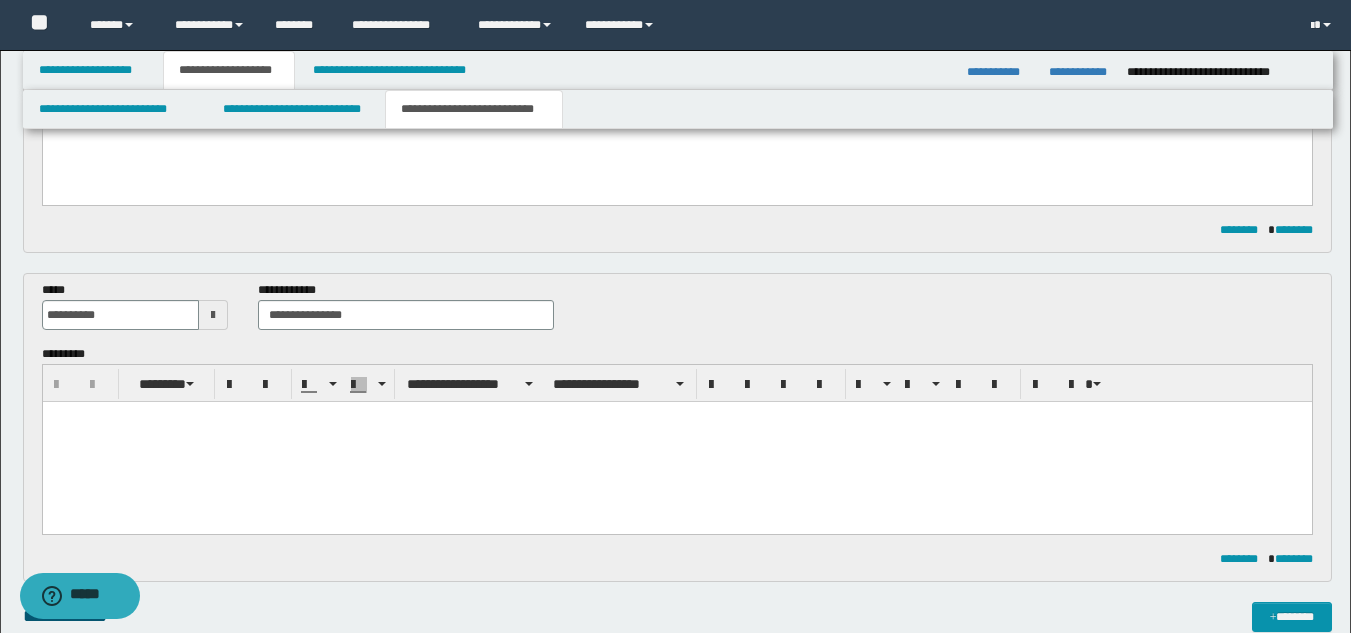 click at bounding box center [676, 441] 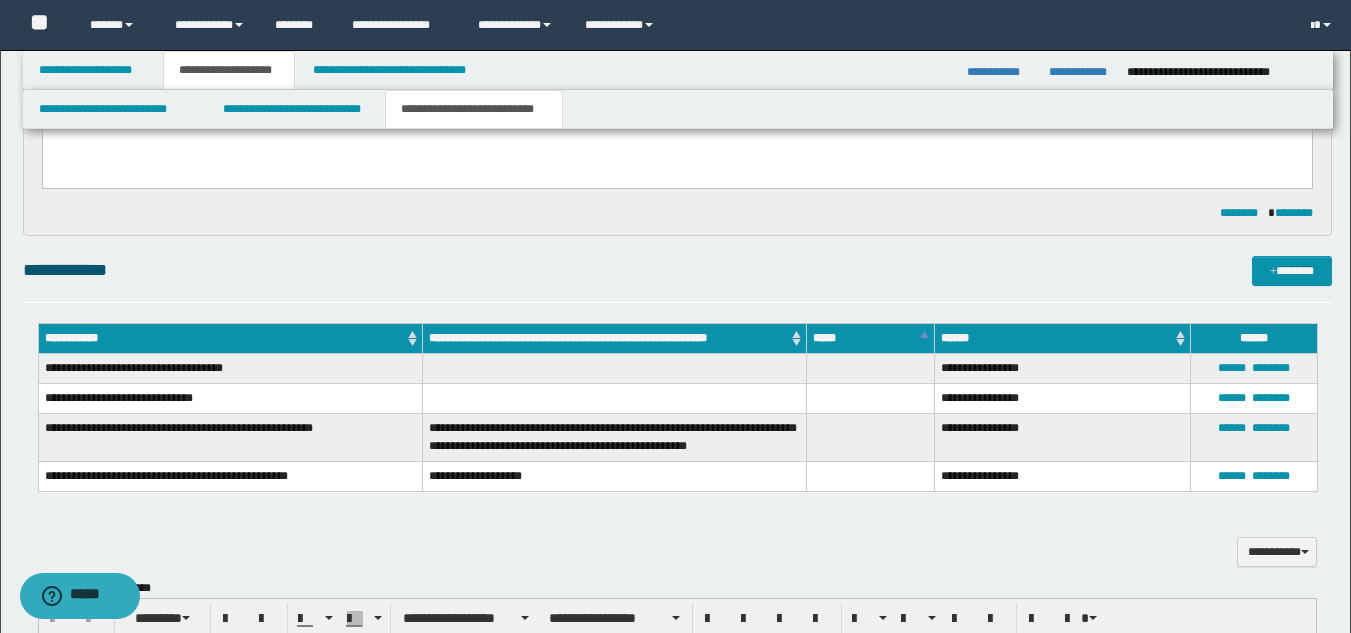 scroll, scrollTop: 682, scrollLeft: 0, axis: vertical 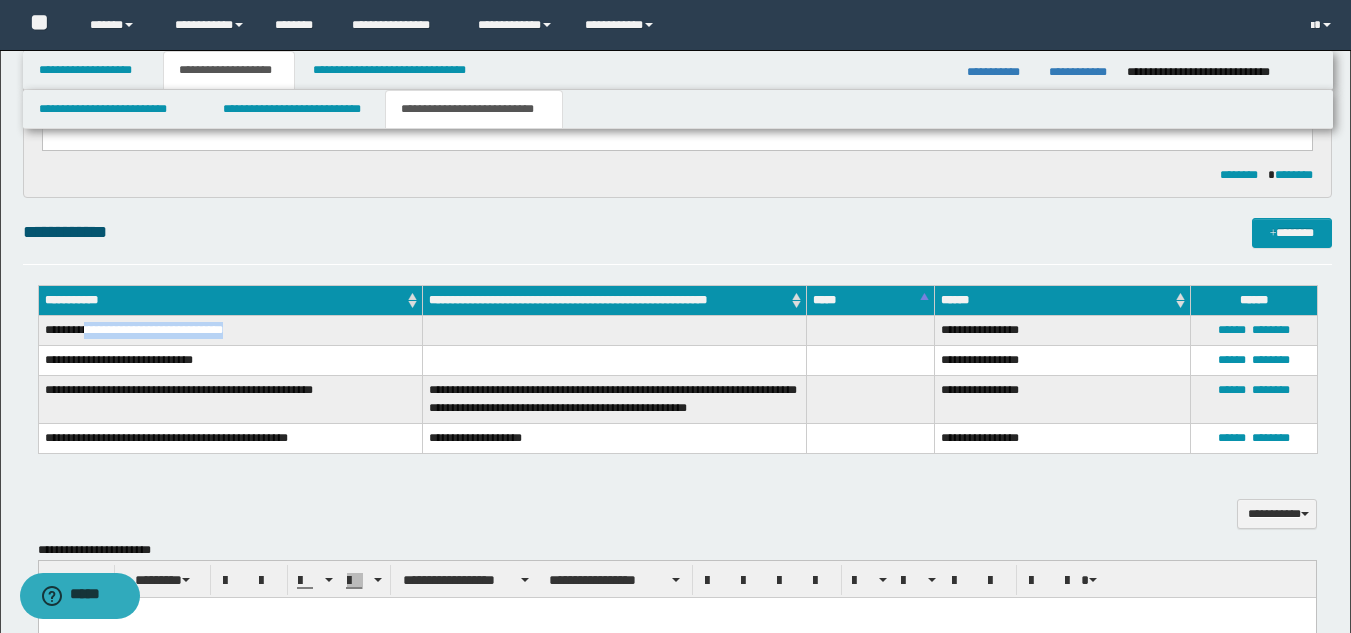 drag, startPoint x: 92, startPoint y: 332, endPoint x: 238, endPoint y: 337, distance: 146.08559 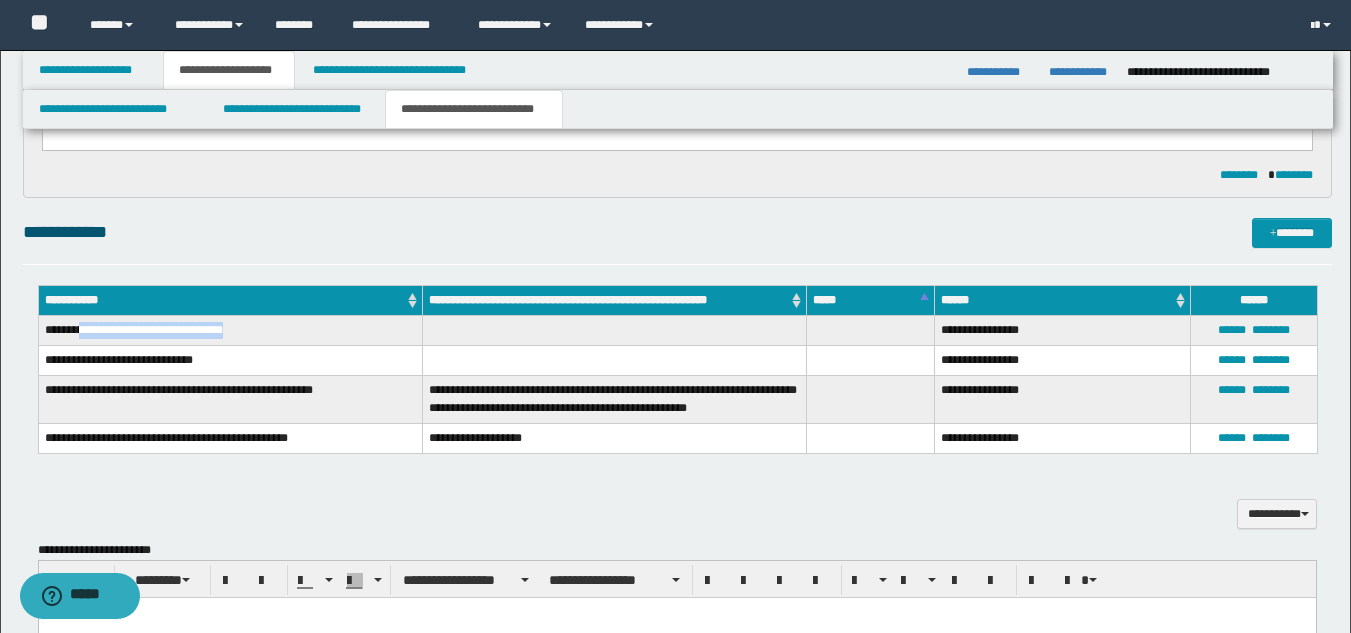 drag, startPoint x: 88, startPoint y: 328, endPoint x: 225, endPoint y: 336, distance: 137.23338 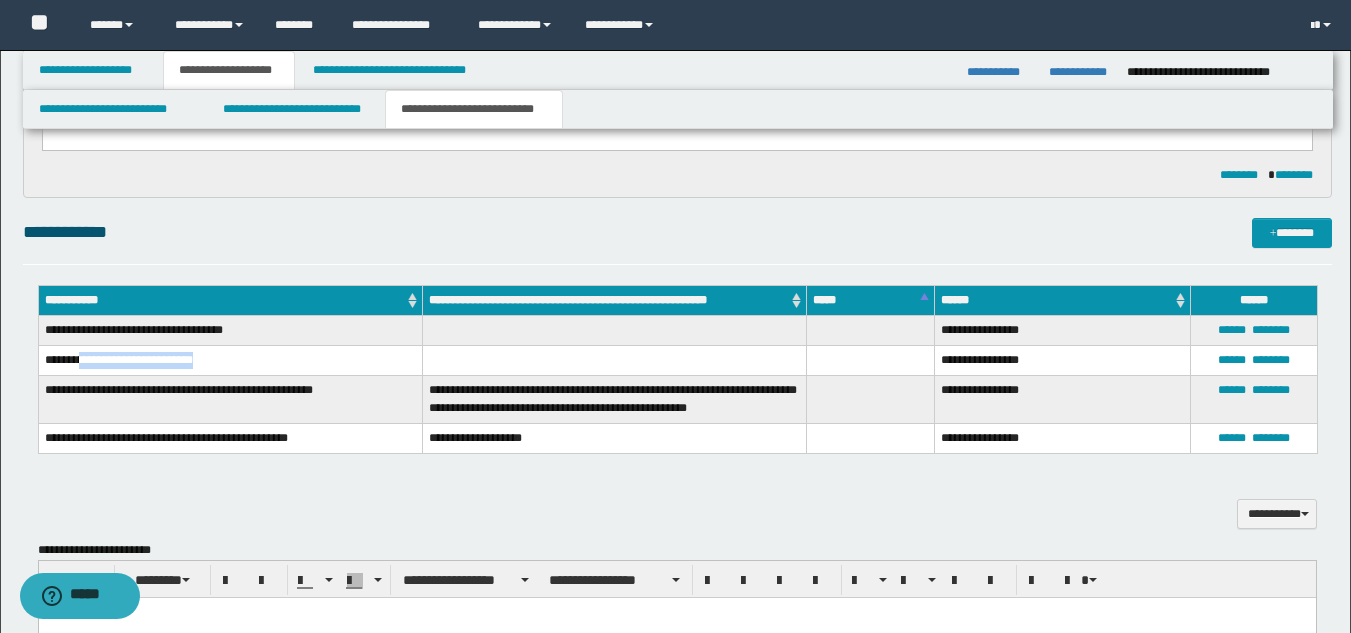 drag, startPoint x: 85, startPoint y: 357, endPoint x: 222, endPoint y: 361, distance: 137.05838 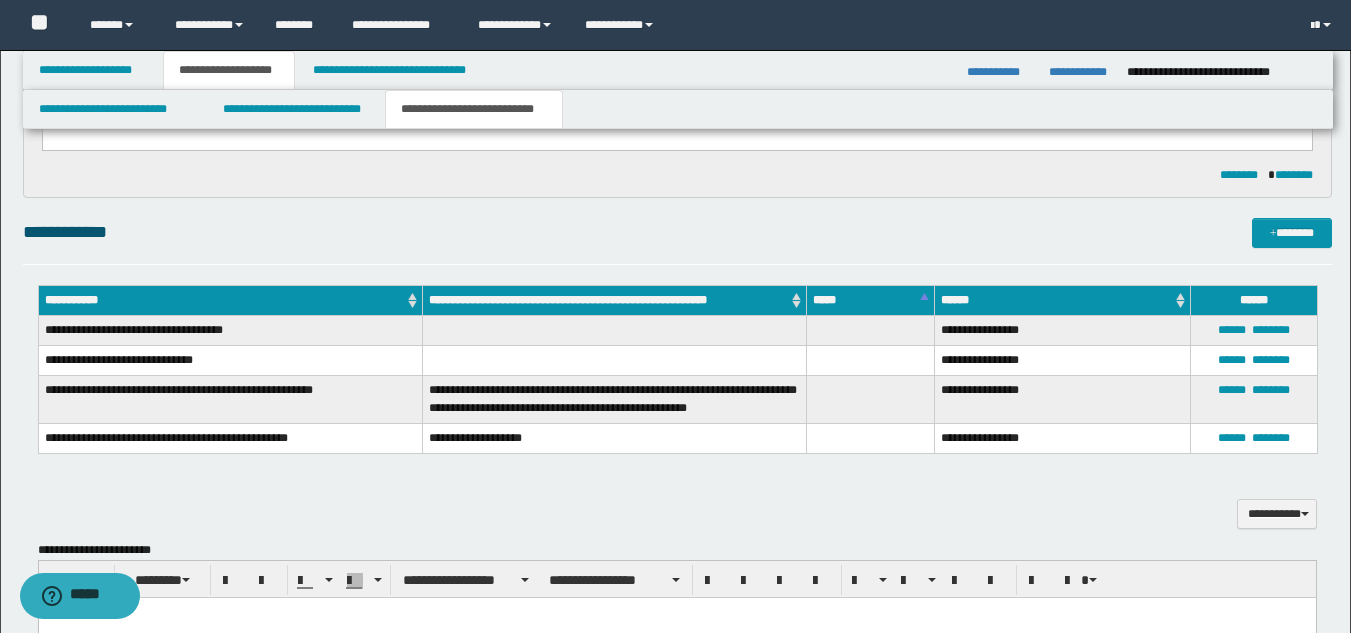 click on "**********" at bounding box center (230, 399) 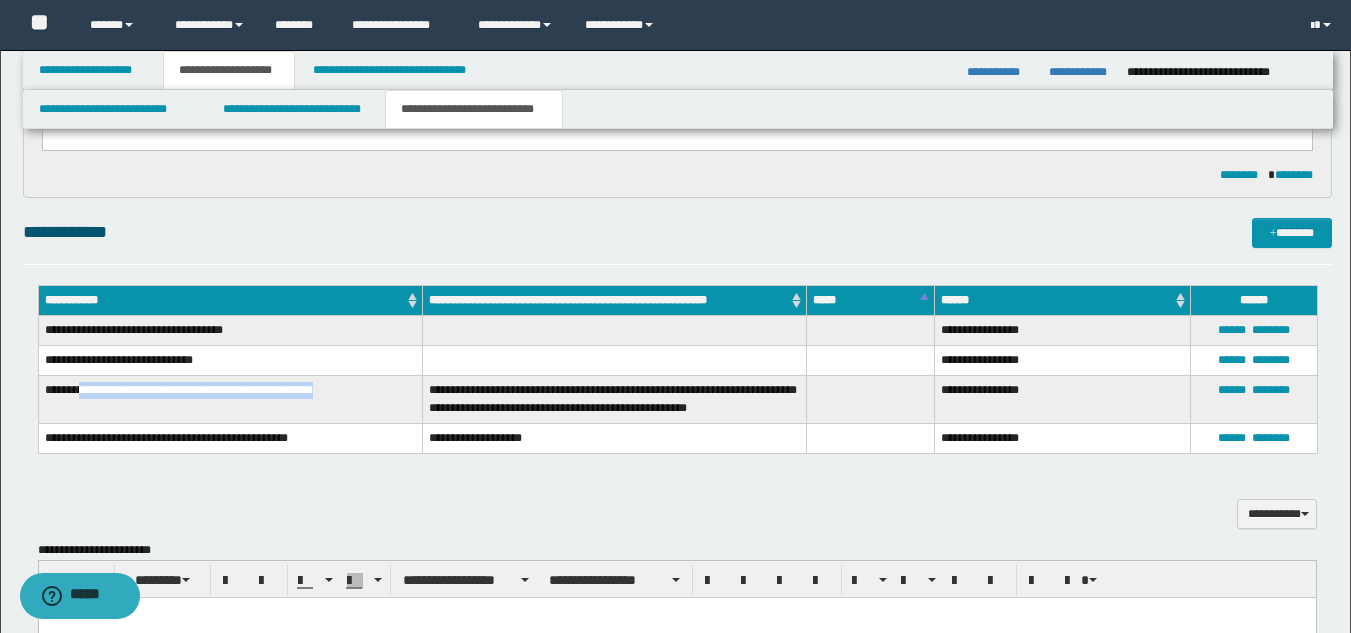 drag, startPoint x: 84, startPoint y: 384, endPoint x: 352, endPoint y: 393, distance: 268.15106 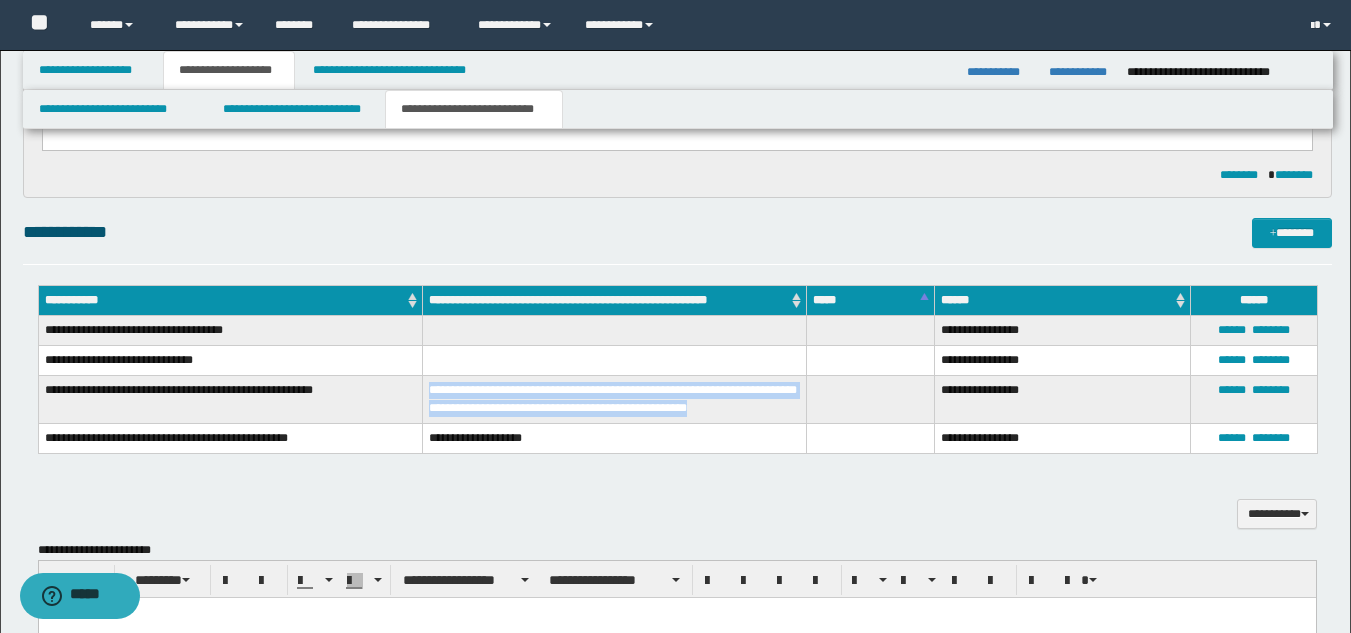 drag, startPoint x: 432, startPoint y: 388, endPoint x: 735, endPoint y: 421, distance: 304.79172 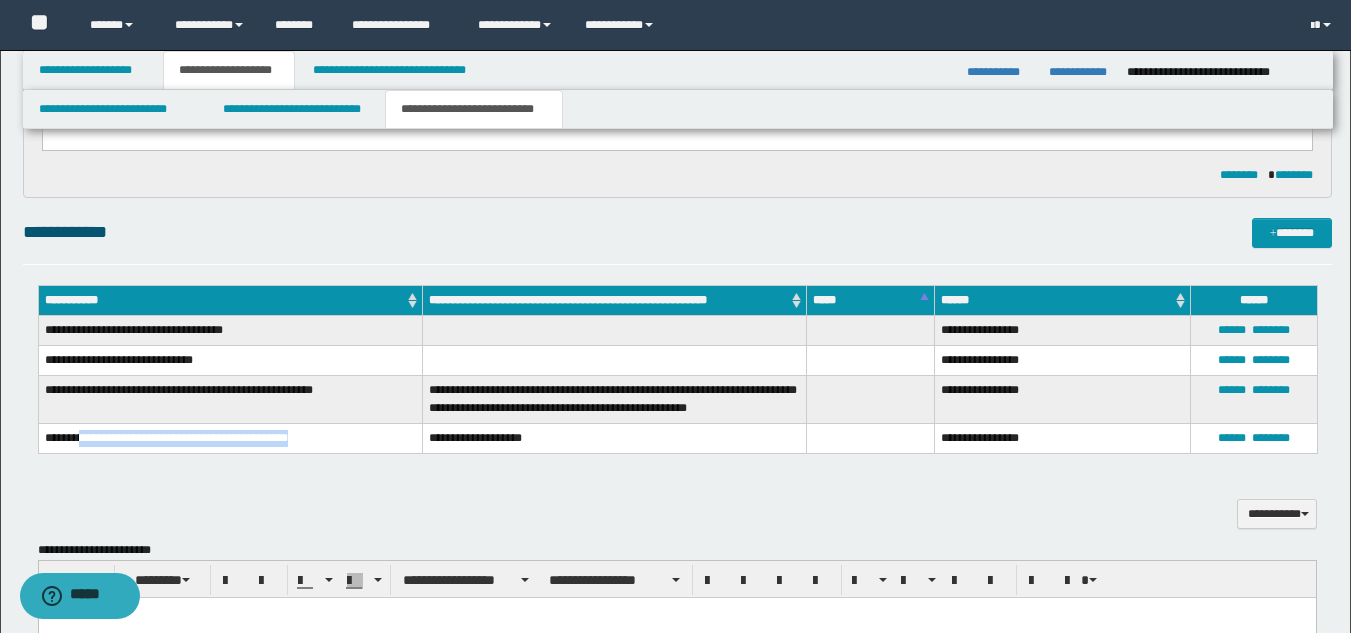 drag, startPoint x: 82, startPoint y: 432, endPoint x: 314, endPoint y: 443, distance: 232.26064 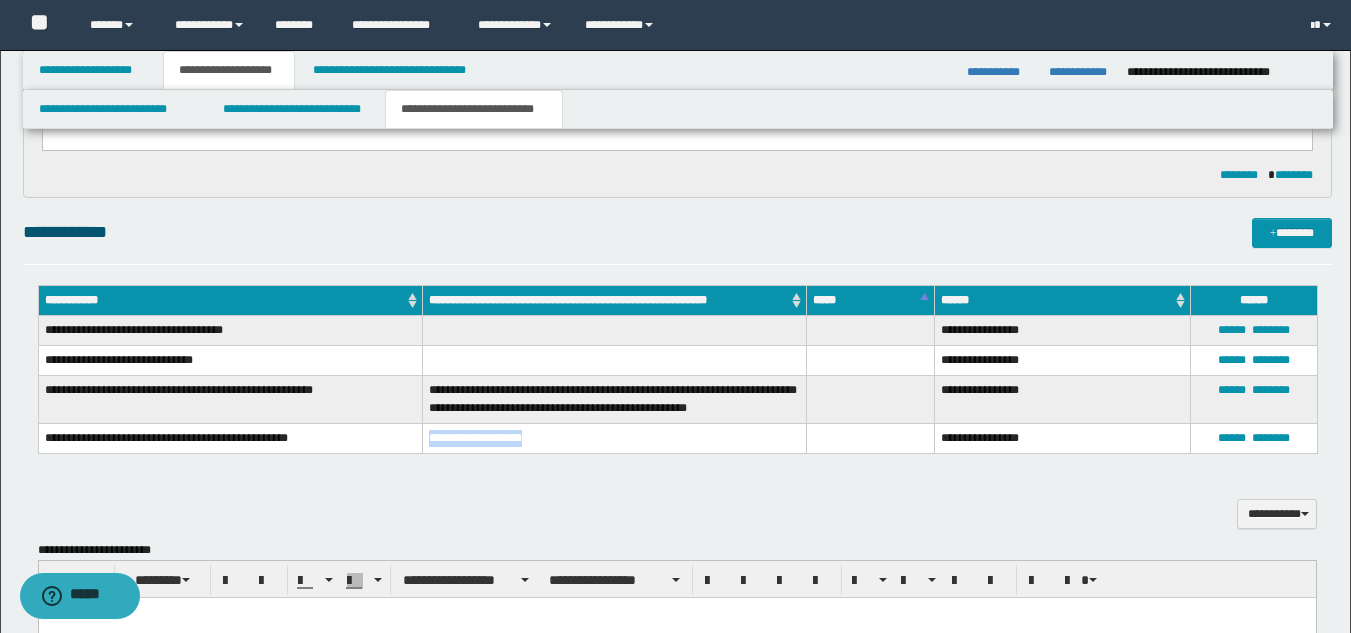 drag, startPoint x: 429, startPoint y: 436, endPoint x: 548, endPoint y: 444, distance: 119.26861 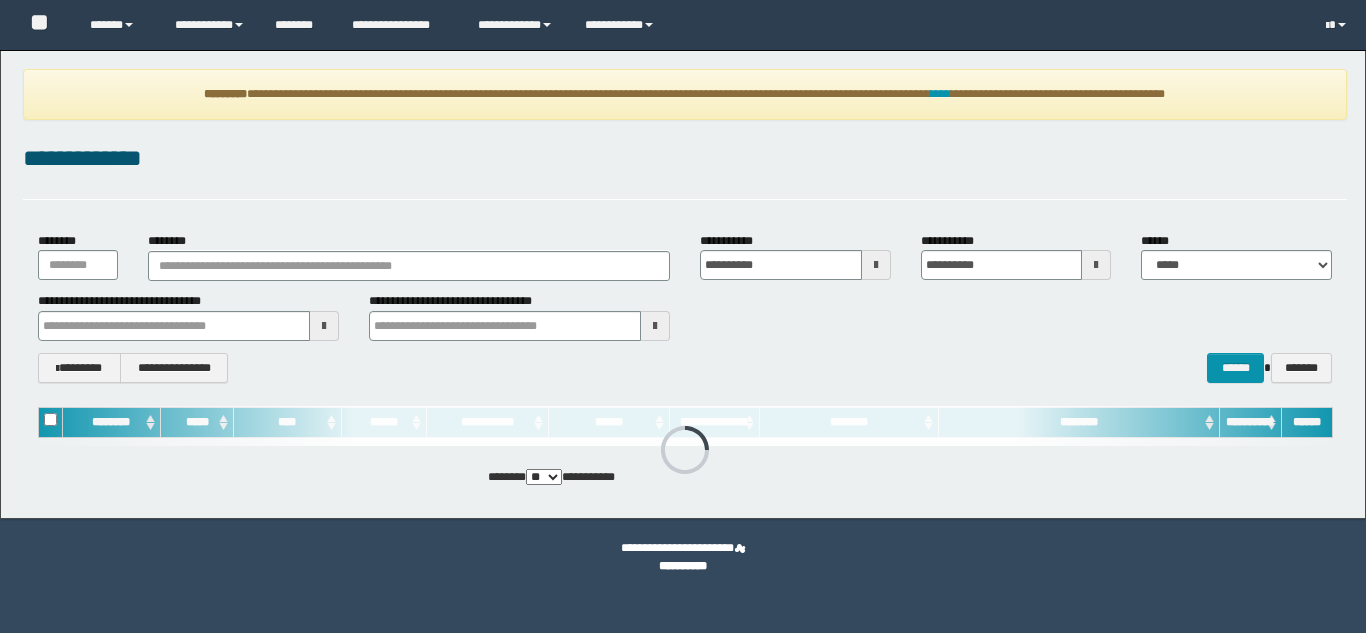 scroll, scrollTop: 0, scrollLeft: 0, axis: both 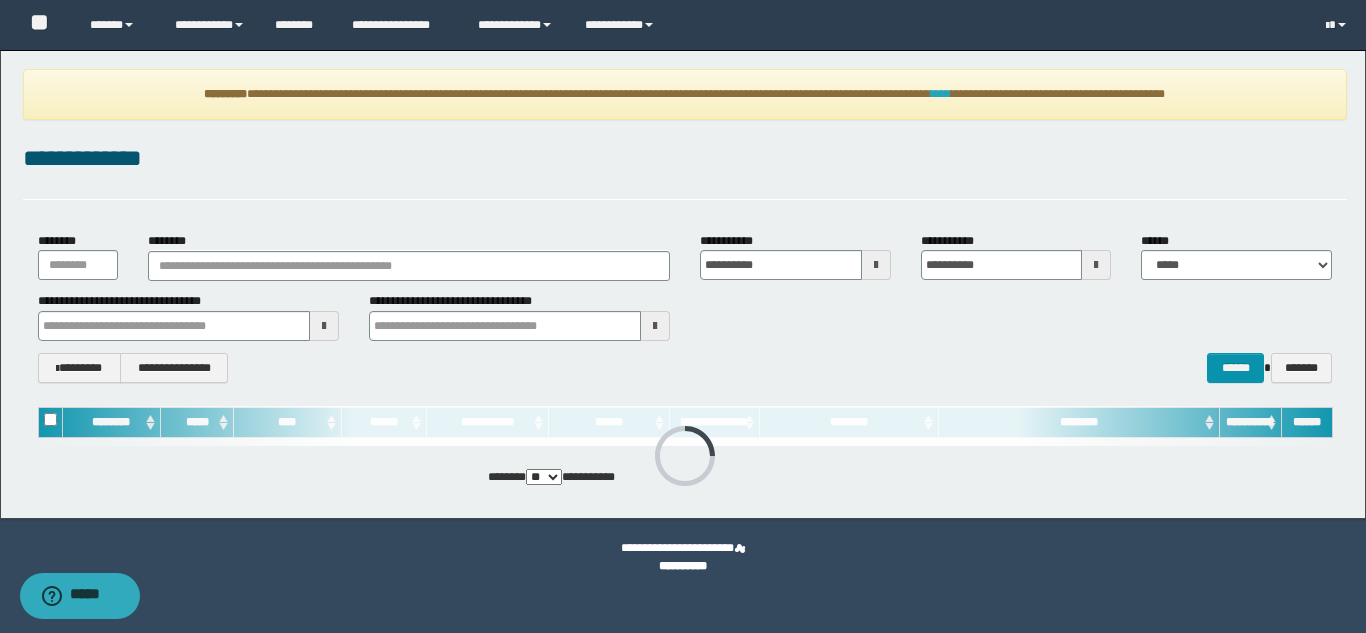 click on "****" at bounding box center (941, 94) 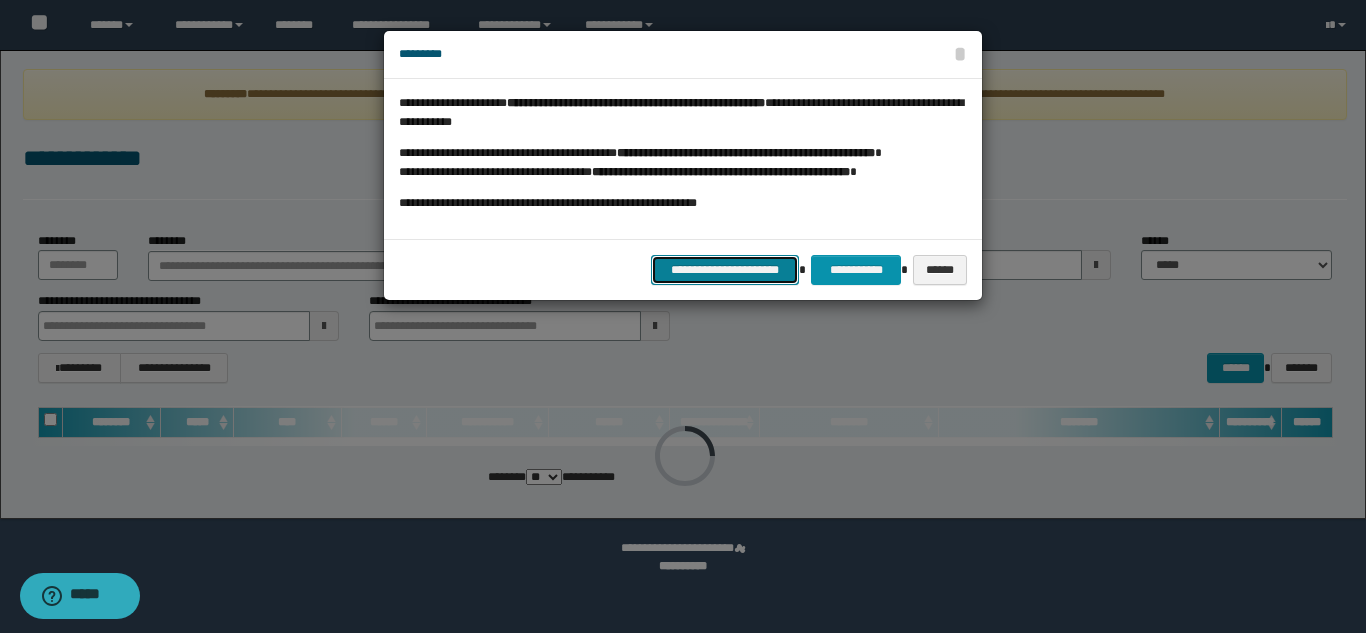 click on "**********" at bounding box center (725, 270) 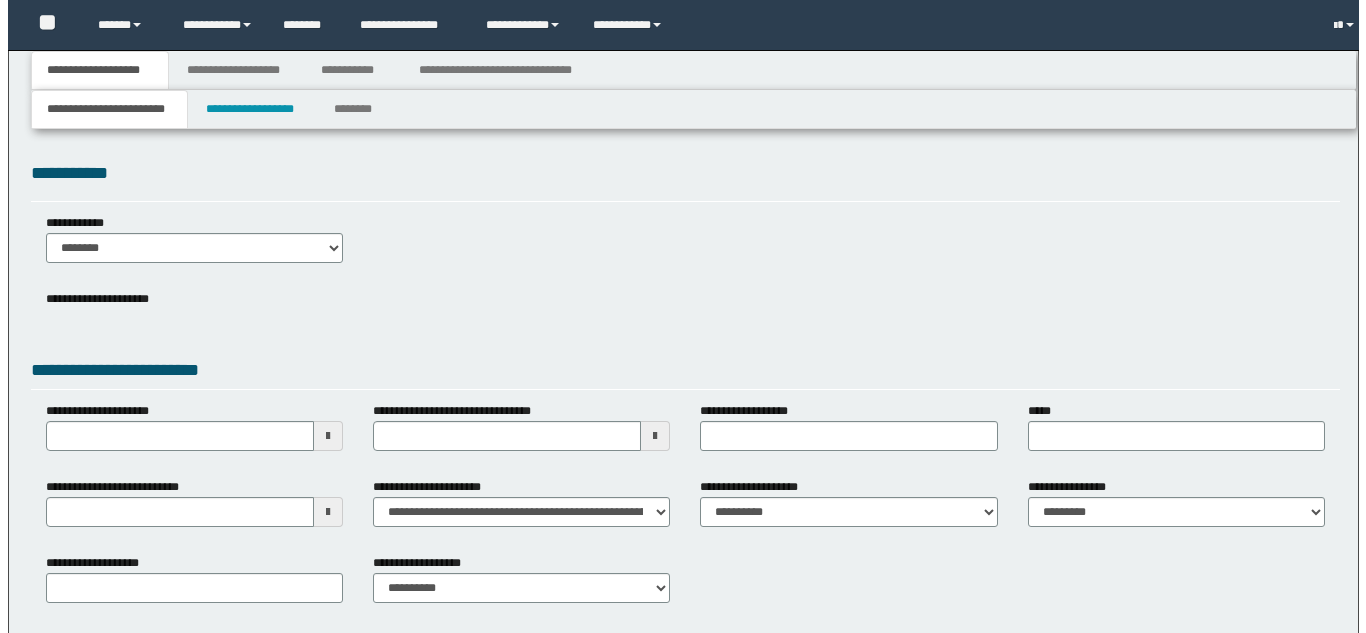 scroll, scrollTop: 0, scrollLeft: 0, axis: both 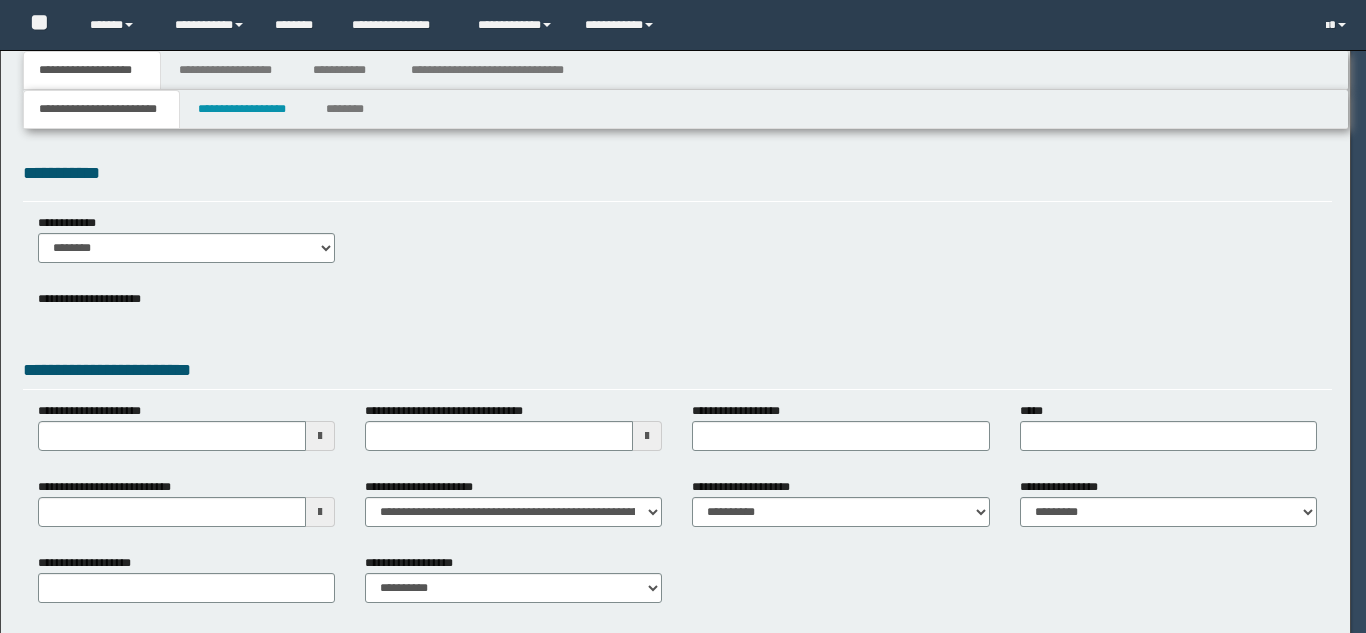 select on "*" 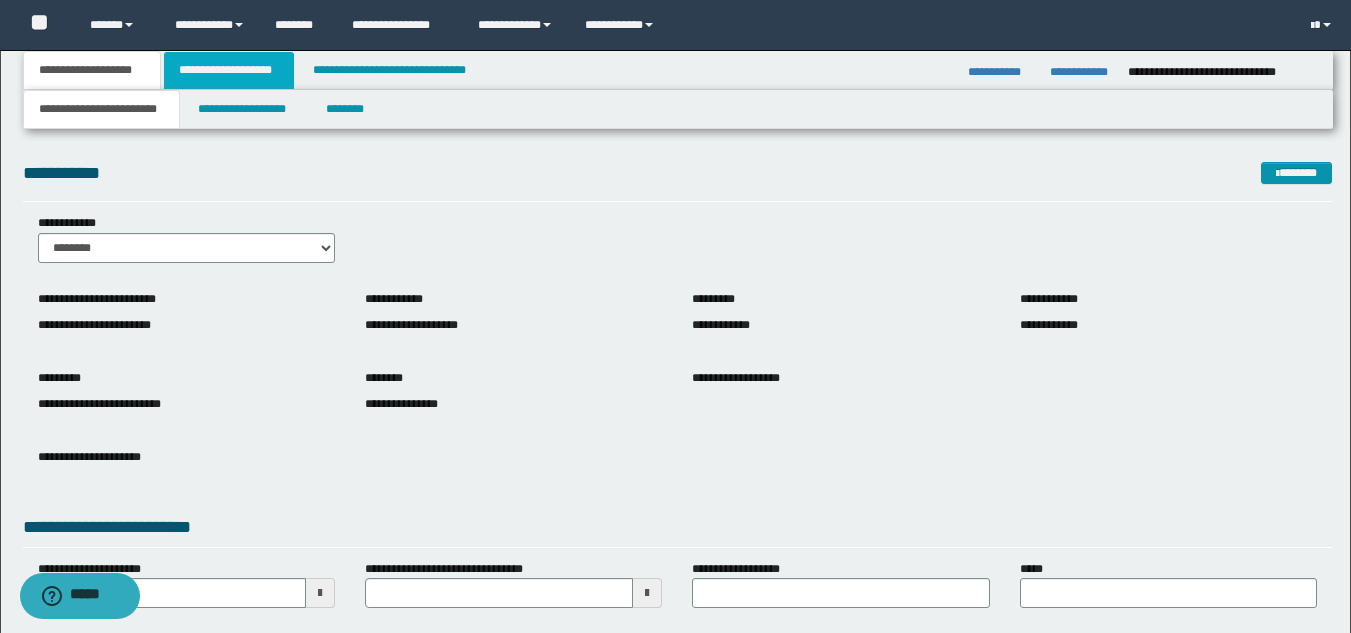 click on "**********" at bounding box center [229, 70] 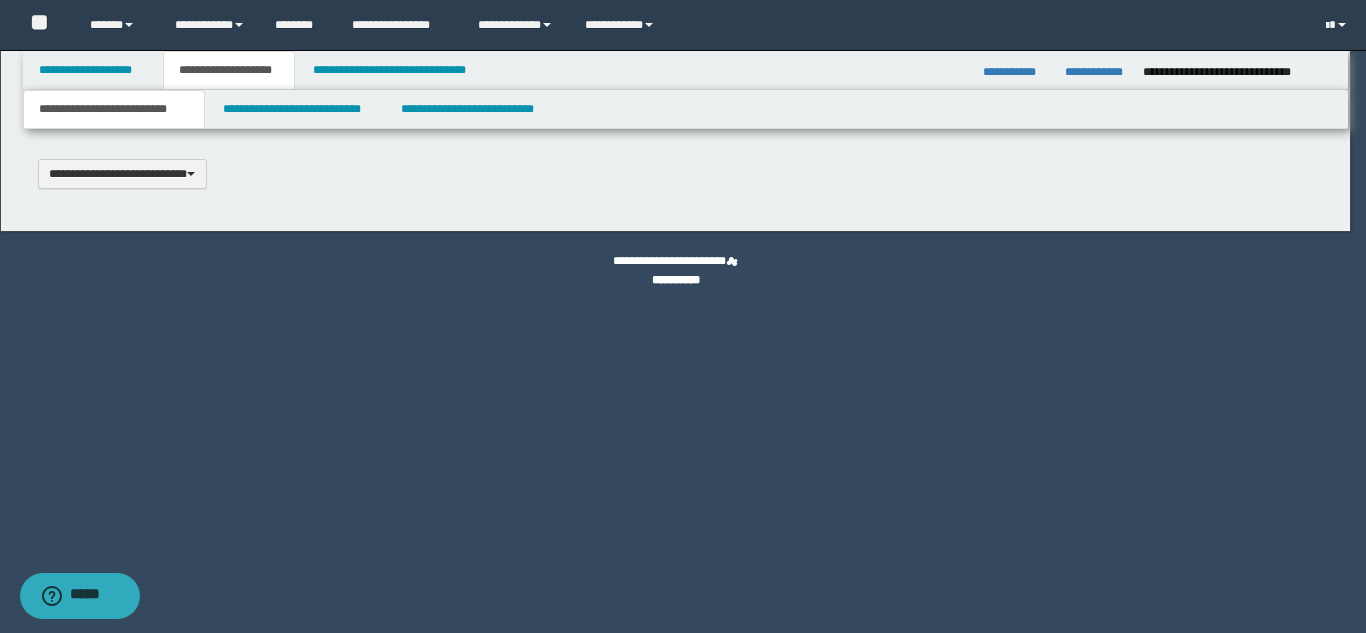 type 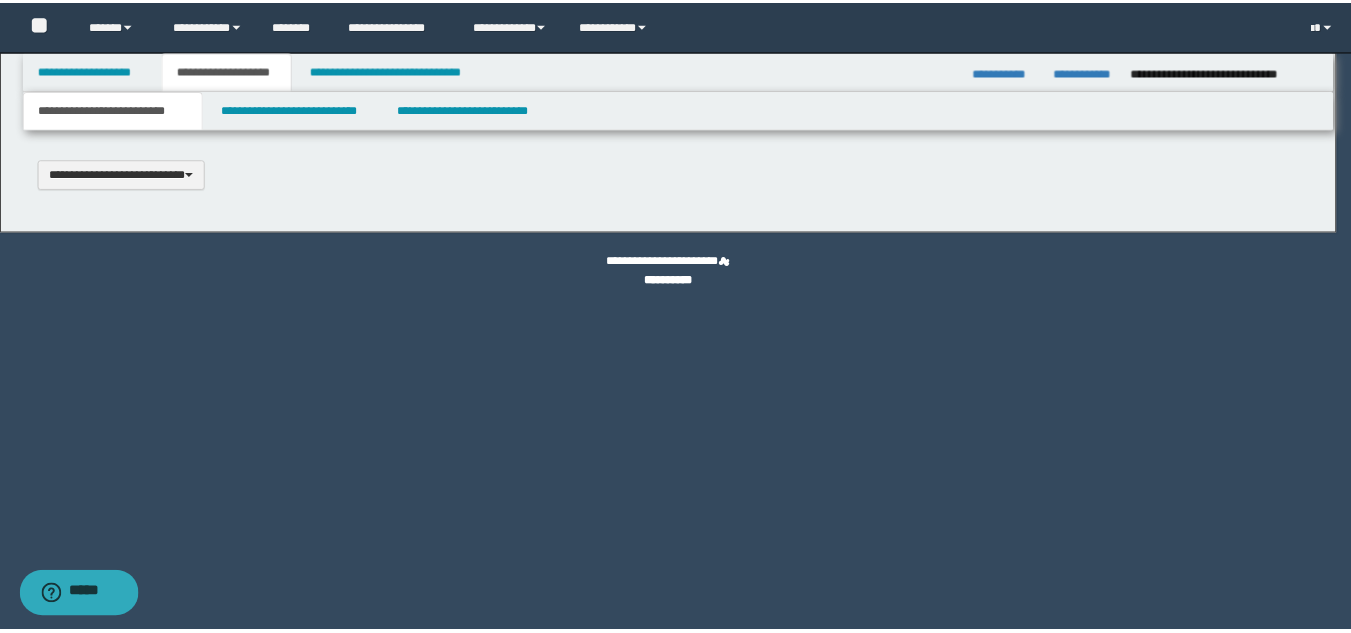 scroll, scrollTop: 0, scrollLeft: 0, axis: both 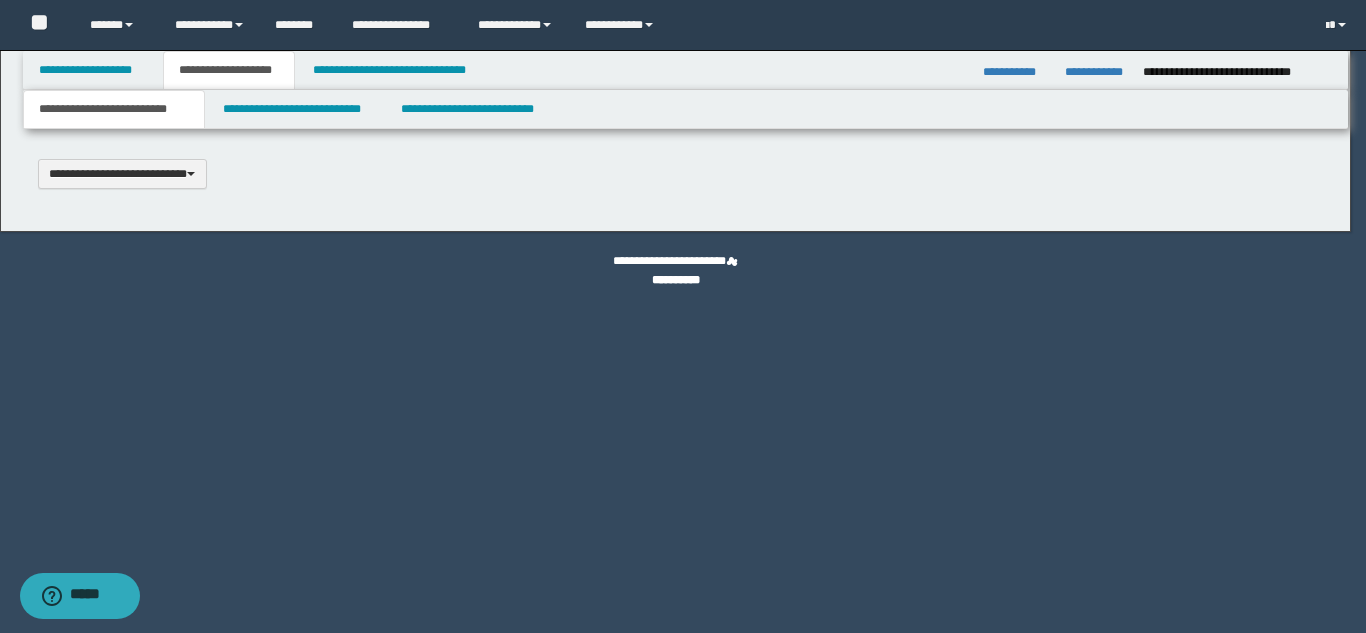 select on "*" 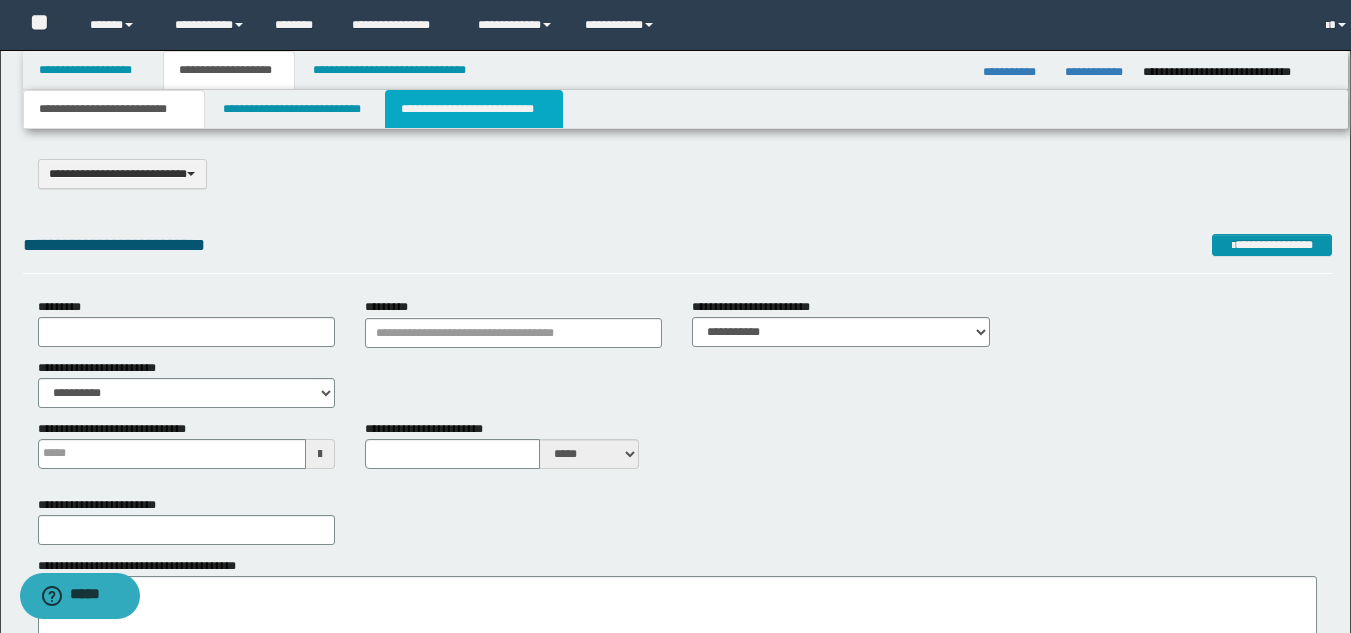 click on "**********" at bounding box center [474, 109] 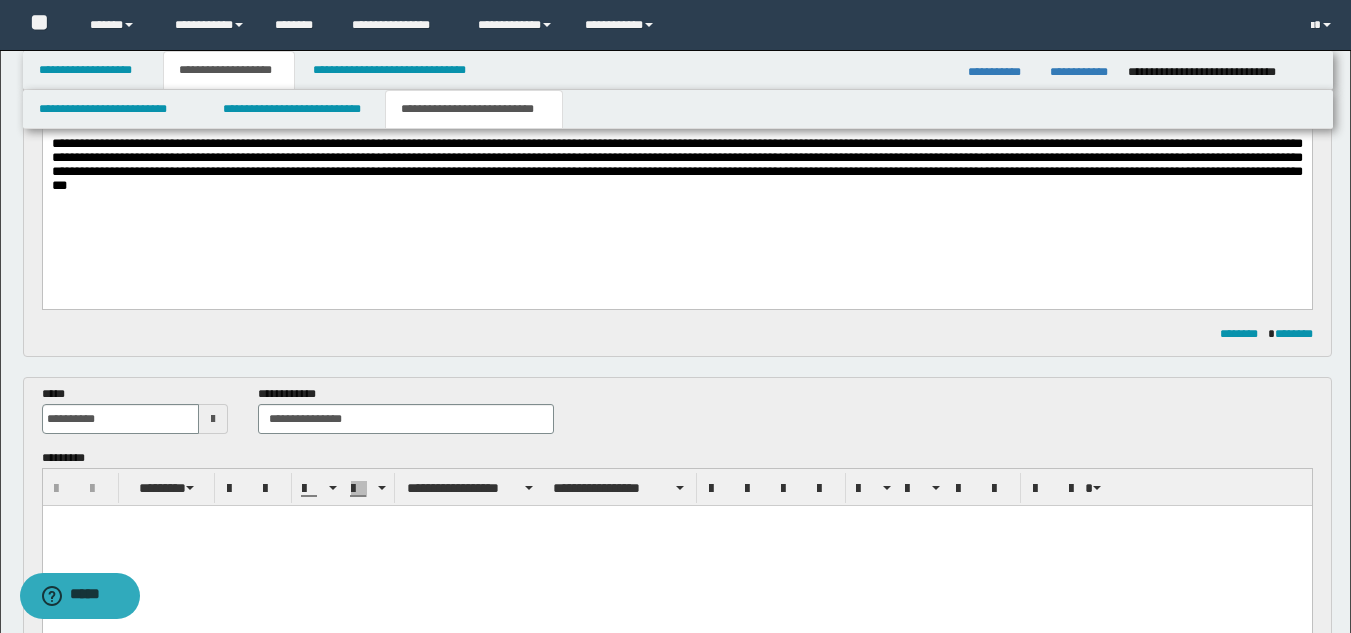 scroll, scrollTop: 300, scrollLeft: 0, axis: vertical 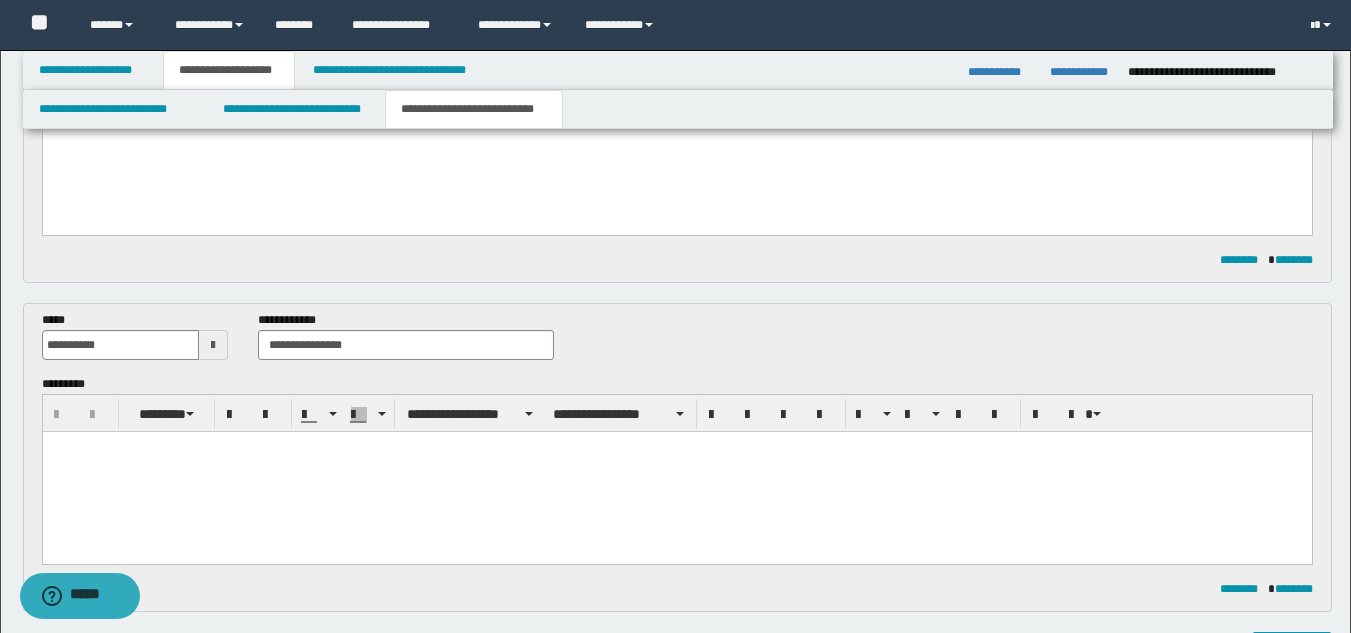 click at bounding box center (676, 471) 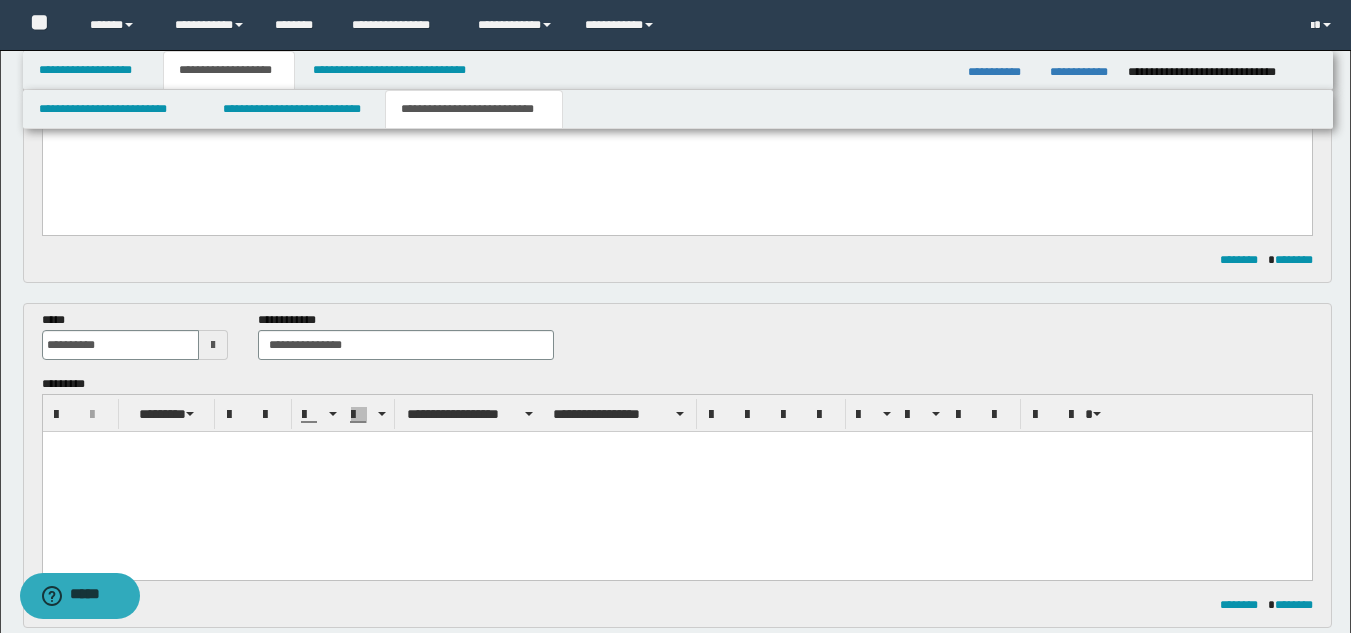 paste 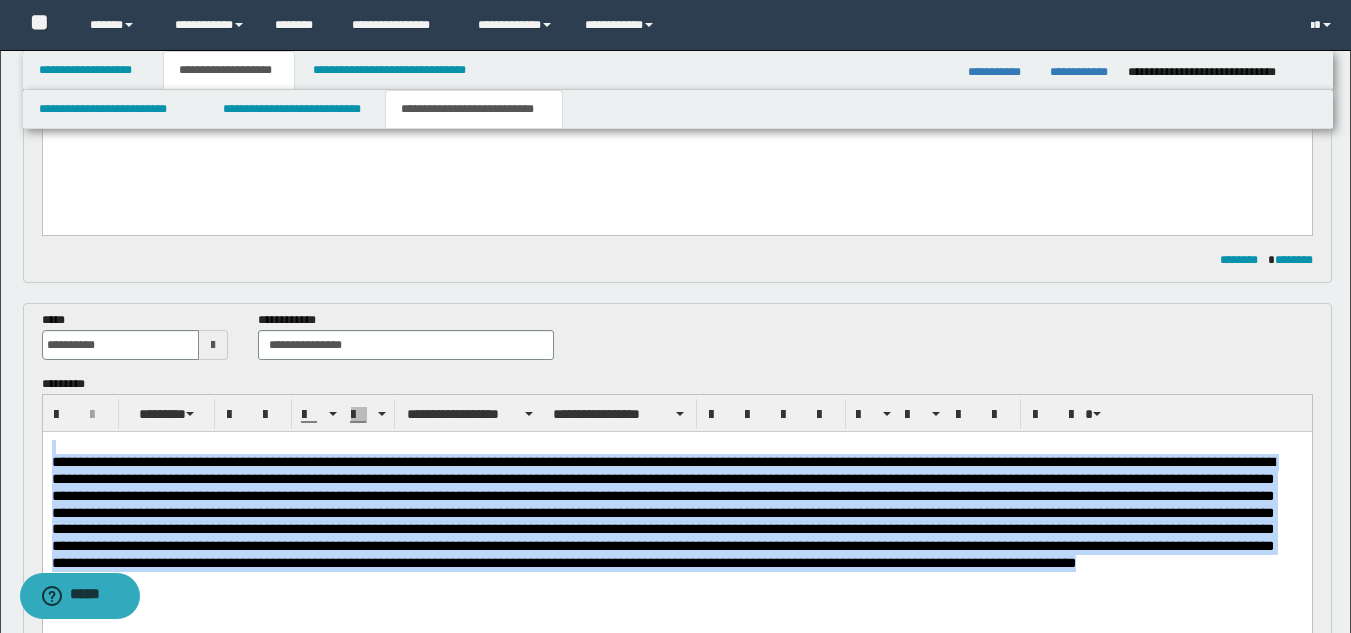 drag, startPoint x: 517, startPoint y: 588, endPoint x: 25, endPoint y: 449, distance: 511.25824 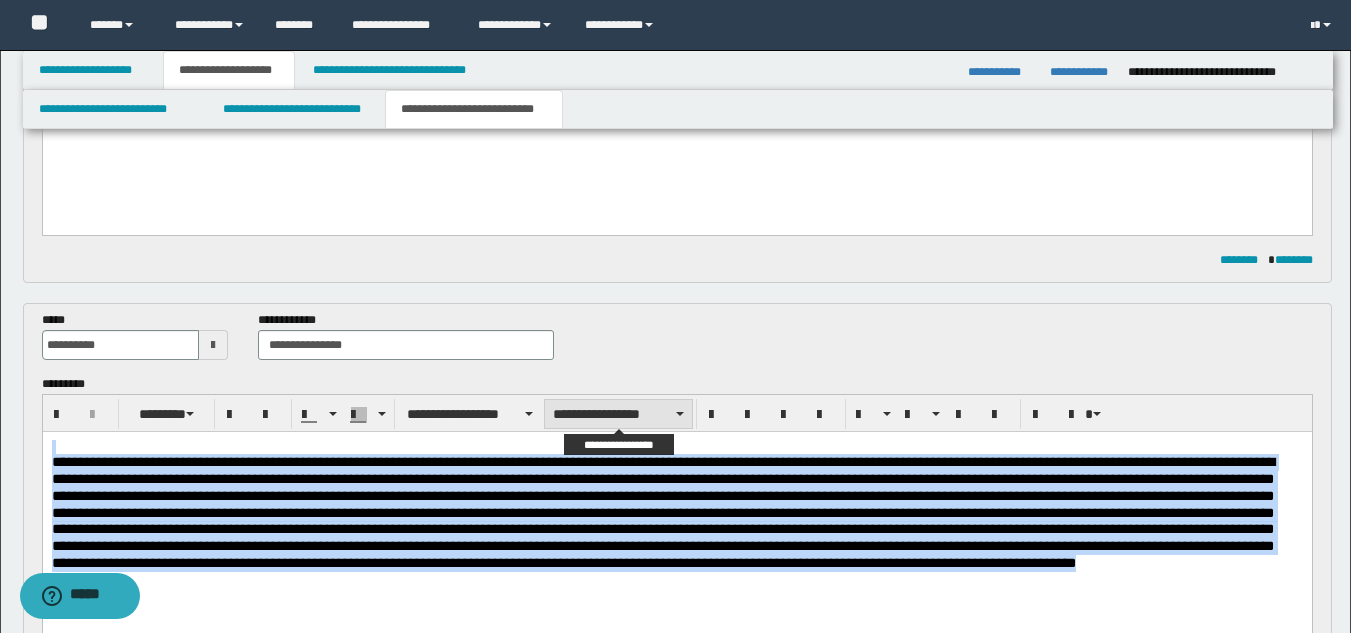 click on "**********" at bounding box center (618, 414) 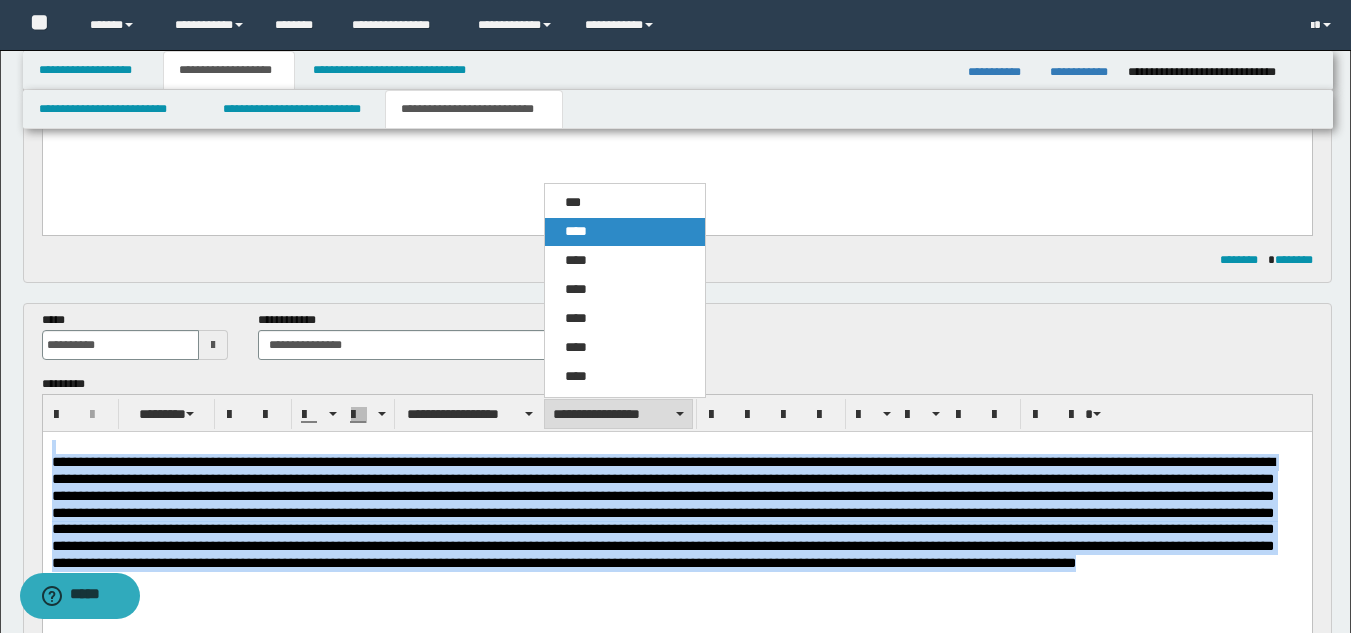 click on "****" at bounding box center [625, 232] 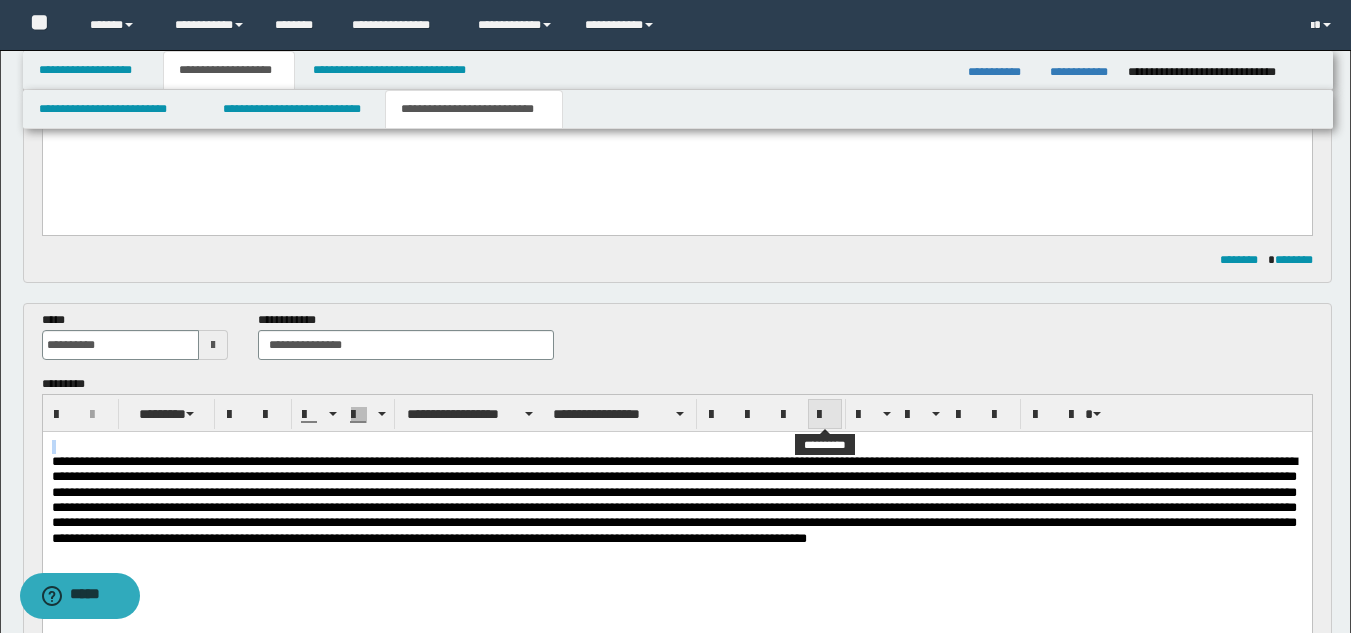click at bounding box center [825, 415] 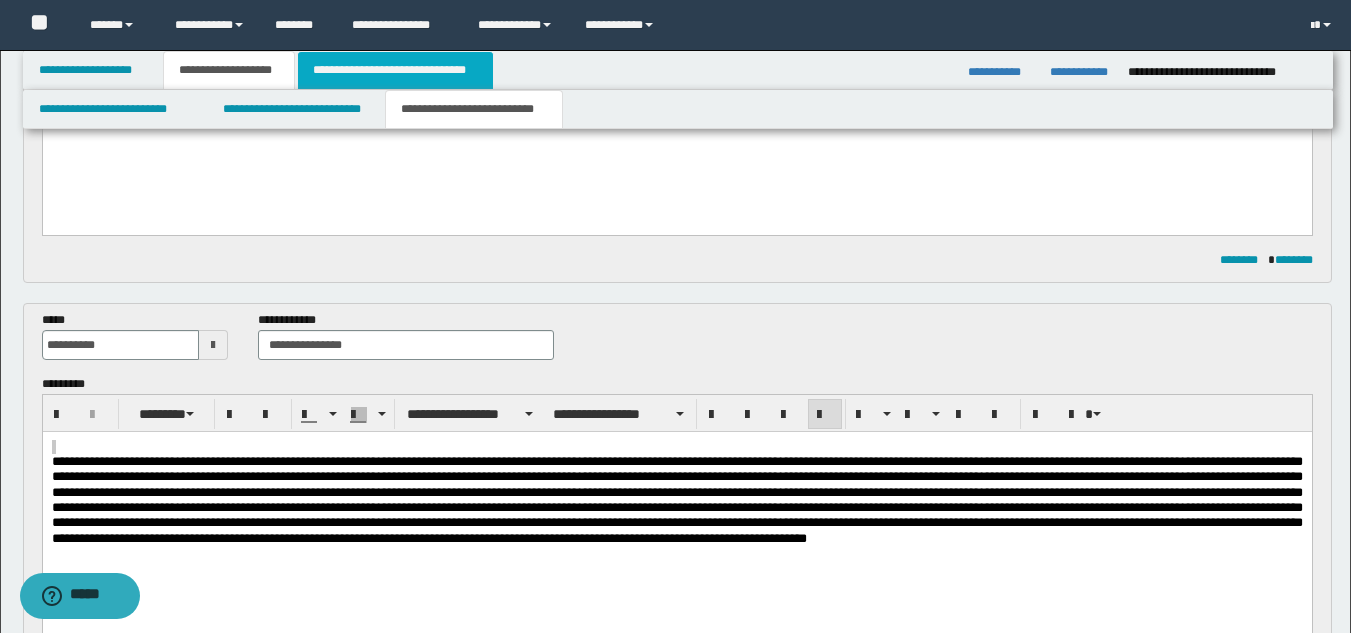click on "**********" at bounding box center (395, 70) 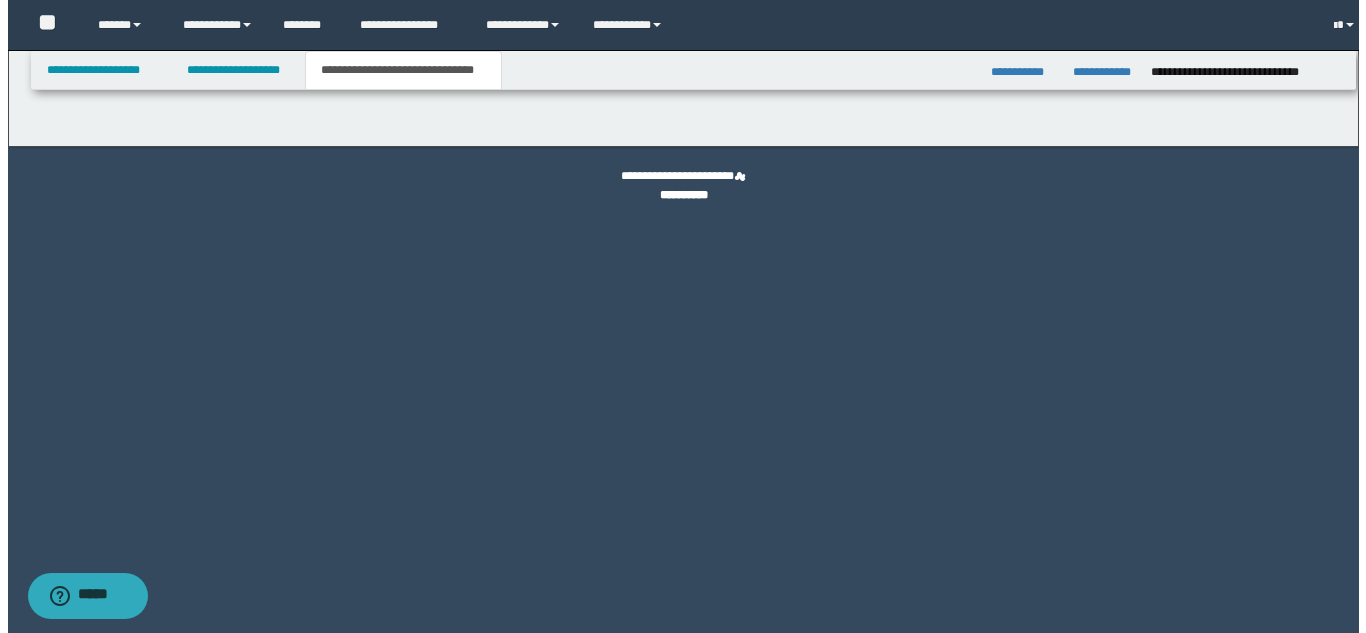 scroll, scrollTop: 0, scrollLeft: 0, axis: both 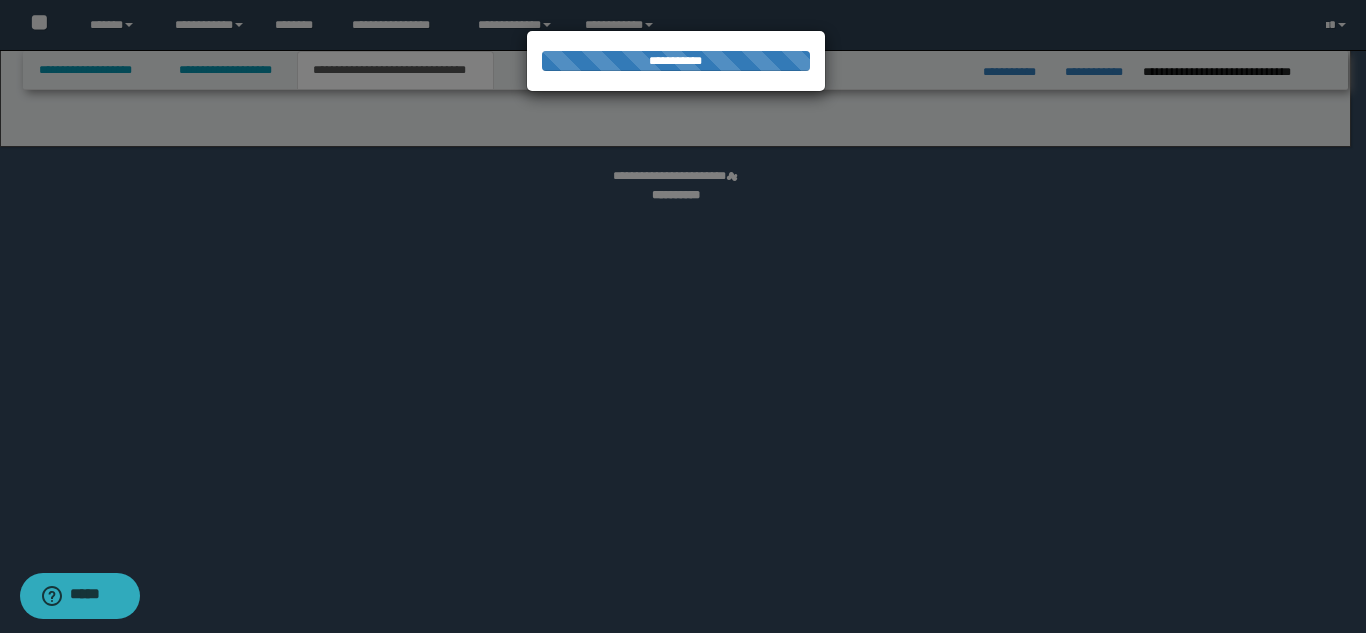 select on "*" 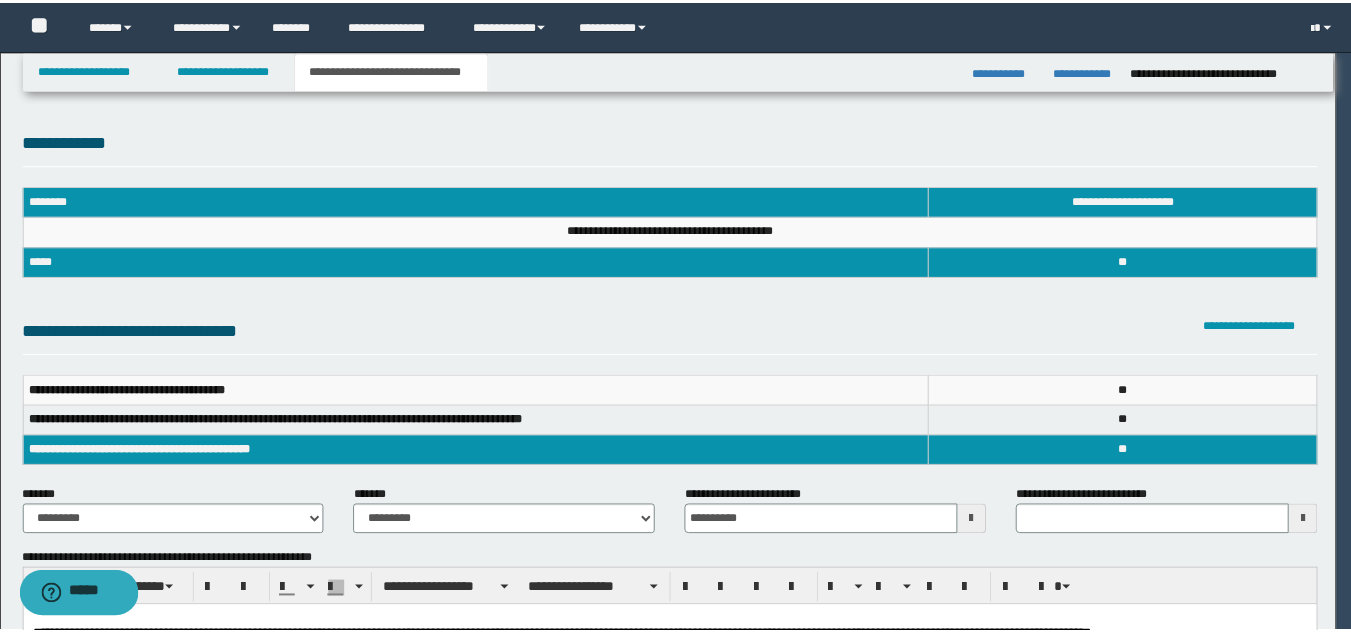 scroll, scrollTop: 0, scrollLeft: 0, axis: both 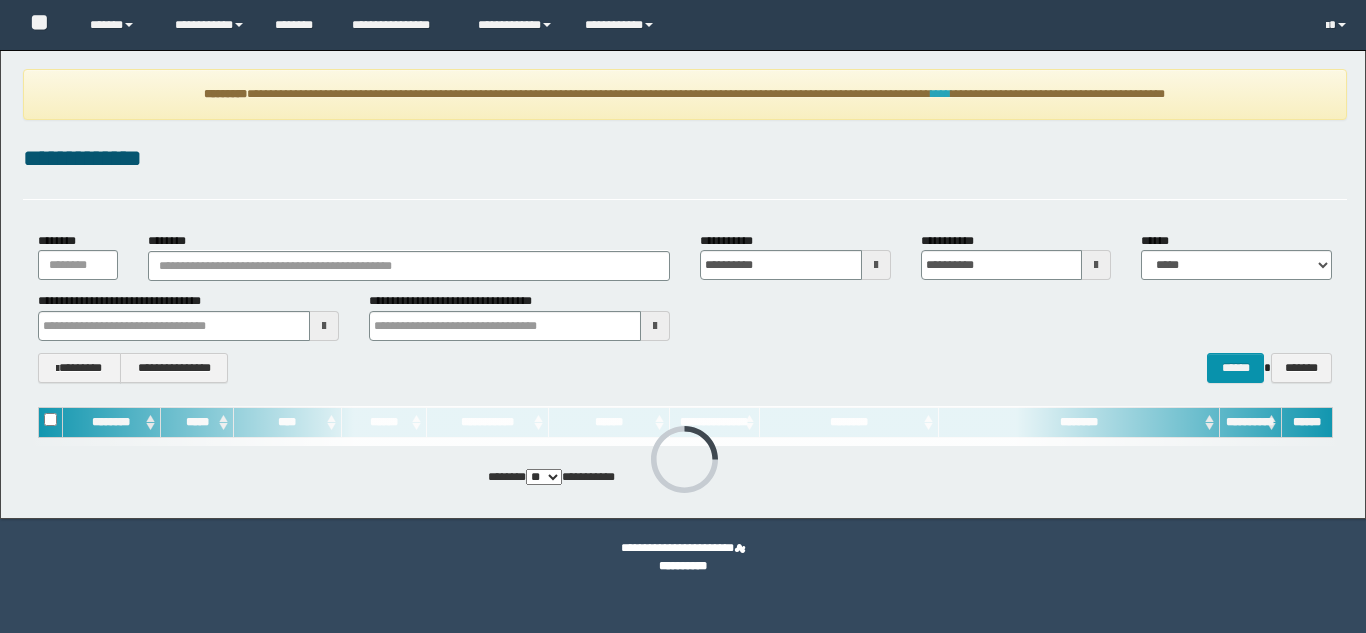 click on "****" at bounding box center (941, 94) 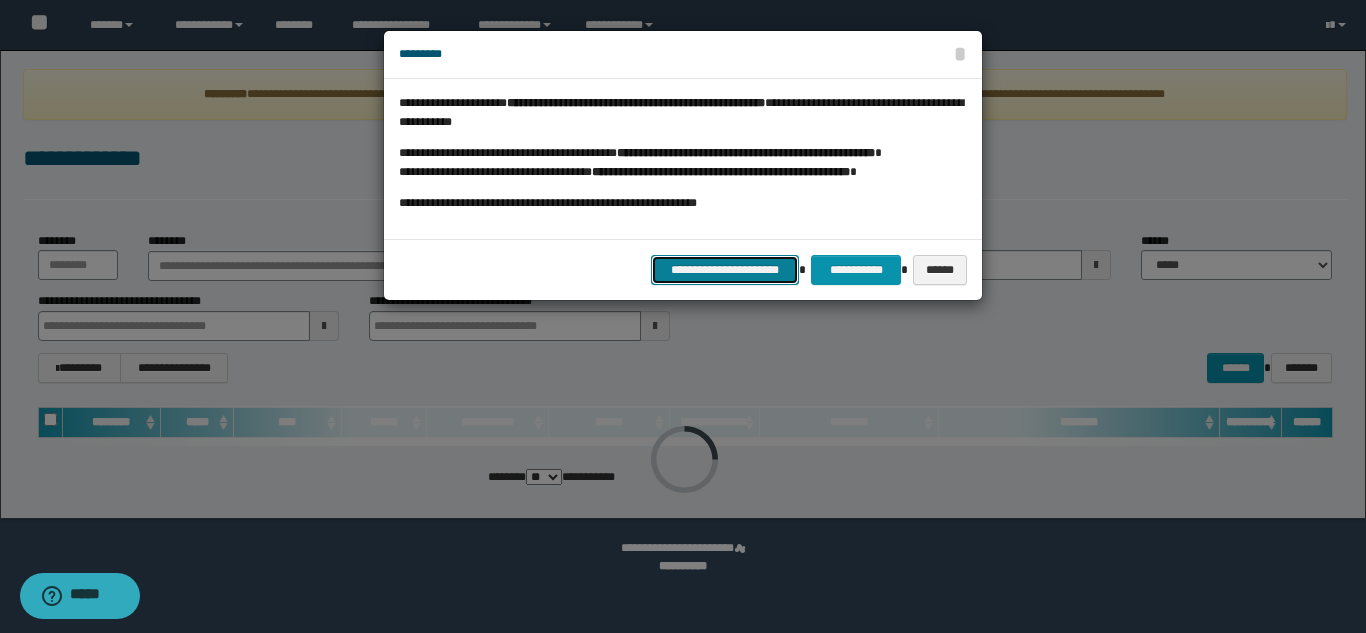 click on "**********" at bounding box center [725, 270] 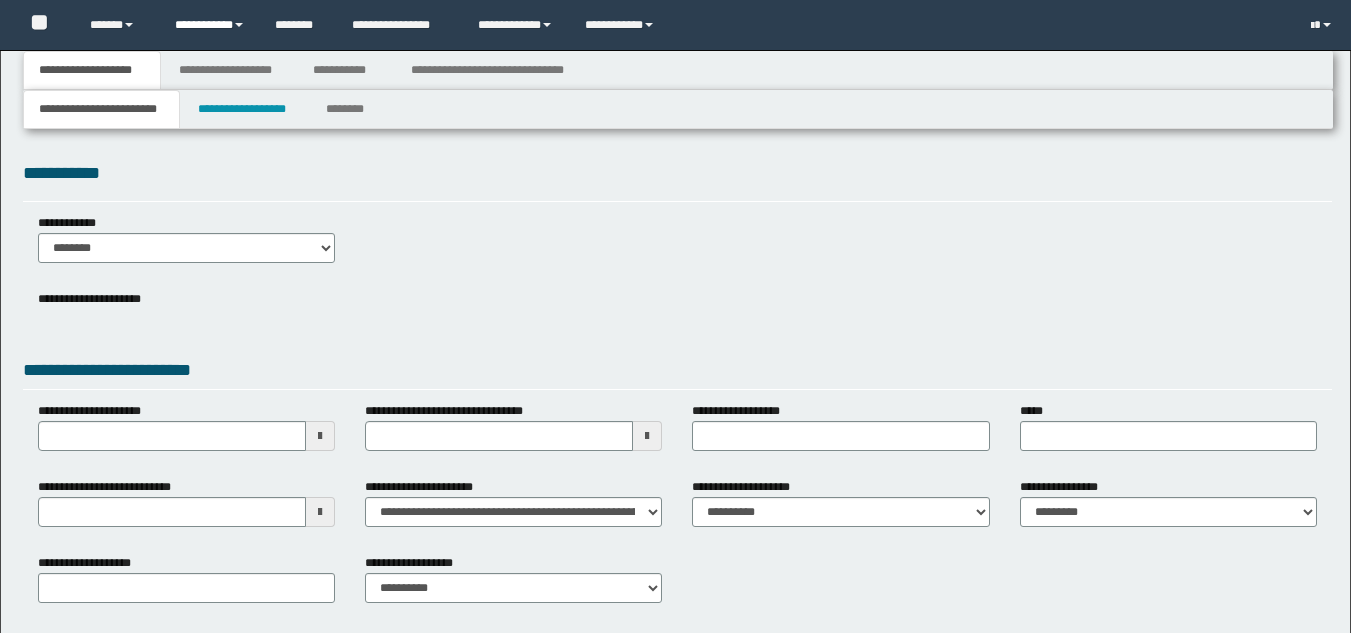 type 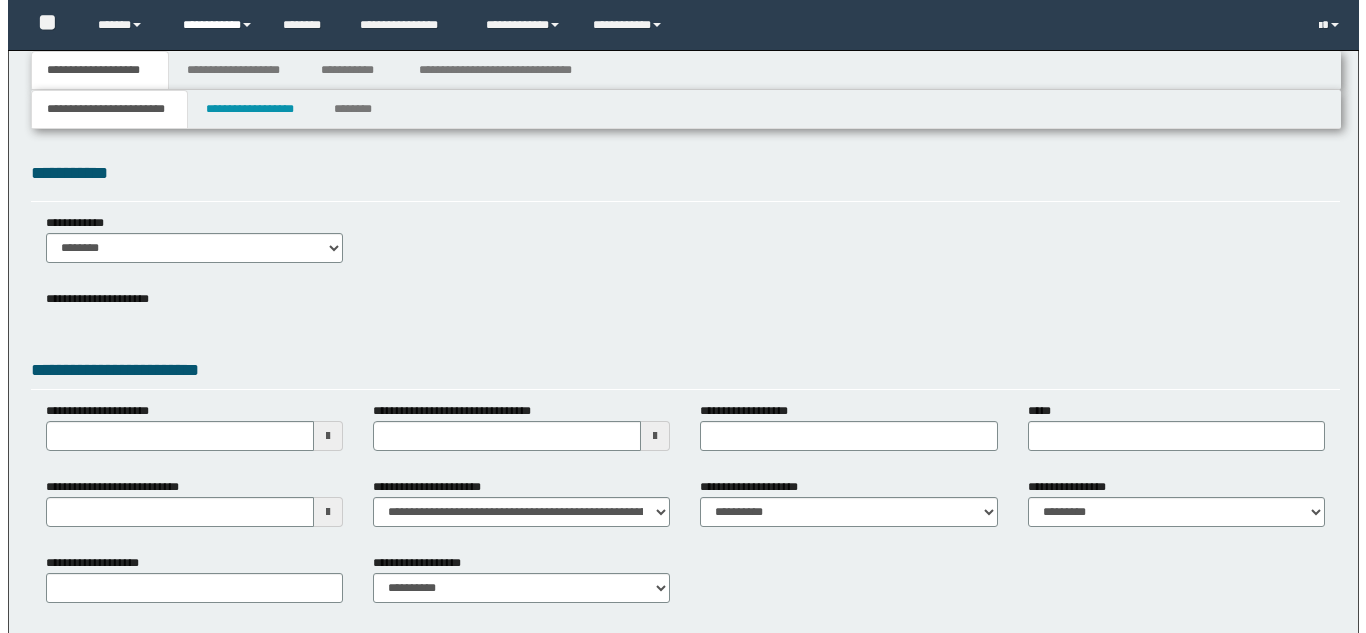 scroll, scrollTop: 0, scrollLeft: 0, axis: both 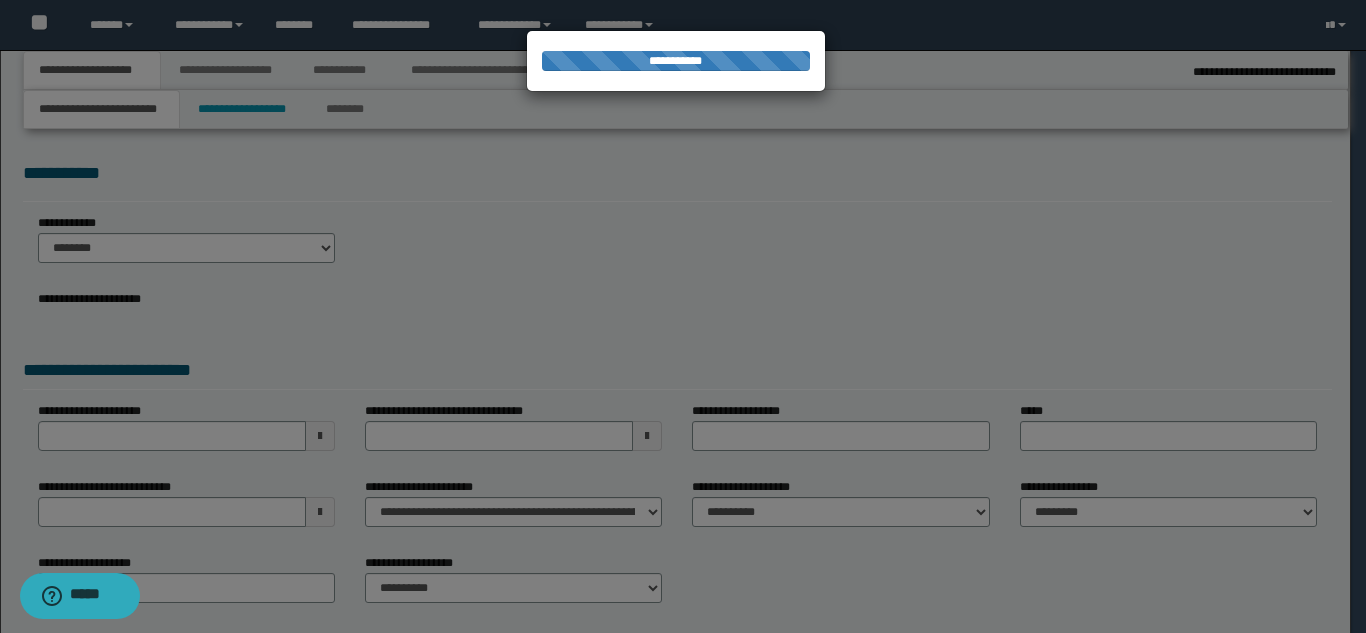 type on "**********" 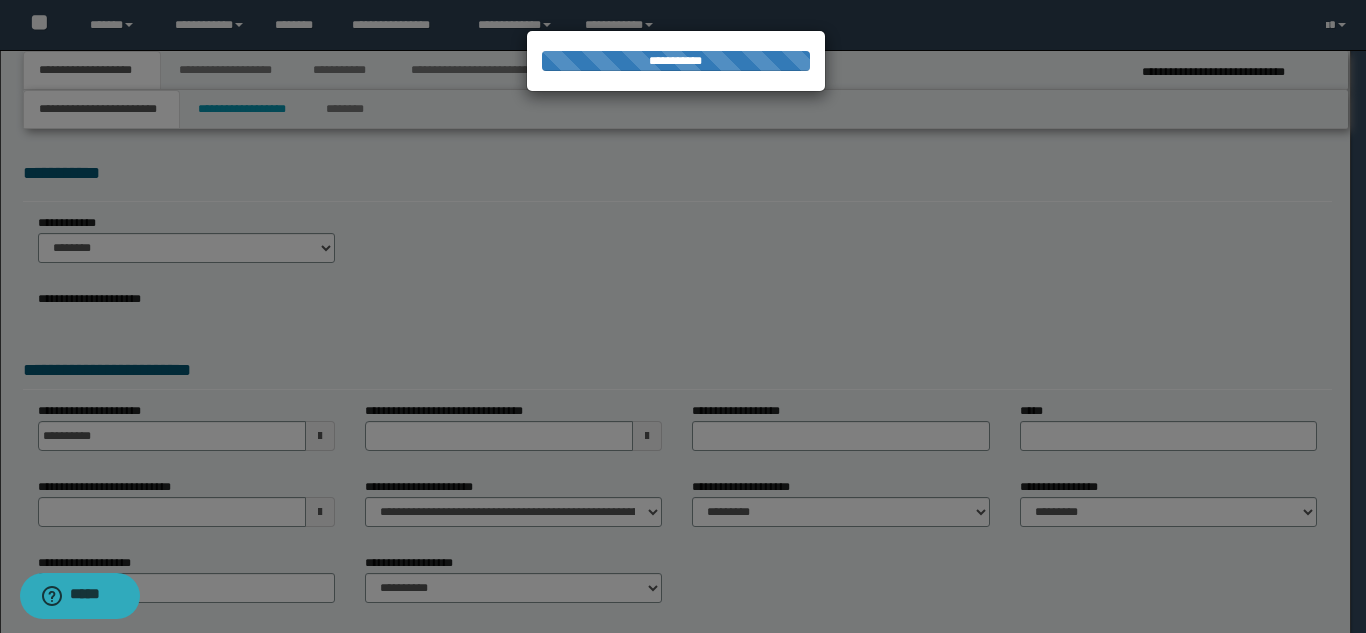 click at bounding box center [683, 316] 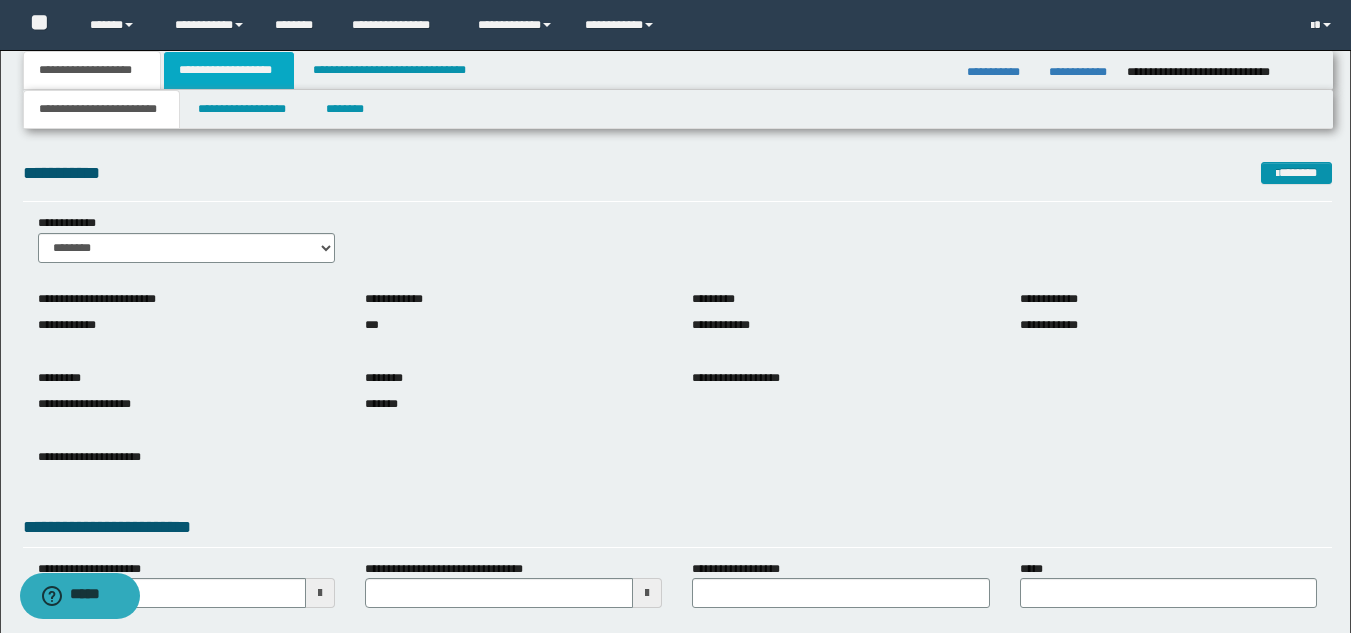 click on "**********" at bounding box center (229, 70) 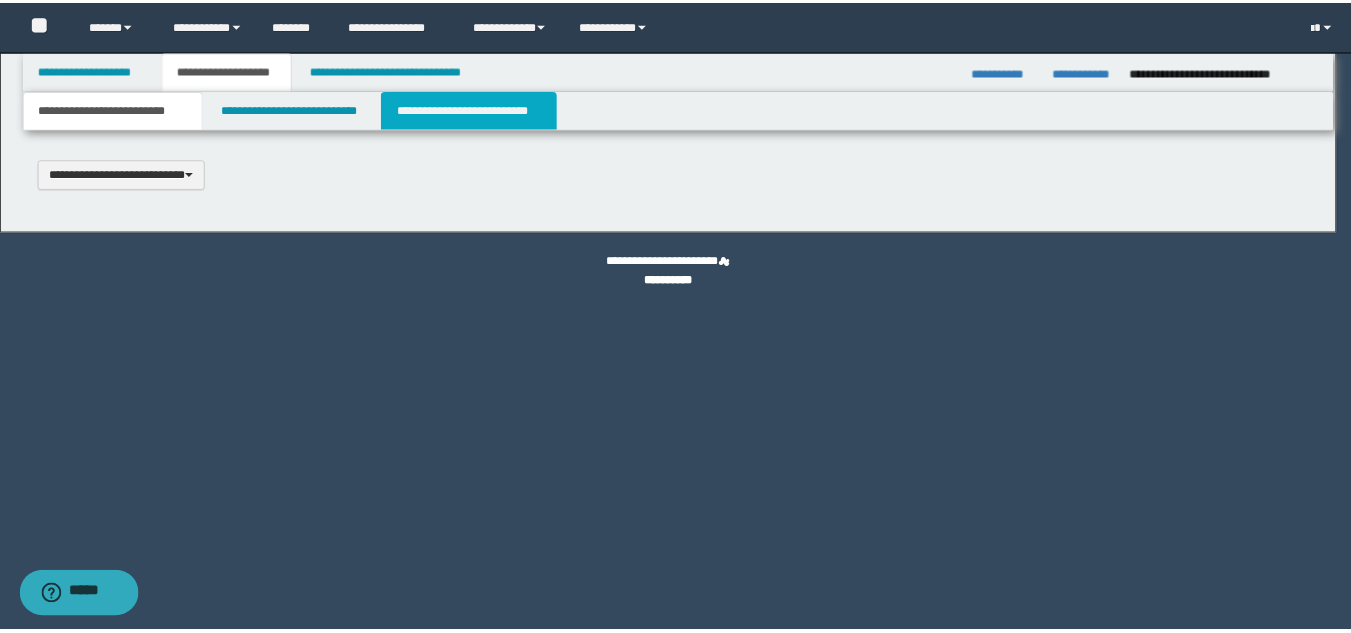 scroll, scrollTop: 0, scrollLeft: 0, axis: both 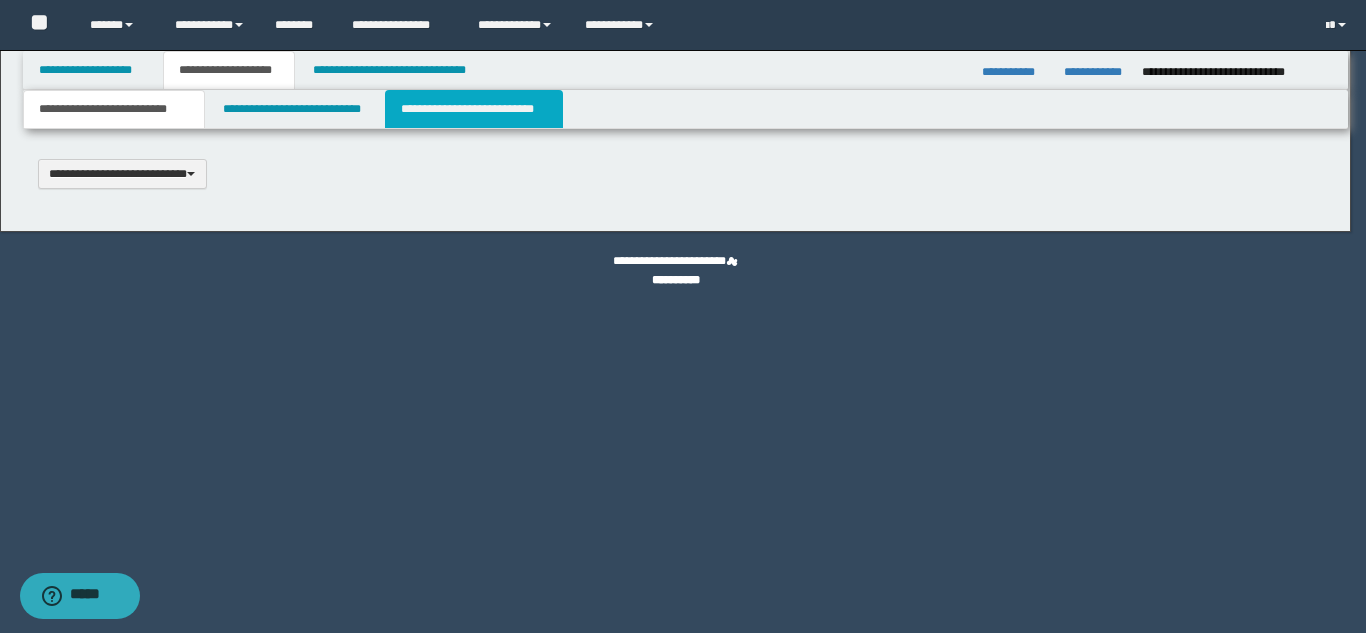 click on "**********" at bounding box center (474, 109) 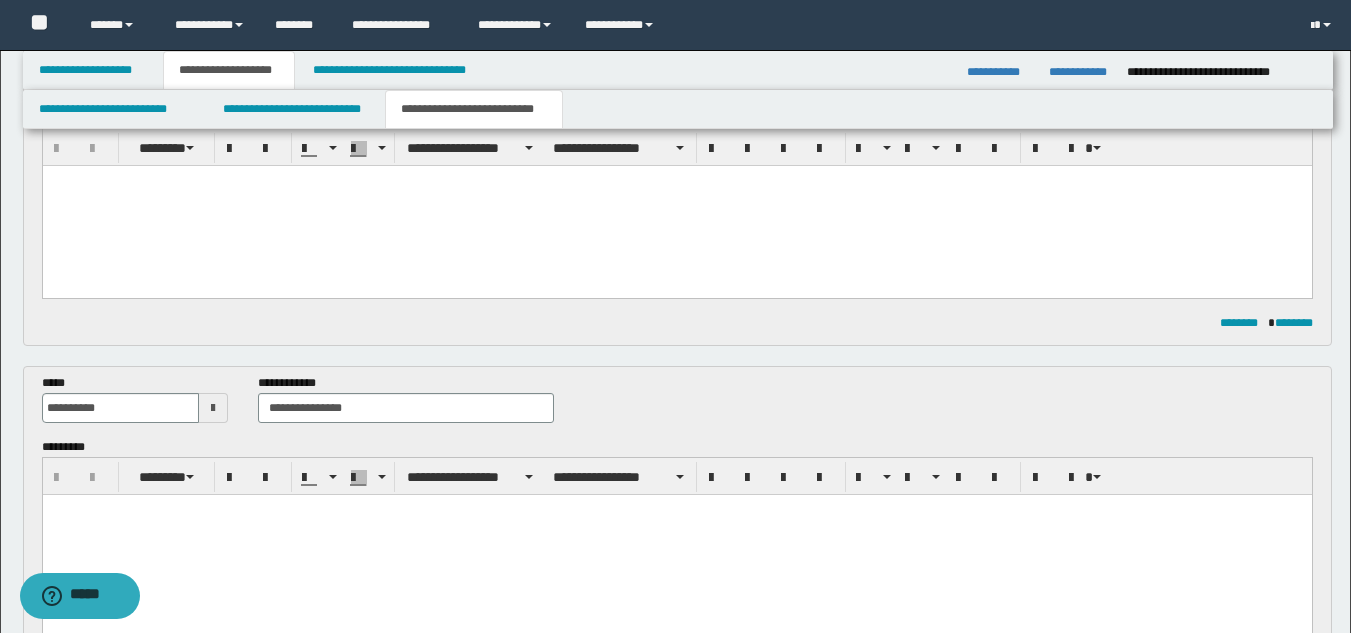 scroll, scrollTop: 400, scrollLeft: 0, axis: vertical 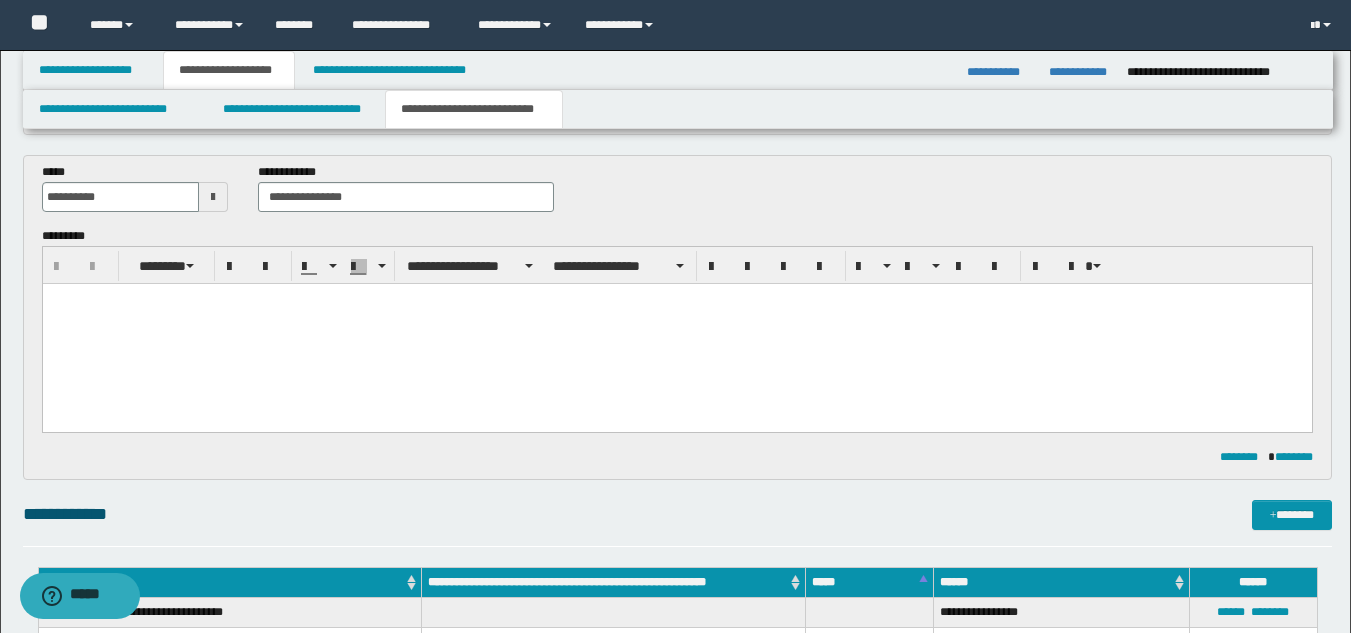 click at bounding box center [676, 332] 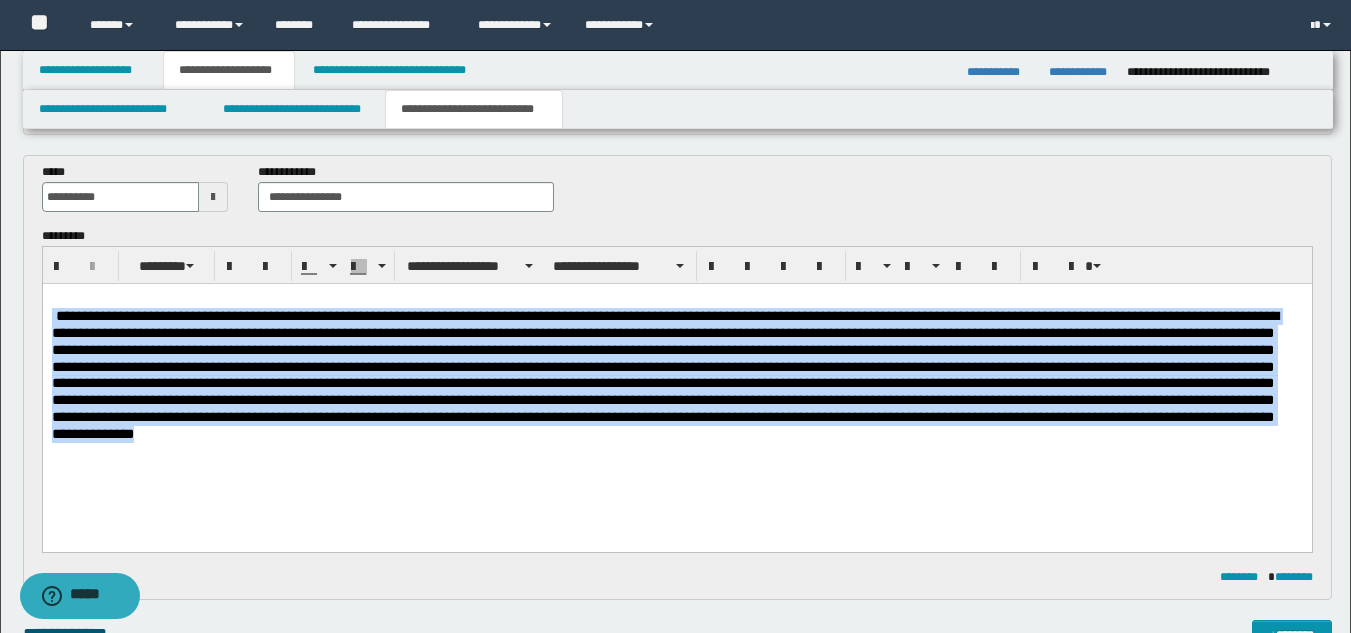 drag, startPoint x: 883, startPoint y: 439, endPoint x: 27, endPoint y: 310, distance: 865.66565 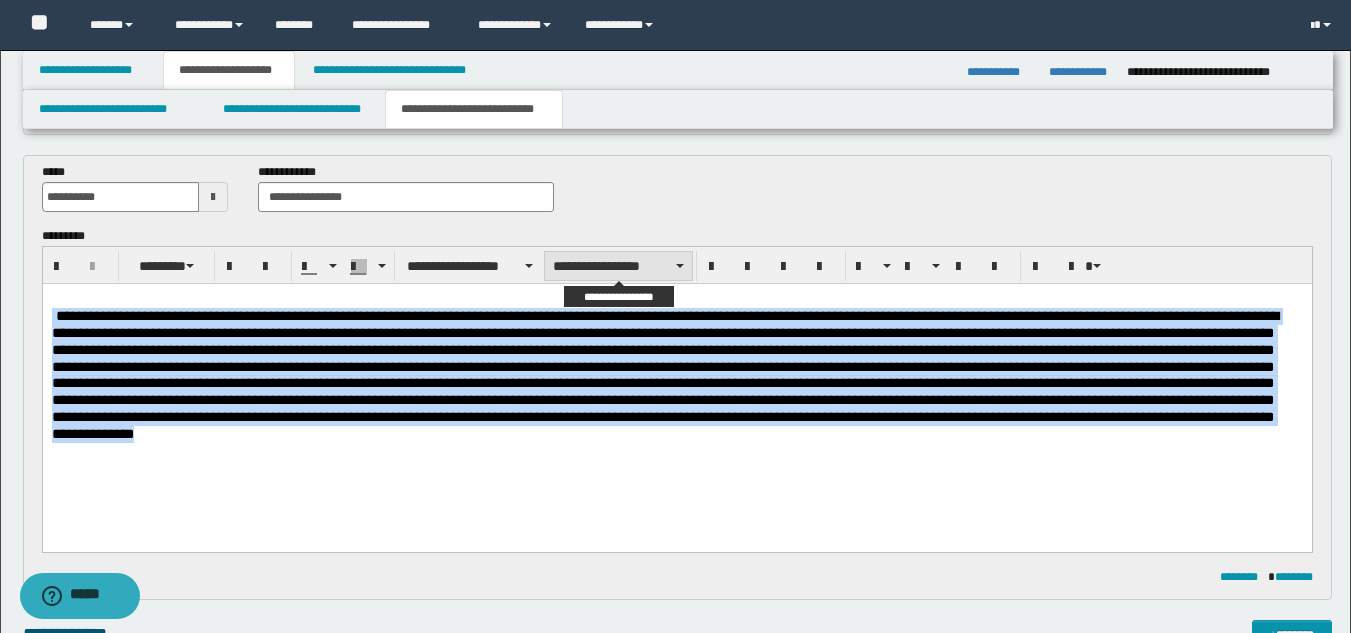 click on "**********" at bounding box center (618, 266) 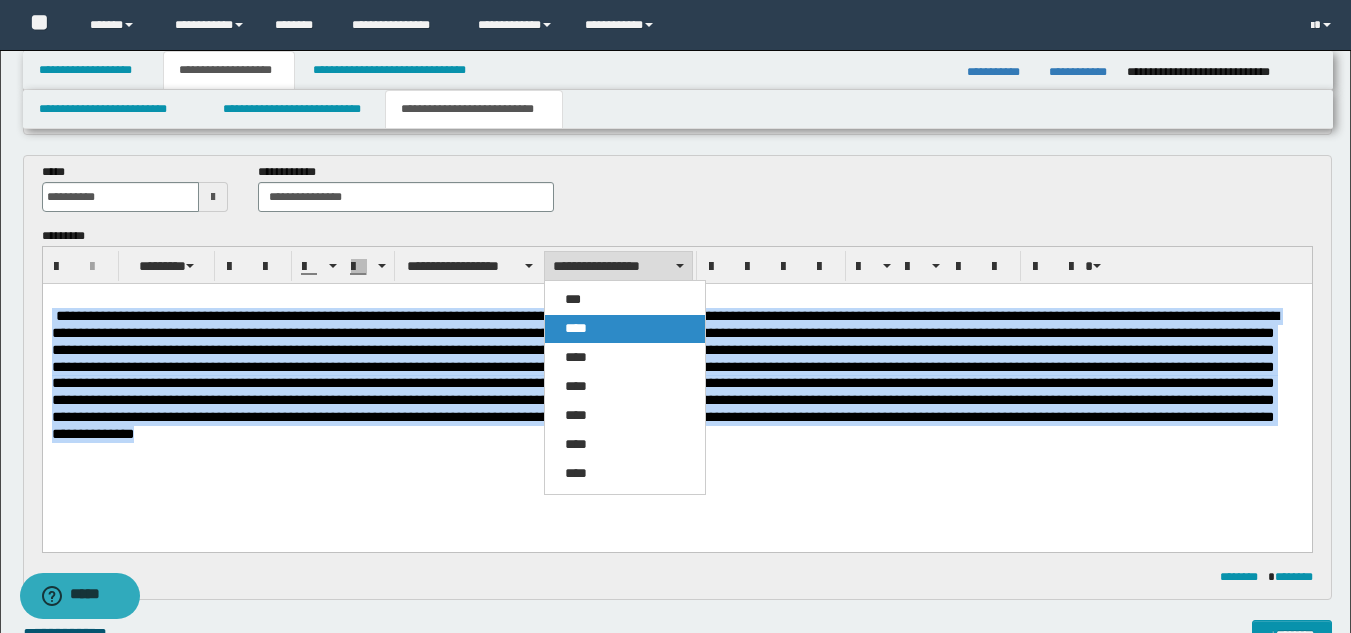click on "****" at bounding box center [625, 329] 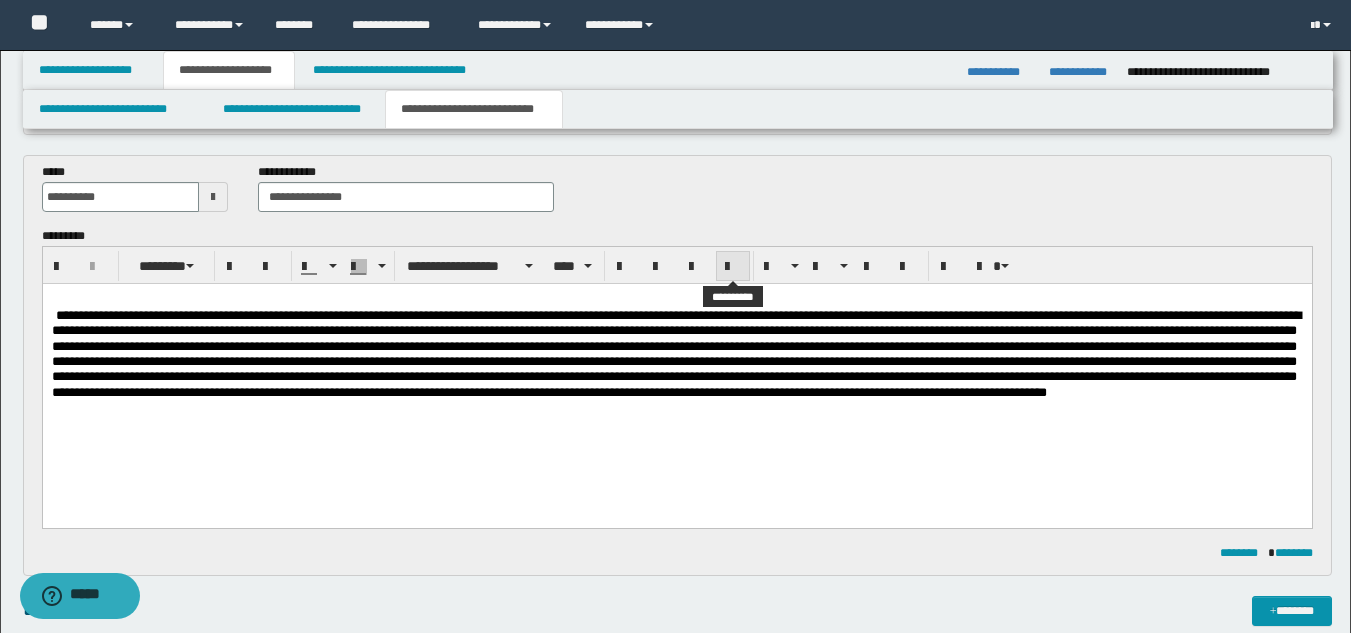 click at bounding box center [733, 267] 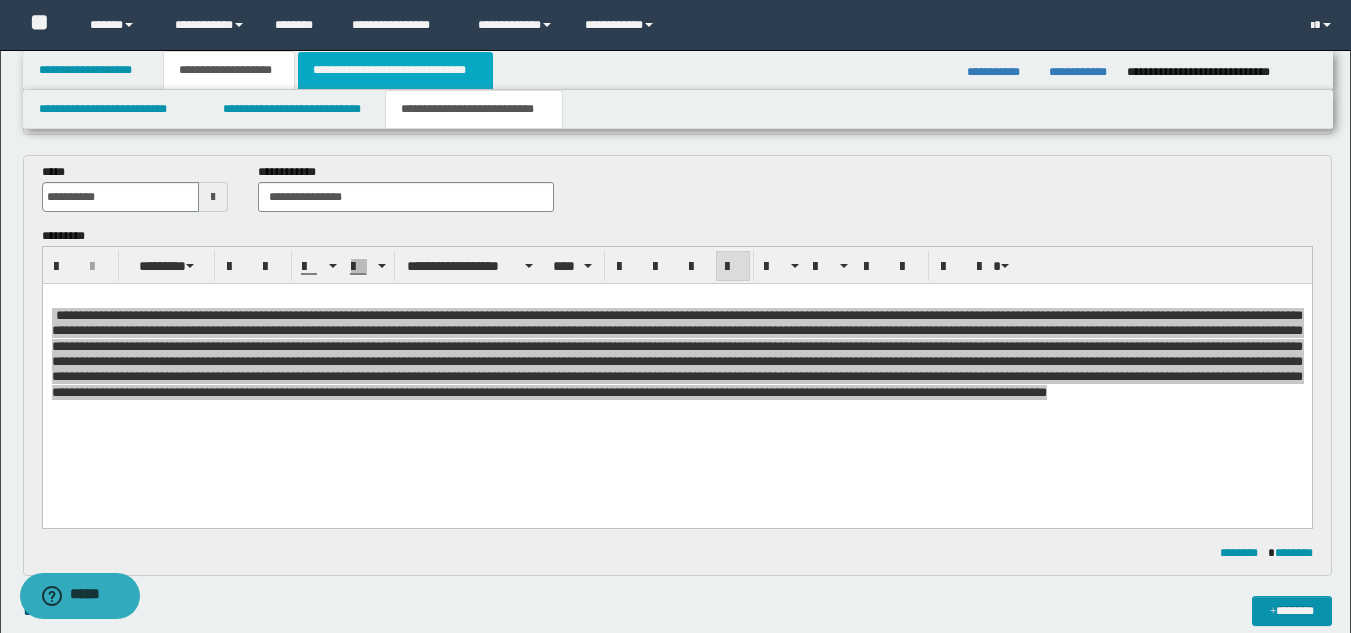 click on "**********" at bounding box center (395, 70) 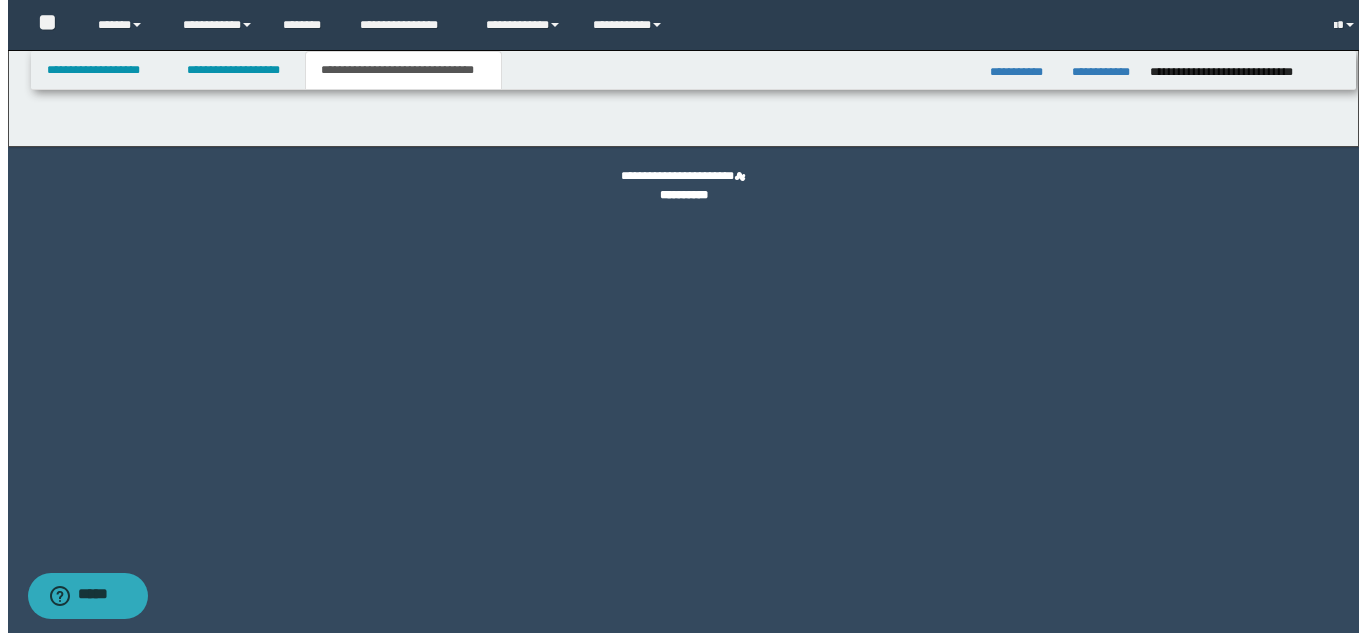 scroll, scrollTop: 0, scrollLeft: 0, axis: both 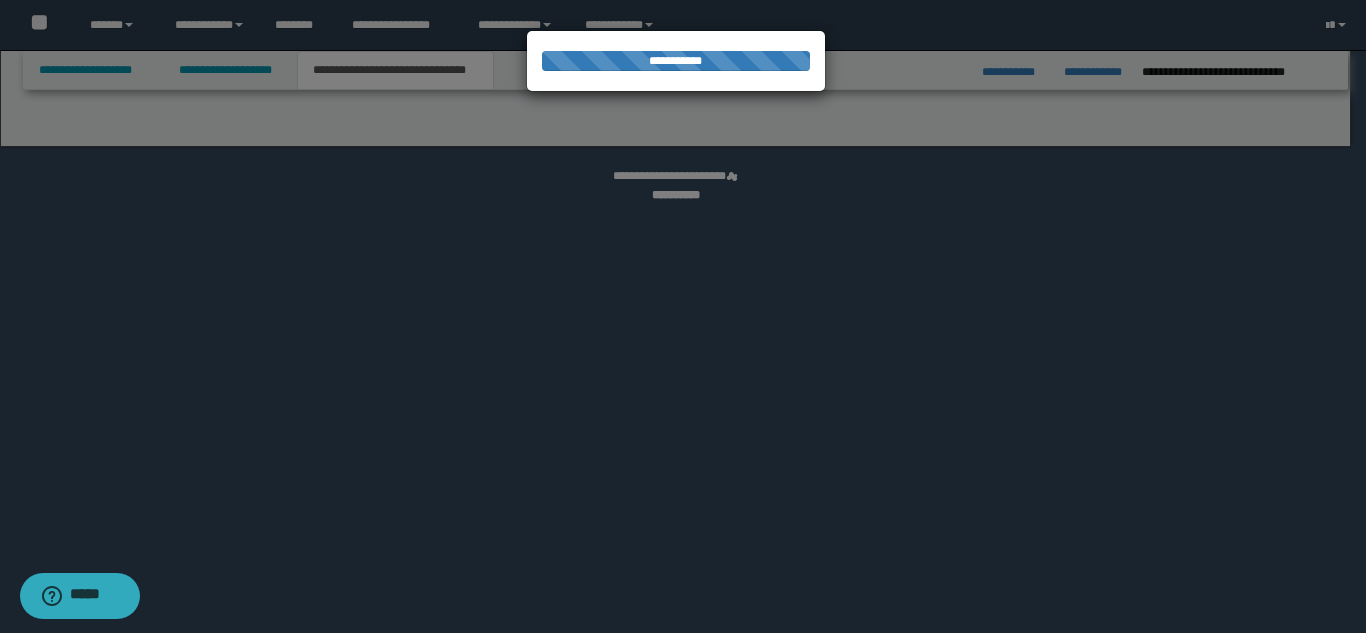 select on "*" 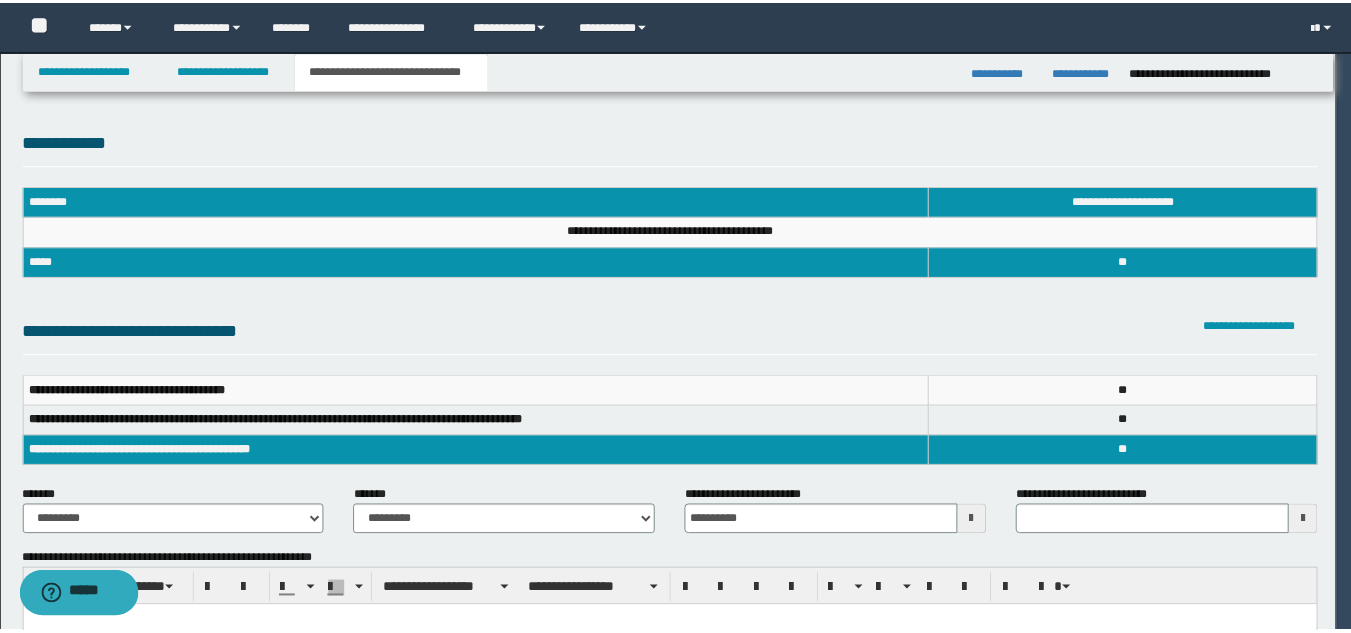 scroll, scrollTop: 0, scrollLeft: 0, axis: both 